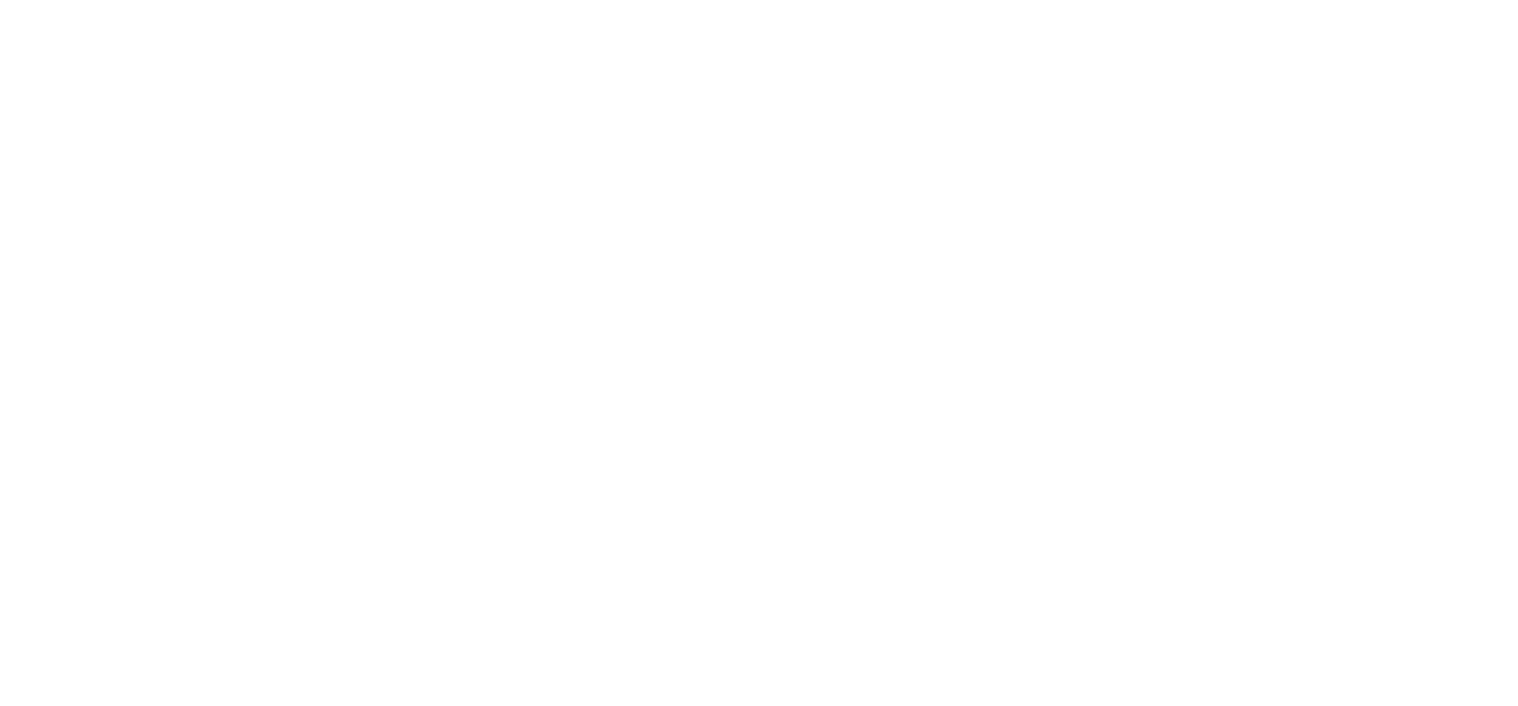 scroll, scrollTop: 0, scrollLeft: 0, axis: both 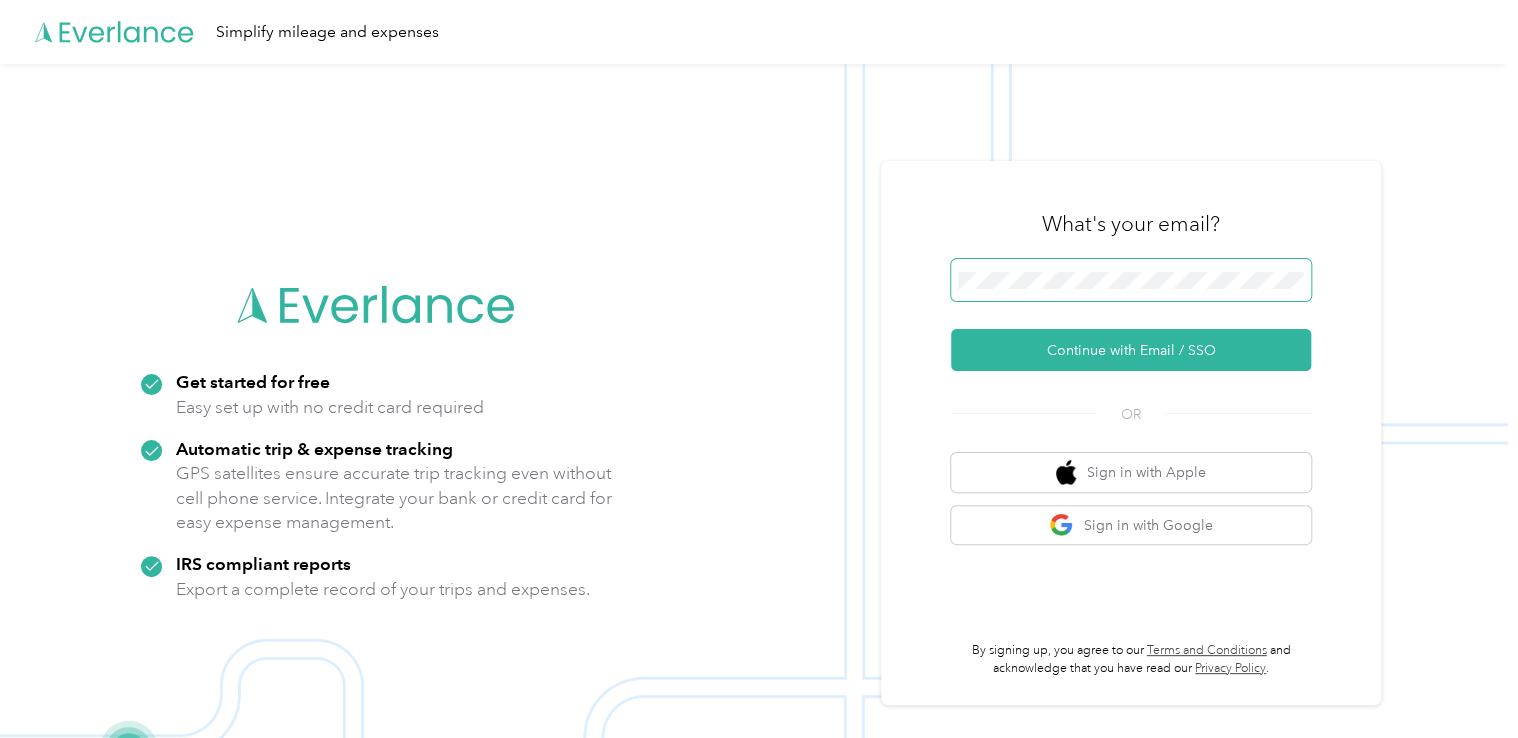 click at bounding box center [1131, 280] 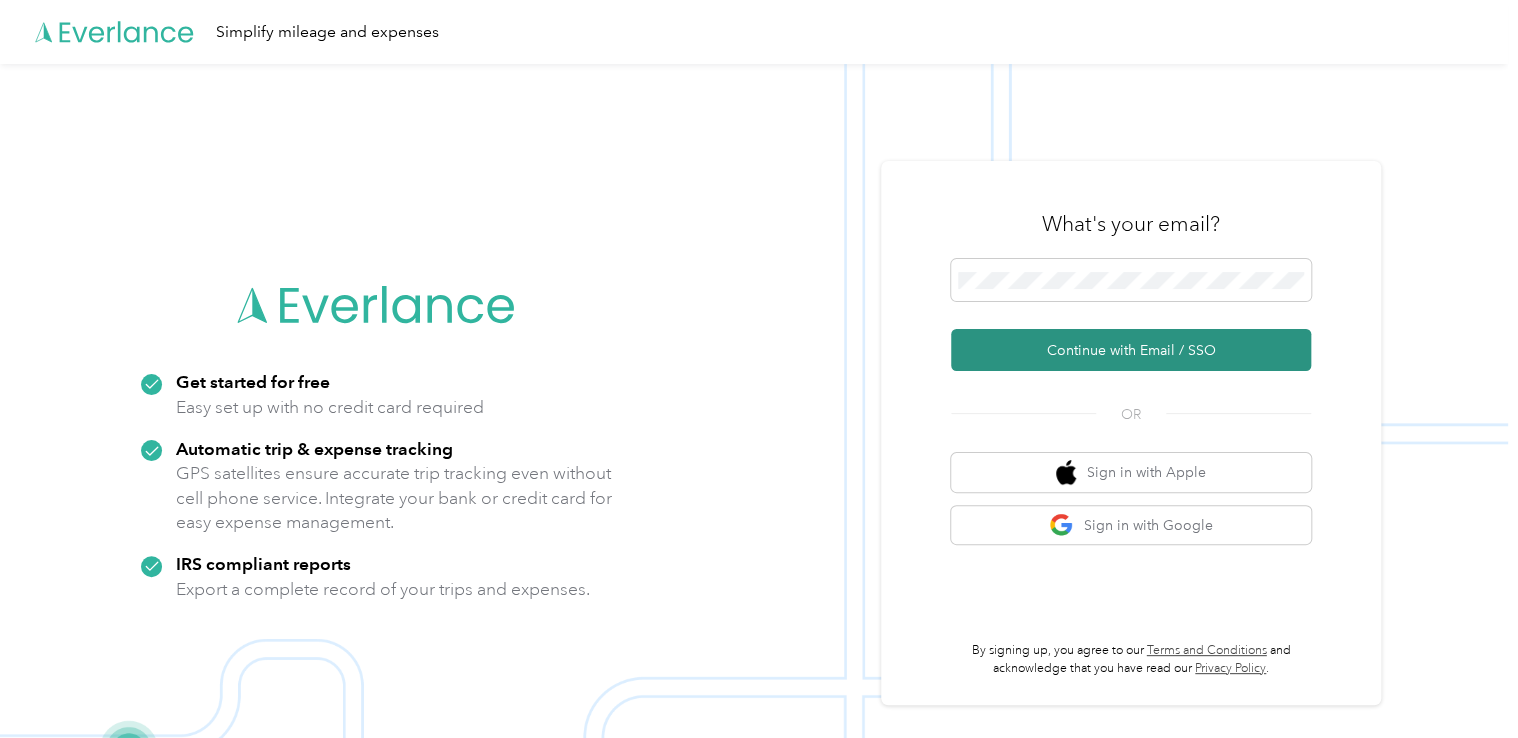 click on "Continue with Email / SSO" at bounding box center [1131, 350] 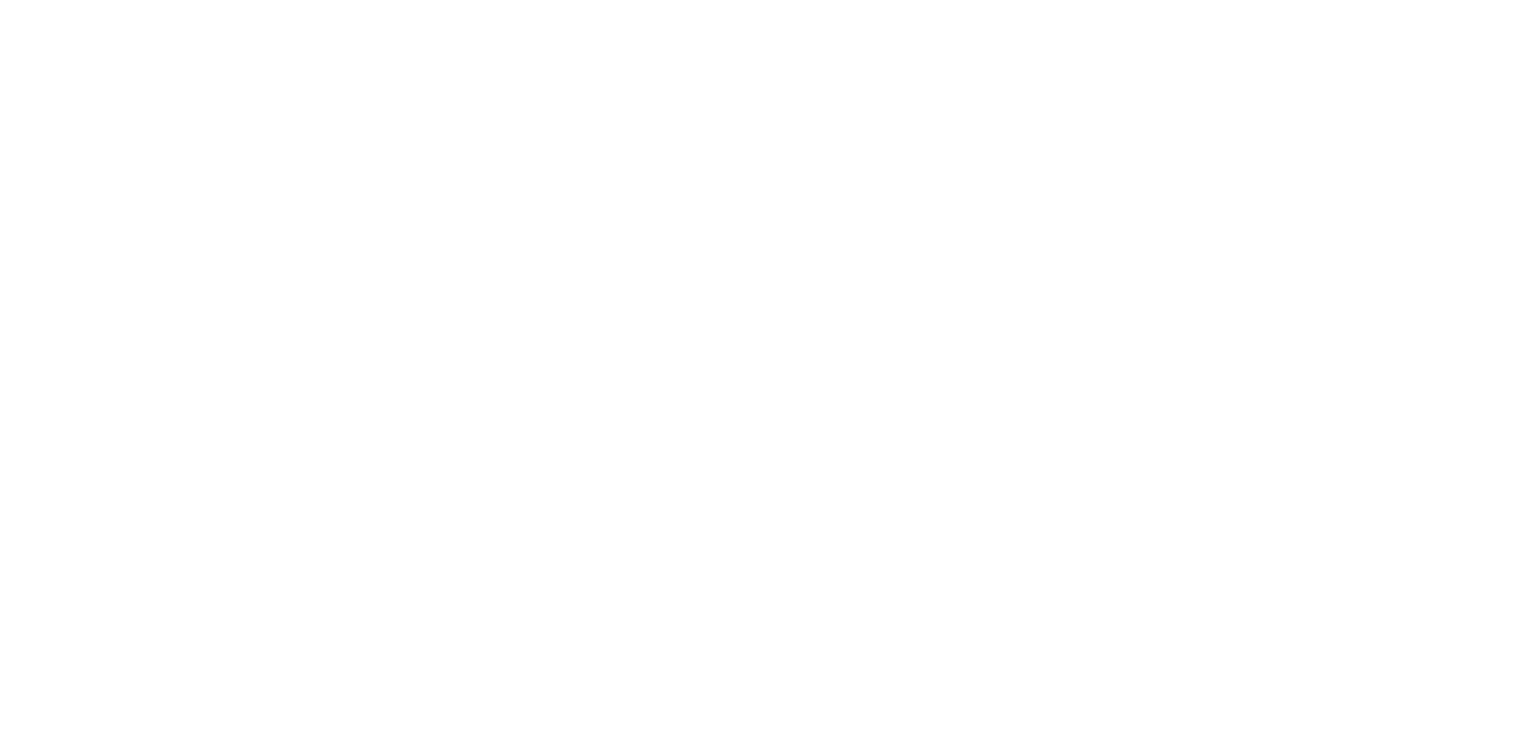 scroll, scrollTop: 0, scrollLeft: 0, axis: both 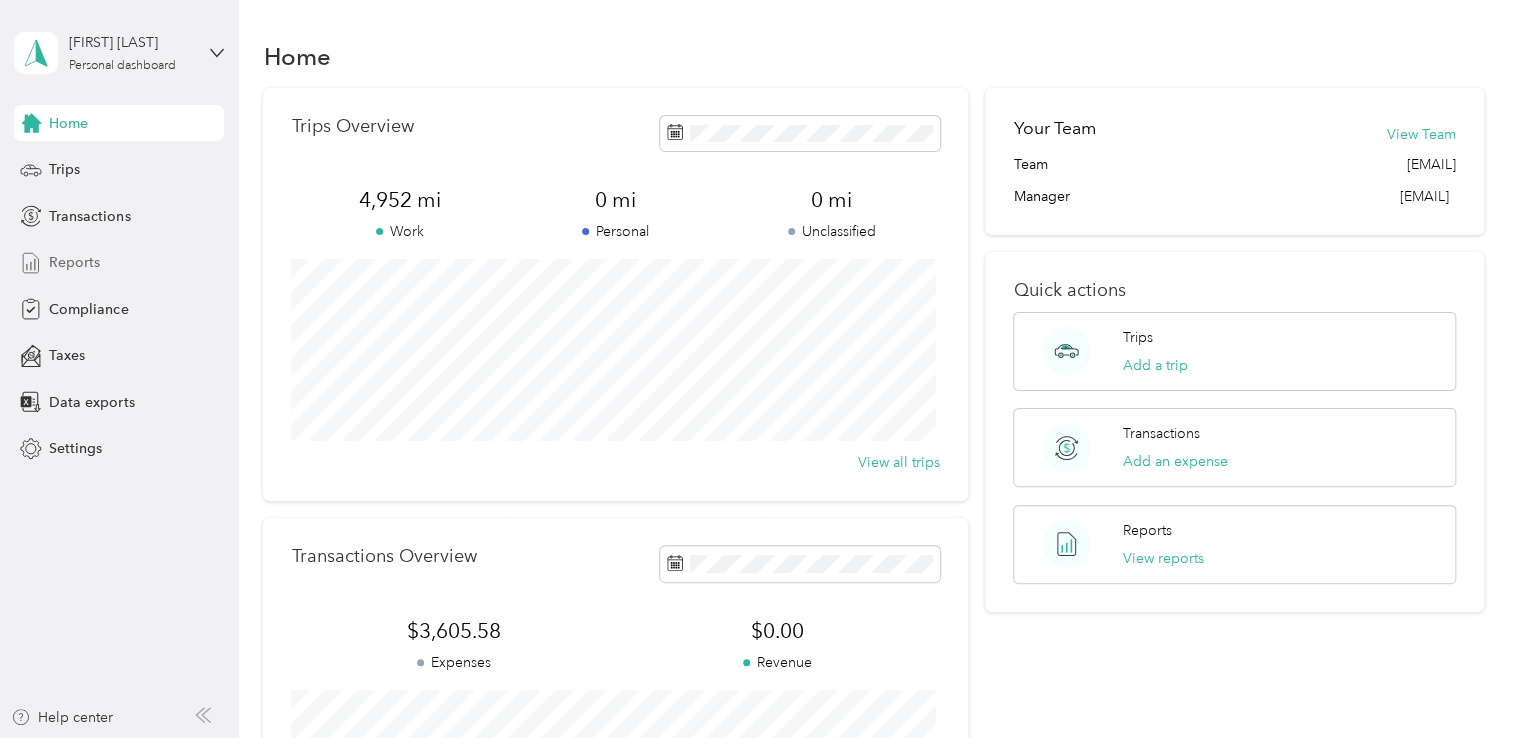 click on "Reports" at bounding box center [74, 262] 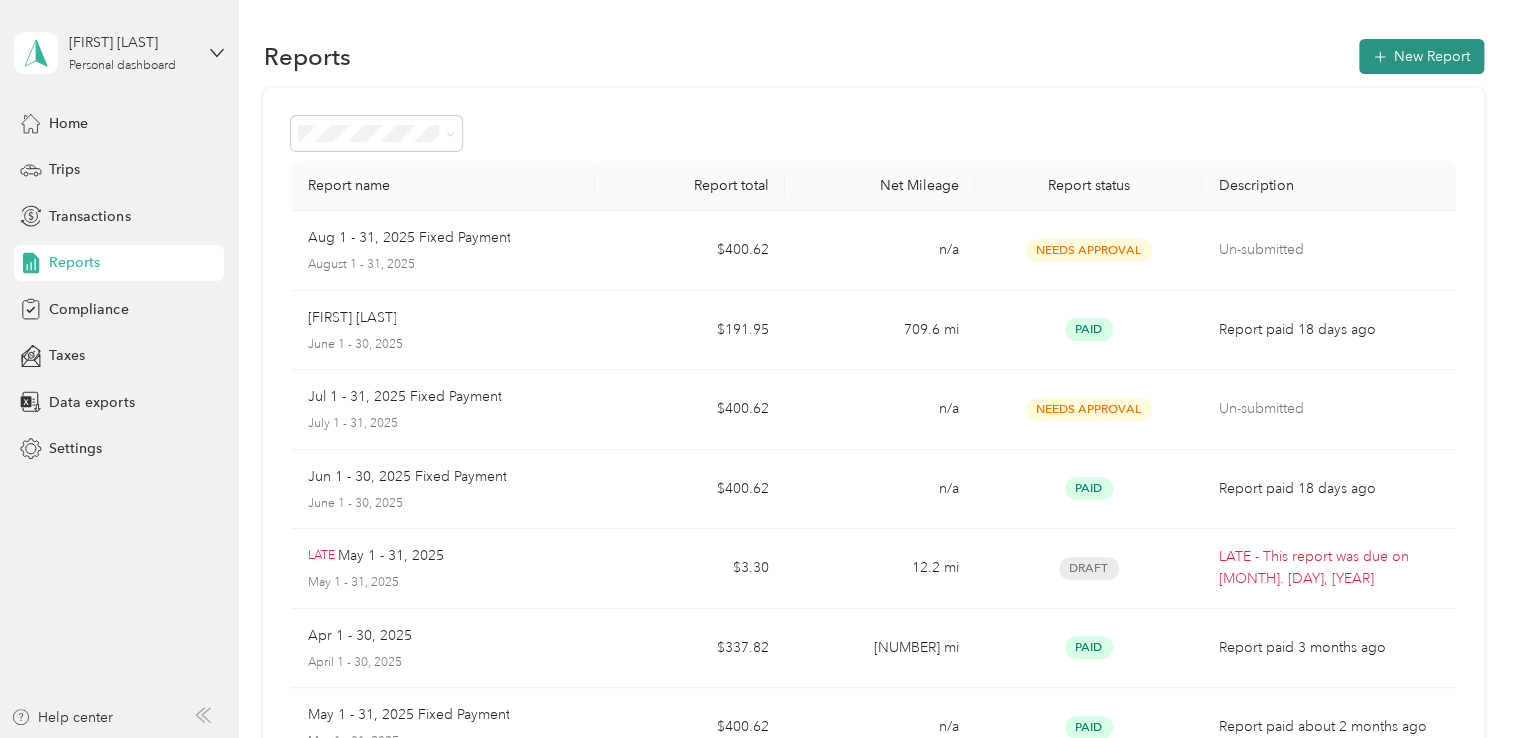 click on "New Report" at bounding box center [1421, 56] 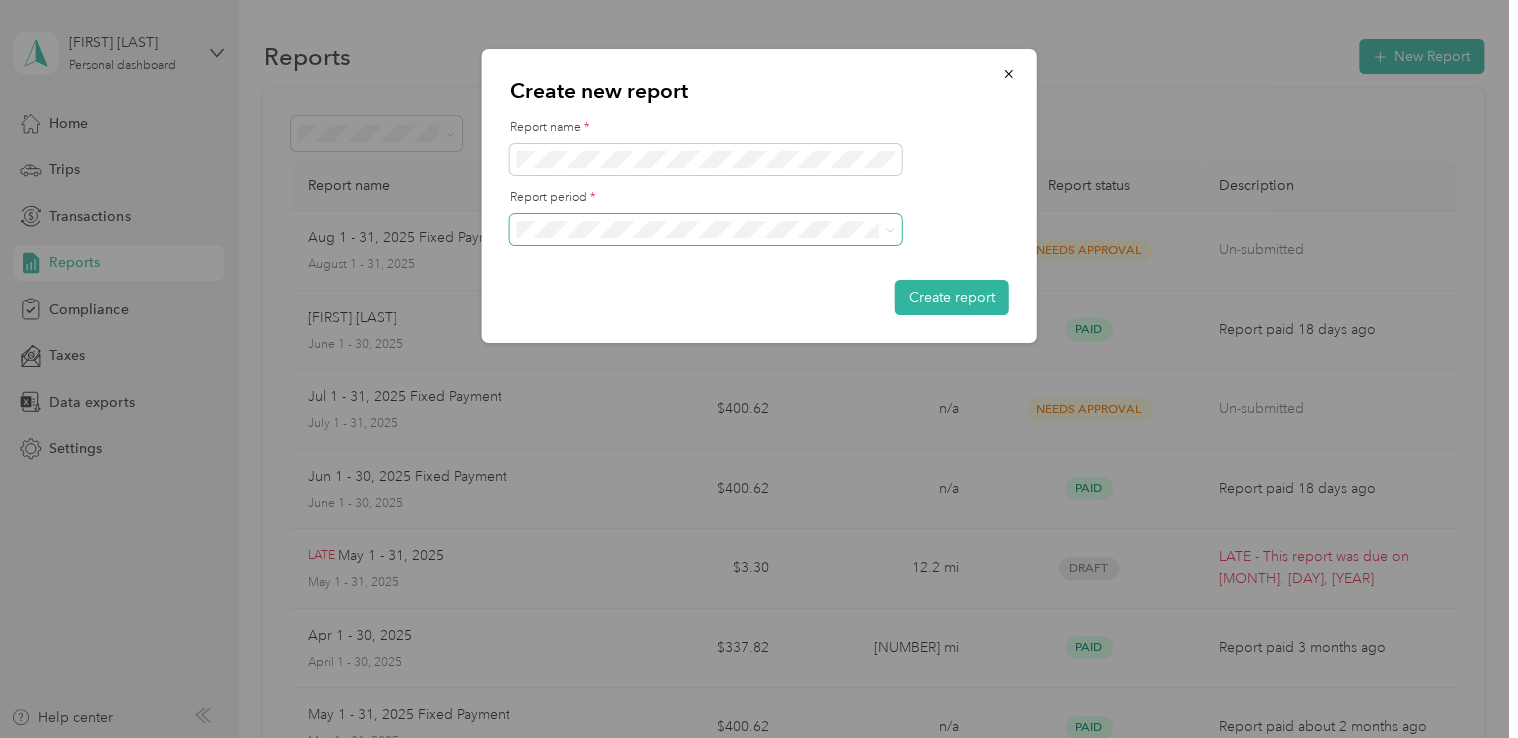 click at bounding box center [706, 230] 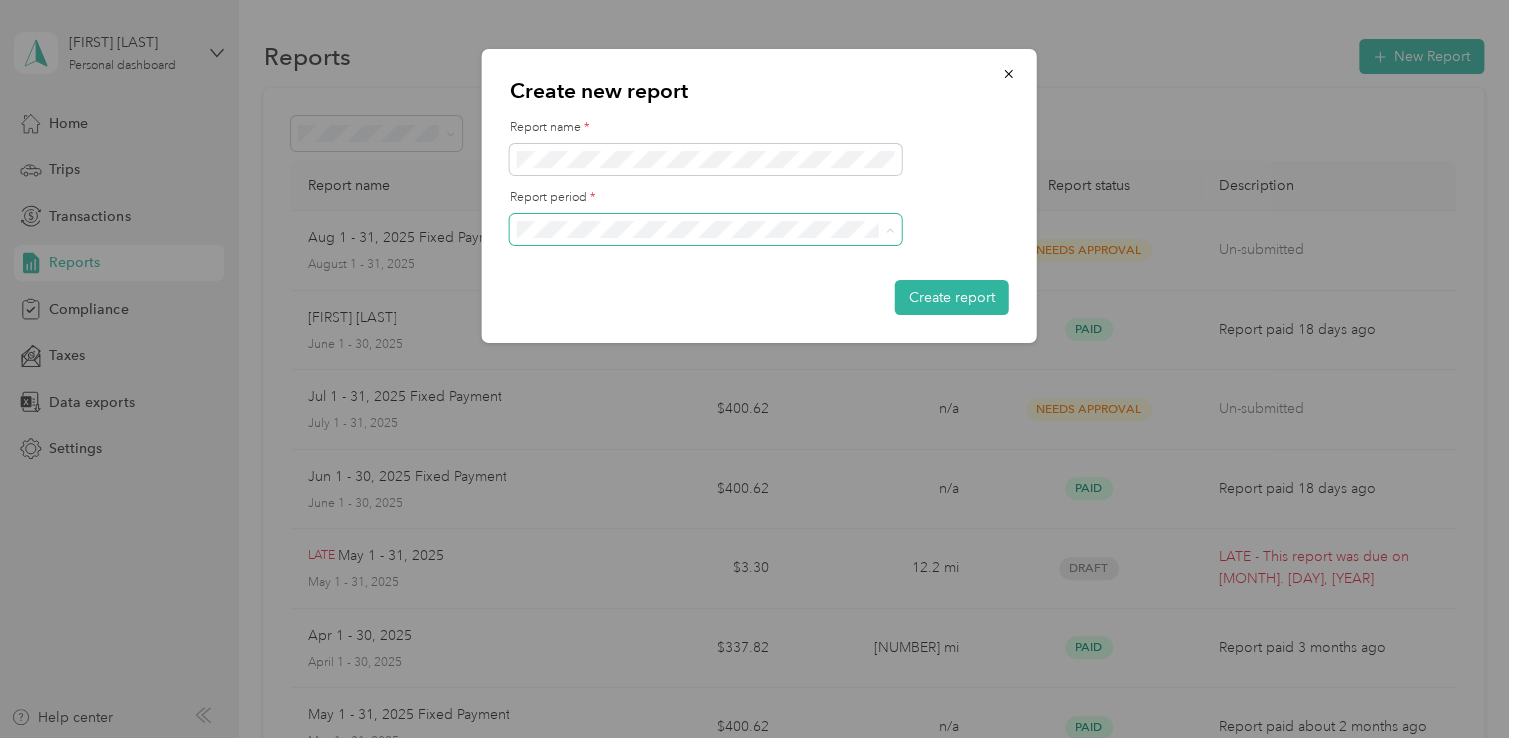 click on "May 1 - 31, 2025" at bounding box center (705, 369) 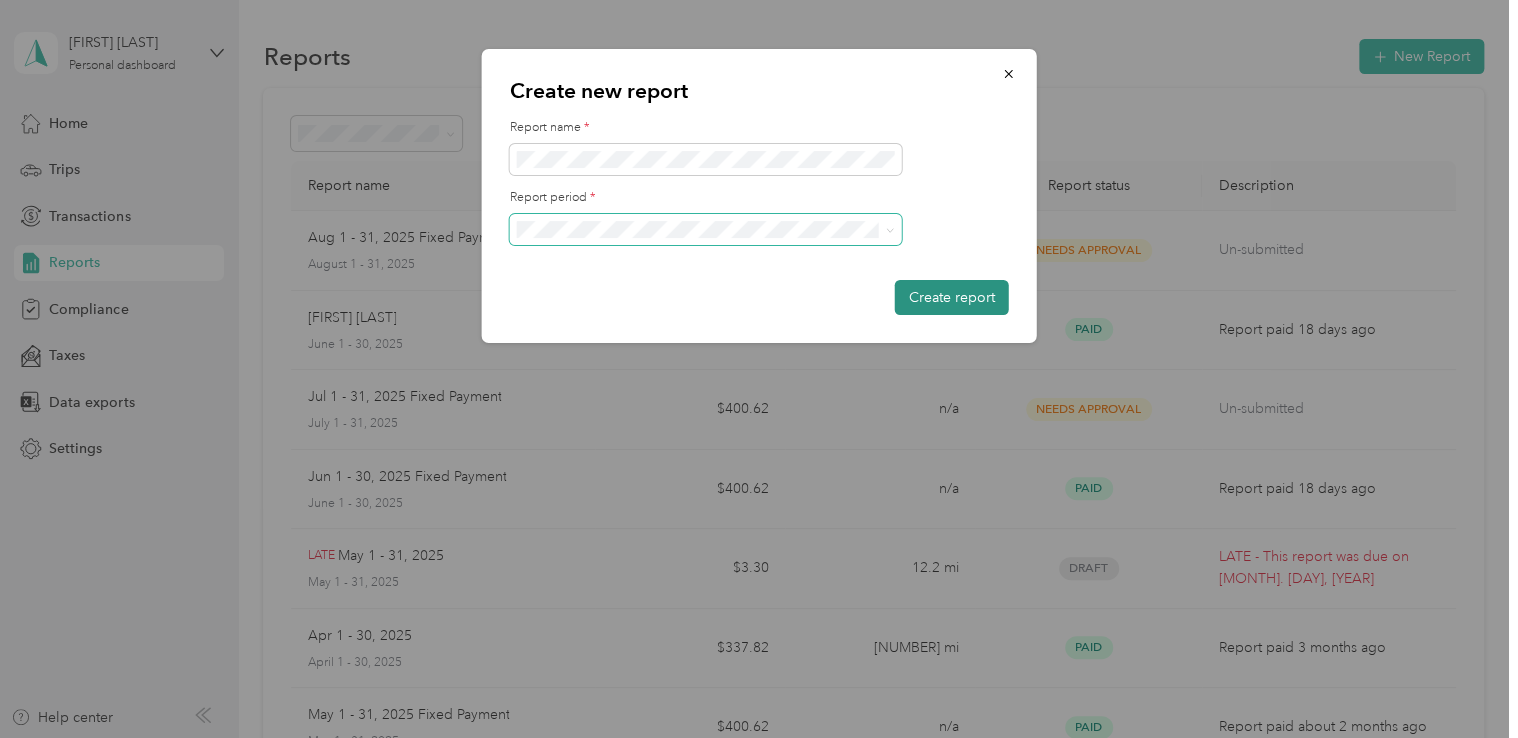 click on "Create report" at bounding box center [952, 297] 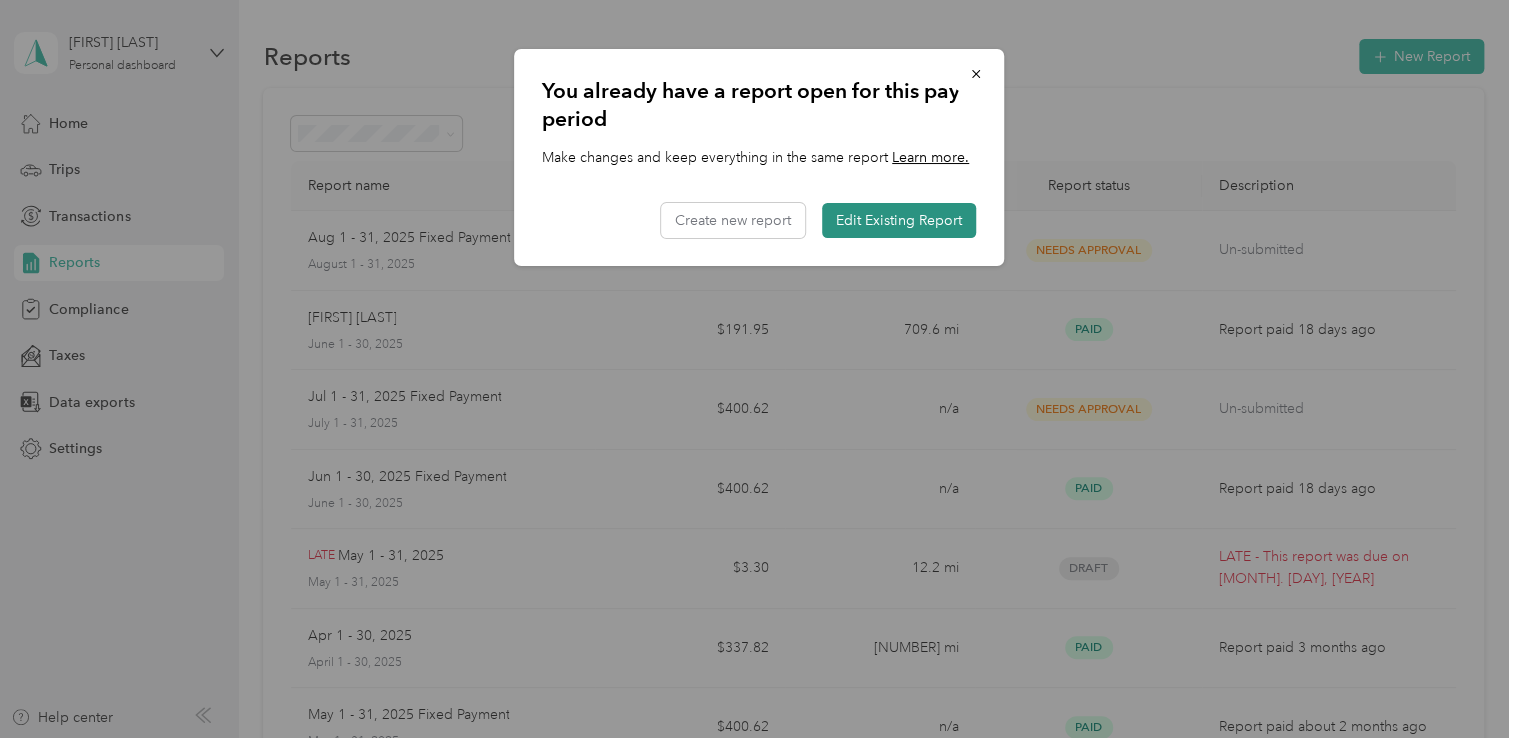 click on "Edit Existing Report" at bounding box center (899, 220) 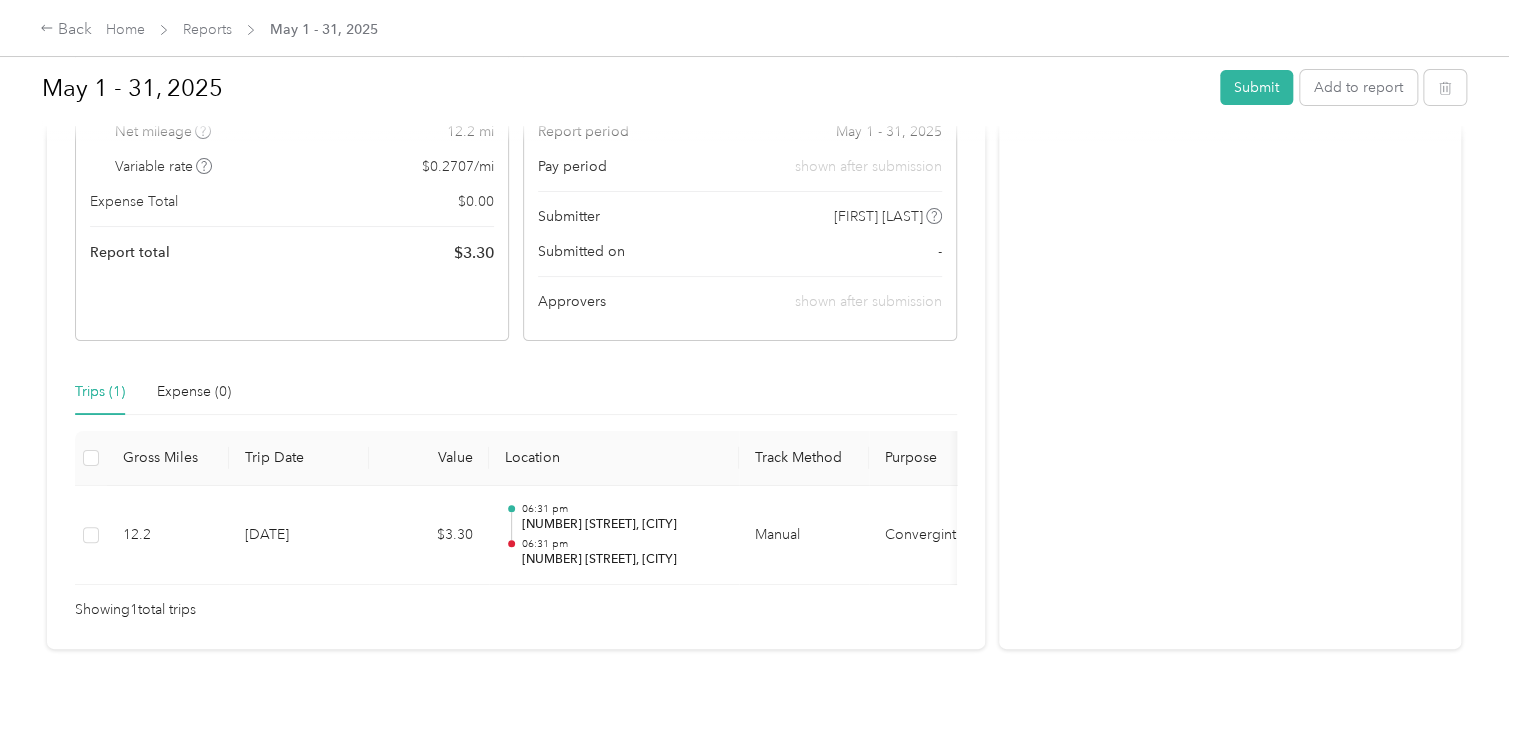 scroll, scrollTop: 318, scrollLeft: 0, axis: vertical 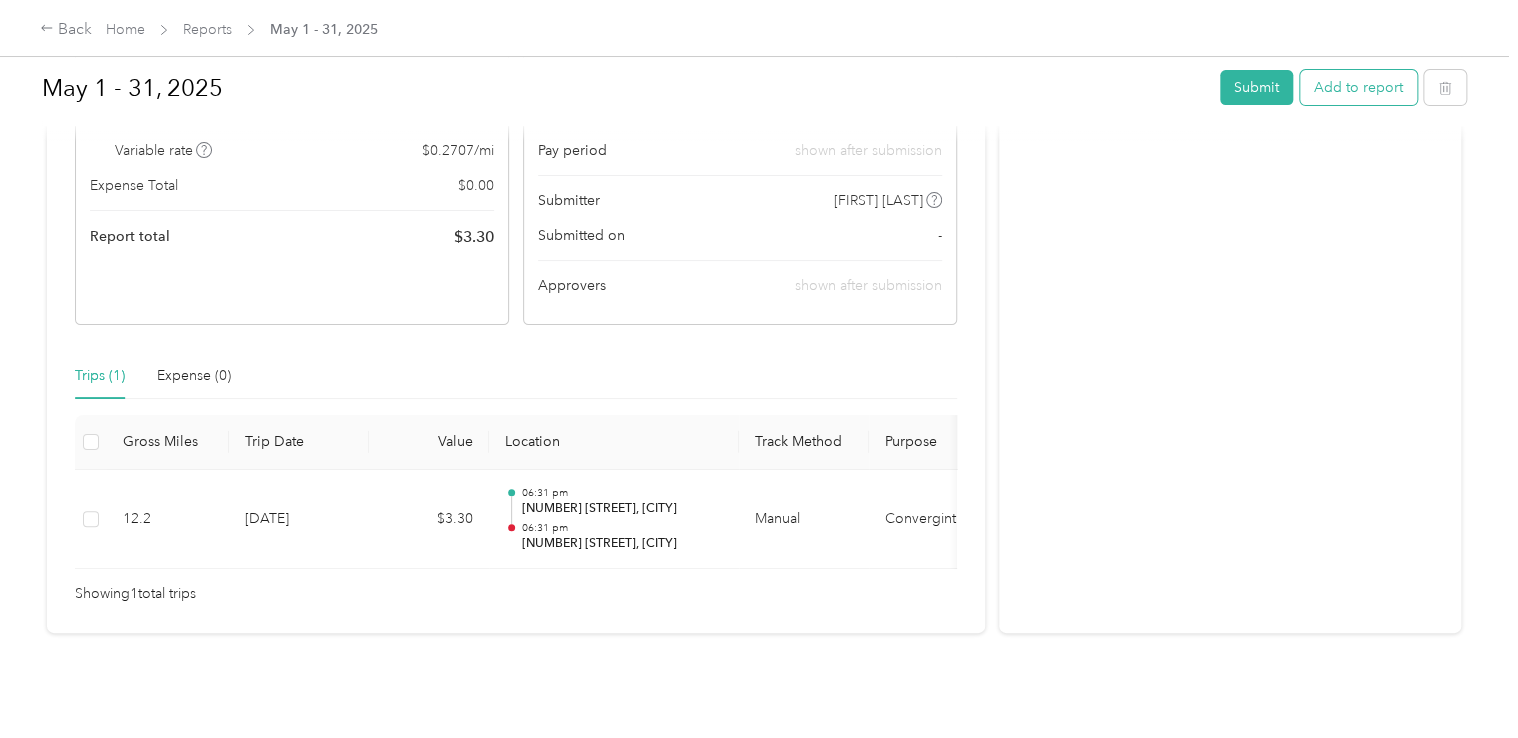 click on "Add to report" at bounding box center (1358, 87) 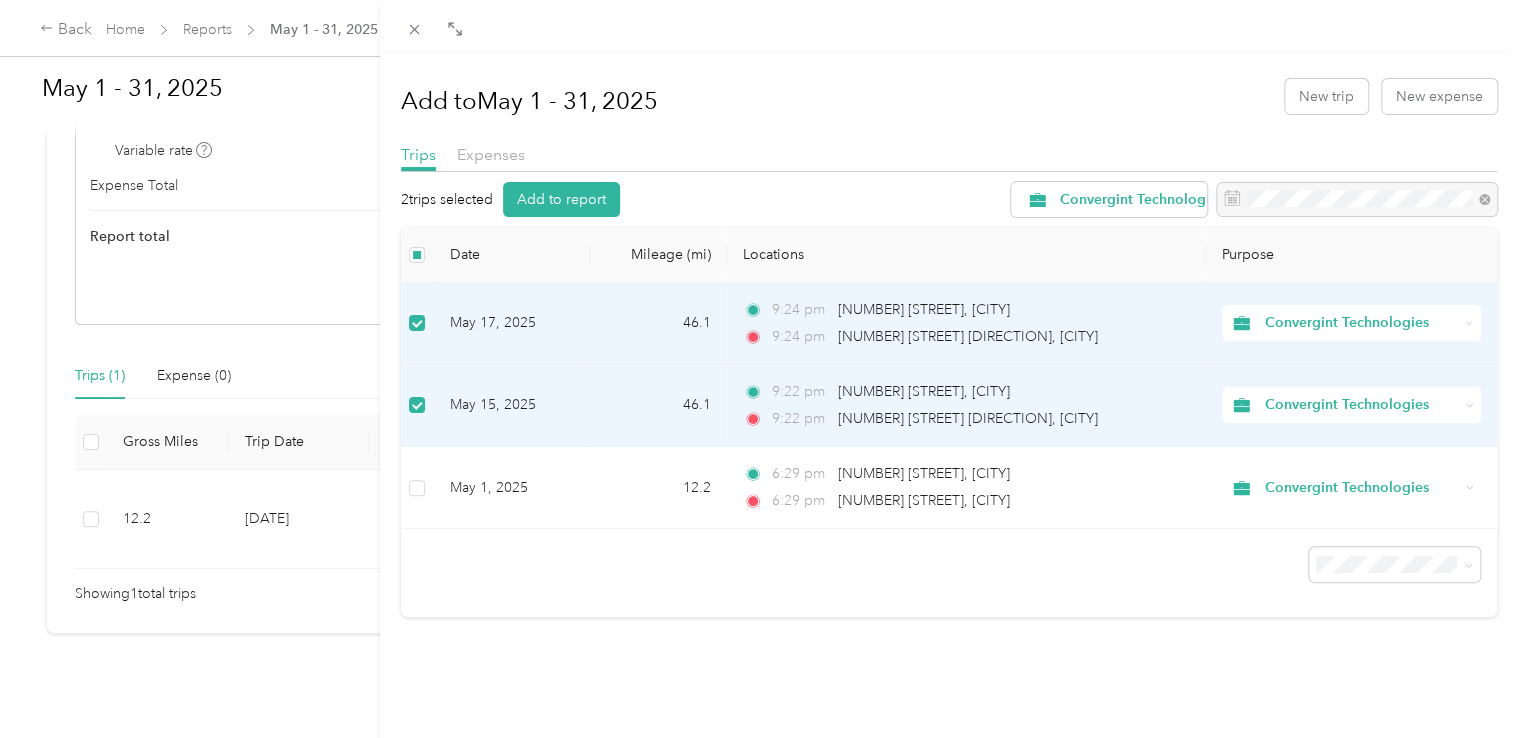 drag, startPoint x: 588, startPoint y: 330, endPoint x: 1108, endPoint y: 587, distance: 580.04224 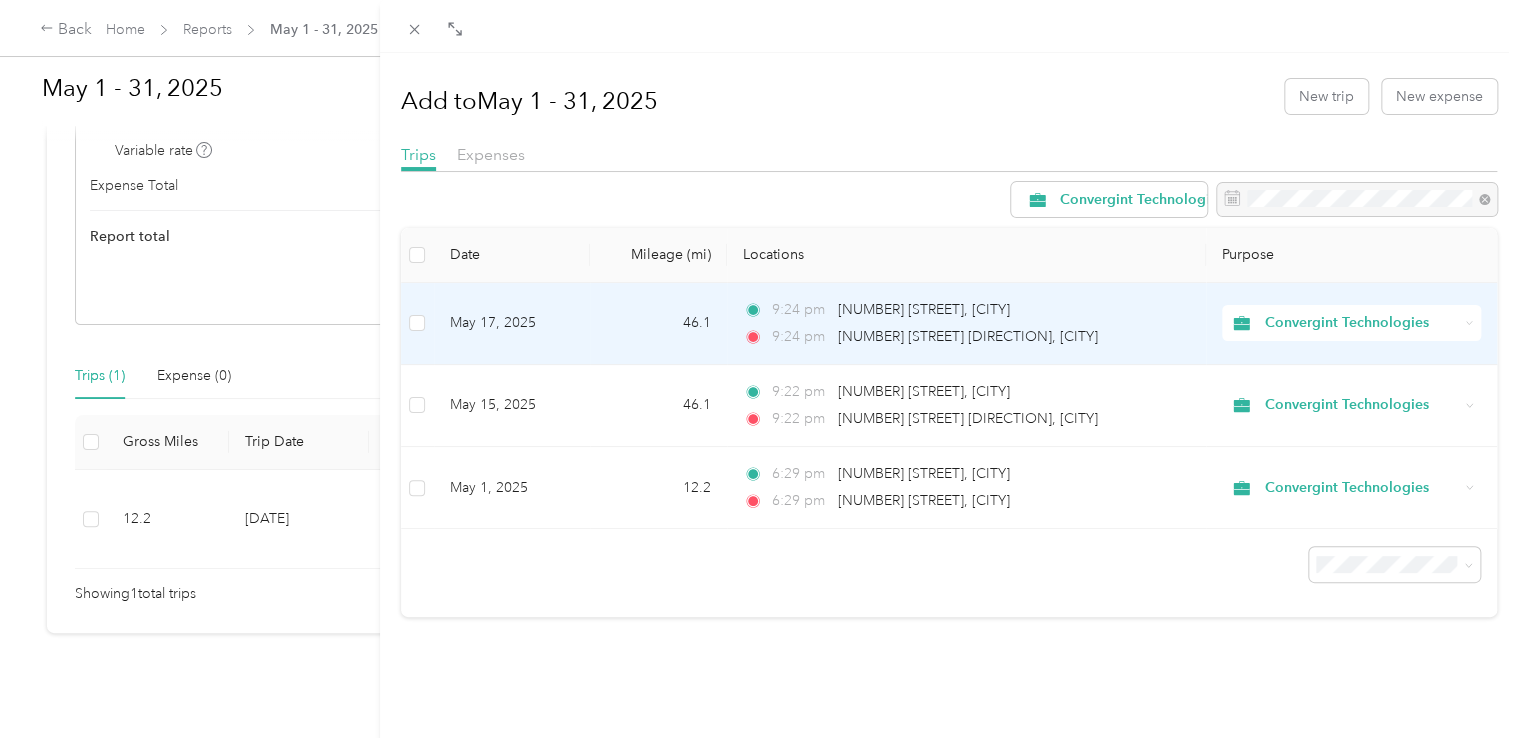 click 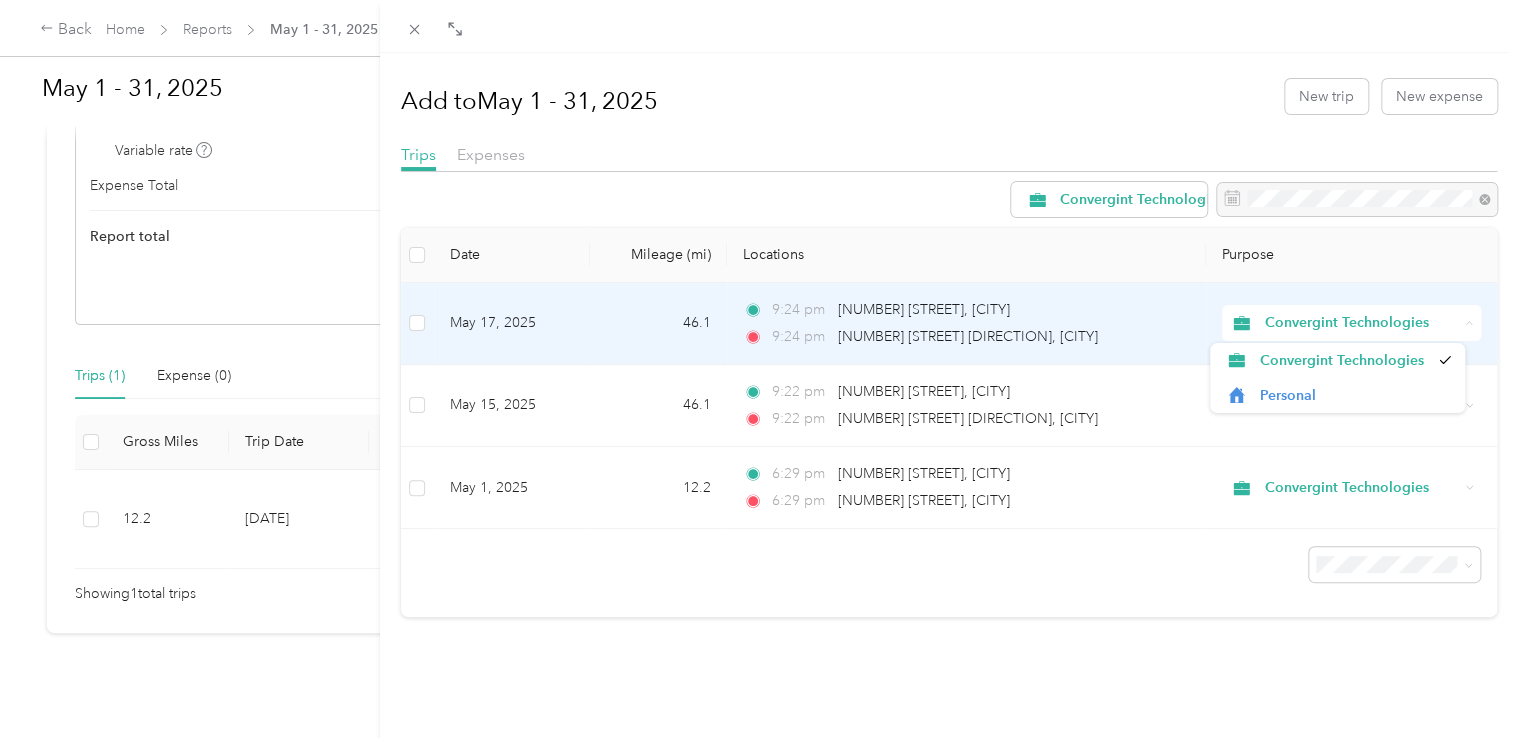 click 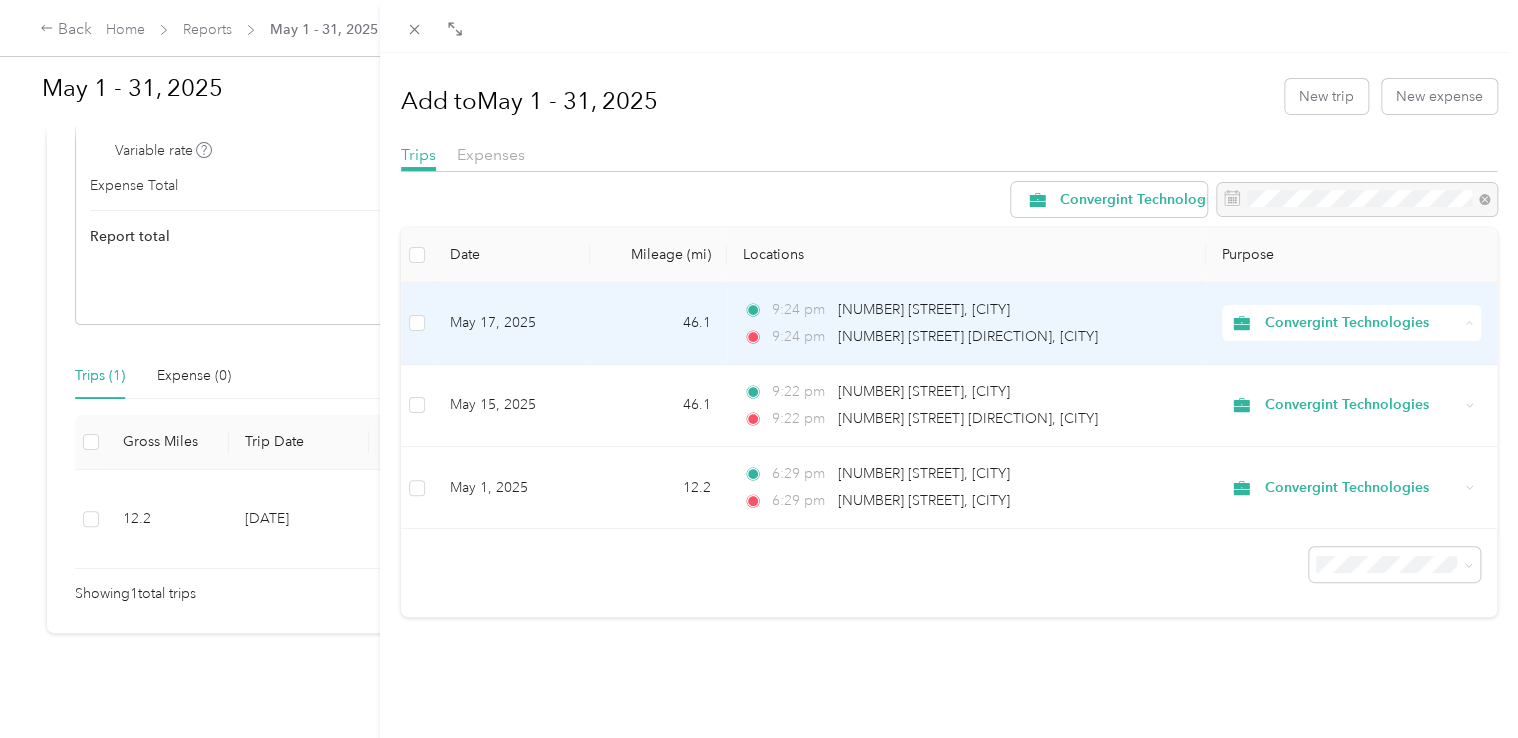 click on "May 17, 2025" at bounding box center (512, 324) 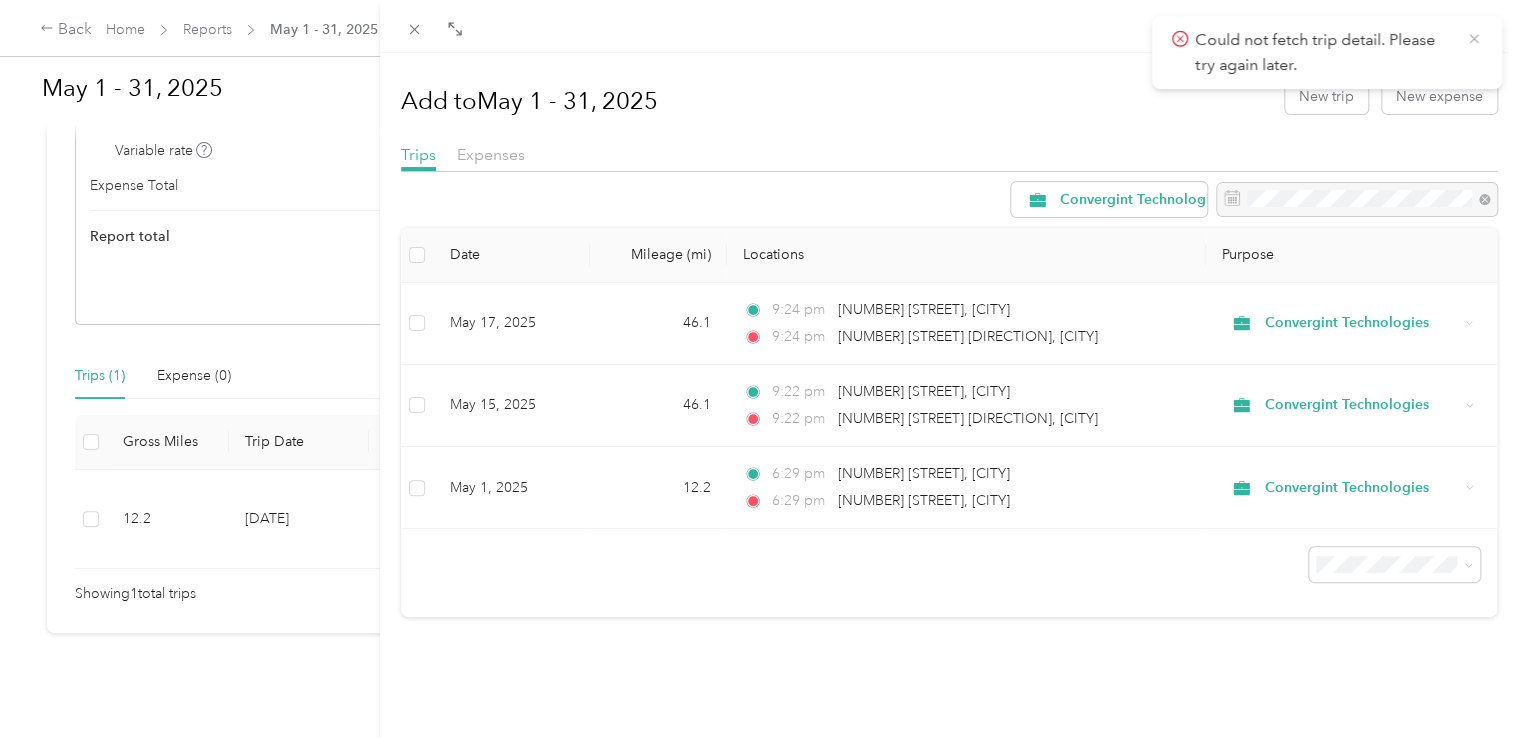 click 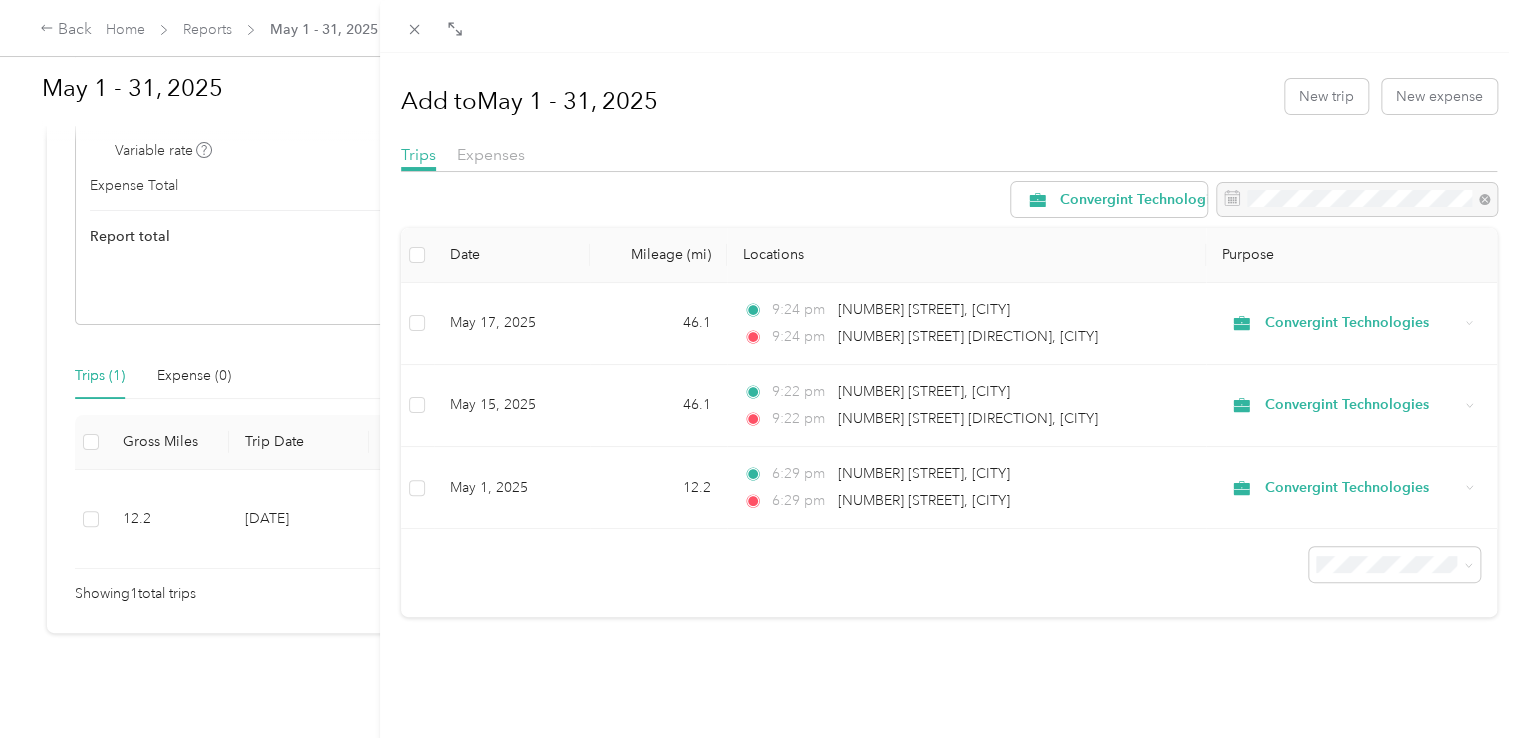 click on "Add to [MONTH] - [DAY], [YEAR] New trip New expense Trips Expenses Convergint Technologies Date Mileage (mi) Locations Purpose           [MONTH] [DAY], [YEAR] [DISTANCE] [TIME] [NUMBER] [STREET], [CITY] [TIME] [NUMBER] [STREET], [CITY] Convergint Technologies [MONTH] [DAY], [YEAR] [DISTANCE] [TIME] [NUMBER] [STREET], [CITY] [TIME] [NUMBER] [STREET], [CITY] Convergint Technologies" at bounding box center [759, 369] 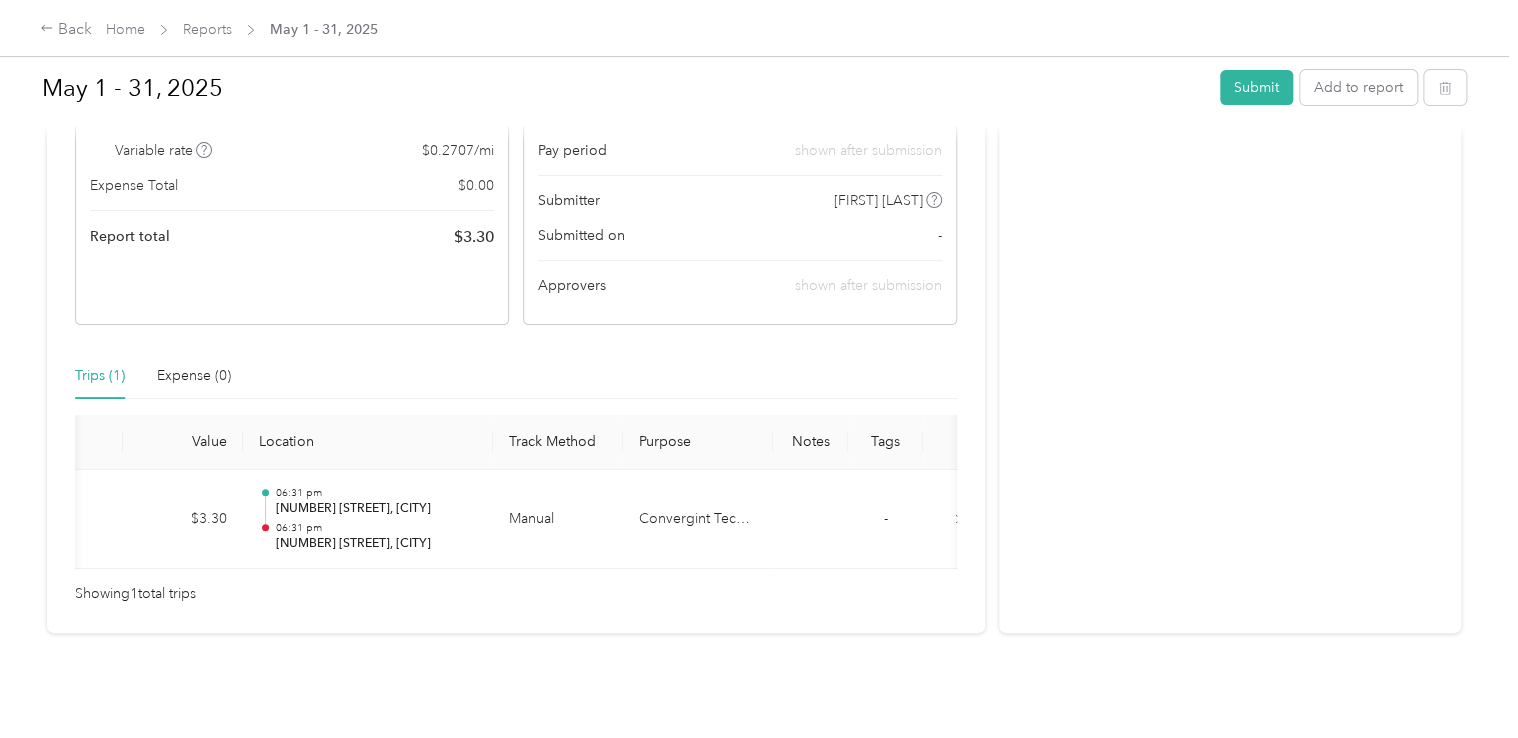 scroll, scrollTop: 0, scrollLeft: 290, axis: horizontal 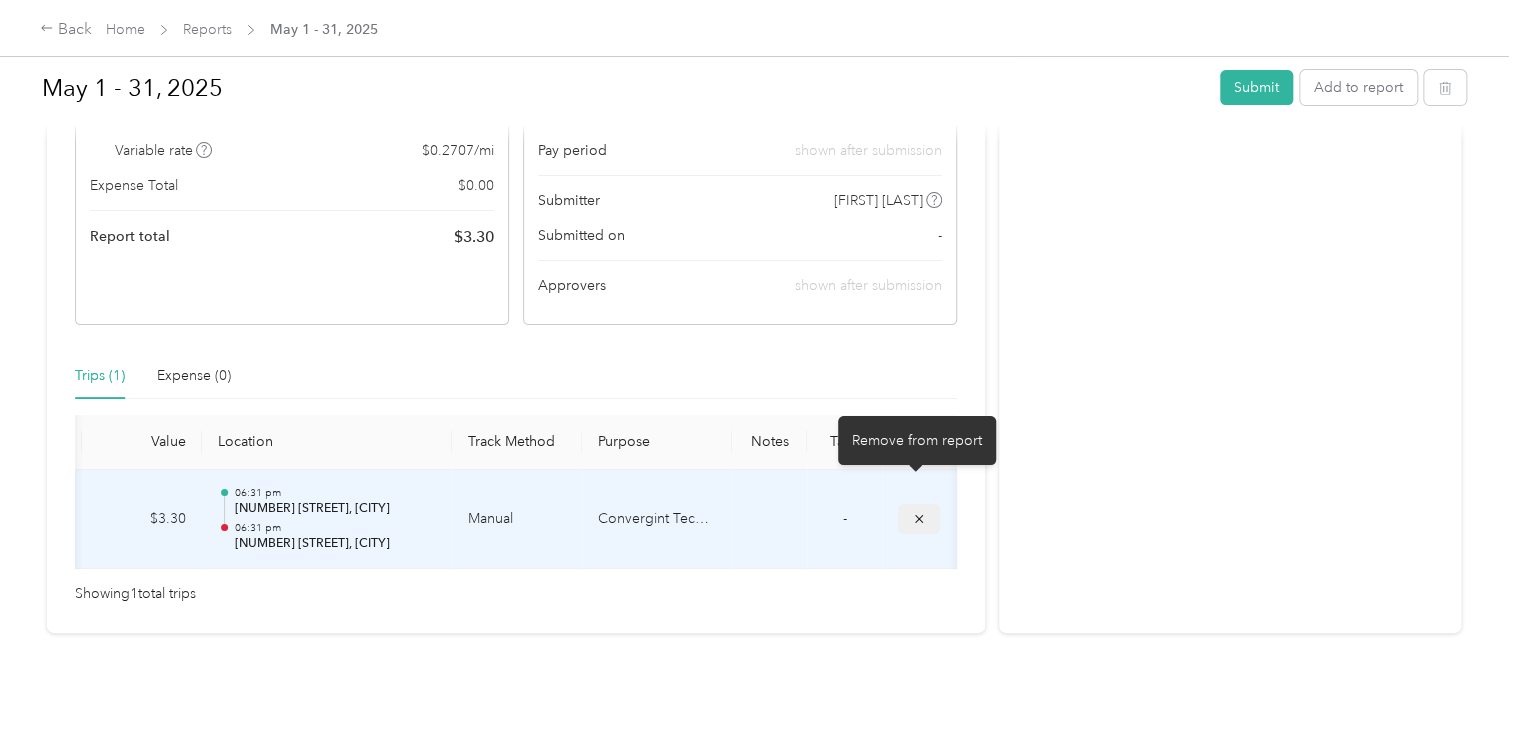 click 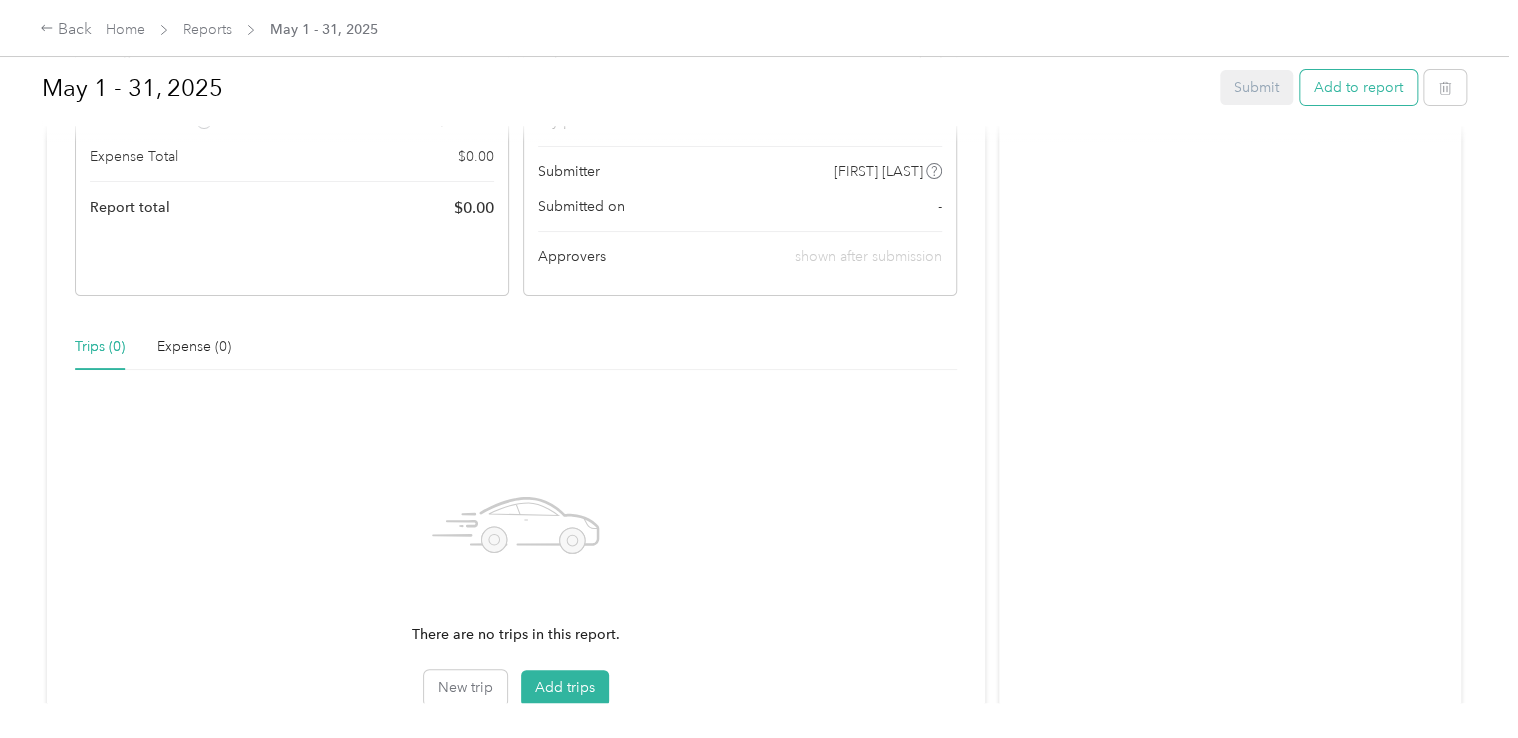 click on "Add to report" at bounding box center [1358, 87] 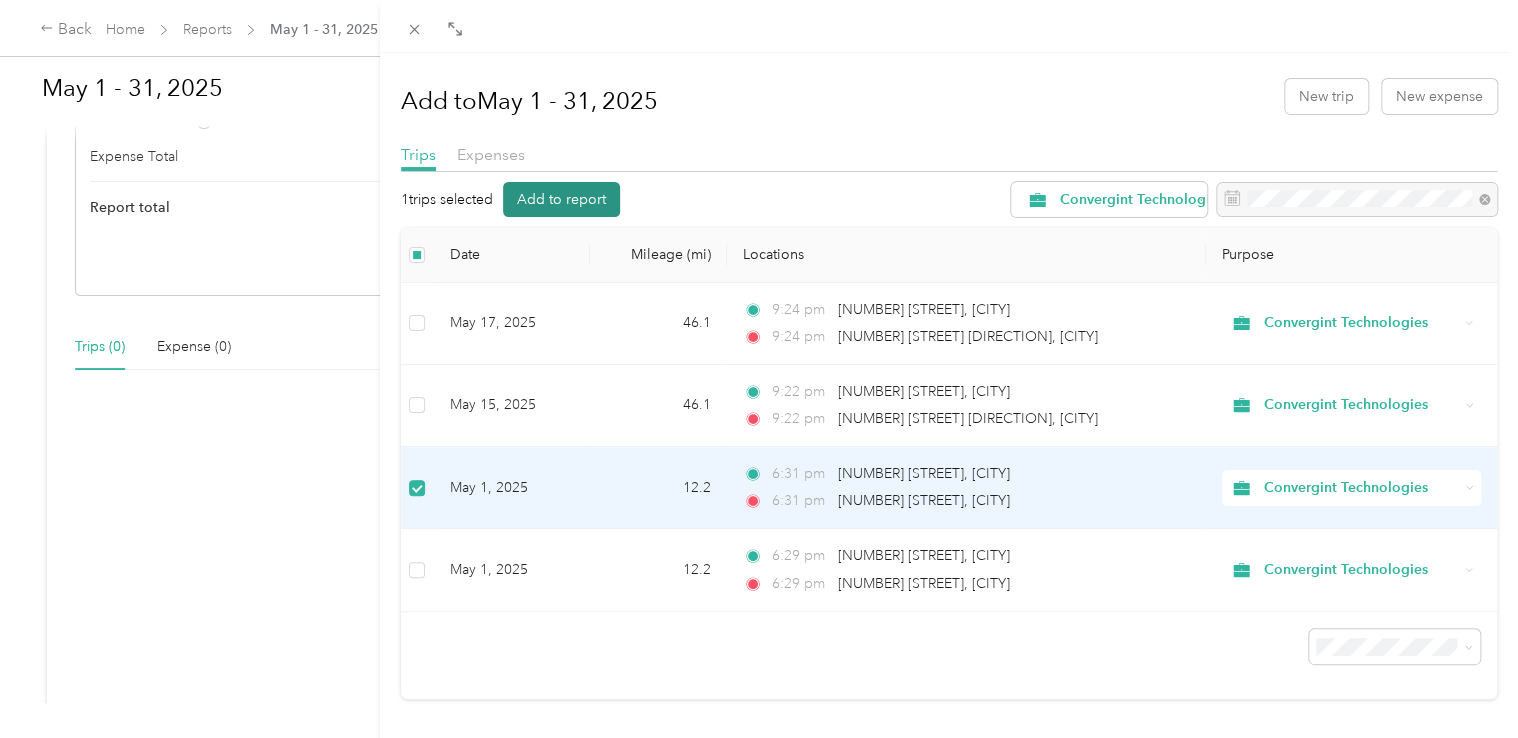 click on "Add to report" at bounding box center [561, 199] 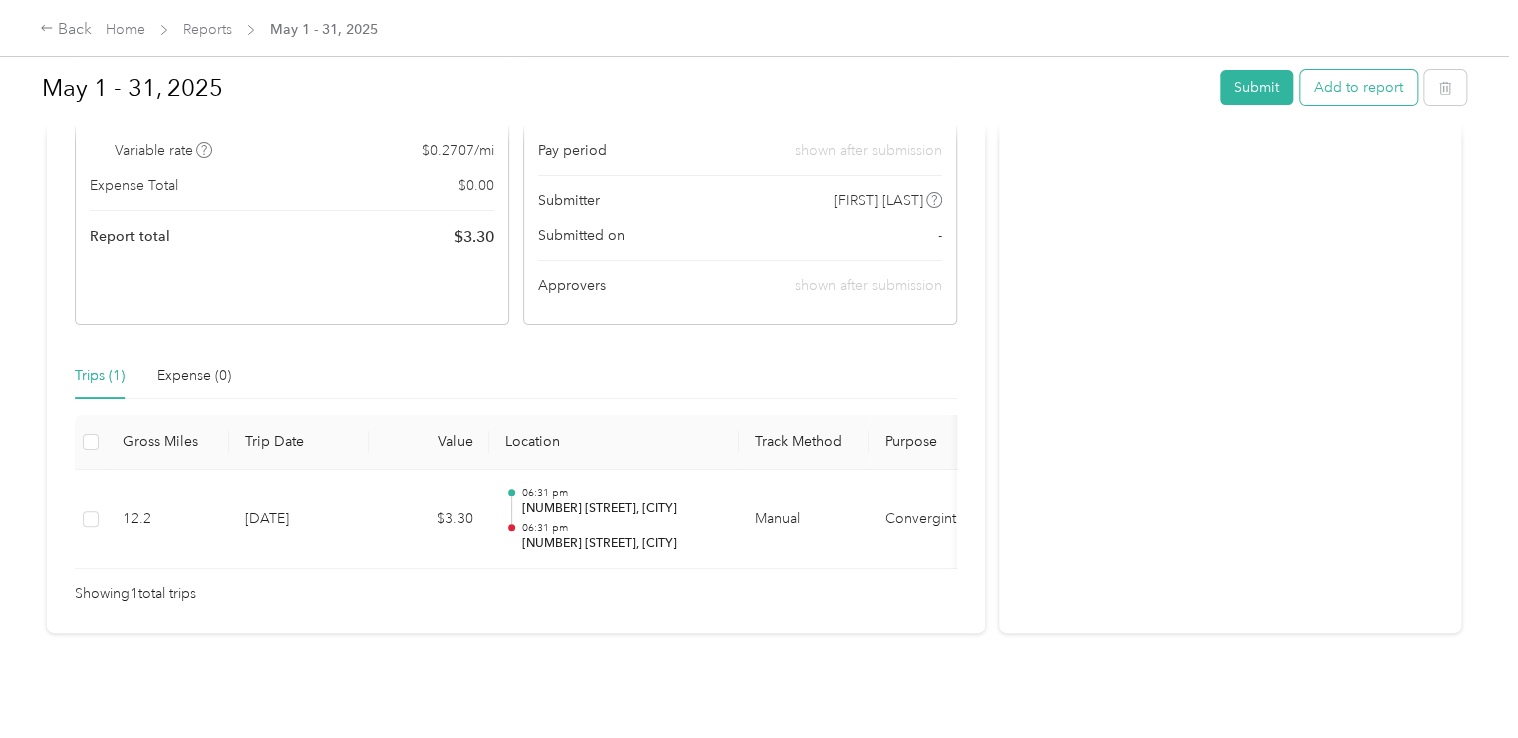 click on "Add to report" at bounding box center (1358, 87) 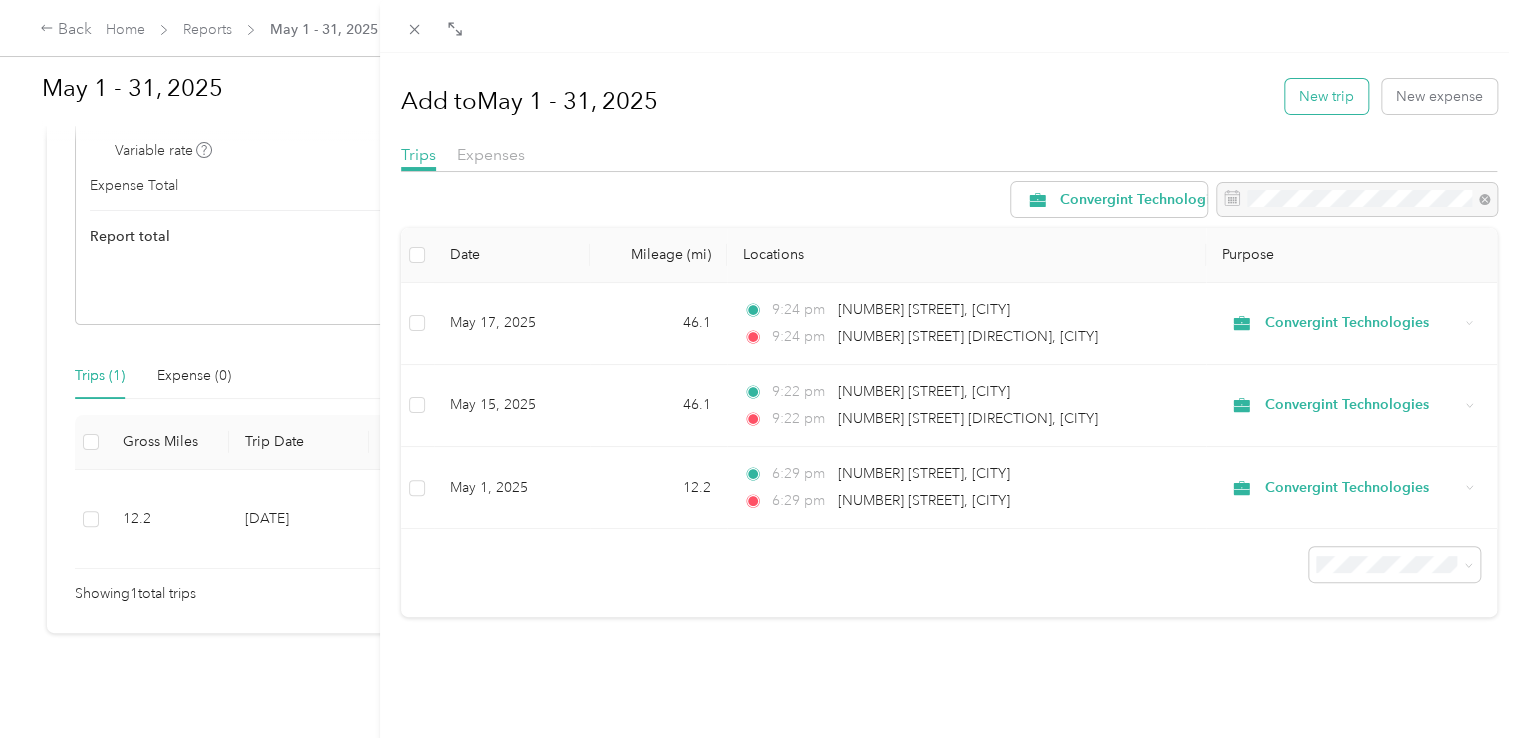 click on "New trip" at bounding box center (1326, 96) 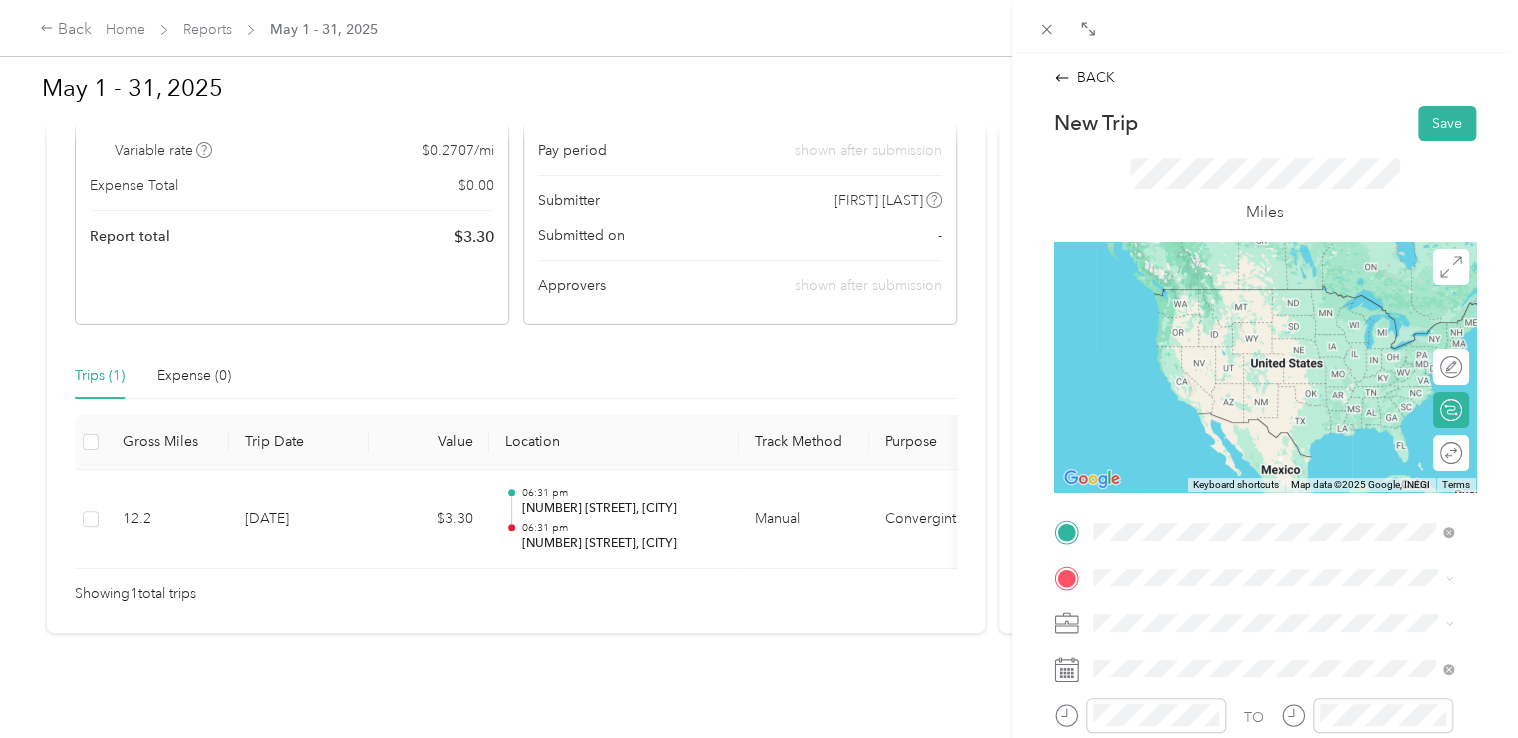 click on "[NUMBER] [STREET]
[CITY], [STATE] [POSTAL_CODE], [COUNTRY]" at bounding box center [1274, 297] 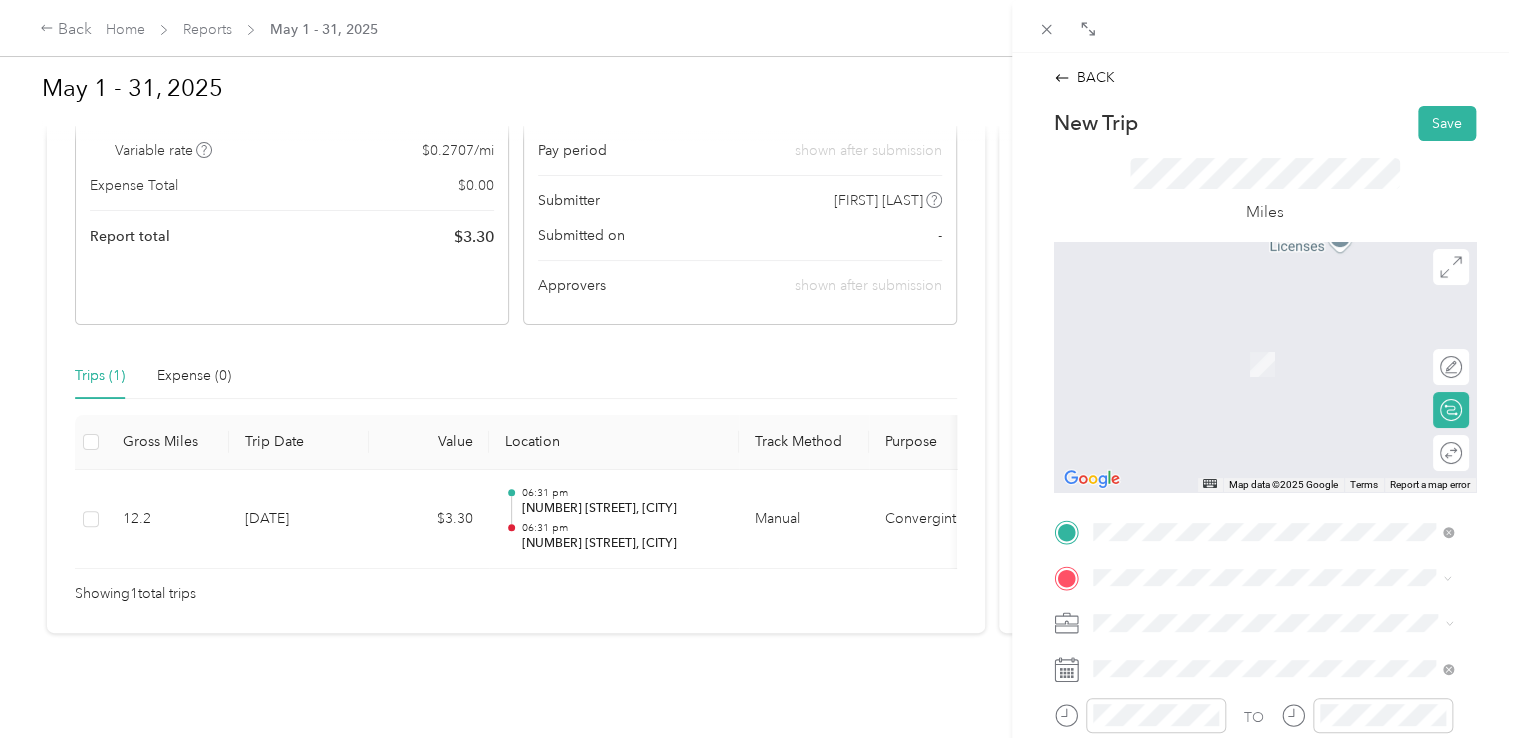 click on "[NUMBER] [STREET]
[CITY], [STATE] [POSTAL_CODE], [COUNTRY]" at bounding box center [1274, 342] 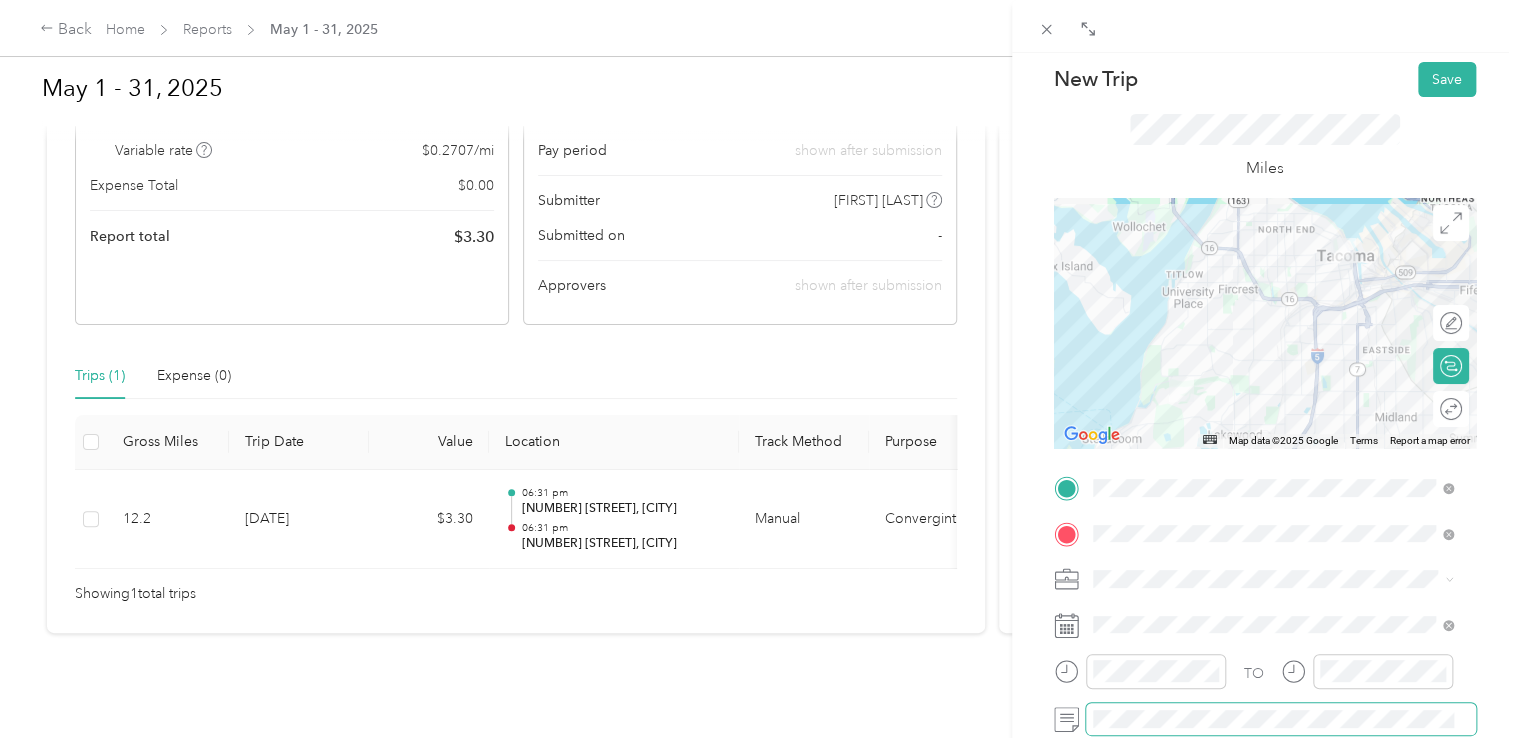 scroll, scrollTop: 0, scrollLeft: 0, axis: both 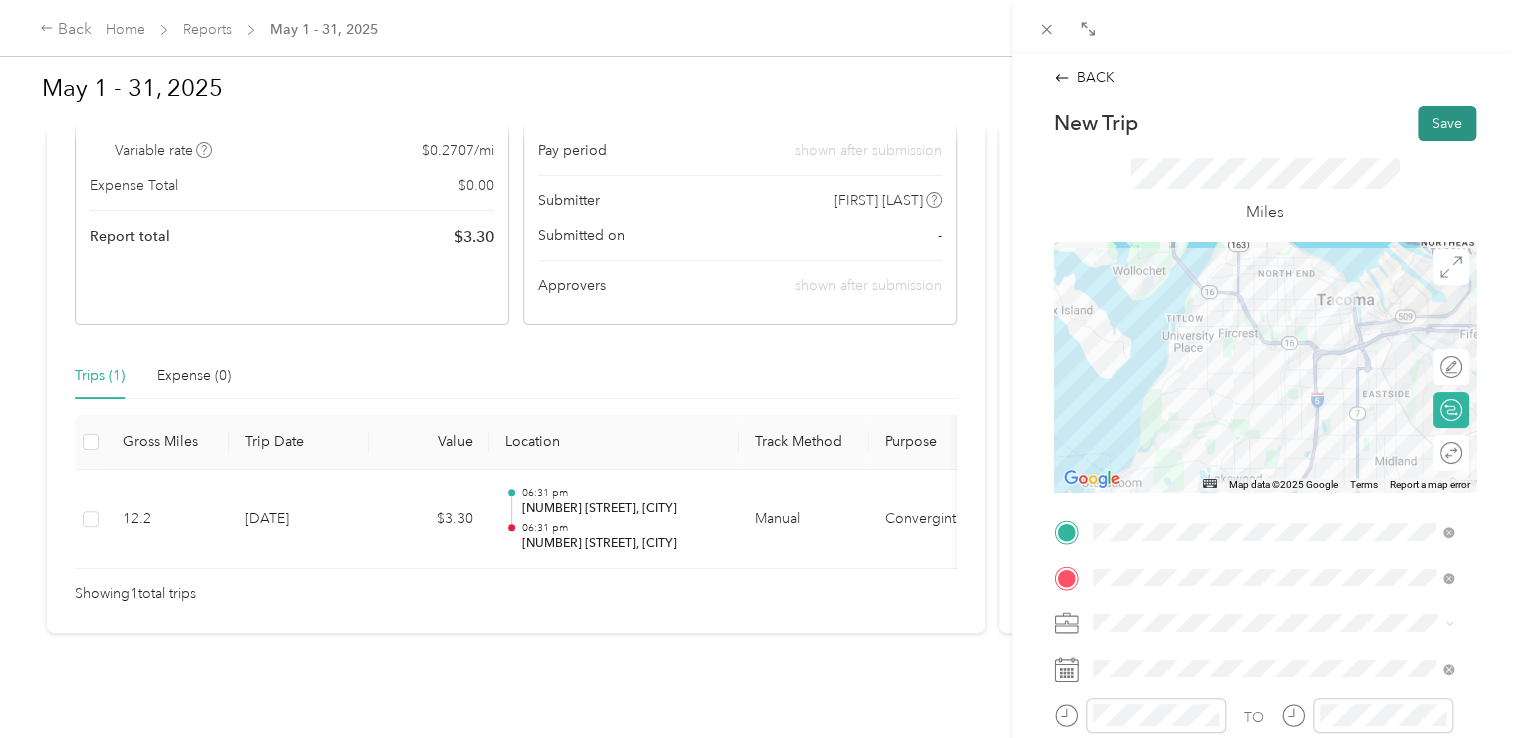 click on "Save" at bounding box center (1447, 123) 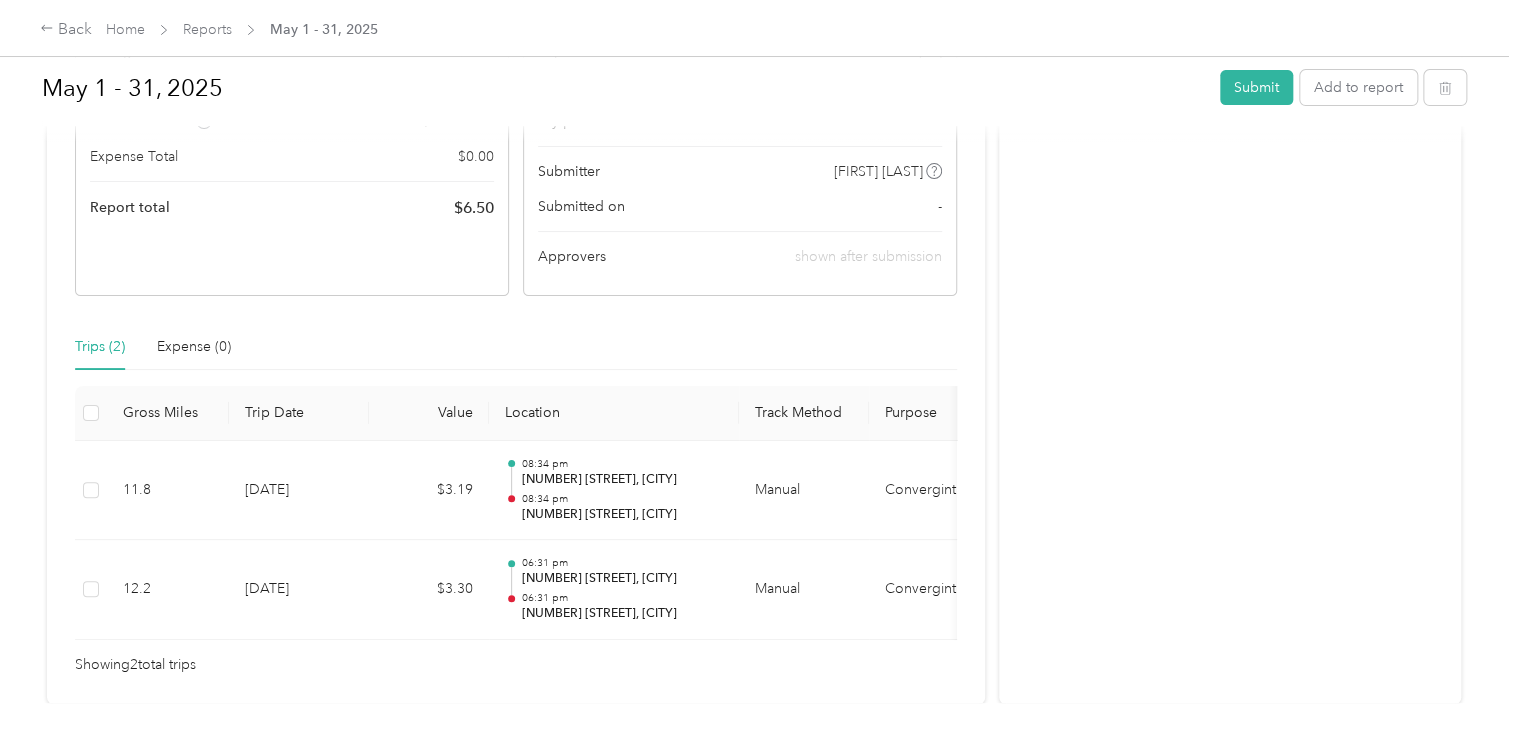 click on "Trips (2)" at bounding box center [100, 347] 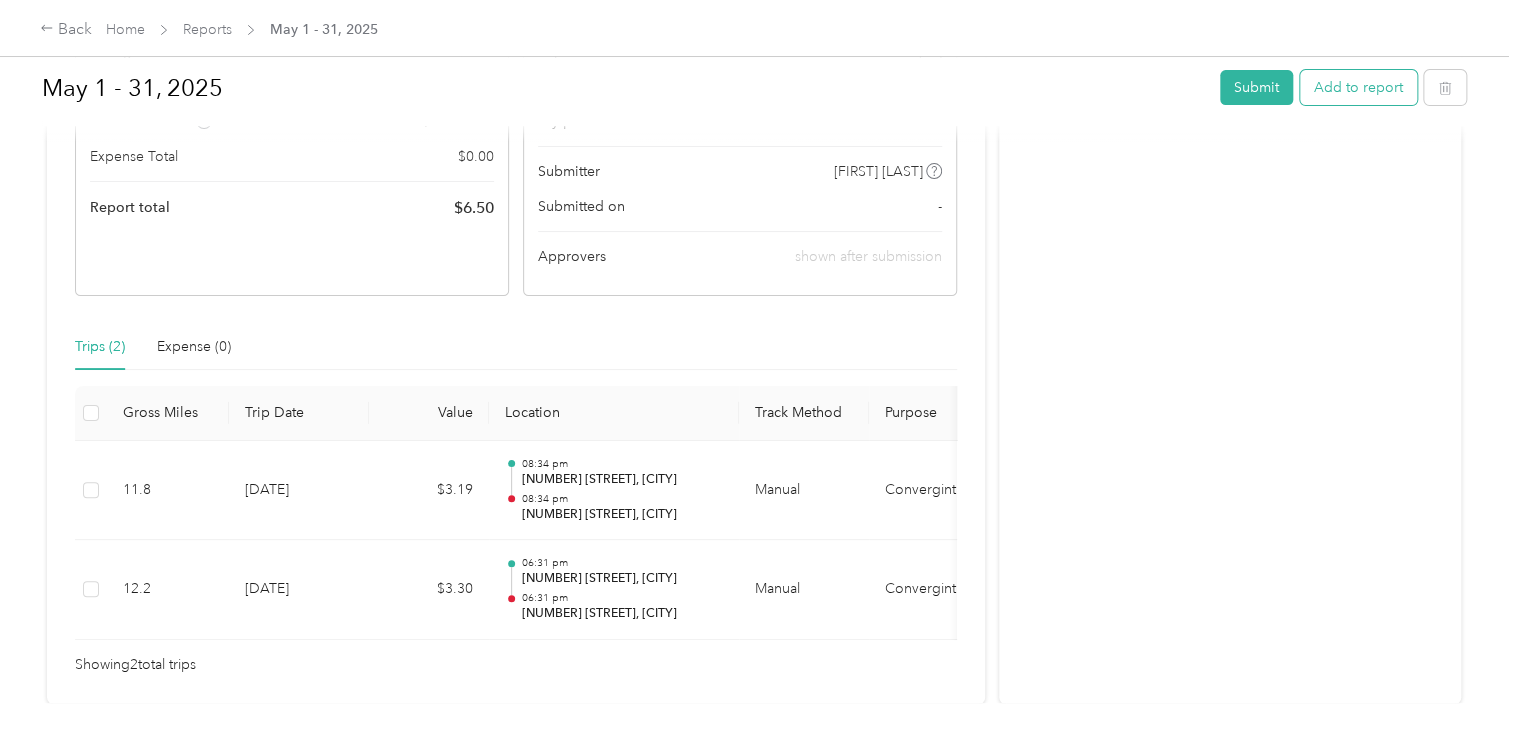 click on "Add to report" at bounding box center (1358, 87) 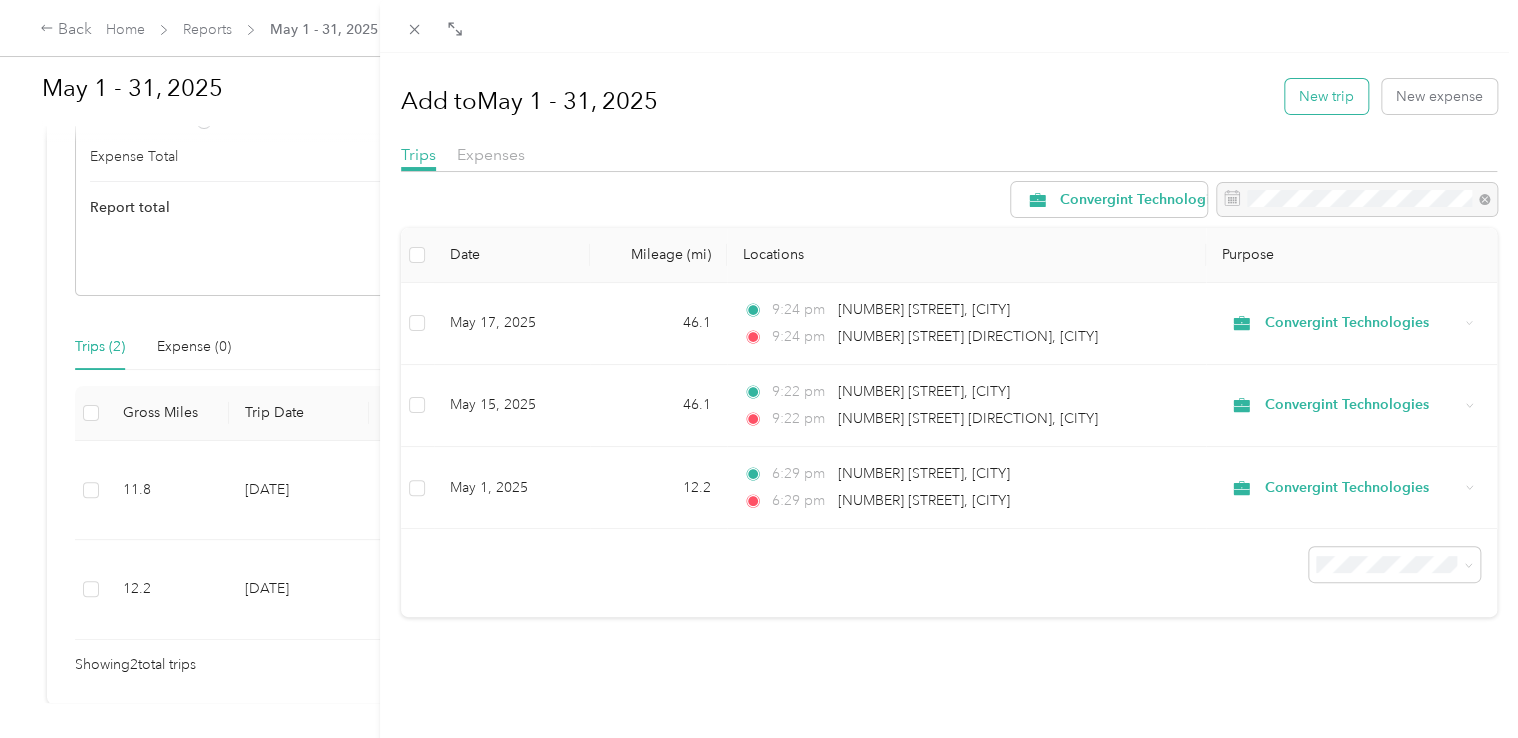 click on "New trip" at bounding box center [1326, 96] 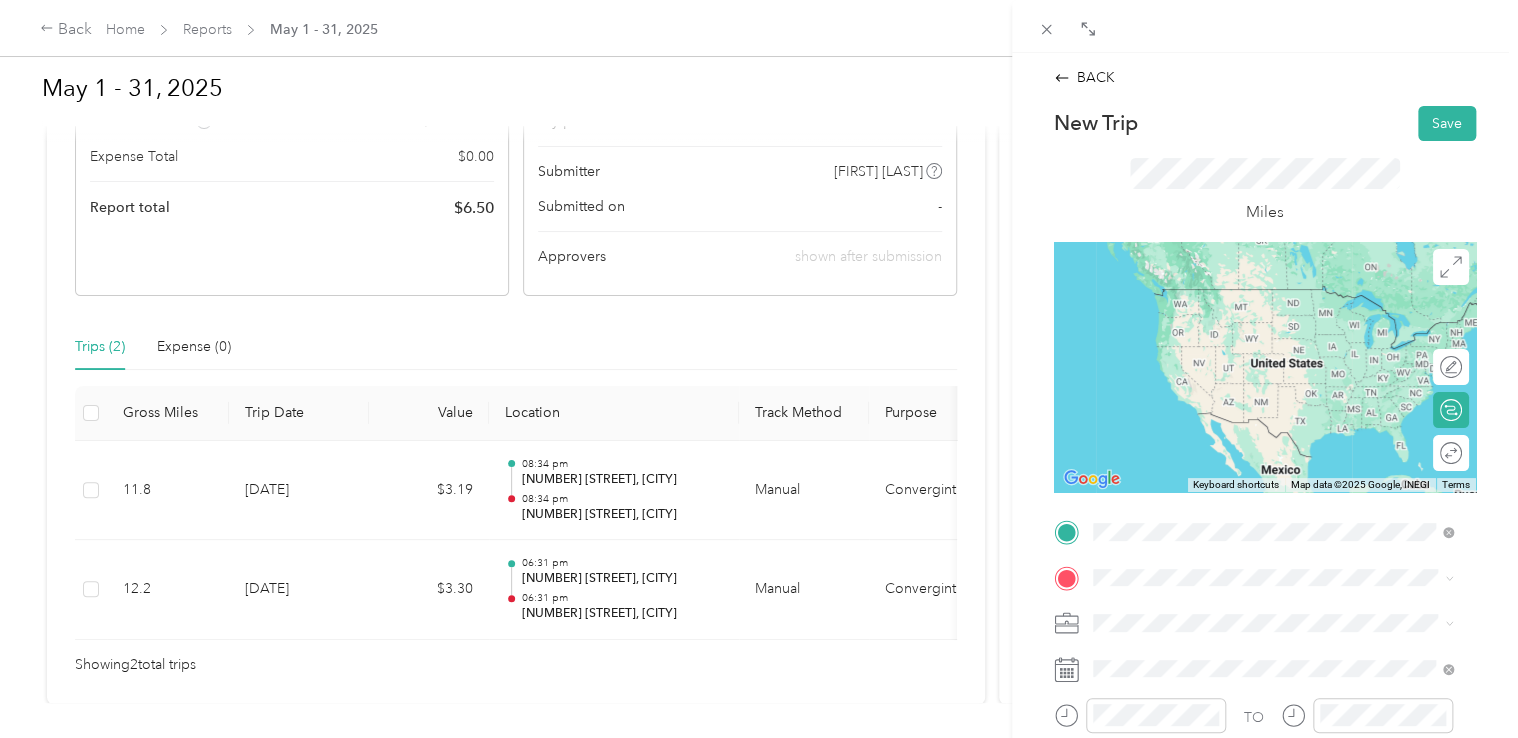 click on "[NUMBER] [STREET]
[CITY], [STATE] [POSTAL_CODE], [COUNTRY]" at bounding box center [1274, 374] 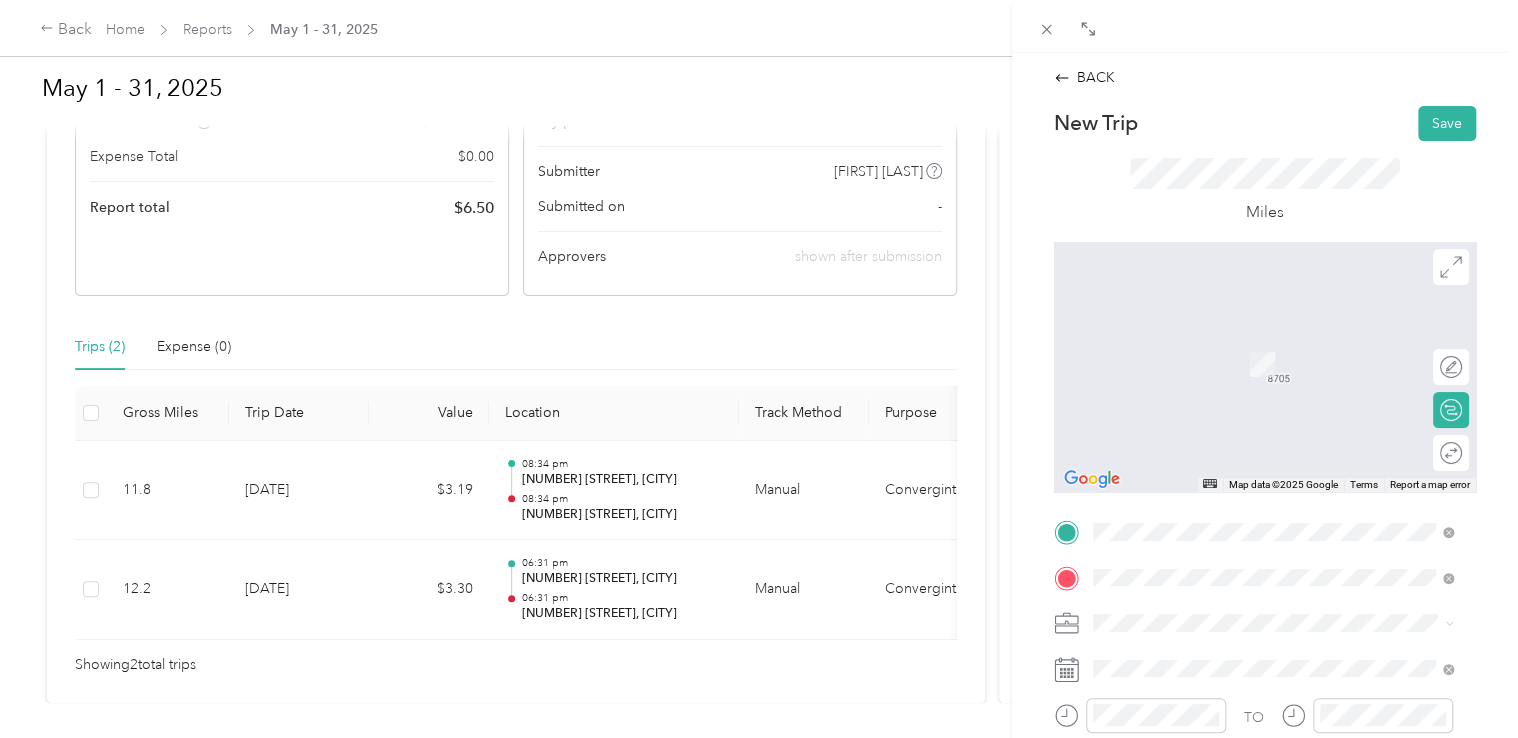 click on "[NUMBER] [STREET] [DIRECTION]
[CITY], [STATE] [POSTAL_CODE], [COUNTRY]" at bounding box center [1274, 342] 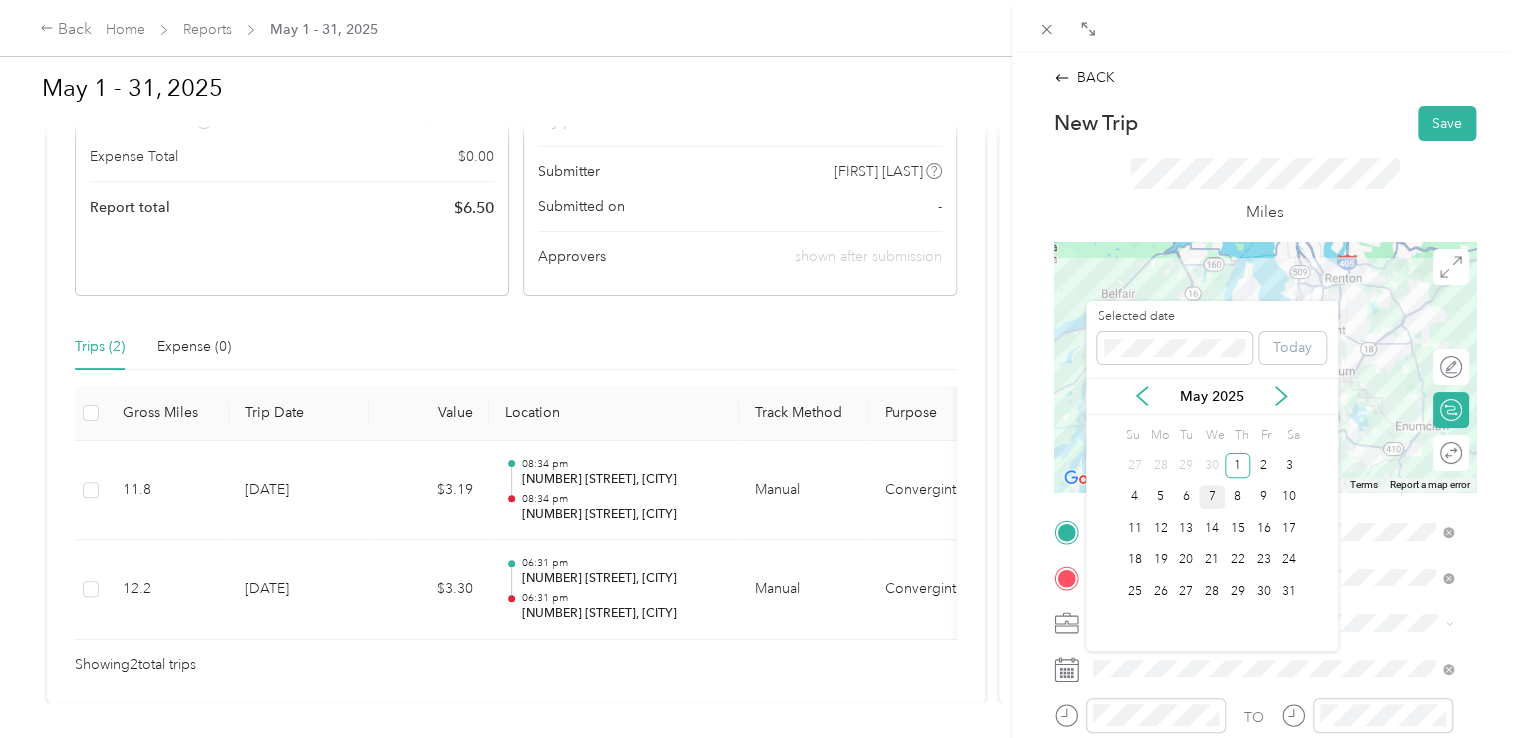 click on "7" at bounding box center (1212, 497) 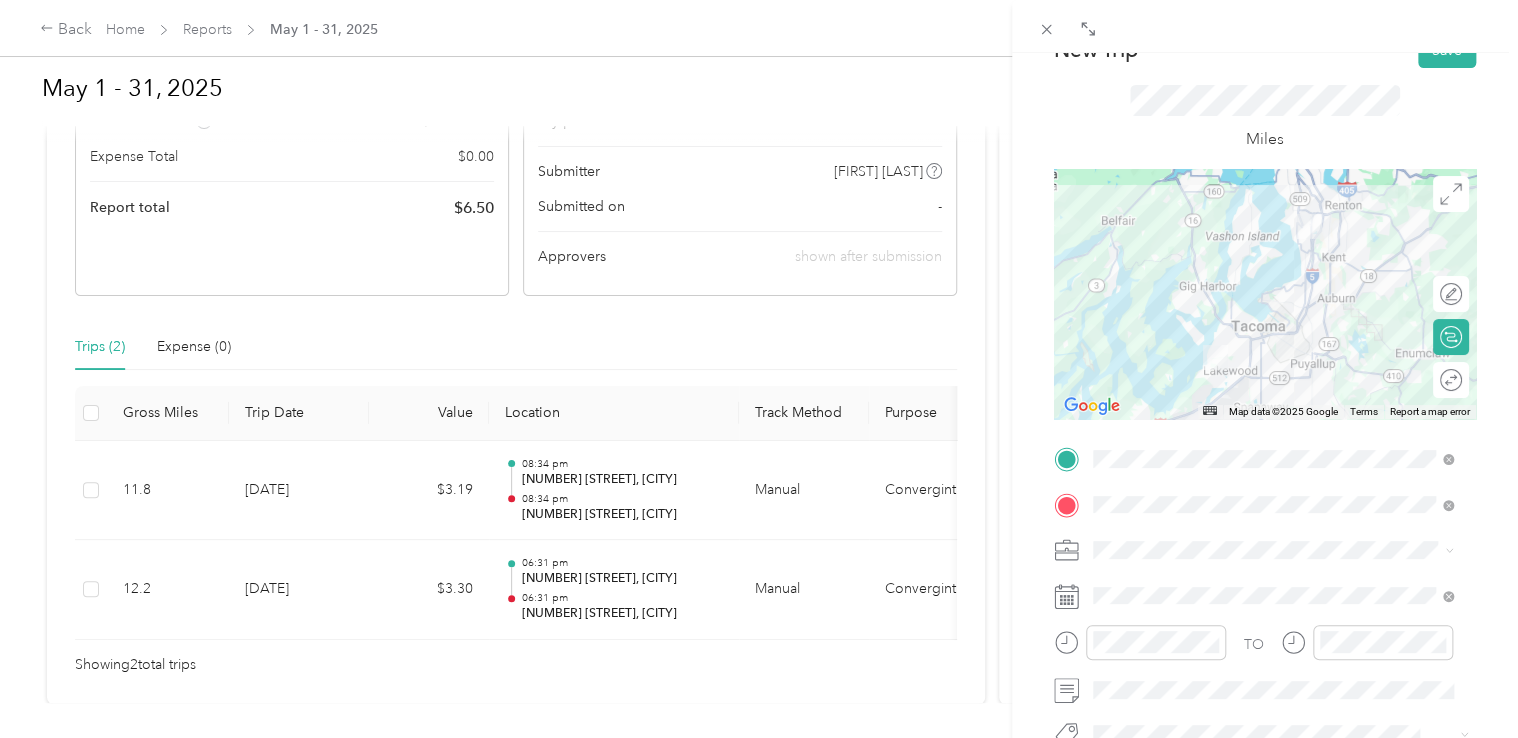 scroll, scrollTop: 0, scrollLeft: 0, axis: both 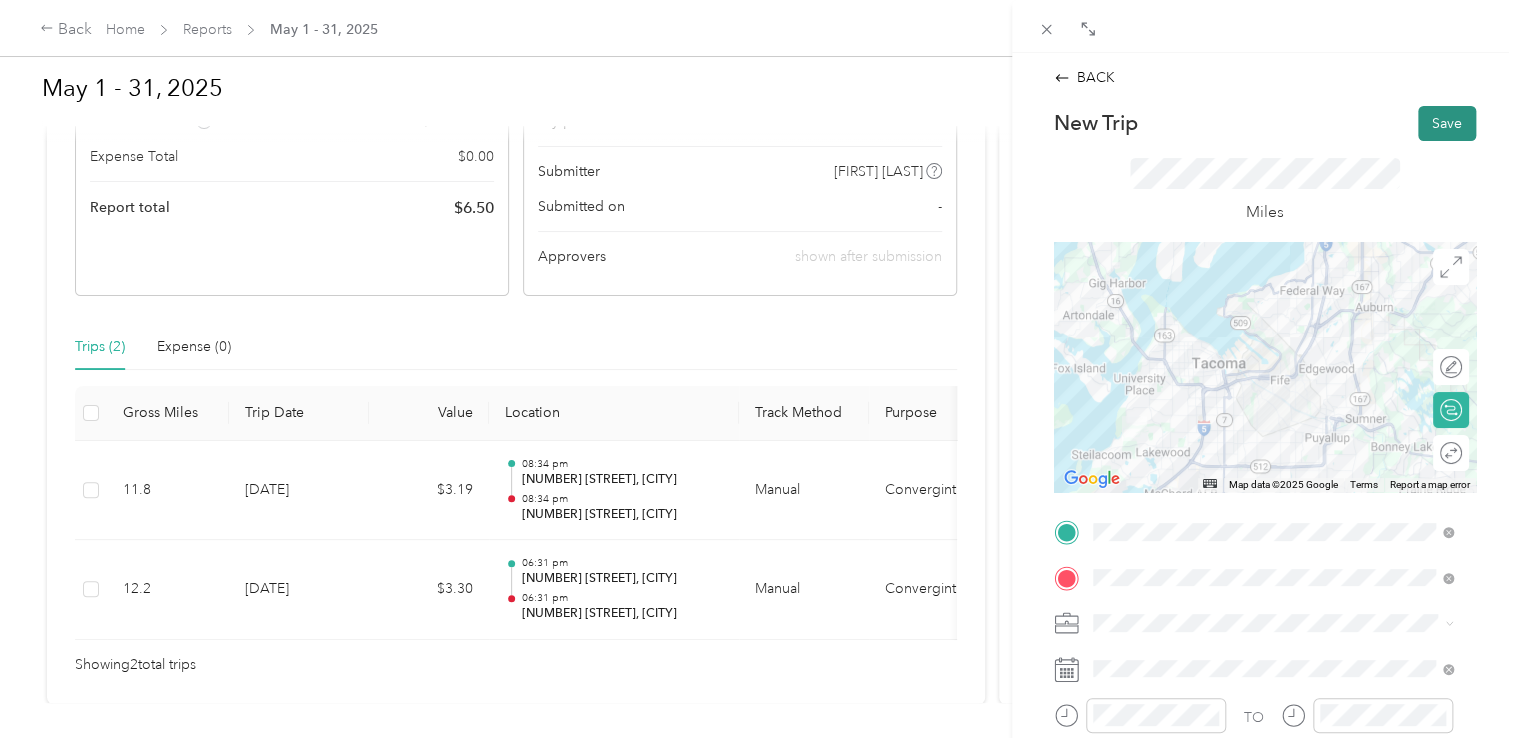 click on "Save" at bounding box center [1447, 123] 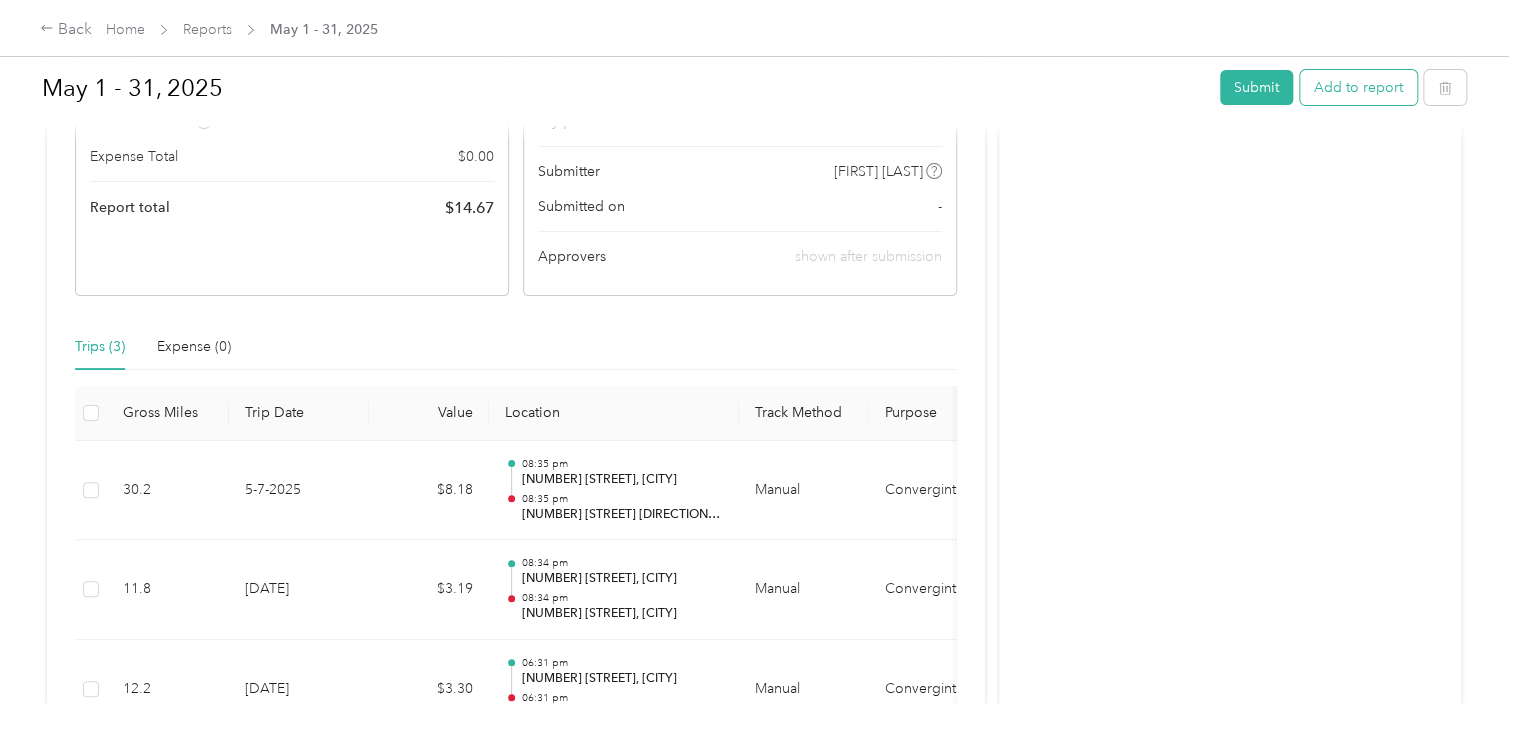 click on "Add to report" at bounding box center [1358, 87] 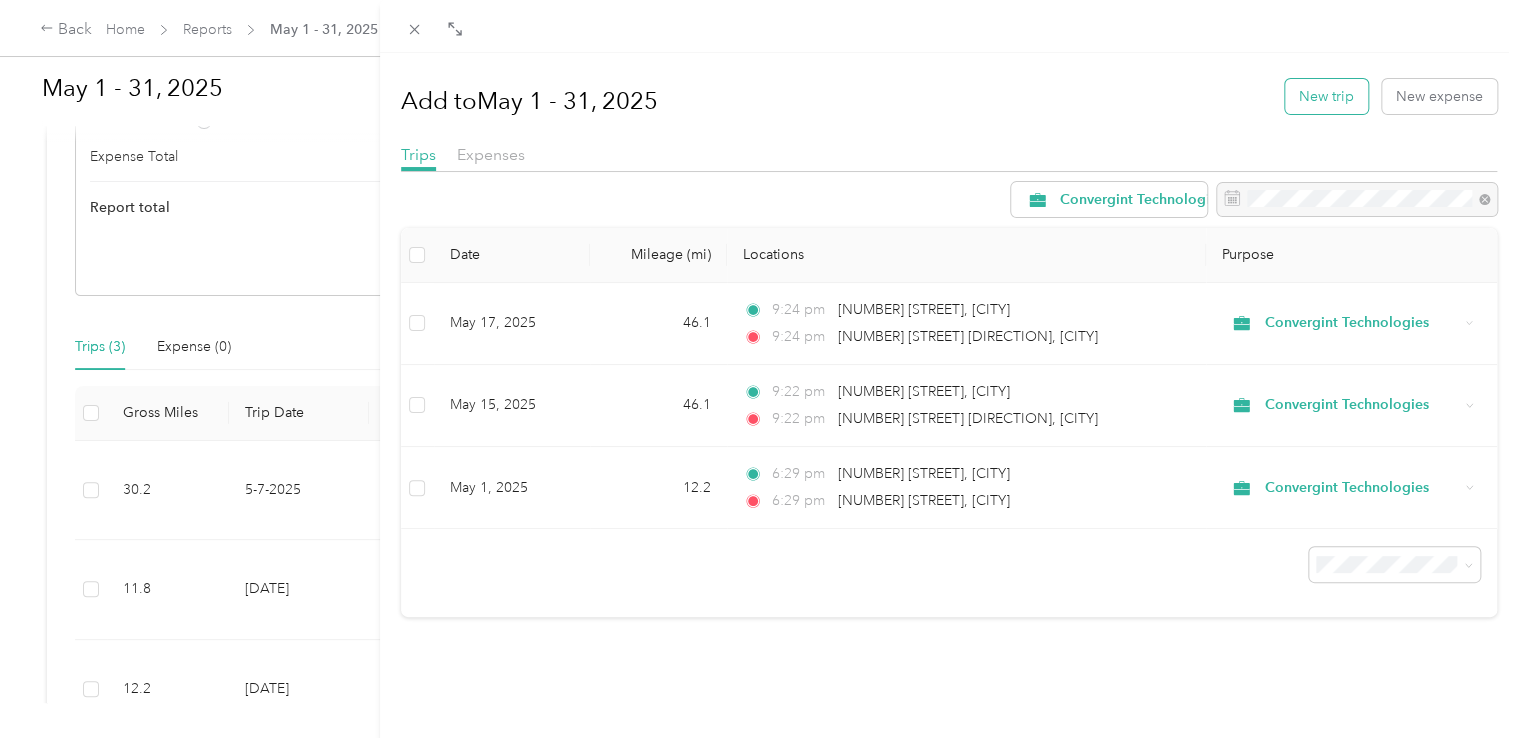 click on "New trip" at bounding box center [1326, 96] 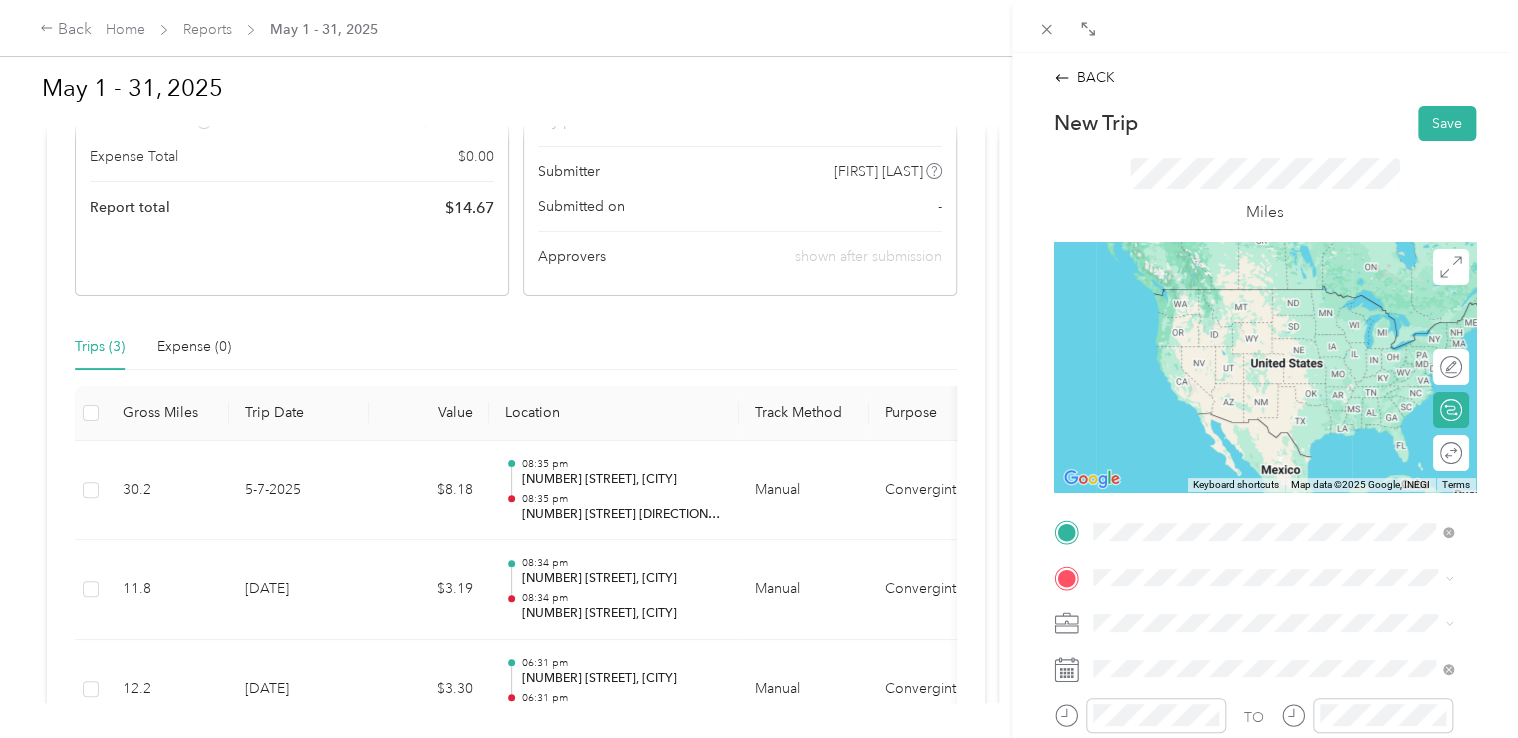 click on "[NUMBER] [STREET] [DIRECTION]
[CITY], [STATE] [POSTAL_CODE], [COUNTRY]" at bounding box center (1274, 297) 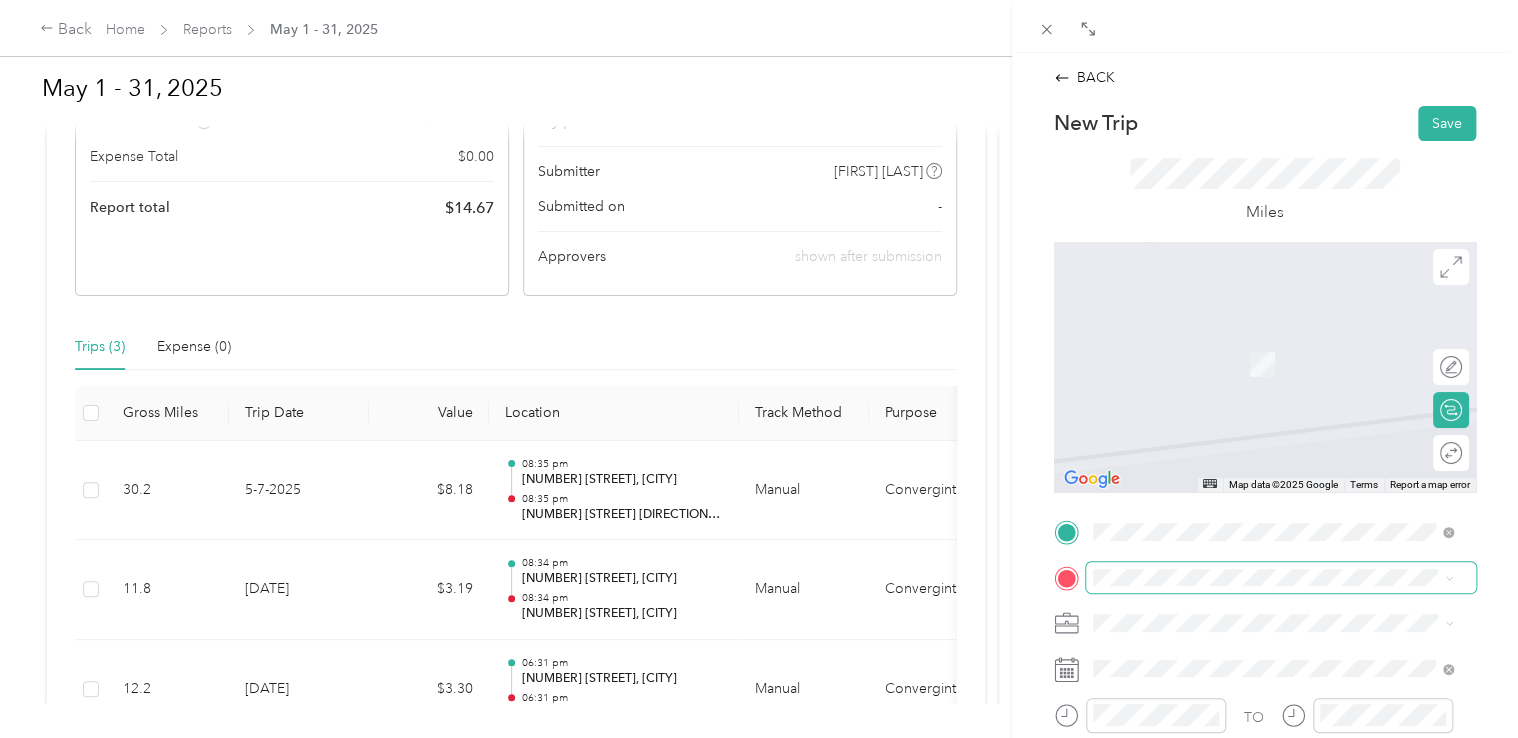 click at bounding box center (1281, 578) 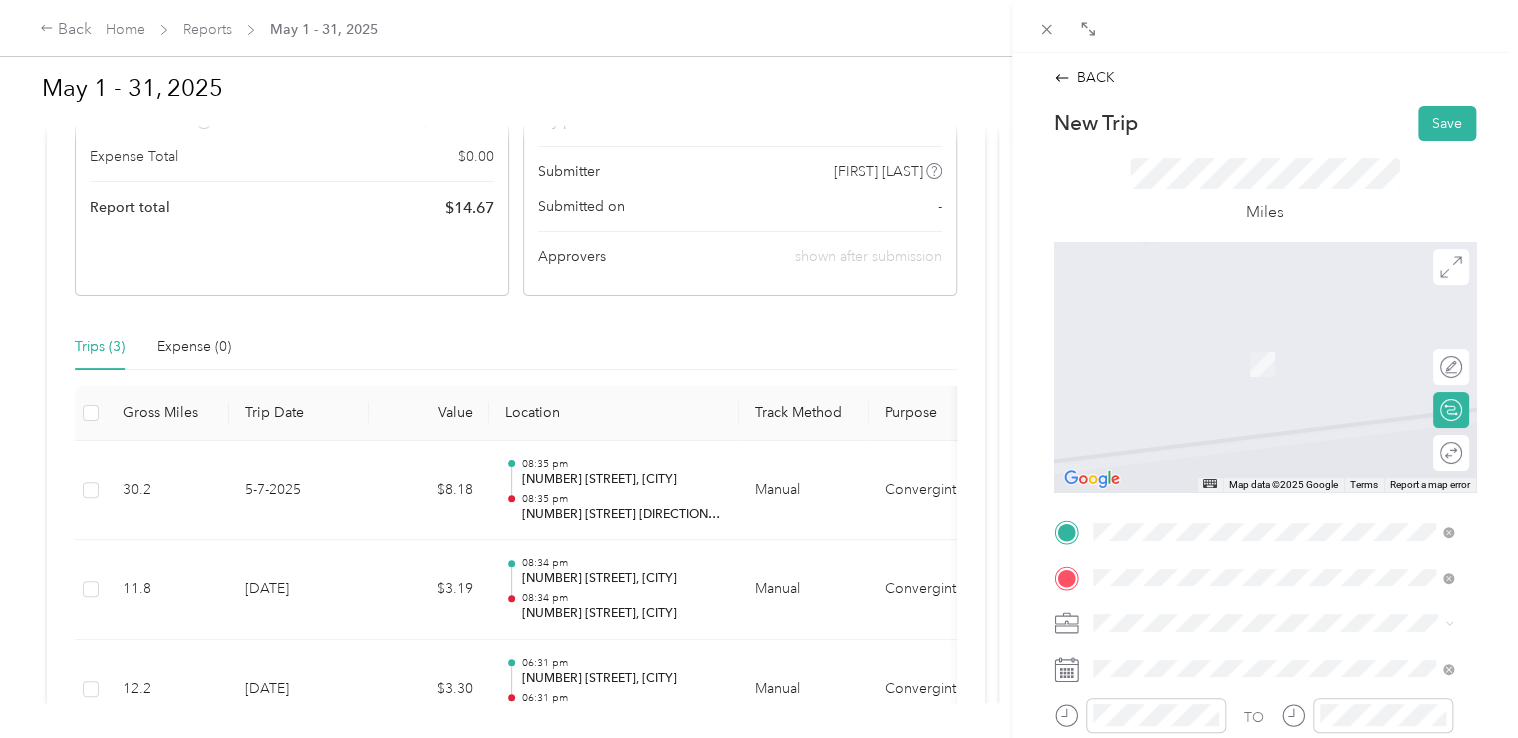 click on "[NUMBER] [STREET]
[CITY], [STATE] [POSTAL_CODE], [COUNTRY]" at bounding box center (1274, 398) 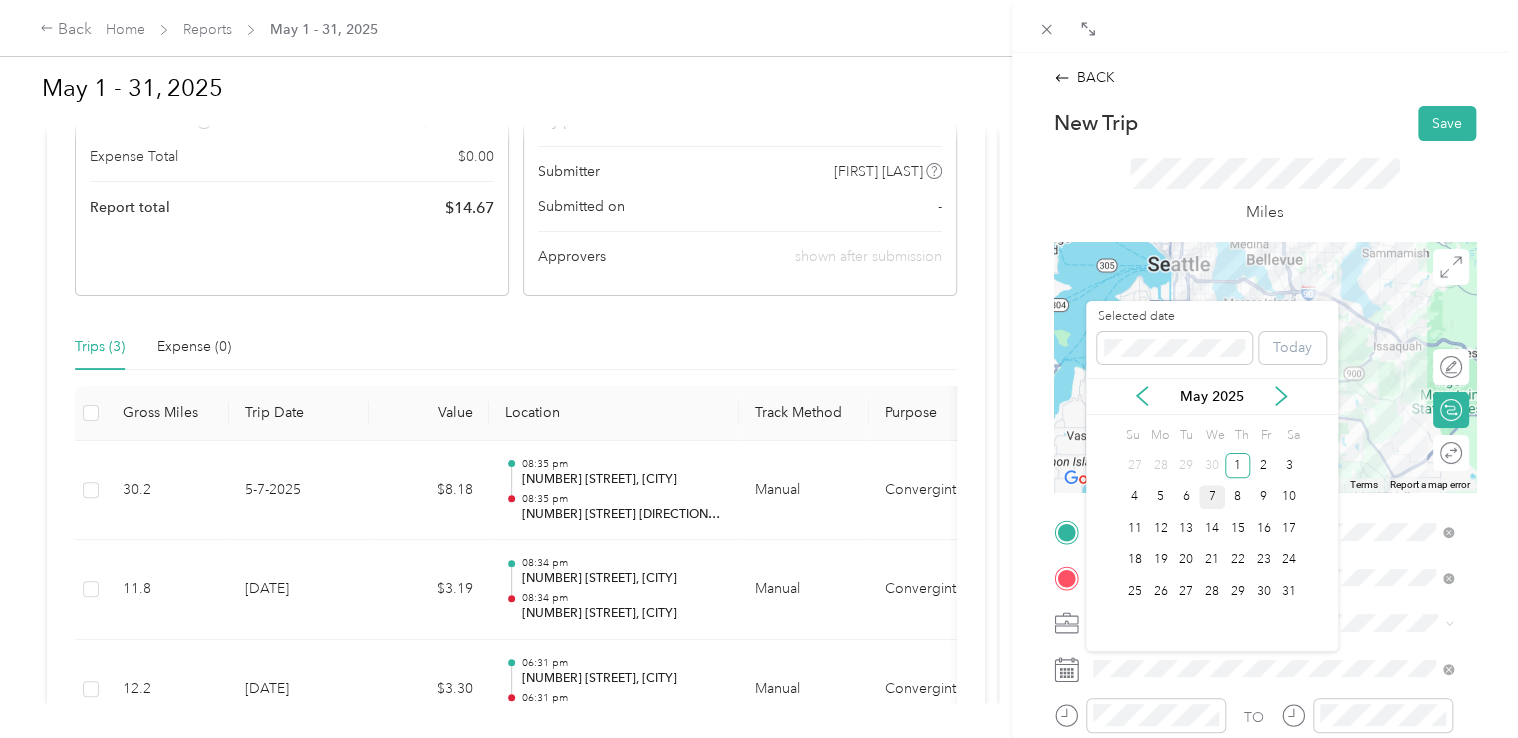click on "7" at bounding box center (1212, 497) 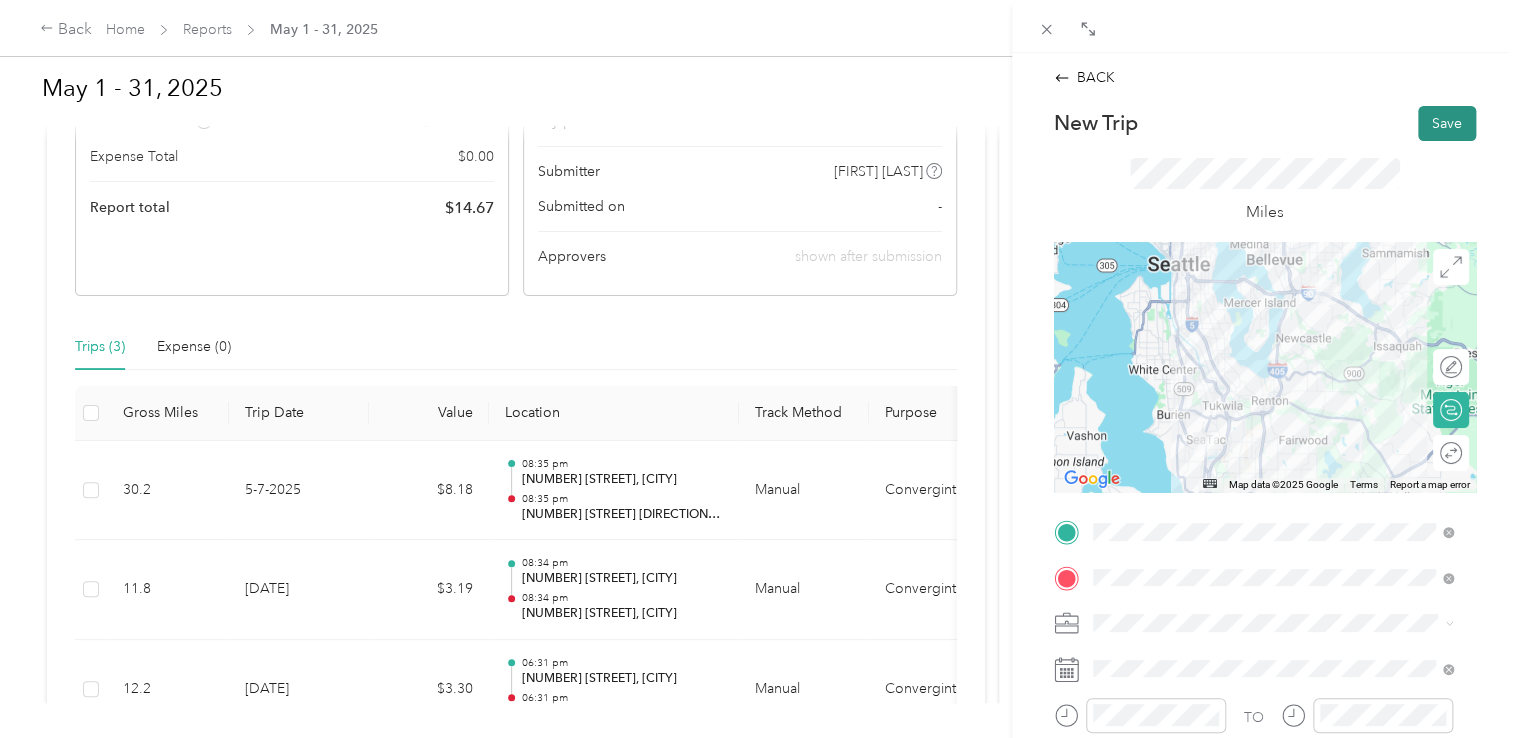 click on "Save" at bounding box center (1447, 123) 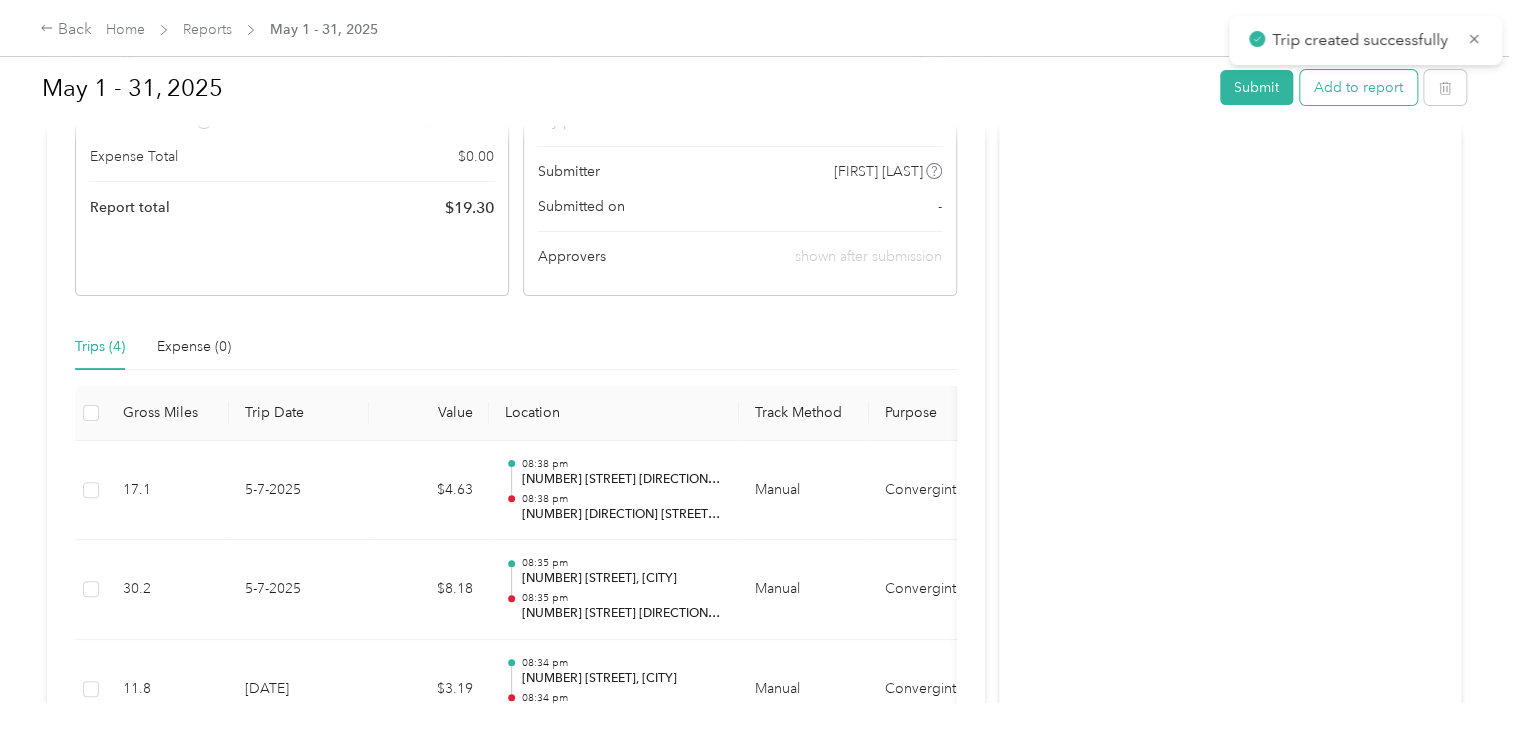 click on "Add to report" at bounding box center [1358, 87] 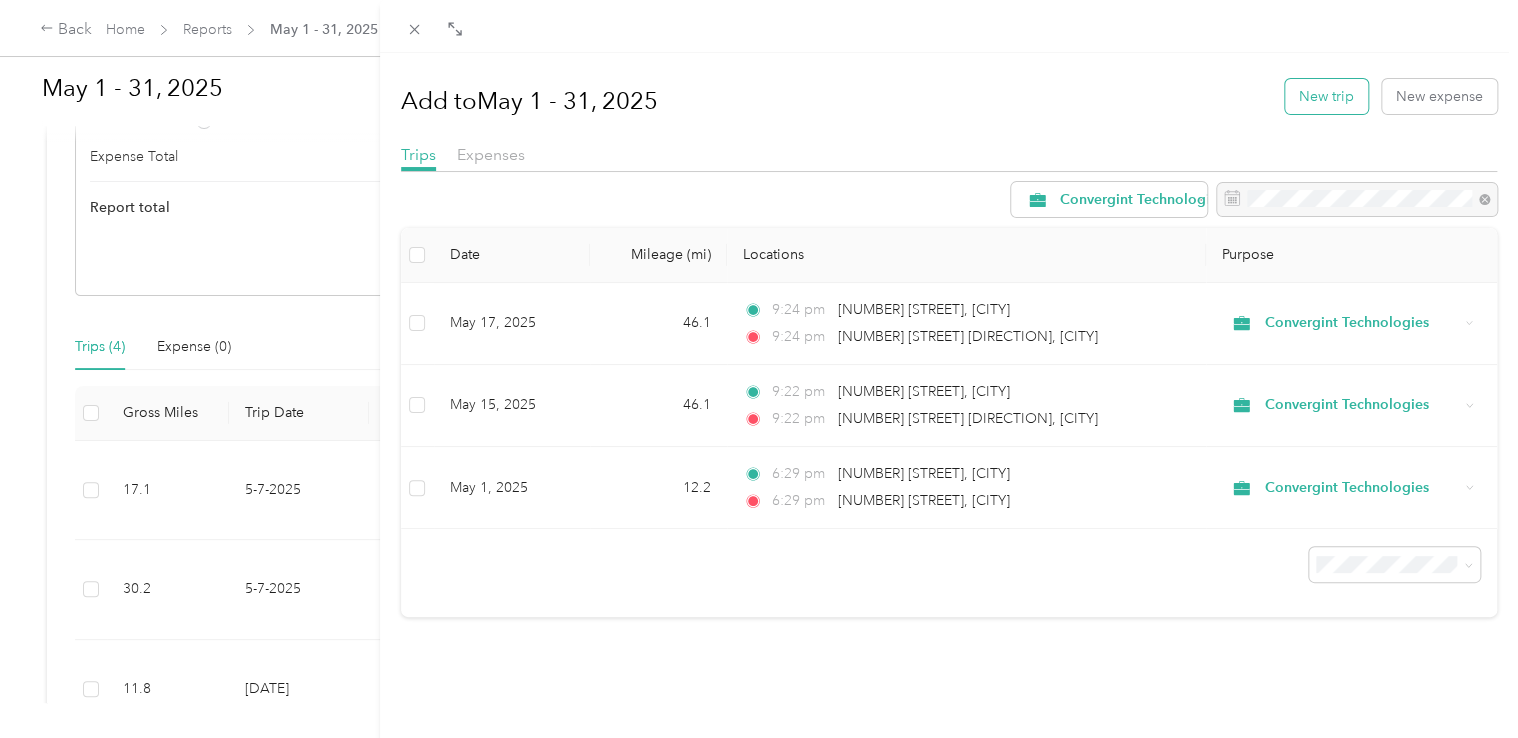 click on "New trip" at bounding box center [1326, 96] 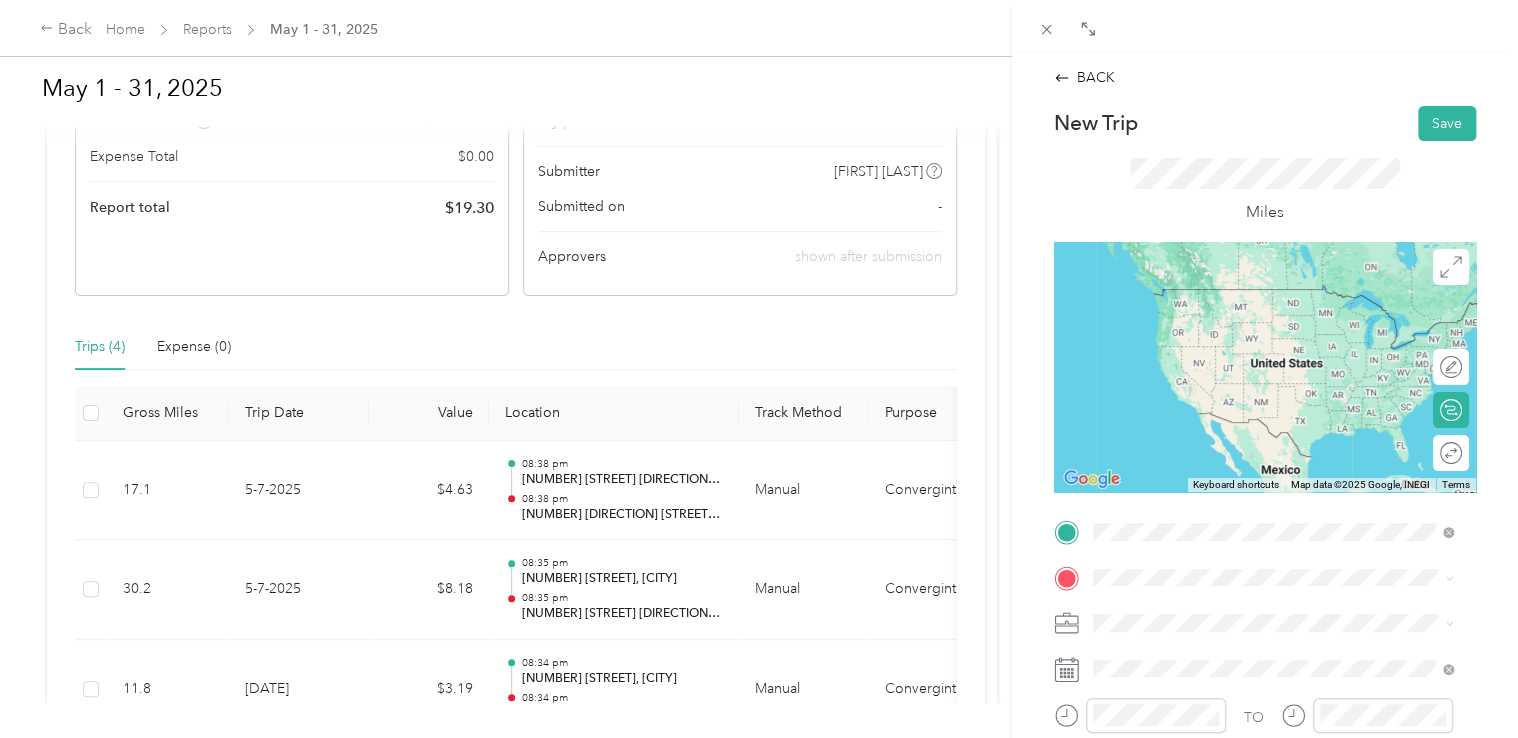 click on "[NUMBER] [STREET]
[CITY], [STATE] [POSTAL_CODE], [COUNTRY]" at bounding box center [1274, 353] 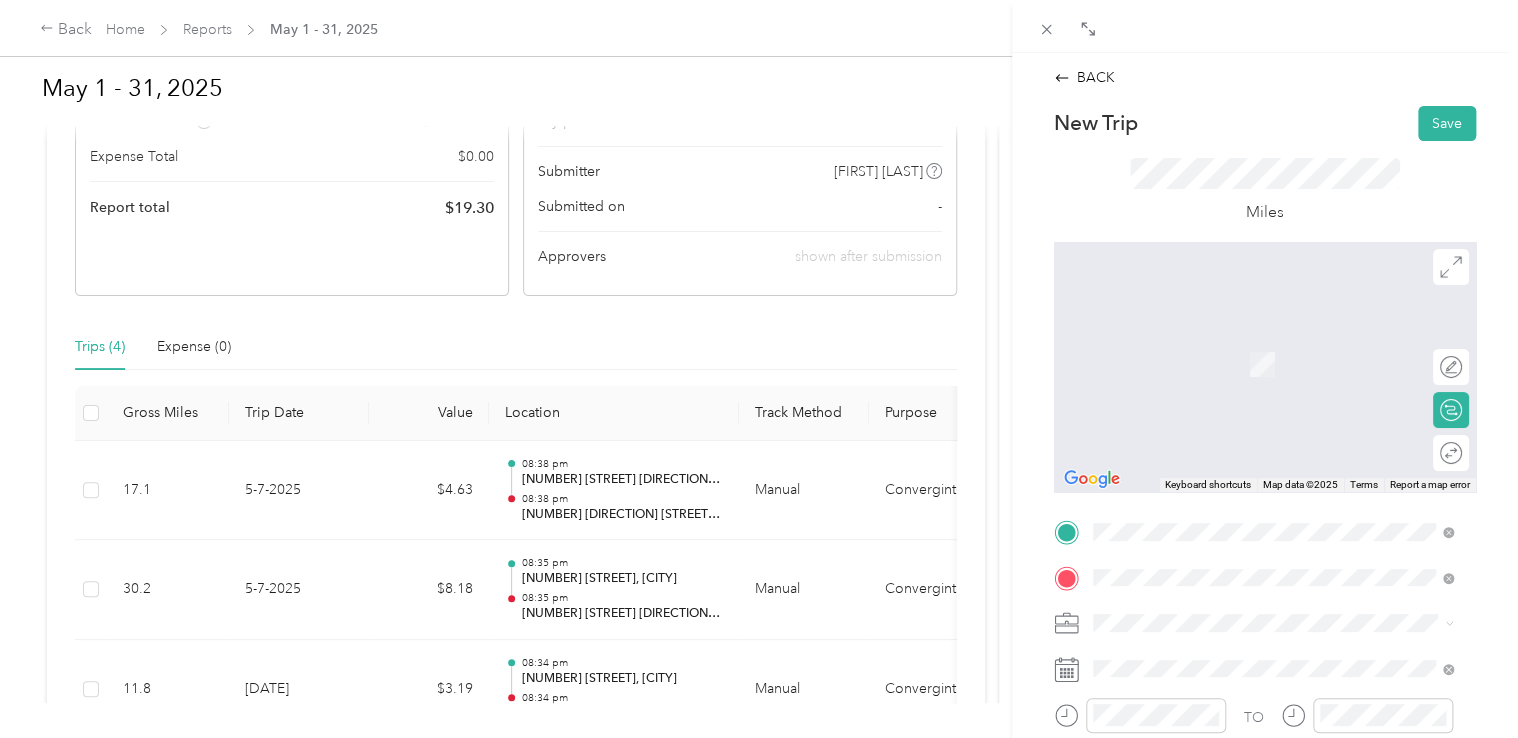 click on "[NUMBER] [STREET]
[CITY], [STATE] [POSTAL_CODE], [COUNTRY]" at bounding box center [1274, 363] 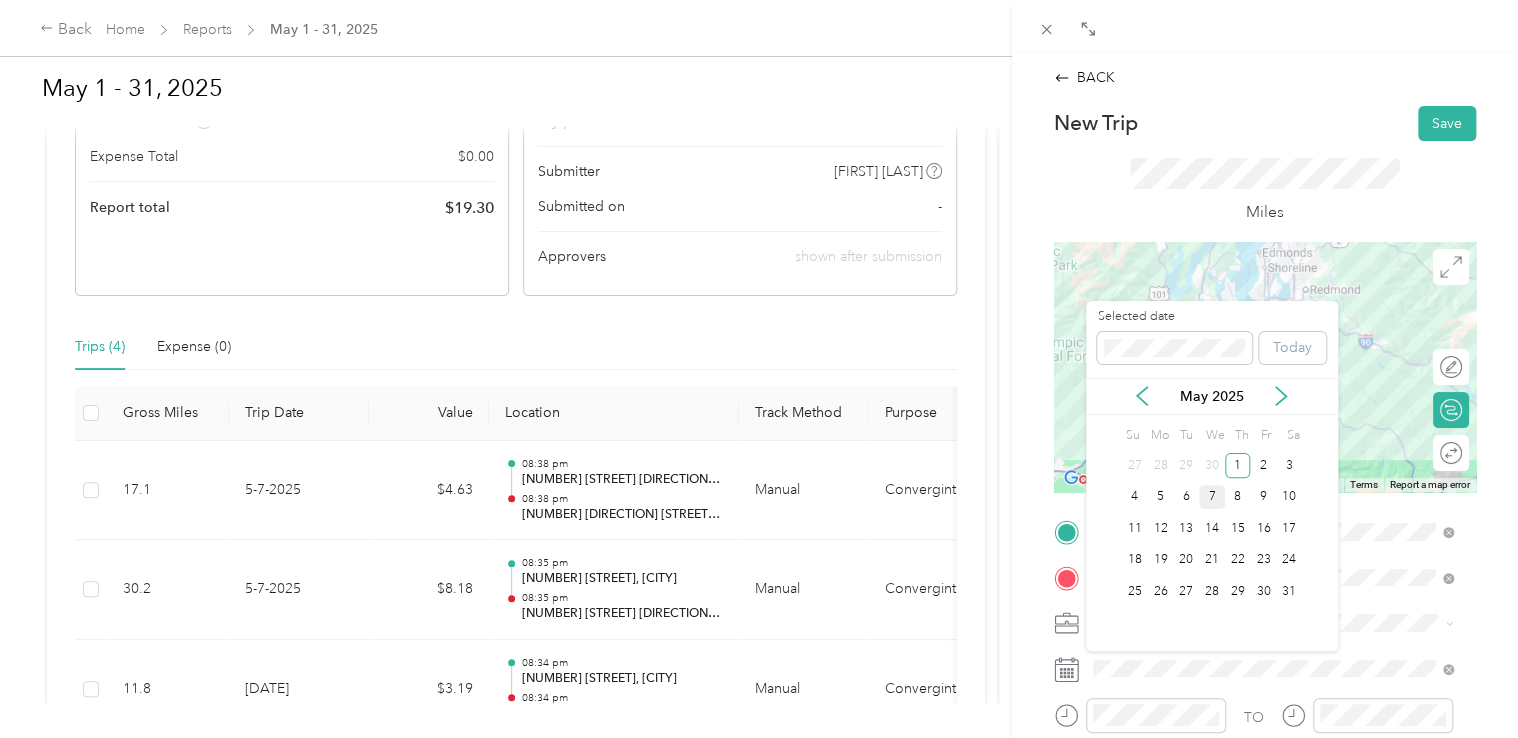 click on "7" at bounding box center (1212, 497) 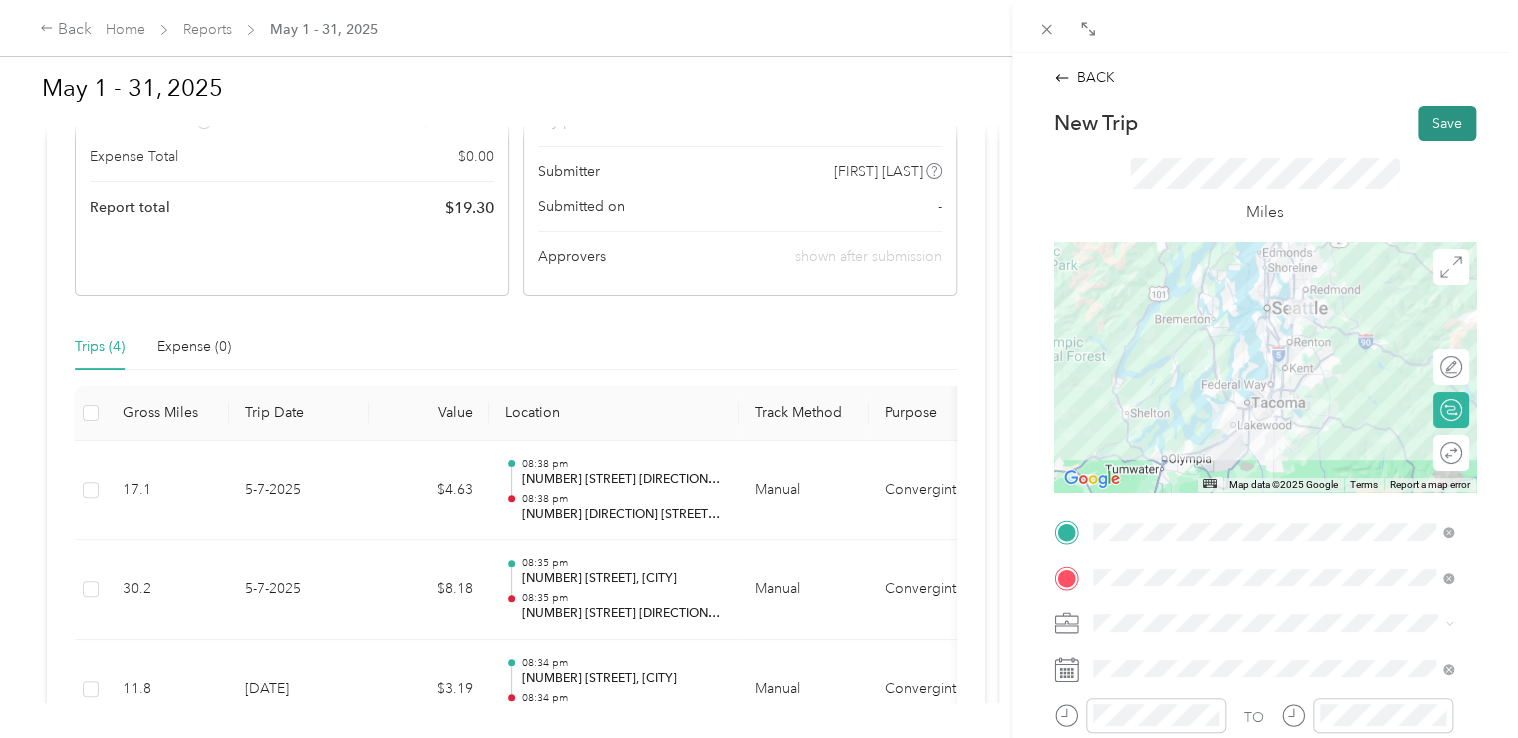 click on "Save" at bounding box center [1447, 123] 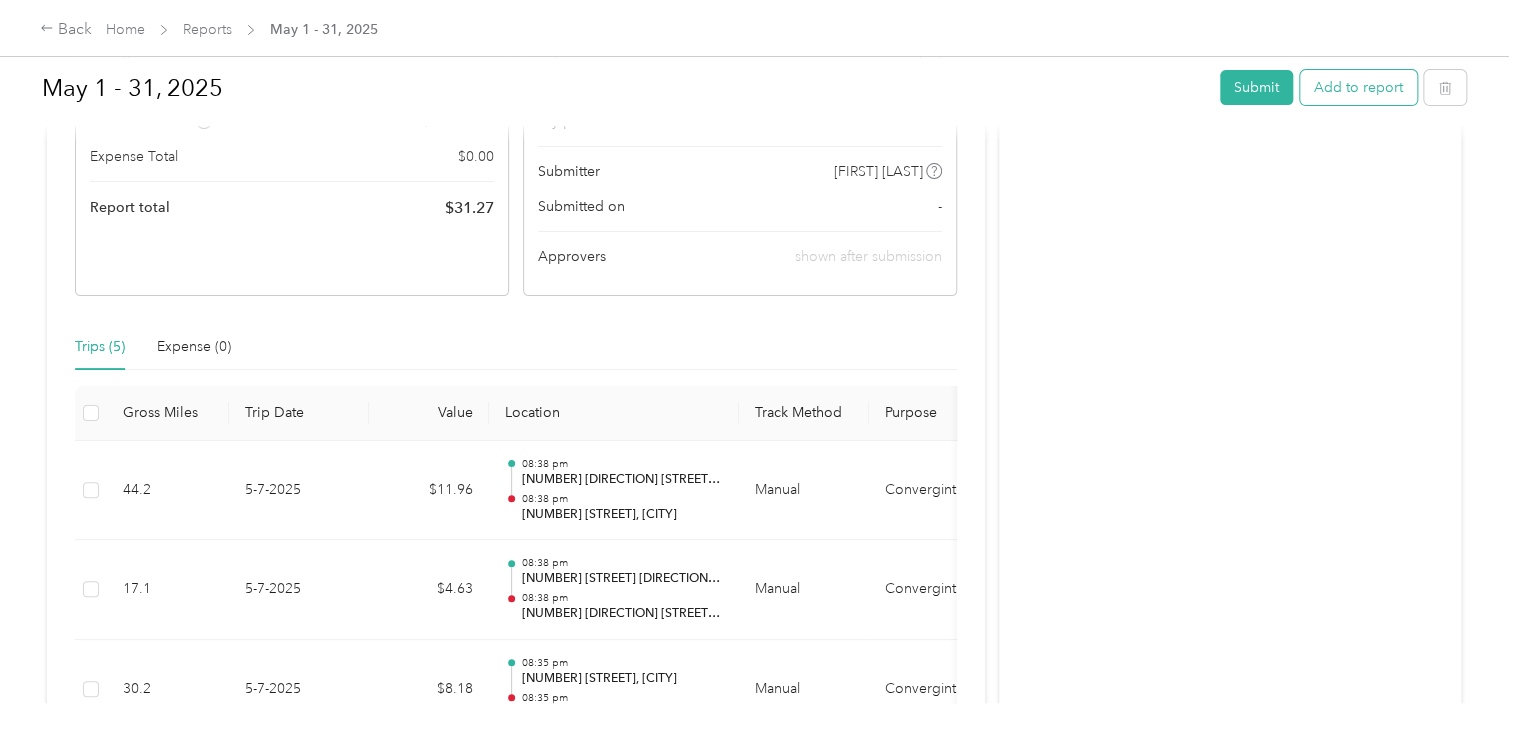 click on "Add to report" at bounding box center (1358, 87) 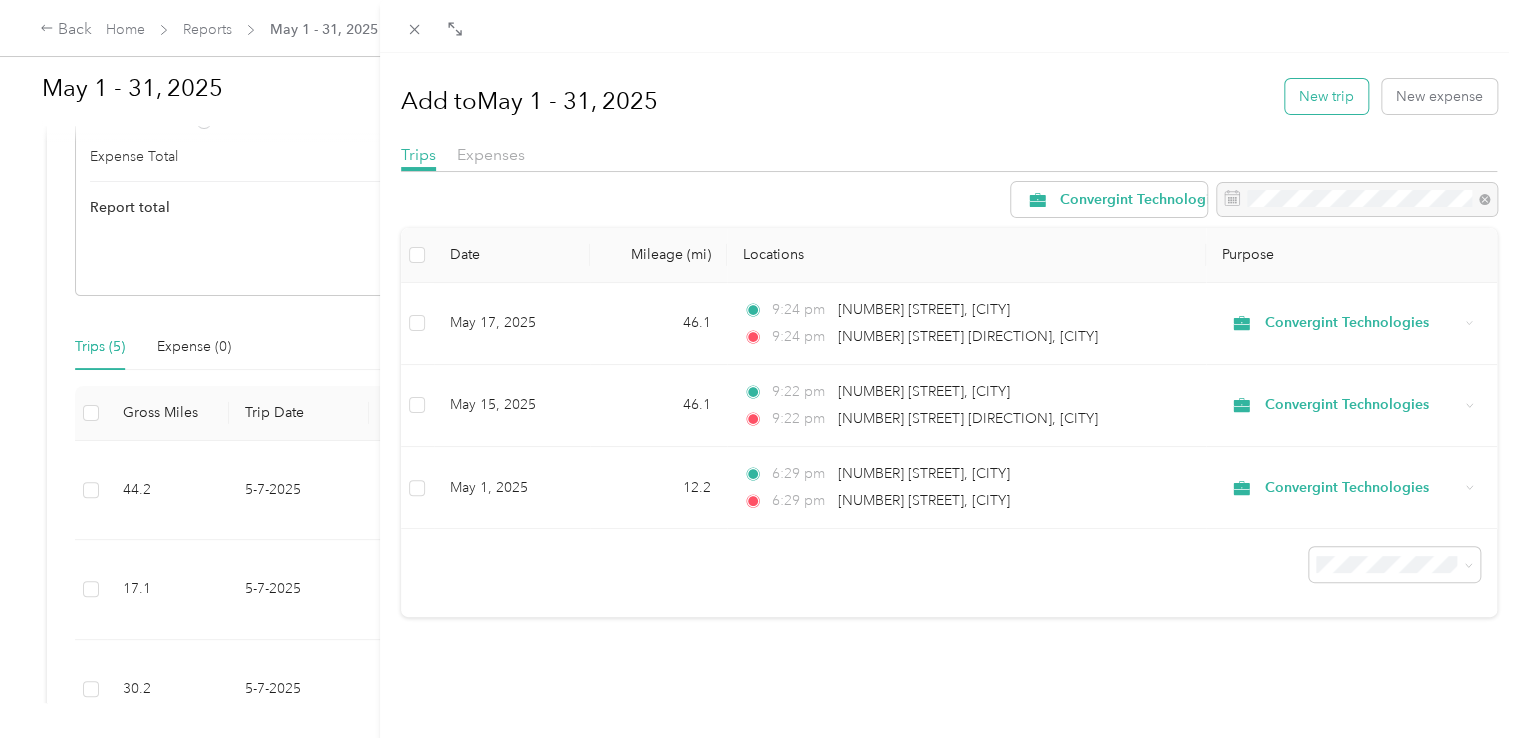 click on "New trip" at bounding box center [1326, 96] 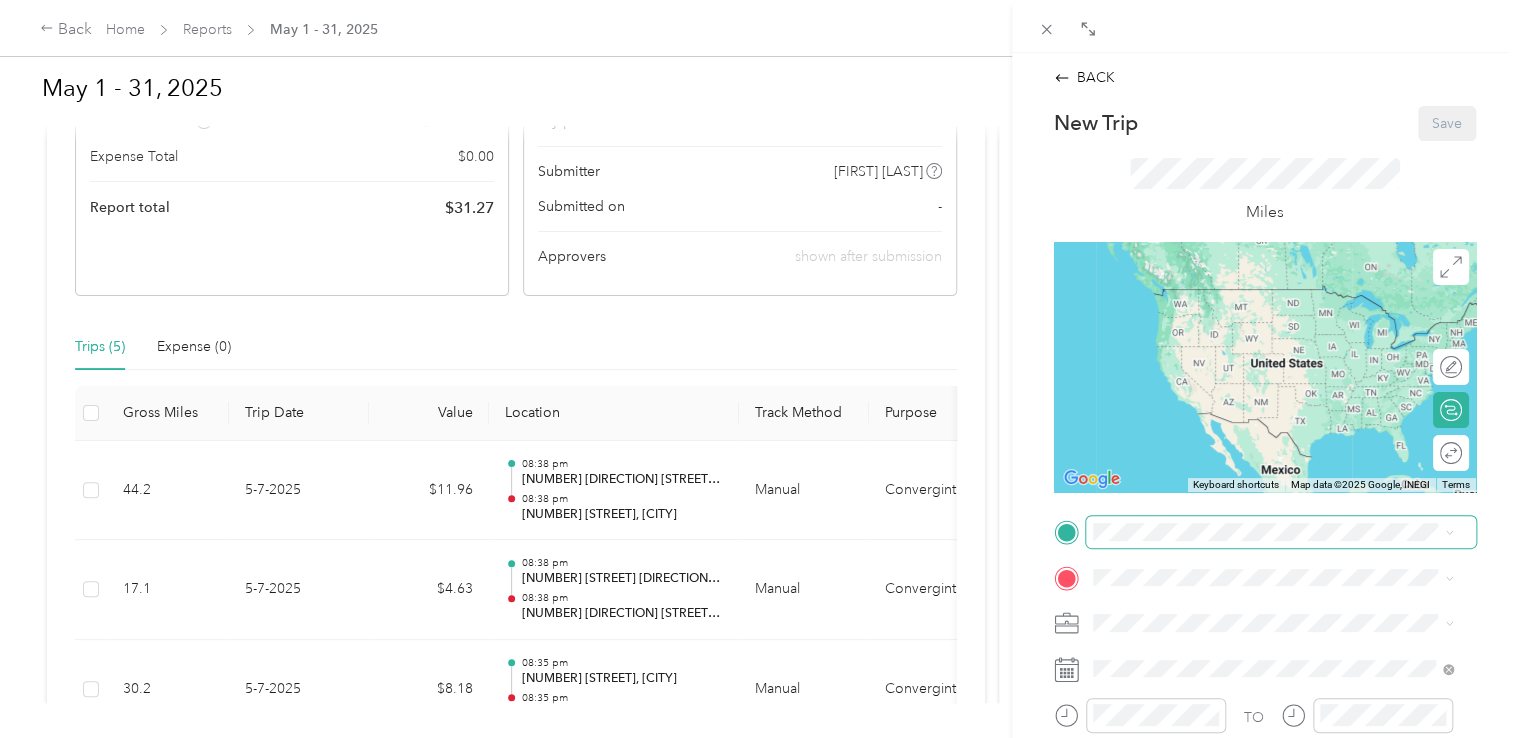 click at bounding box center [1281, 532] 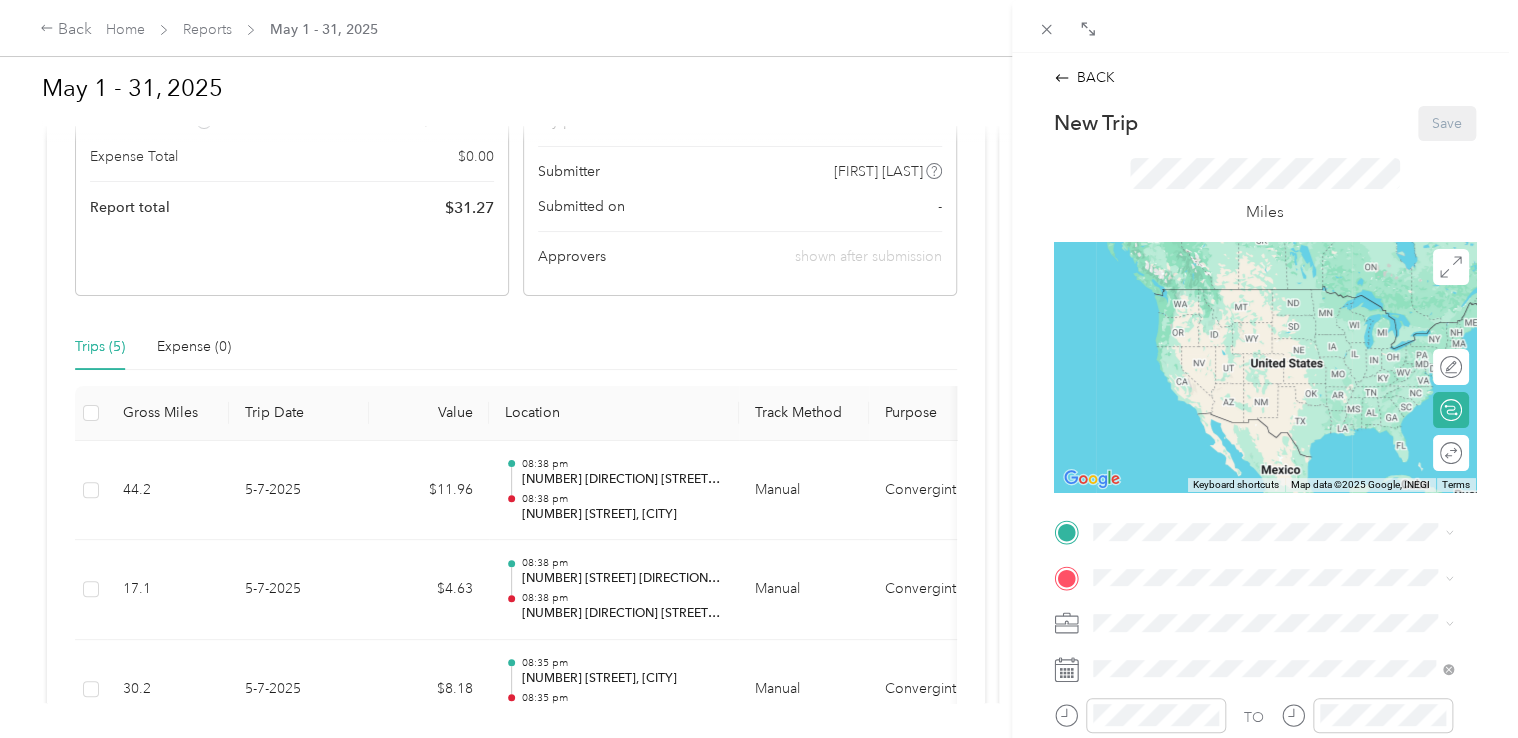 click on "New Trip Save This trip cannot be edited because it is either under review, approved, or paid. Contact your Team Manager to edit it. Miles ← Move left → Move right ↑ Move up ↓ Move down + Zoom in - Zoom out Home Jump left by 75% End Jump right by 75% Page Up Jump up by 75% Page Down Jump down by 75% Keyboard shortcuts Map Data Map data ©2025 Google, INEGI Map data ©2025 Google, INEGI 1000 km  Click to toggle between metric and imperial units Terms Report a map error Edit route Calculate route Round trip TO Add photo" at bounding box center (1265, 553) 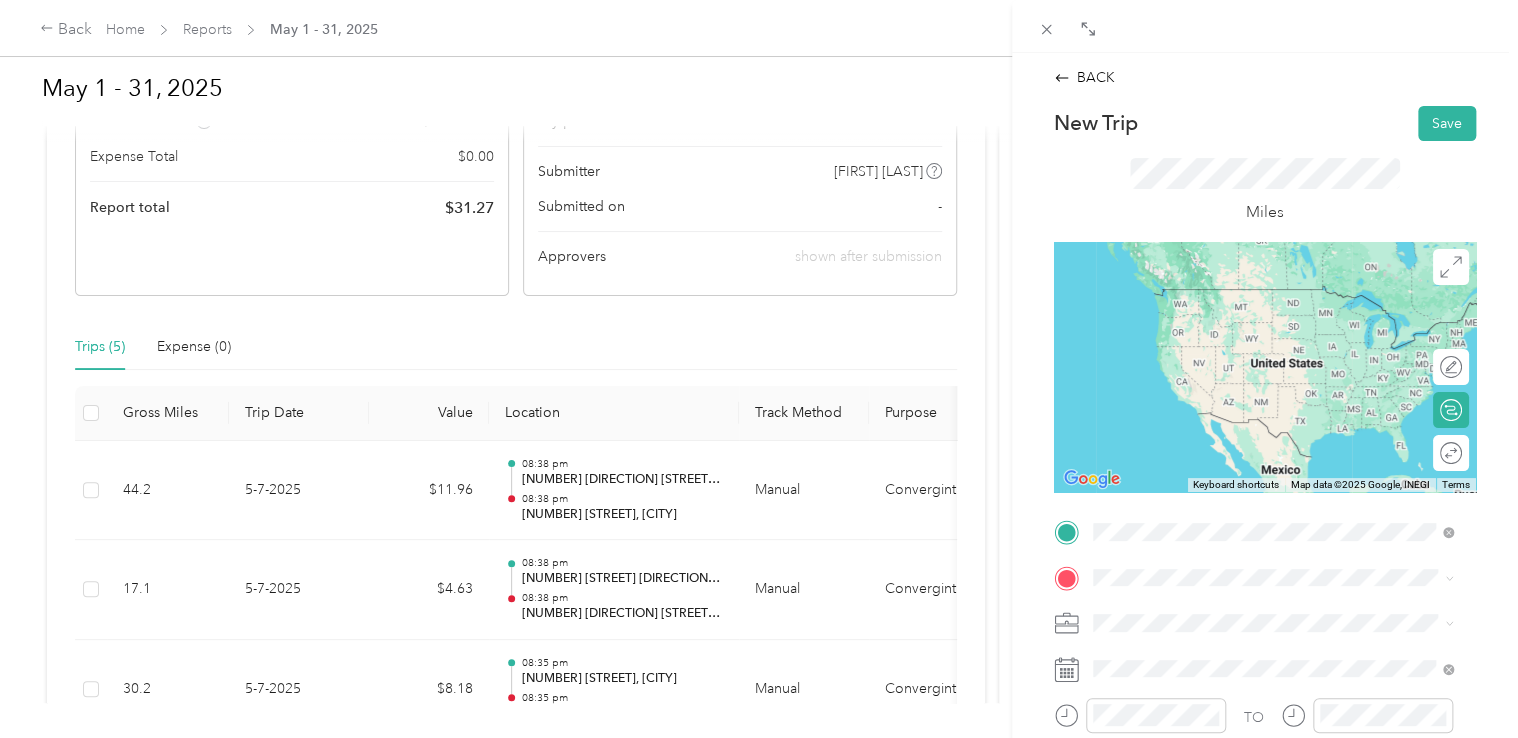 click on "[NUMBER] [STREET]
[CITY], [STATE] [POSTAL_CODE], [COUNTRY]" at bounding box center (1274, 374) 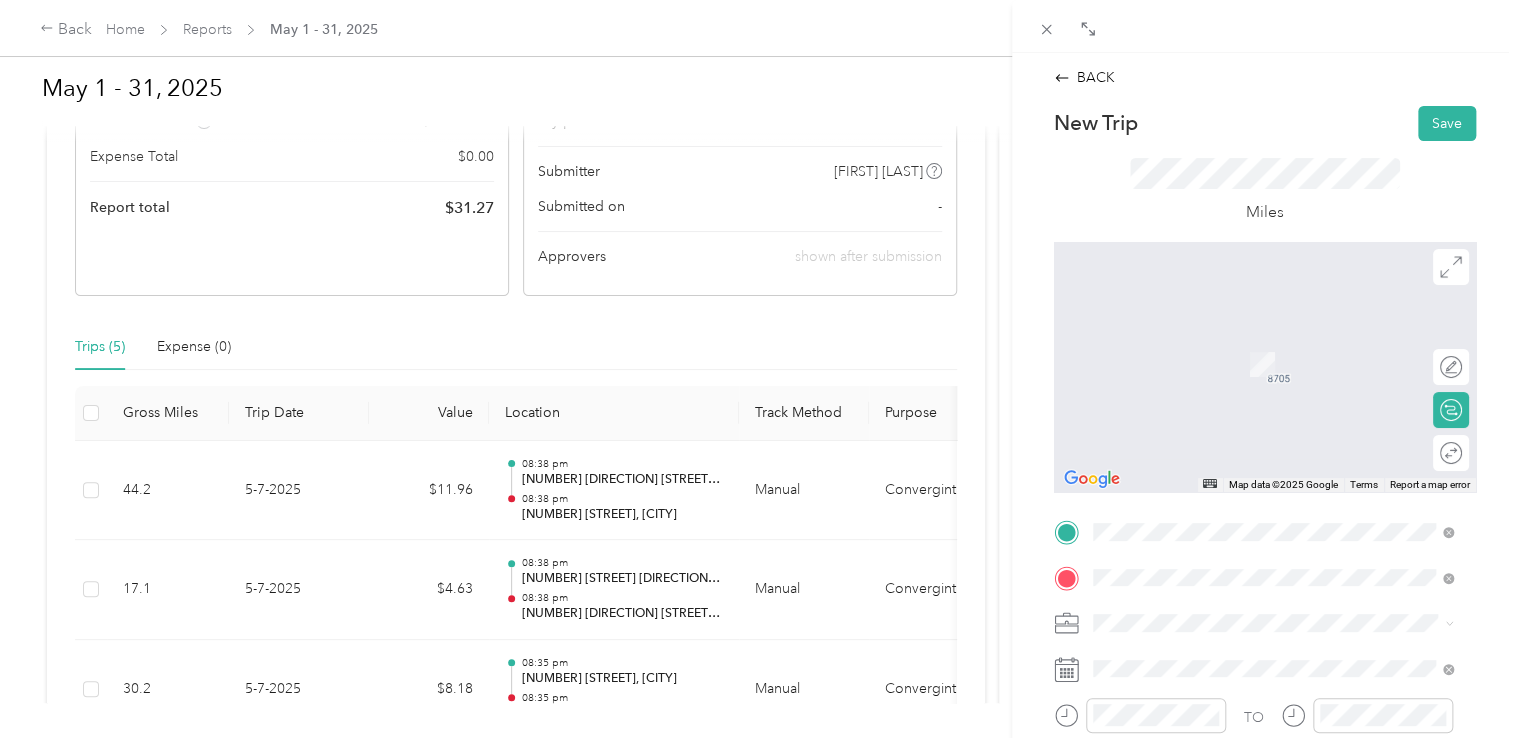 click on "[NUMBER] [STREET] [DIRECTION]
[CITY], [STATE] [POSTAL_CODE], [COUNTRY]" at bounding box center [1274, 363] 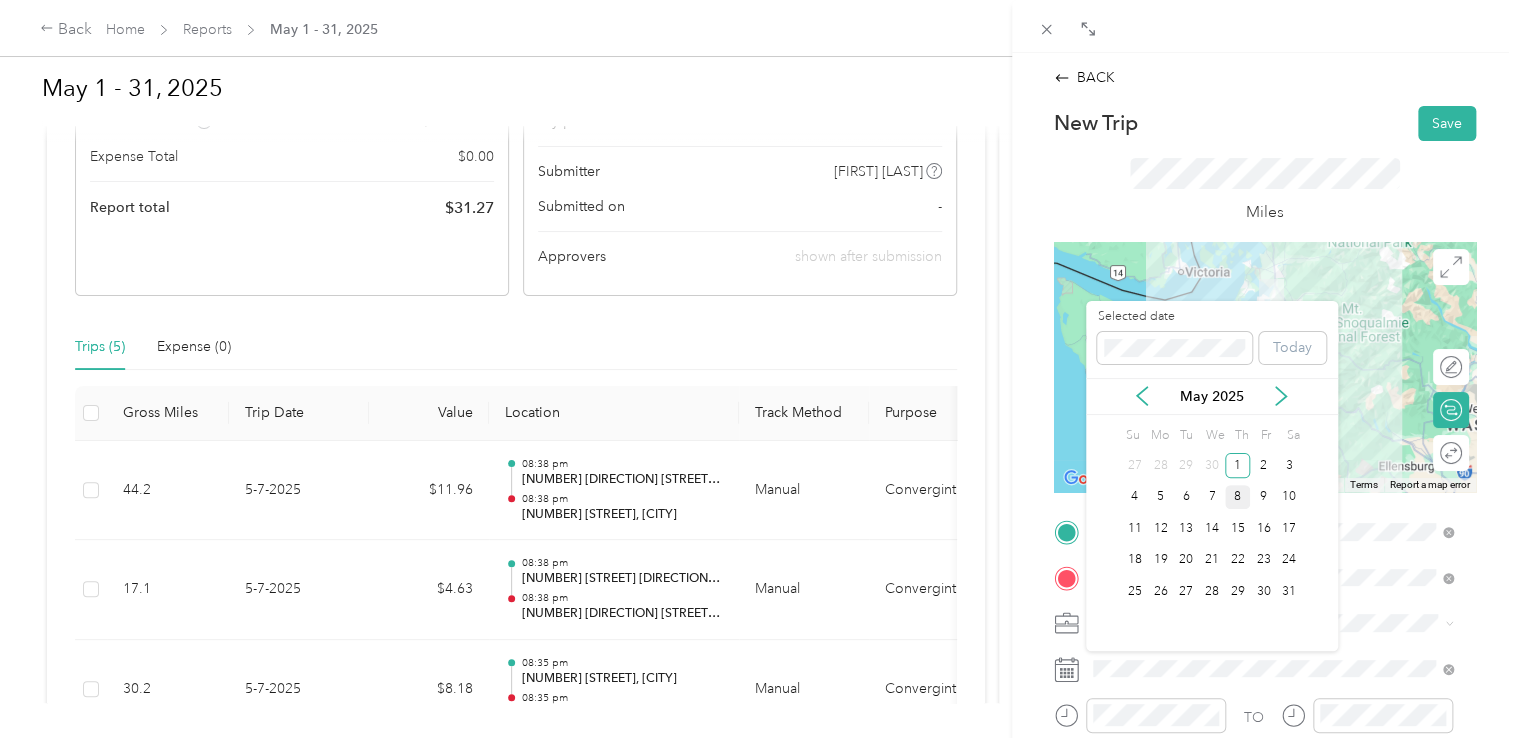 click on "8" at bounding box center [1238, 497] 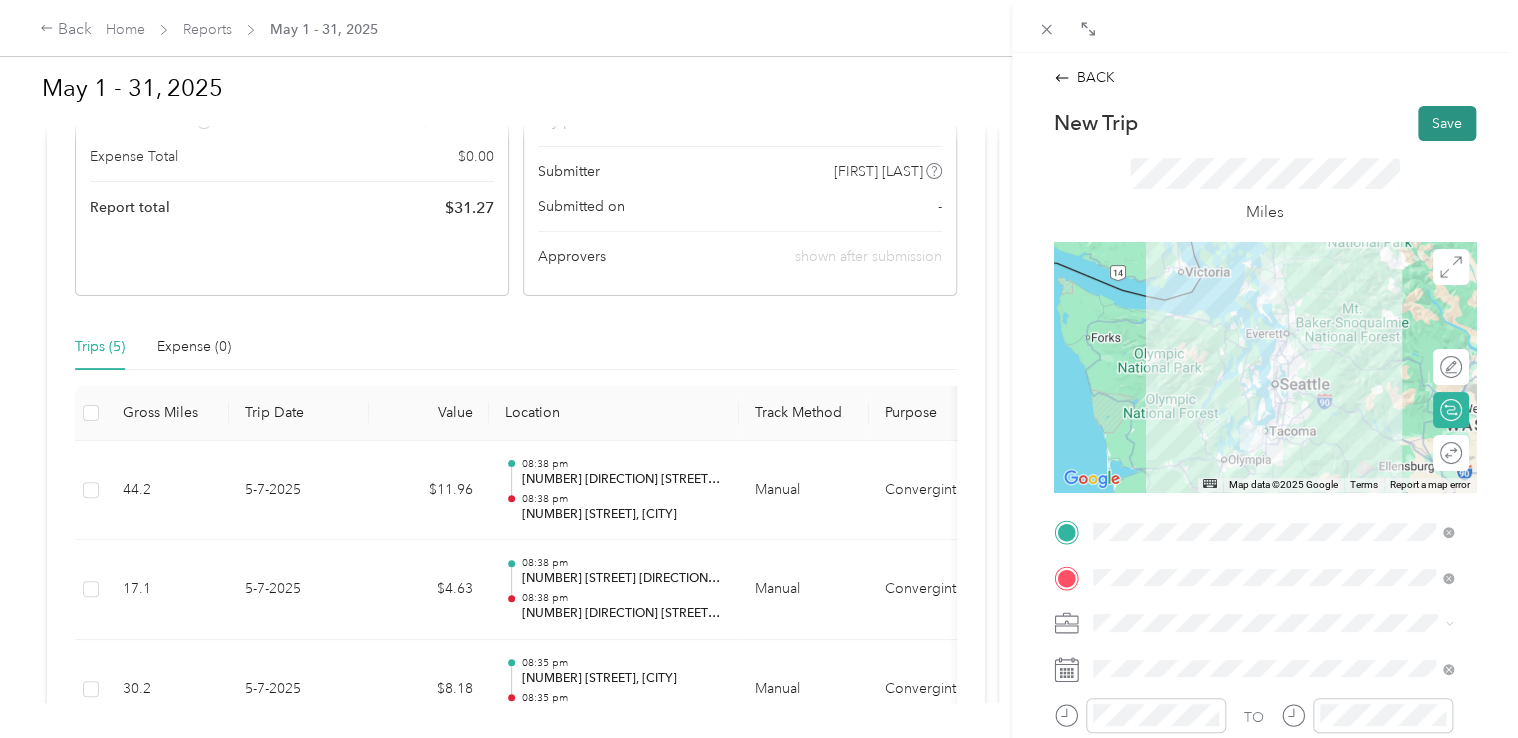 click on "Save" at bounding box center (1447, 123) 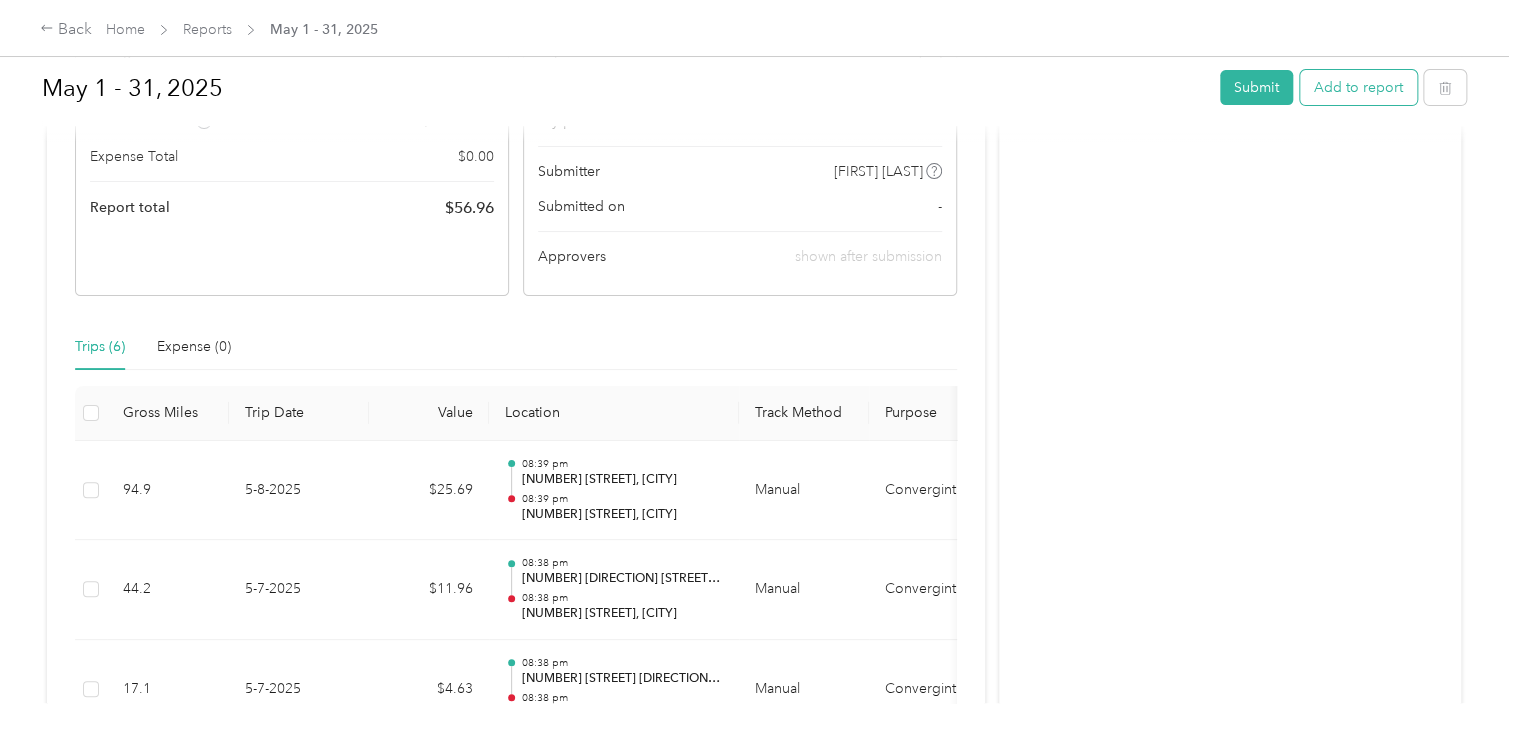 click on "Add to report" at bounding box center [1358, 87] 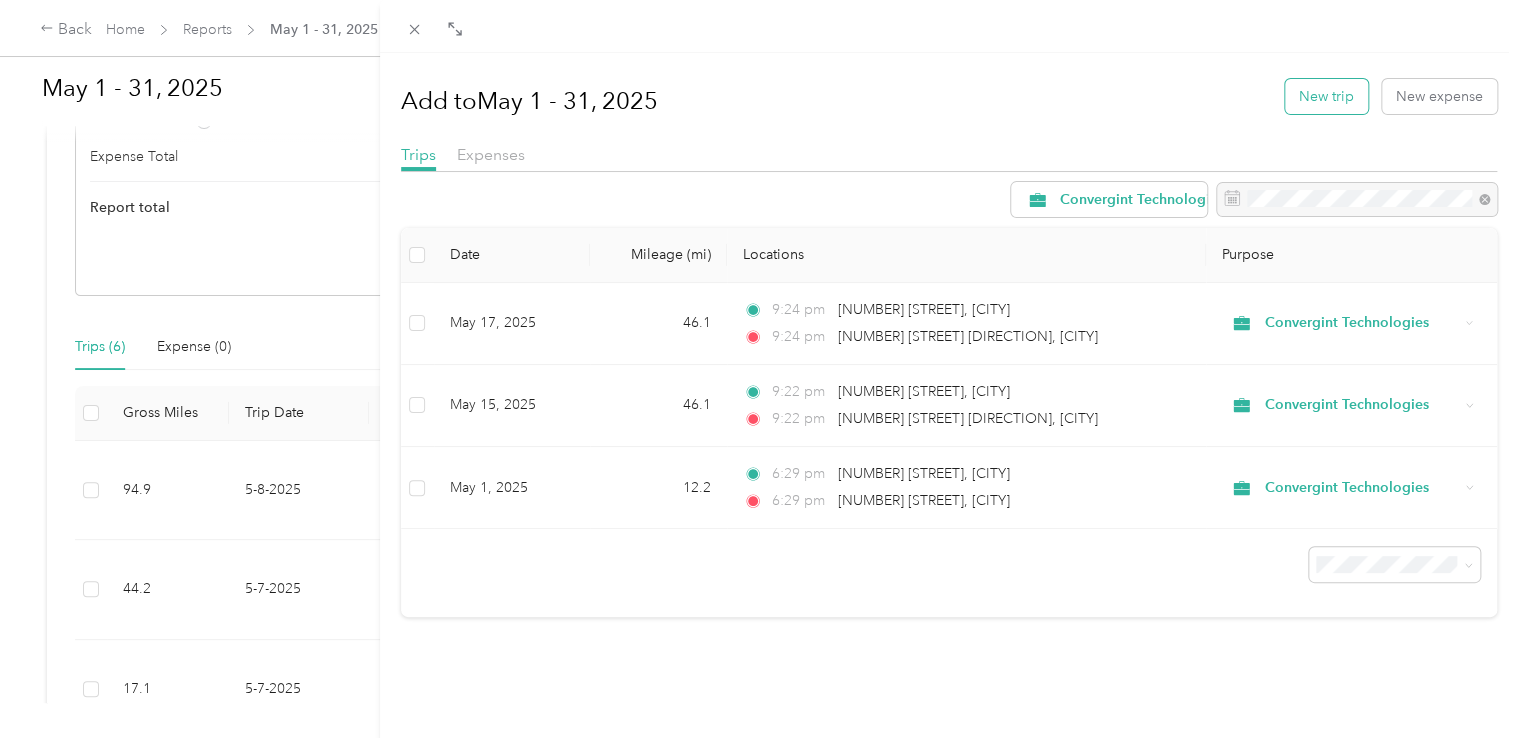 click on "New trip" at bounding box center (1326, 96) 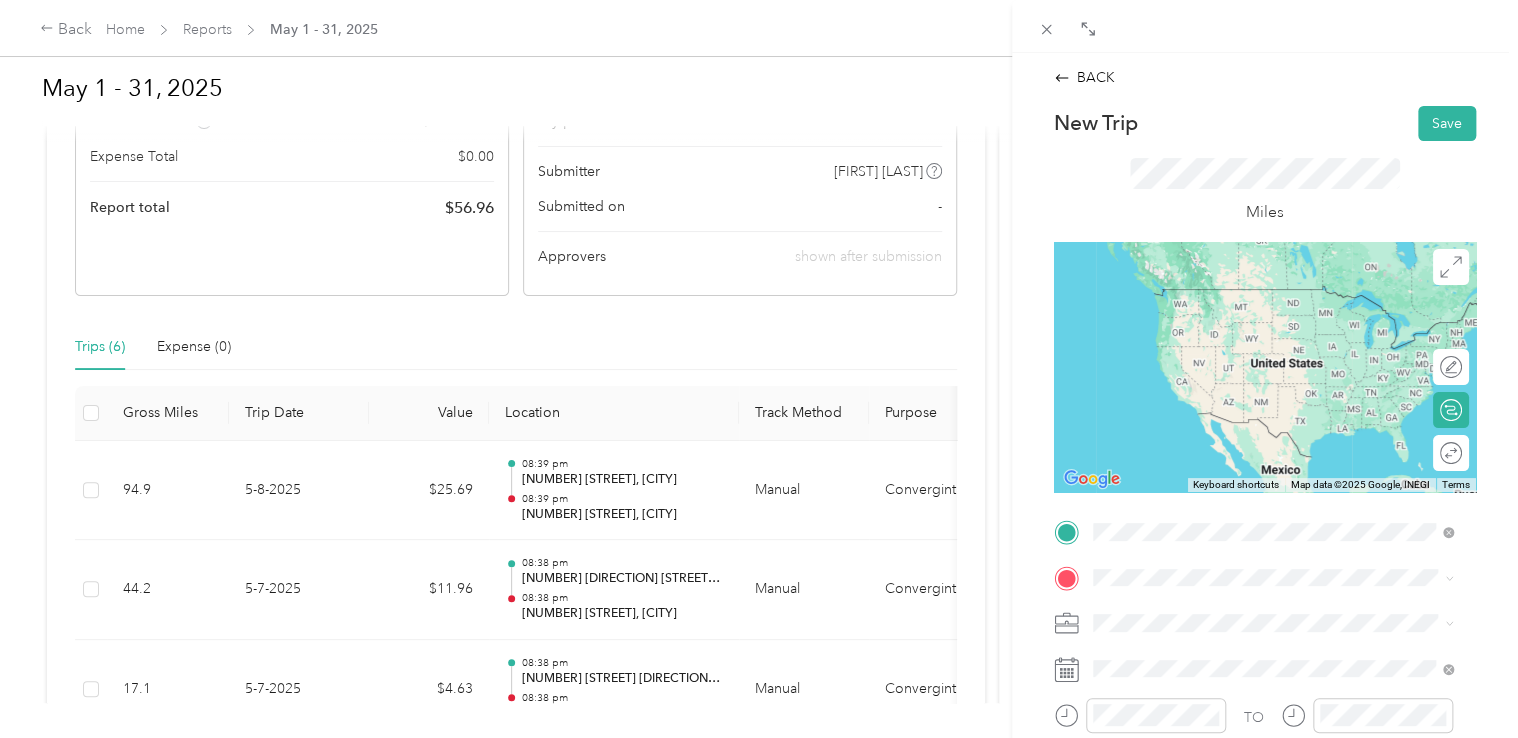 click on "[NUMBER] [STREET] [DIRECTION]
[CITY], [STATE] [POSTAL_CODE], [COUNTRY]" at bounding box center [1274, 318] 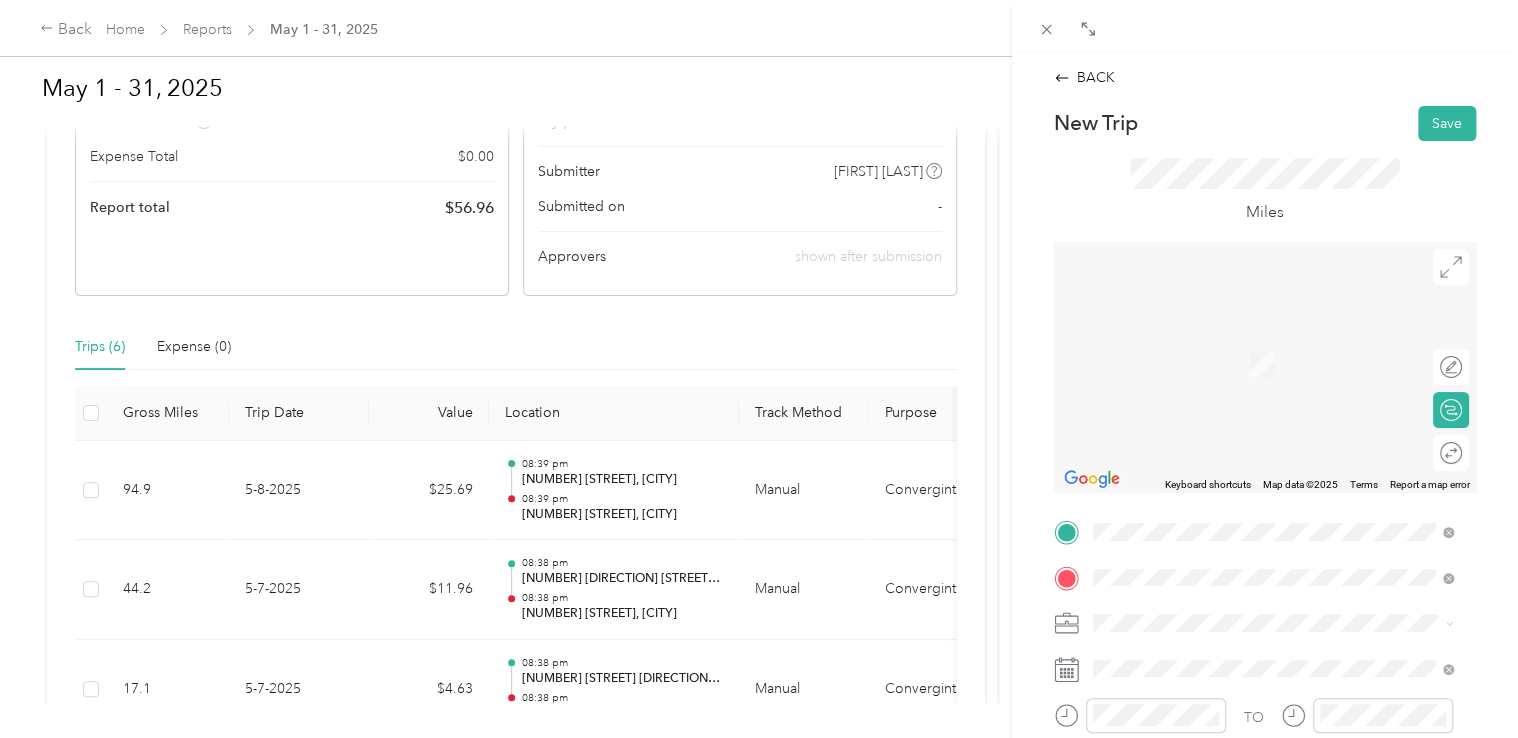 click on "[NUMBER] [STREET]
[CITY], [STATE] [POSTAL_CODE], [COUNTRY]" at bounding box center [1274, 342] 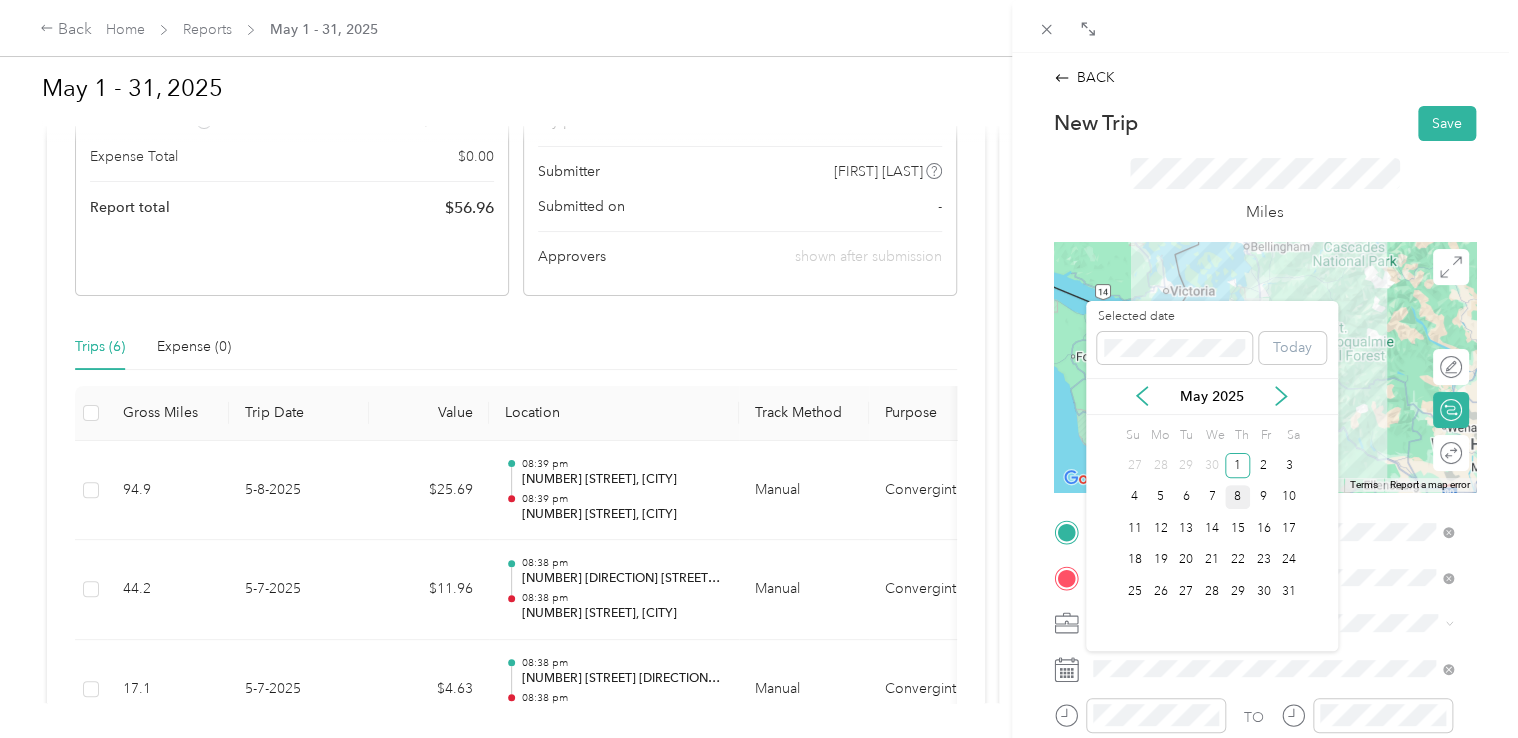 click on "8" at bounding box center (1238, 497) 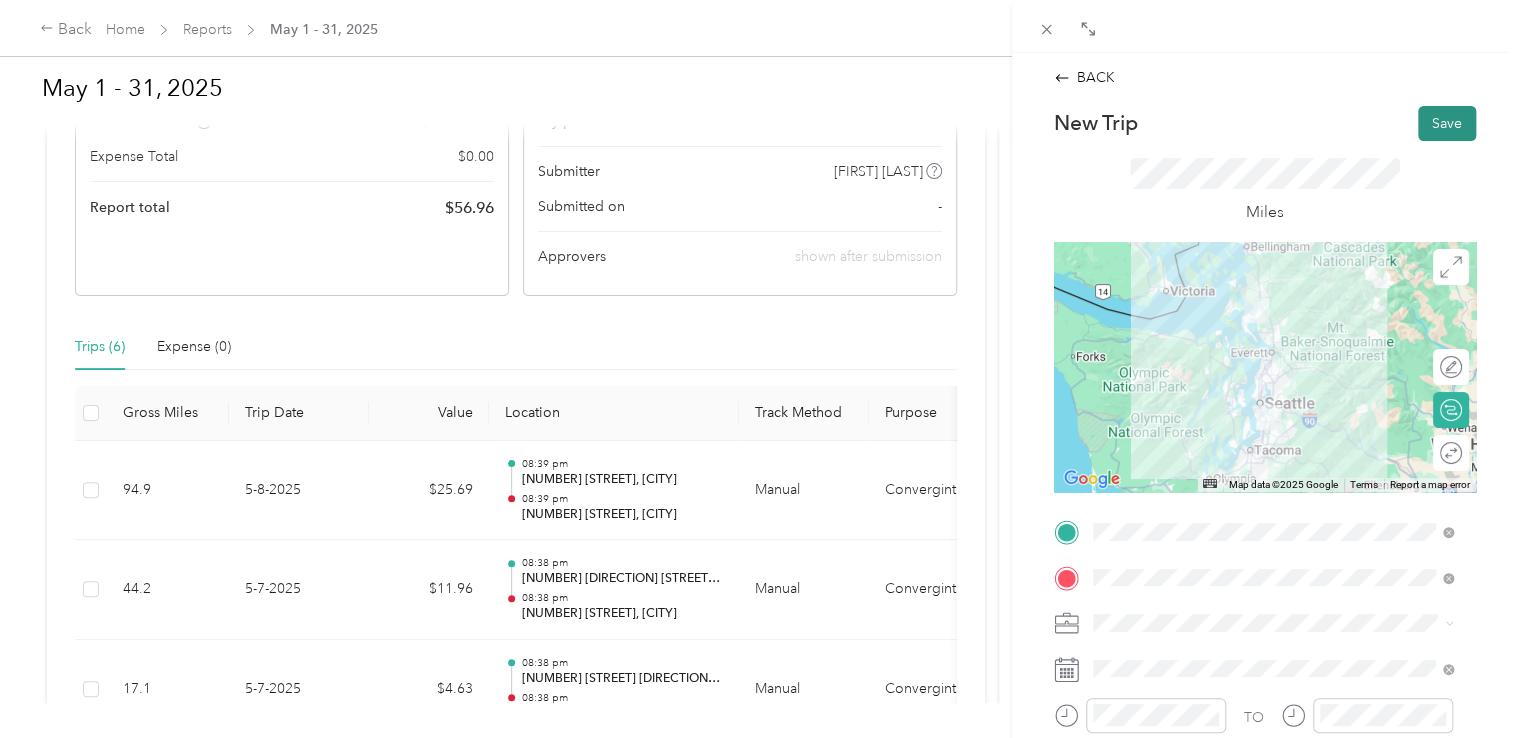 click on "Save" at bounding box center (1447, 123) 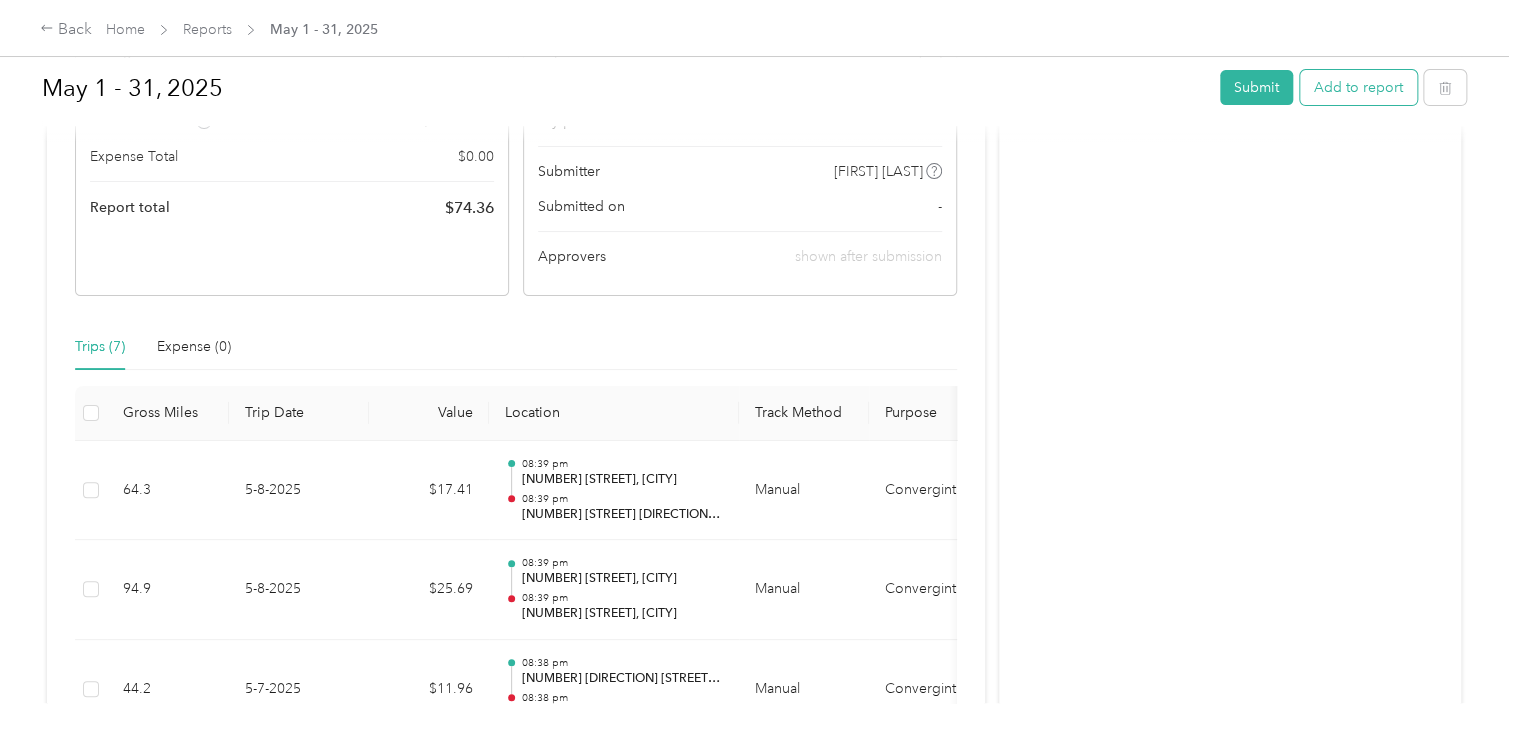 click on "Add to report" at bounding box center (1358, 87) 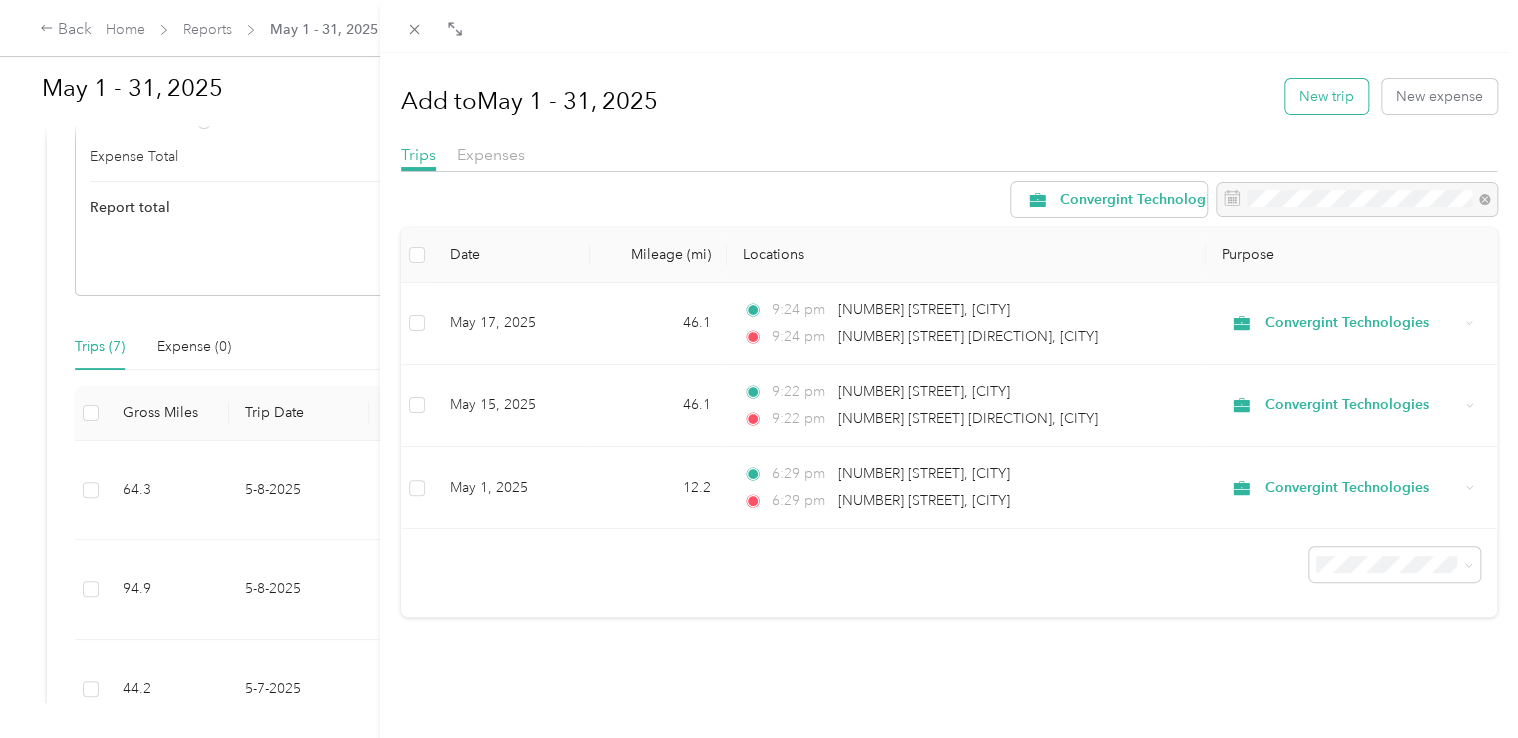click on "New trip" at bounding box center (1326, 96) 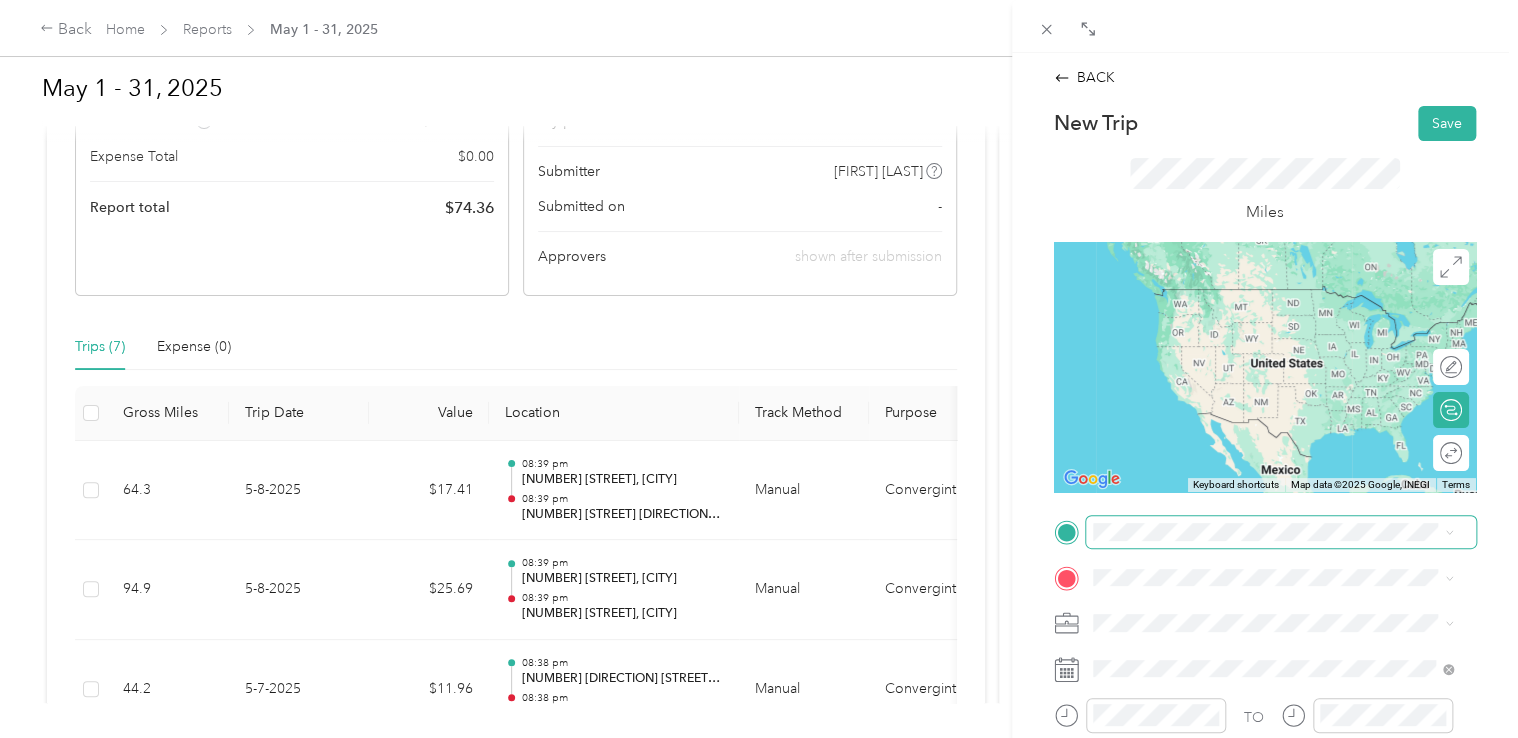 click at bounding box center (1281, 532) 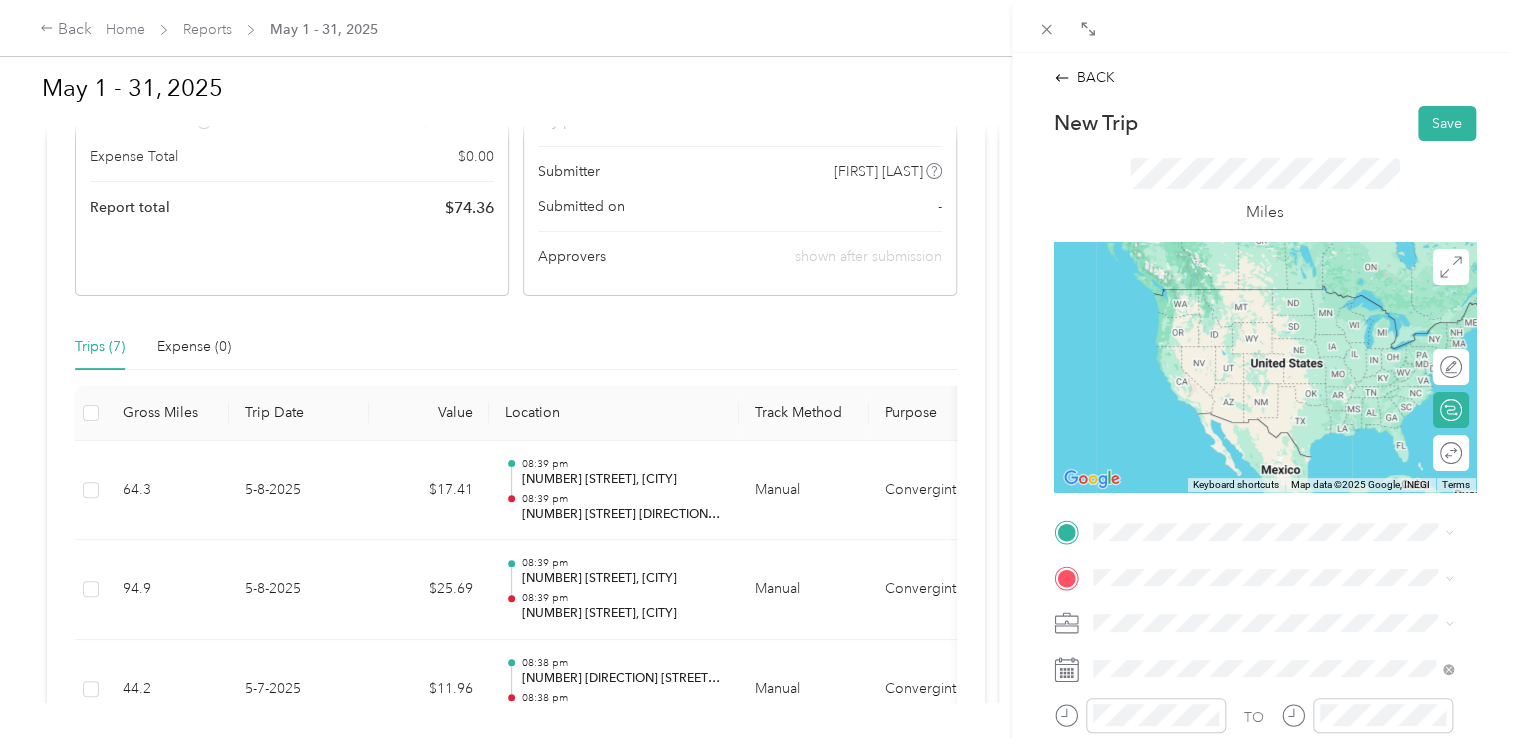 click on "[NUMBER] [STREET]
[CITY], [STATE] [POSTAL_CODE], [COUNTRY]" at bounding box center [1274, 291] 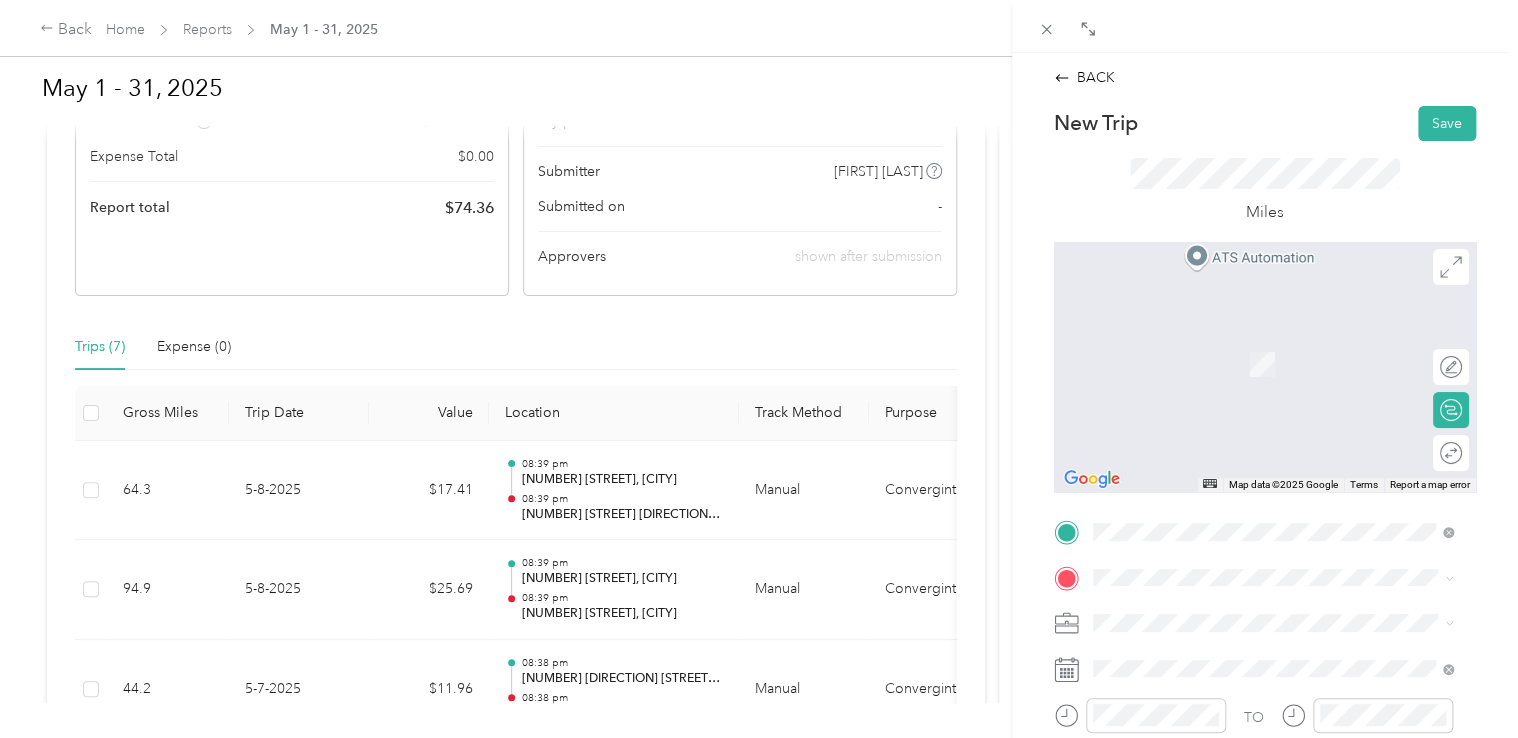 click on "[NUMBER] [STREET]
[CITY], [STATE] [POSTAL_CODE], [COUNTRY]" at bounding box center [1274, 340] 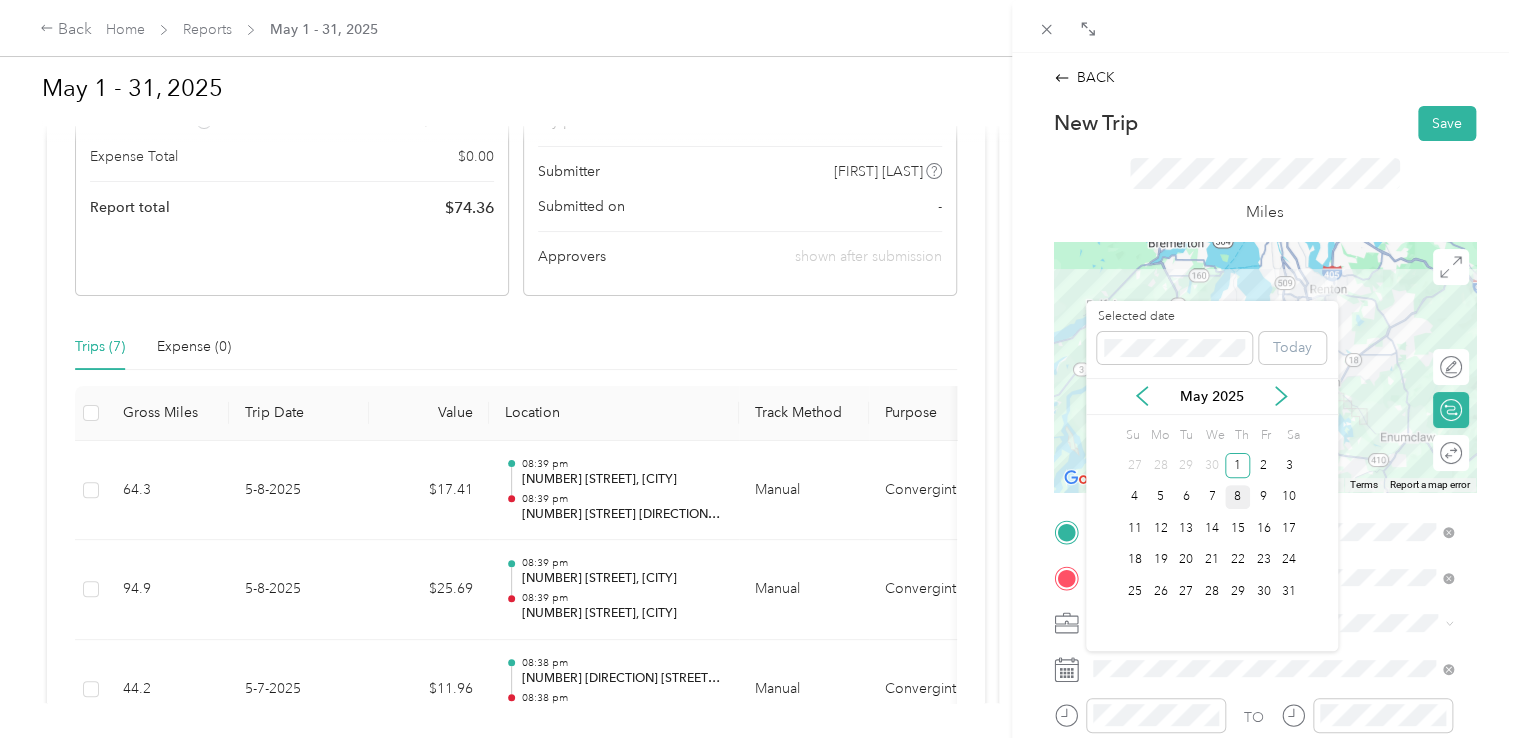 click on "8" at bounding box center [1238, 497] 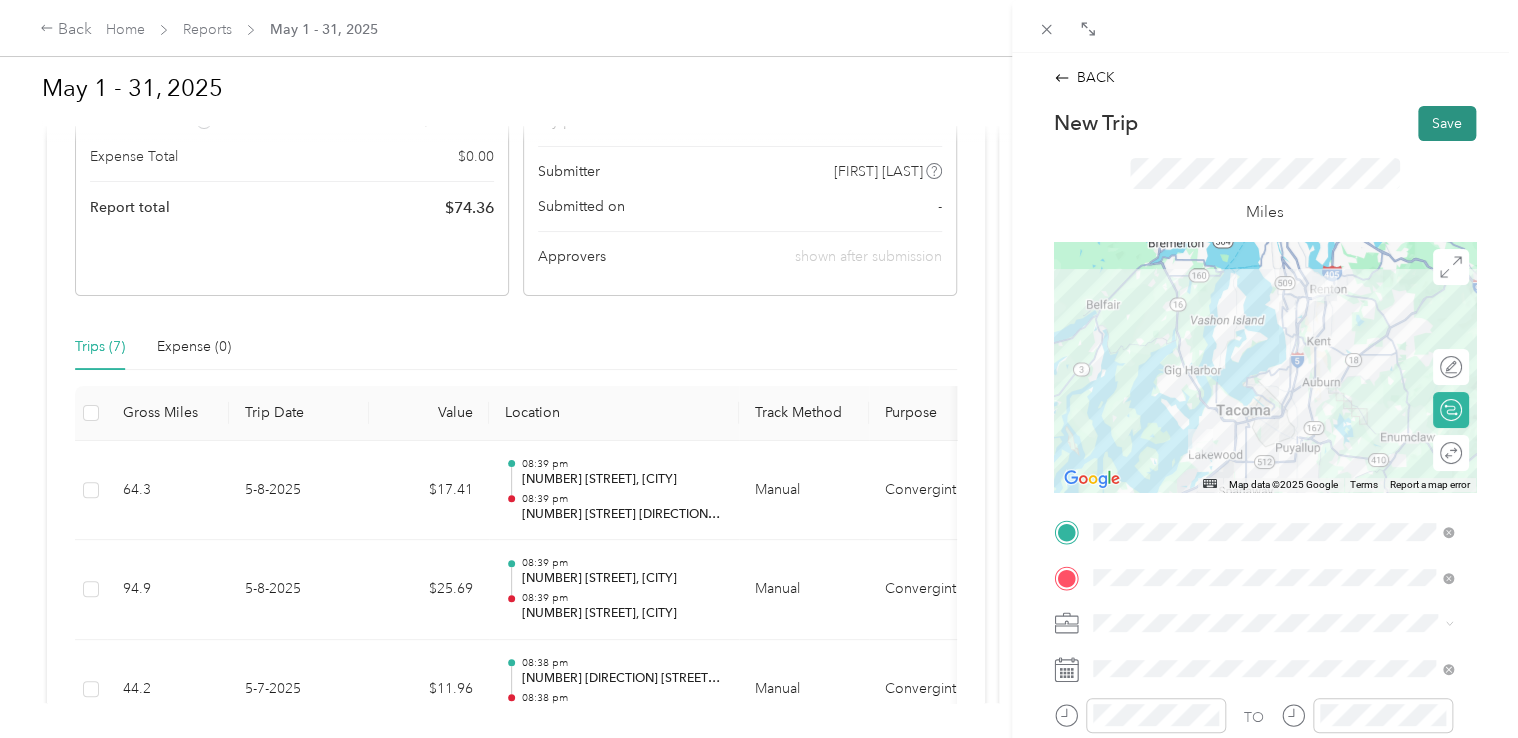 click on "Save" at bounding box center [1447, 123] 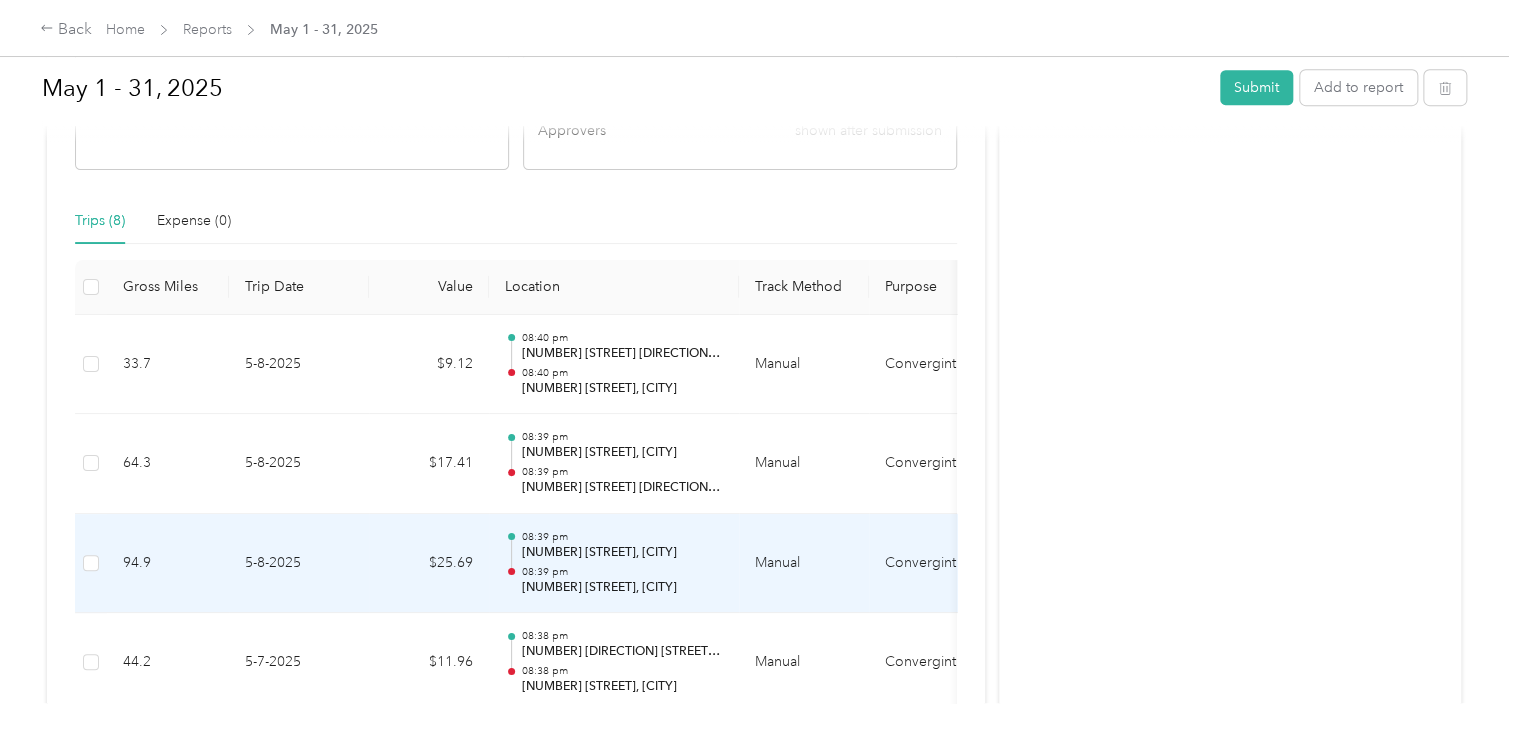 scroll, scrollTop: 400, scrollLeft: 0, axis: vertical 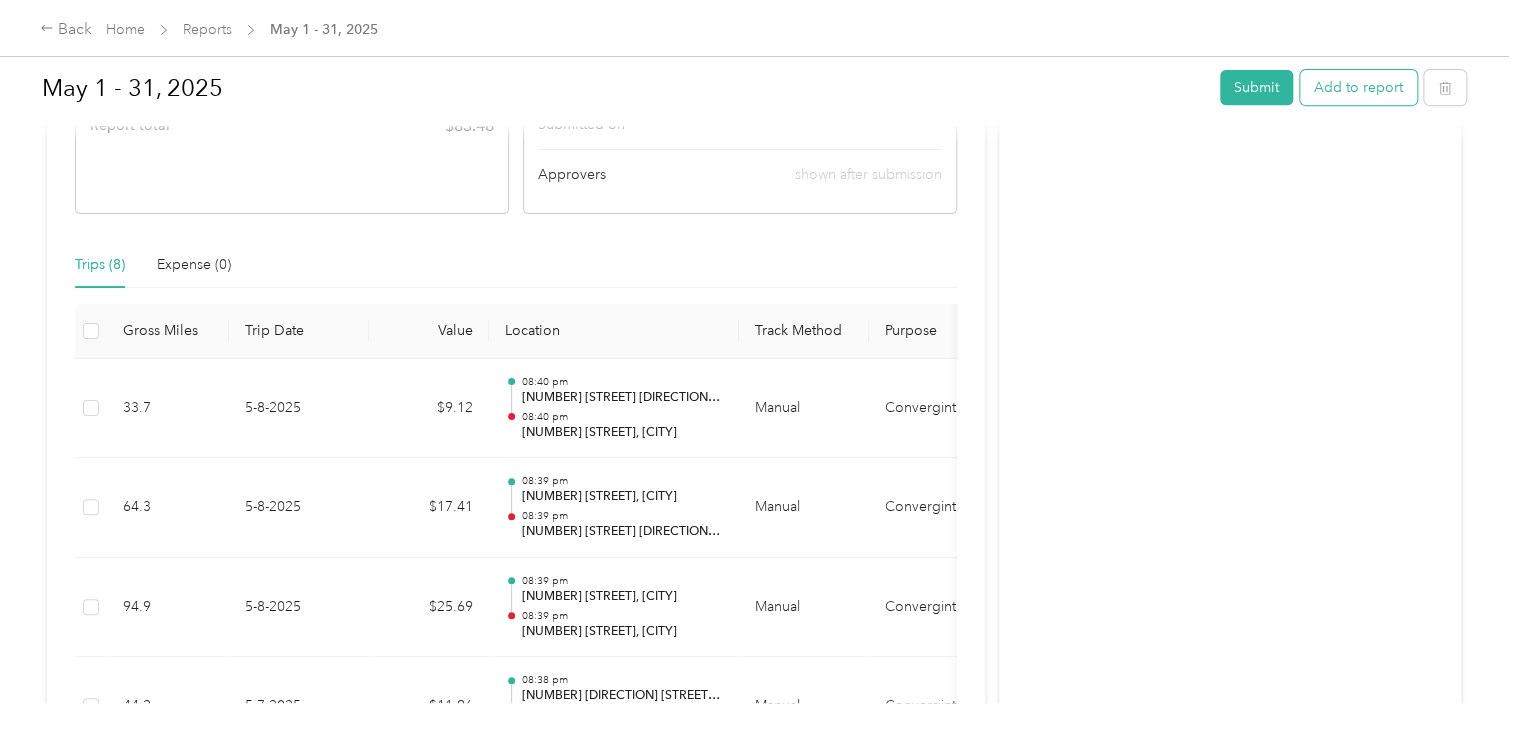 click on "Add to report" at bounding box center [1358, 87] 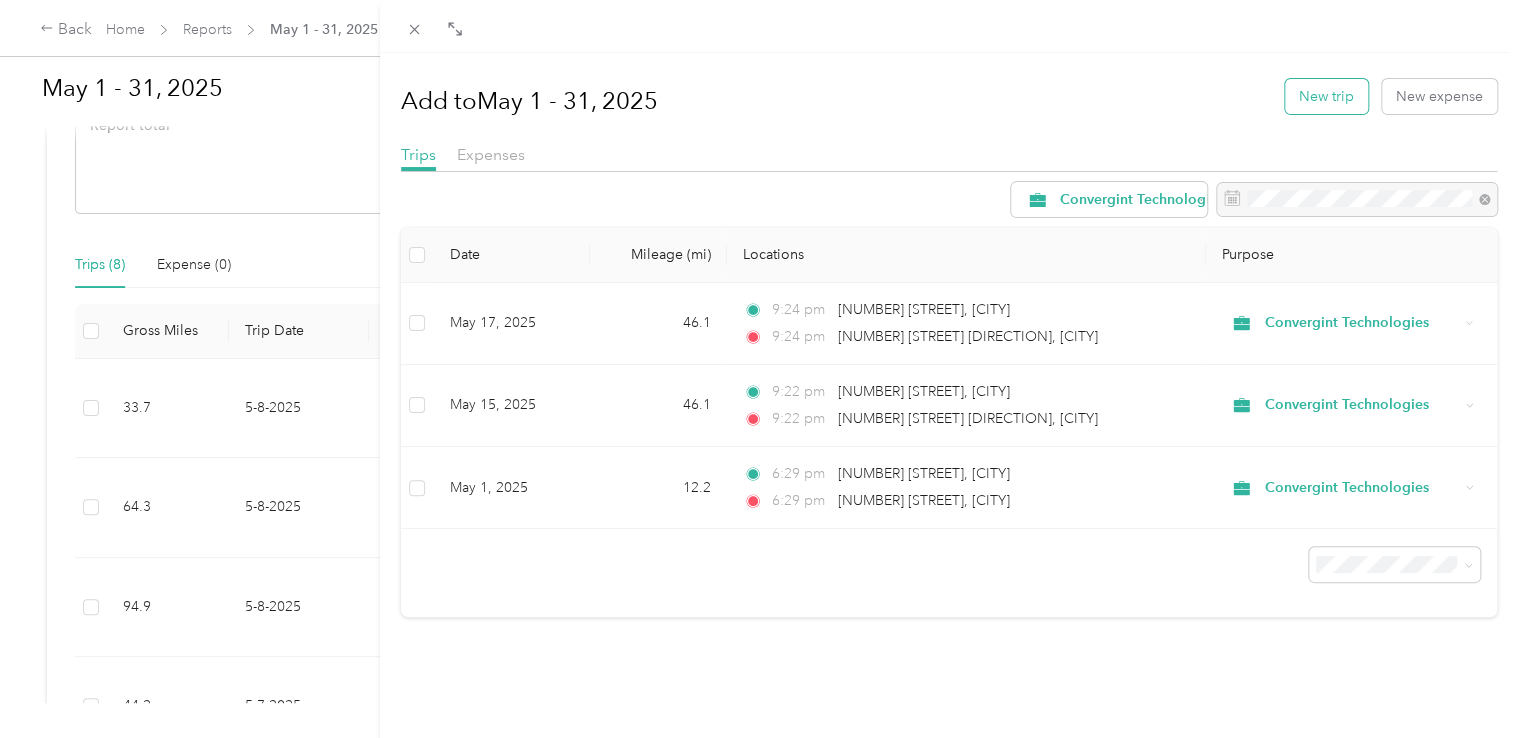 click on "New trip" at bounding box center [1326, 96] 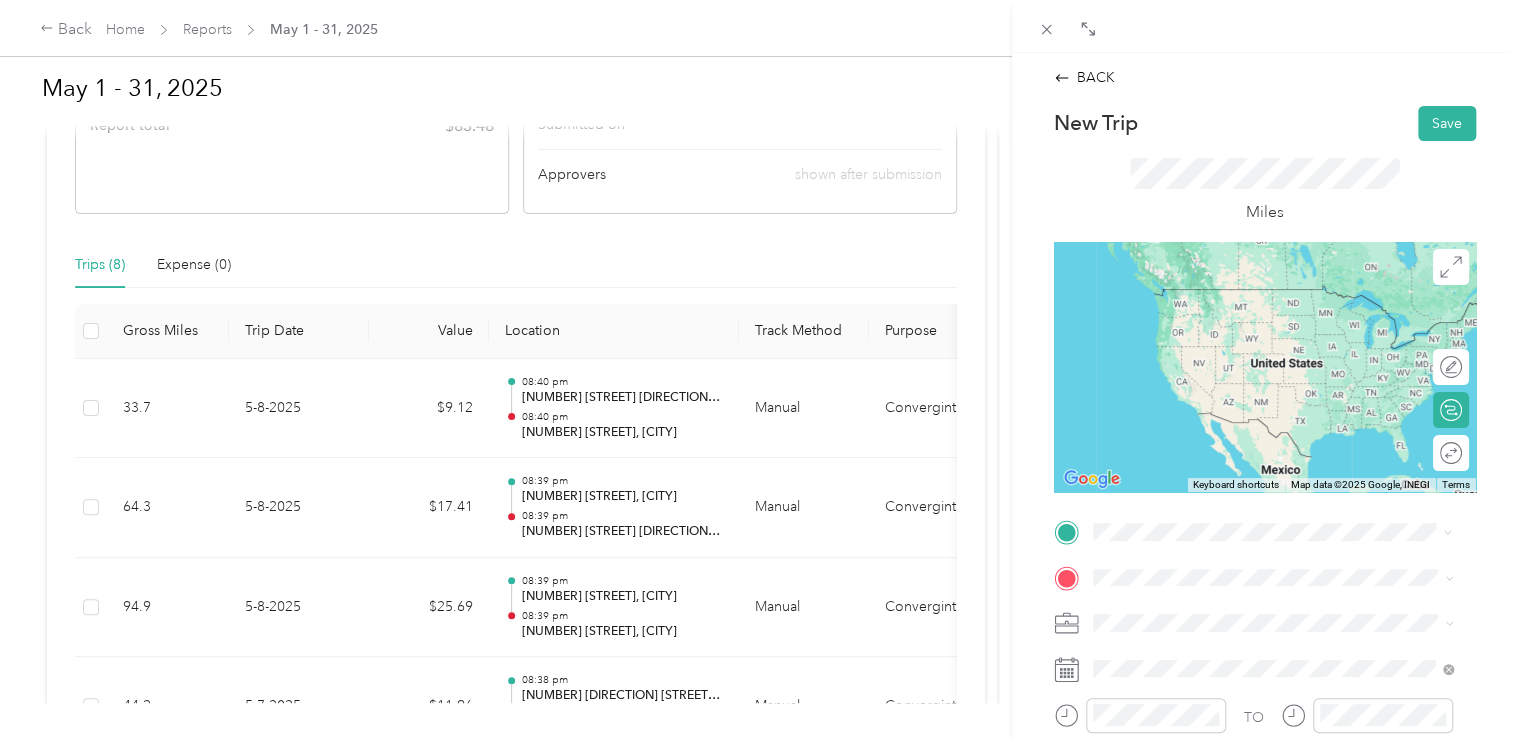 click on "[NUMBER] [STREET]
[CITY], [STATE] [POSTAL_CODE], [COUNTRY]" at bounding box center [1274, 318] 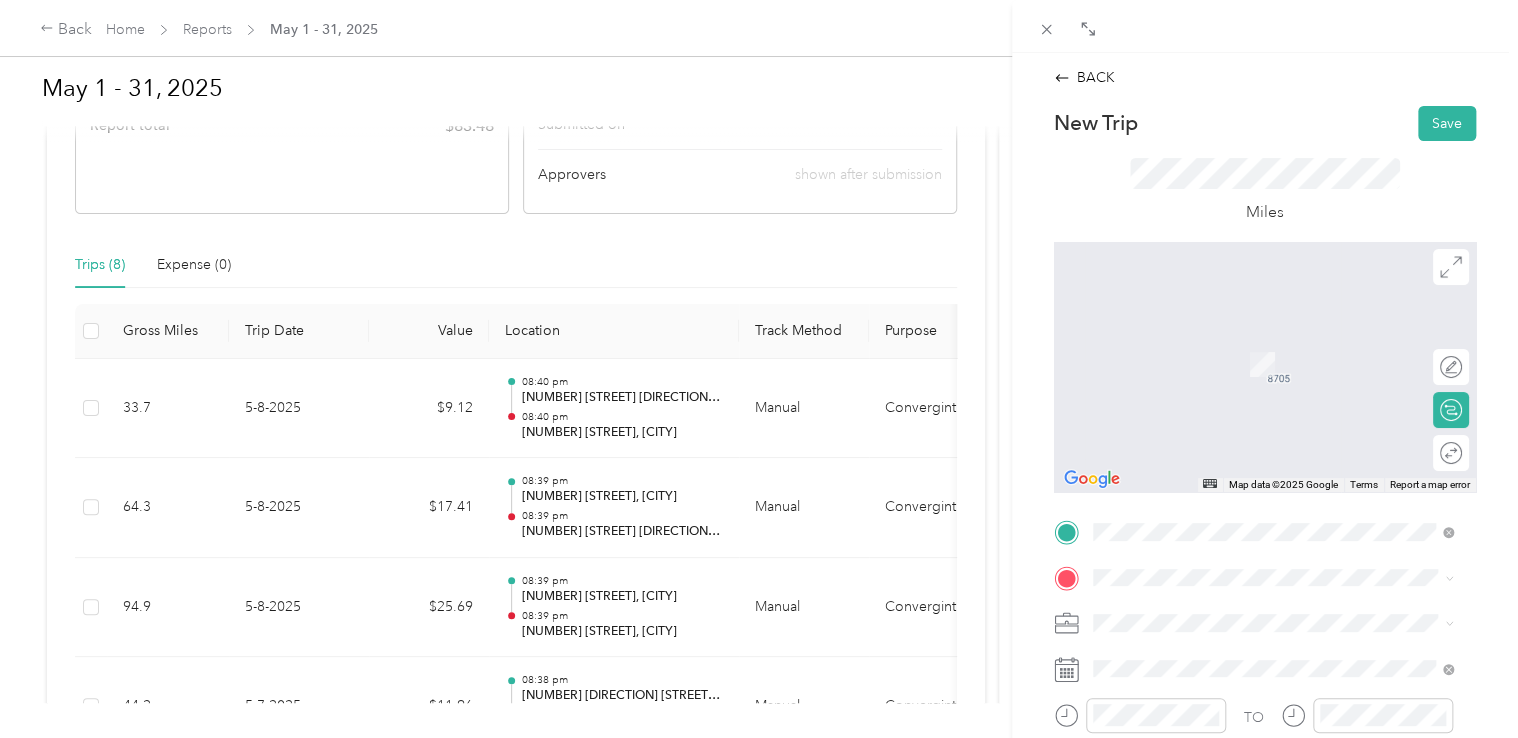 click on "[NUMBER] [STREET]
[CITY], [STATE] [POSTAL_CODE], [COUNTRY]" at bounding box center [1274, 527] 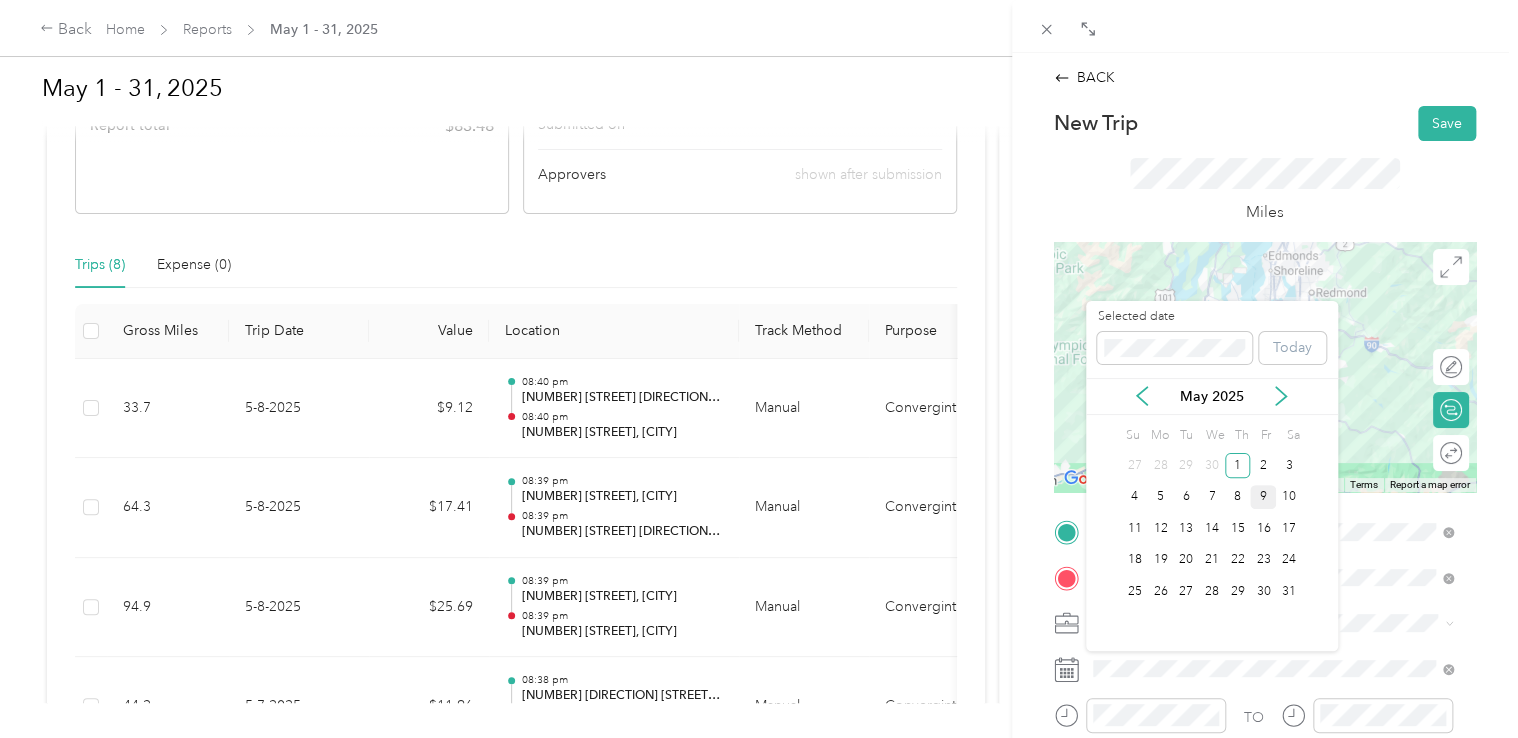 click on "9" at bounding box center [1263, 497] 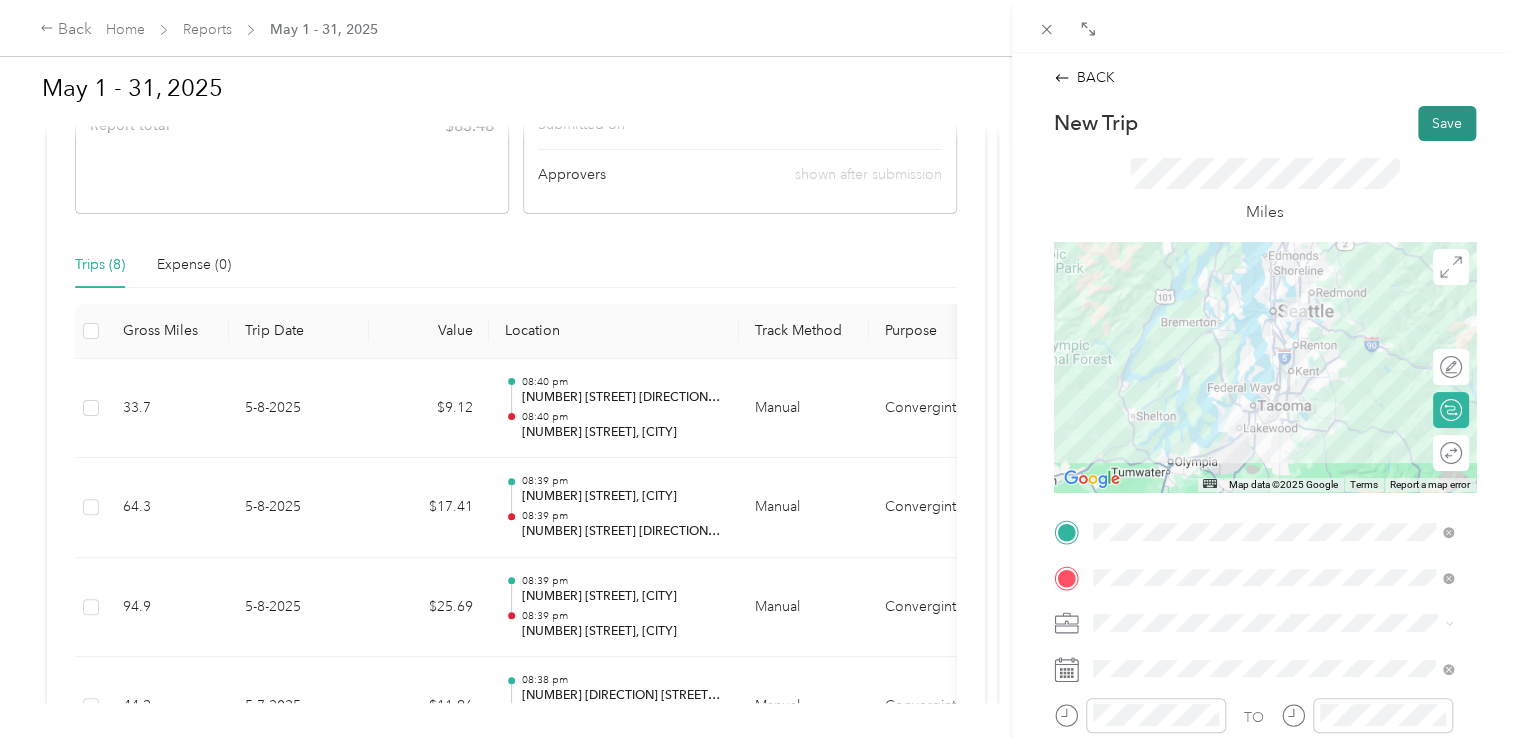 click on "Save" at bounding box center (1447, 123) 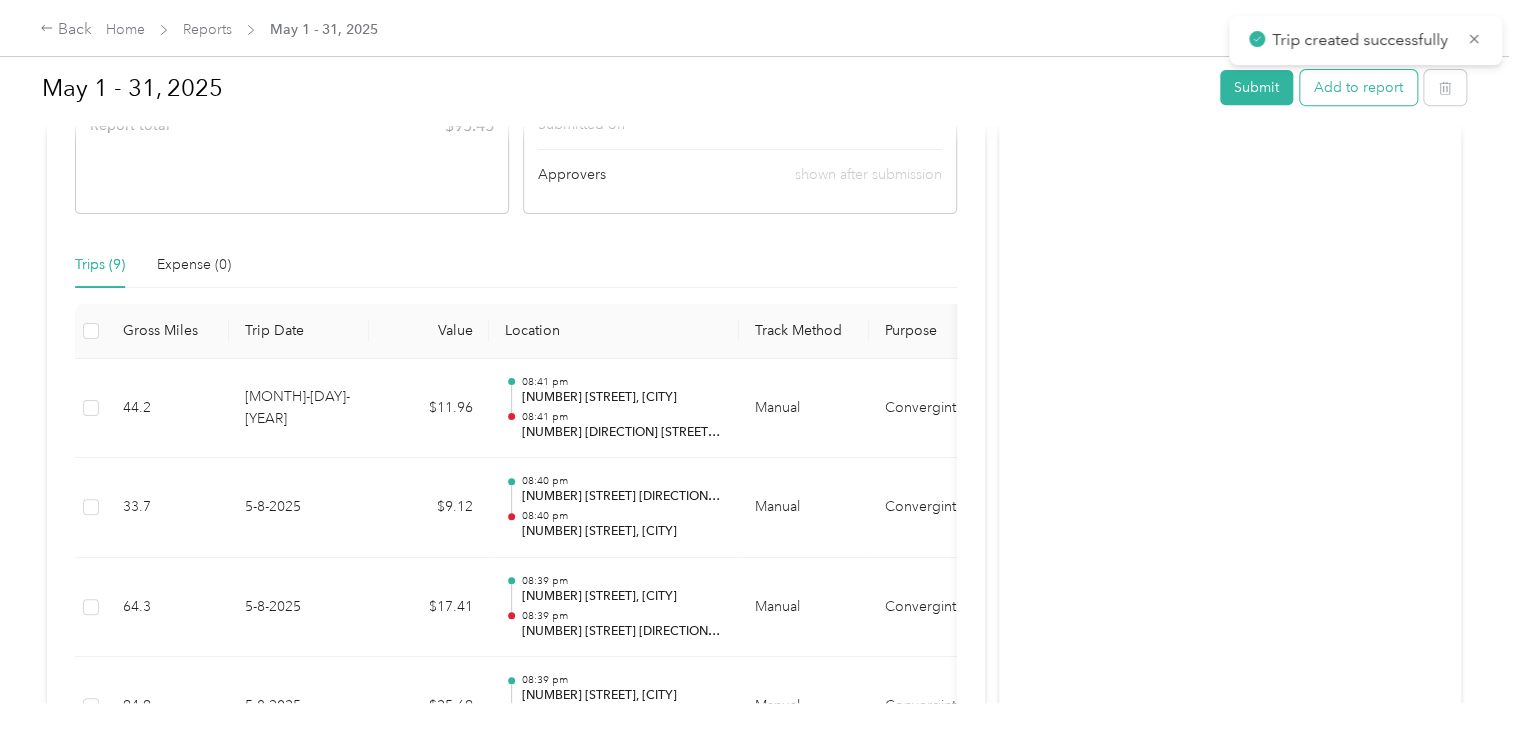 click on "Add to report" at bounding box center [1358, 87] 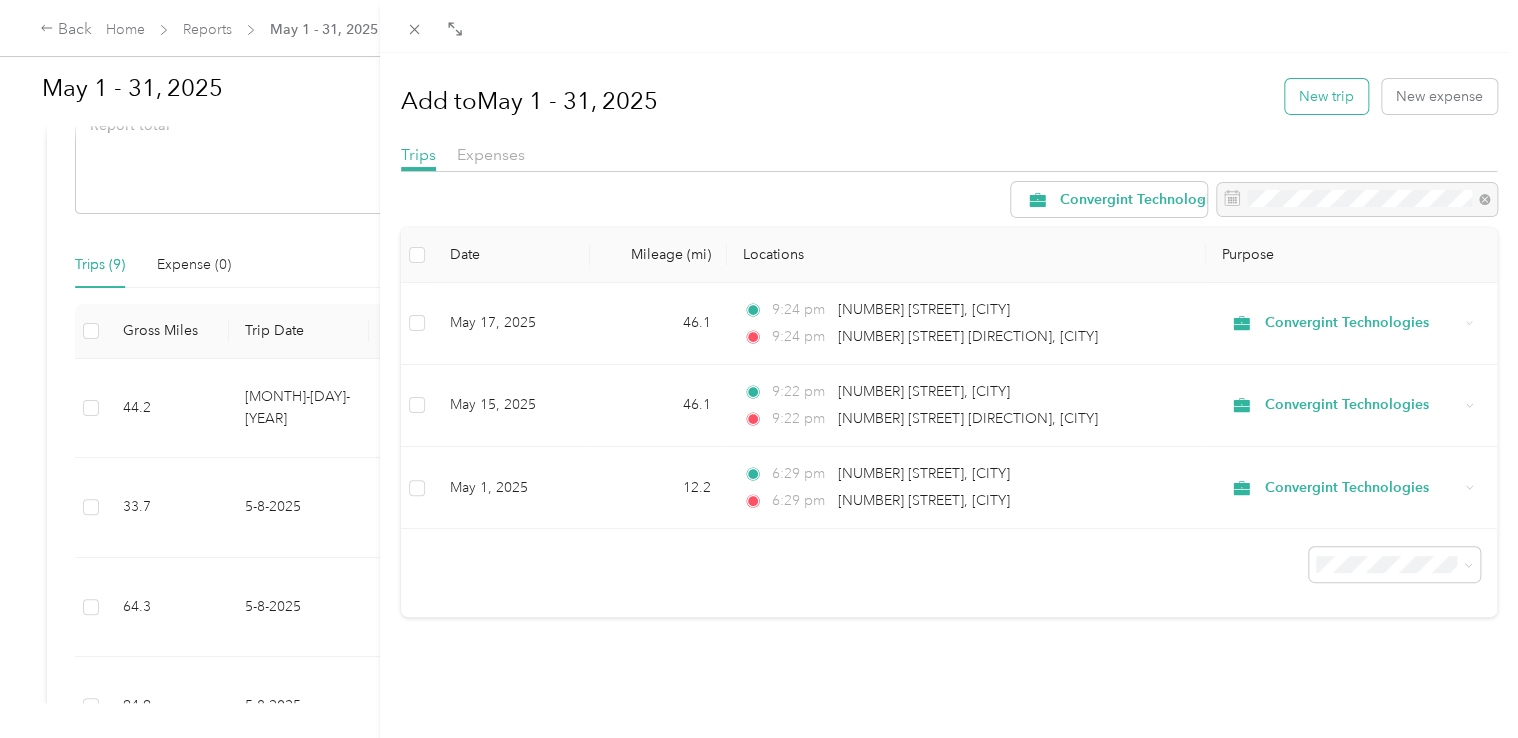 click on "New trip" at bounding box center (1326, 96) 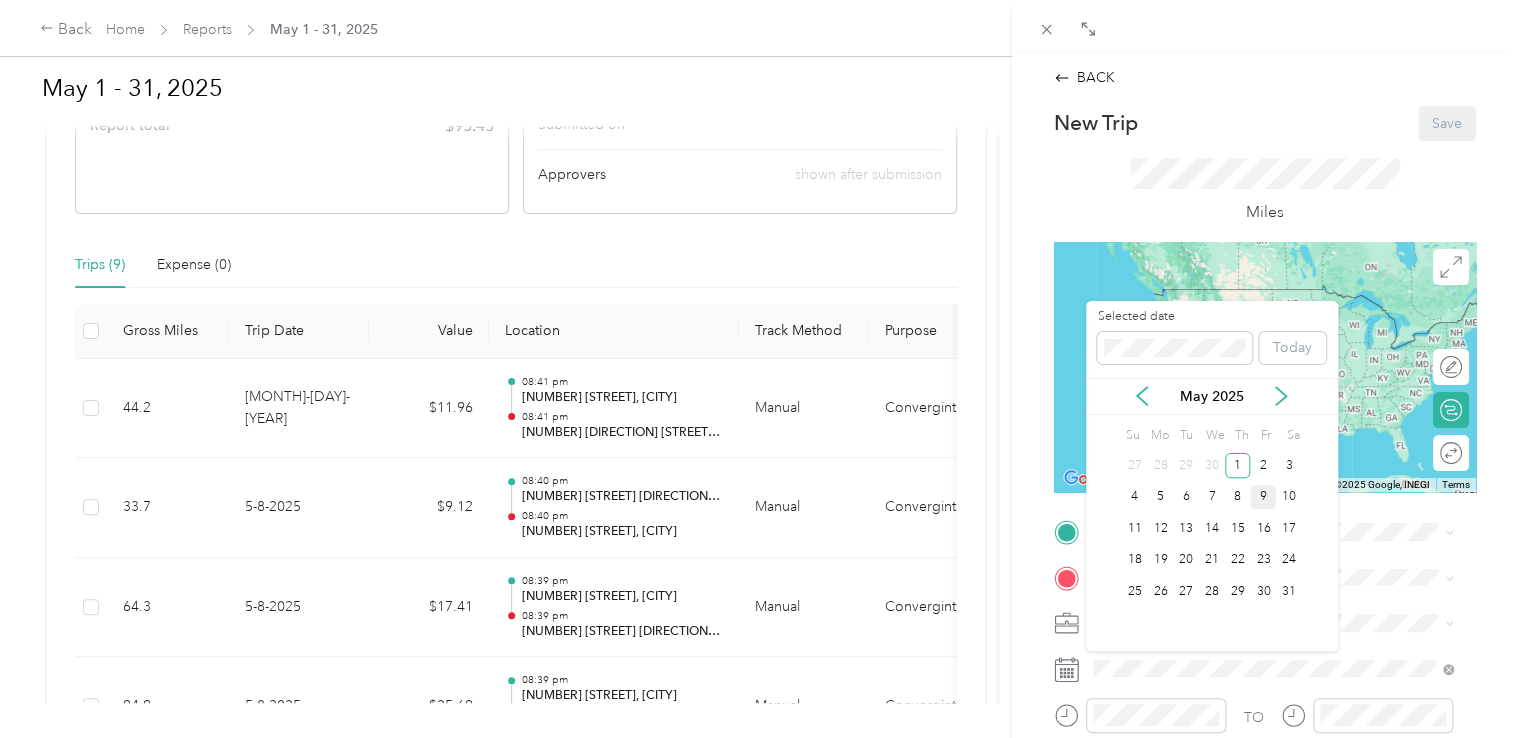 click on "9" at bounding box center (1263, 497) 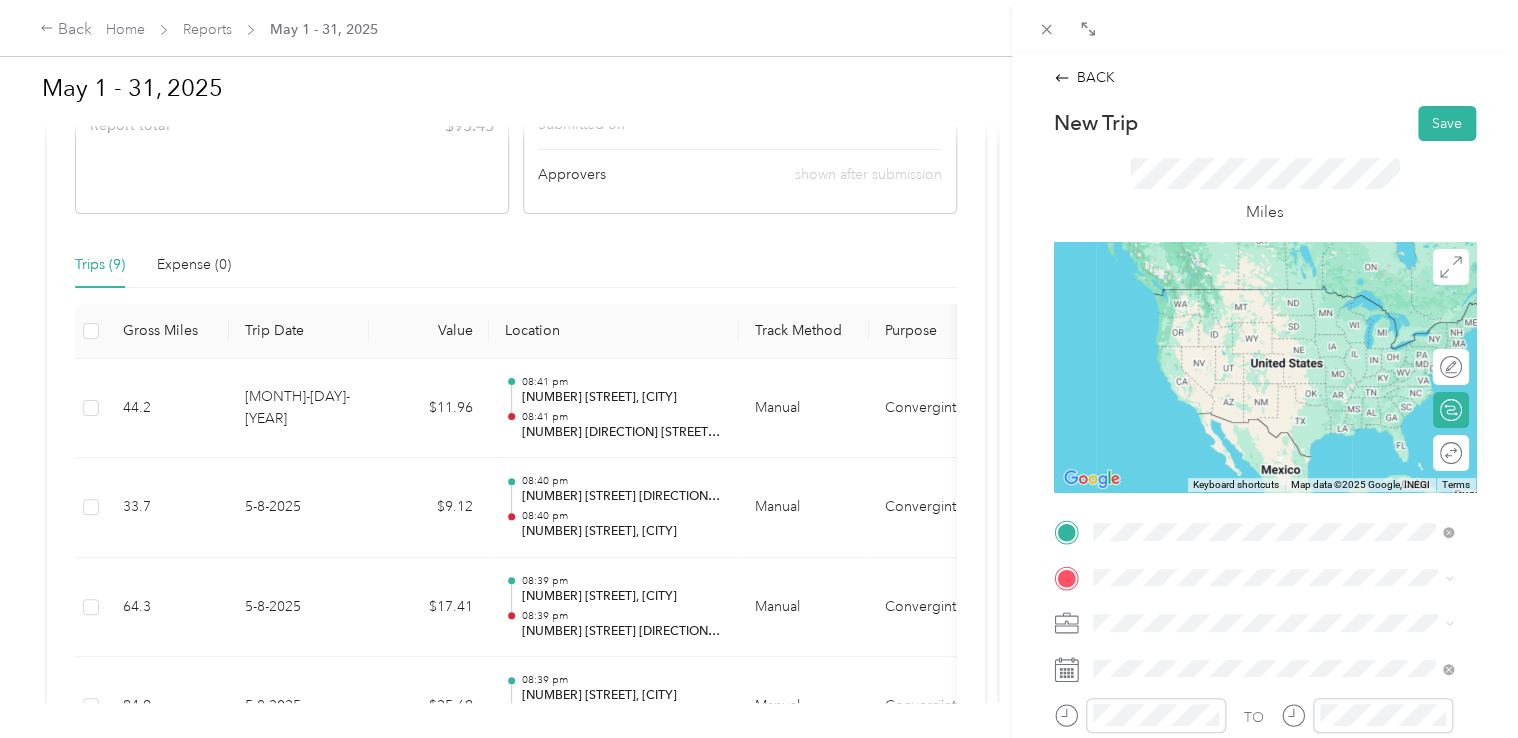 click on "[NUMBER] [STREET]
[CITY], [STATE] [POSTAL_CODE], [COUNTRY]" at bounding box center [1274, 668] 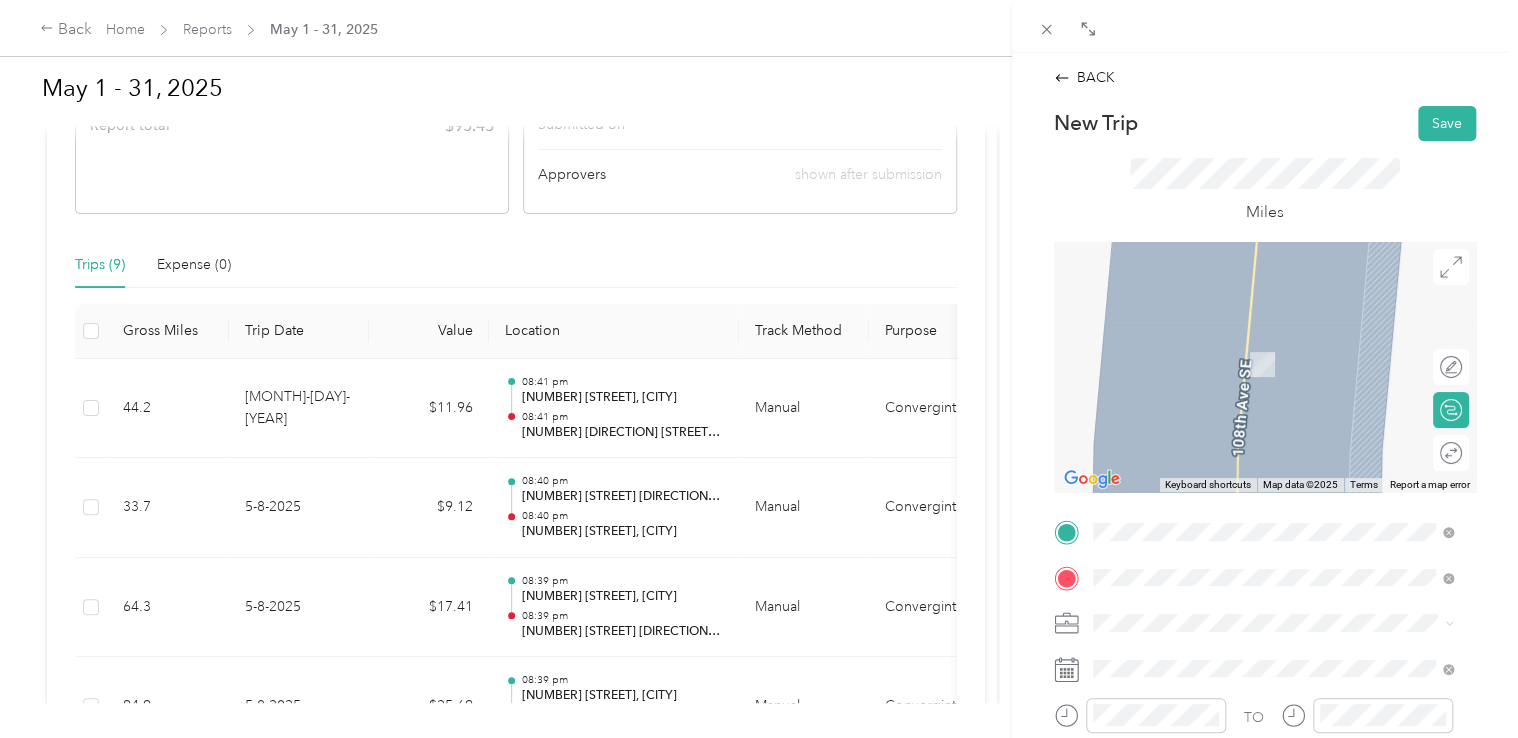 click on "[NUMBER] [DIRECTION] [STREET] [DIRECTION]
[CITY], [STATE] [POSTAL_CODE], [COUNTRY]" at bounding box center (1281, 419) 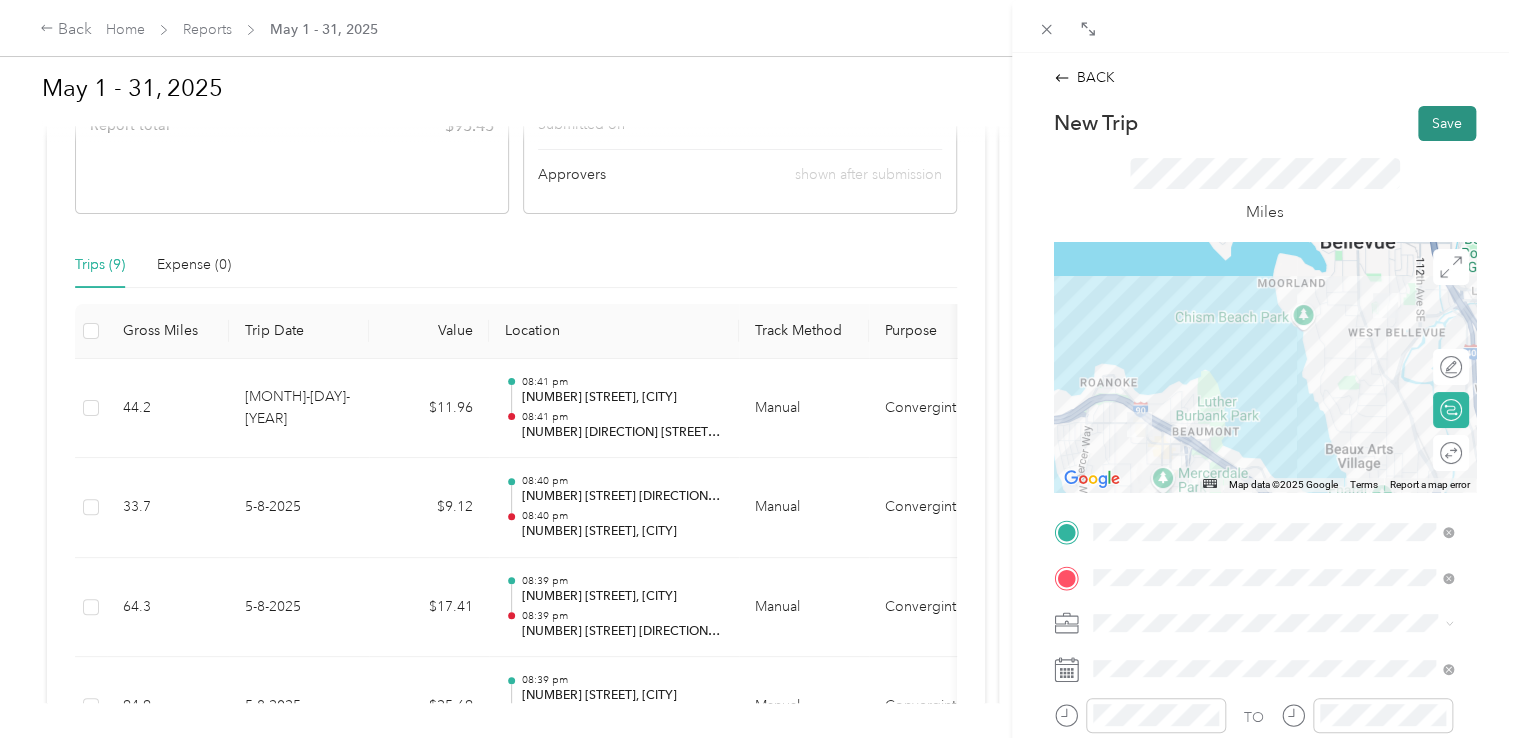 click on "Save" at bounding box center [1447, 123] 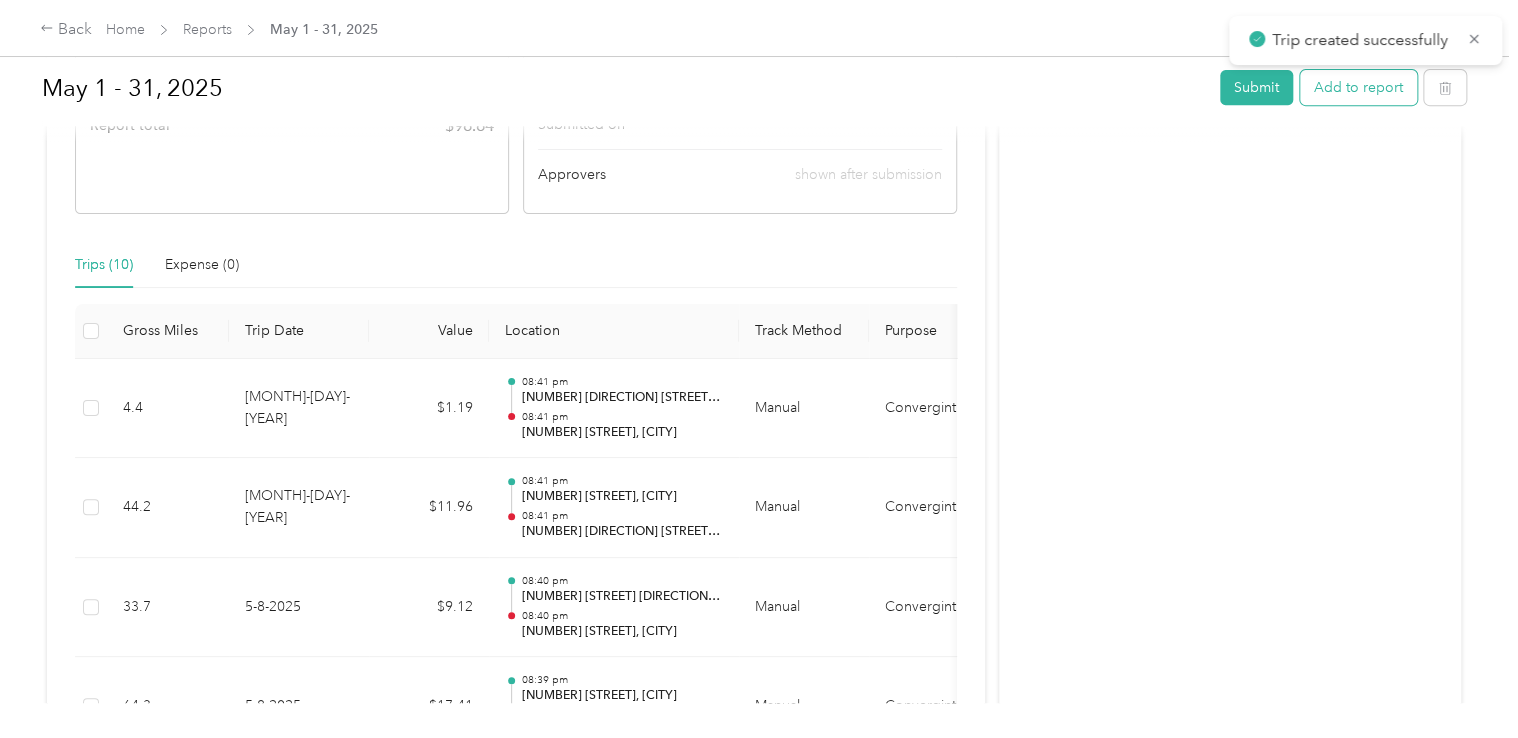 click on "Add to report" at bounding box center (1358, 87) 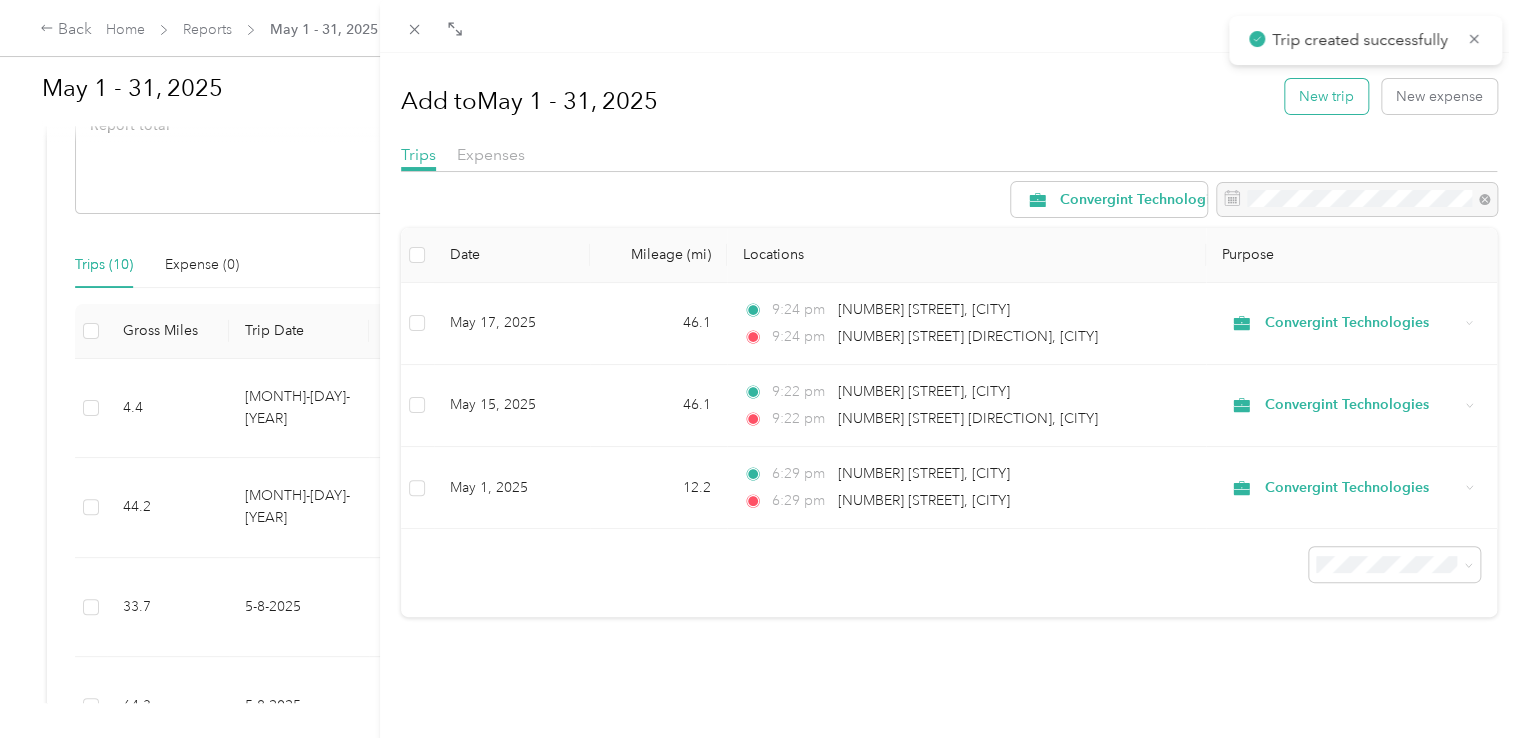 click on "New trip" at bounding box center [1326, 96] 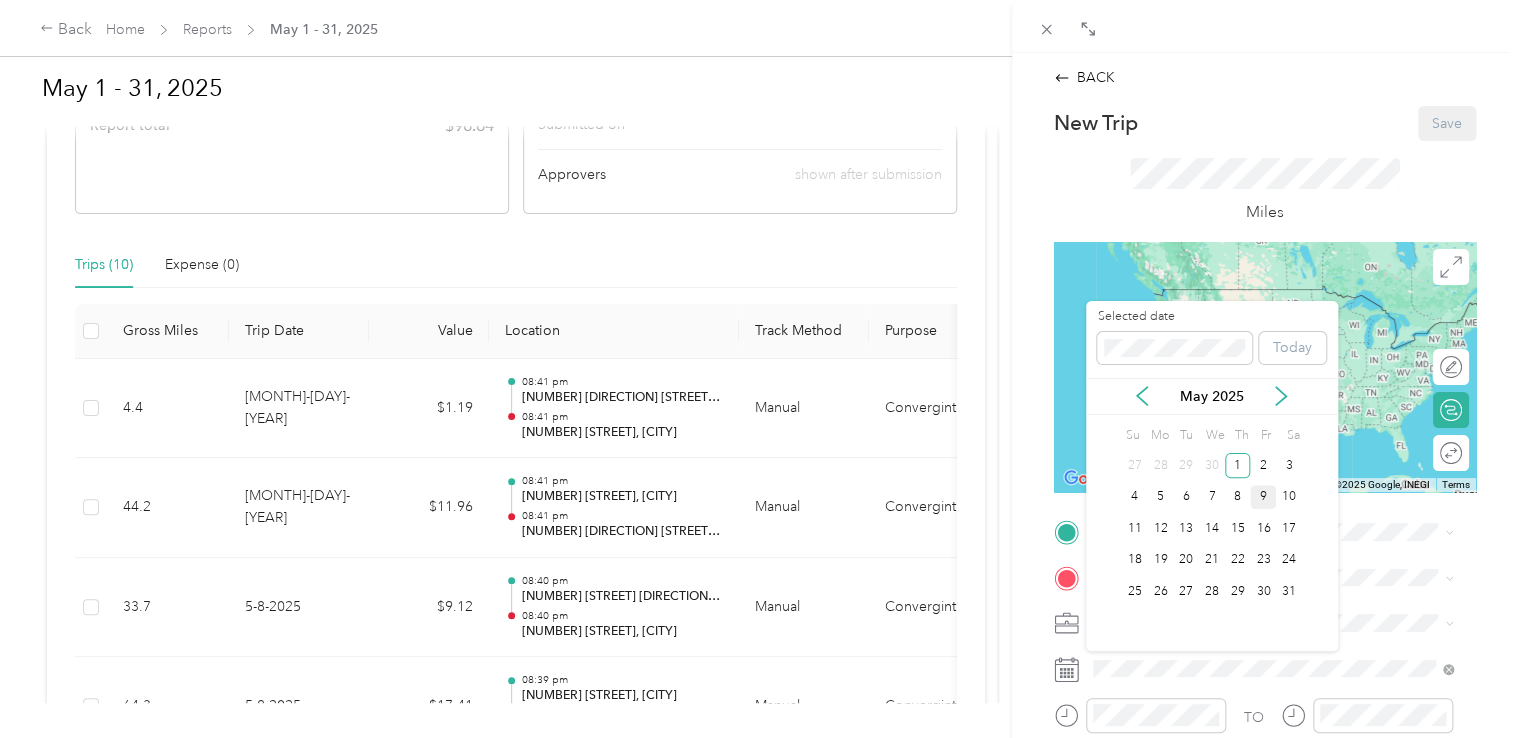 click on "9" at bounding box center [1263, 497] 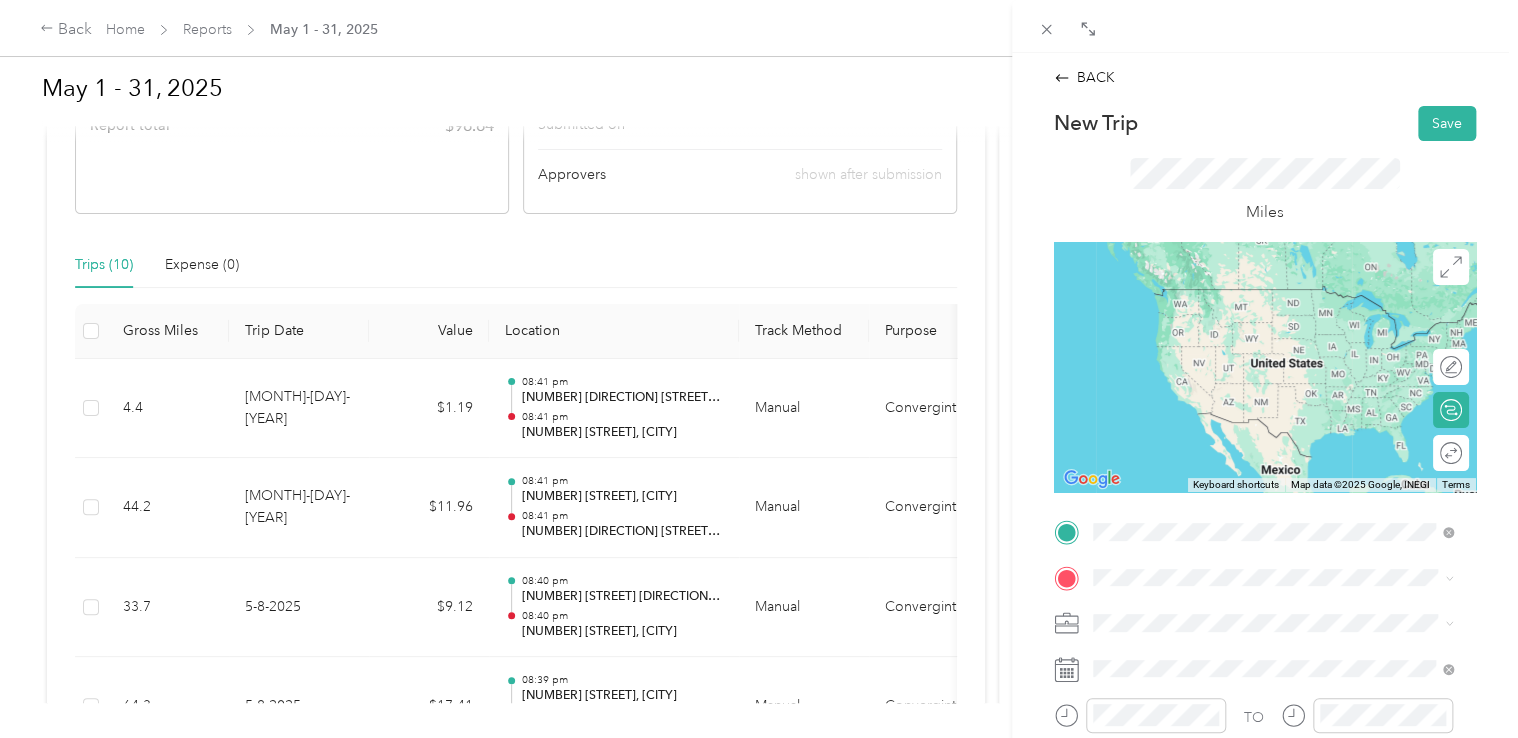 click on "[NUMBER] [DIRECTION] [STREET] [DIRECTION]
[CITY], [STATE] [POSTAL_CODE], [COUNTRY]" at bounding box center (1281, 374) 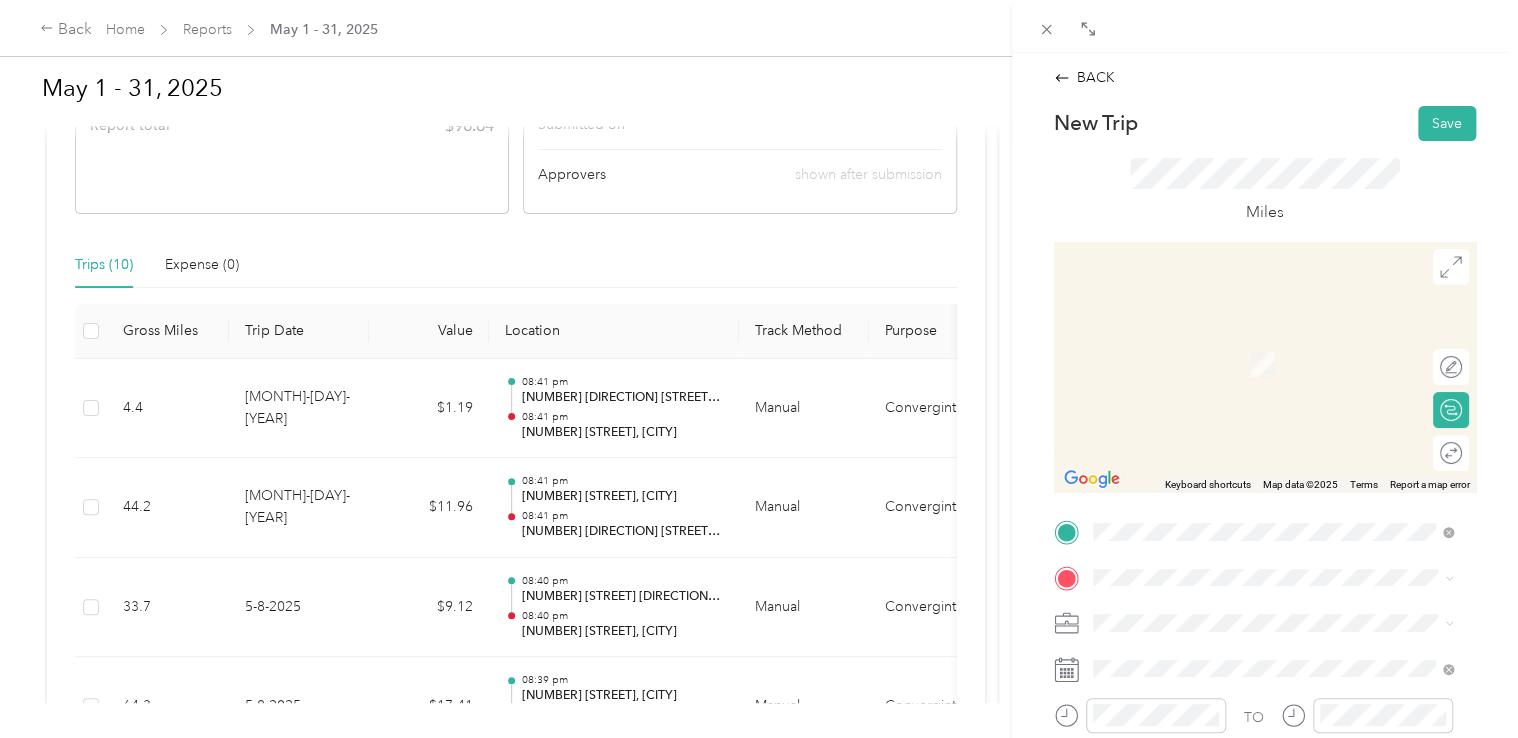 click on "[NUMBER] [STREET]
[CITY], [STATE] [POSTAL_CODE], [COUNTRY]" at bounding box center [1274, 359] 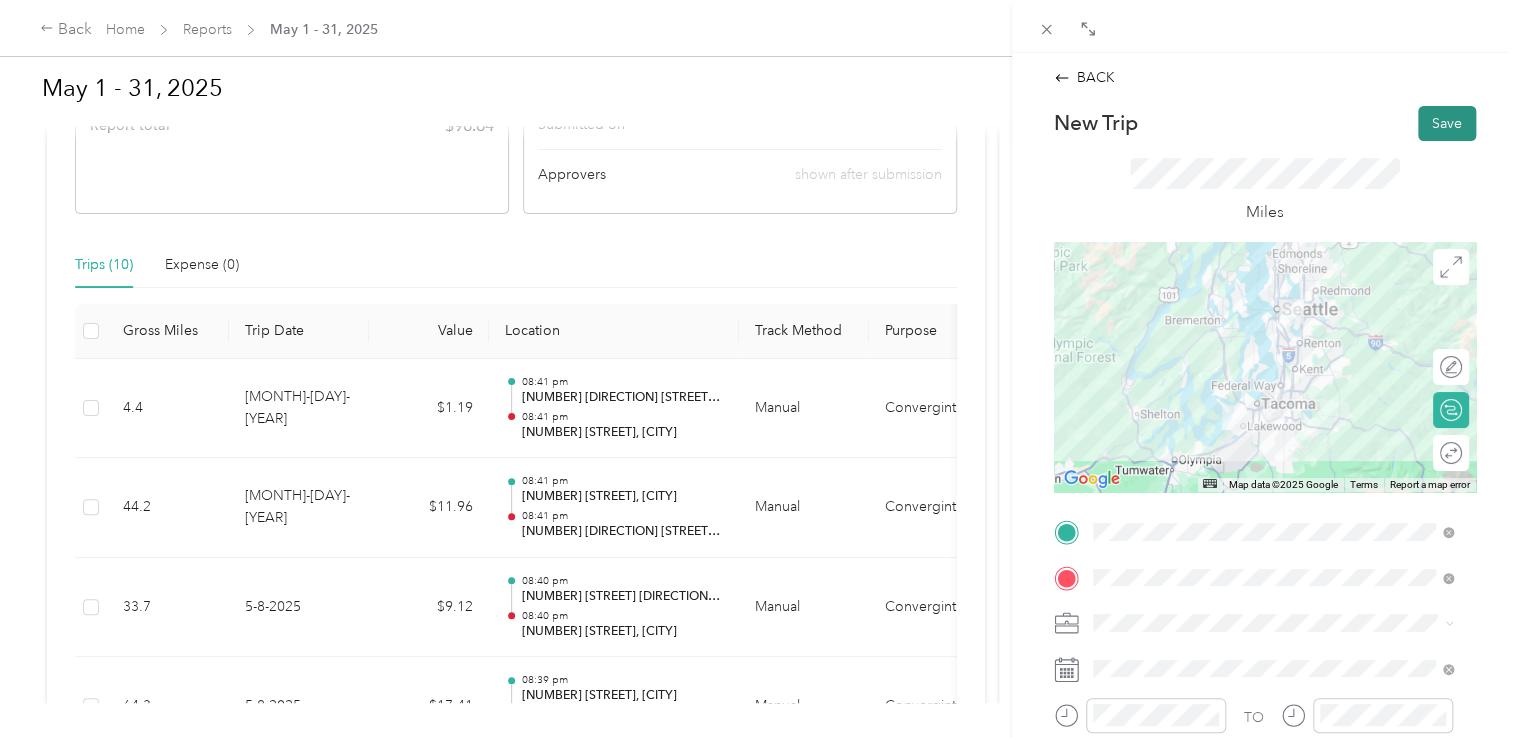 click on "Save" at bounding box center [1447, 123] 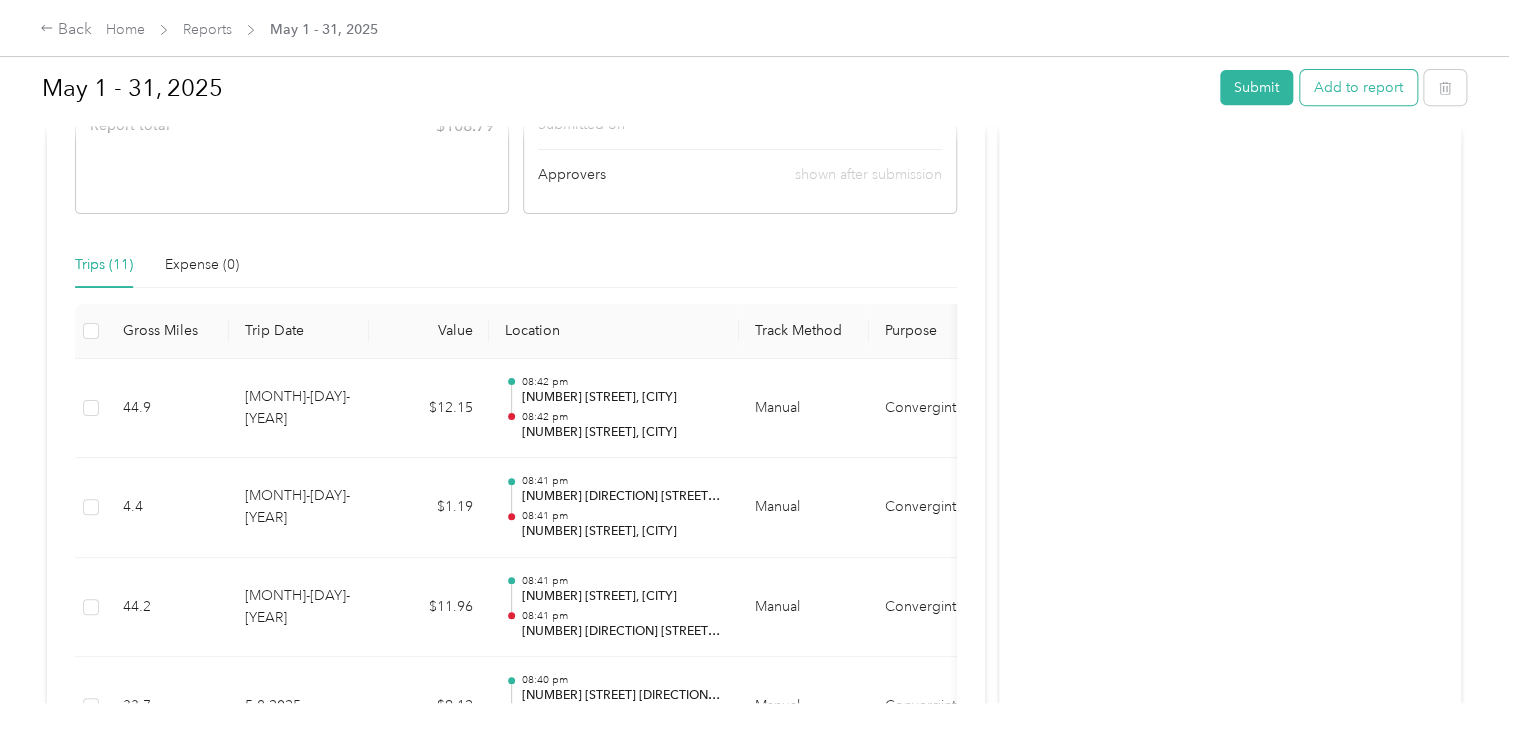 click on "Add to report" at bounding box center (1358, 87) 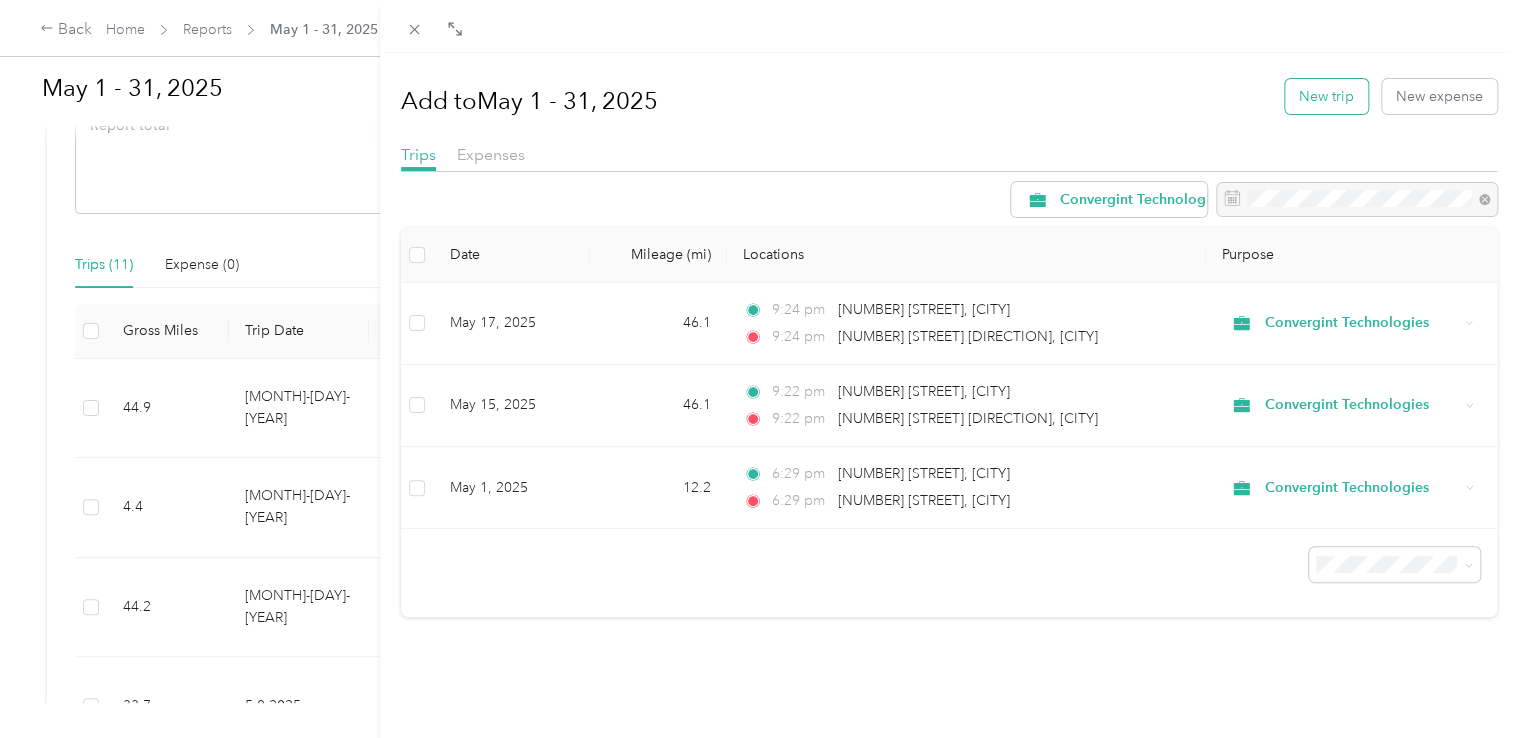 click on "New trip" at bounding box center [1326, 96] 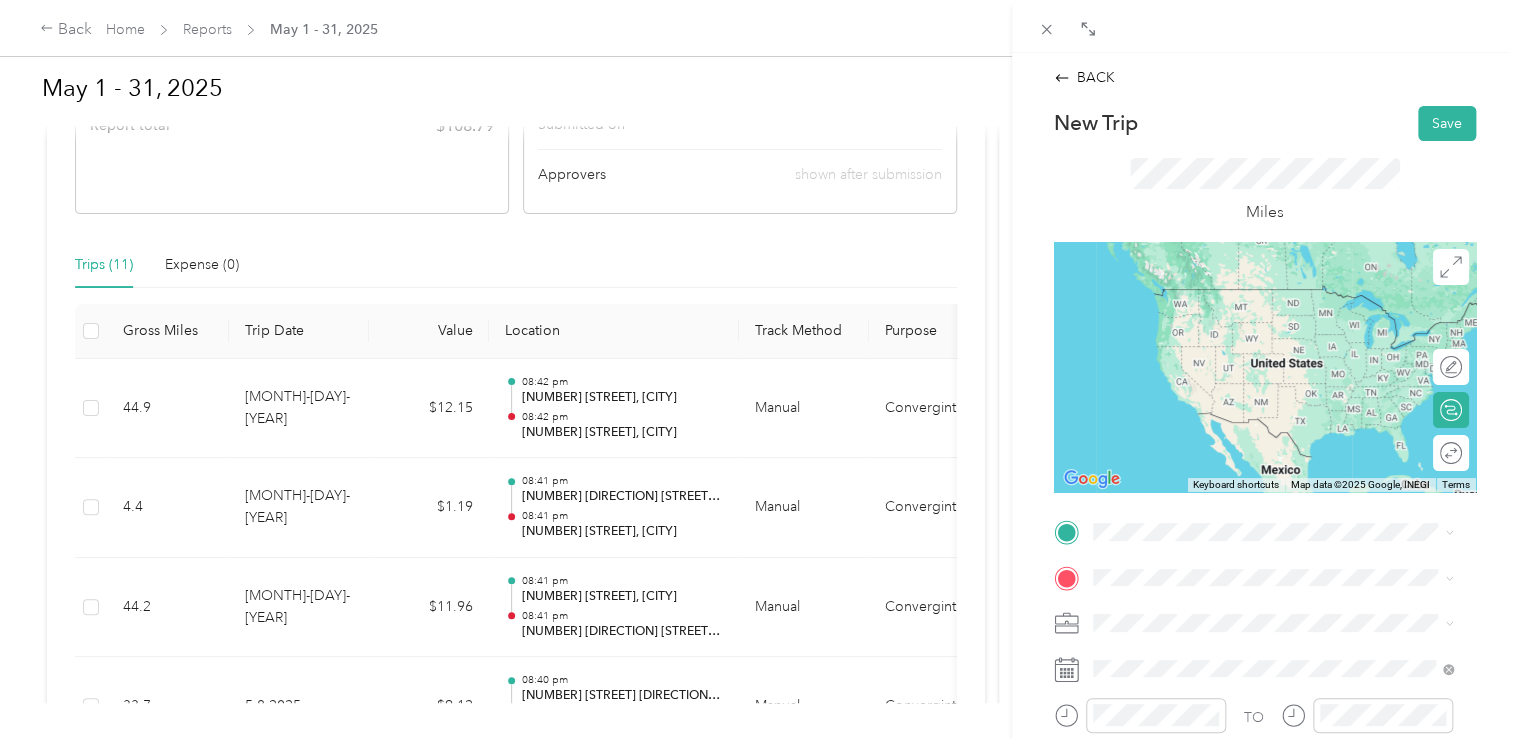 click on "[NUMBER] [STREET]
[CITY], [STATE] [POSTAL_CODE], [COUNTRY]" at bounding box center [1274, 317] 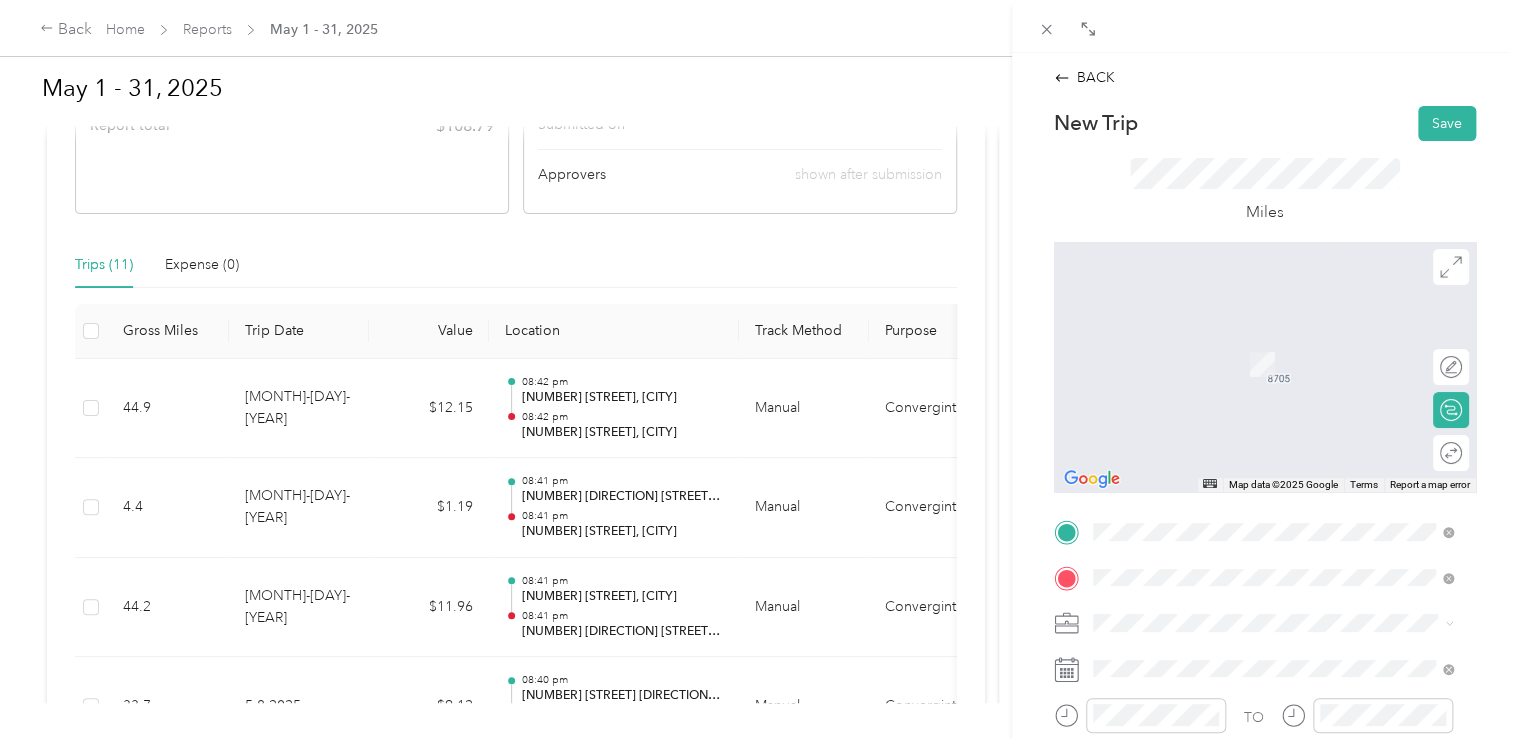 click on "[NUMBER] [STREET]
[CITY], [STATE] [POSTAL_CODE], [COUNTRY]" at bounding box center [1274, 398] 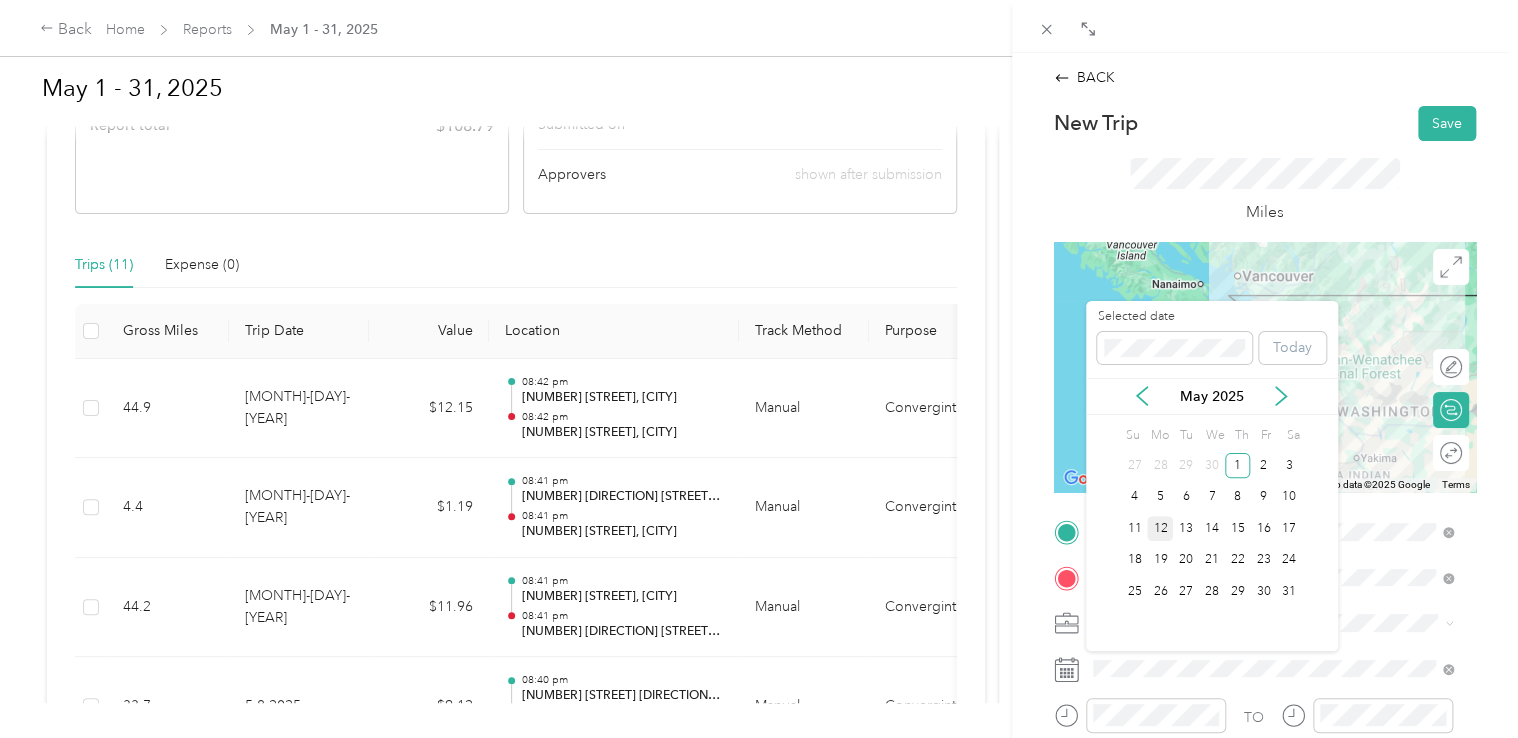 click on "12" at bounding box center [1160, 528] 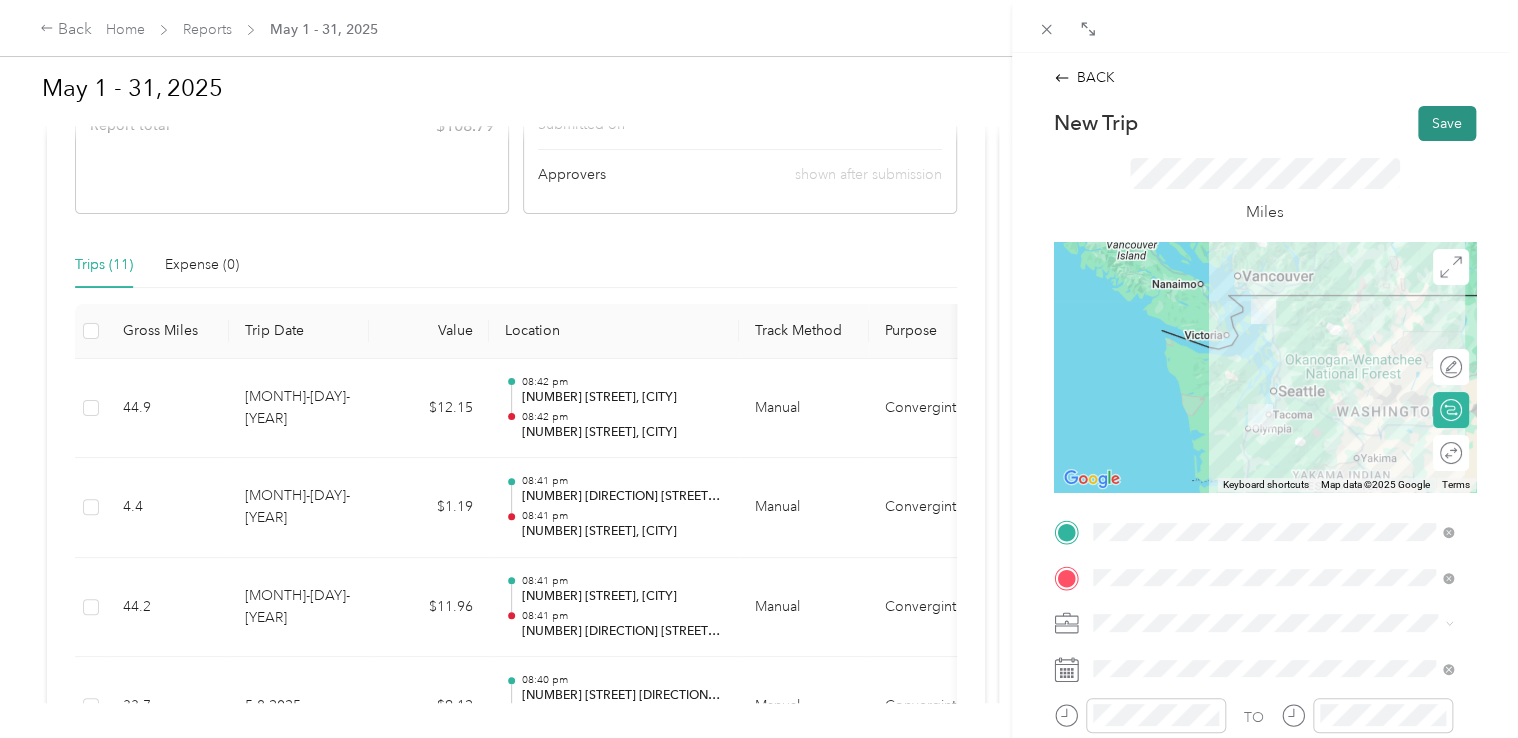 click on "Save" at bounding box center [1447, 123] 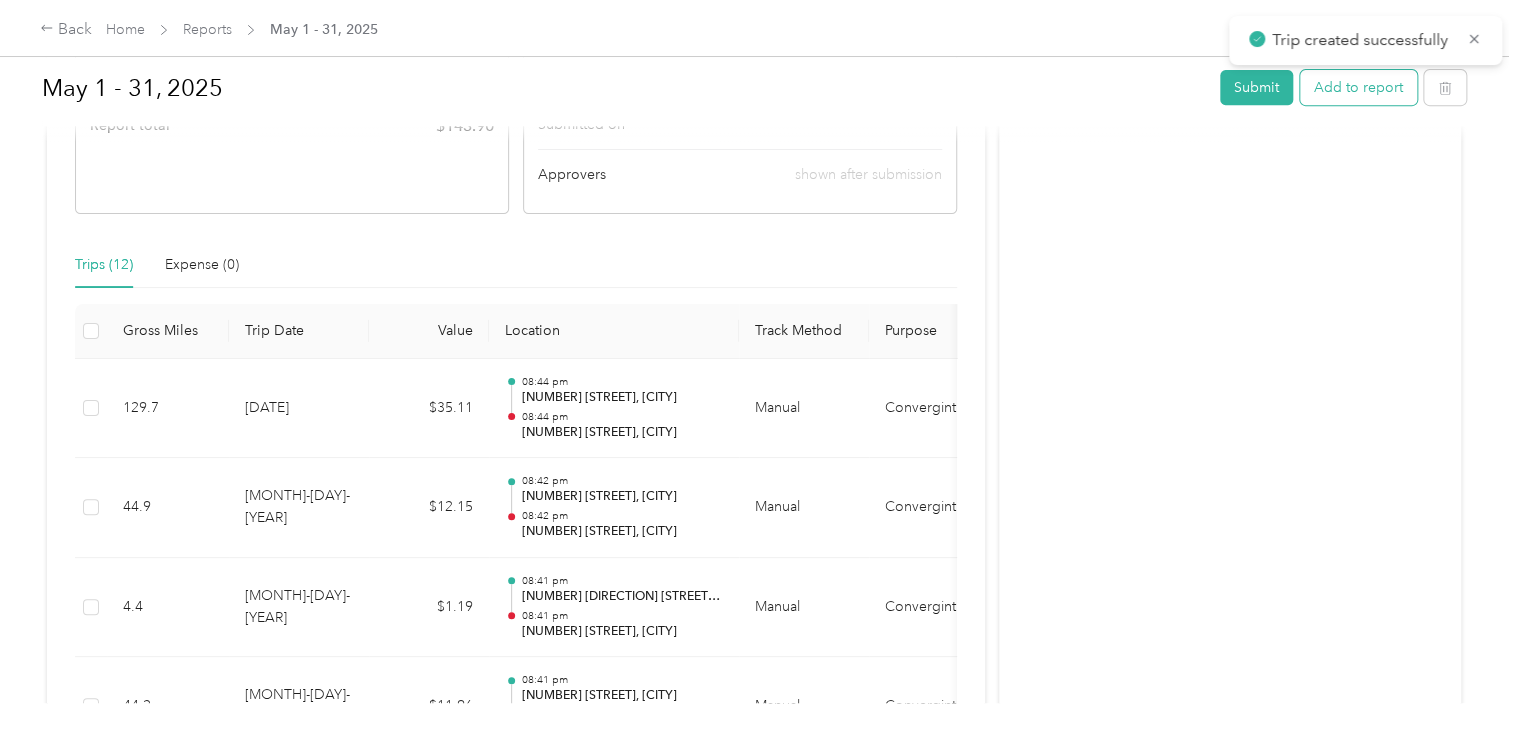 click on "Add to report" at bounding box center [1358, 87] 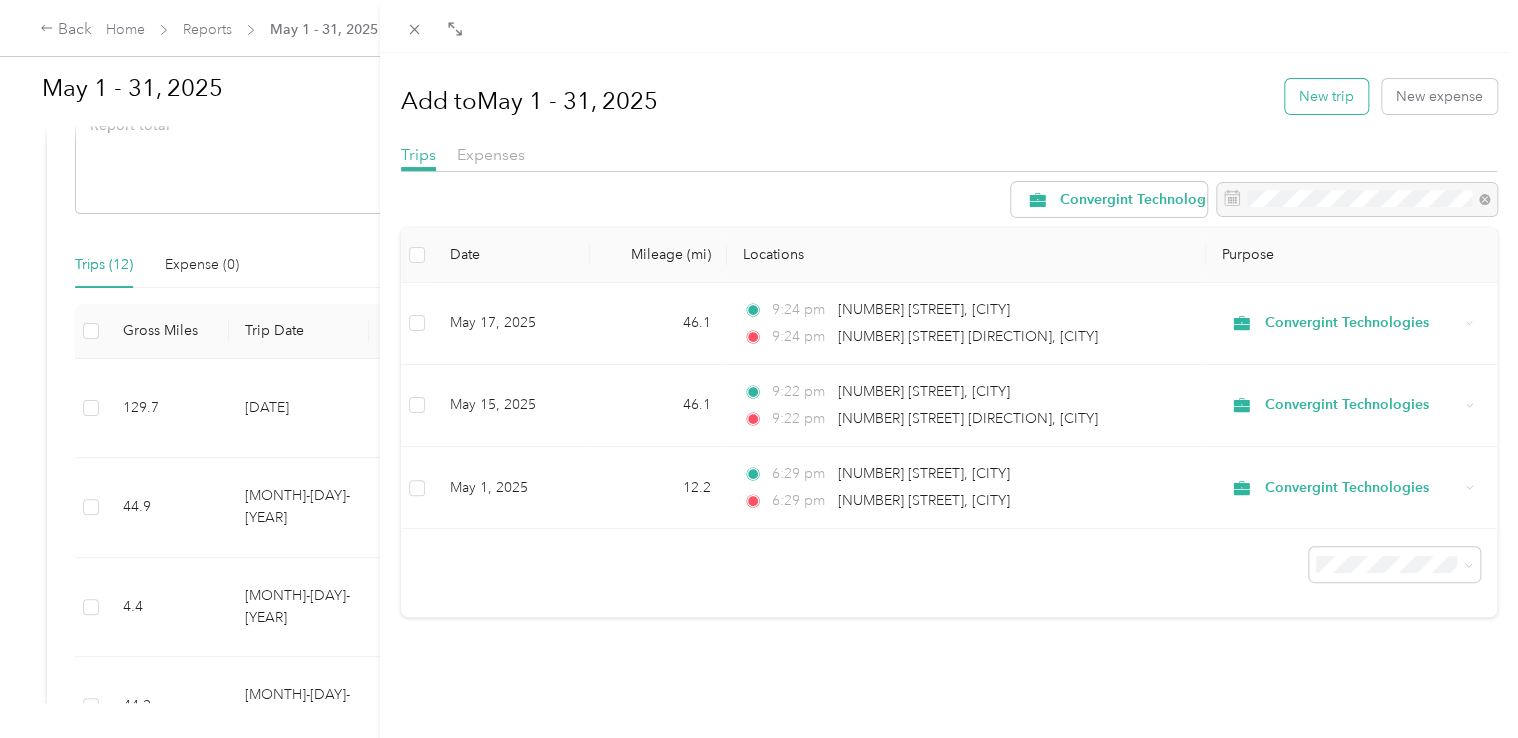 click on "New trip" at bounding box center (1326, 96) 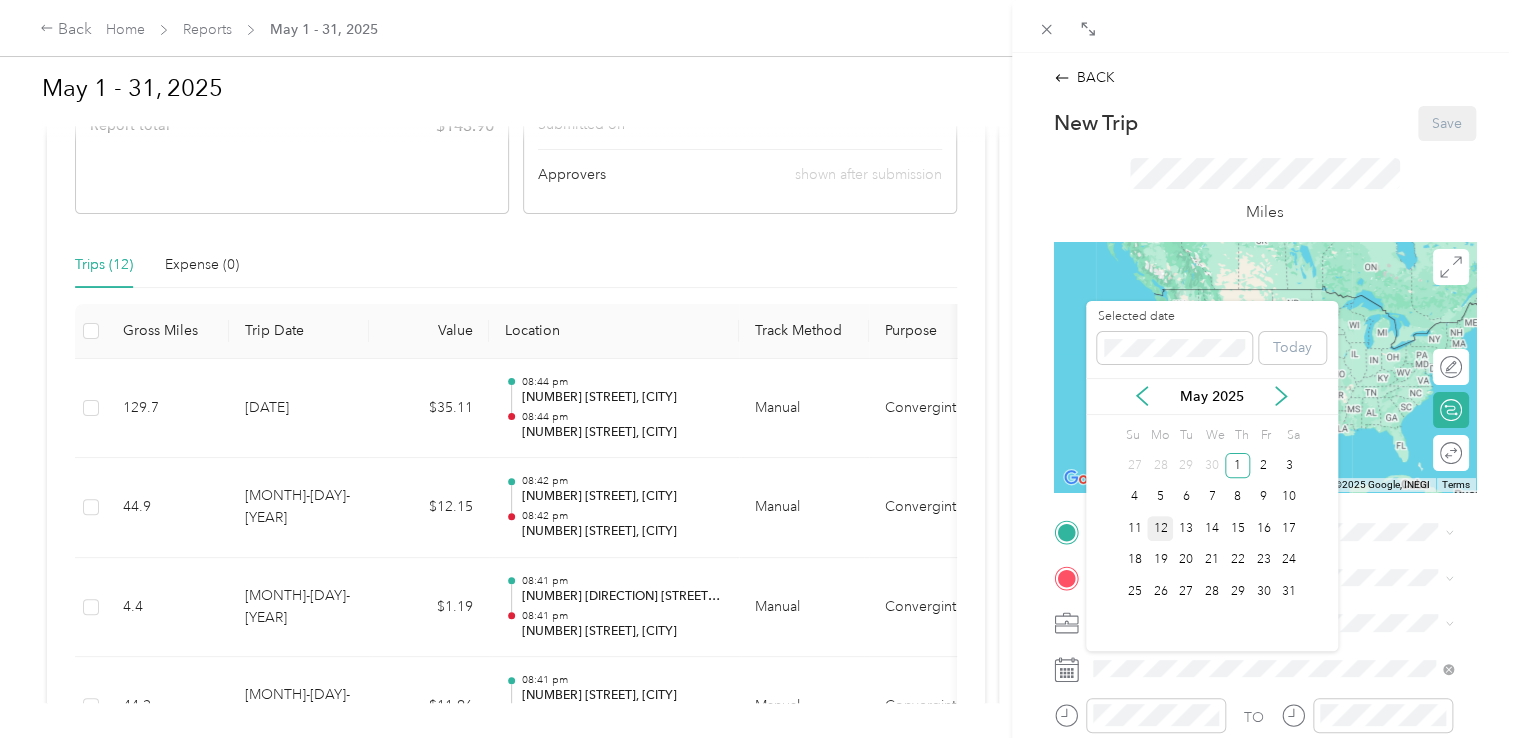 click on "12" at bounding box center (1160, 528) 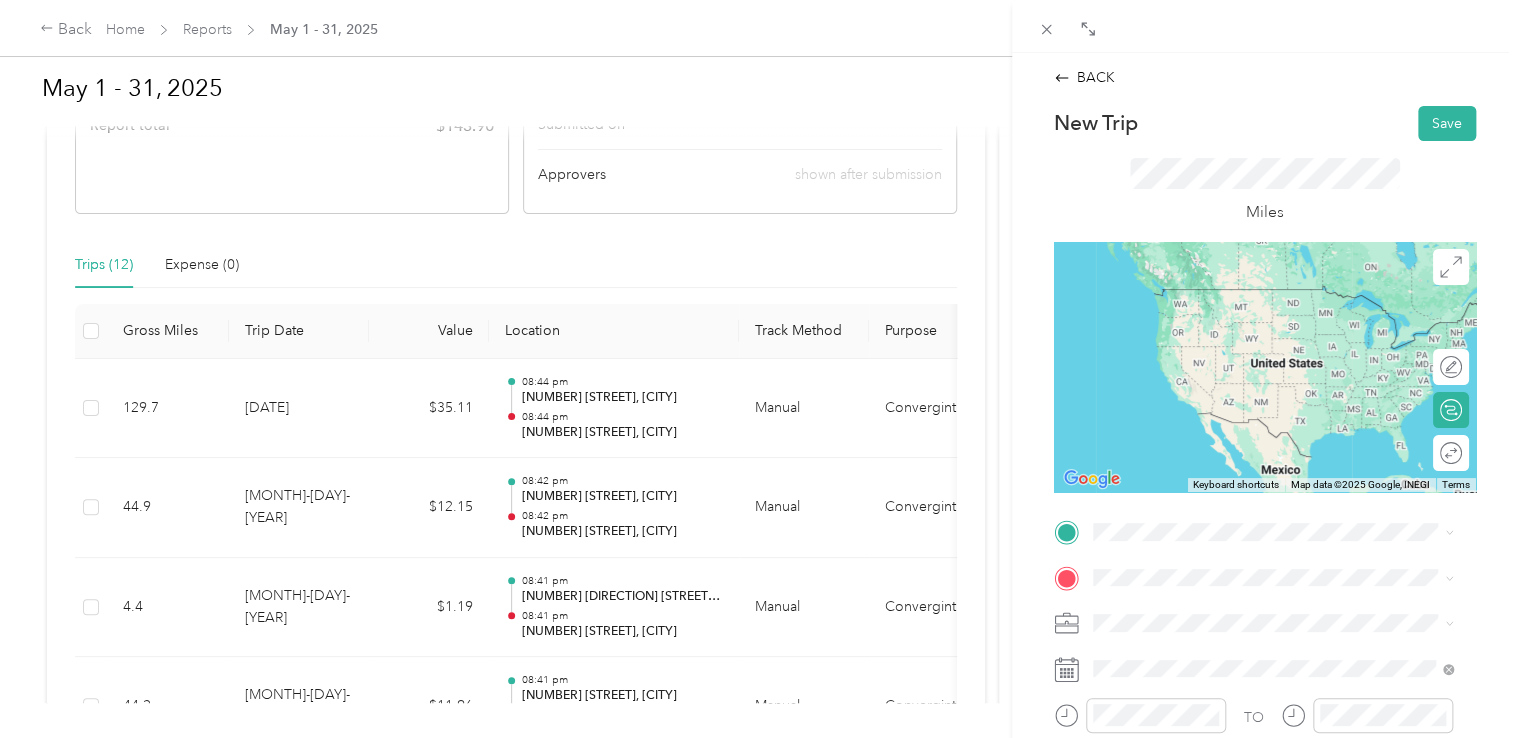 click on "[NUMBER] [STREET]
[CITY], [STATE] [POSTAL_CODE], [COUNTRY]" at bounding box center (1274, 351) 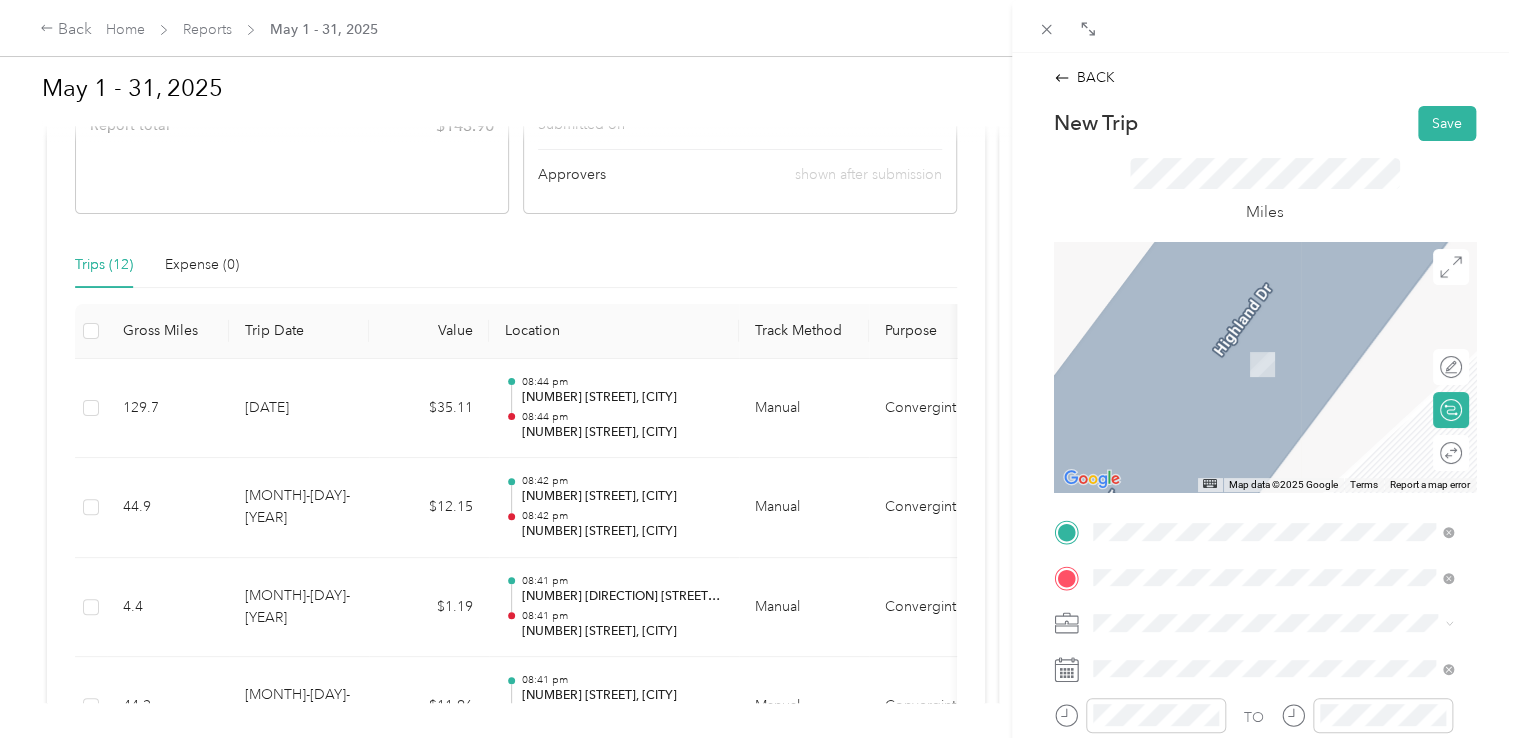 click on "[NUMBER] [STREET]
[CITY], [STATE] [POSTAL_CODE], [COUNTRY]" at bounding box center (1274, 342) 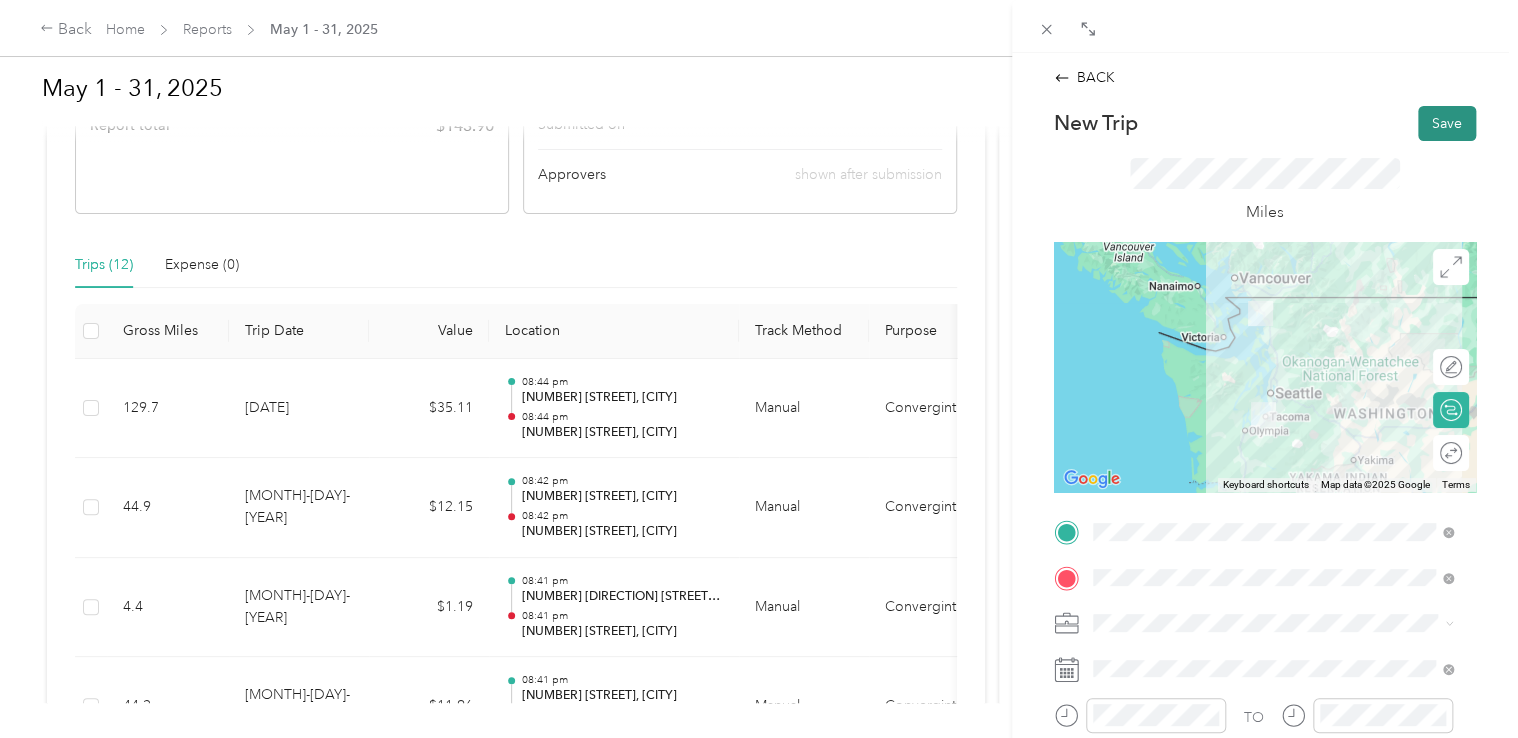 click on "Save" at bounding box center (1447, 123) 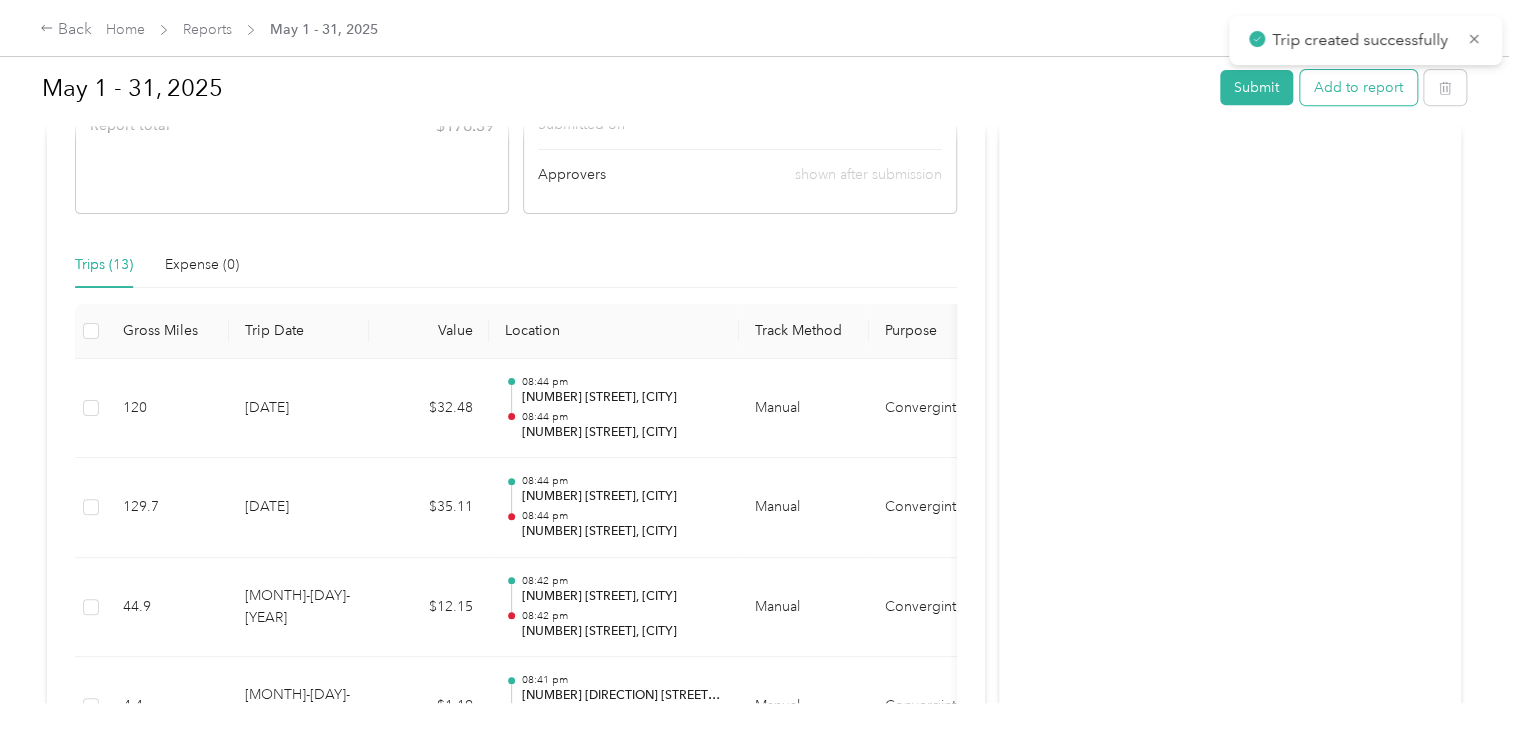 click on "Add to report" at bounding box center (1358, 87) 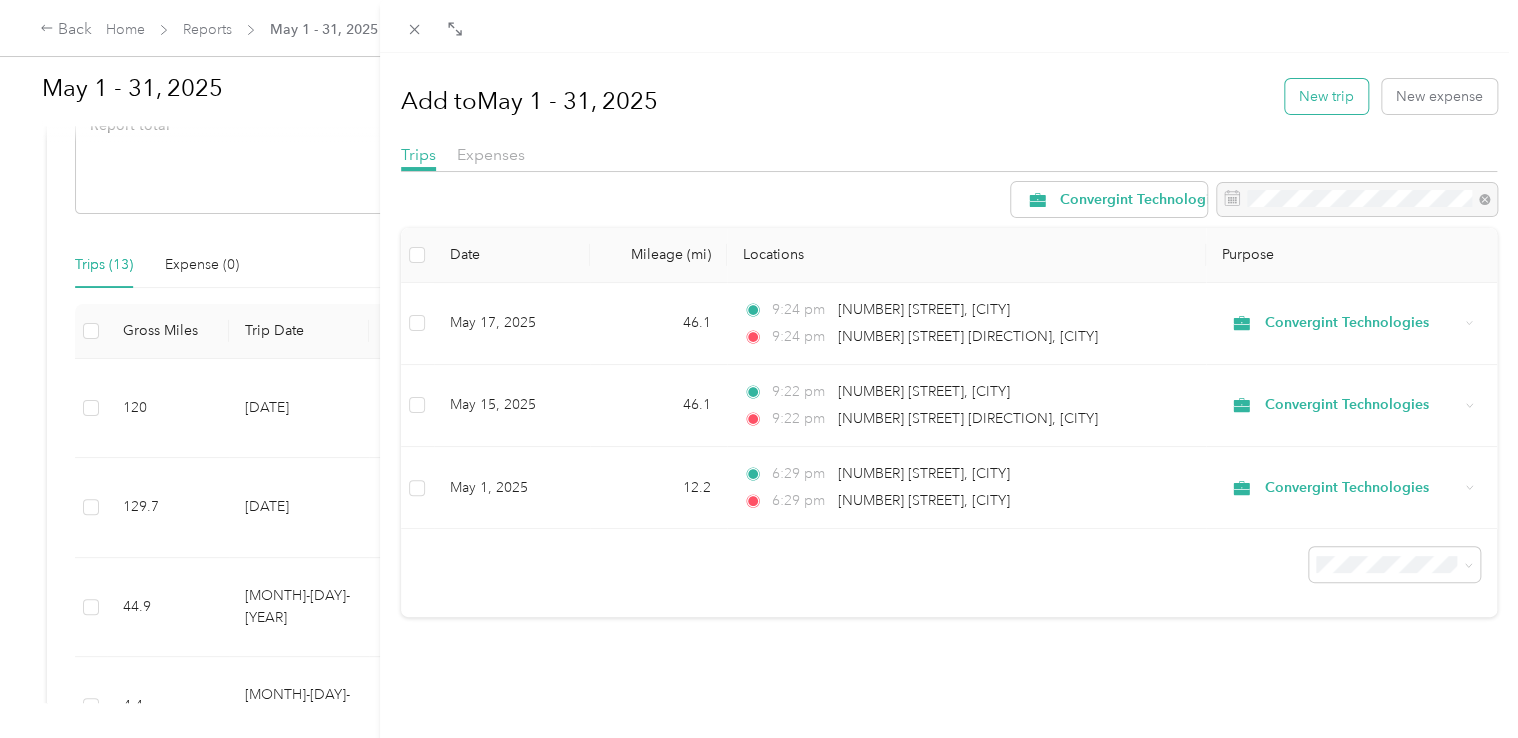 click on "New trip" at bounding box center (1326, 96) 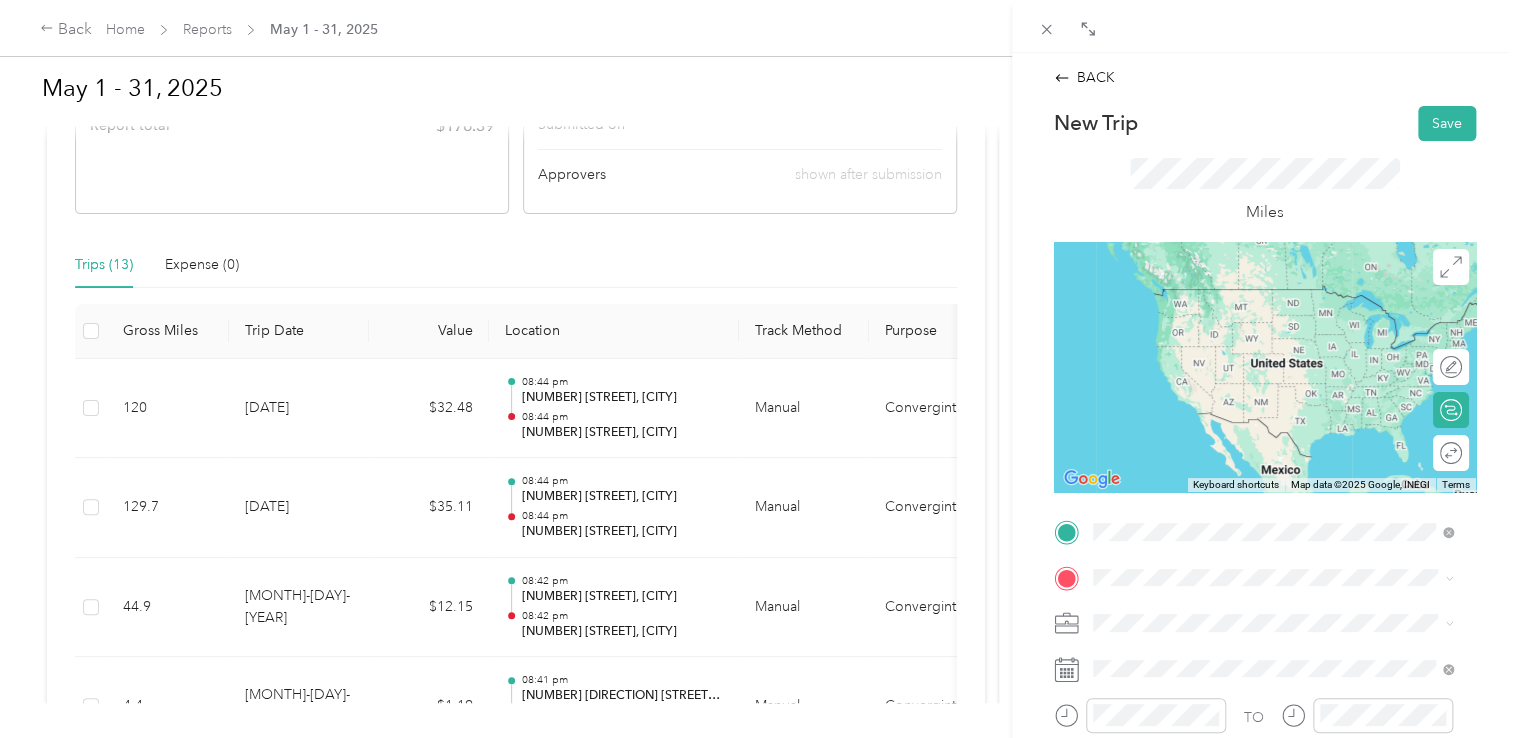 click on "[NUMBER] [STREET]
[CITY], [STATE] [POSTAL_CODE], [COUNTRY]" at bounding box center (1274, 297) 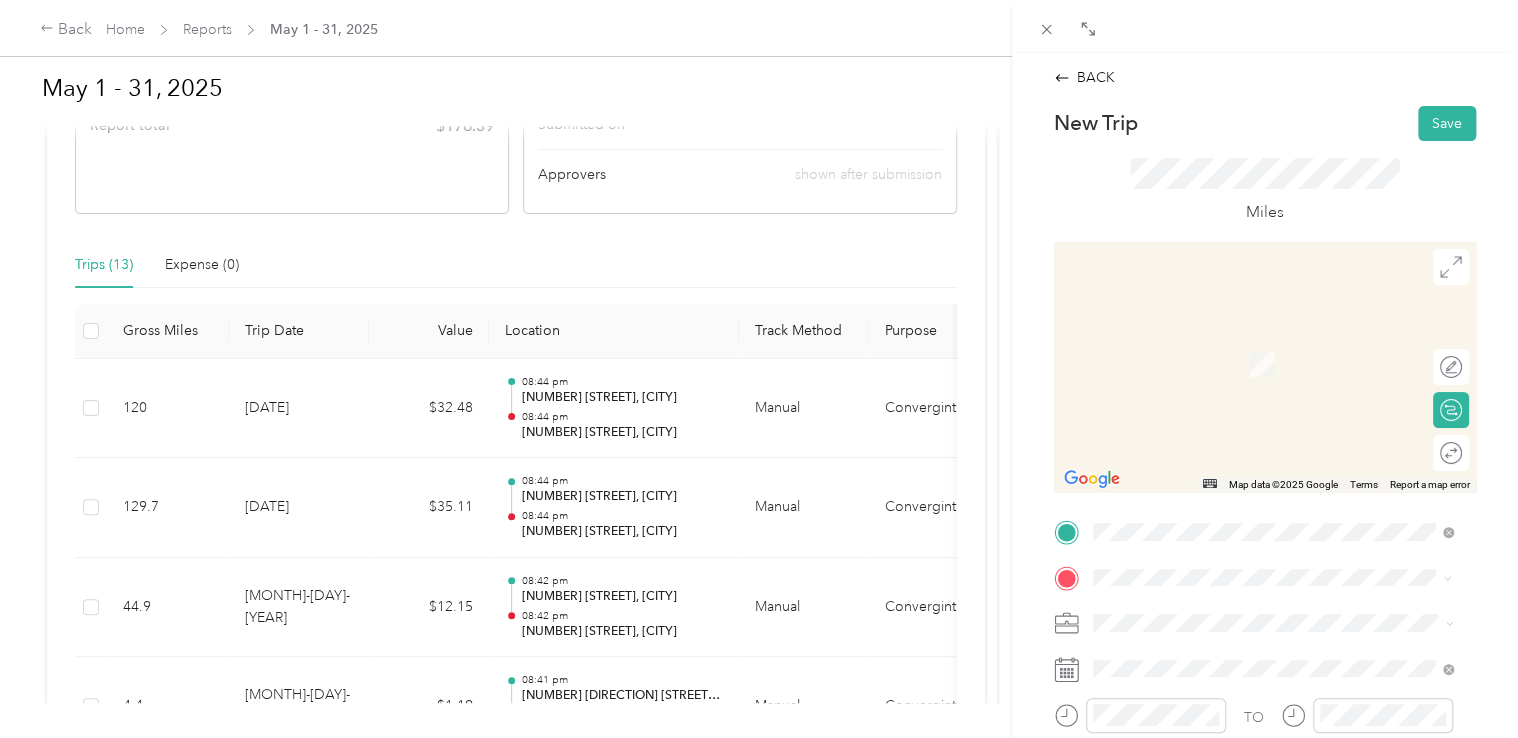 click on "[NUMBER] [STREET]
[CITY], [STATE] [POSTAL_CODE], [COUNTRY]" at bounding box center [1274, 363] 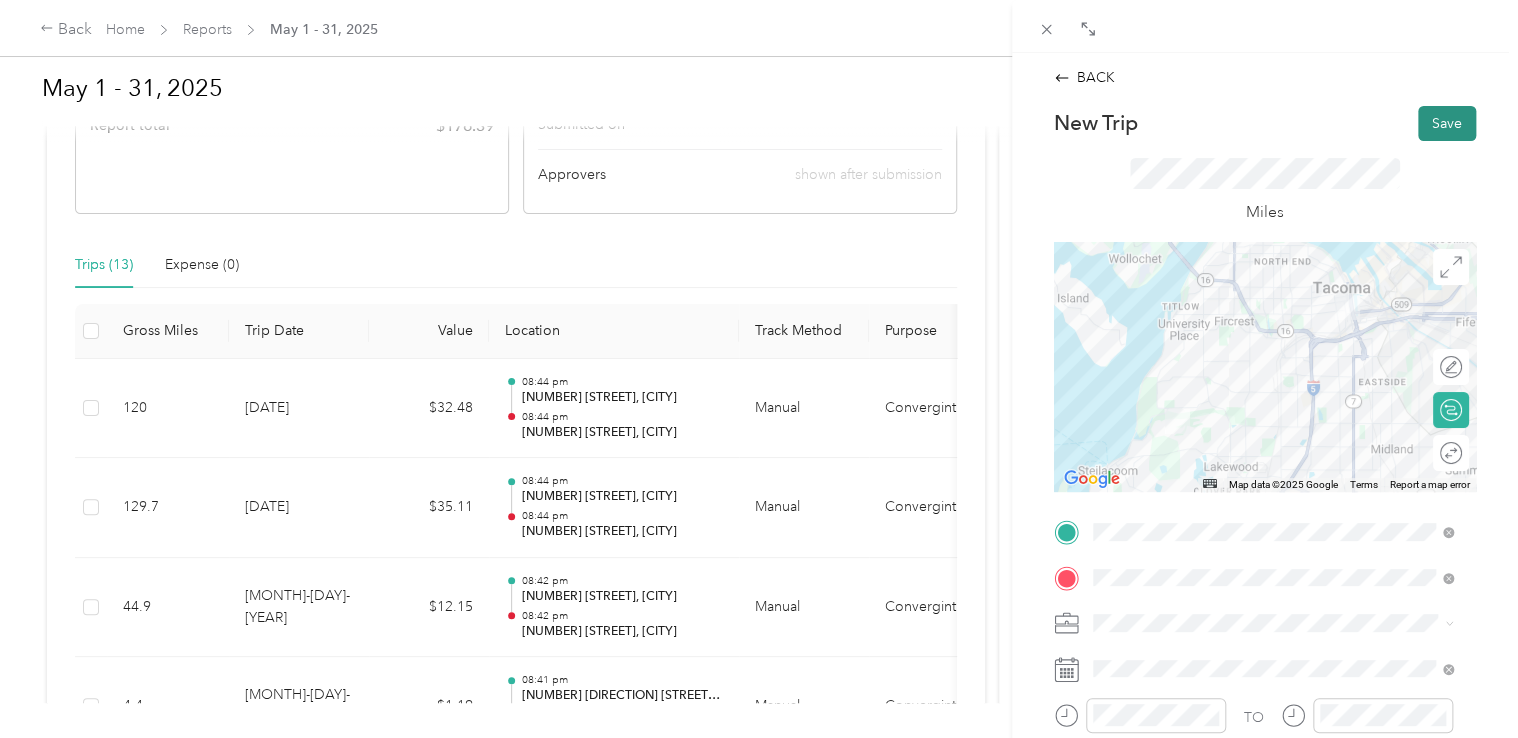 click on "Save" at bounding box center (1447, 123) 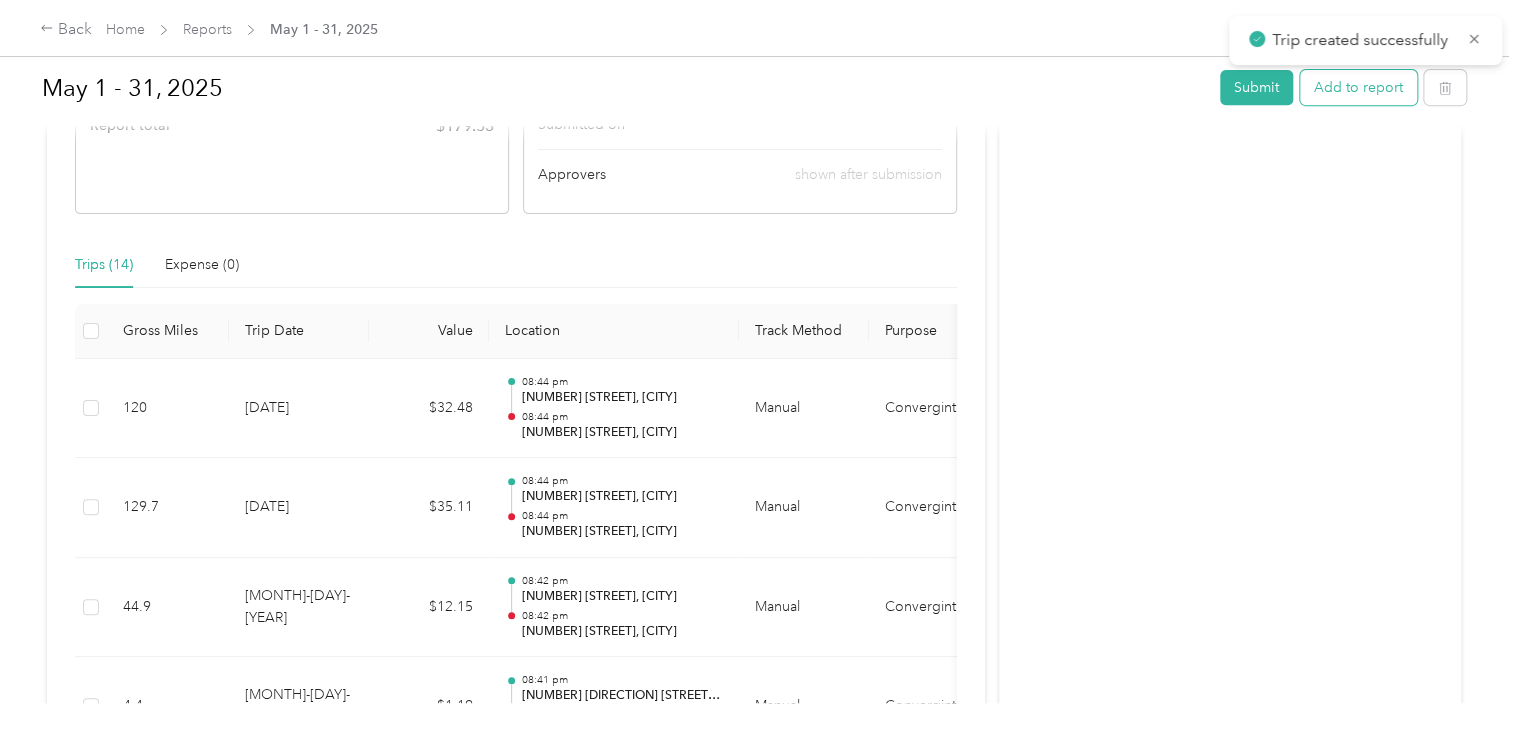 click on "Add to report" at bounding box center [1358, 87] 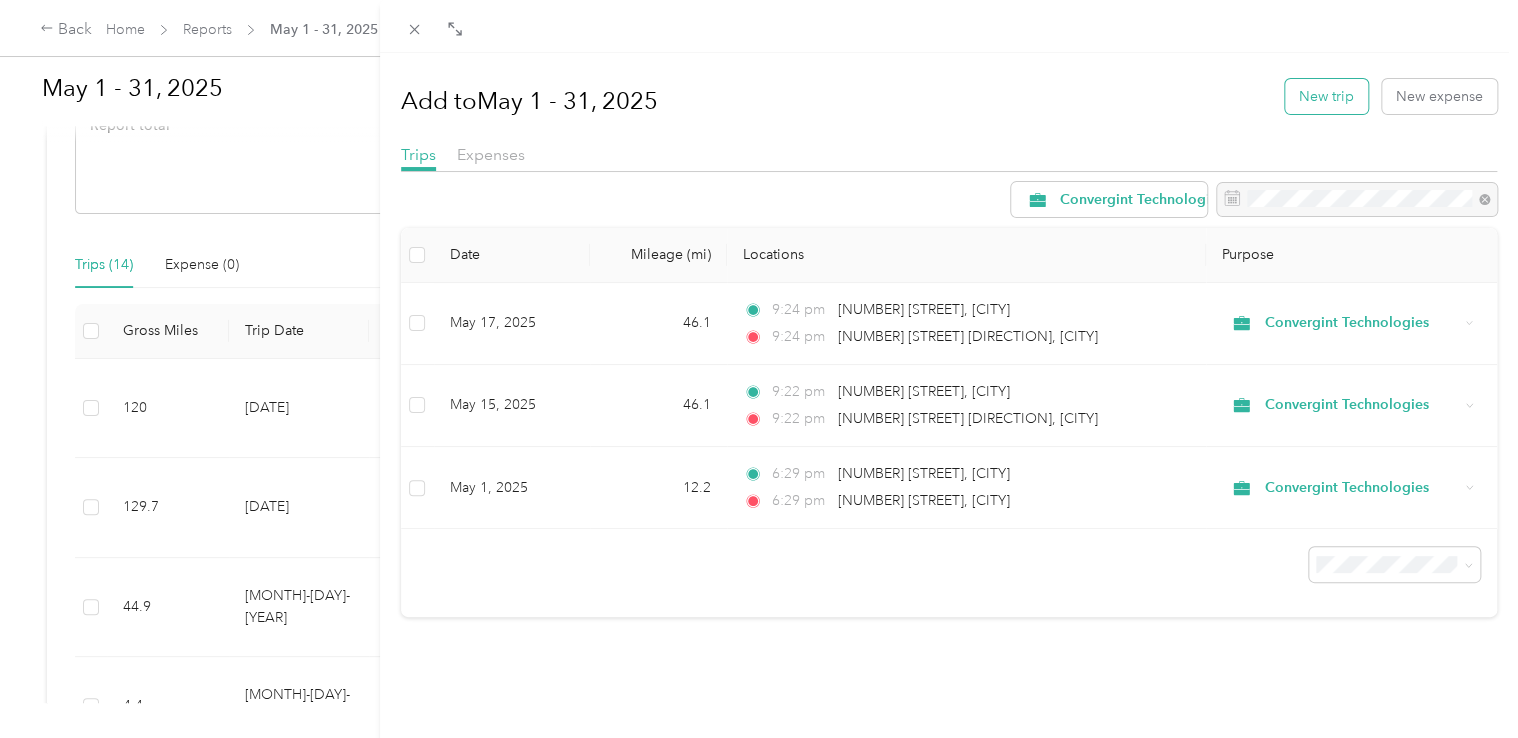 click on "New trip" at bounding box center (1326, 96) 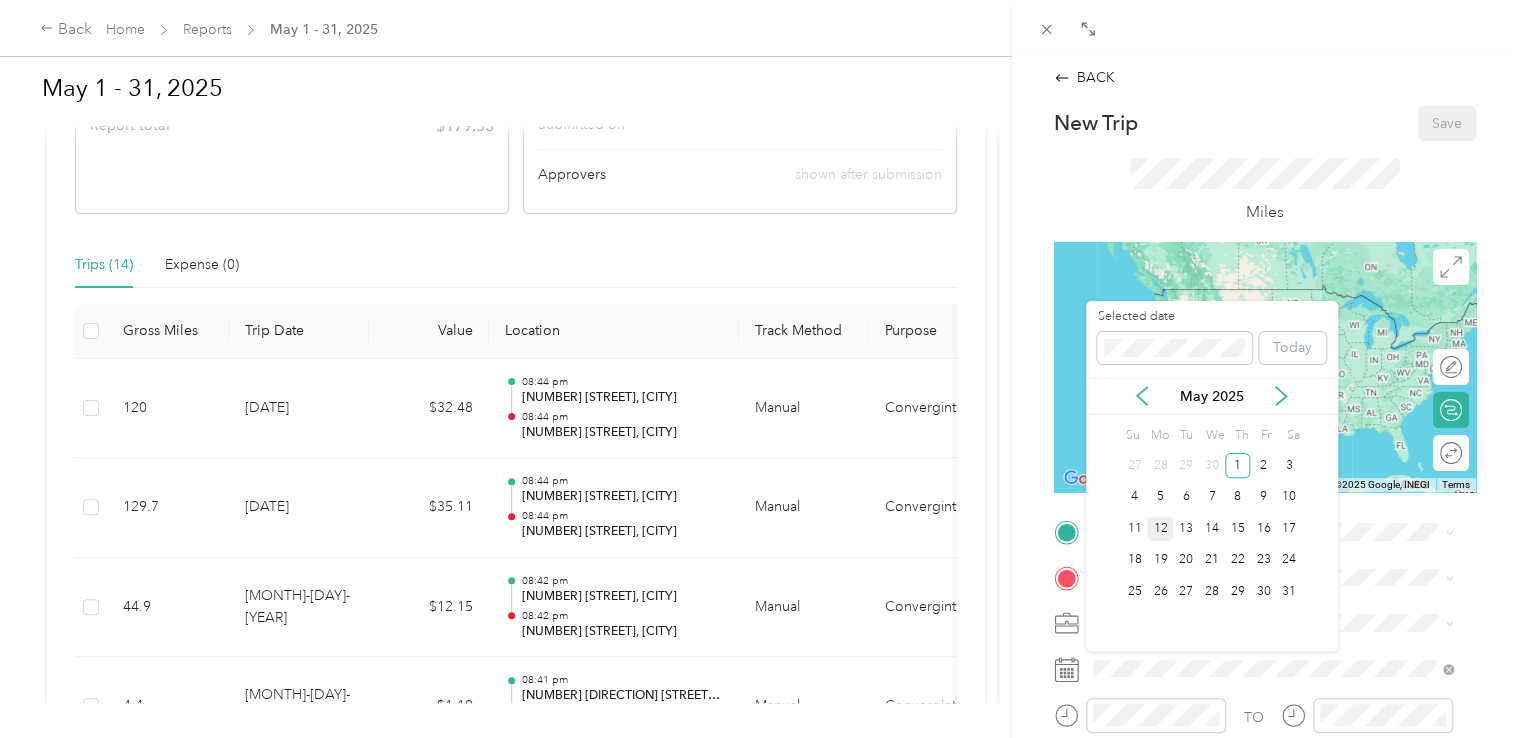 click on "12" at bounding box center (1160, 528) 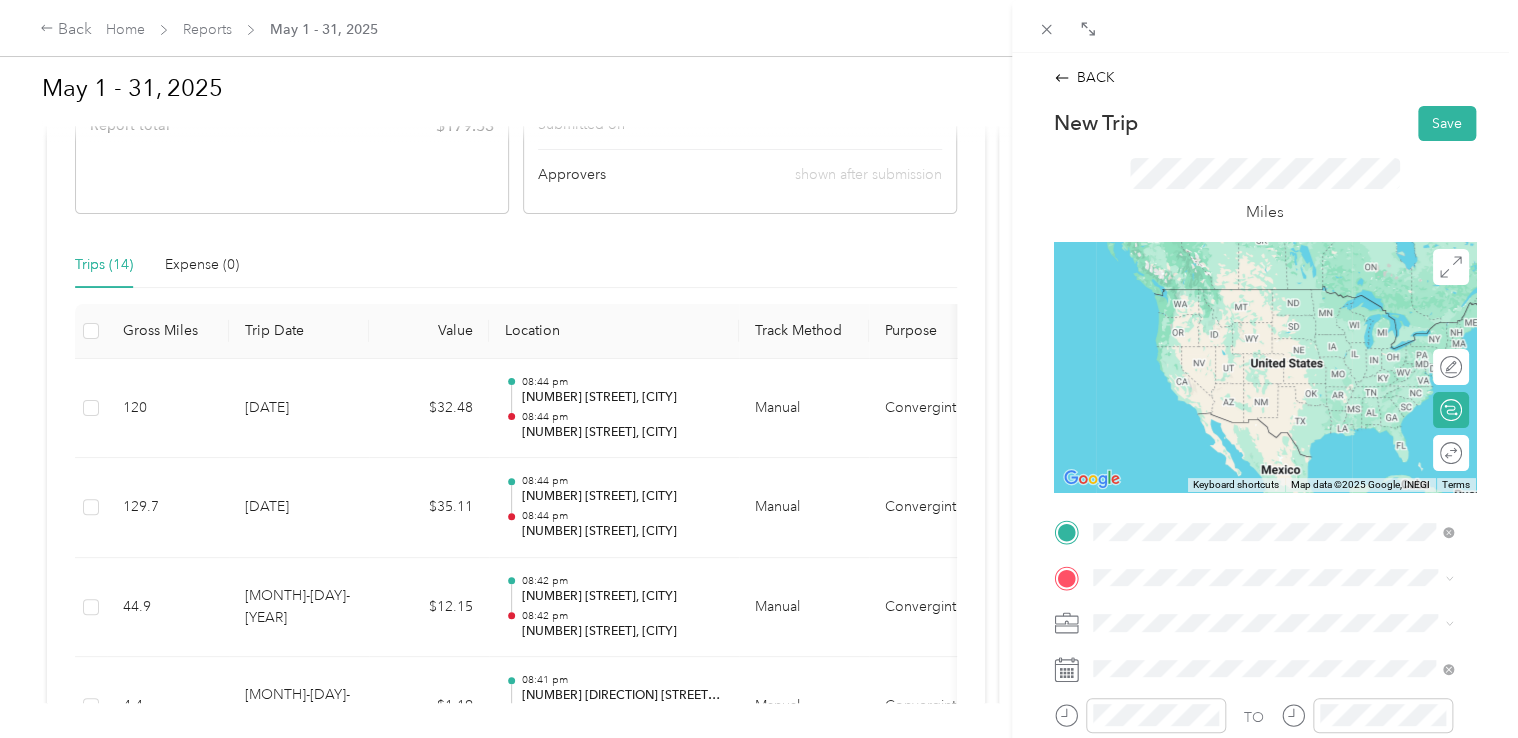 click on "[NUMBER] [STREET]
[CITY], [STATE] [POSTAL_CODE], [COUNTRY]" at bounding box center (1274, 297) 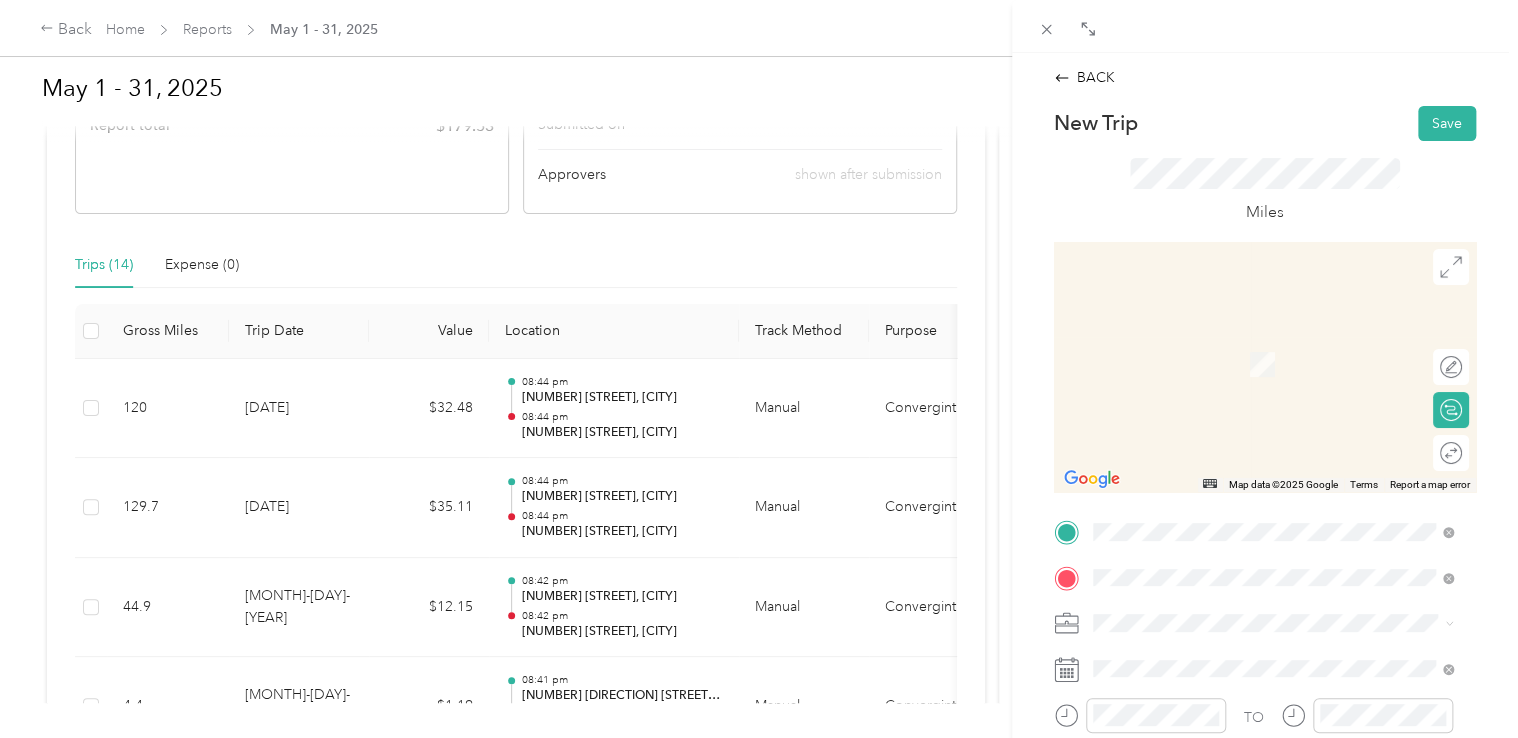 click on "[NUMBER] [STREET]
[CITY], [STATE] [POSTAL_CODE], [COUNTRY]" at bounding box center [1274, 342] 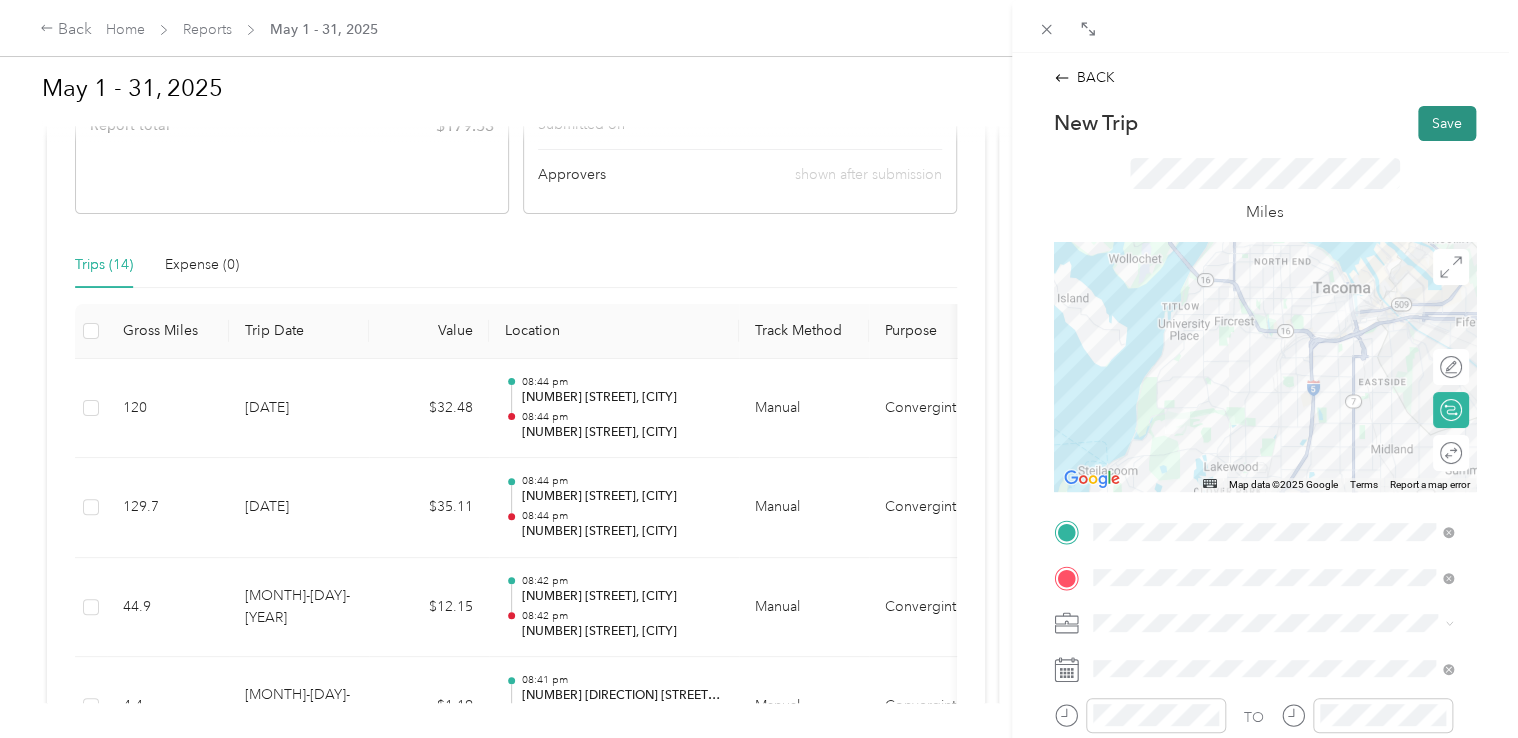 click on "Save" at bounding box center [1447, 123] 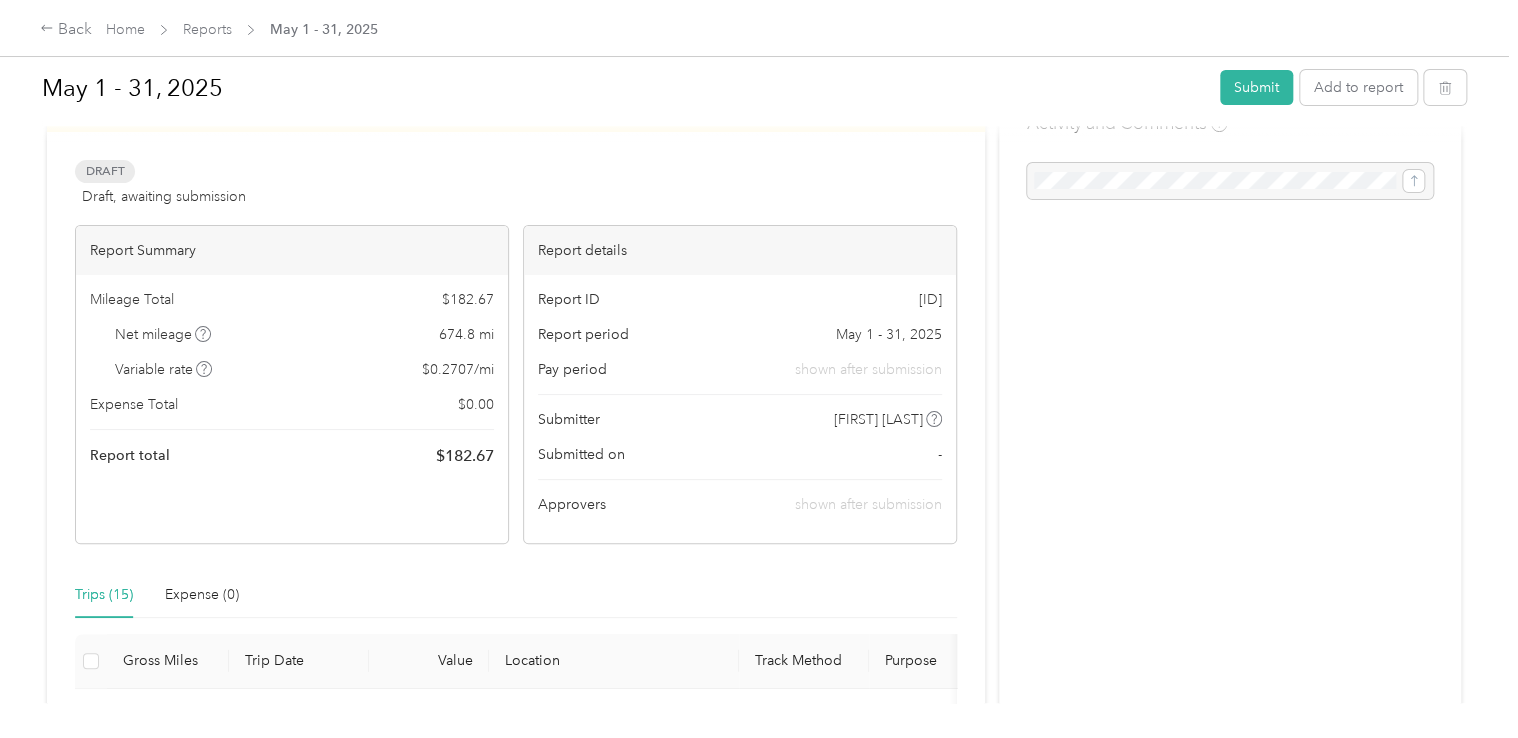 scroll, scrollTop: 0, scrollLeft: 0, axis: both 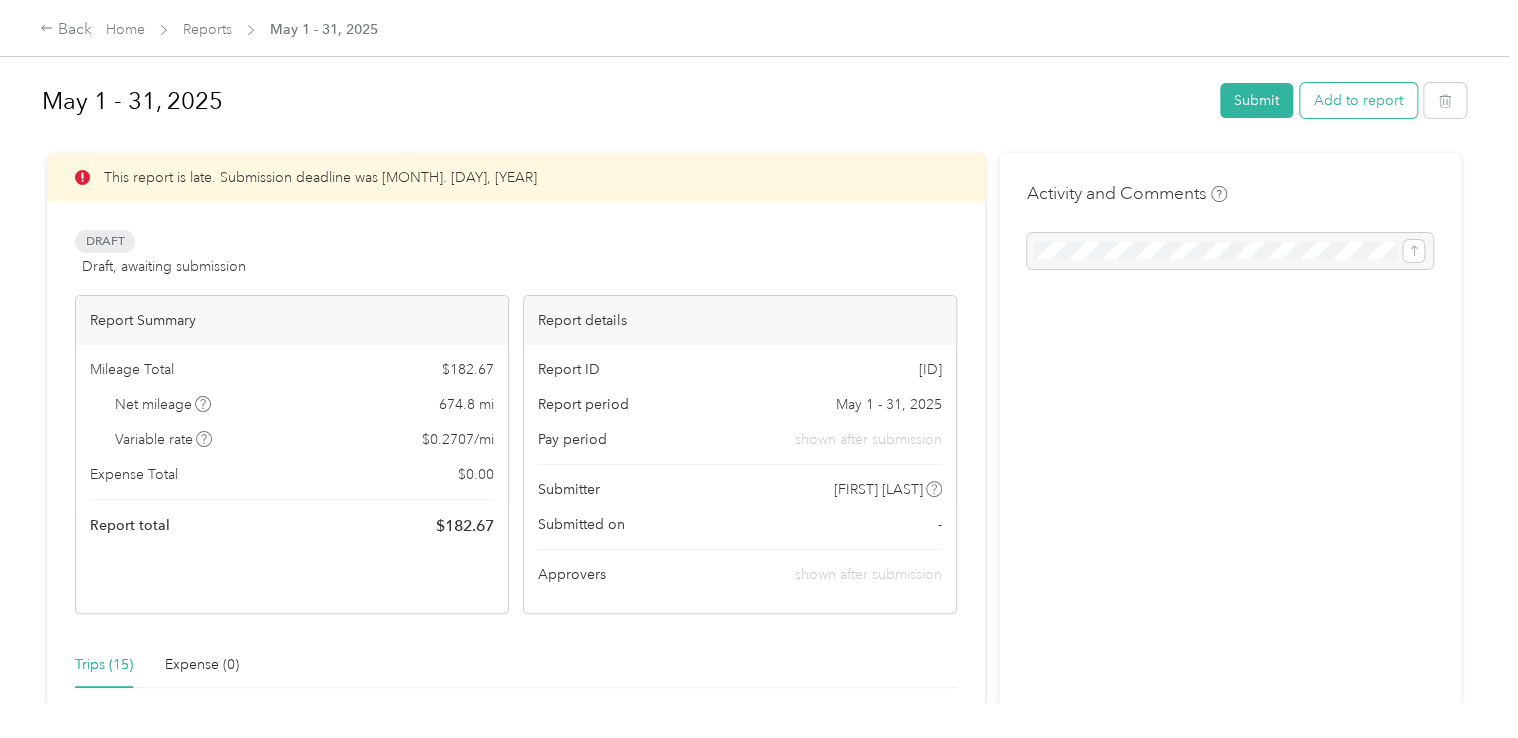 click on "Add to report" at bounding box center (1358, 100) 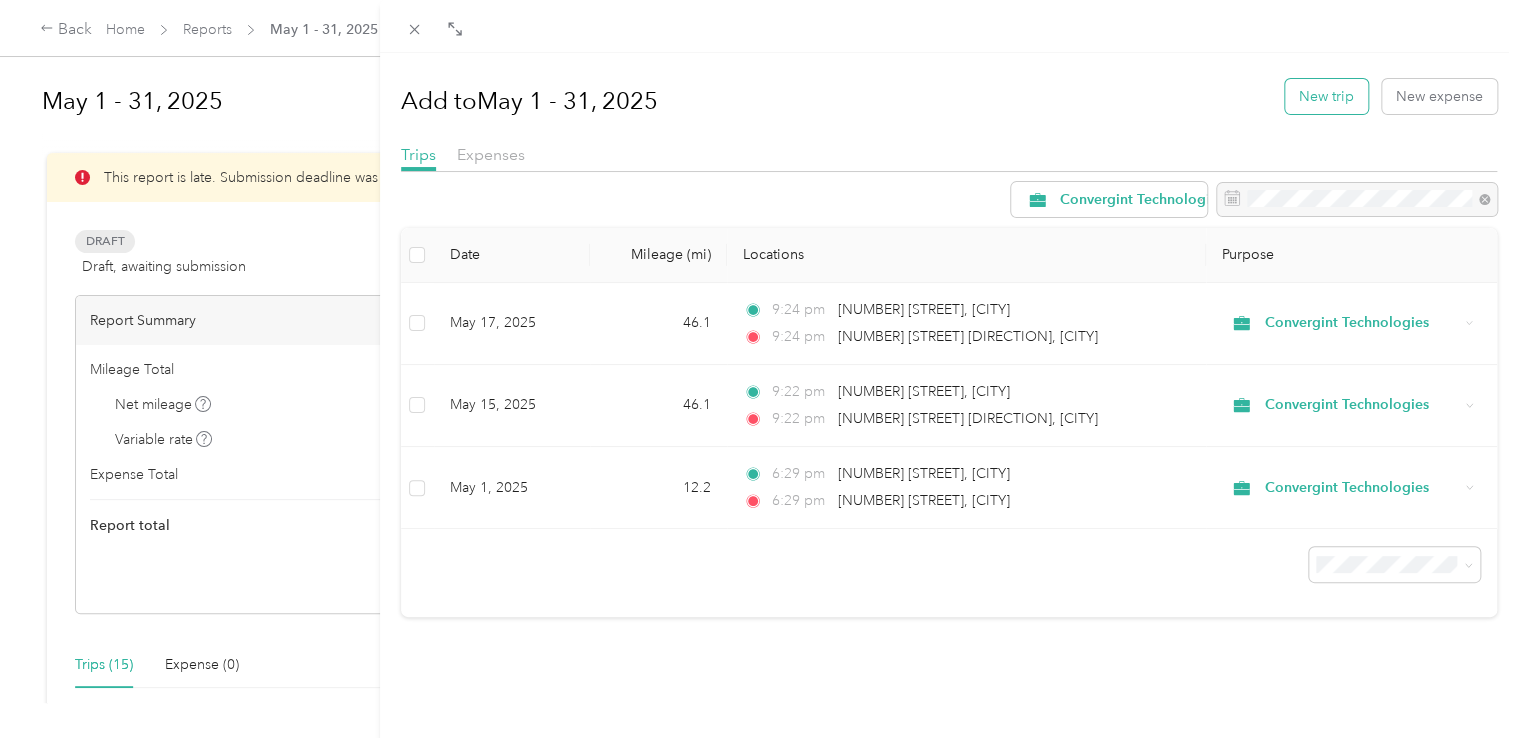 click on "New trip" at bounding box center (1326, 96) 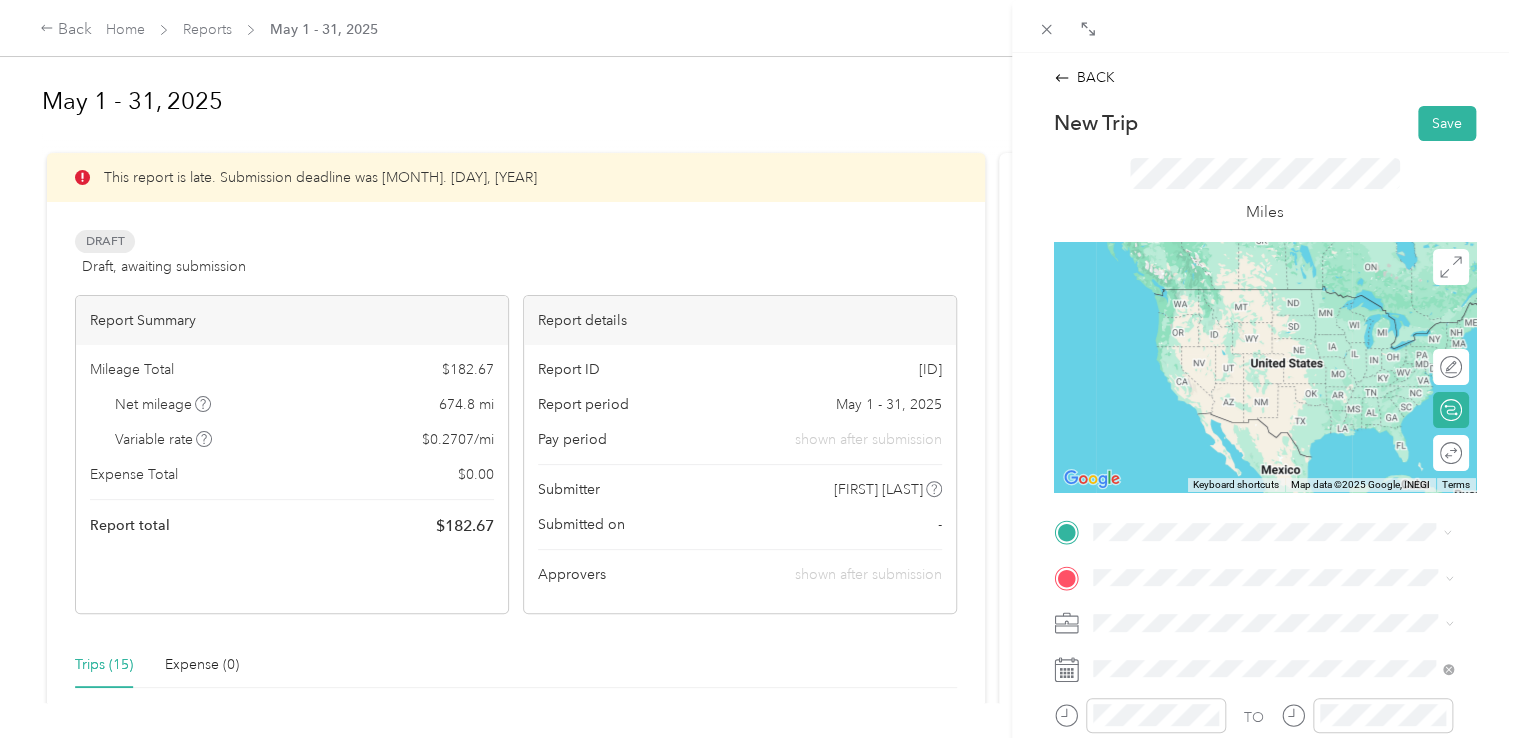 click on "[NUMBER] [STREET]
[CITY], [STATE] [POSTAL_CODE], [COUNTRY]" at bounding box center [1274, 318] 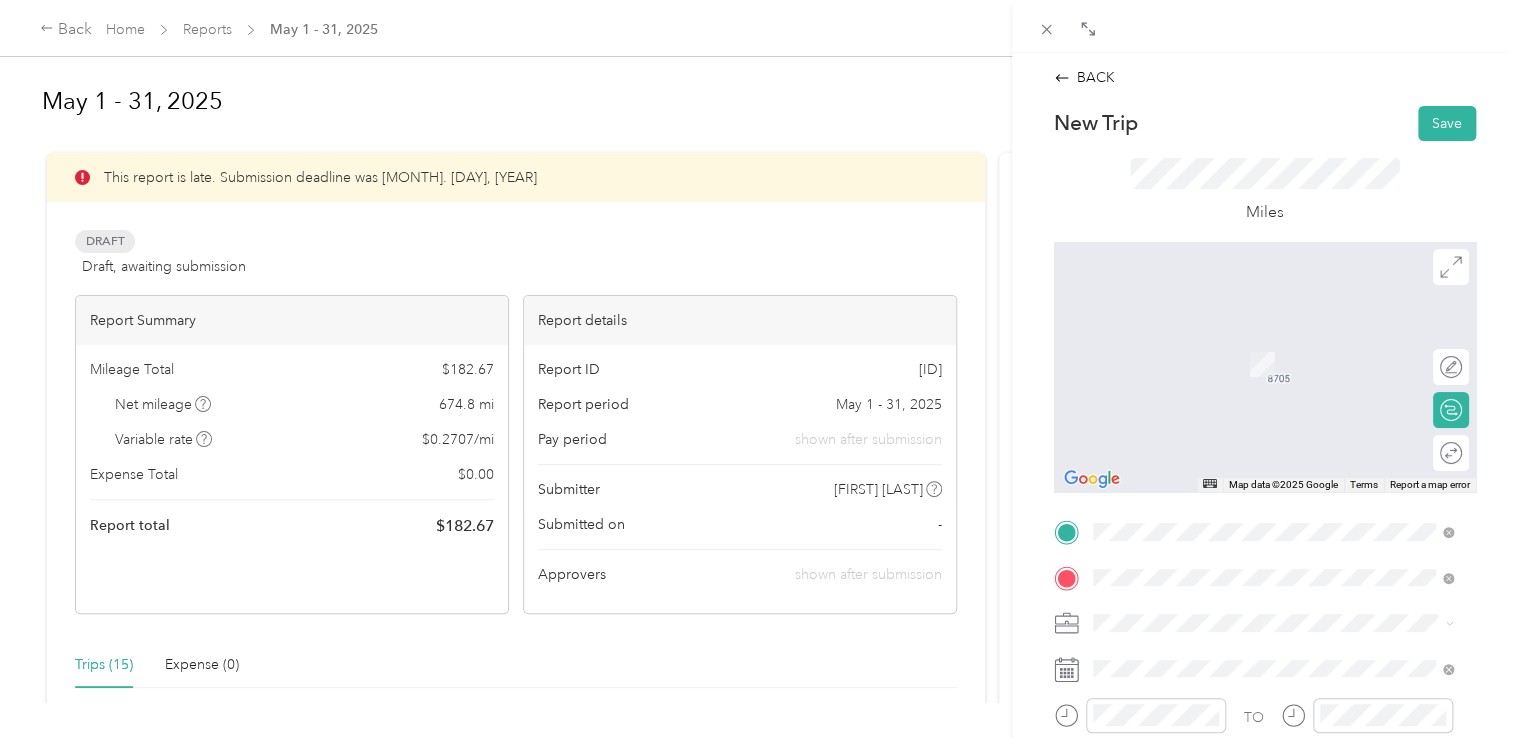click on "[NUMBER] [STREET]
[CITY], [STATE] [POSTAL_CODE], [COUNTRY]" at bounding box center [1274, 342] 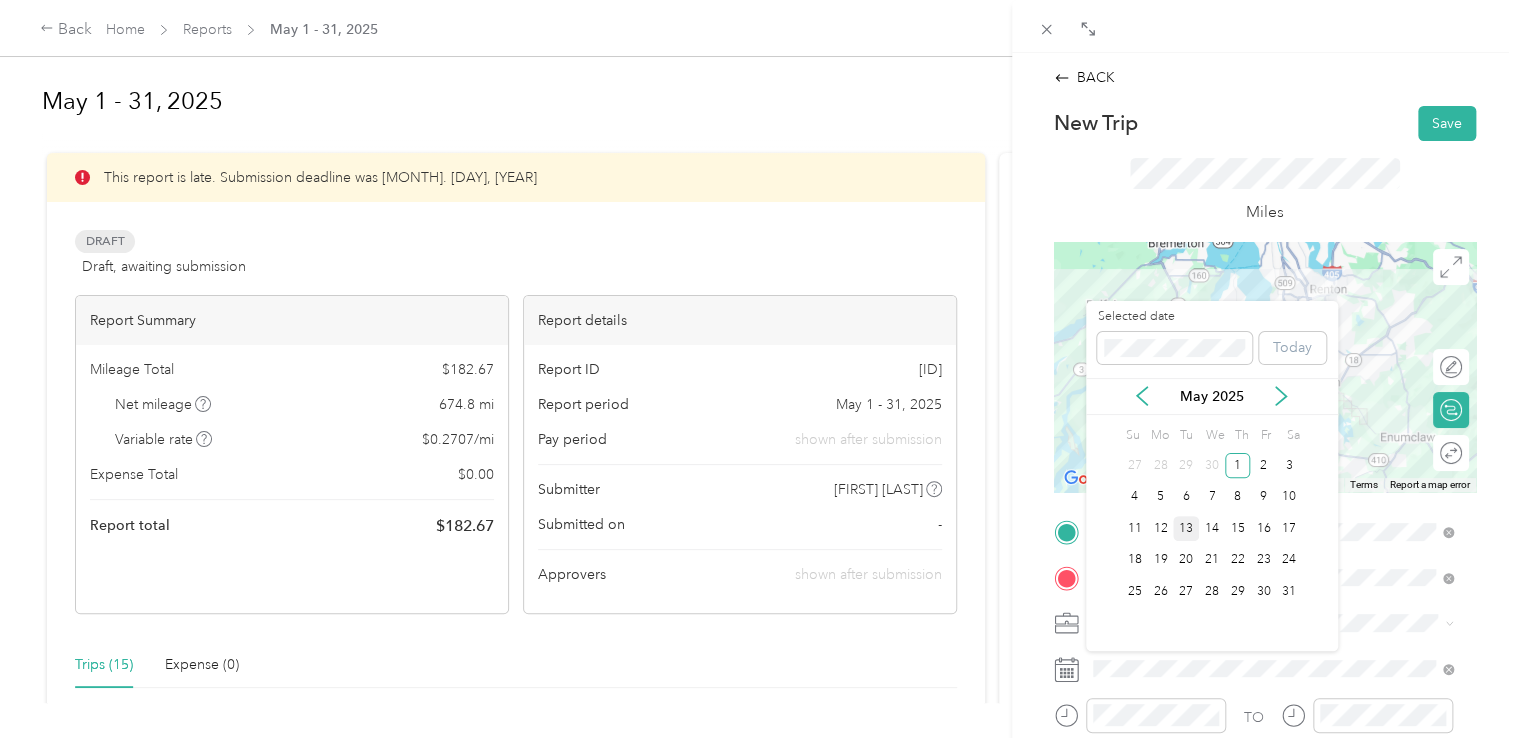 click on "13" at bounding box center (1186, 528) 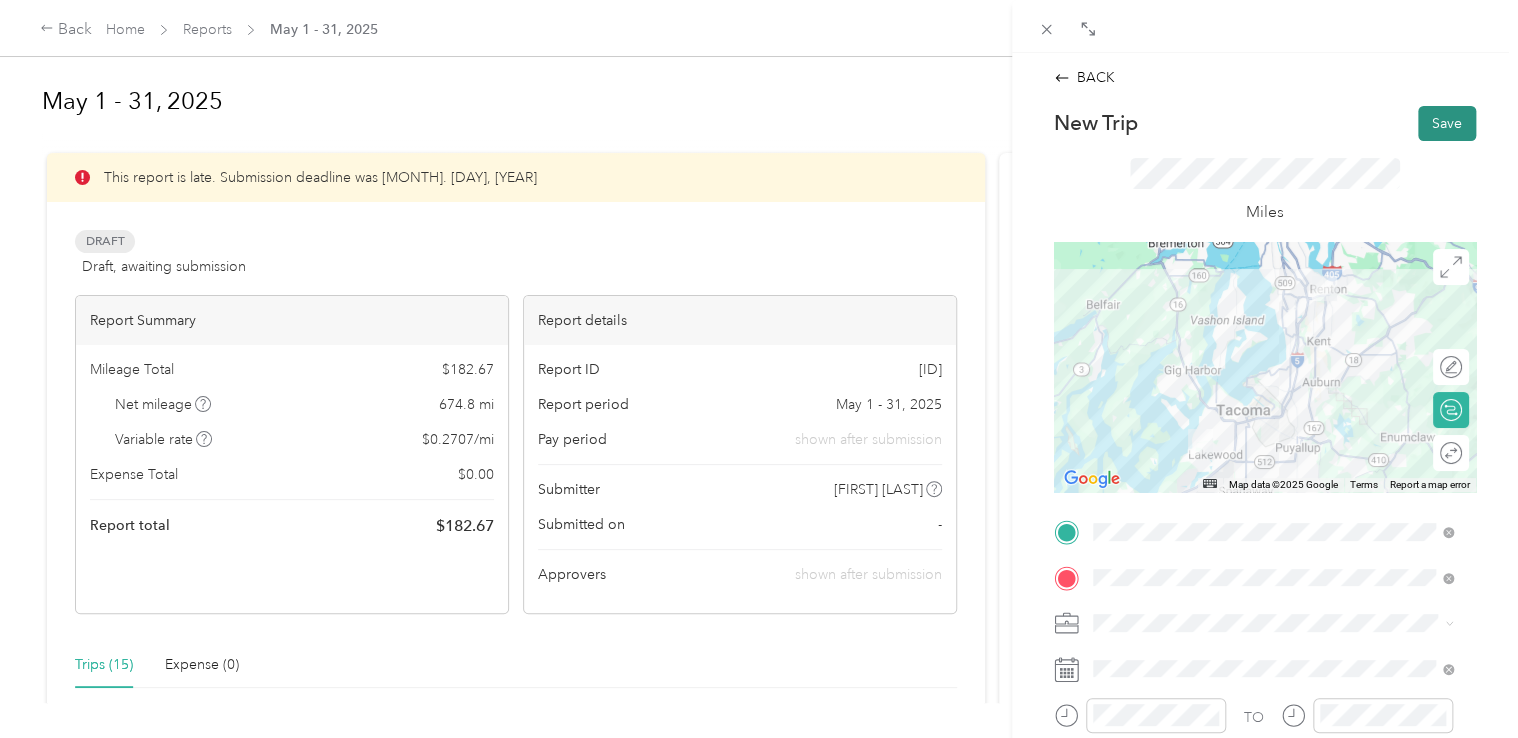click on "Save" at bounding box center [1447, 123] 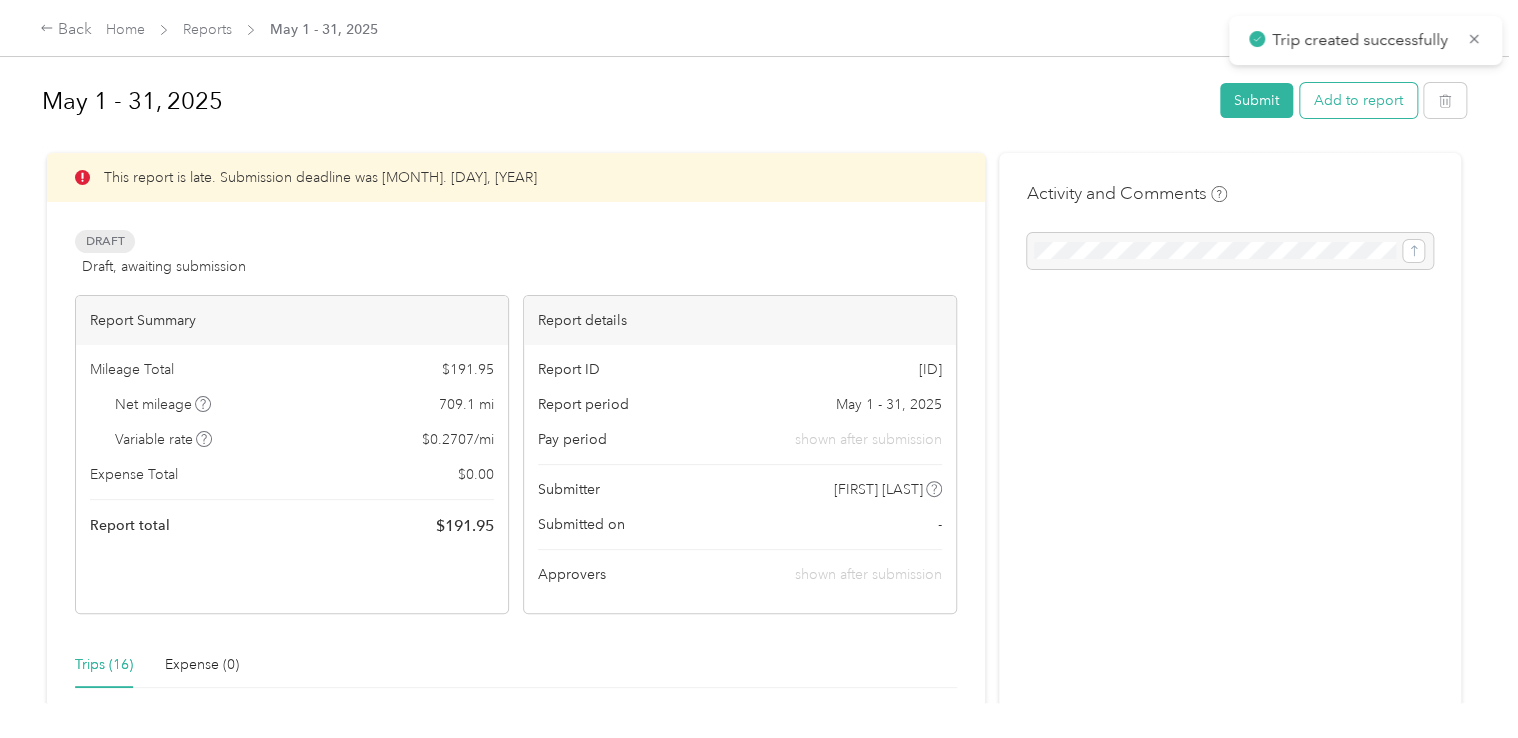 click on "Add to report" at bounding box center [1358, 100] 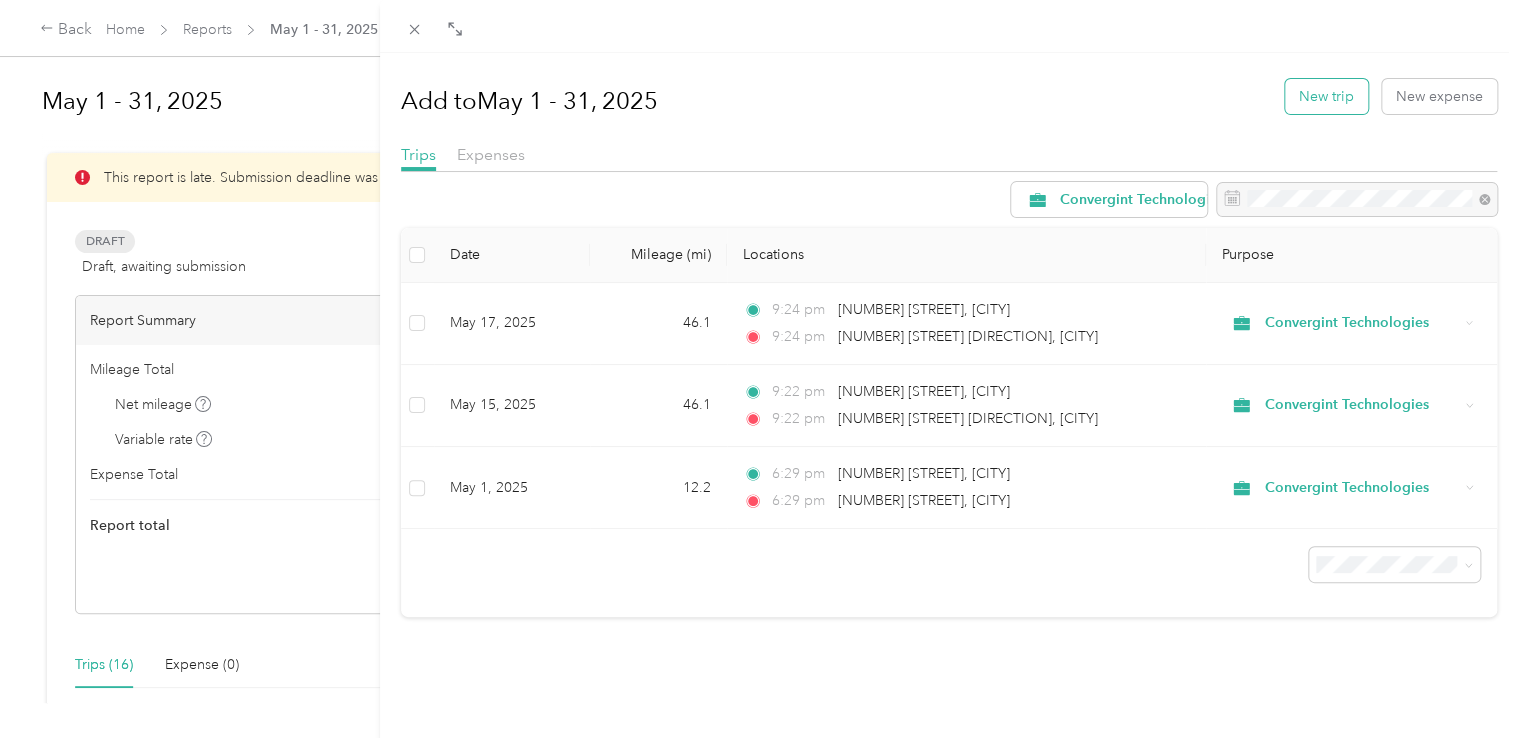 click on "New trip" at bounding box center (1326, 96) 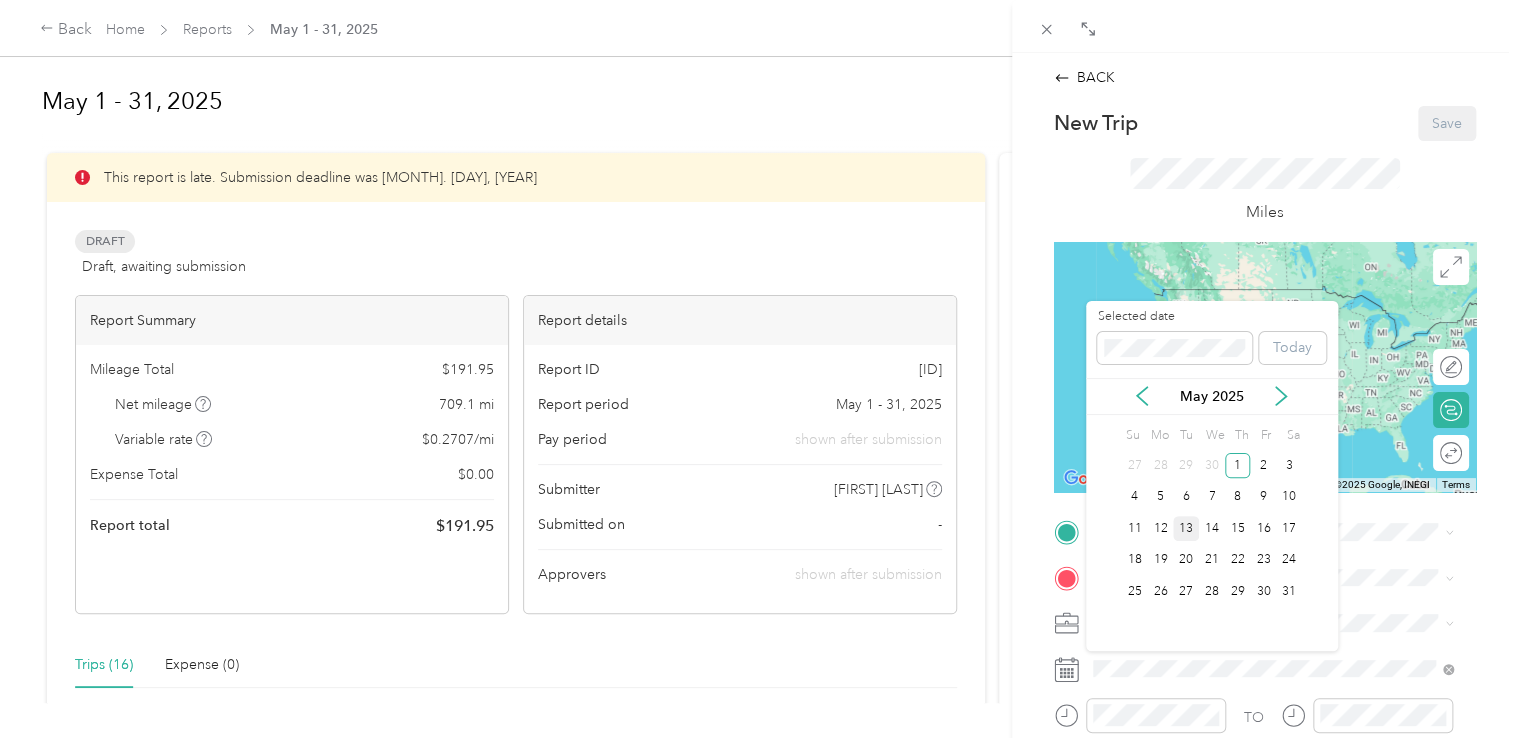 click on "13" at bounding box center [1186, 528] 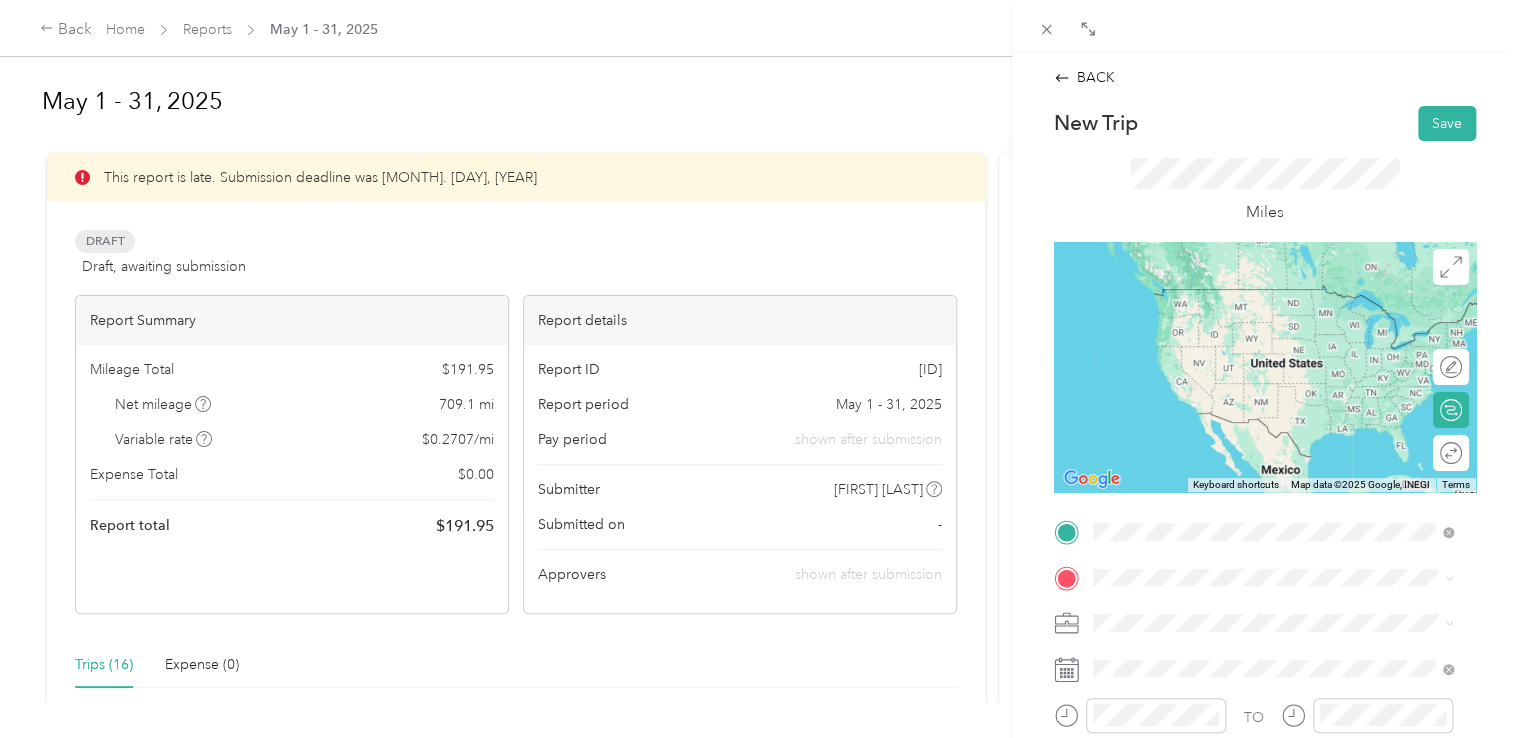 click on "[NUMBER] [STREET]
[CITY], [STATE] [POSTAL_CODE], [COUNTRY]" at bounding box center (1274, 297) 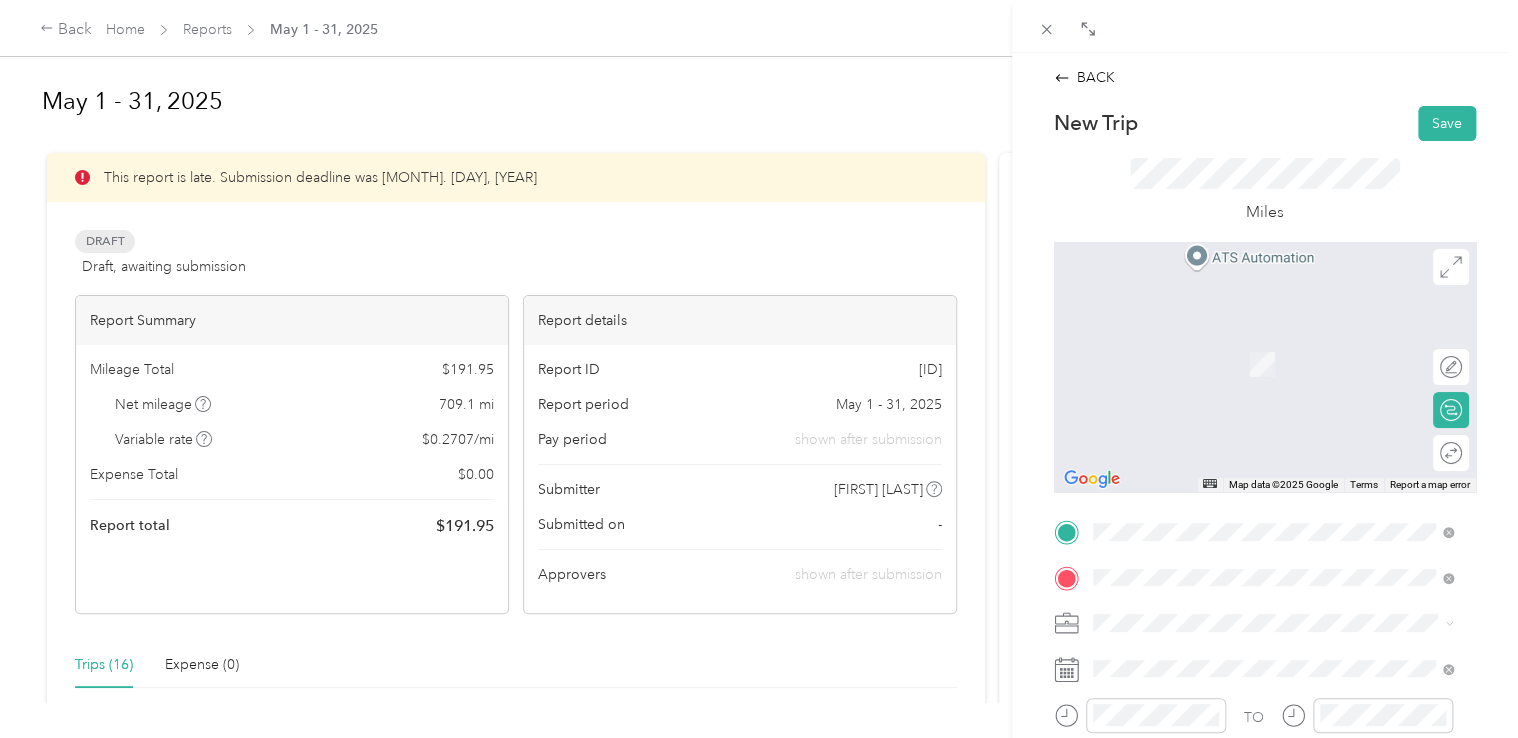 click on "[NUMBER] [STREET]
[CITY], [STATE] [POSTAL_CODE], [COUNTRY]" at bounding box center (1274, 342) 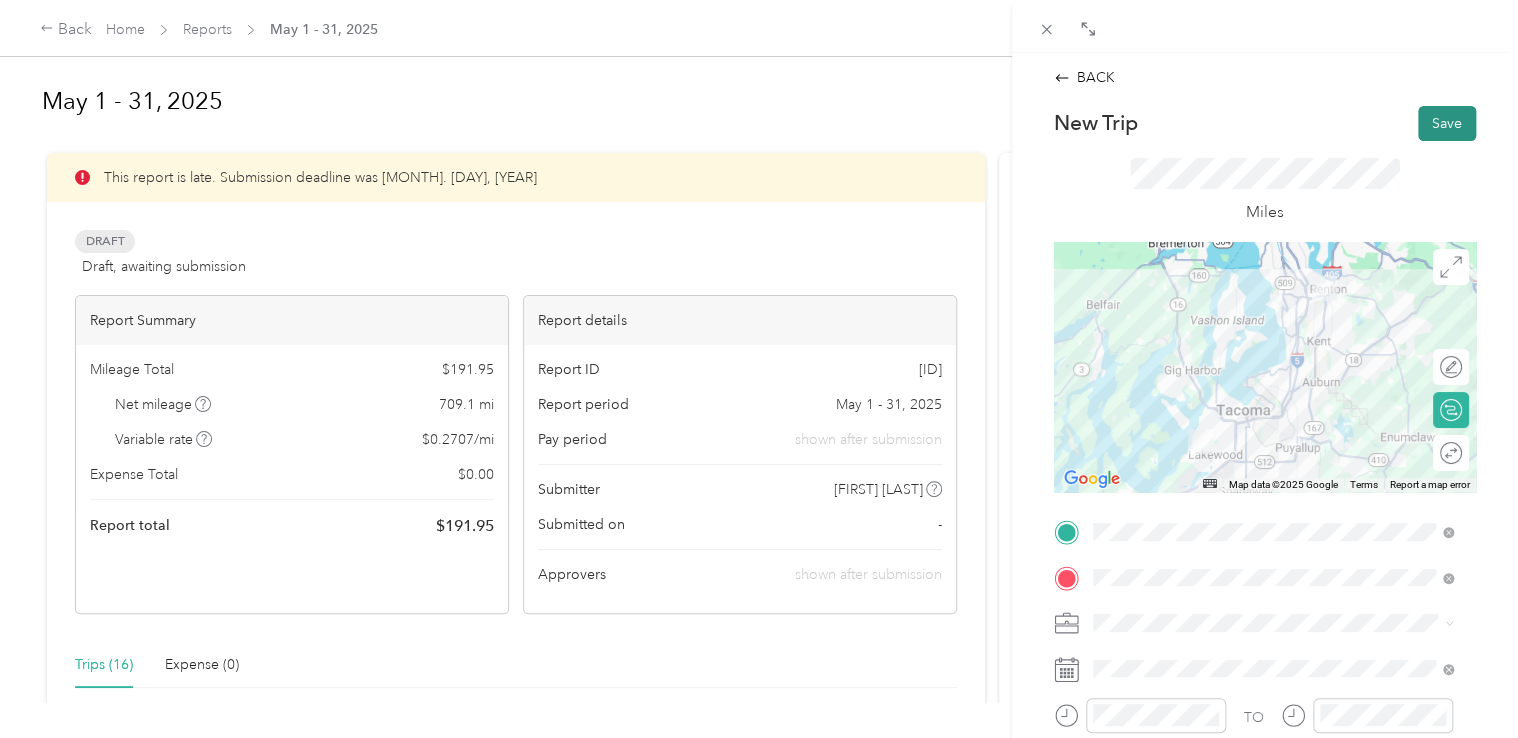 click on "Save" at bounding box center (1447, 123) 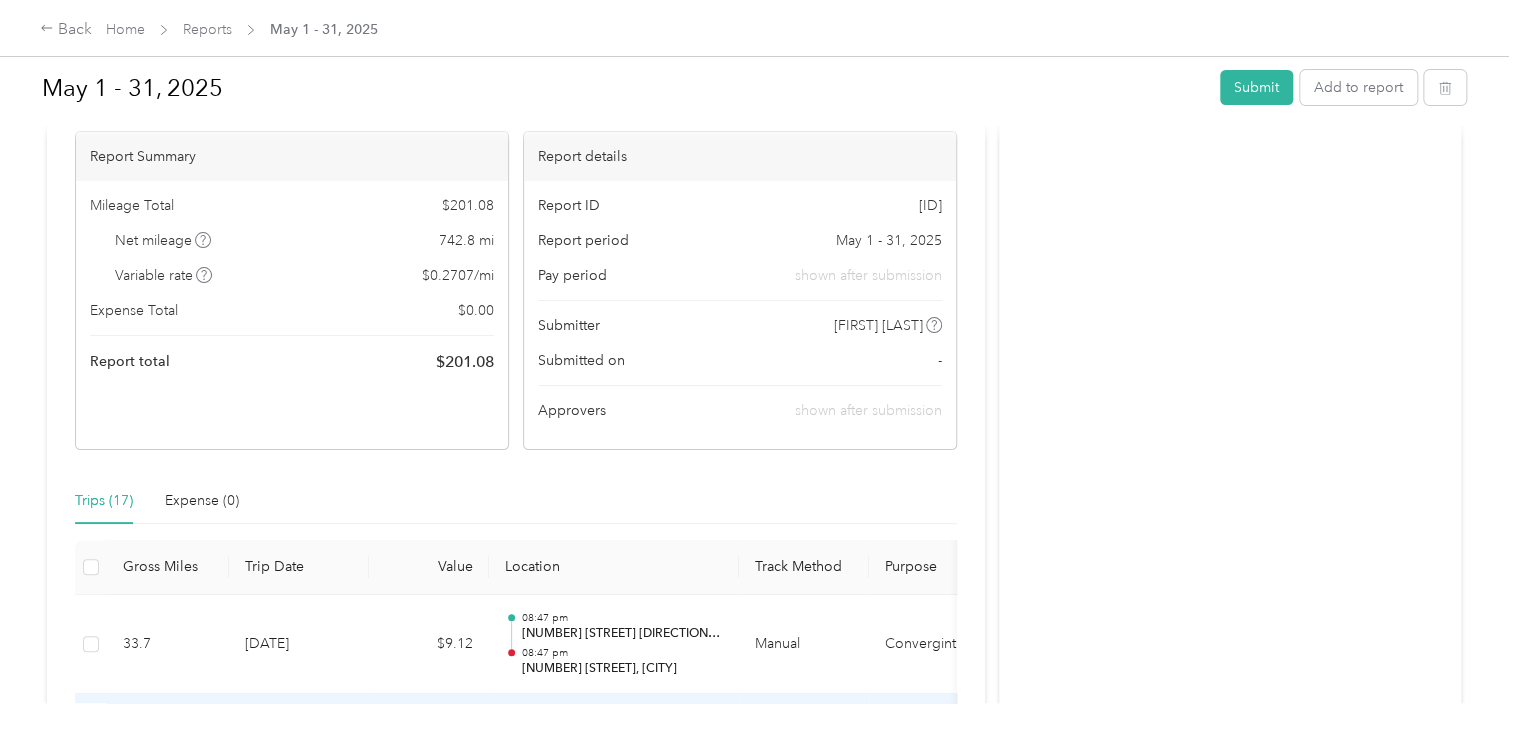 scroll, scrollTop: 0, scrollLeft: 0, axis: both 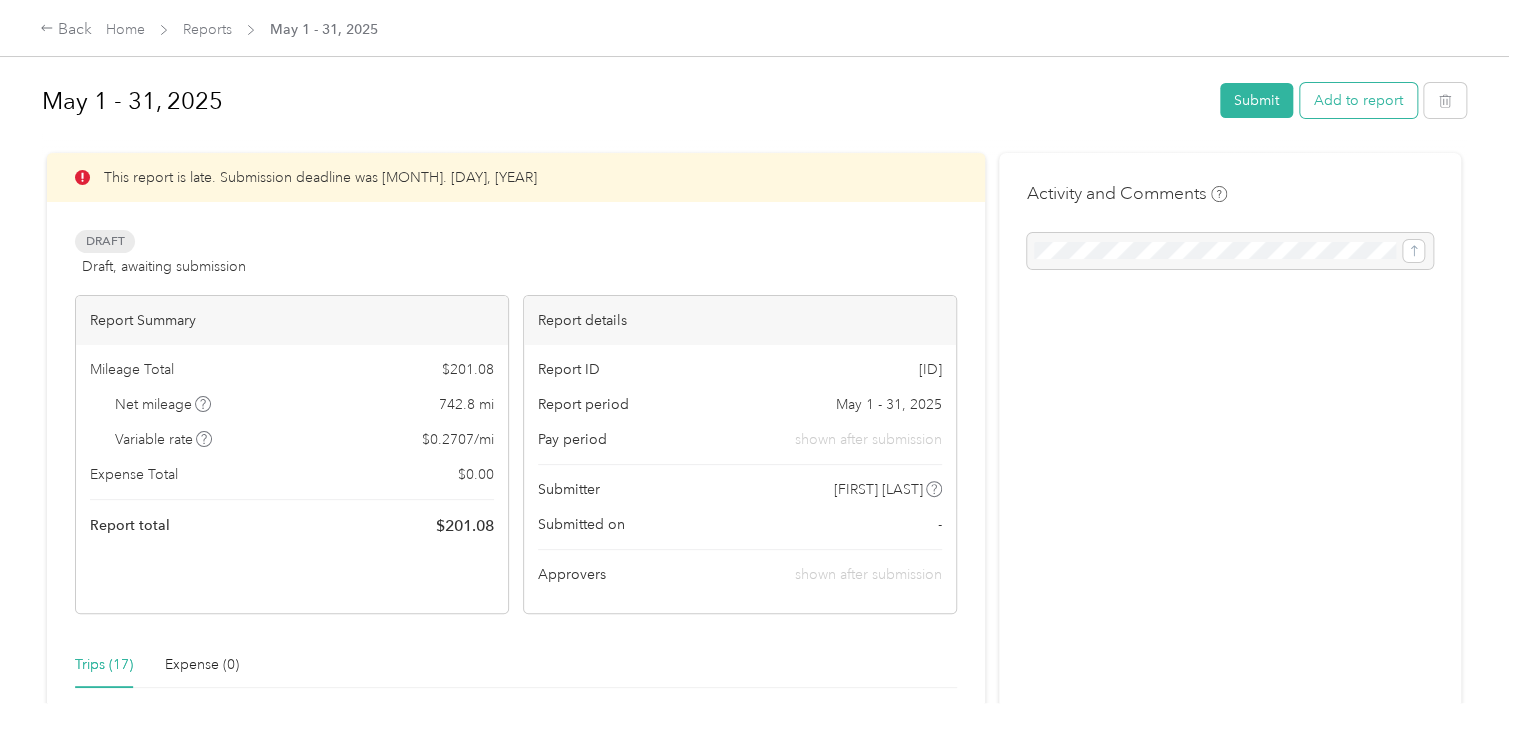 click on "Add to report" at bounding box center [1358, 100] 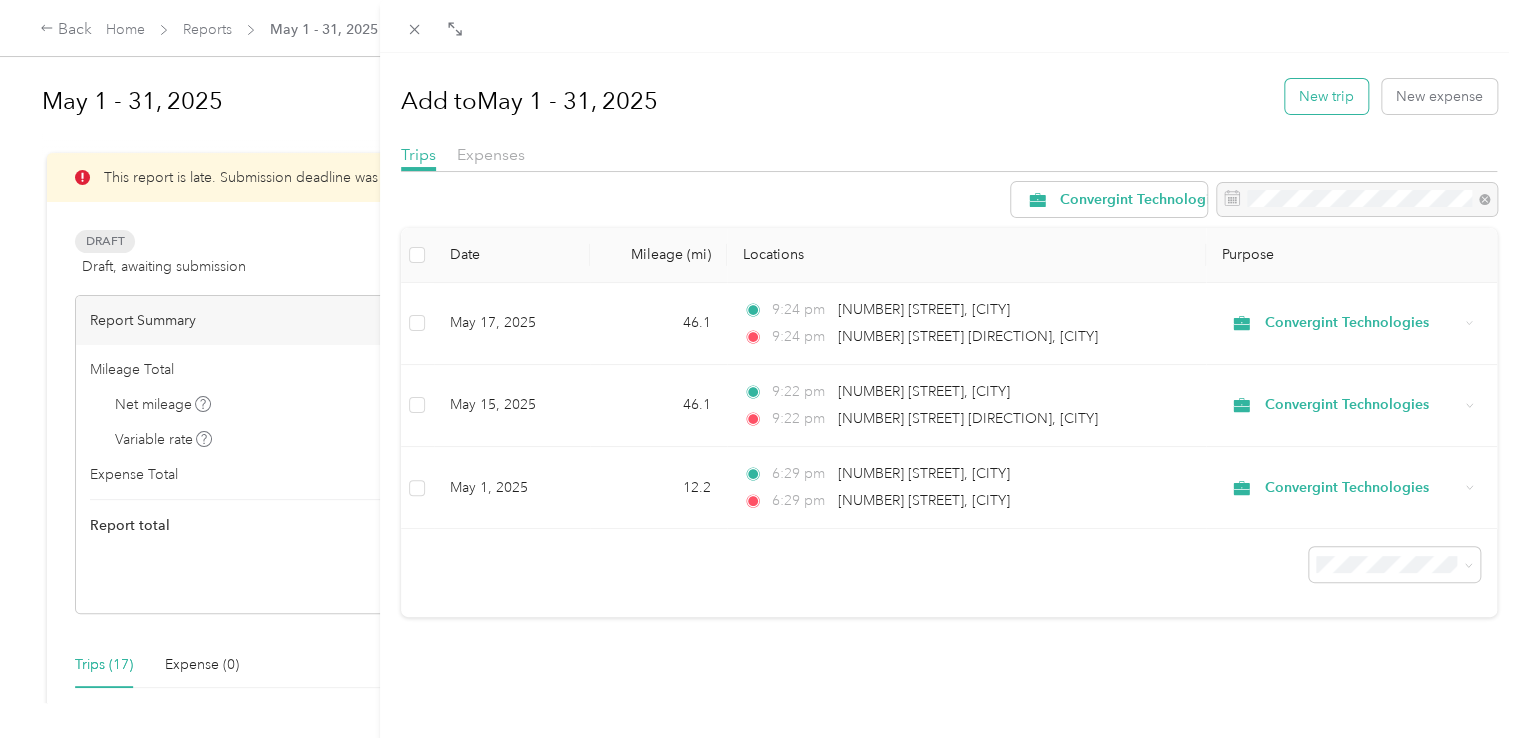 click on "New trip" at bounding box center (1326, 96) 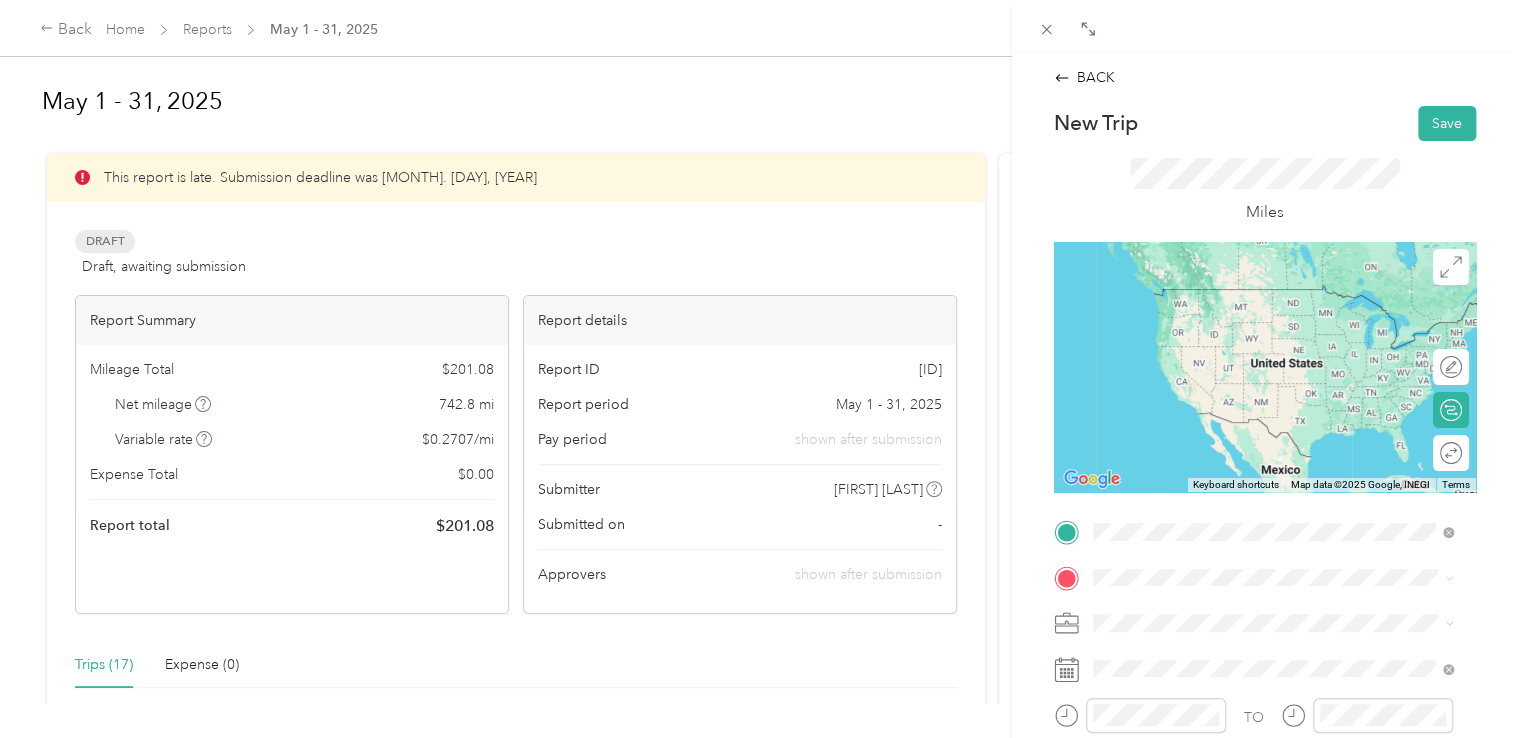 click on "[NUMBER] [STREET]
[CITY], [STATE] [POSTAL_CODE], [COUNTRY]" at bounding box center [1274, 318] 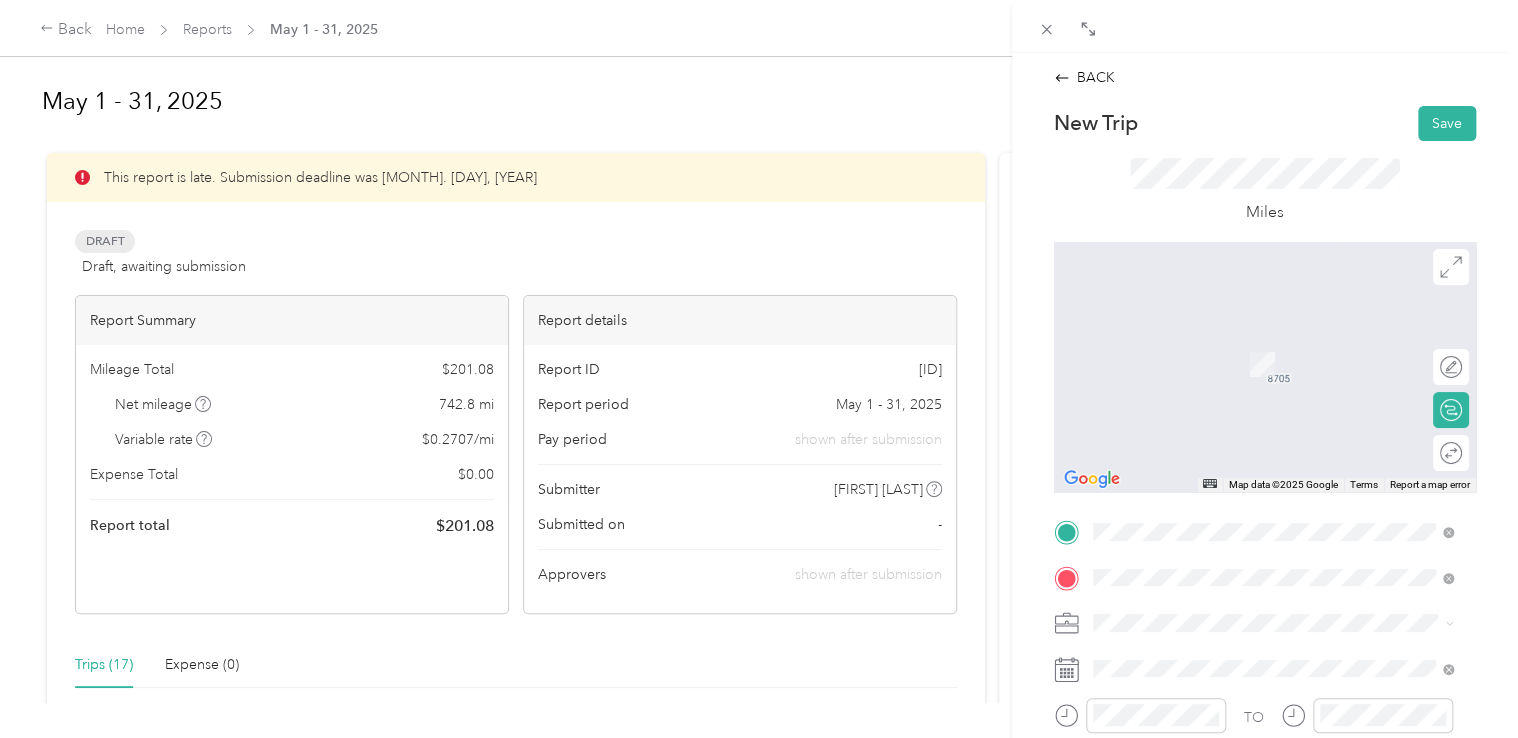 click on "[NUMBER] [STREET]
[CITY], [STATE] [POSTAL_CODE], [COUNTRY]" at bounding box center (1274, 342) 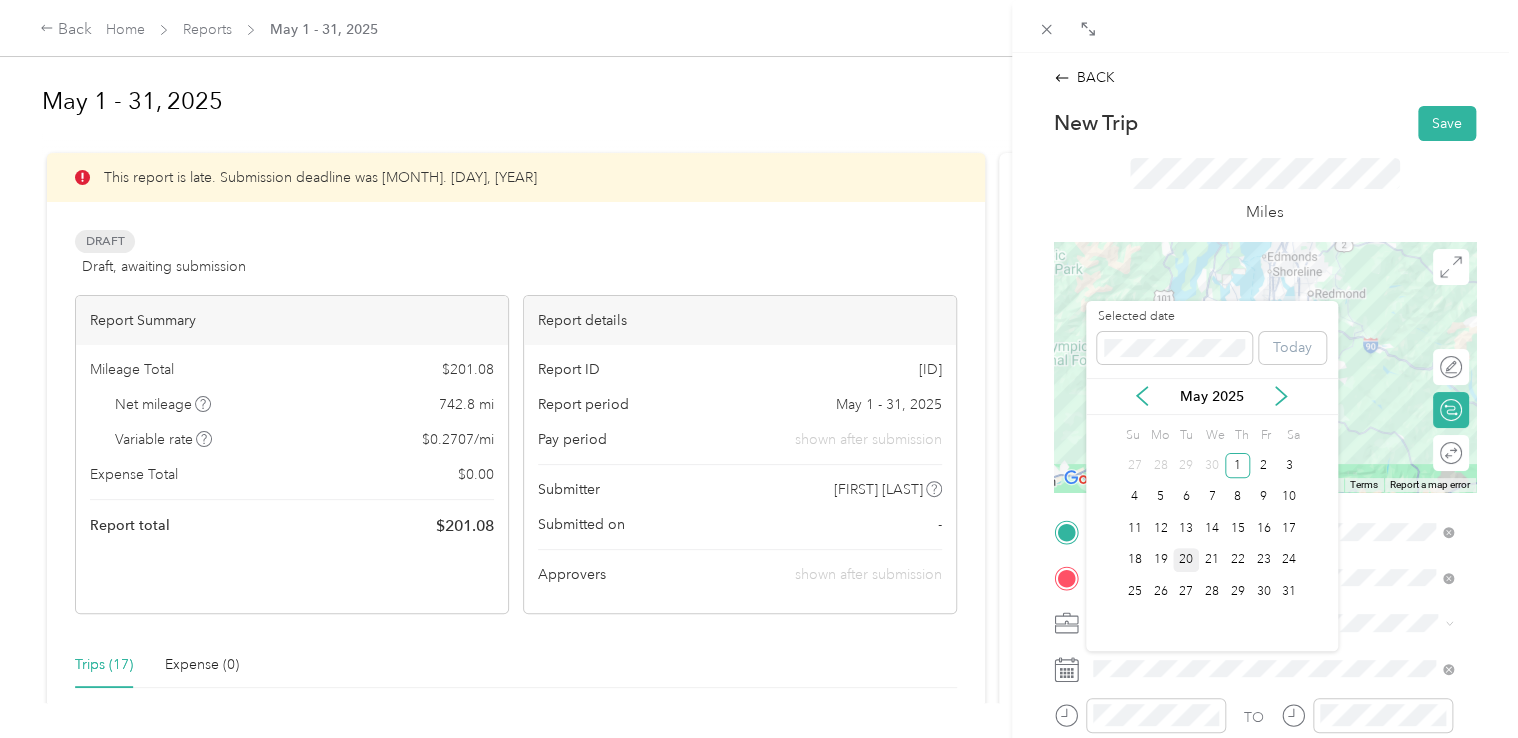 click on "20" at bounding box center [1186, 560] 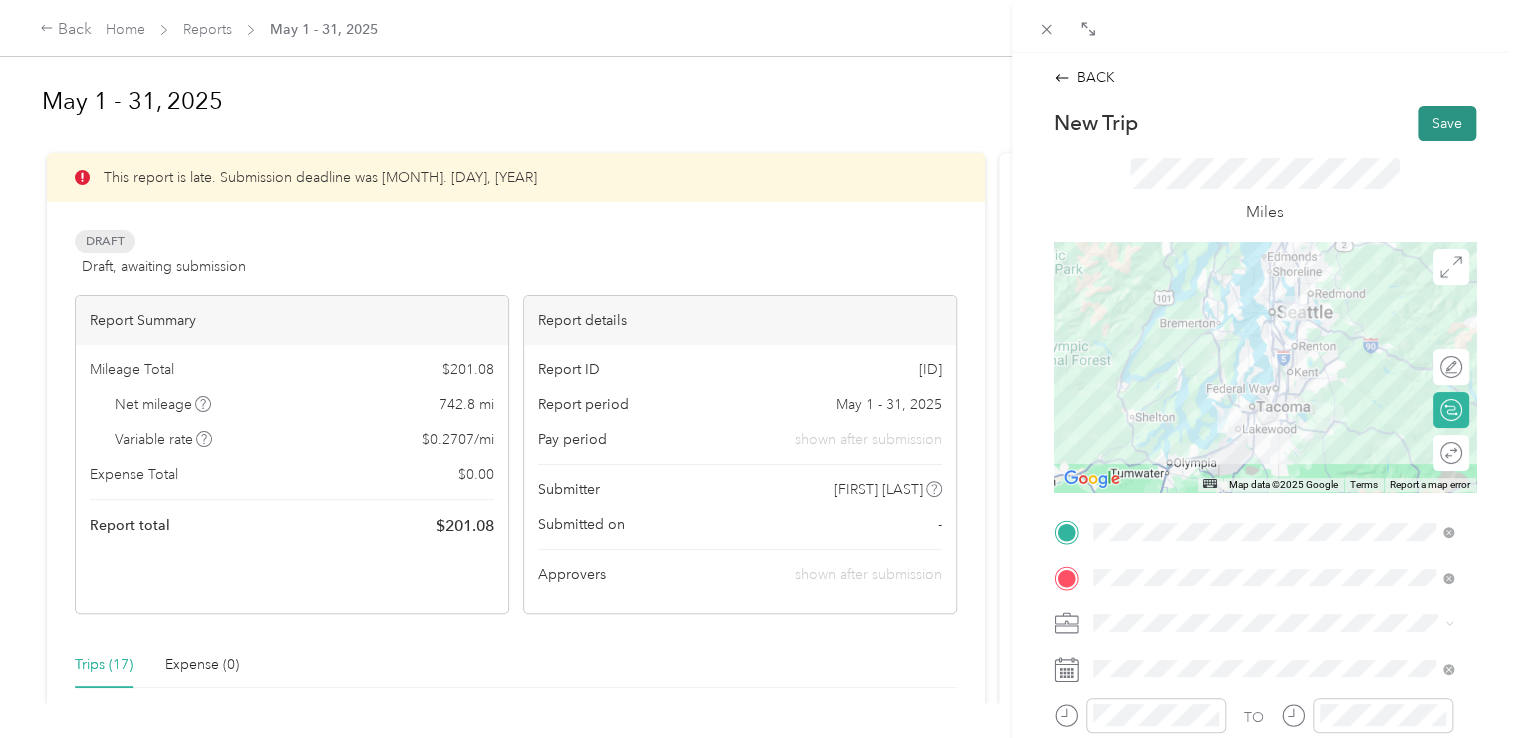 click on "Save" at bounding box center [1447, 123] 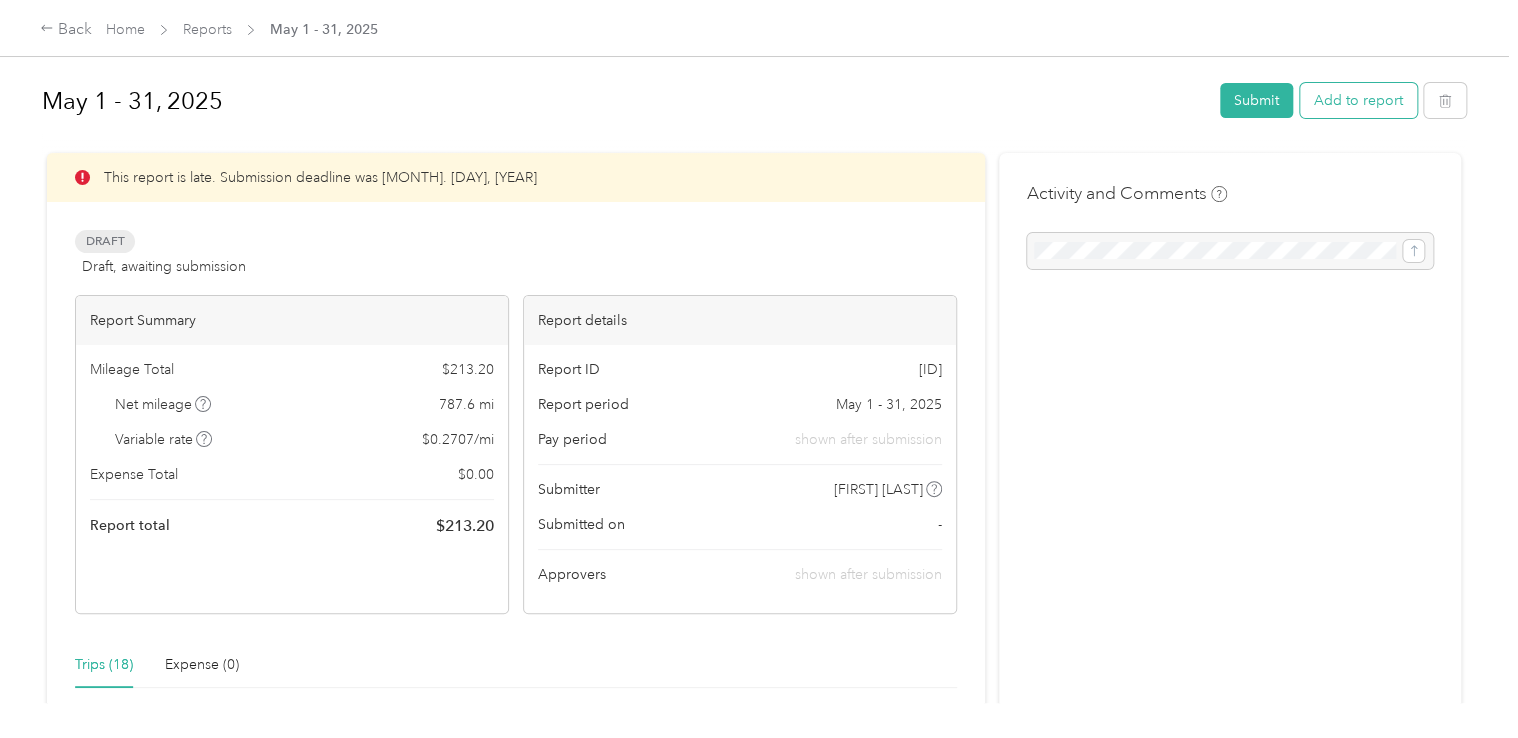 click on "Add to report" at bounding box center [1358, 100] 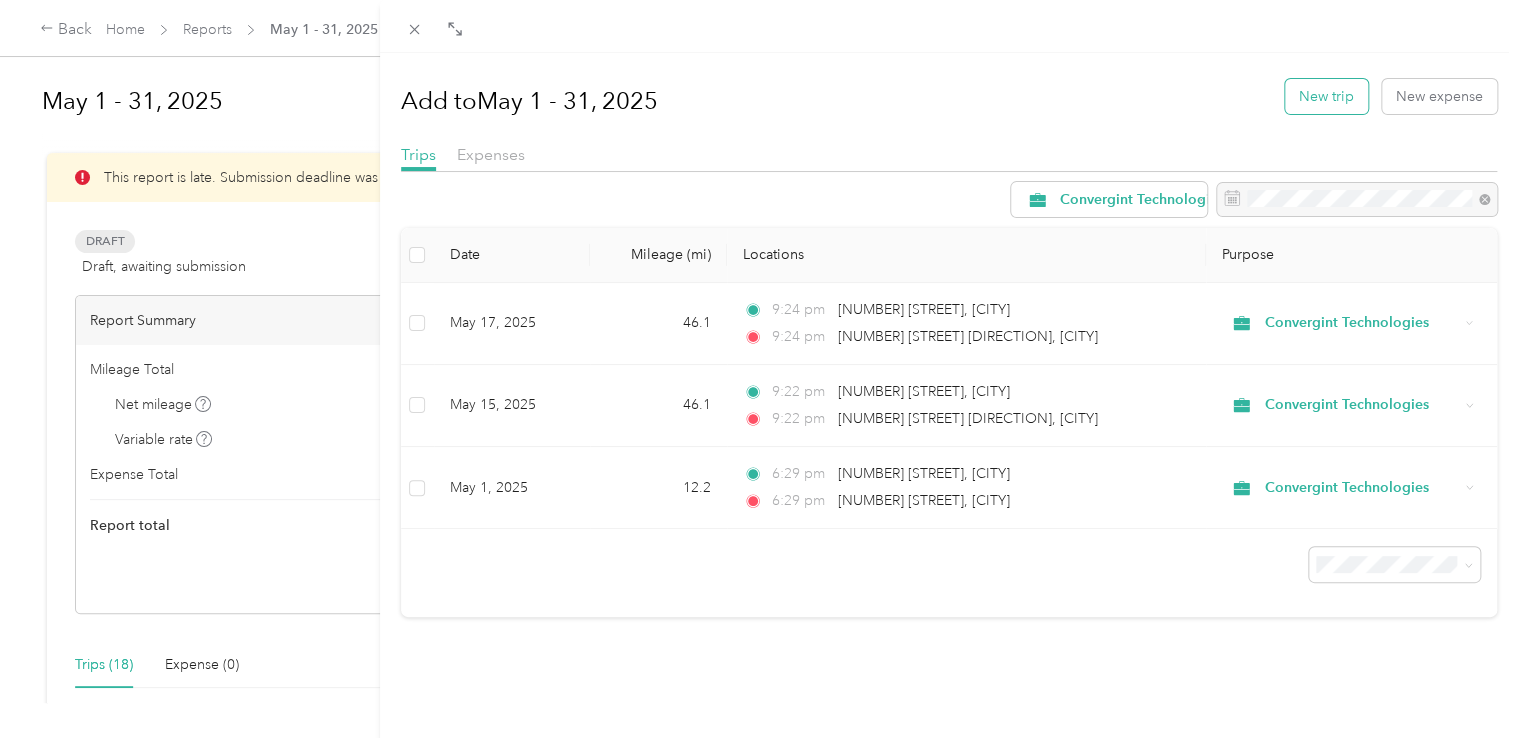 click on "New trip" at bounding box center [1326, 96] 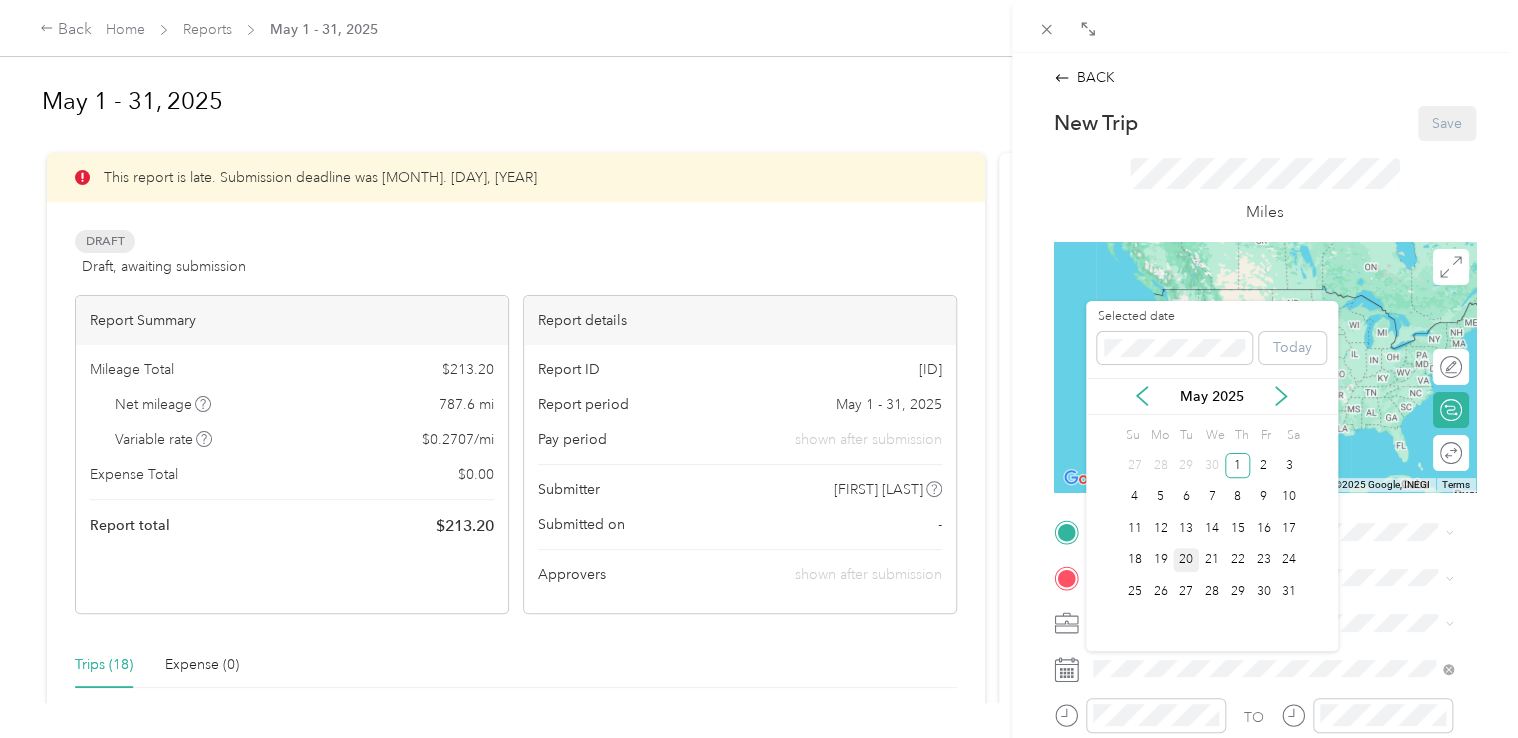 click on "20" at bounding box center [1186, 560] 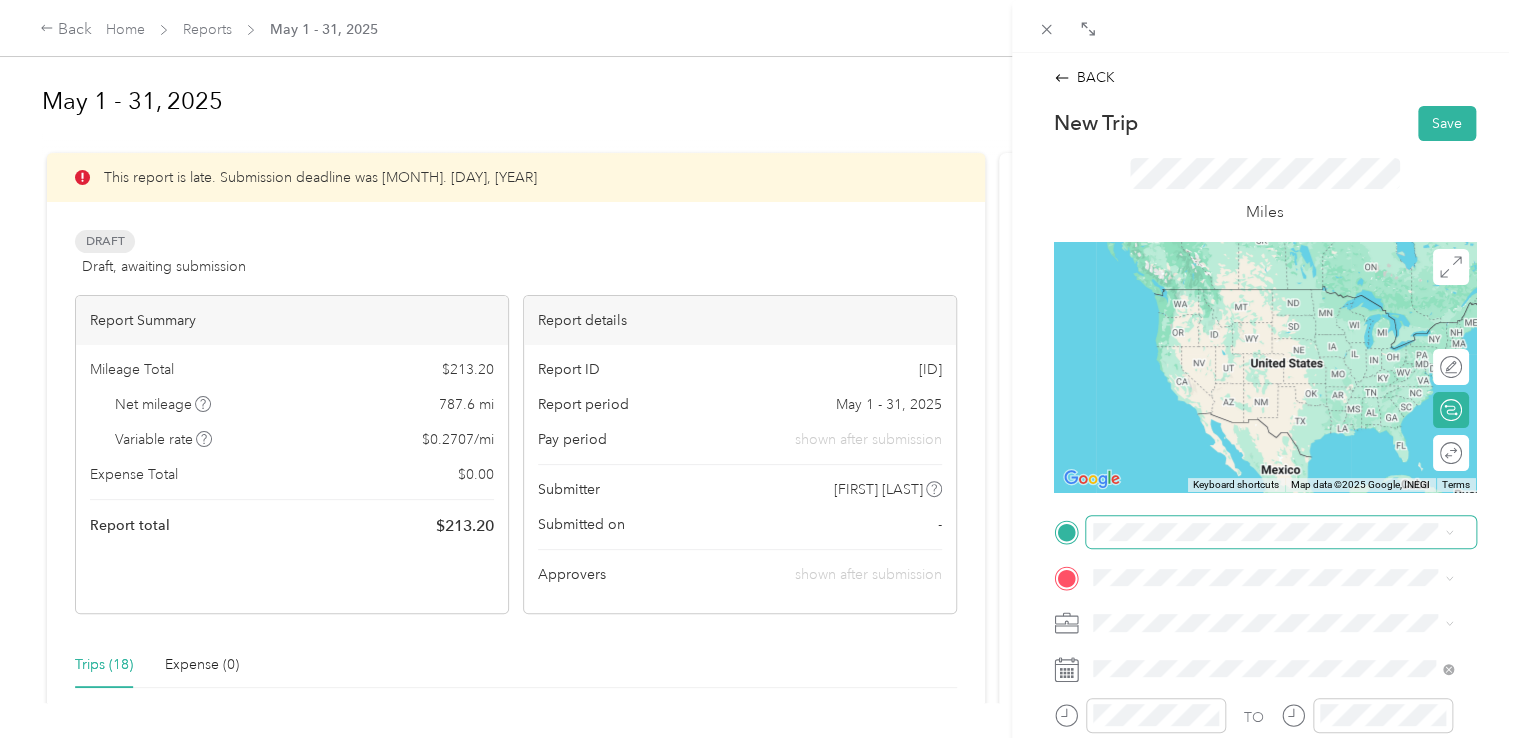 click at bounding box center (1281, 532) 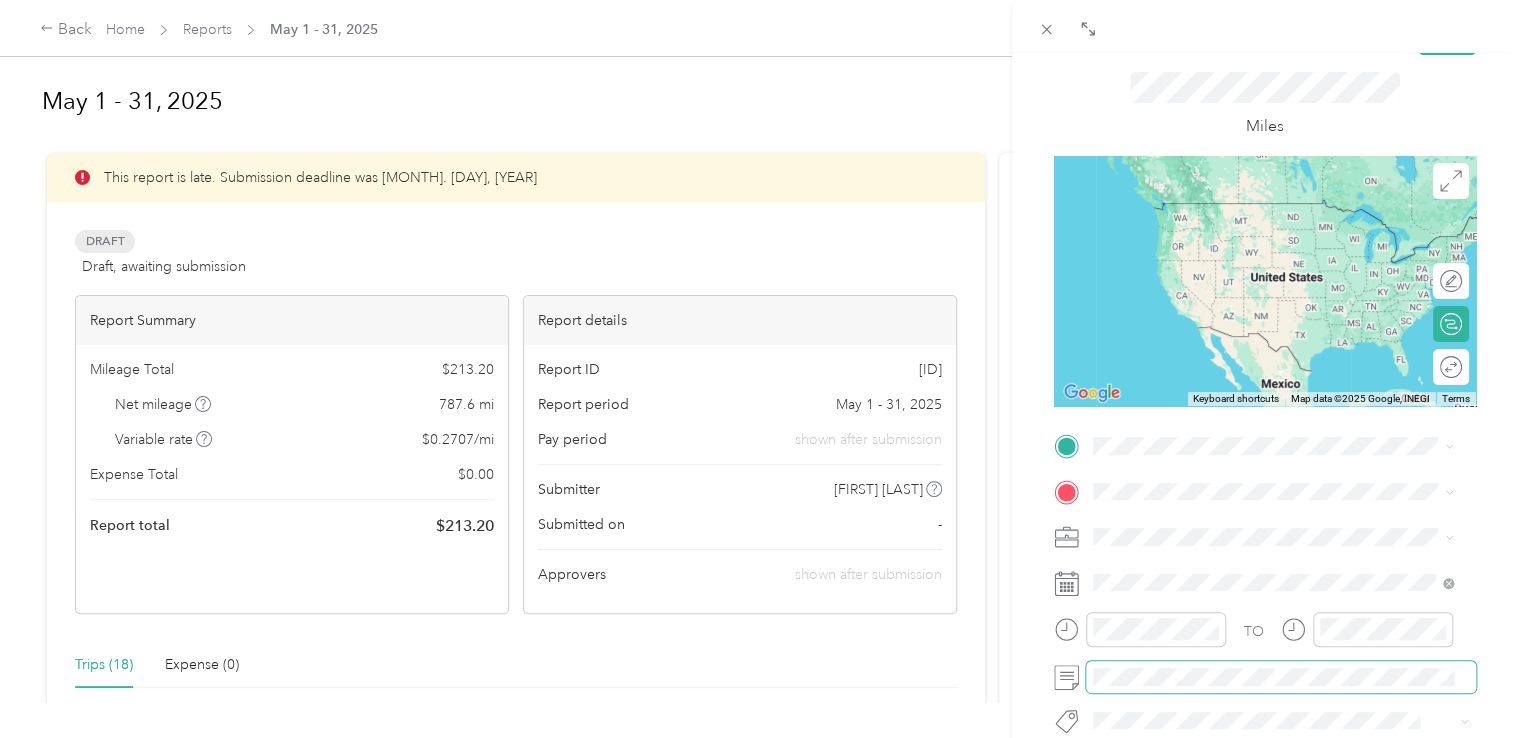 scroll, scrollTop: 0, scrollLeft: 0, axis: both 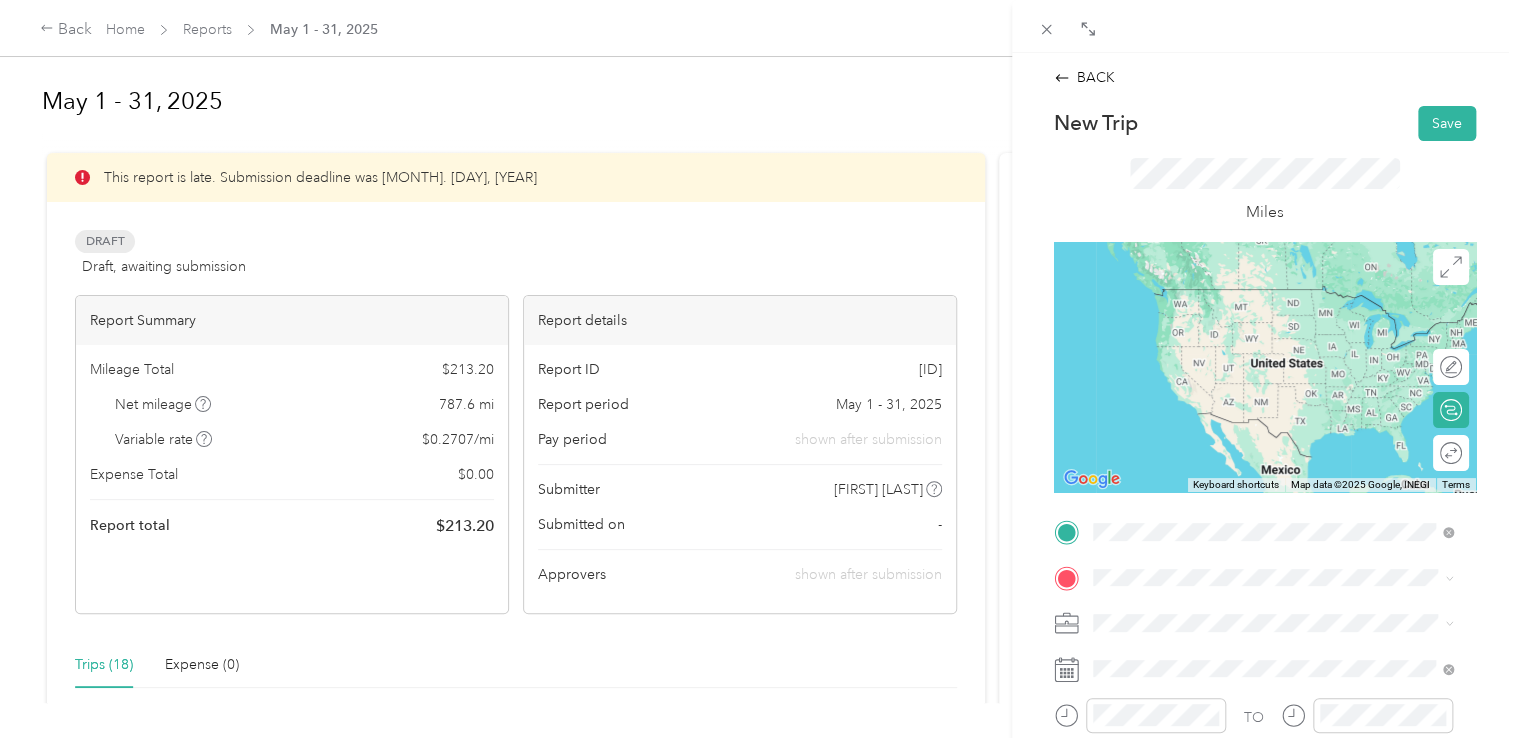 click on "[NUMBER] [STREET]
[CITY], [STATE] [POSTAL_CODE], [COUNTRY]" at bounding box center [1274, 297] 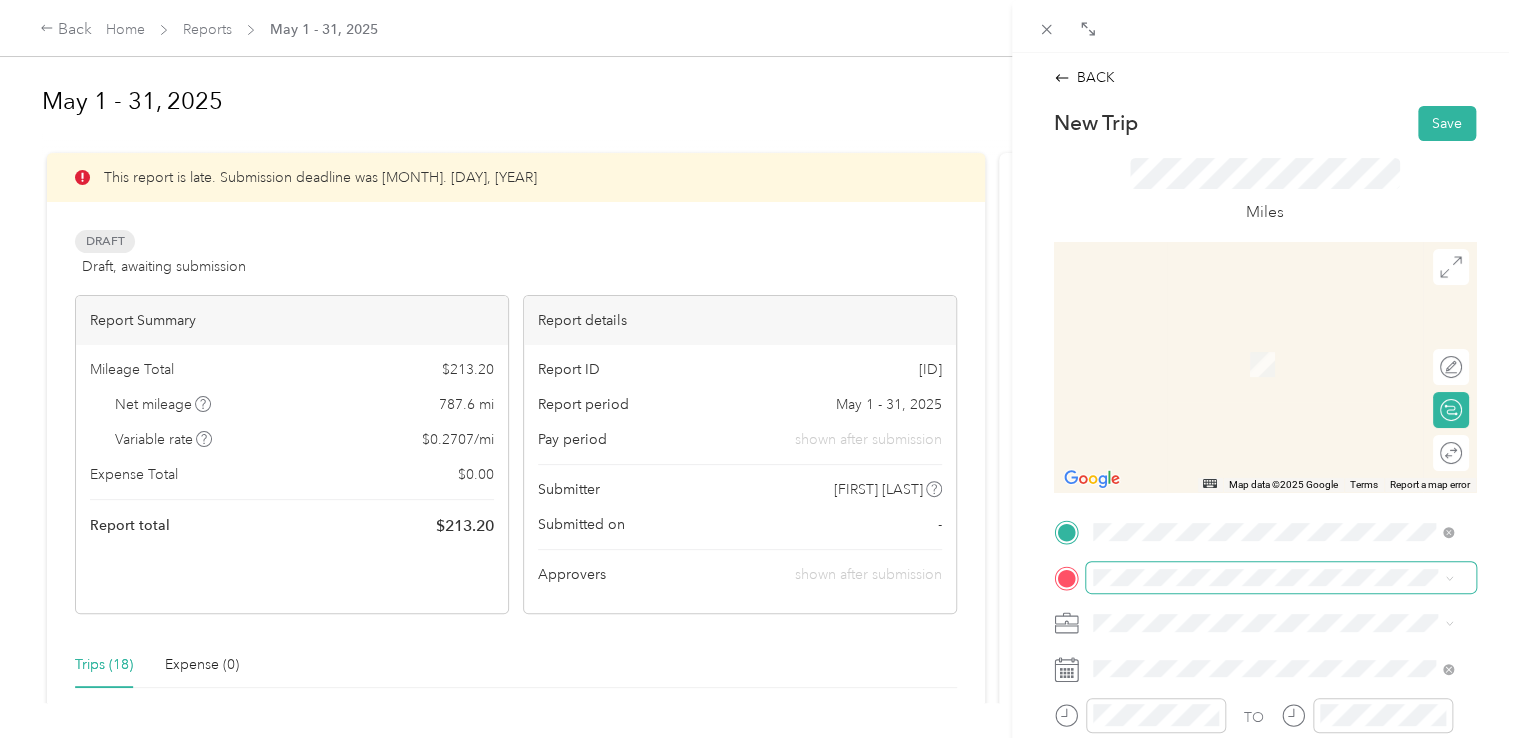 click at bounding box center [1281, 578] 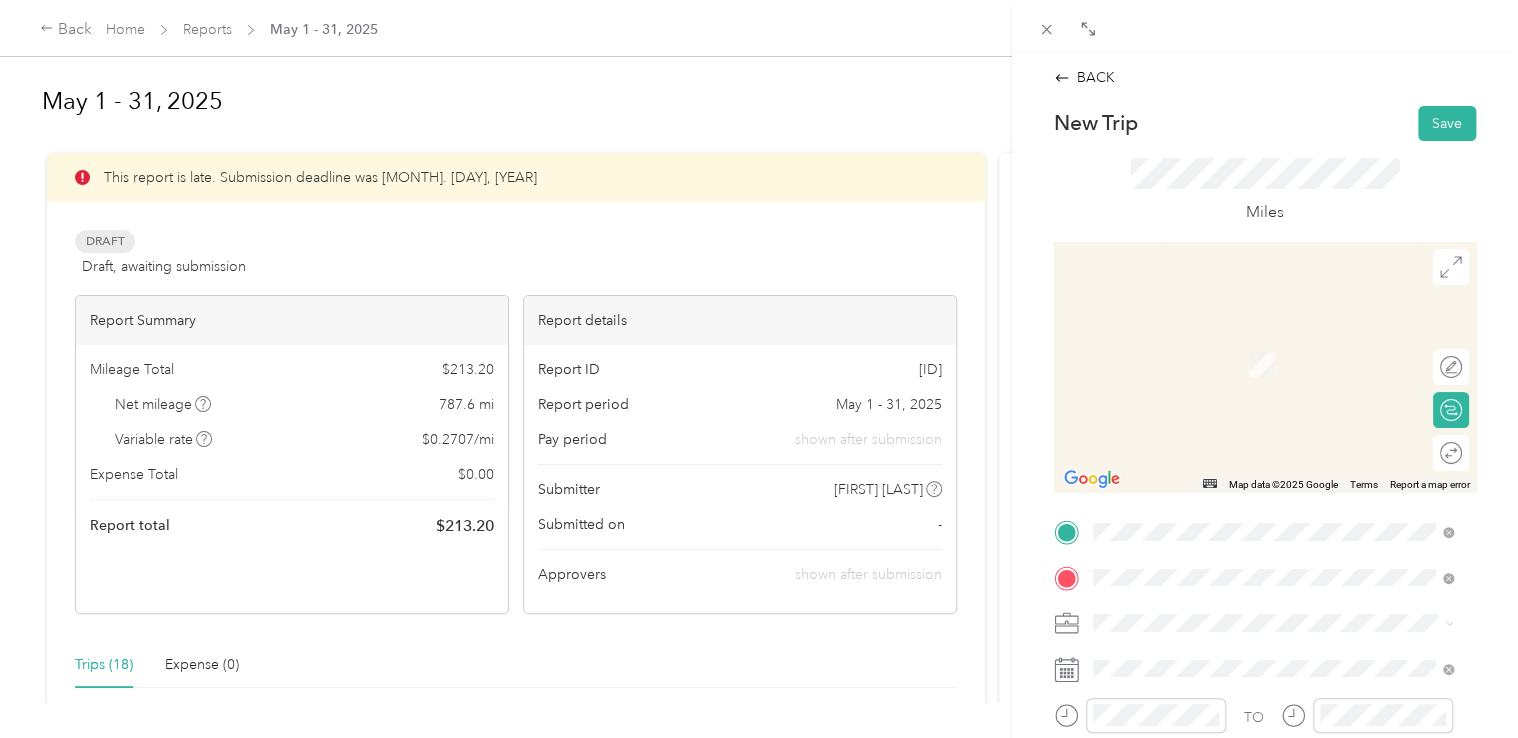 click on "[NUMBER] [STREET]
[CITY], [STATE] [POSTAL_CODE], [COUNTRY]" at bounding box center (1274, 363) 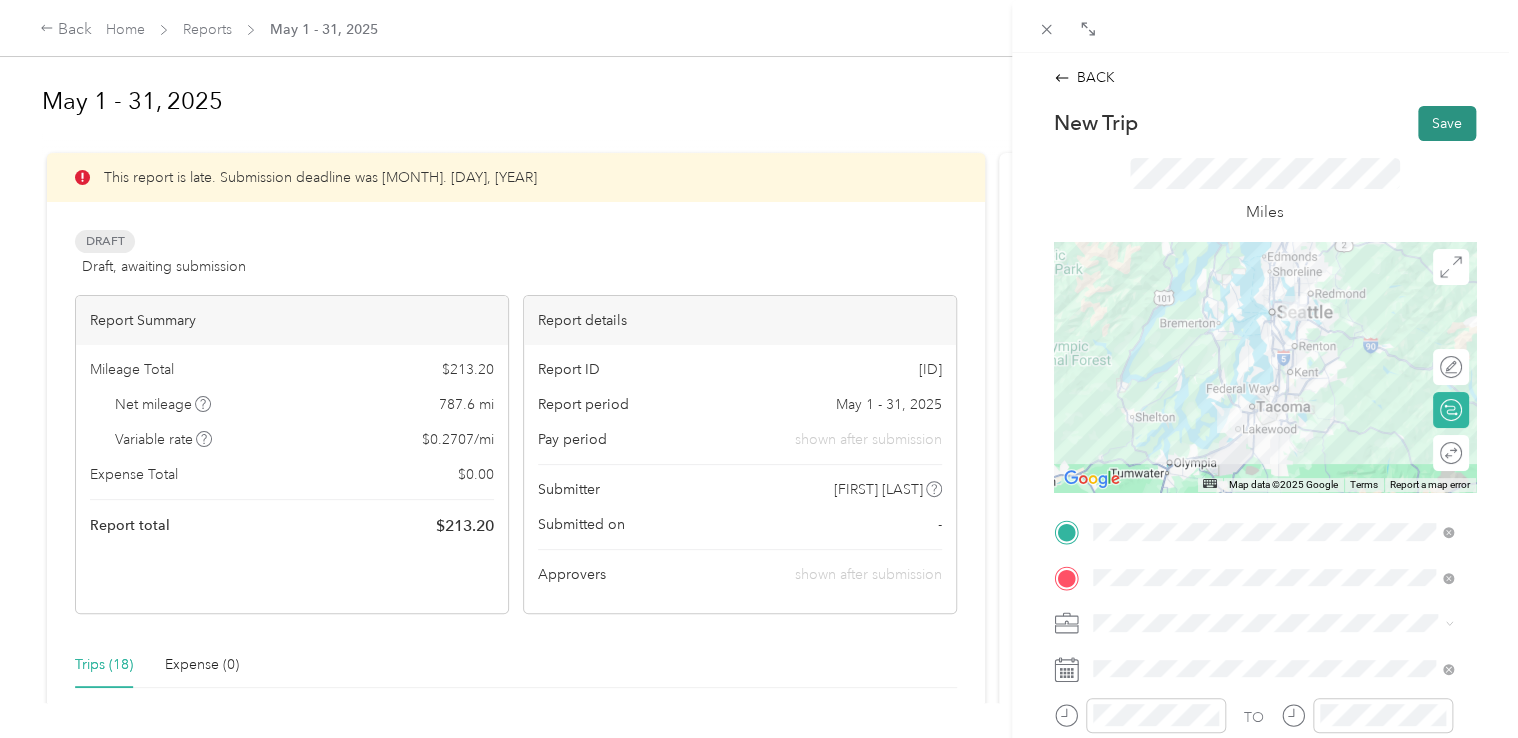 click on "Save" at bounding box center (1447, 123) 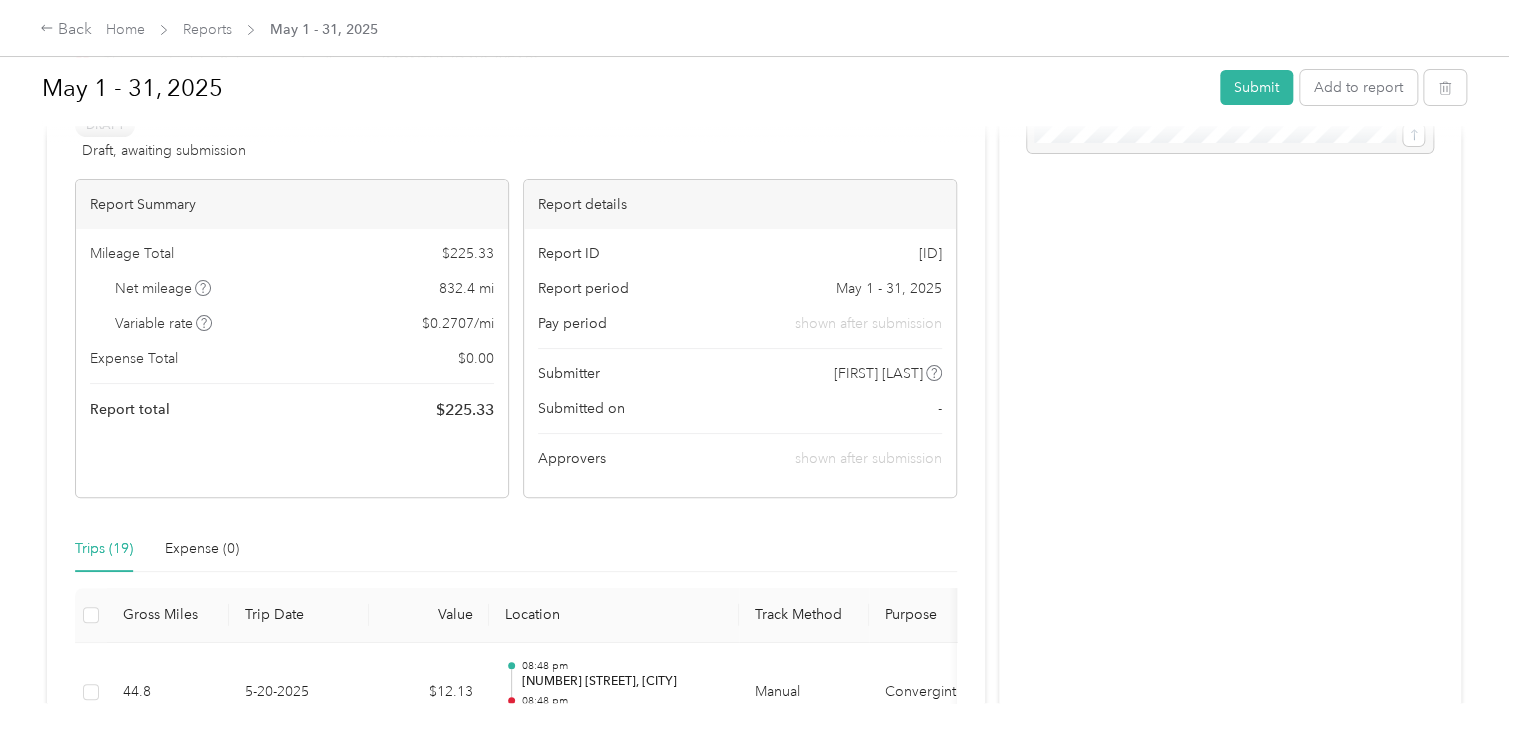scroll, scrollTop: 100, scrollLeft: 0, axis: vertical 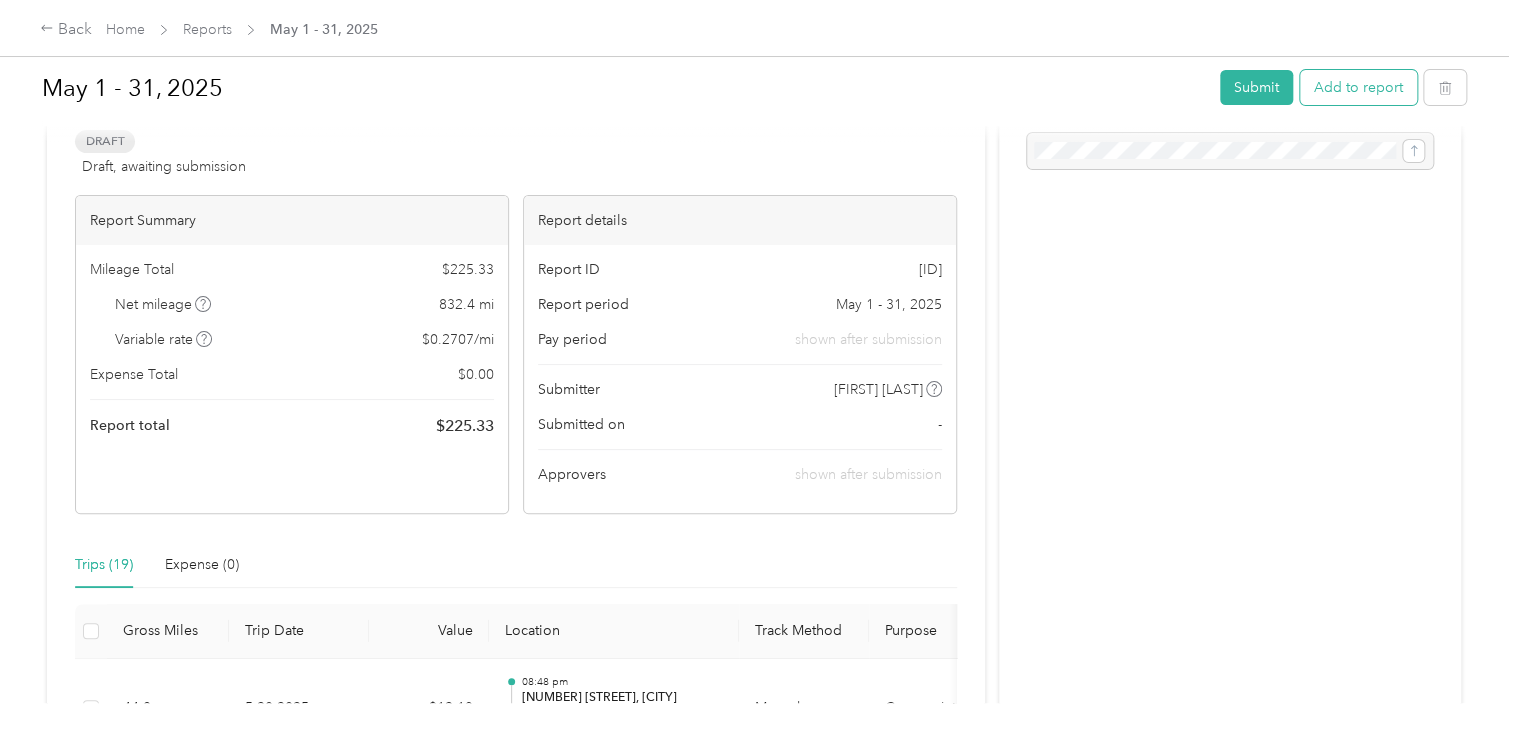 click on "Add to report" at bounding box center [1358, 87] 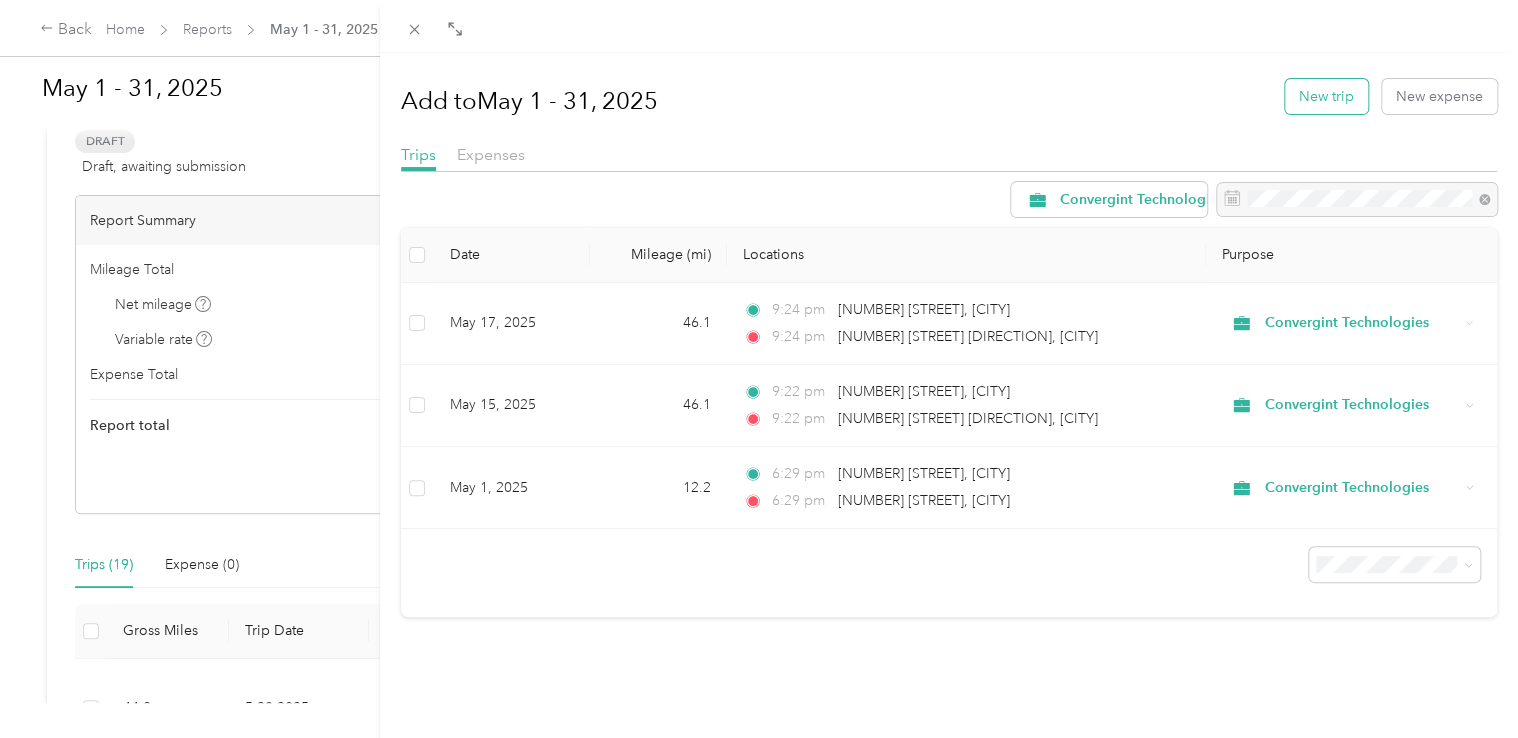 click on "New trip" at bounding box center [1326, 96] 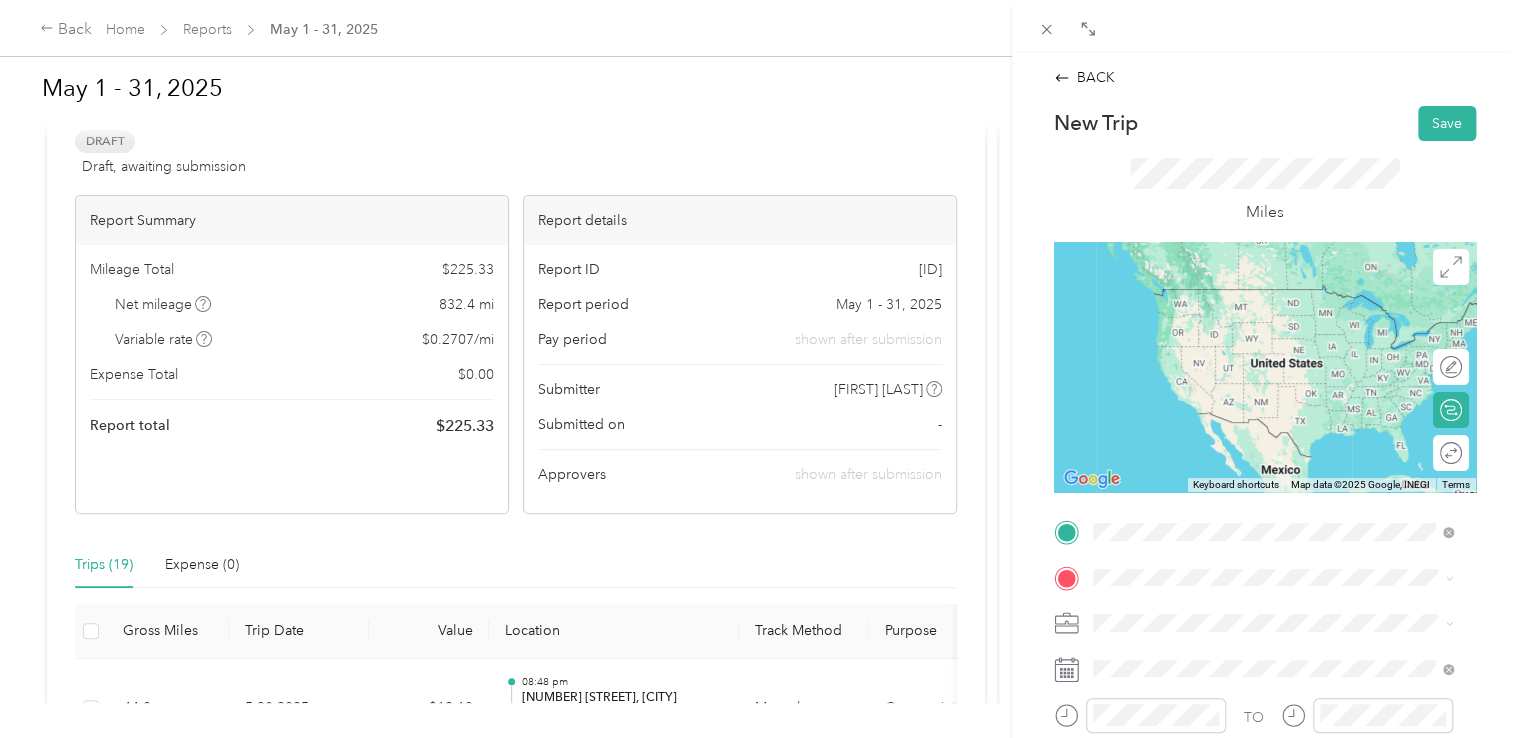 click on "[NUMBER] [STREET]
[CITY], [STATE] [POSTAL_CODE], [COUNTRY]" at bounding box center (1274, 318) 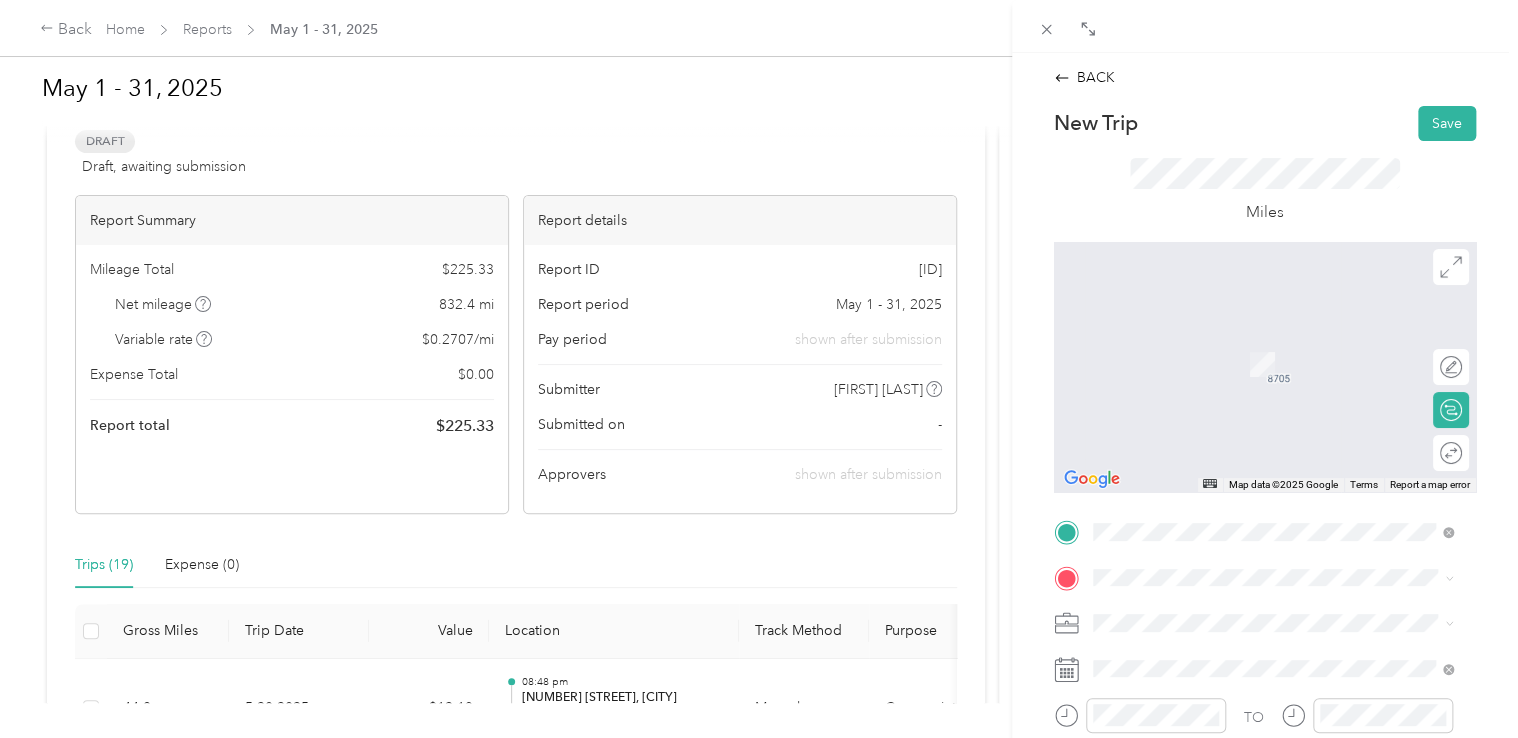 click on "[NUMBER] [STREET] [DIRECTION]
[CITY], [STATE] [POSTAL_CODE], [COUNTRY]" at bounding box center (1274, 340) 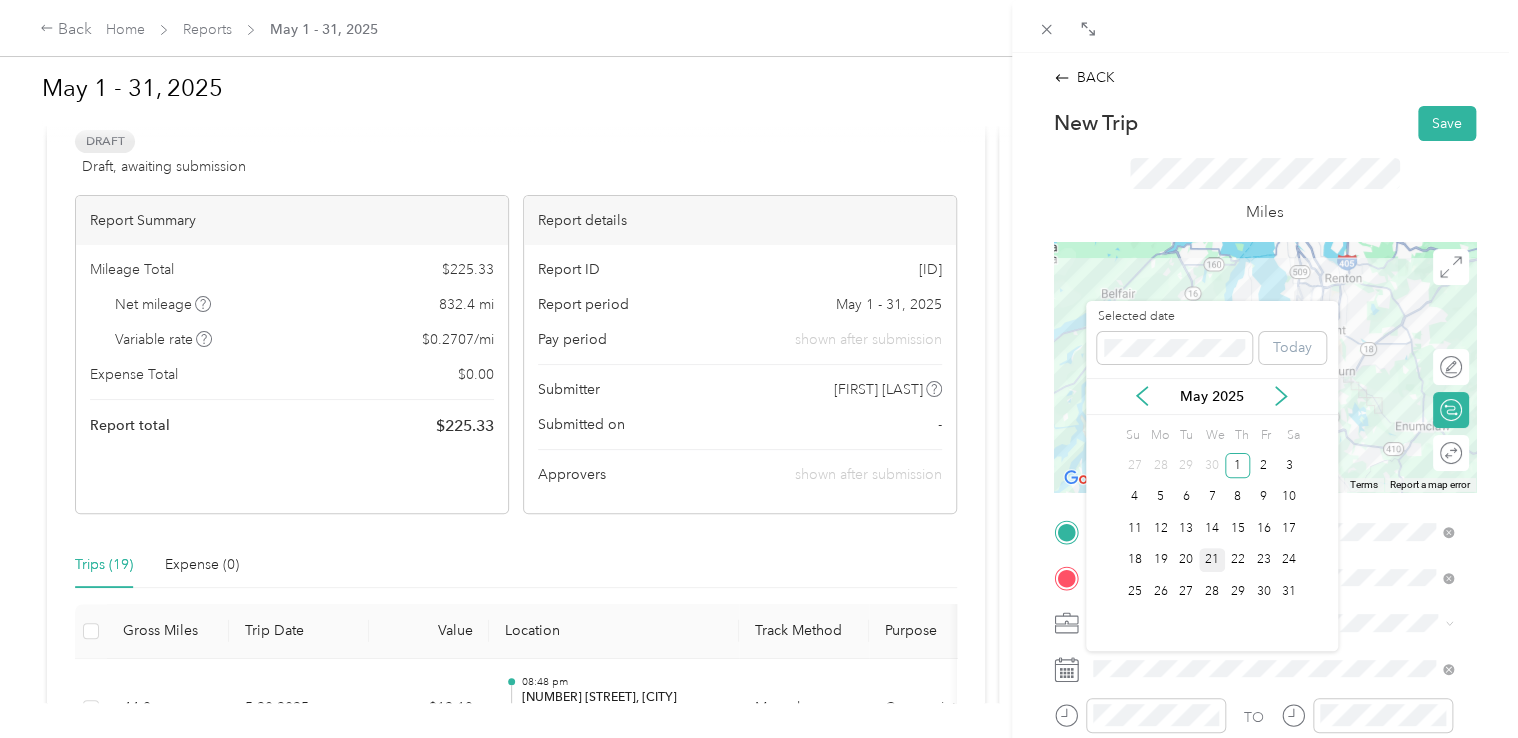 click on "21" at bounding box center [1212, 560] 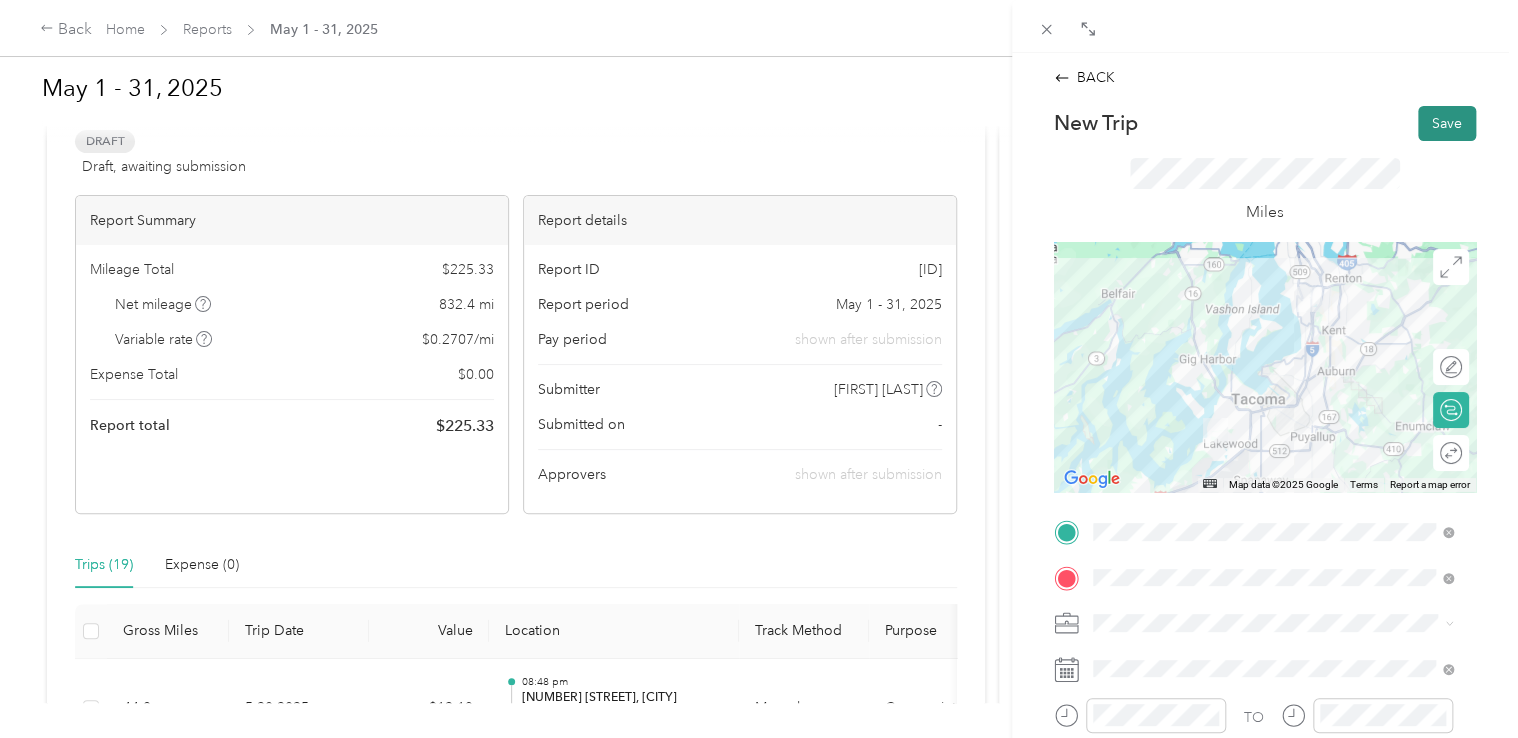 click on "Save" at bounding box center (1447, 123) 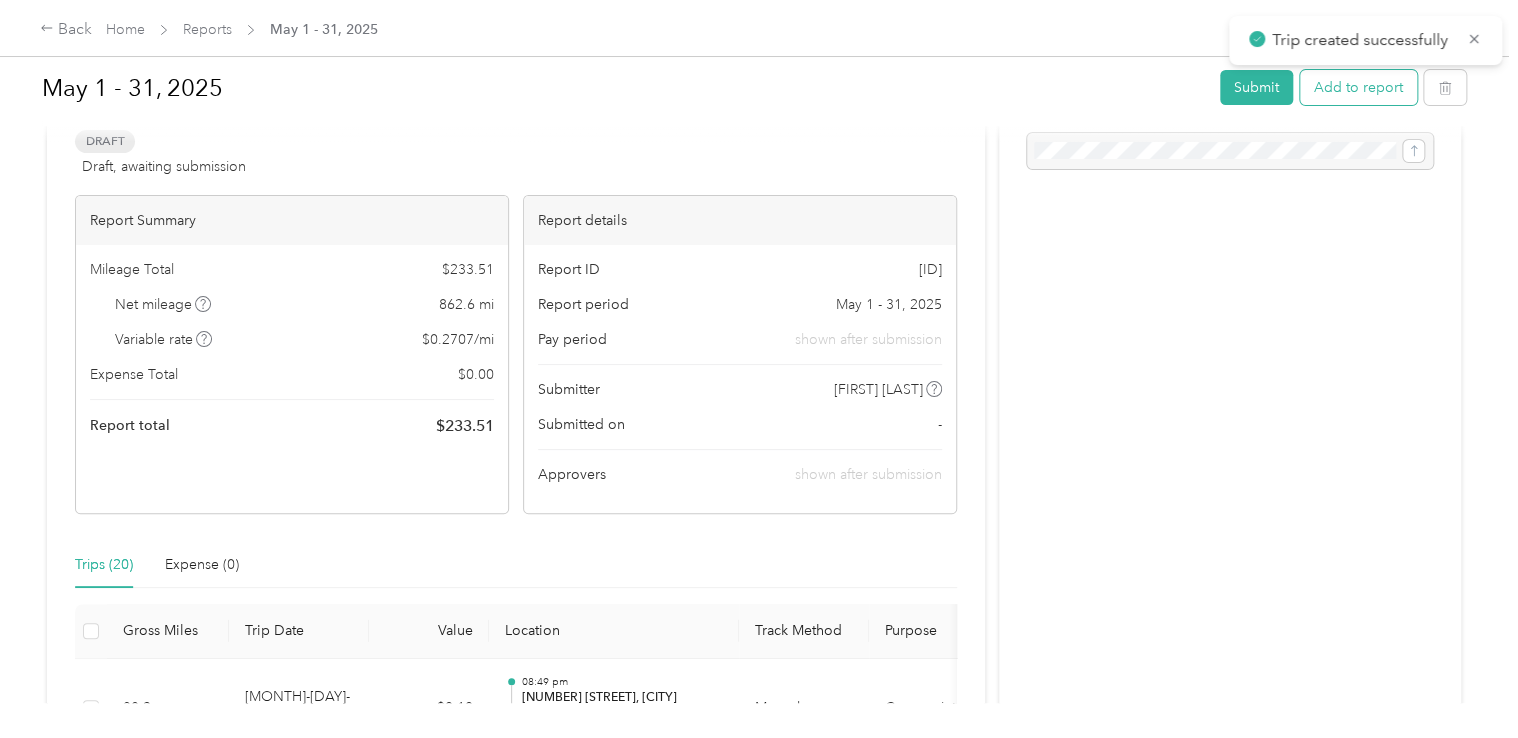 click on "Add to report" at bounding box center (1358, 87) 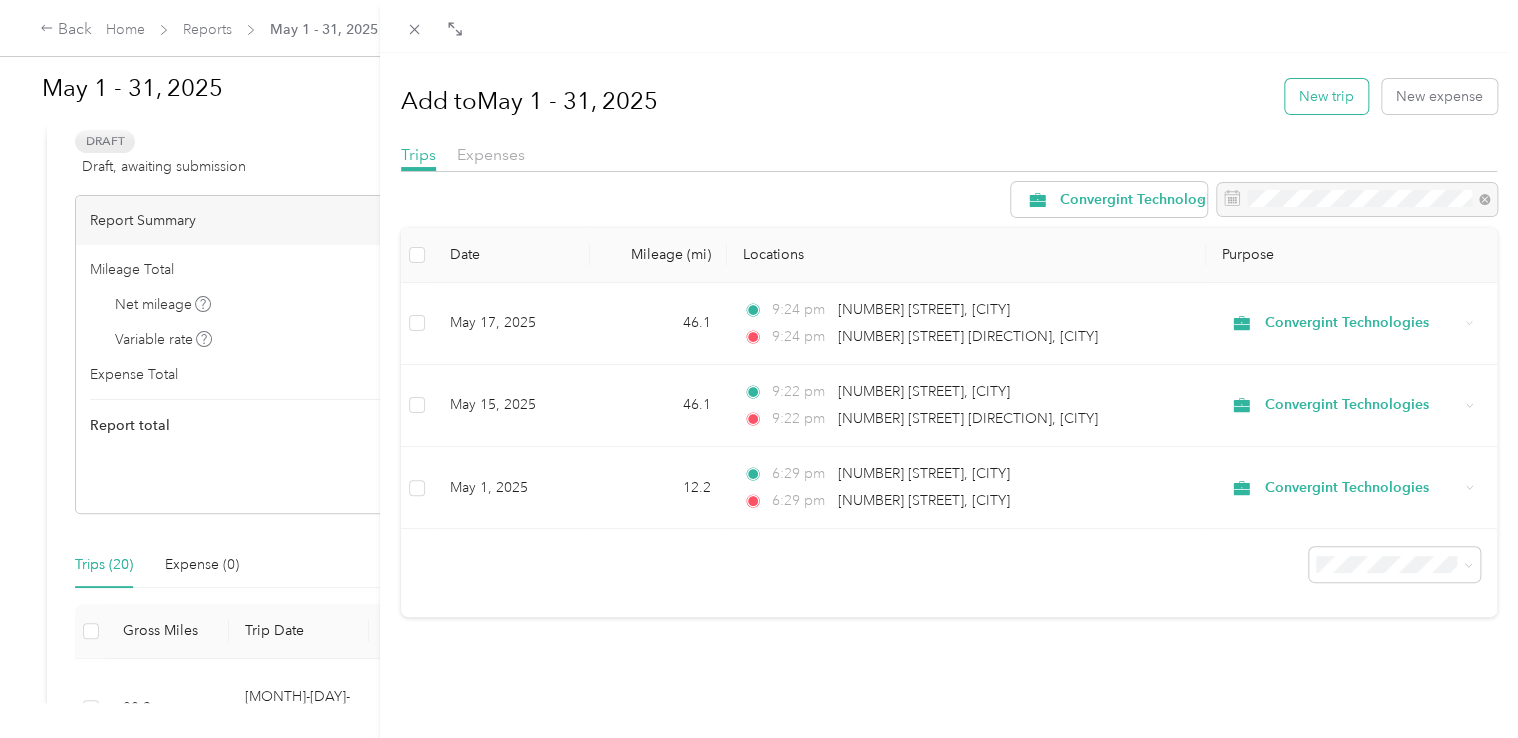 click on "New trip" at bounding box center [1326, 96] 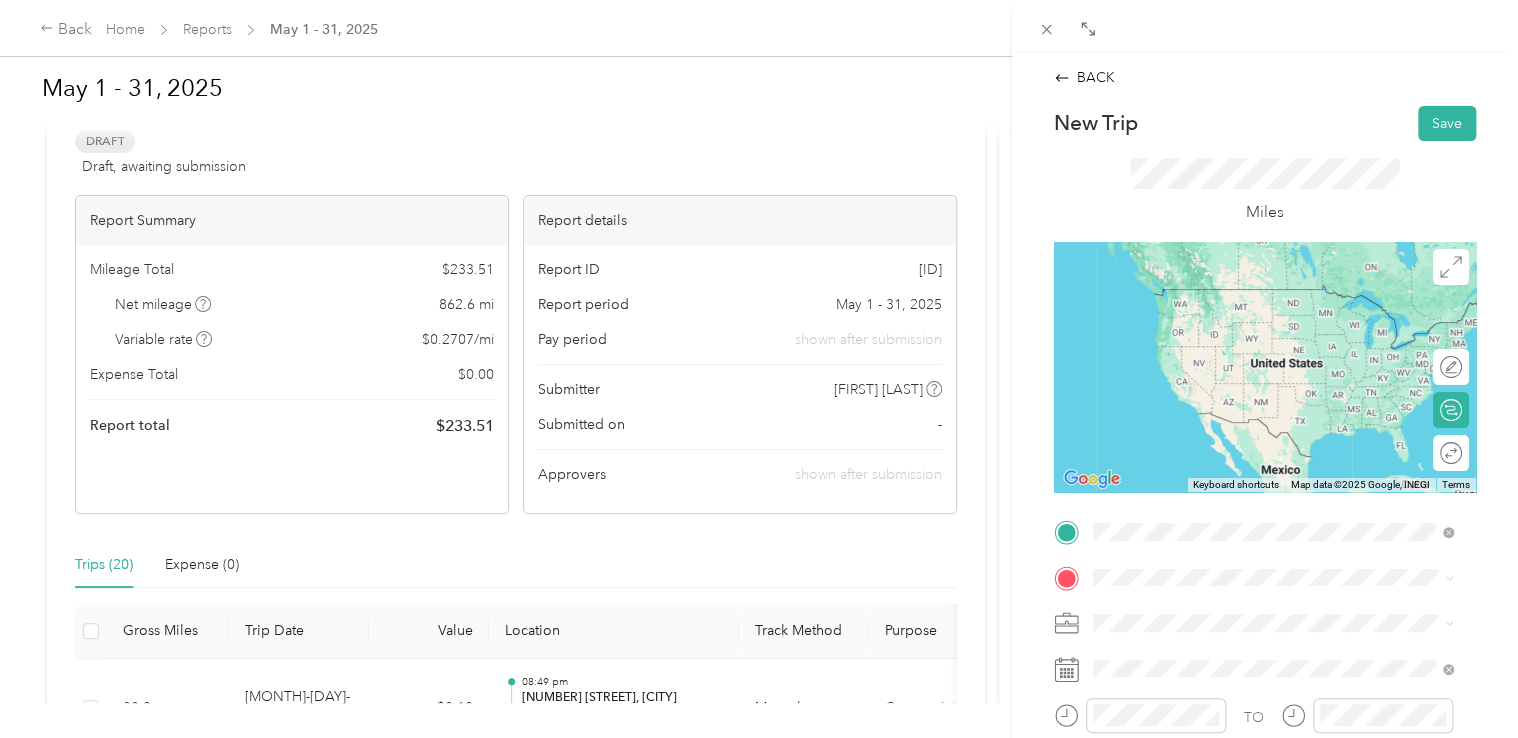 click on "[NUMBER] [STREET] [DIRECTION]
[CITY], [STATE] [POSTAL_CODE], [COUNTRY]" at bounding box center (1274, 297) 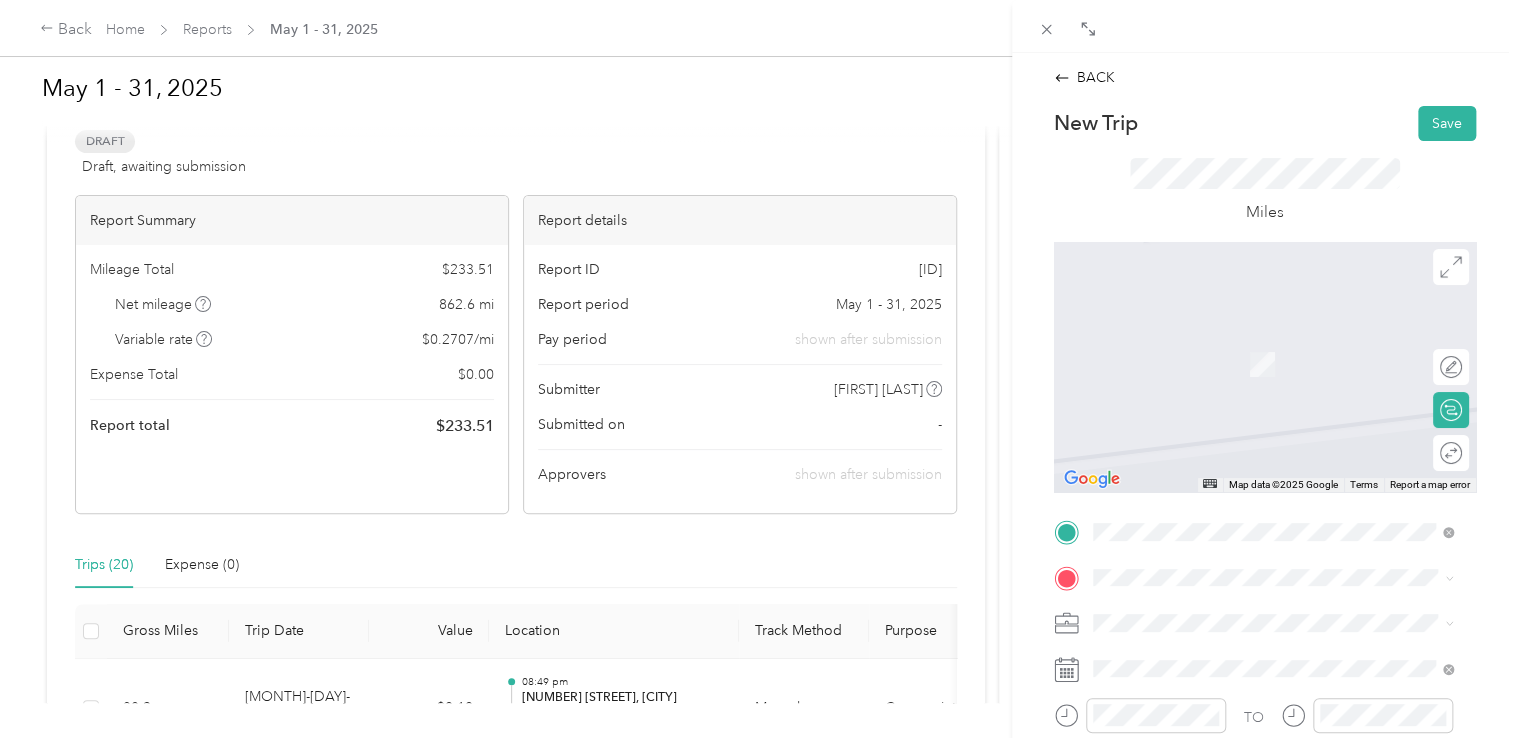 click on "[NUMBER] [STREET]
[CITY], [STATE] [POSTAL_CODE], [COUNTRY]" at bounding box center [1274, 361] 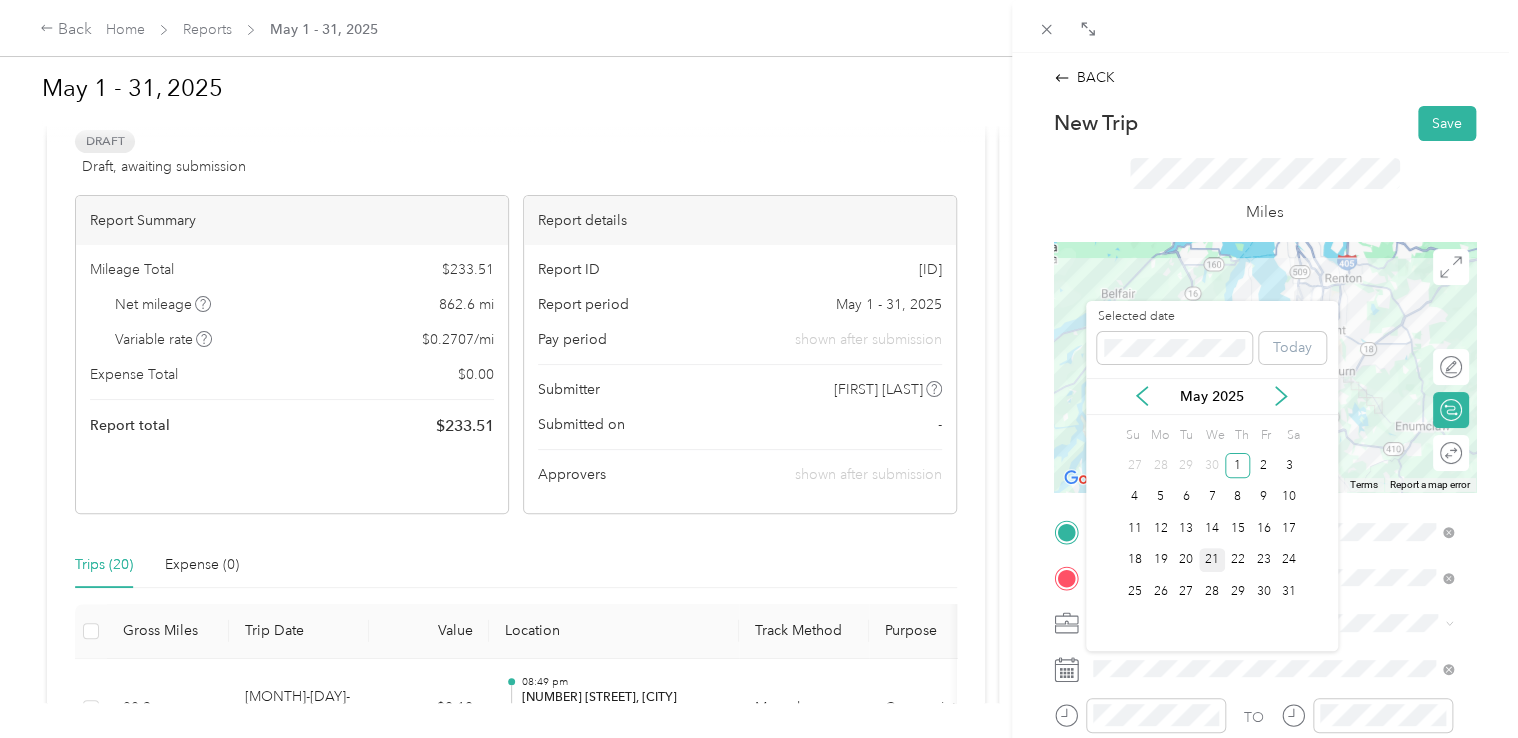click on "21" at bounding box center [1212, 560] 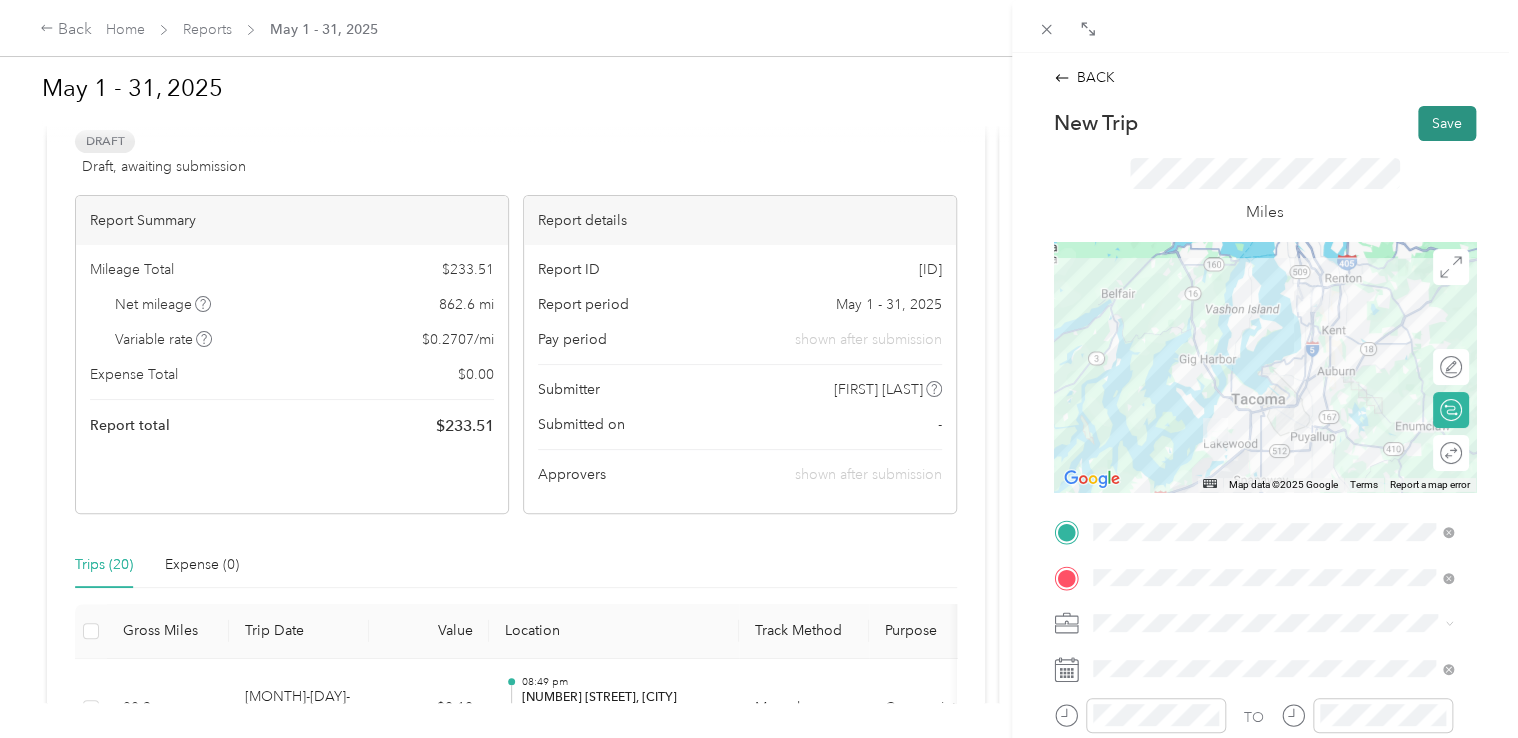 click on "Save" at bounding box center [1447, 123] 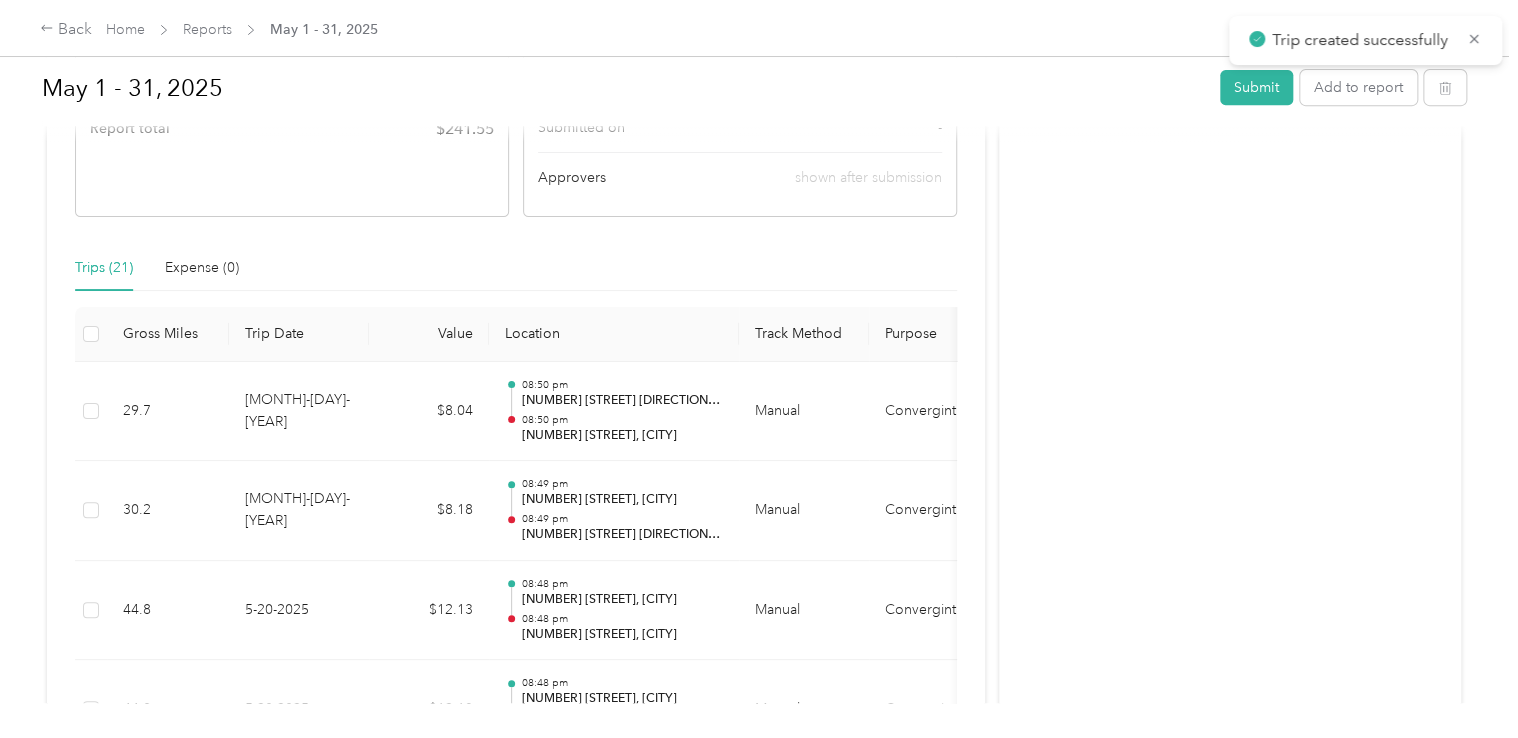 scroll, scrollTop: 400, scrollLeft: 0, axis: vertical 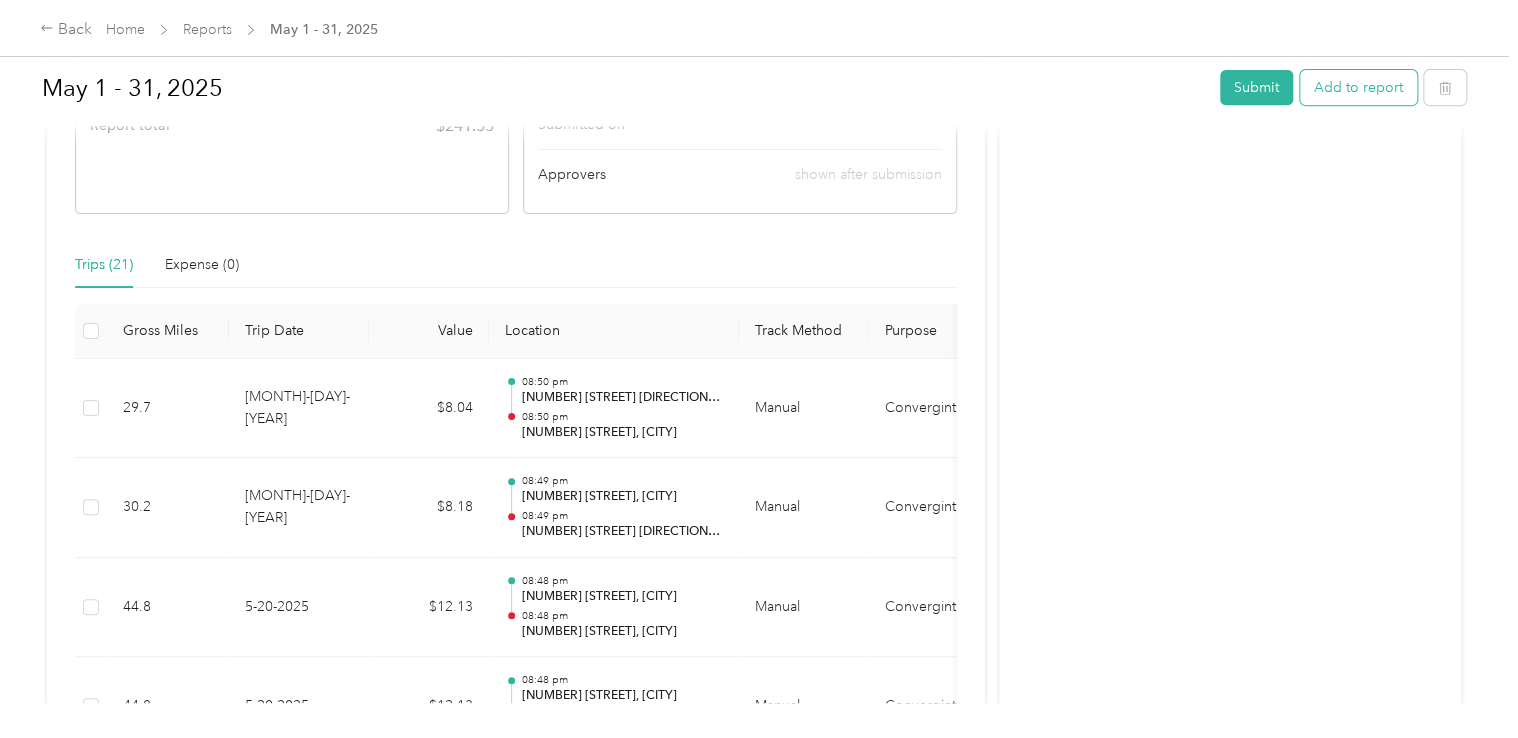 click on "Add to report" at bounding box center (1358, 87) 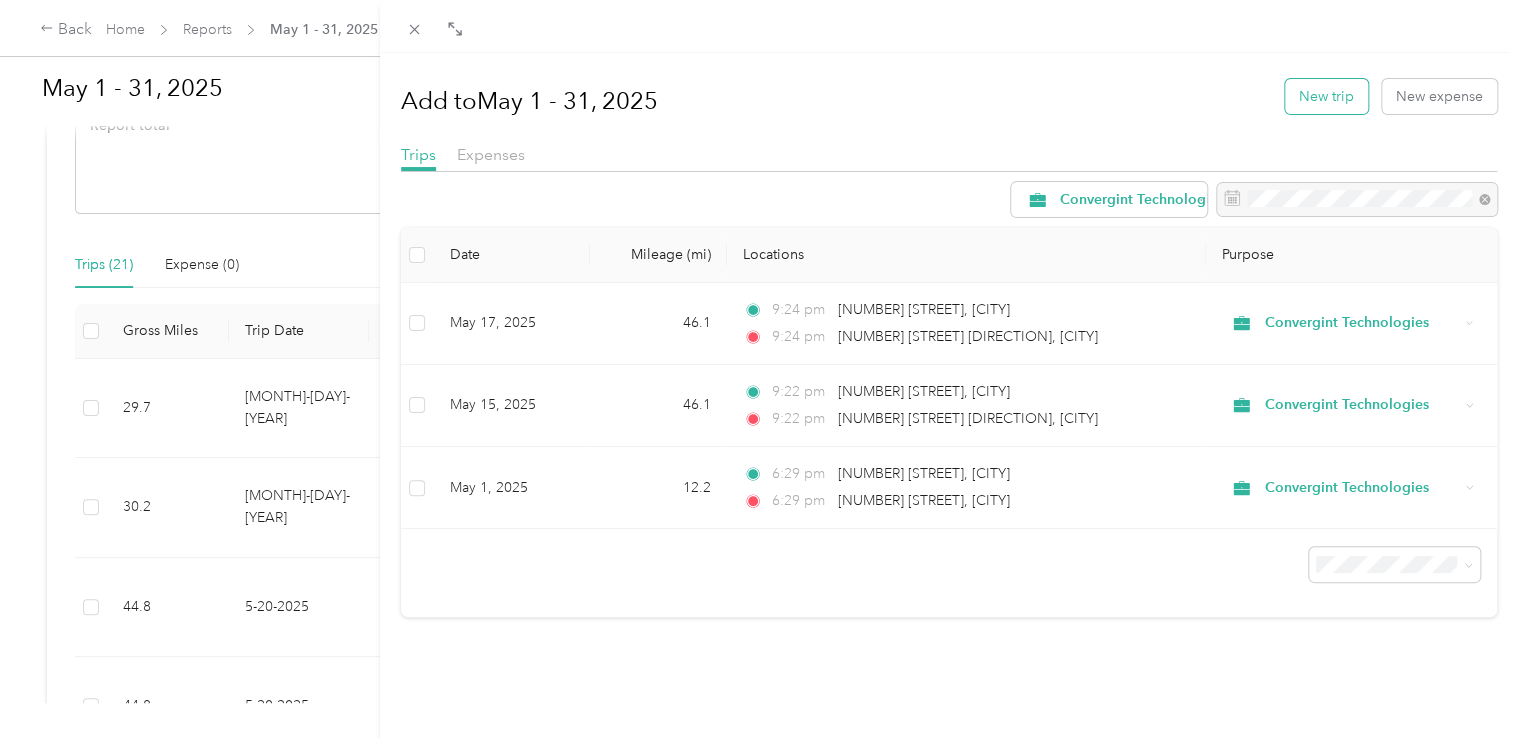 click on "New trip" at bounding box center (1326, 96) 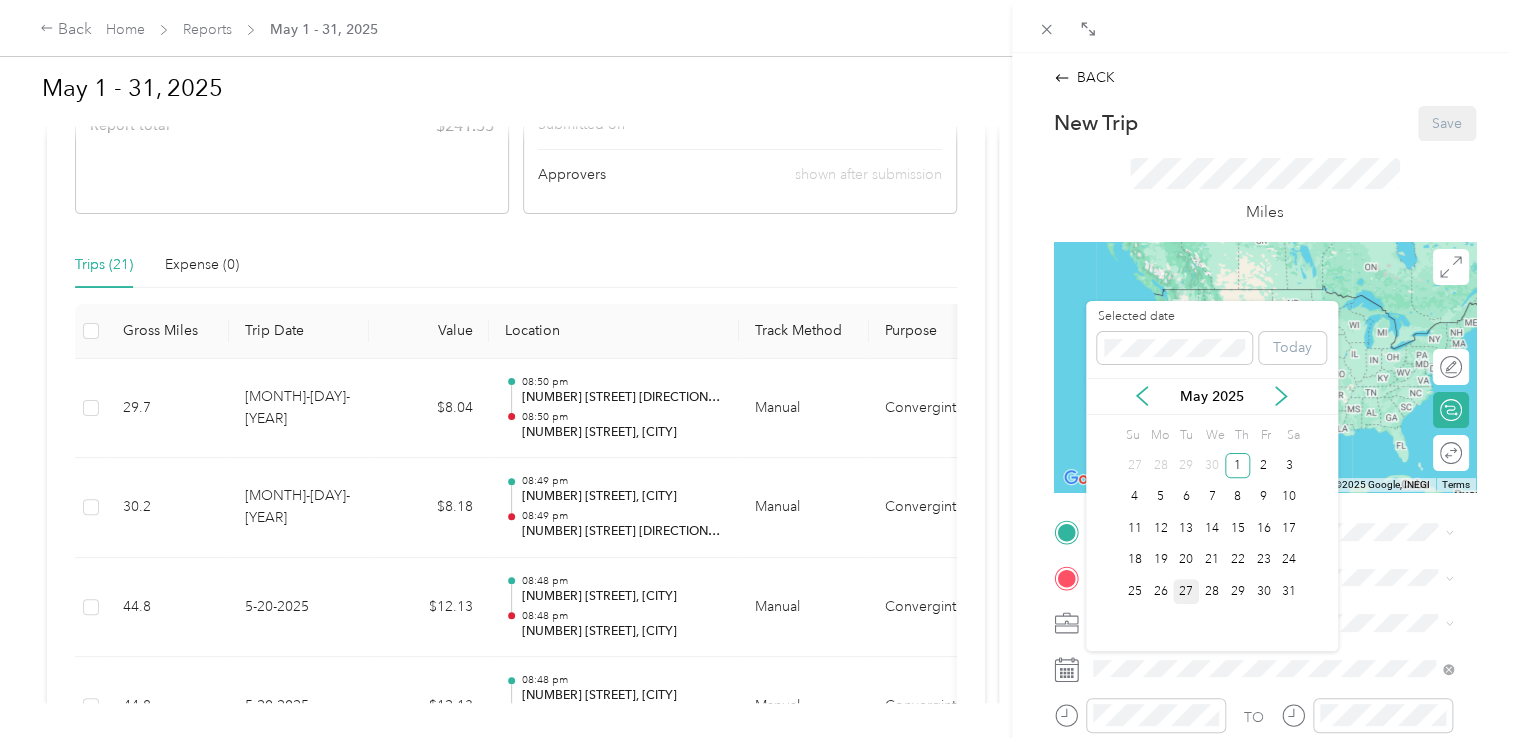 click on "27" at bounding box center [1186, 591] 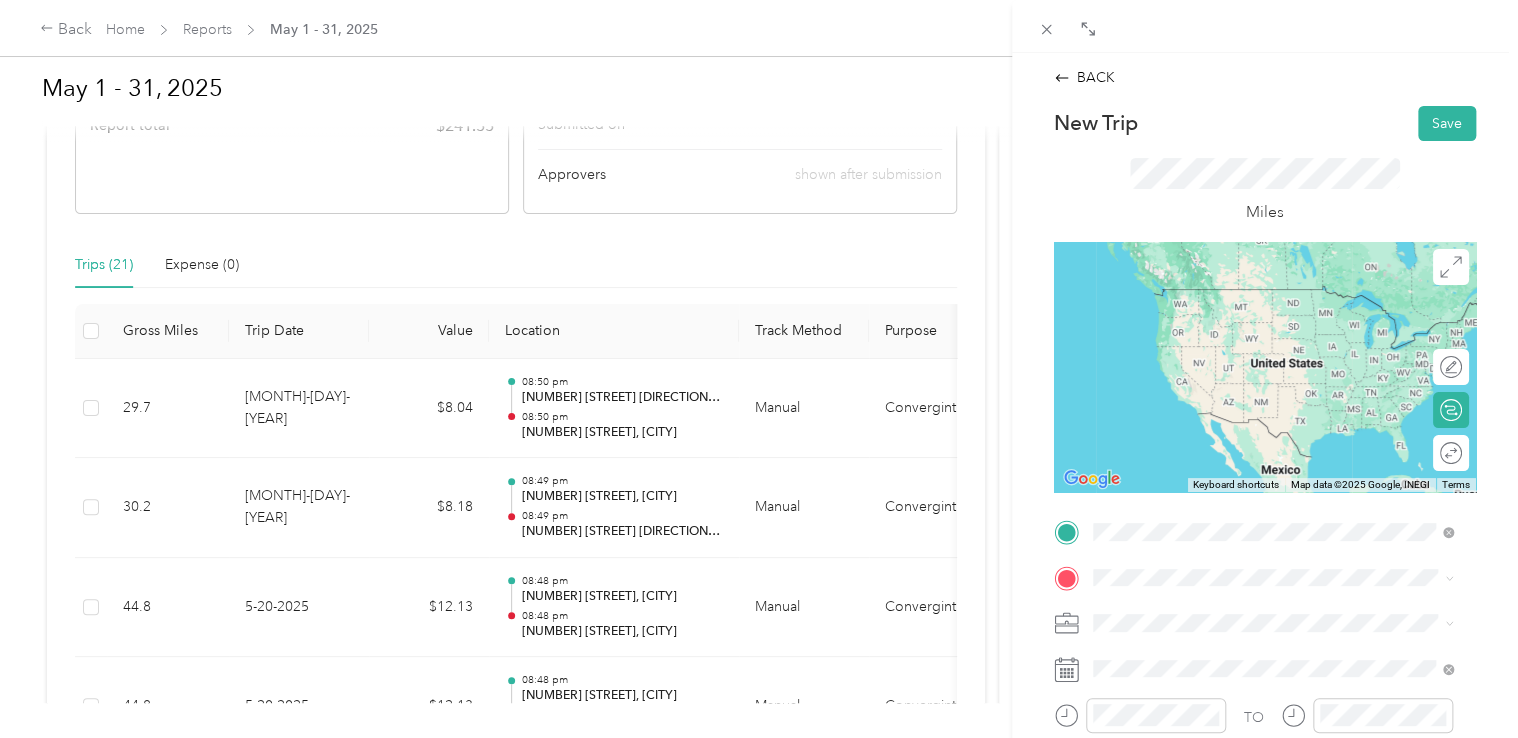 click on "[NUMBER] [STREET]
[CITY], [STATE] [POSTAL_CODE], [COUNTRY]" at bounding box center (1274, 318) 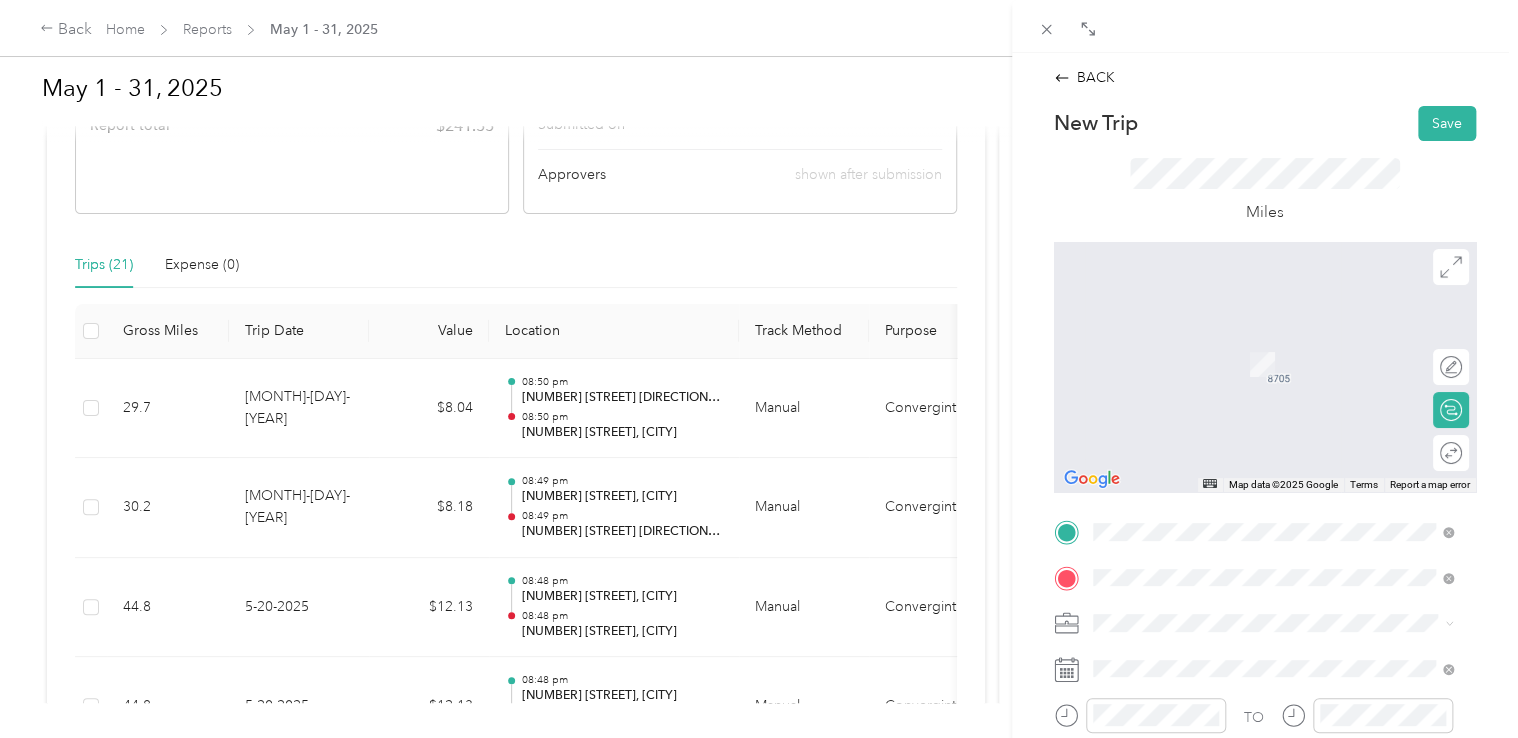 click on "[NUMBER] [STREET]
[CITY], [STATE] [POSTAL_CODE], [COUNTRY]" at bounding box center [1274, 342] 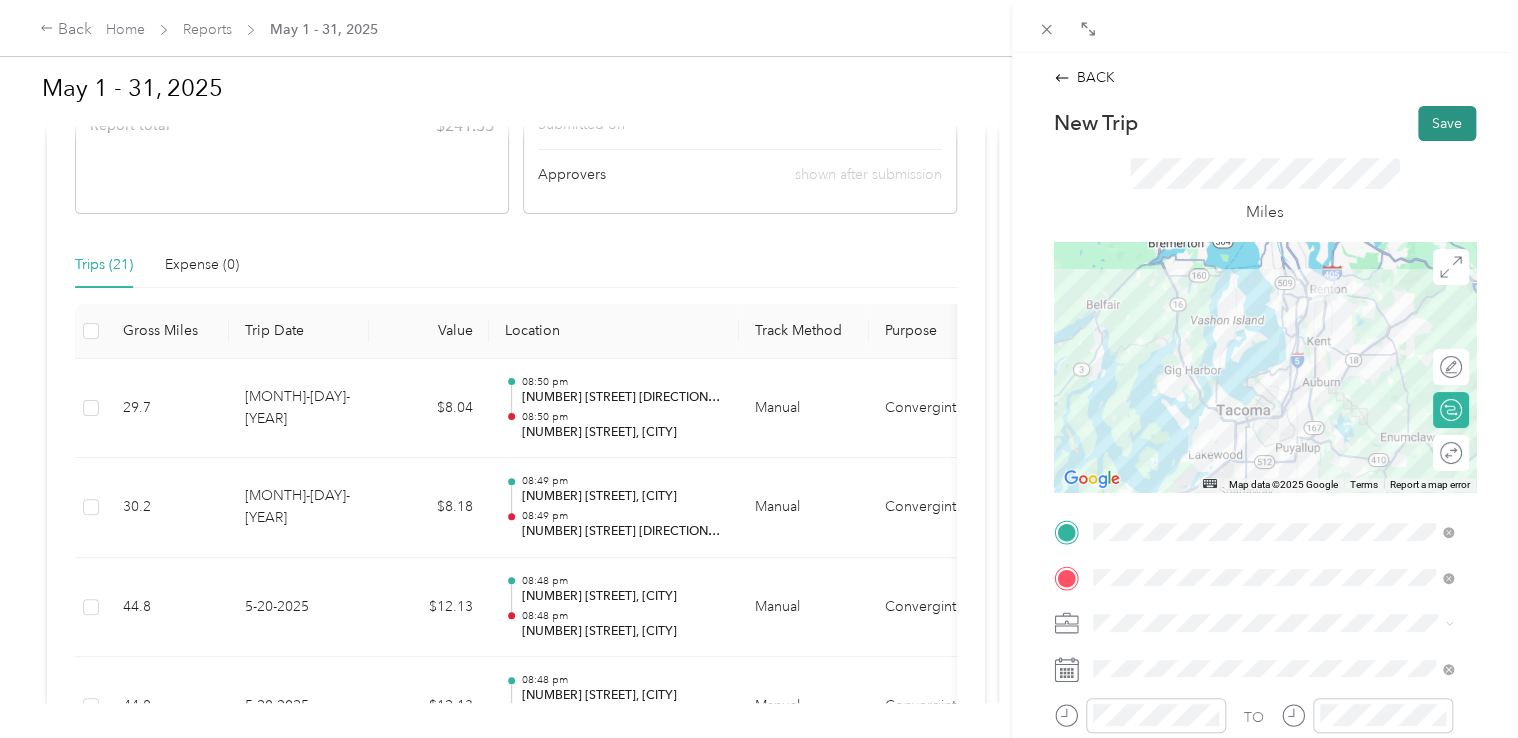 click on "Save" at bounding box center (1447, 123) 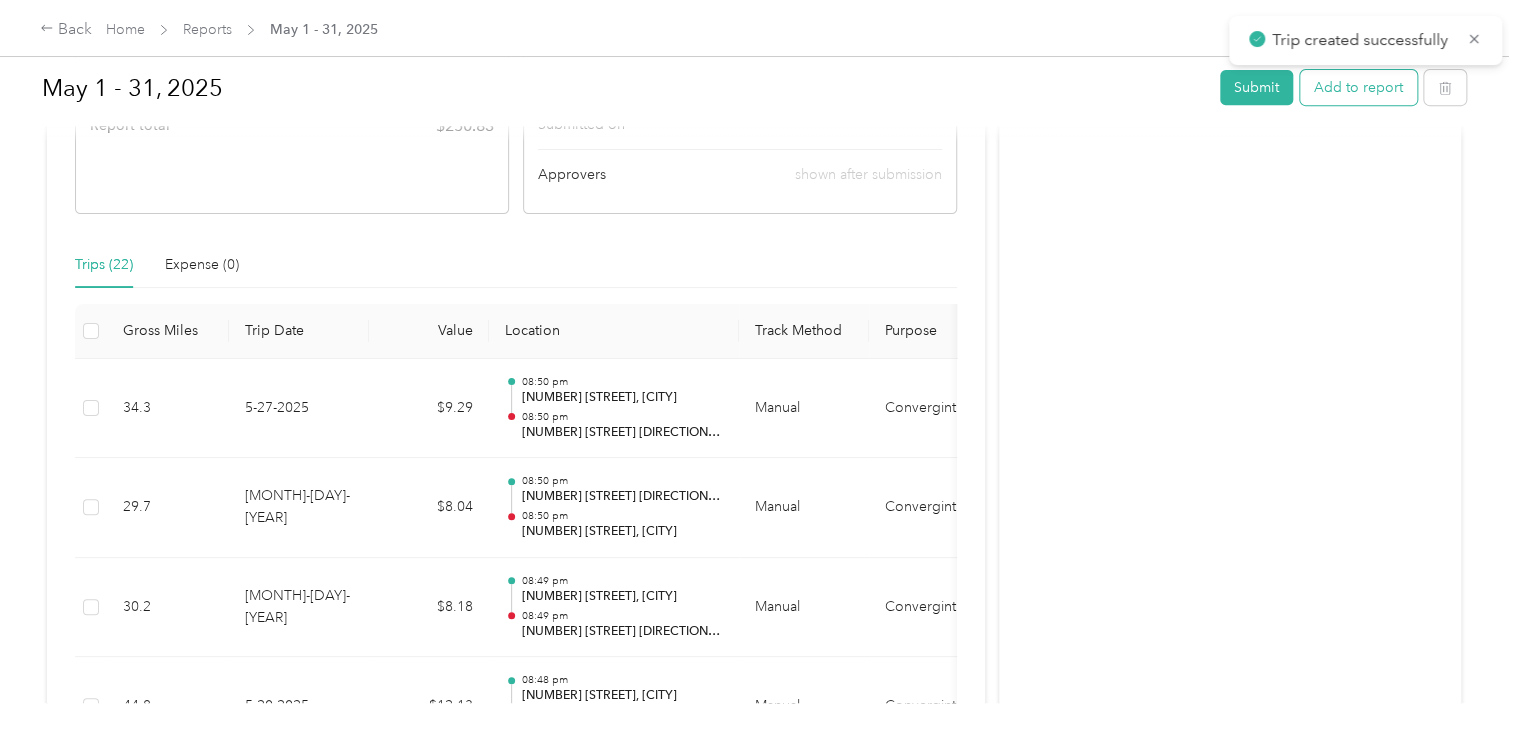 click on "Add to report" at bounding box center [1358, 87] 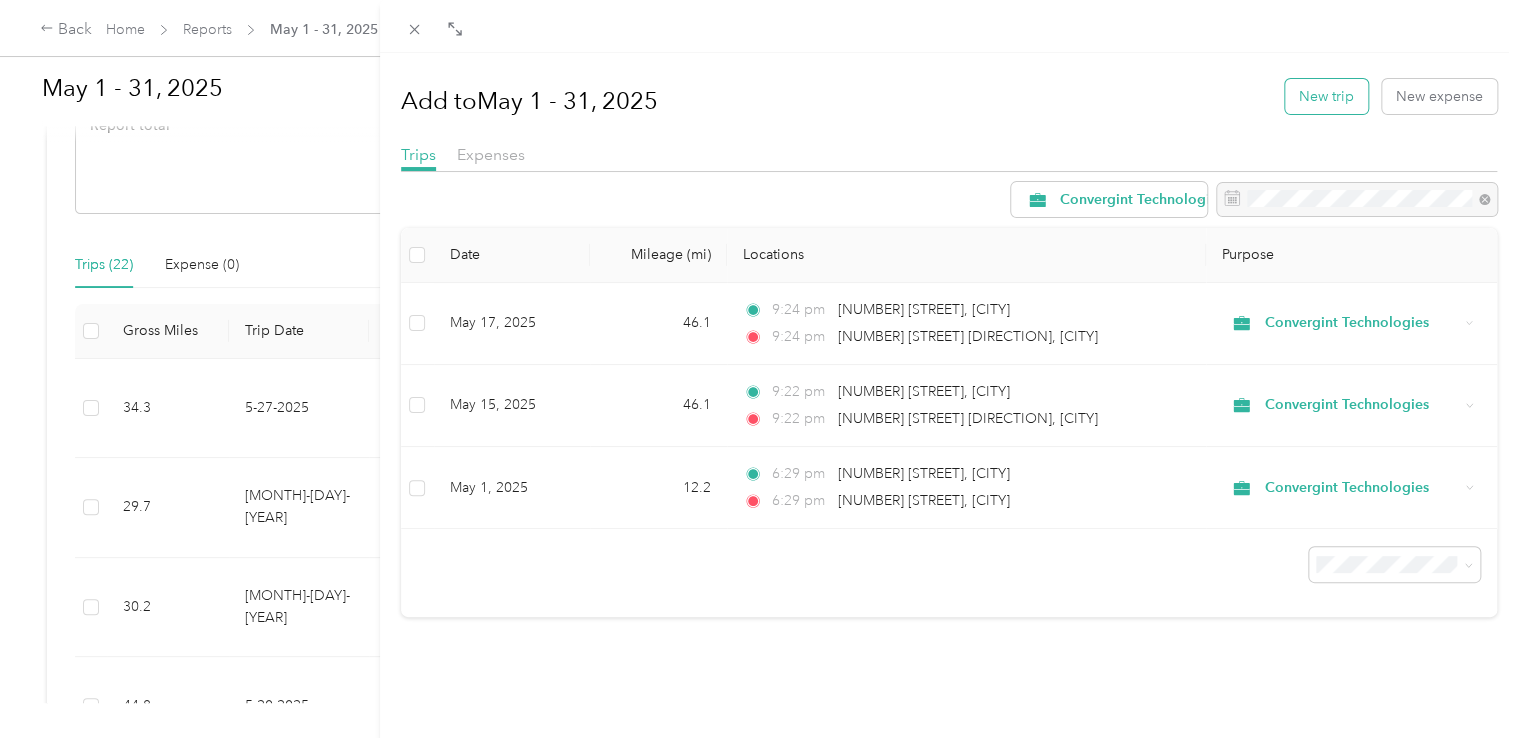 click on "New trip" at bounding box center (1326, 96) 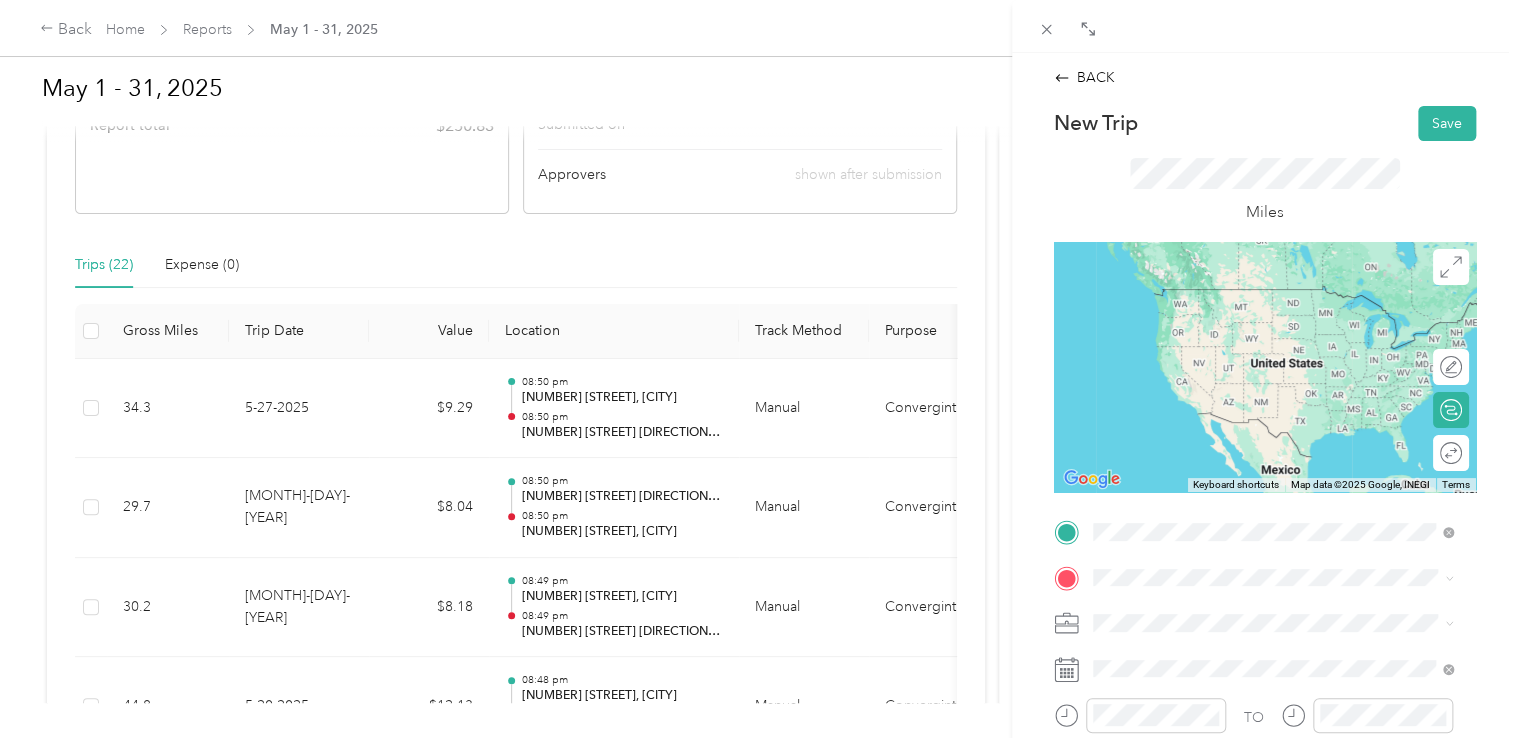 click on "[NUMBER] [STREET]
[CITY], [STATE] [POSTAL_CODE], [COUNTRY]" at bounding box center (1274, 297) 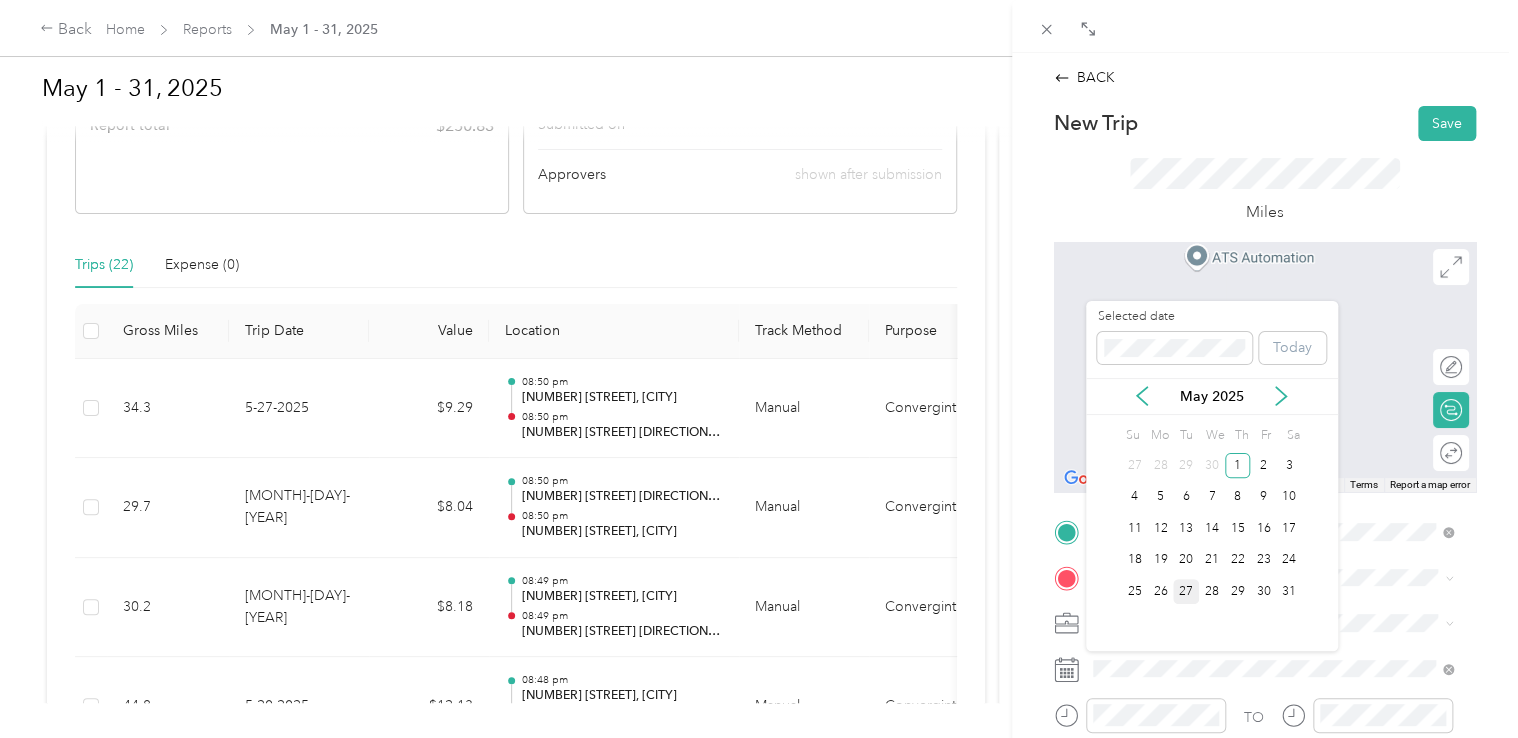 click on "27" at bounding box center (1186, 591) 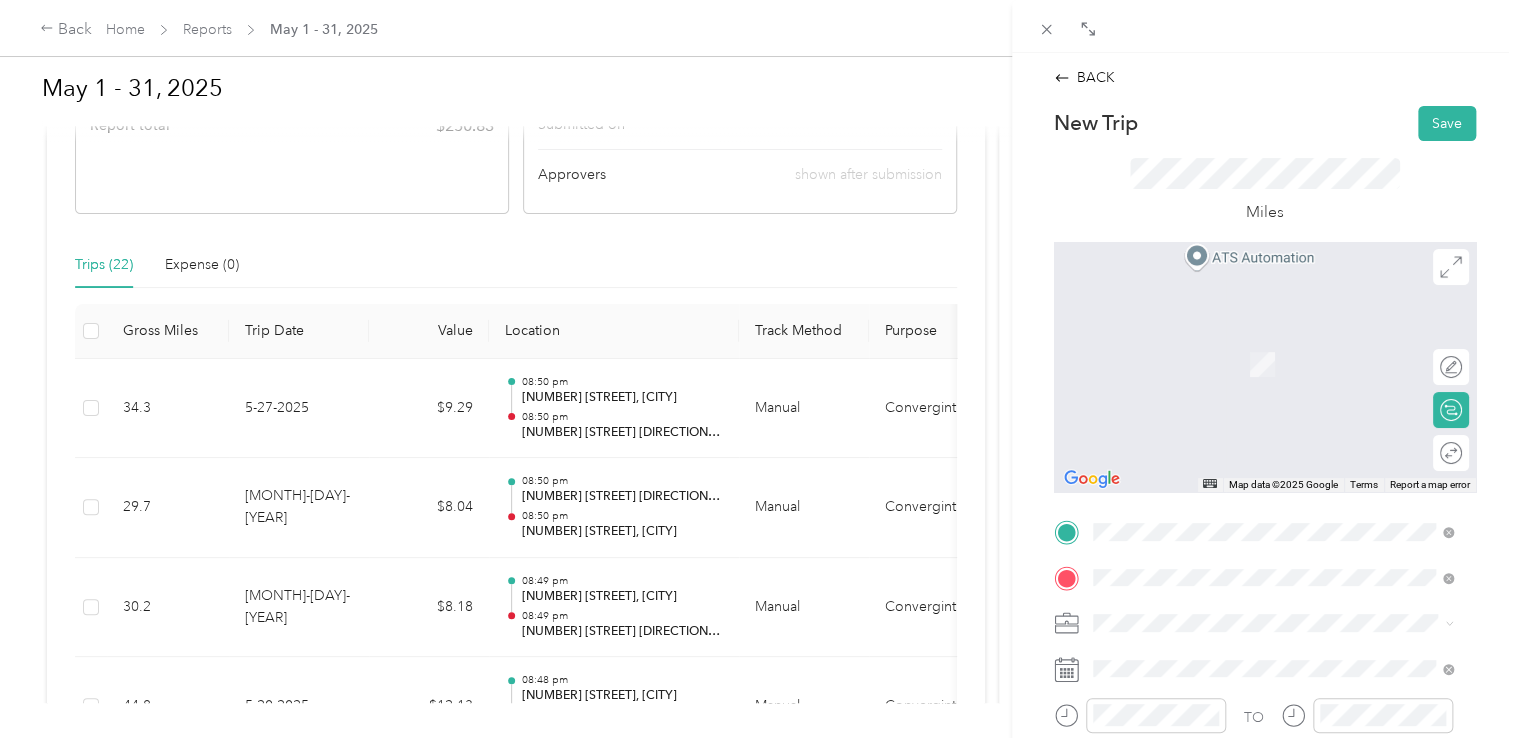 click on "[NUMBER] [STREET]
[CITY], [STATE] [POSTAL_CODE], [COUNTRY]" at bounding box center (1274, 342) 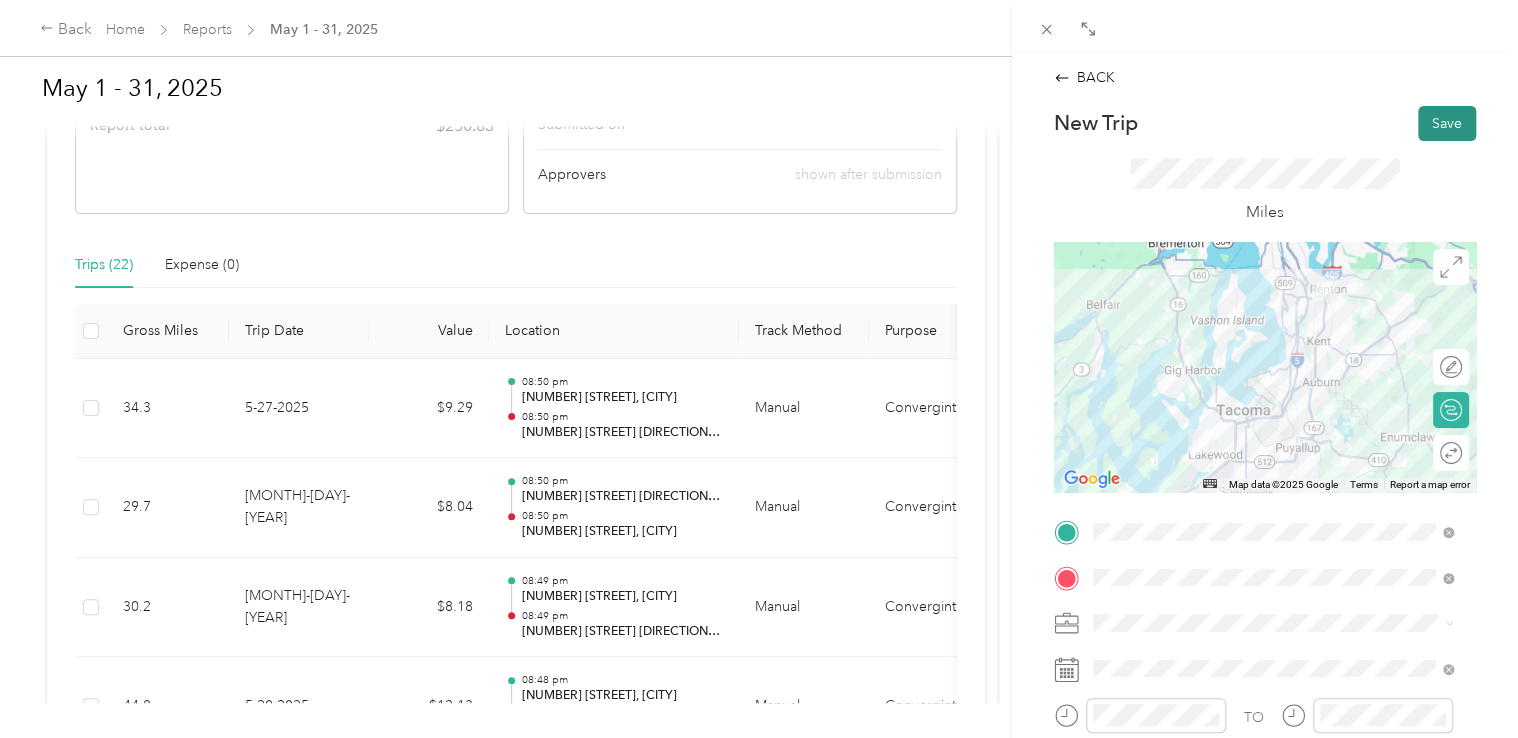 click on "Save" at bounding box center [1447, 123] 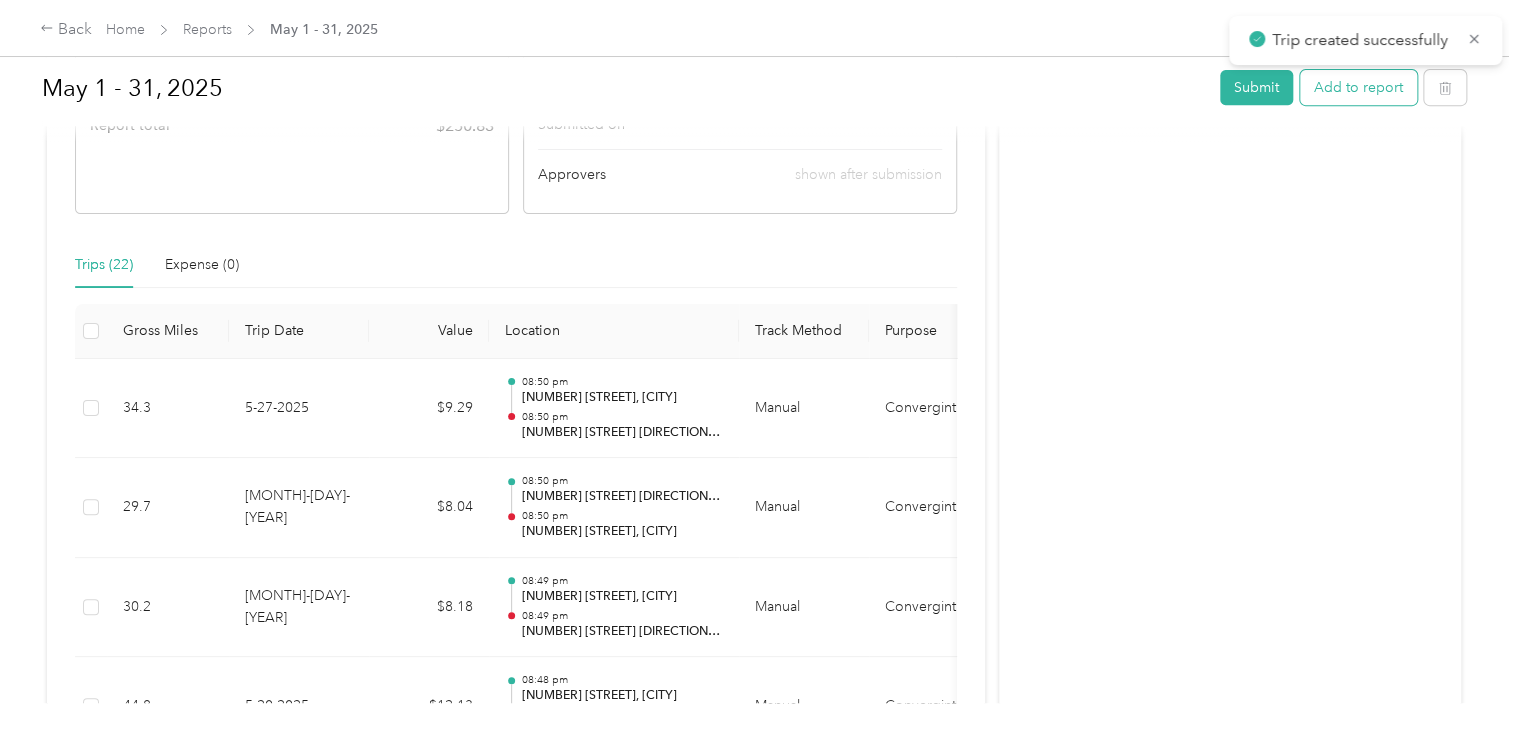 click on "Add to report" at bounding box center [1358, 87] 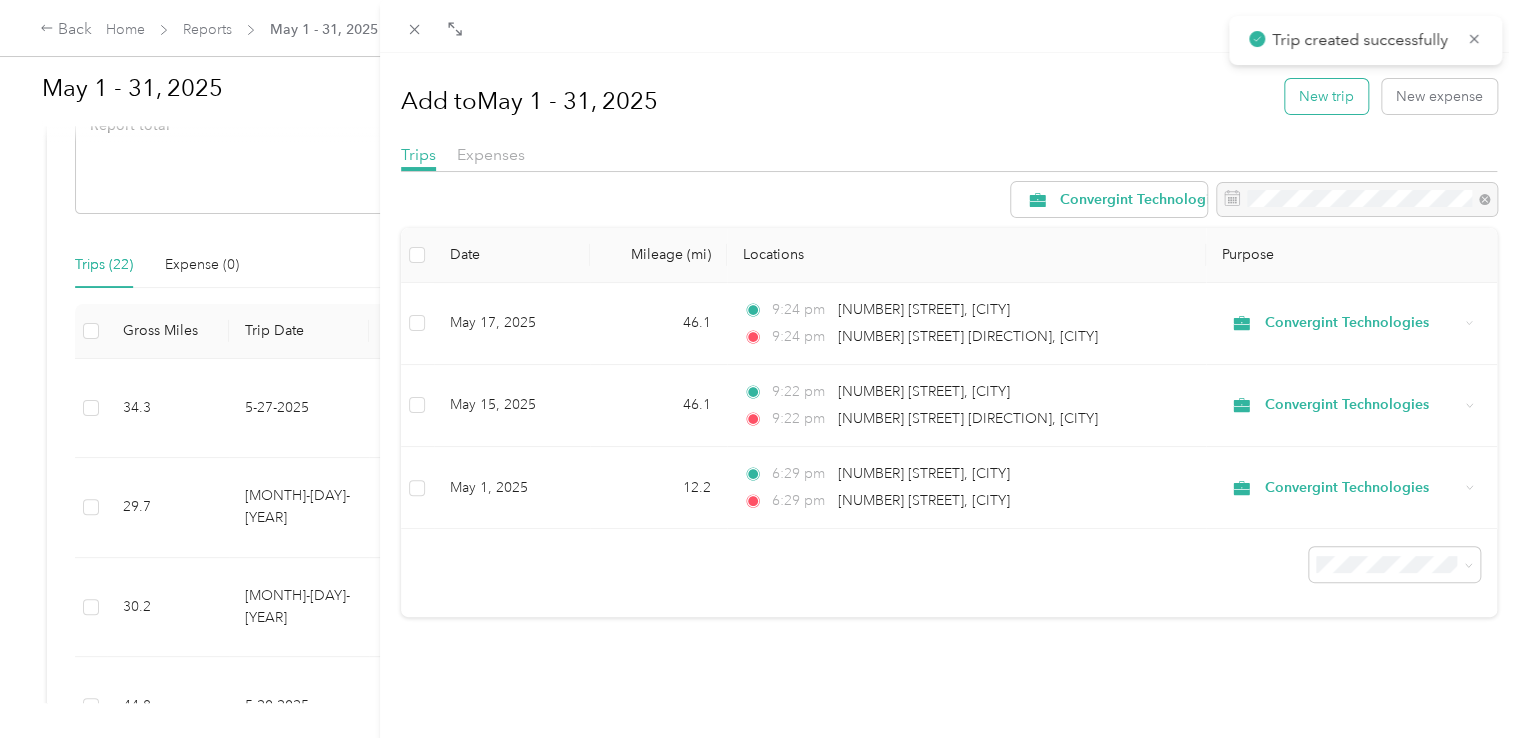 click on "New trip" at bounding box center [1326, 96] 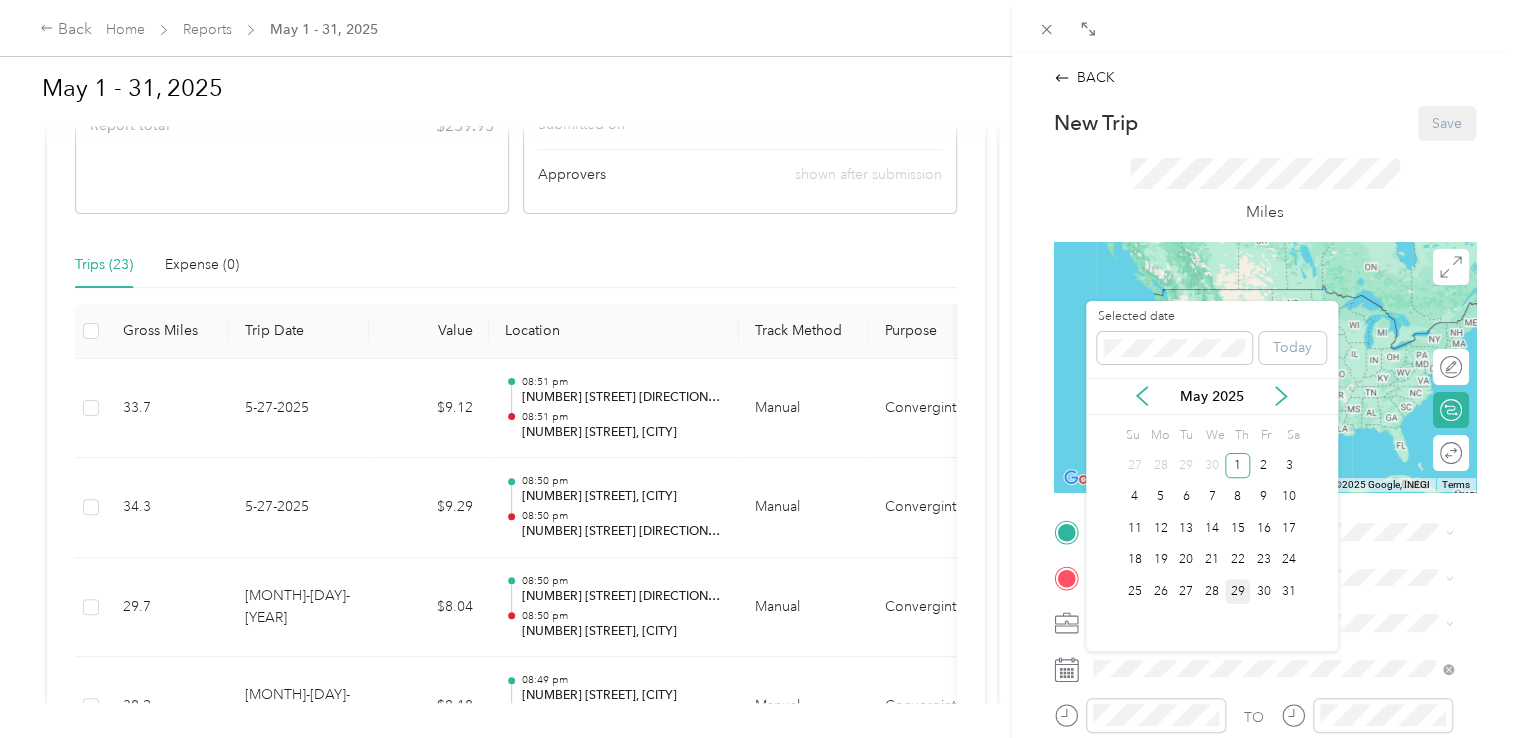 click on "29" at bounding box center [1238, 591] 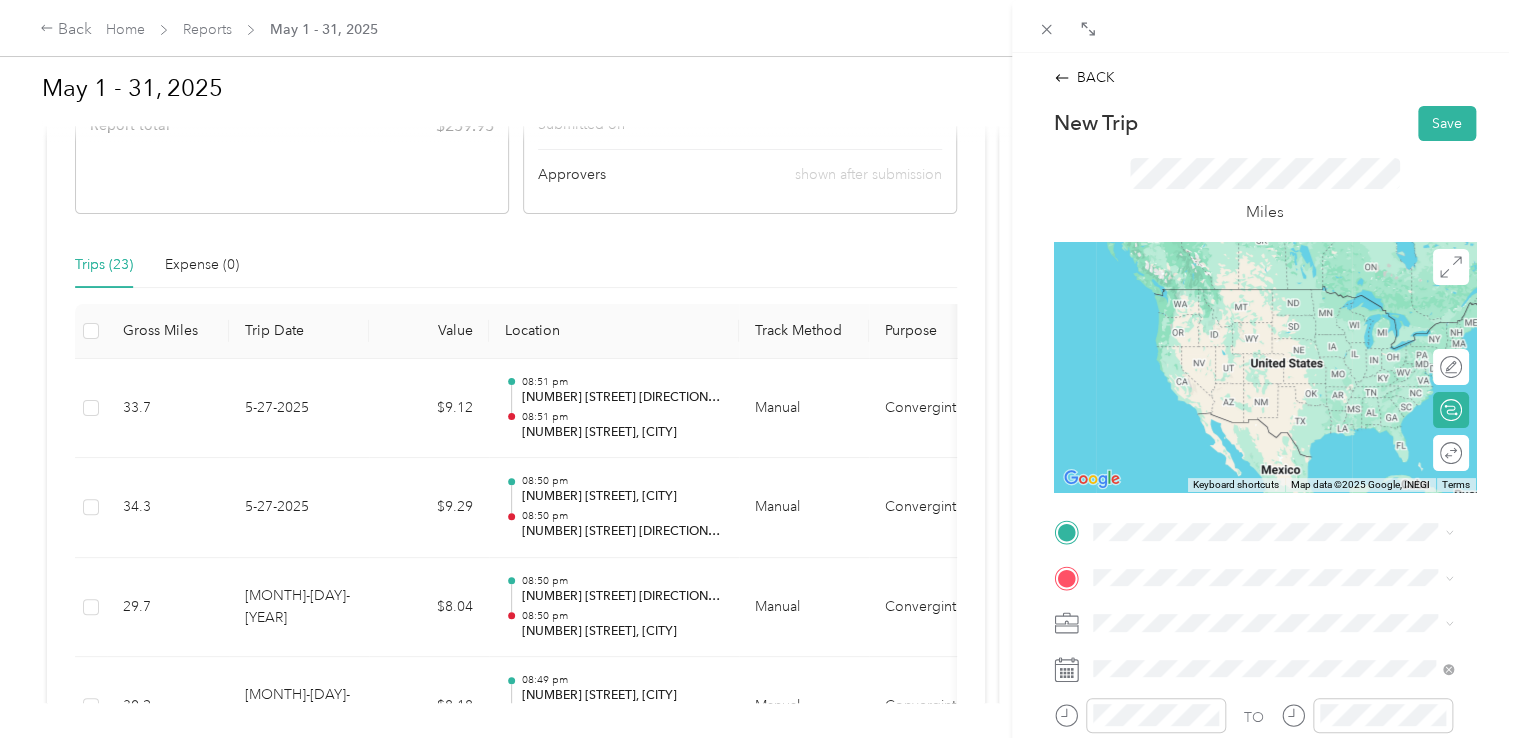 click on "[NUMBER] [STREET]
[CITY], [STATE] [POSTAL_CODE], [COUNTRY]" at bounding box center [1274, 317] 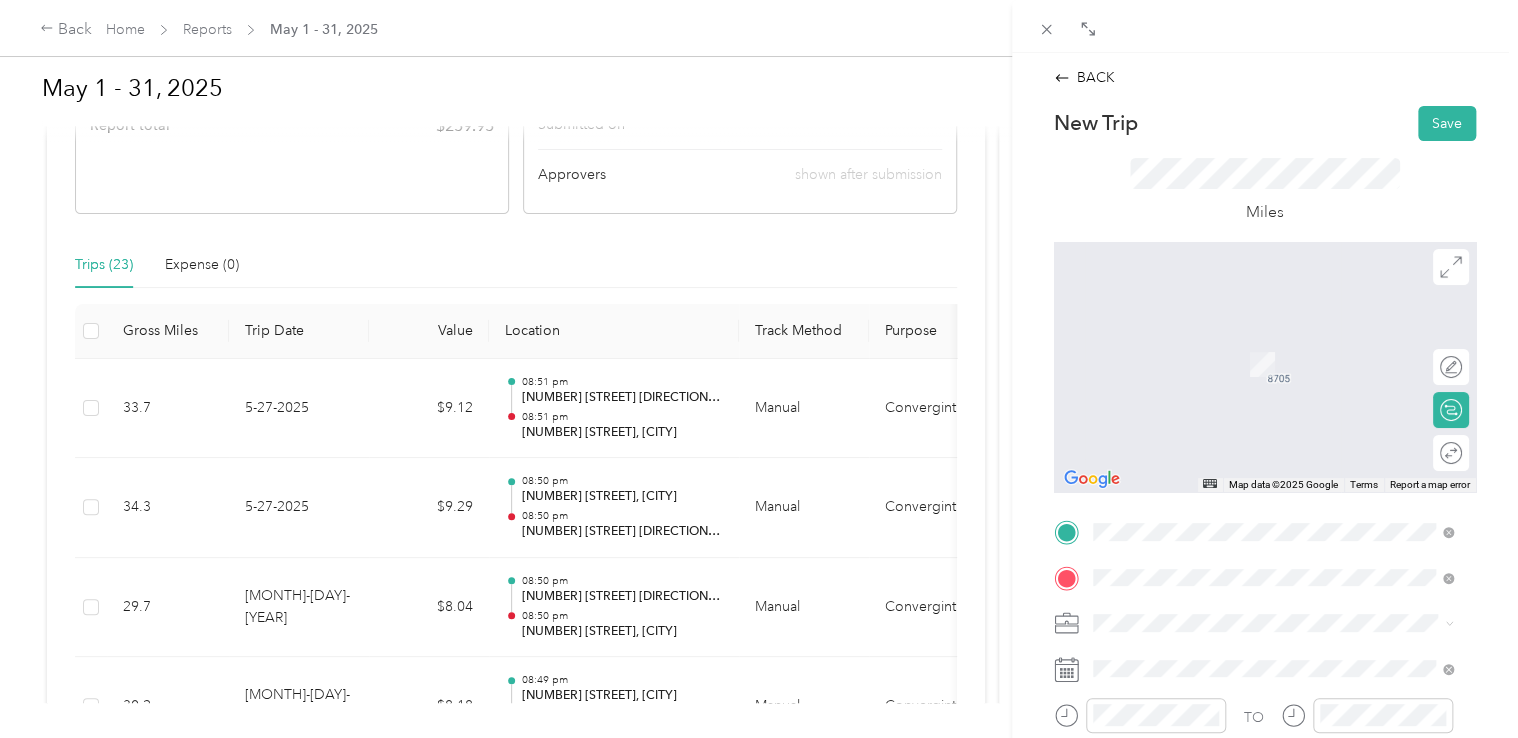 click on "[NUMBER] [STREET]
[CITY], [STATE] [POSTAL_CODE], [COUNTRY]" at bounding box center (1274, 342) 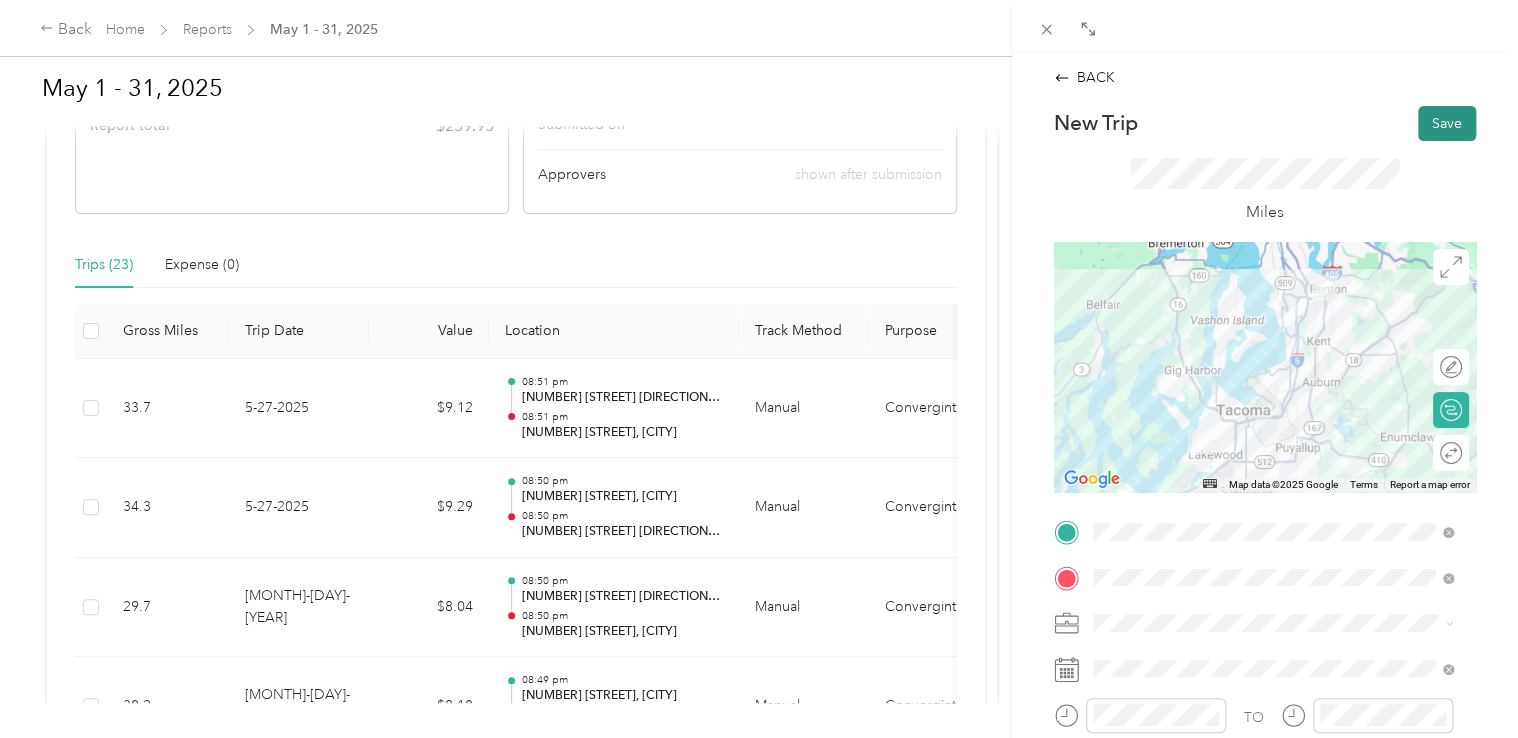 click on "Save" at bounding box center (1447, 123) 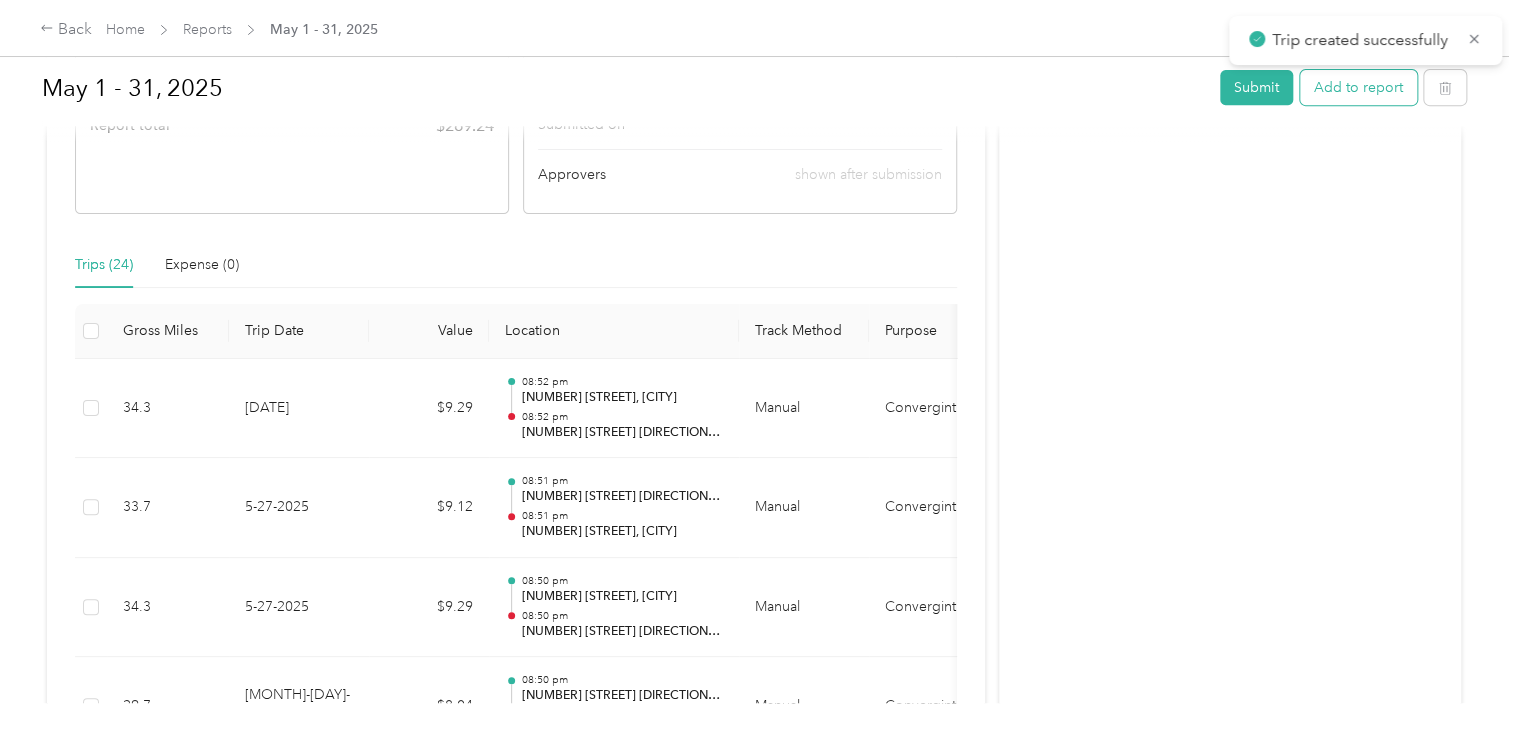 click on "Add to report" at bounding box center (1358, 87) 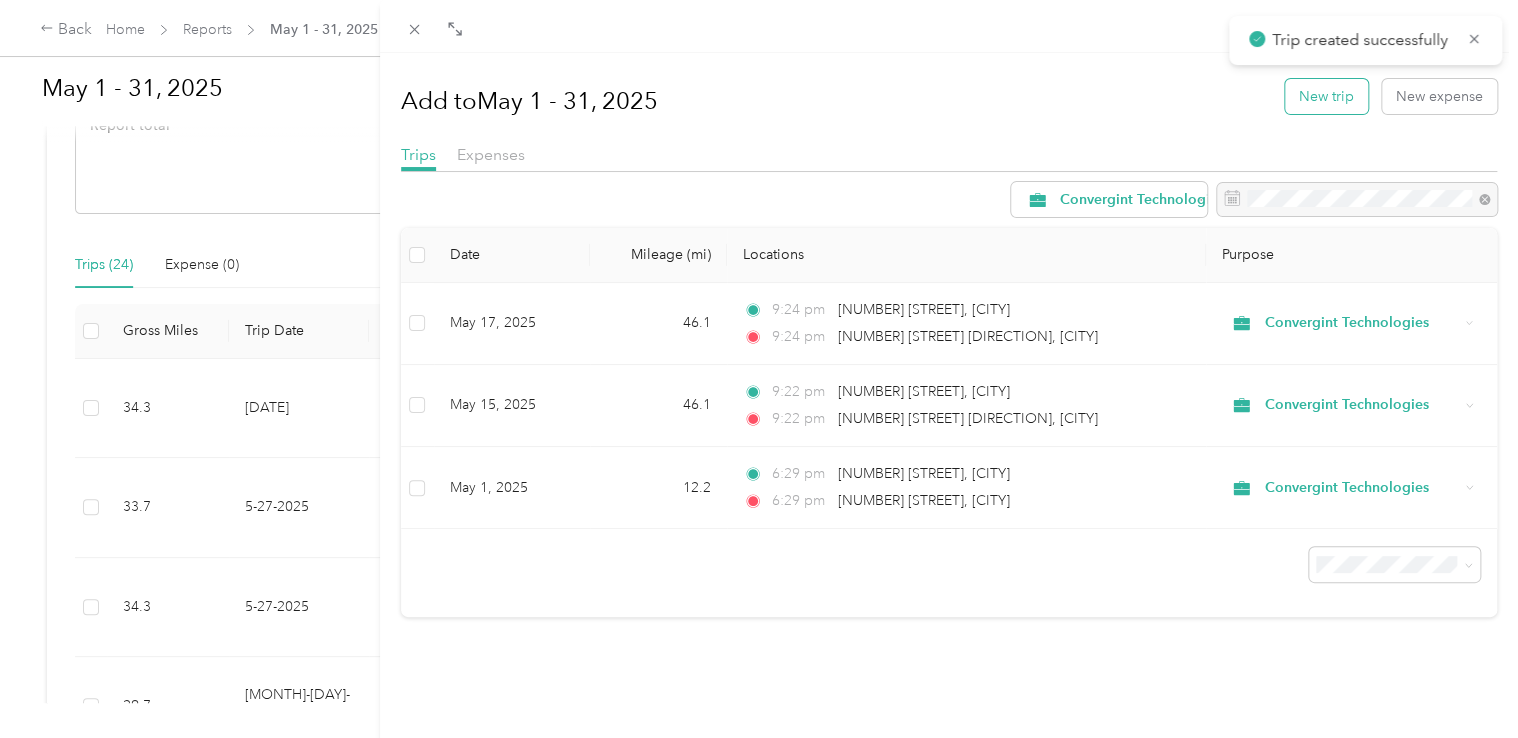click on "New trip" at bounding box center (1326, 96) 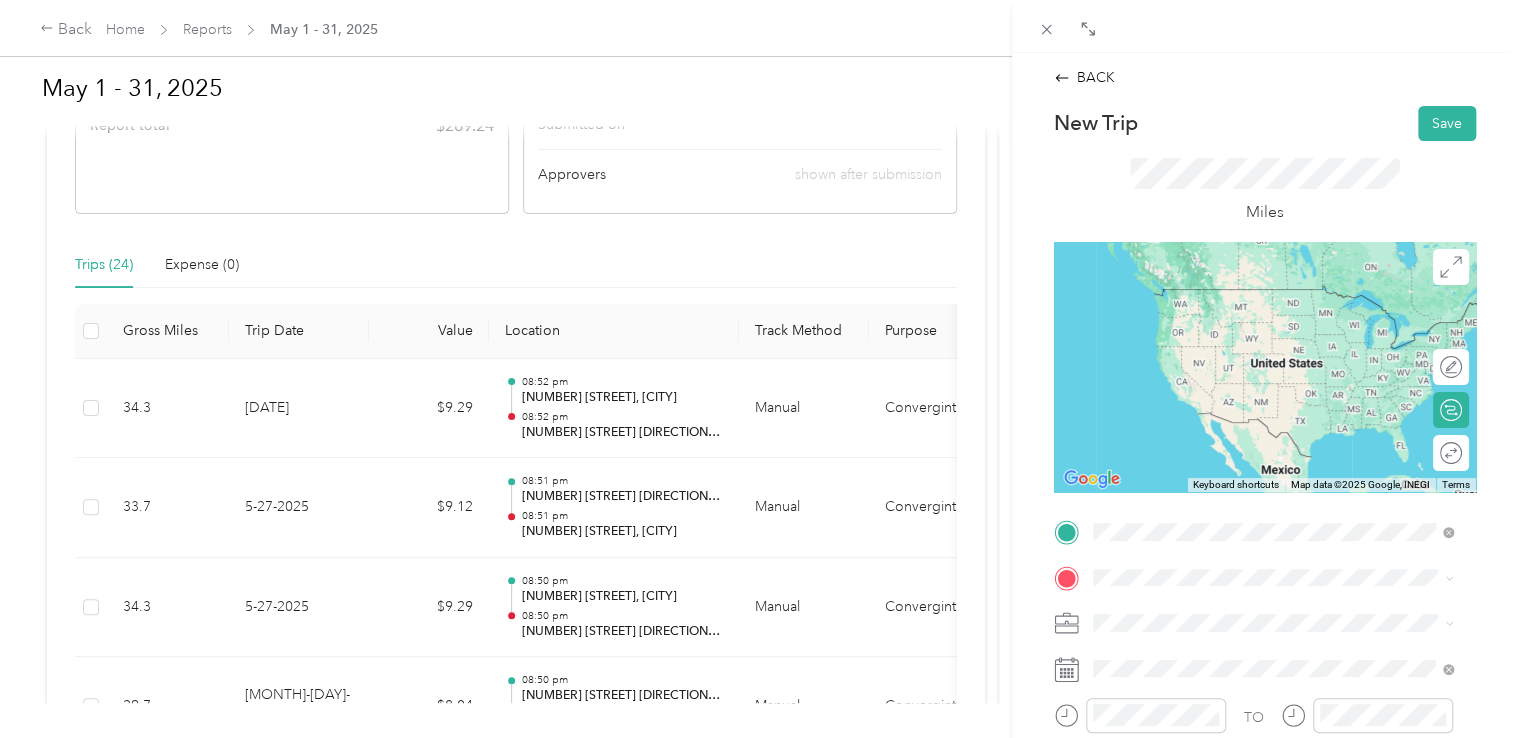 click on "[NUMBER] [STREET]
[CITY], [STATE] [POSTAL_CODE], [COUNTRY]" at bounding box center [1274, 297] 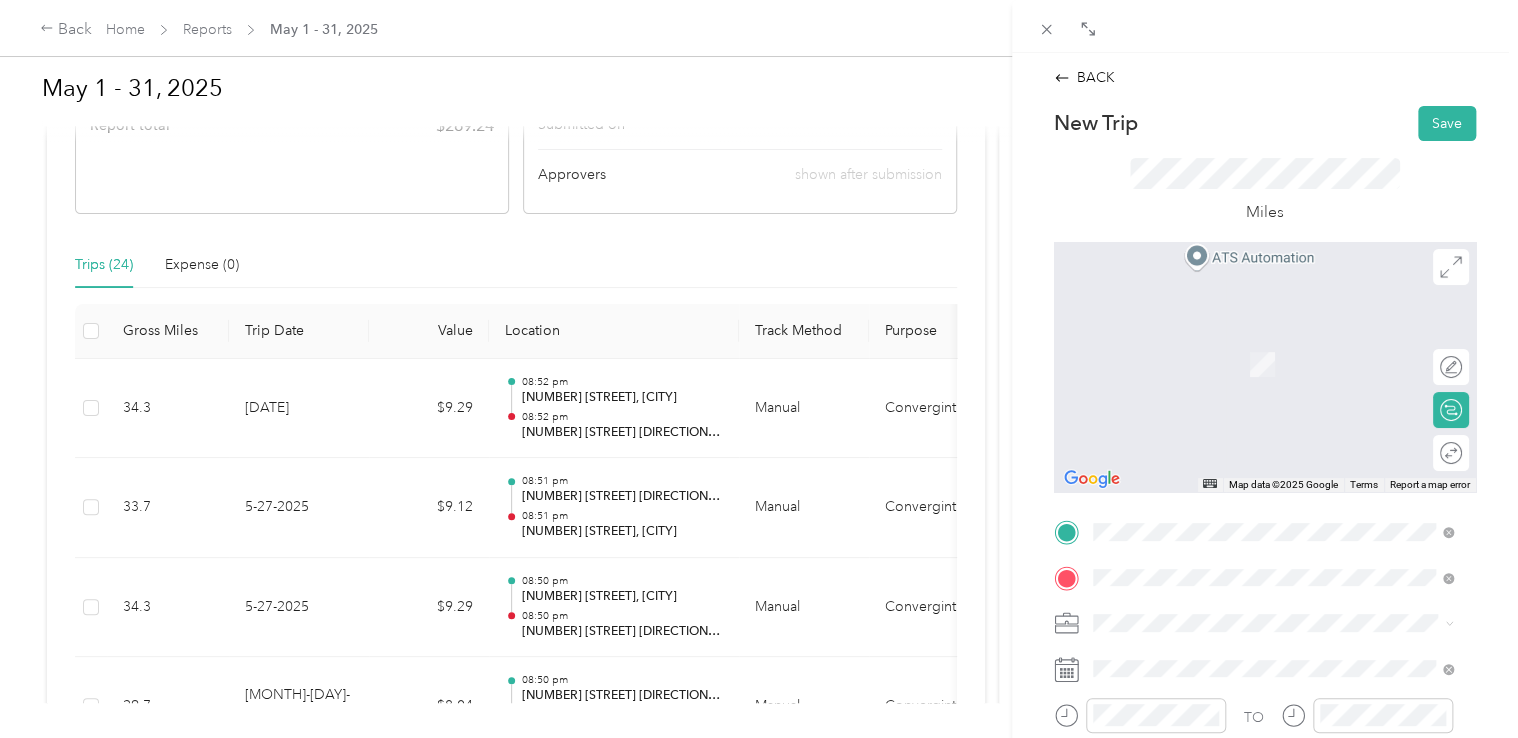click on "[NUMBER] [STREET]
[CITY], [STATE] [POSTAL_CODE], [COUNTRY]" at bounding box center (1274, 342) 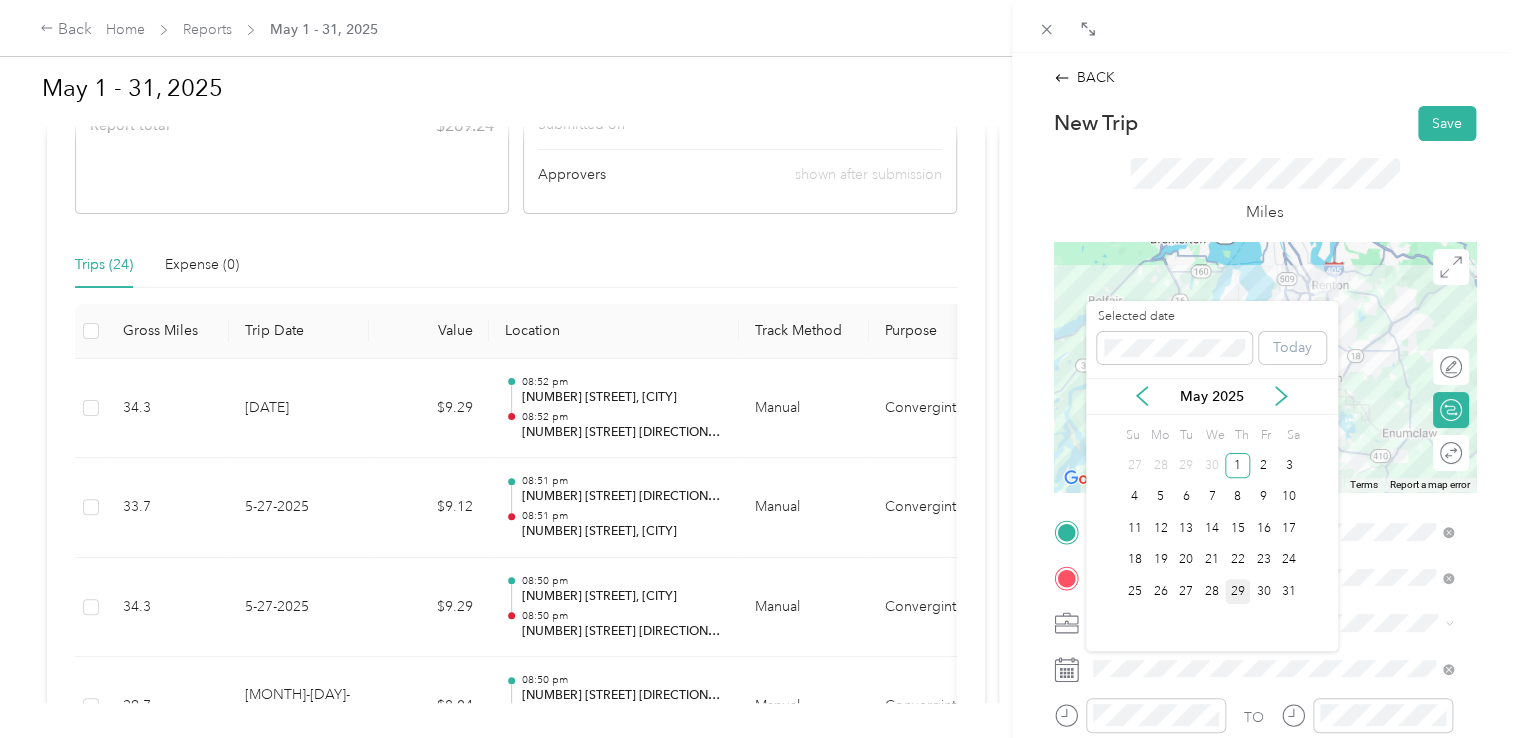 click on "29" at bounding box center [1238, 591] 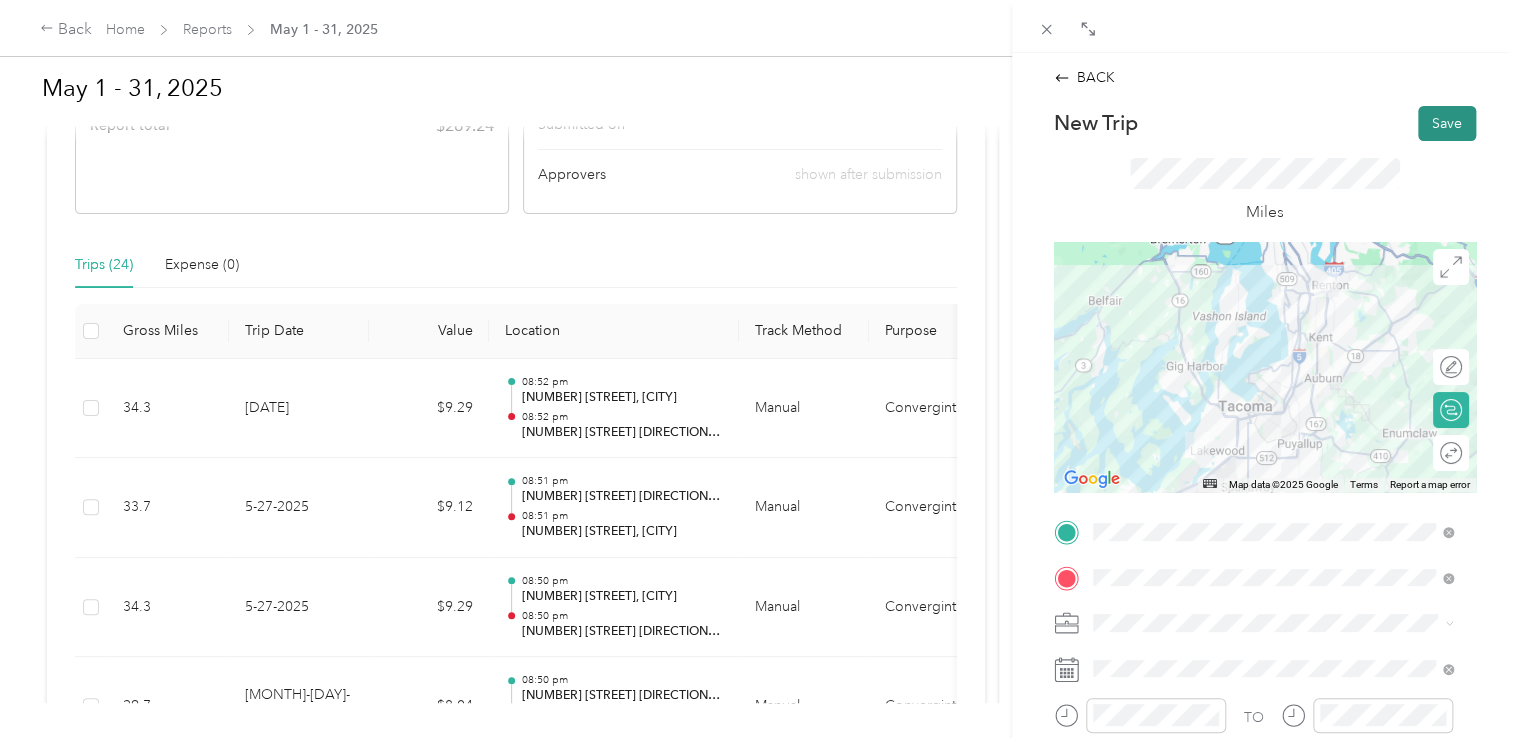 click on "Save" at bounding box center (1447, 123) 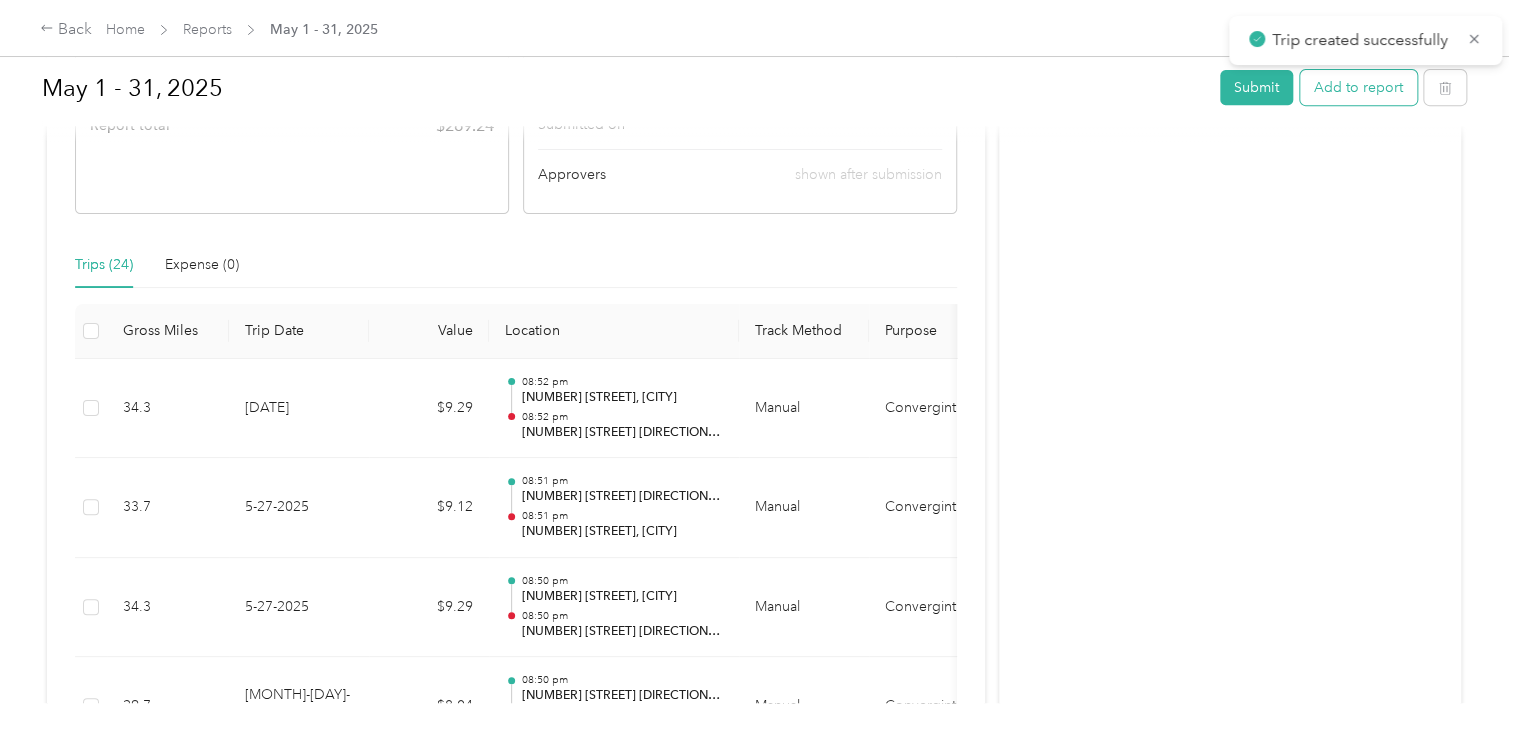click on "Add to report" at bounding box center (1358, 87) 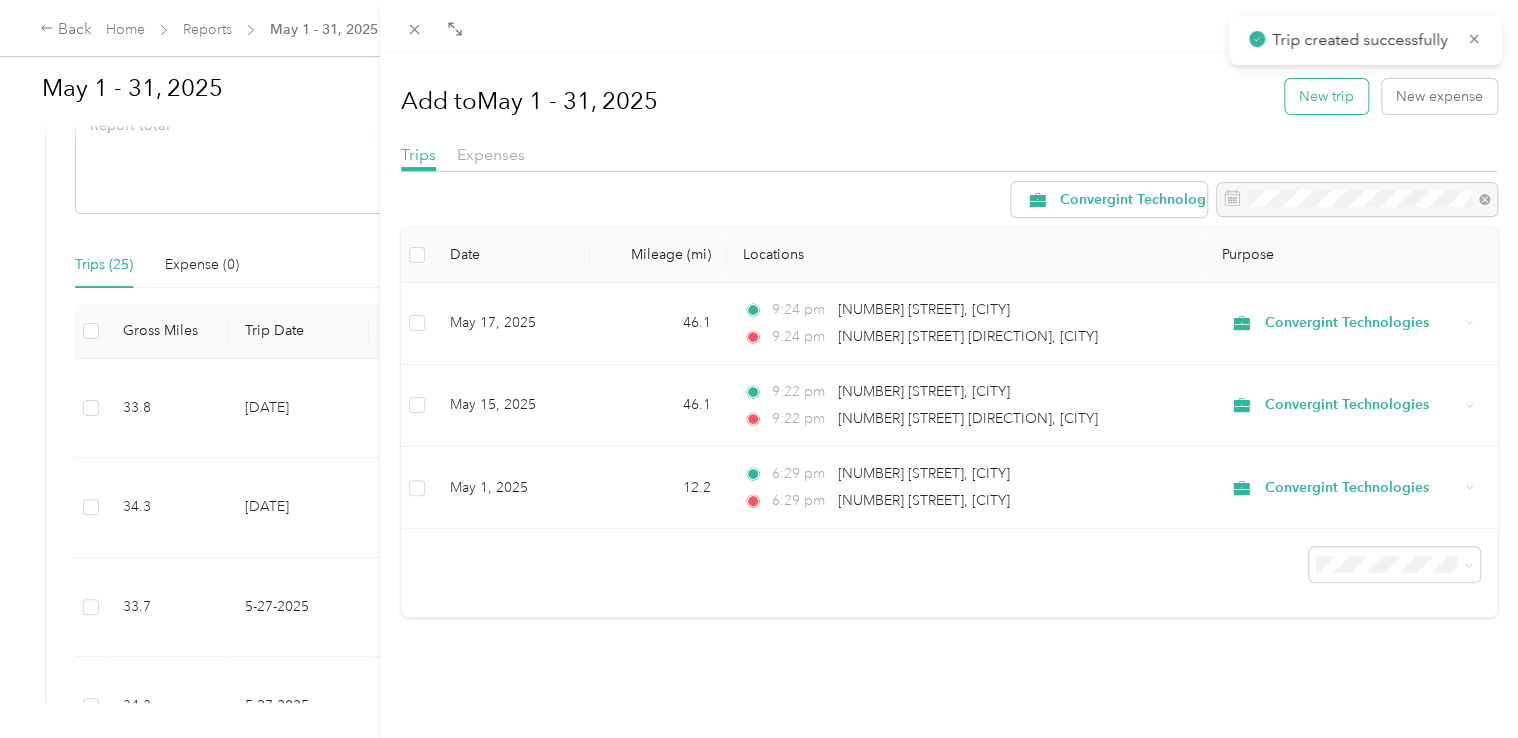 click on "New trip" at bounding box center [1326, 96] 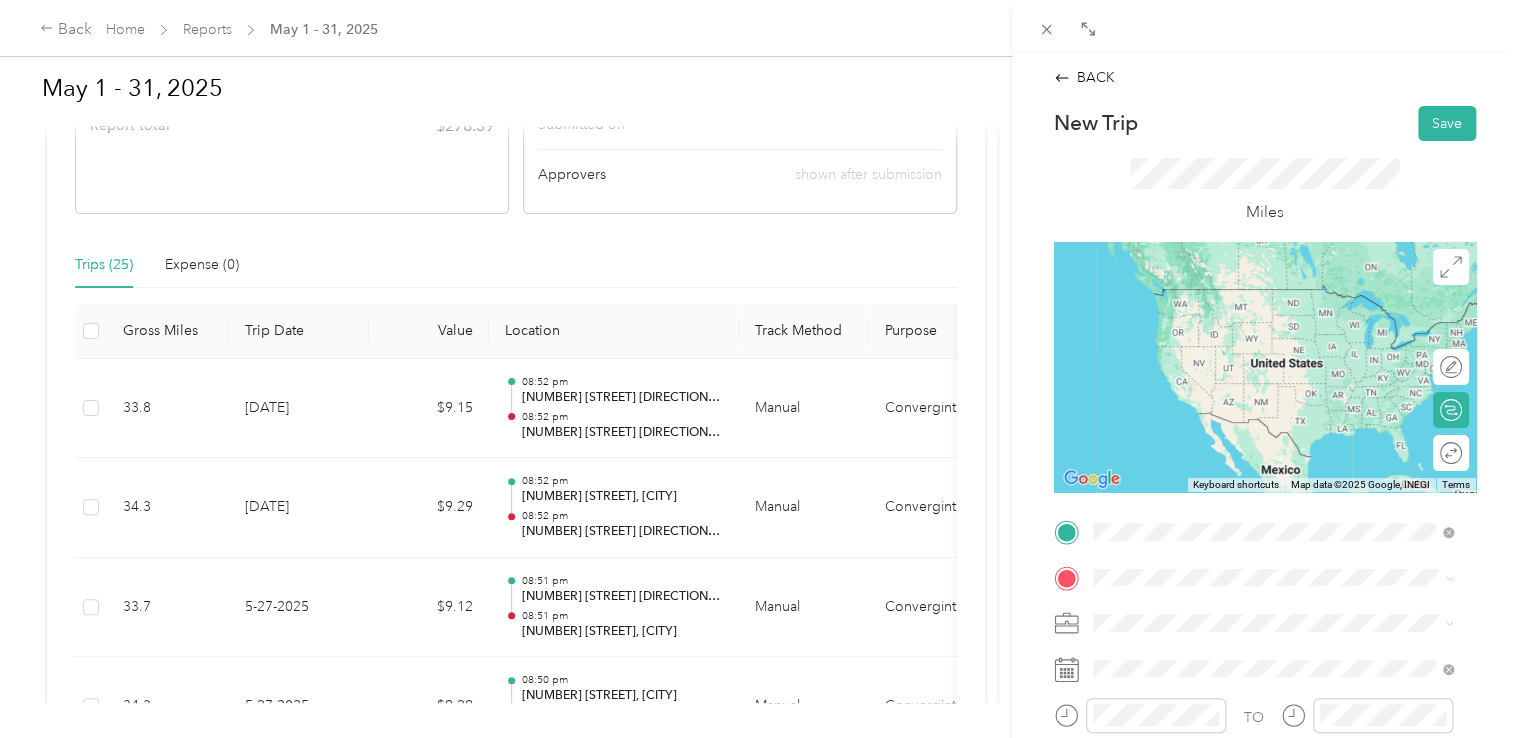 click on "[NUMBER] [STREET]
[CITY], [STATE] [POSTAL_CODE], [COUNTRY]" at bounding box center (1274, 297) 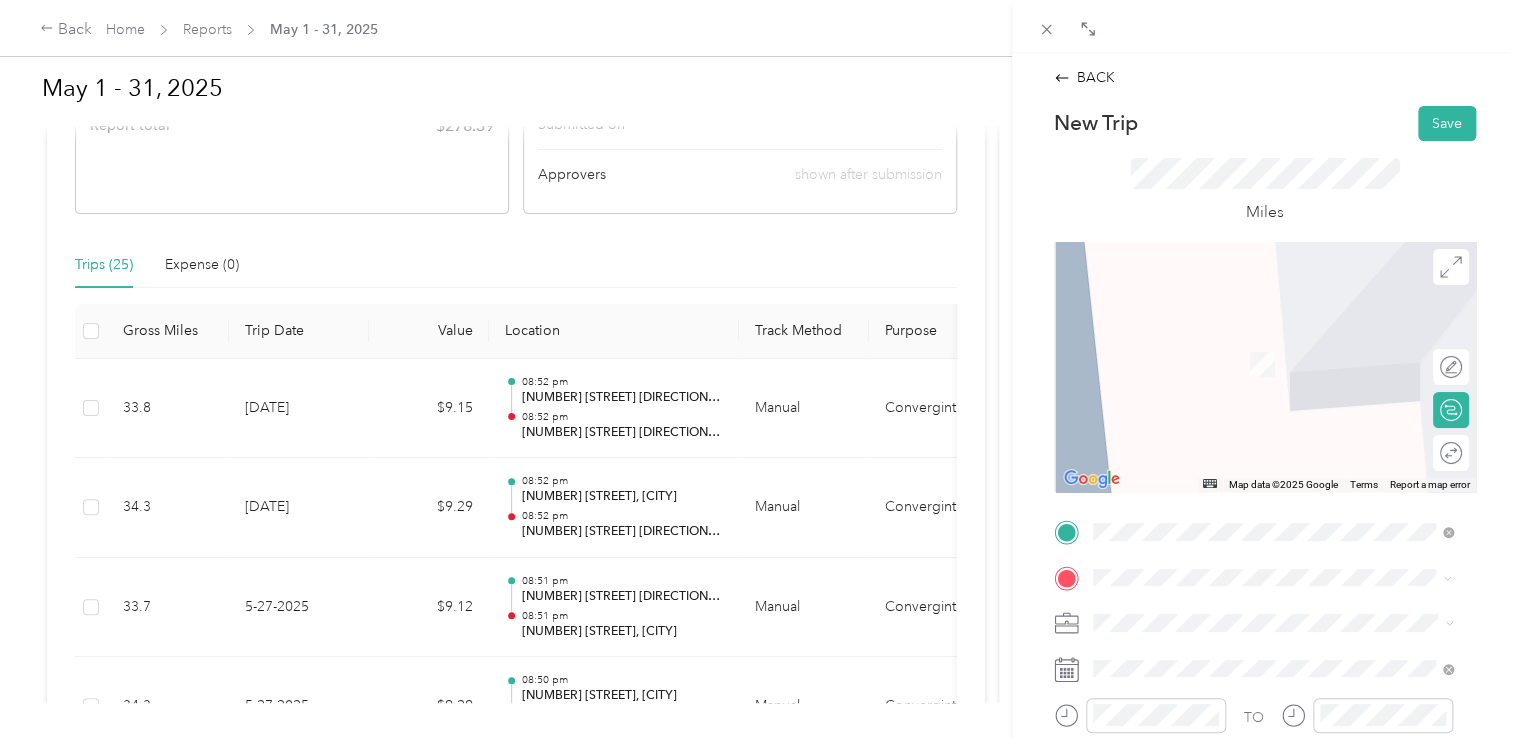 click on "[NUMBER] [STREET]
[CITY], [STATE] [POSTAL_CODE], [COUNTRY]" at bounding box center [1273, 364] 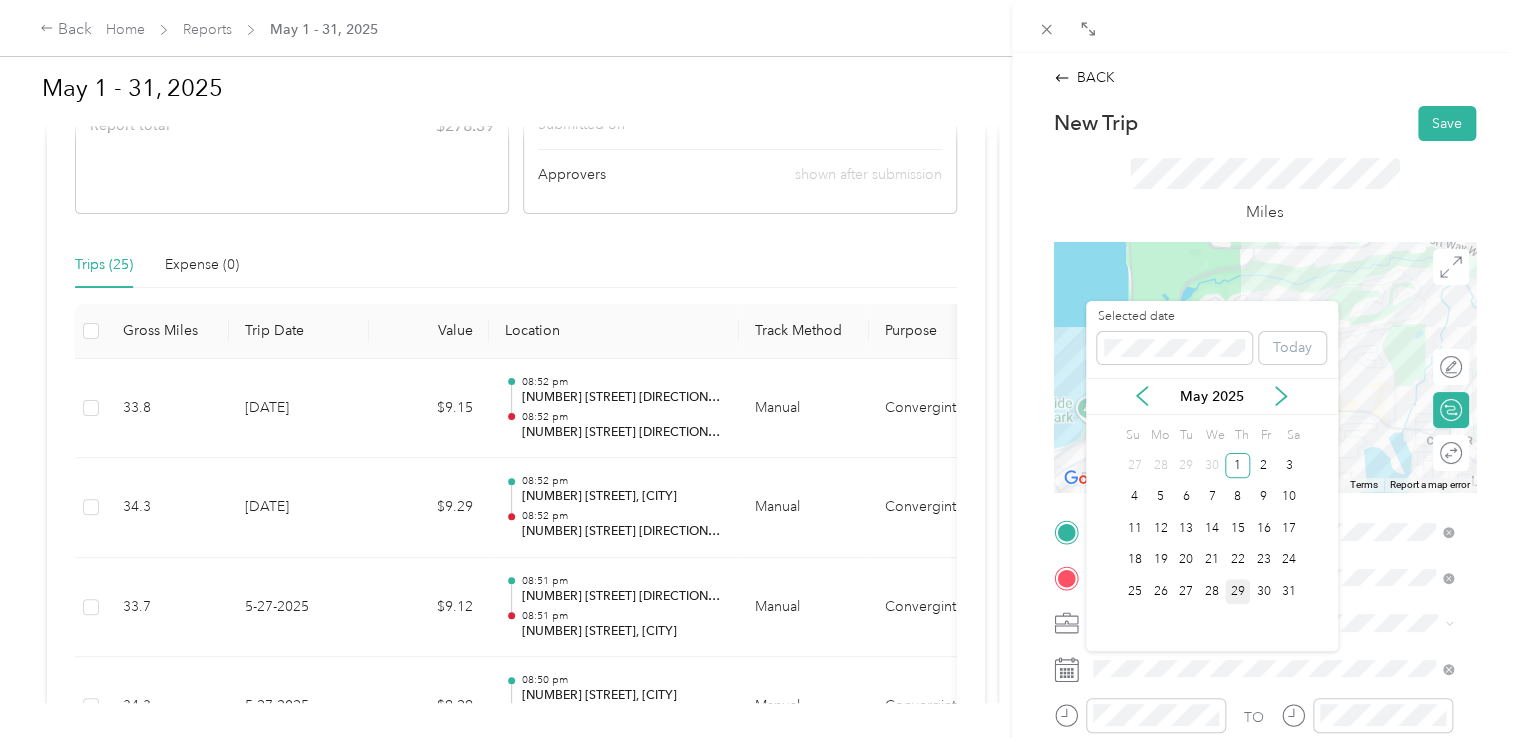 click on "29" at bounding box center (1238, 591) 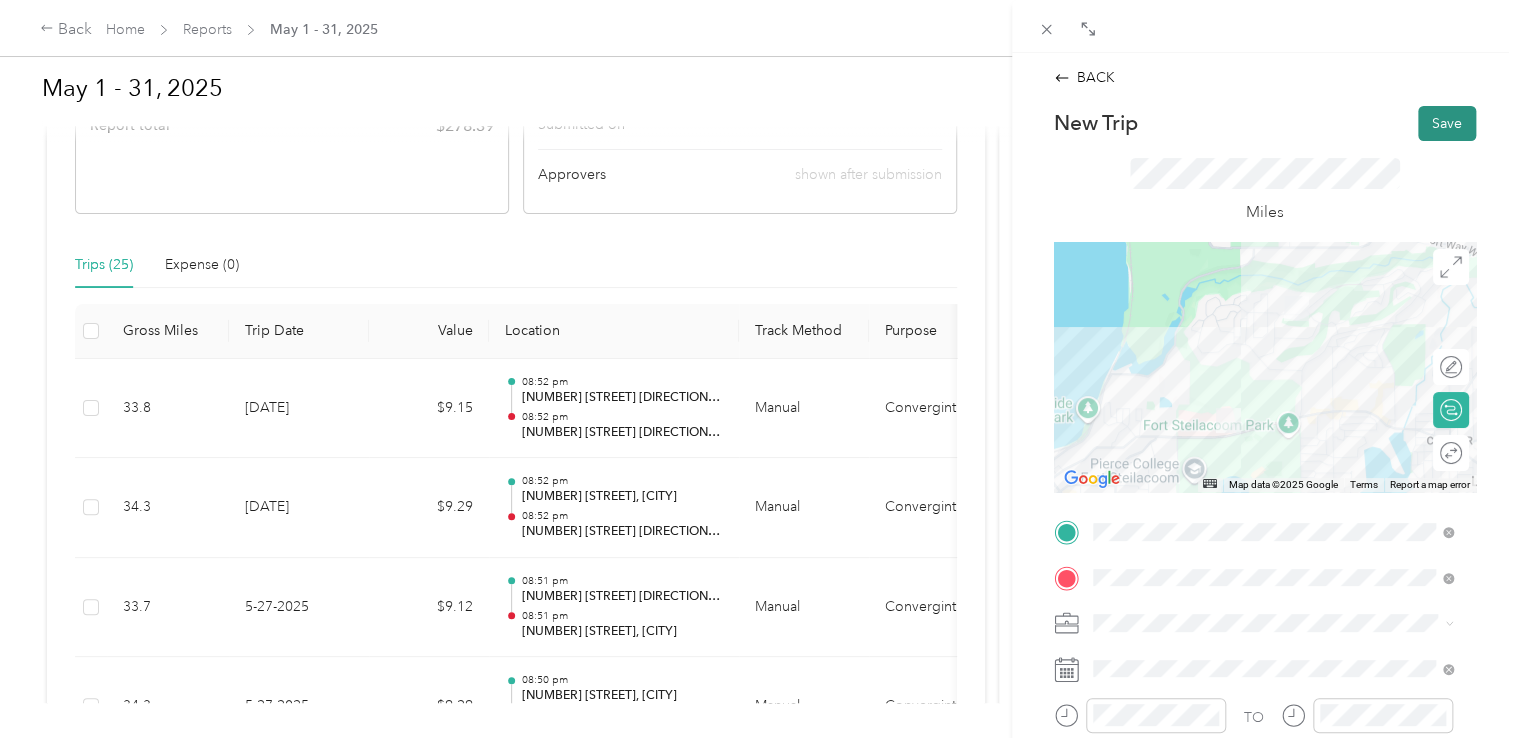 click on "Save" at bounding box center (1447, 123) 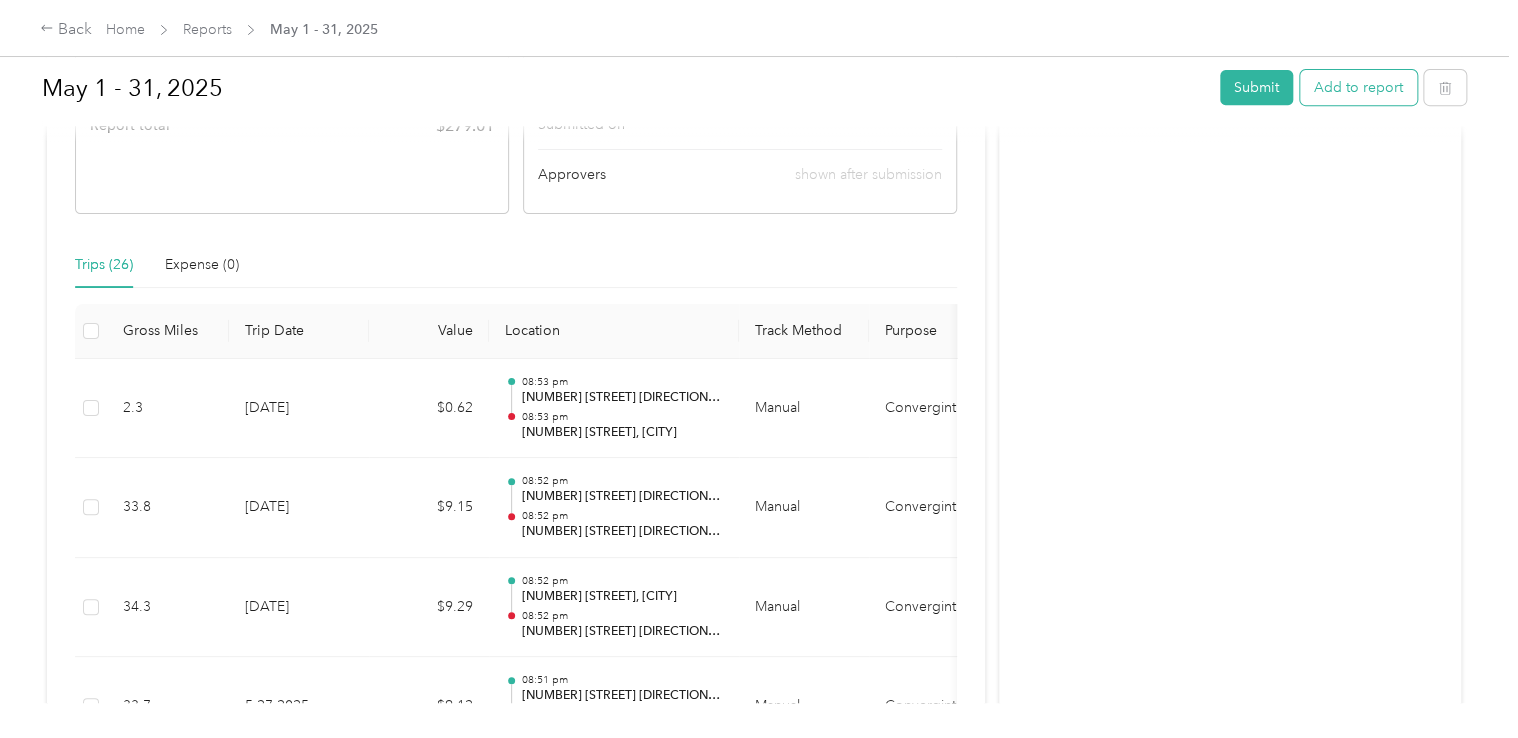 click on "Add to report" at bounding box center (1358, 87) 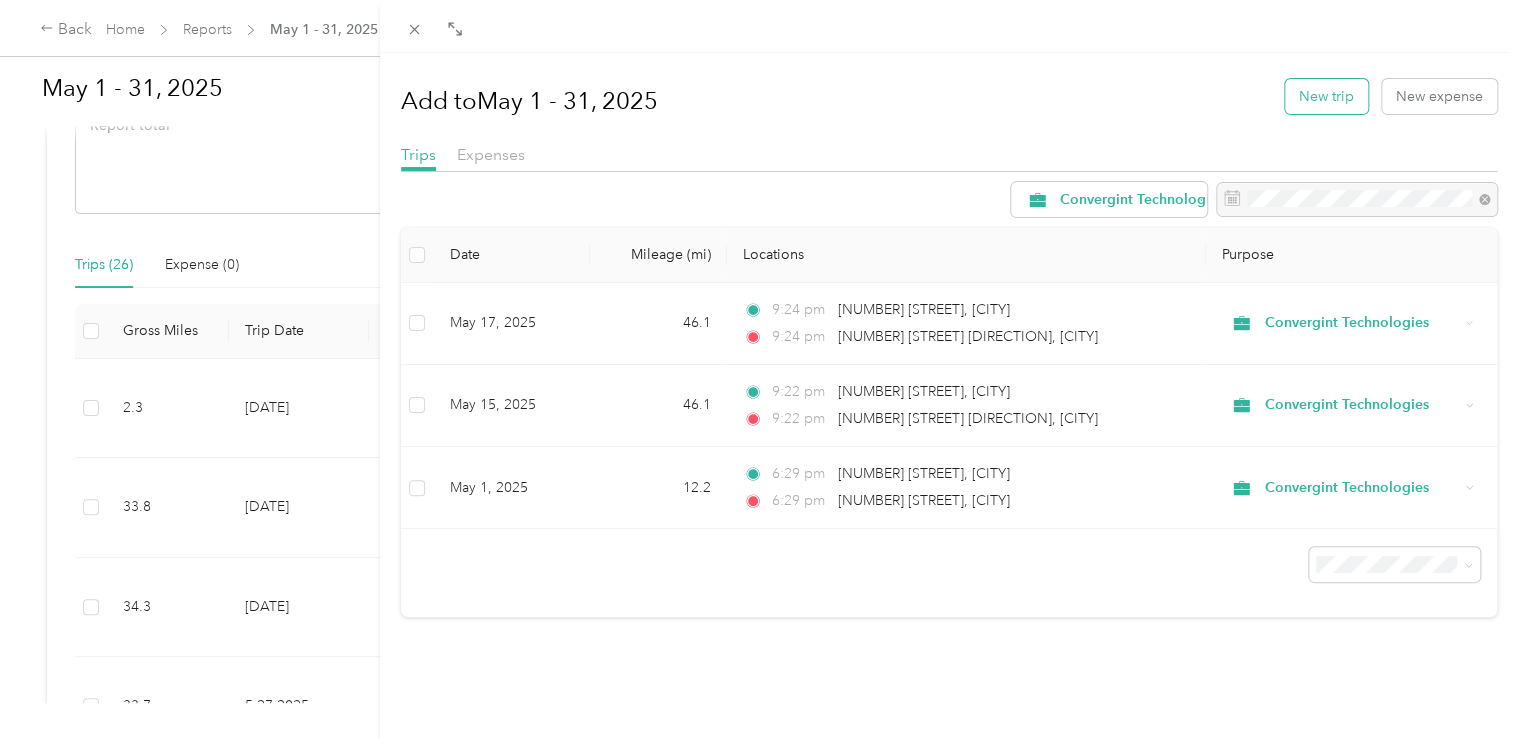 click on "New trip" at bounding box center [1326, 96] 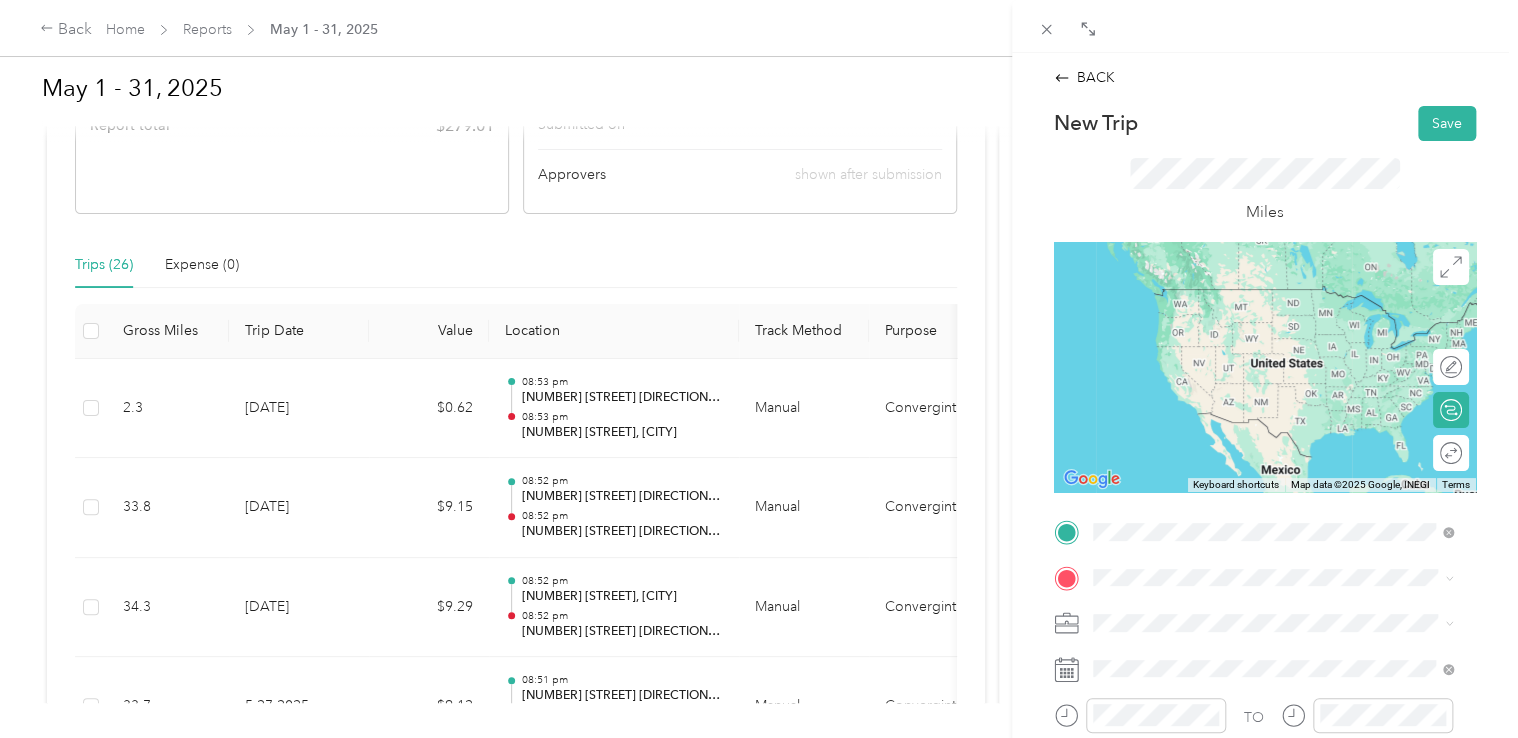click on "[NUMBER] [DIRECTION] [STREET] [DIRECTION]
[CITY], [STATE] [POSTAL_CODE], [COUNTRY]" at bounding box center (1281, 612) 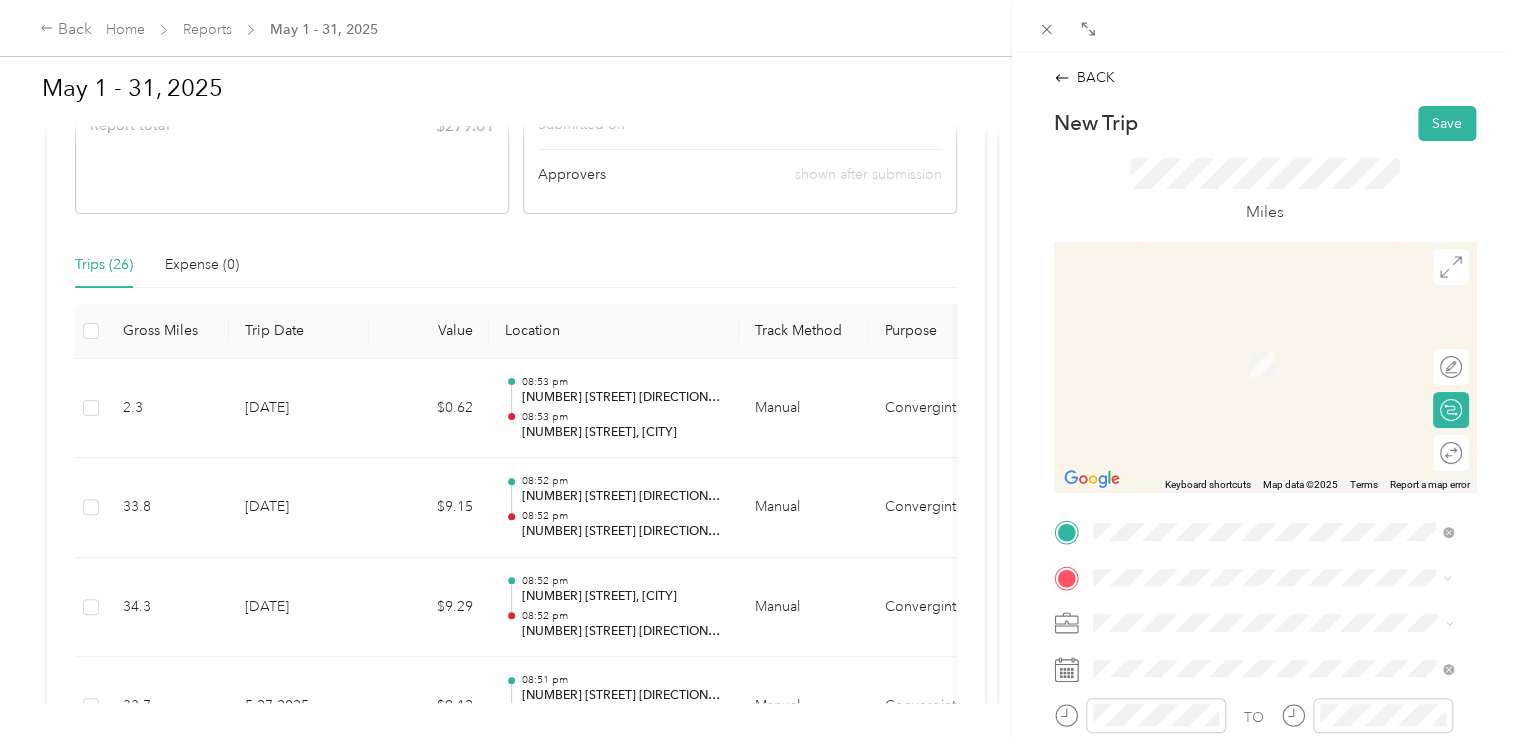 click on "[NUMBER] [DIRECTION] [STREET] [DIRECTION]
[CITY], [STATE] [POSTAL_CODE], [COUNTRY]" at bounding box center [1281, 342] 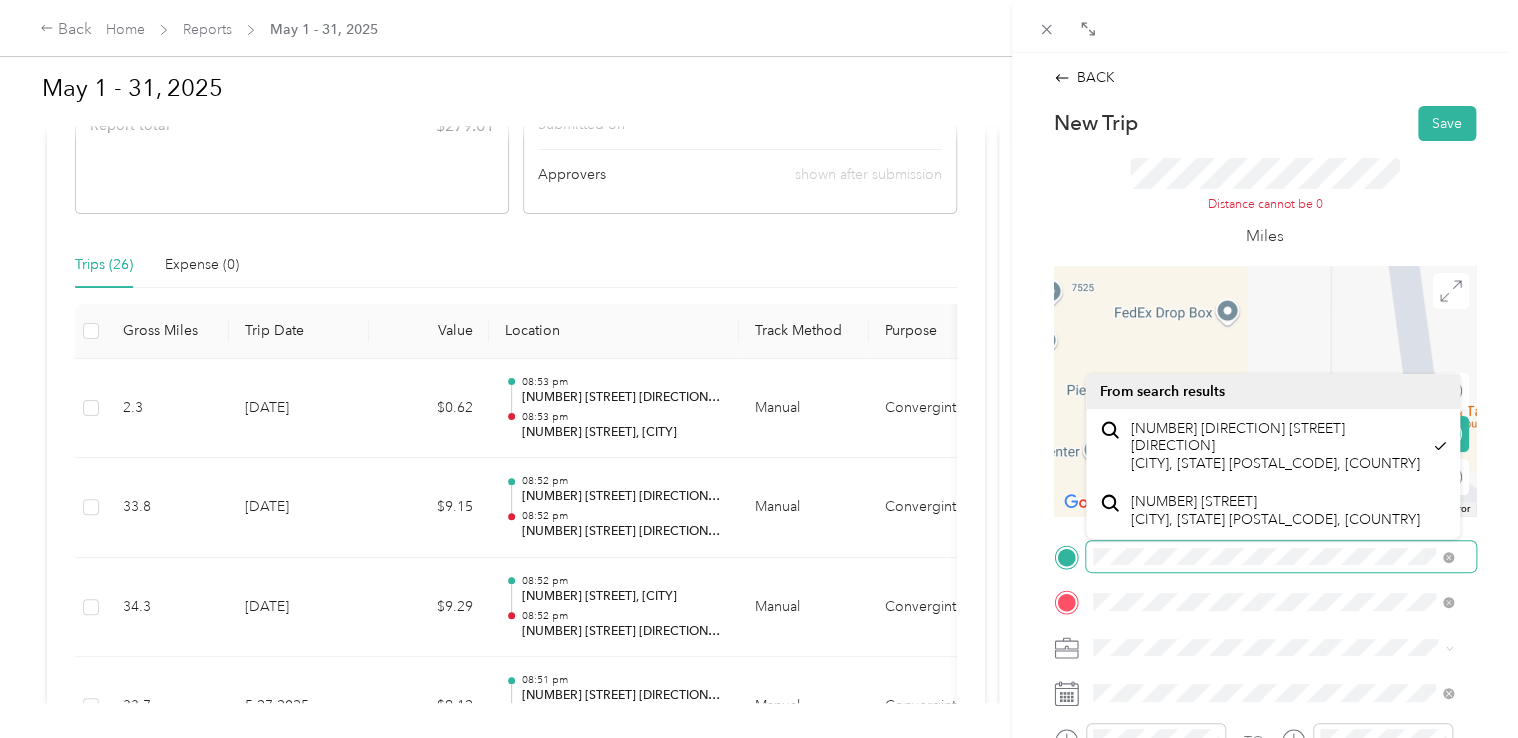 scroll, scrollTop: 0, scrollLeft: 137, axis: horizontal 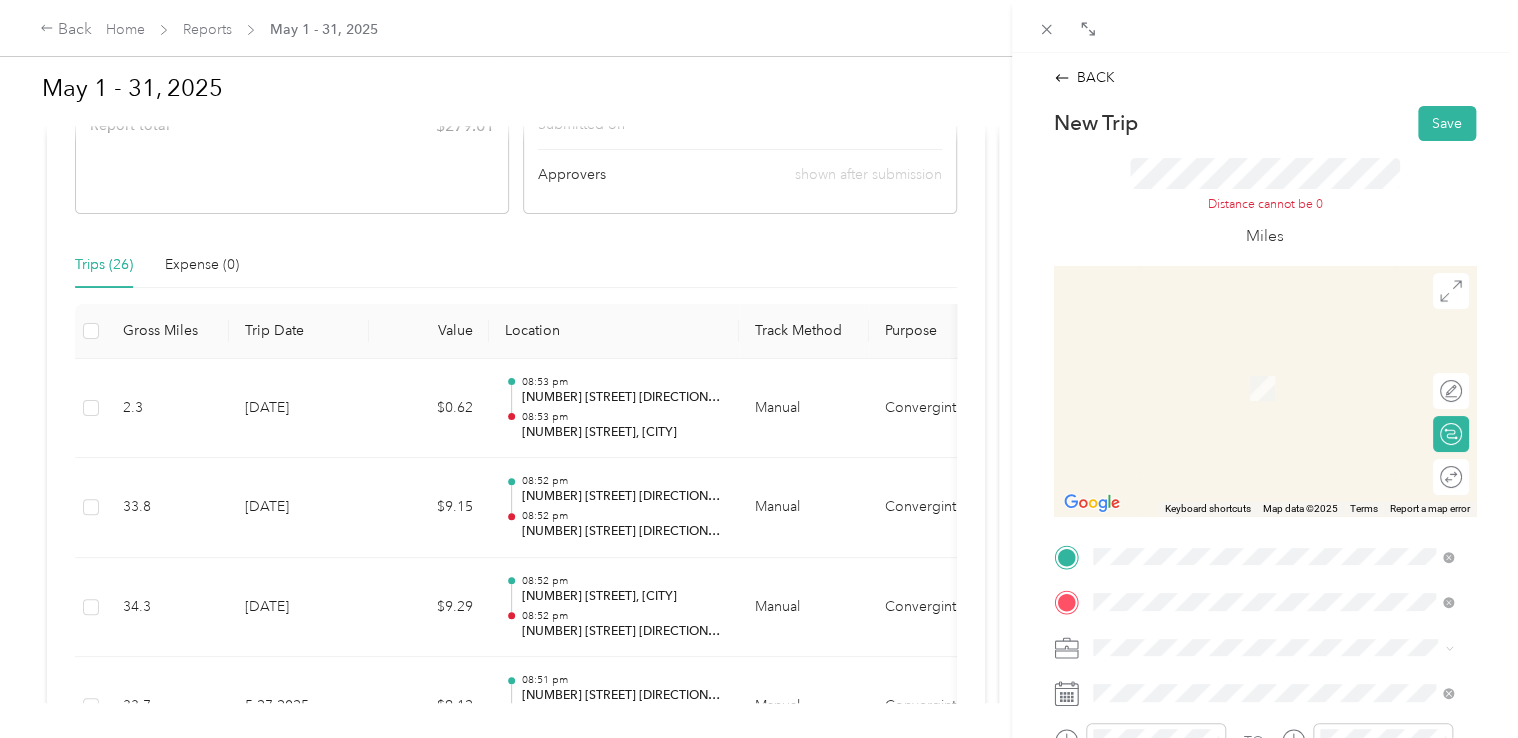 click on "[NUMBER] [STREET]
[CITY], [STATE] [POSTAL_CODE], [COUNTRY]" at bounding box center [1274, 342] 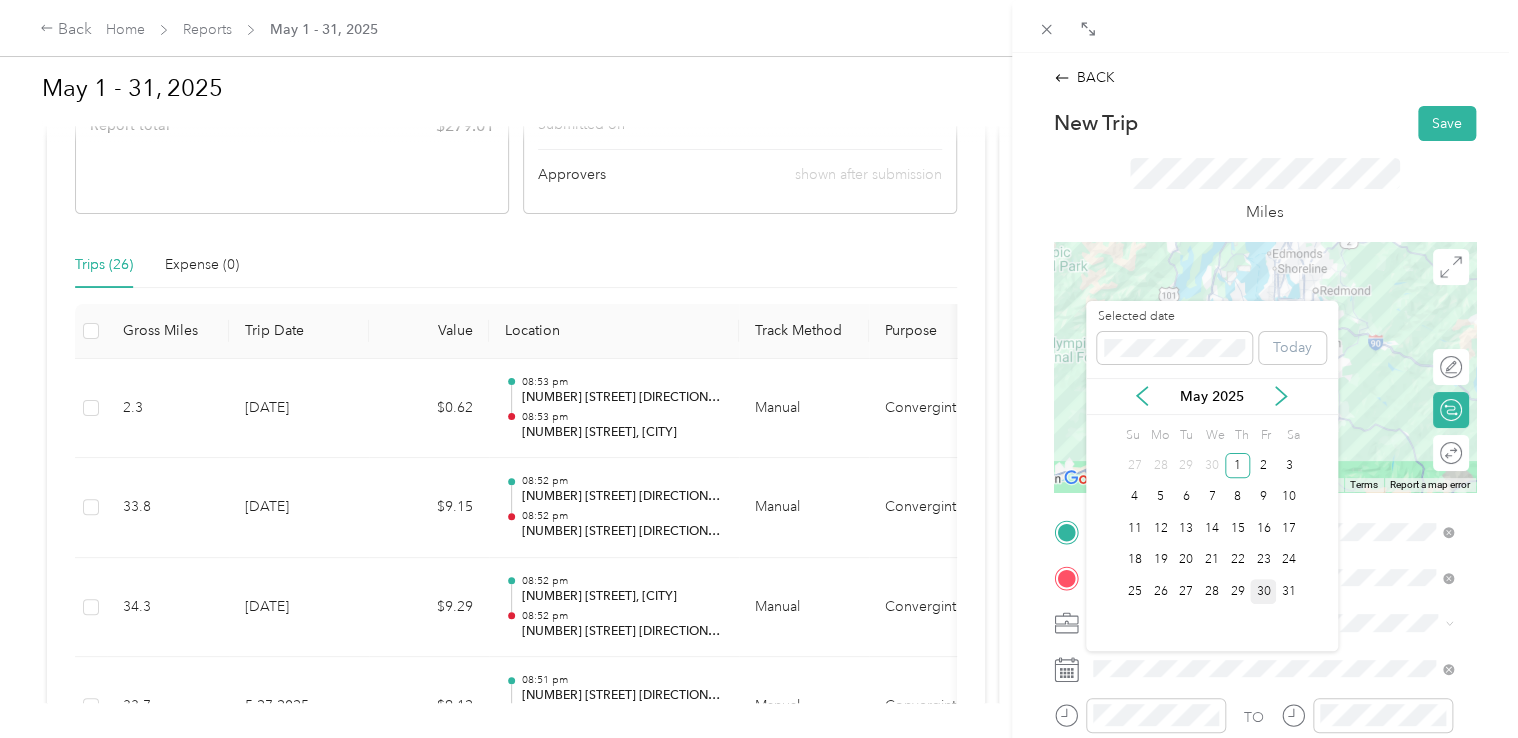 click on "30" at bounding box center (1263, 591) 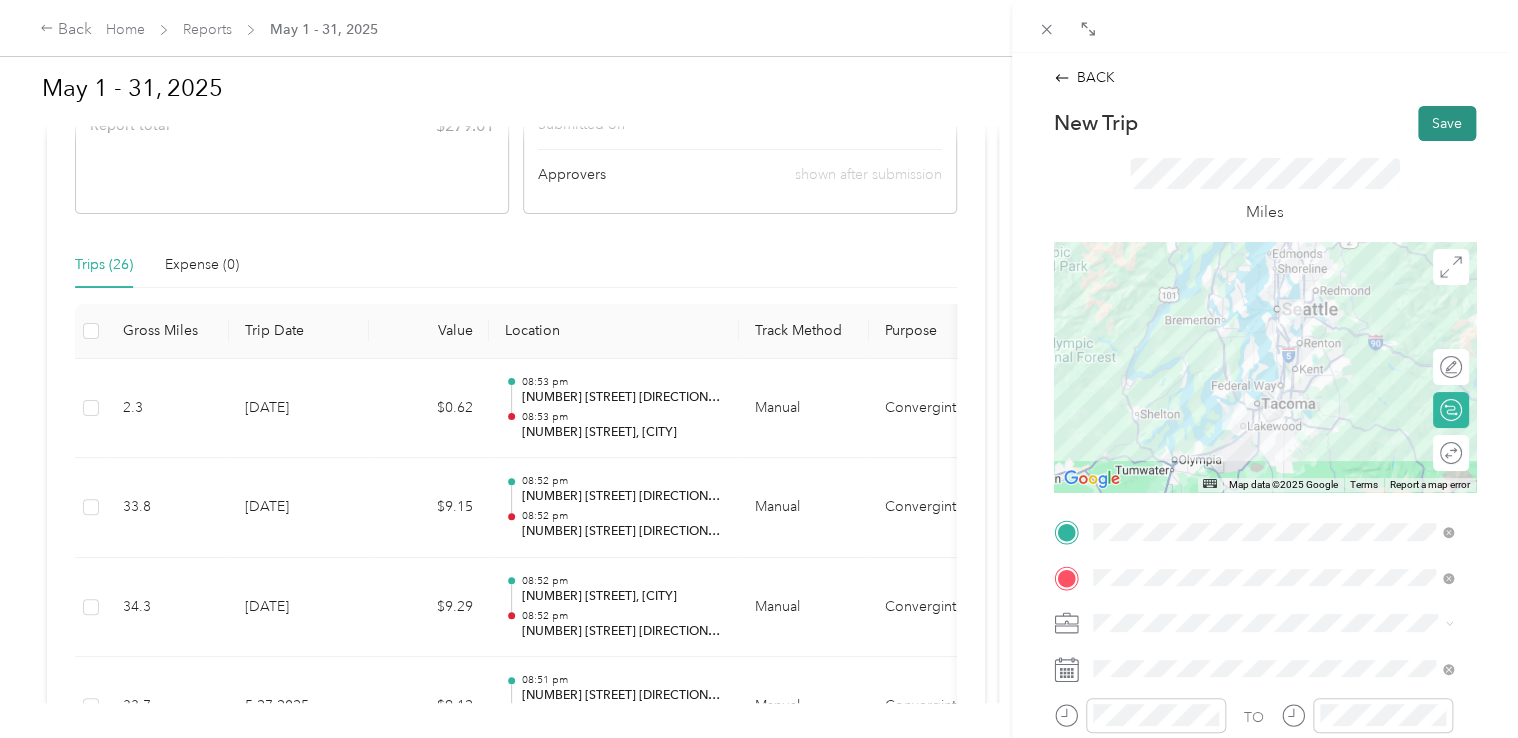 click on "Save" at bounding box center (1447, 123) 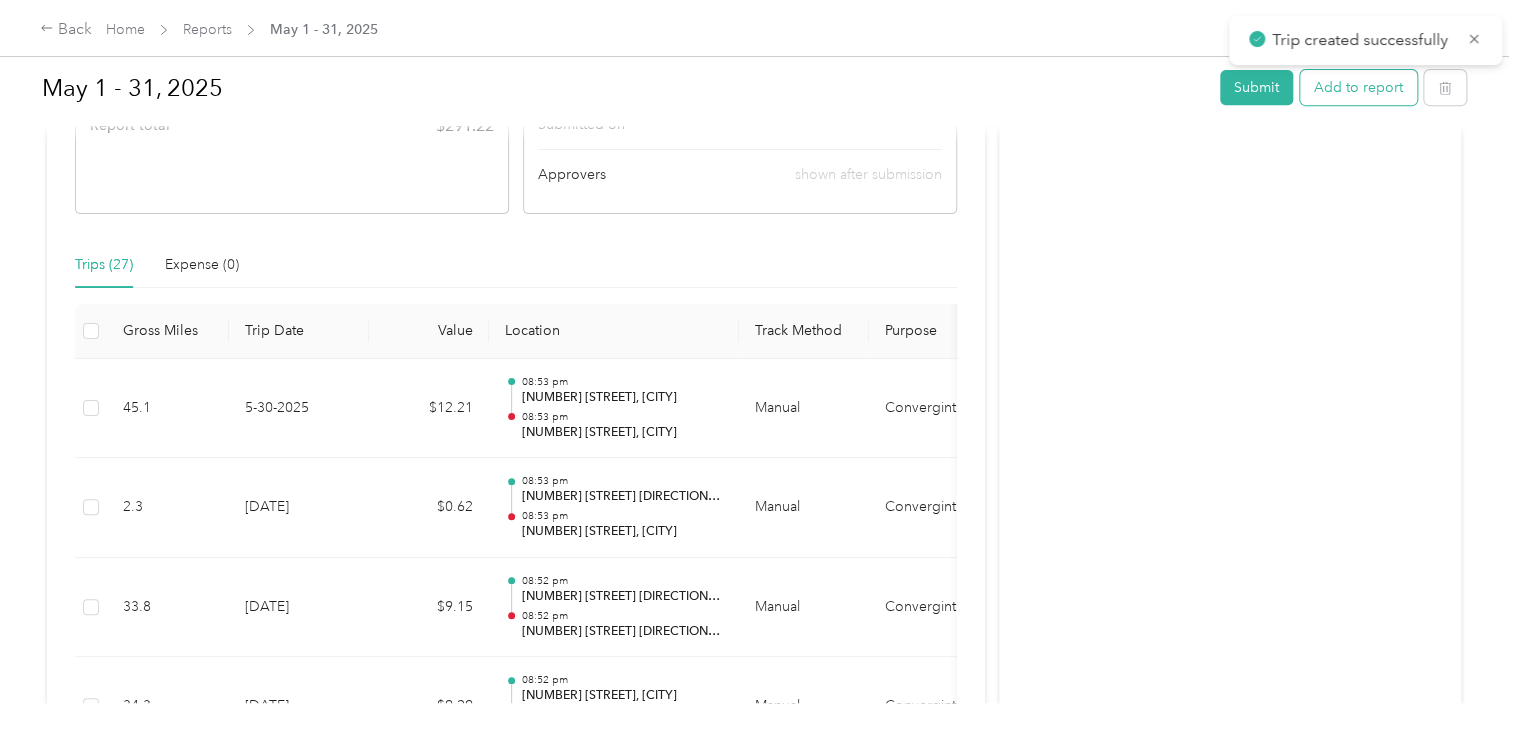 click on "Add to report" at bounding box center [1358, 87] 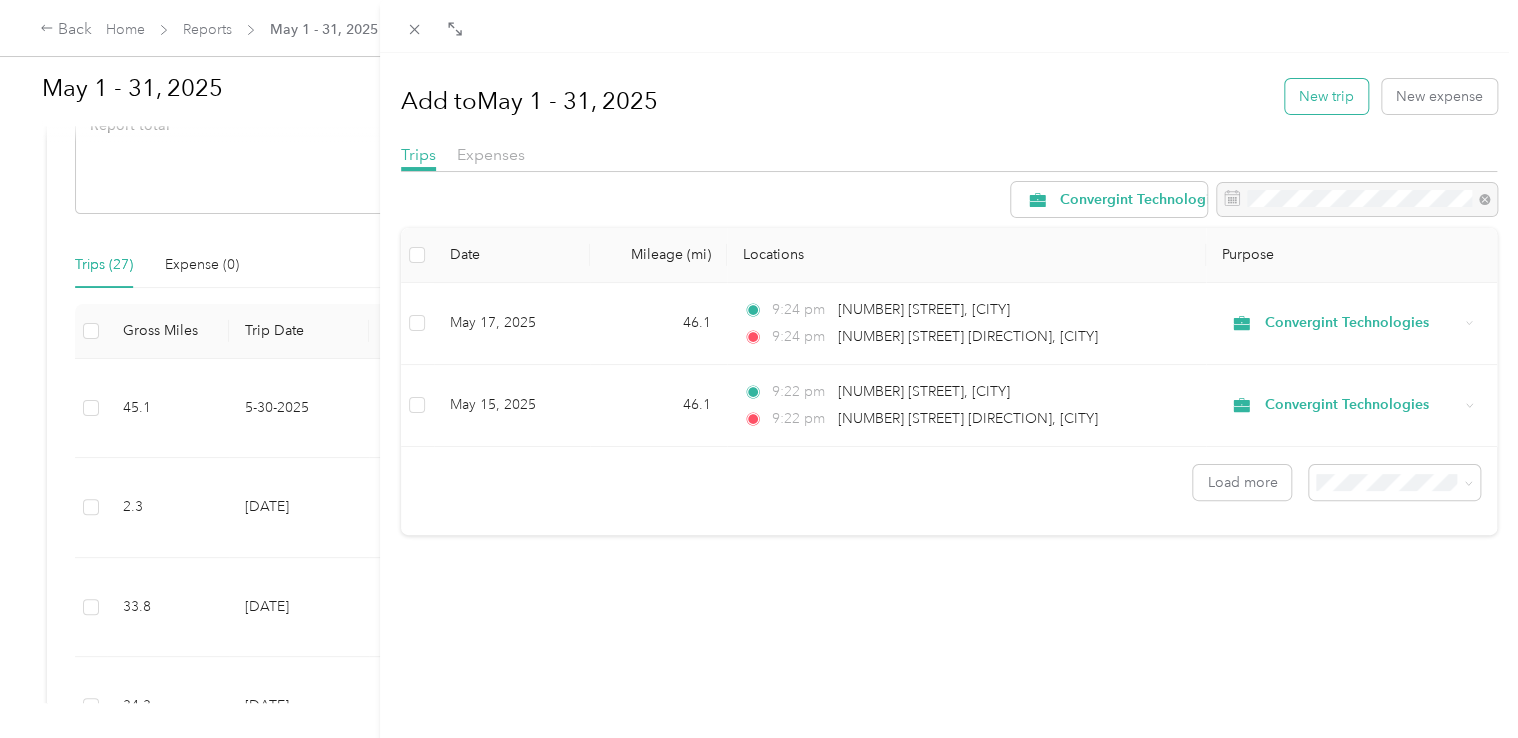 click on "New trip" at bounding box center (1326, 96) 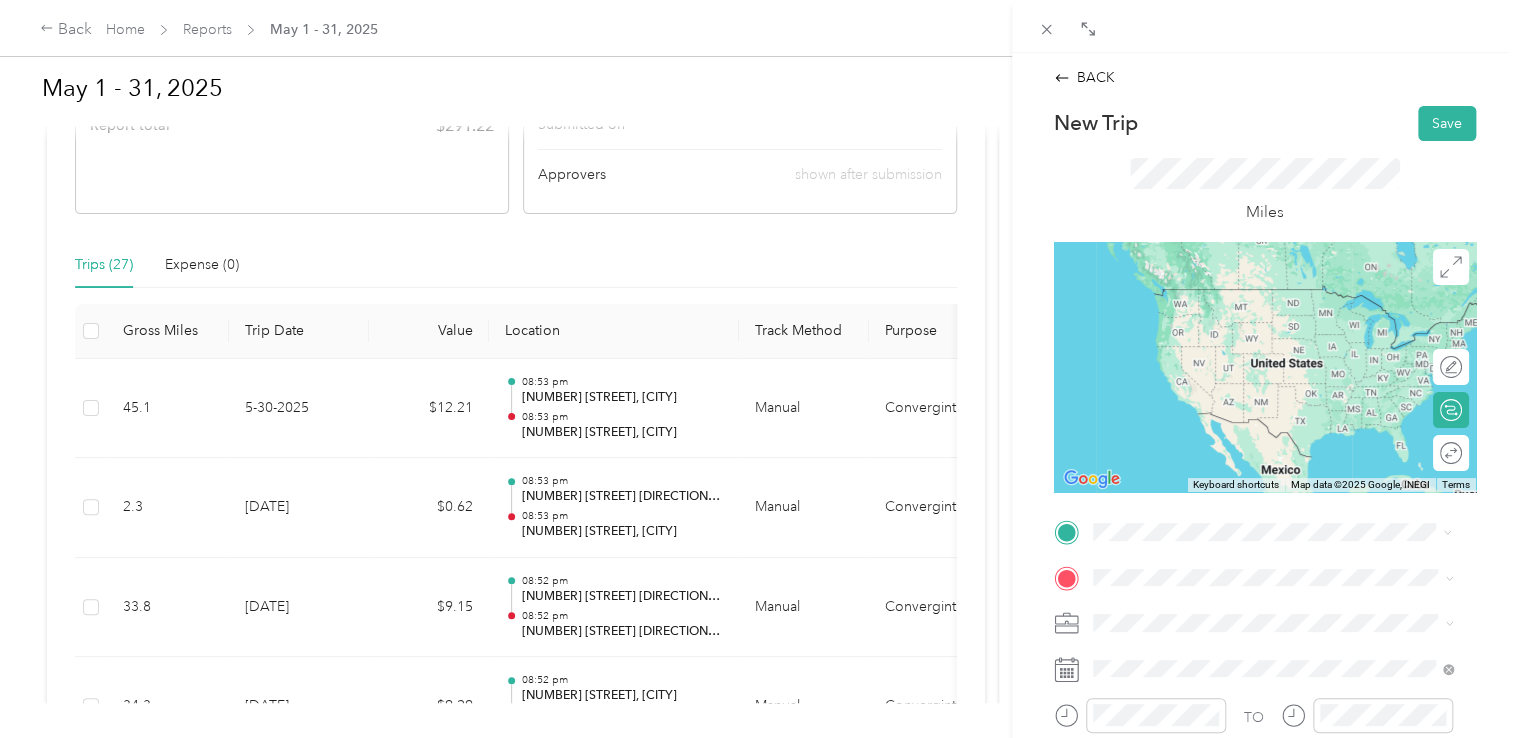 click on "[NUMBER] [DIRECTION] [STREET] [DIRECTION]
[CITY], [STATE] [POSTAL_CODE], [COUNTRY]" at bounding box center [1281, 297] 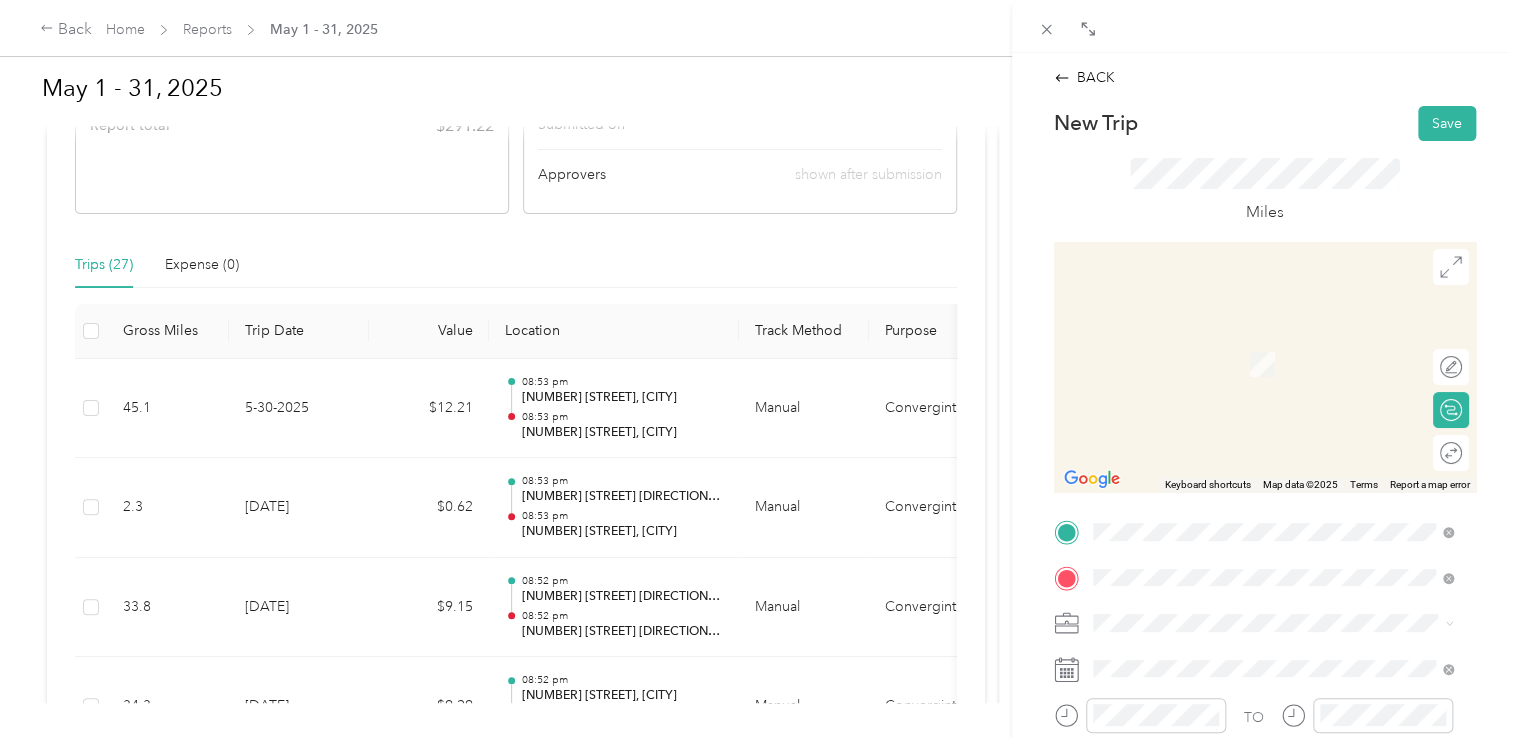 click on "[NUMBER] [STREET]
[CITY], [STATE] [POSTAL_CODE], [COUNTRY]" at bounding box center (1274, 363) 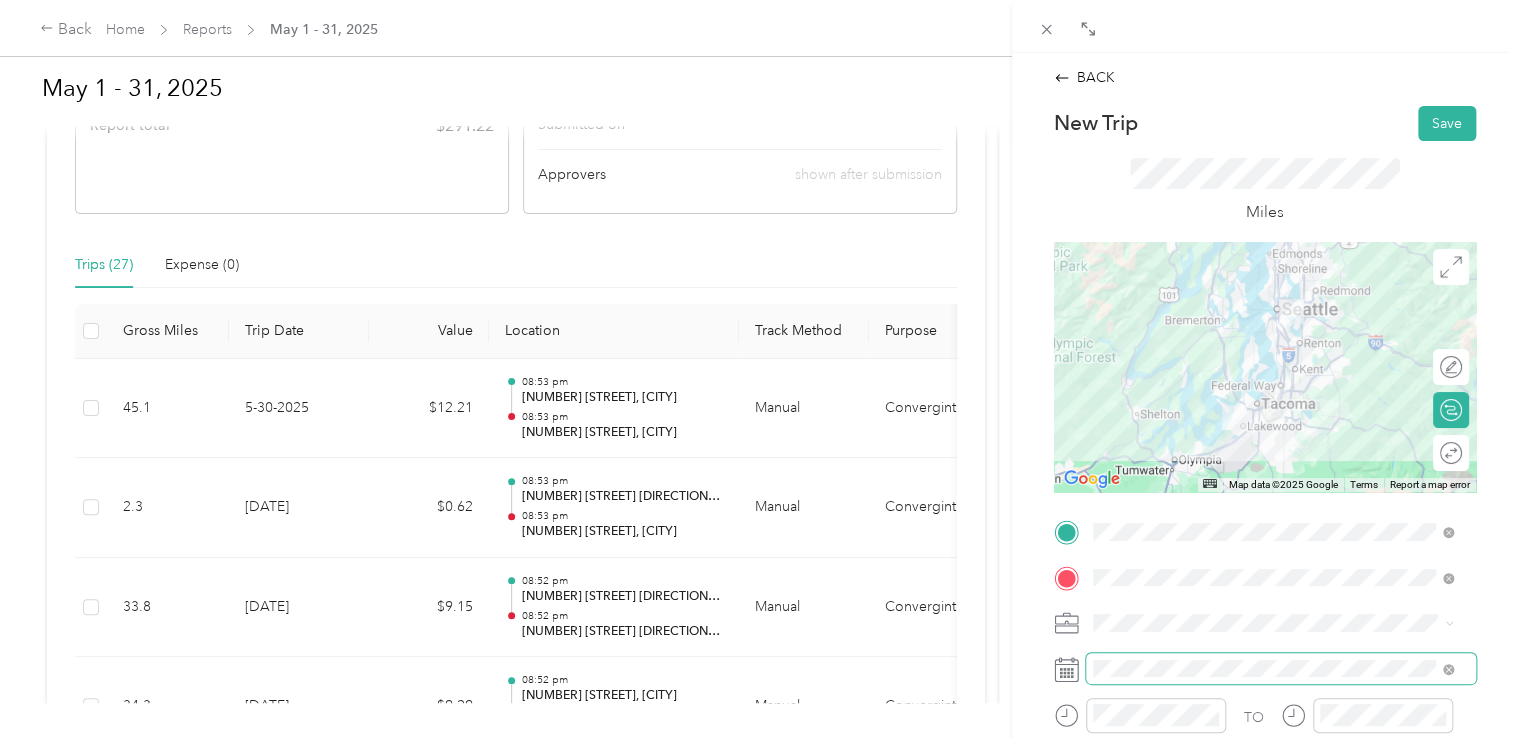 click at bounding box center [1281, 669] 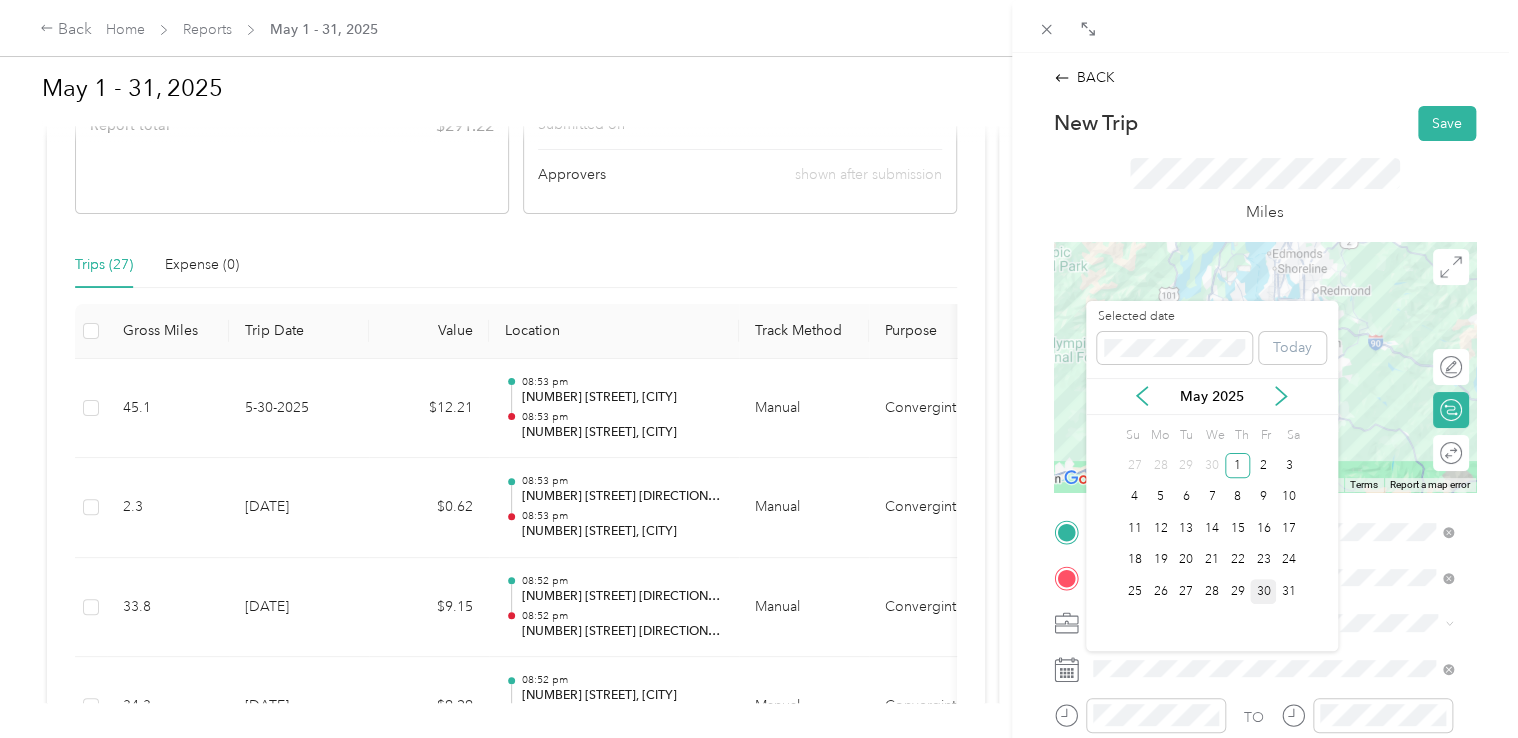 click on "30" at bounding box center (1263, 591) 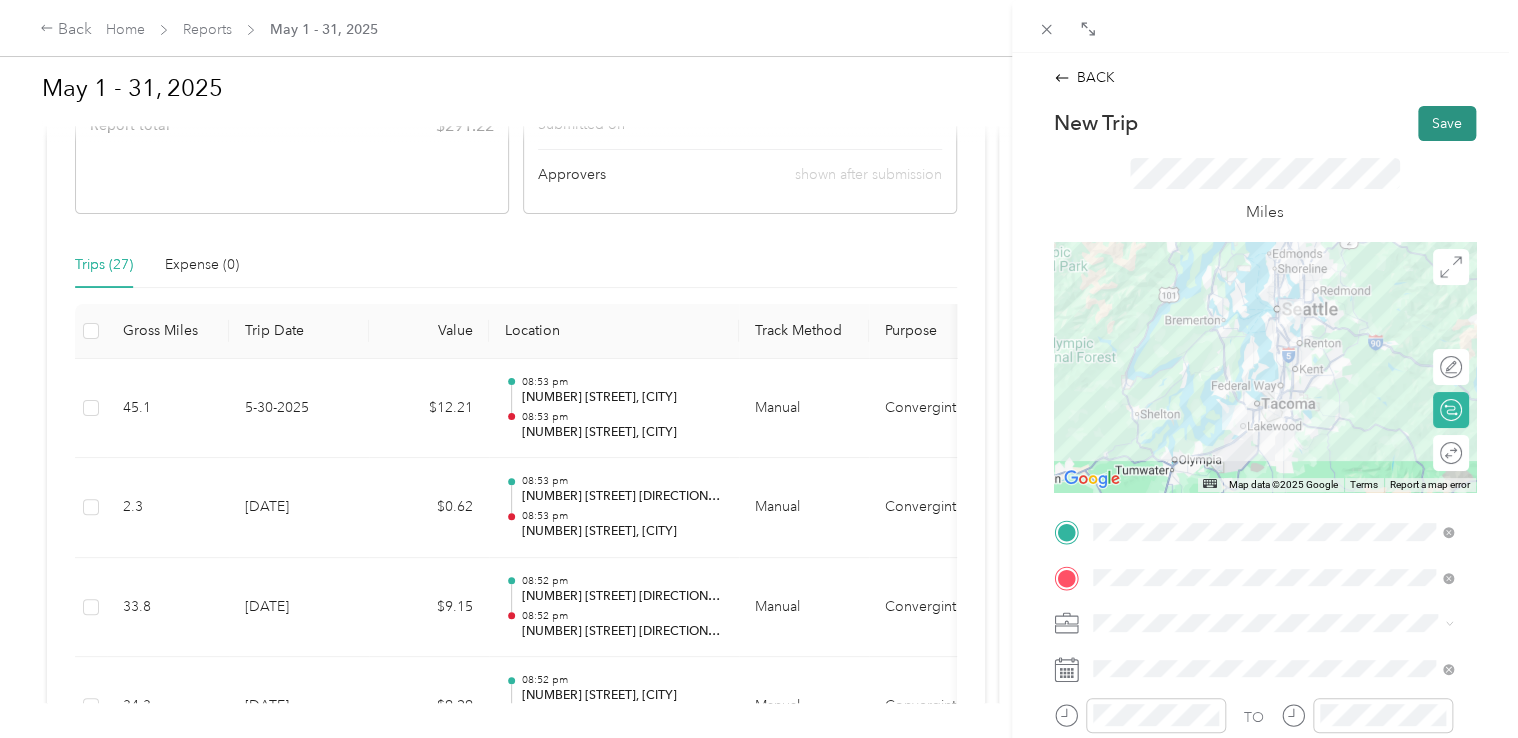 click on "Save" at bounding box center [1447, 123] 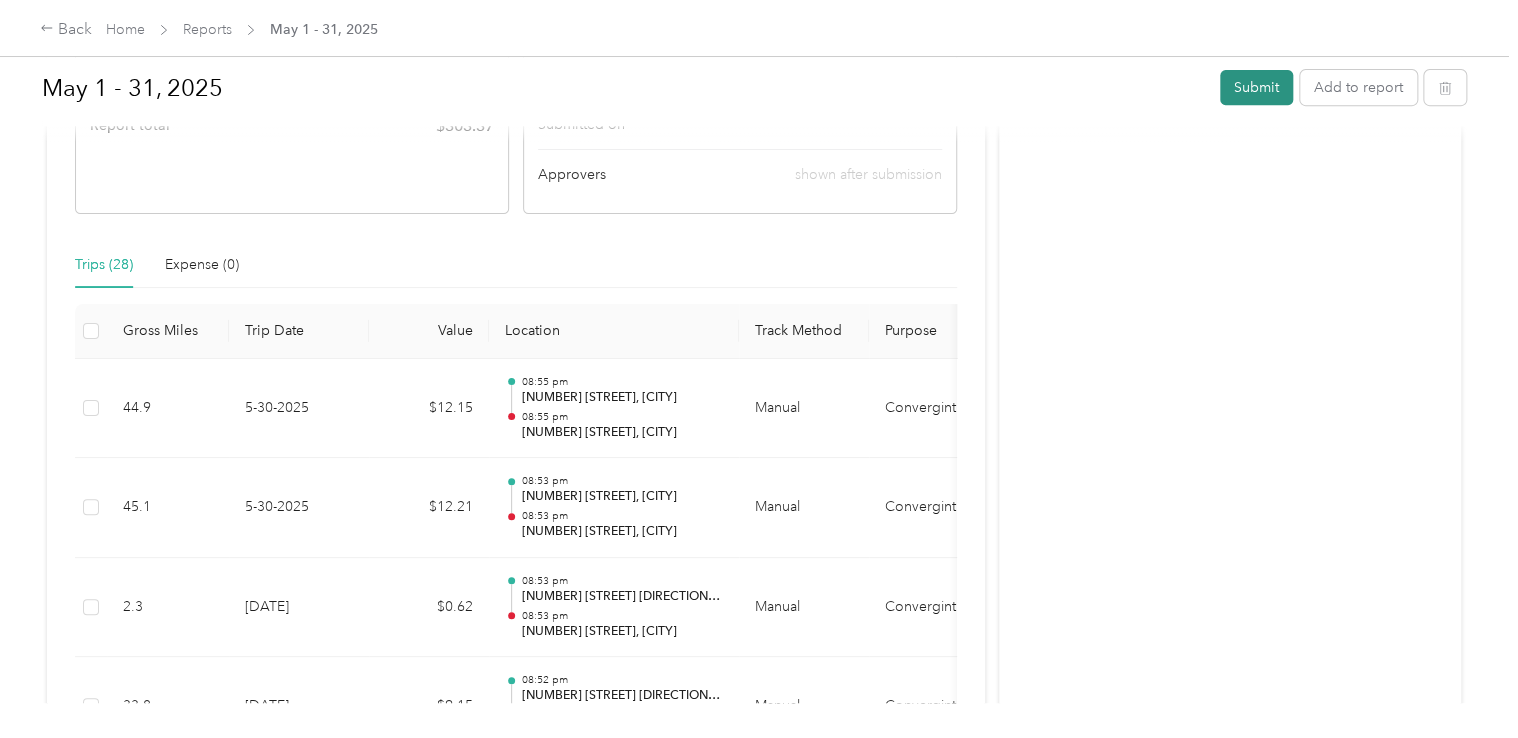 click on "Submit" at bounding box center (1256, 87) 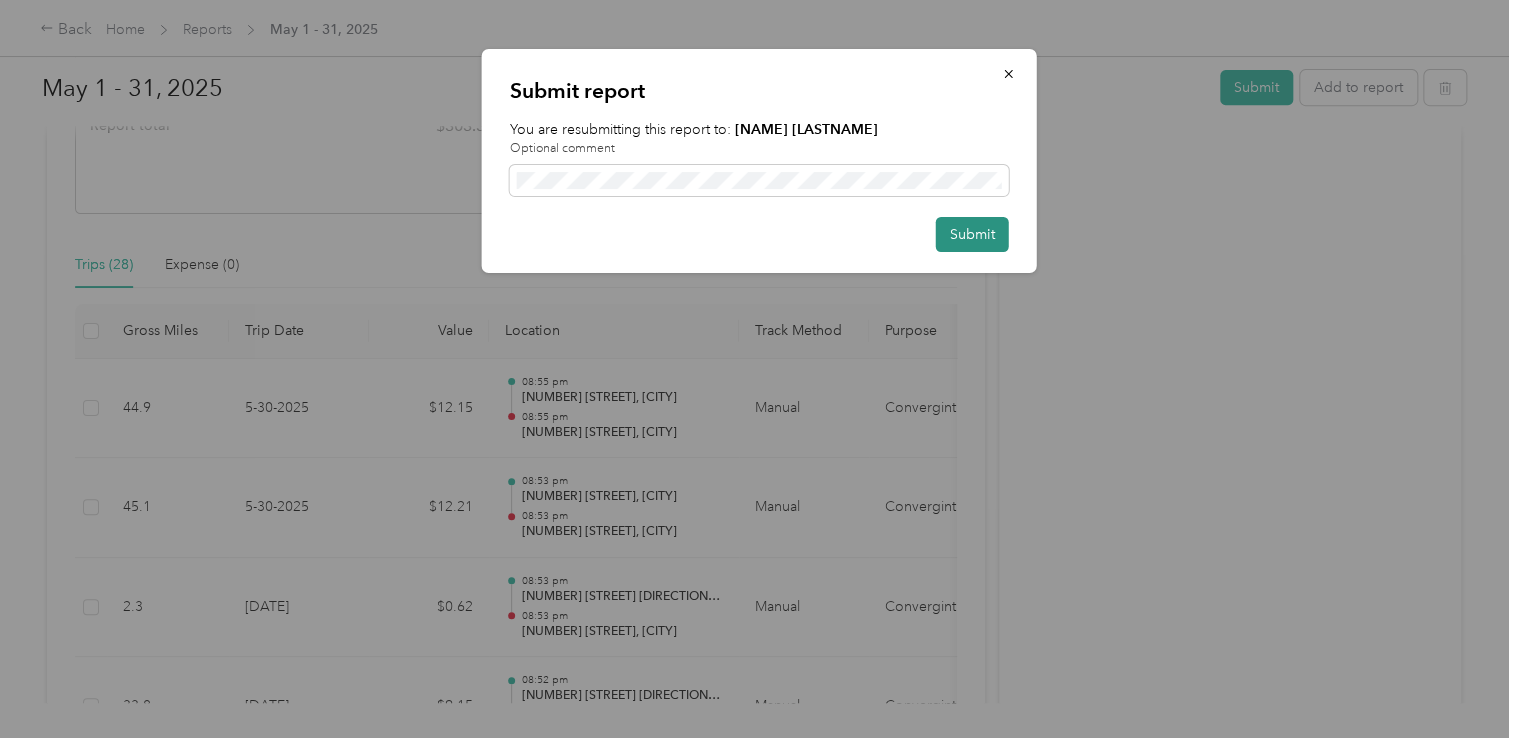 click on "Submit" at bounding box center (972, 234) 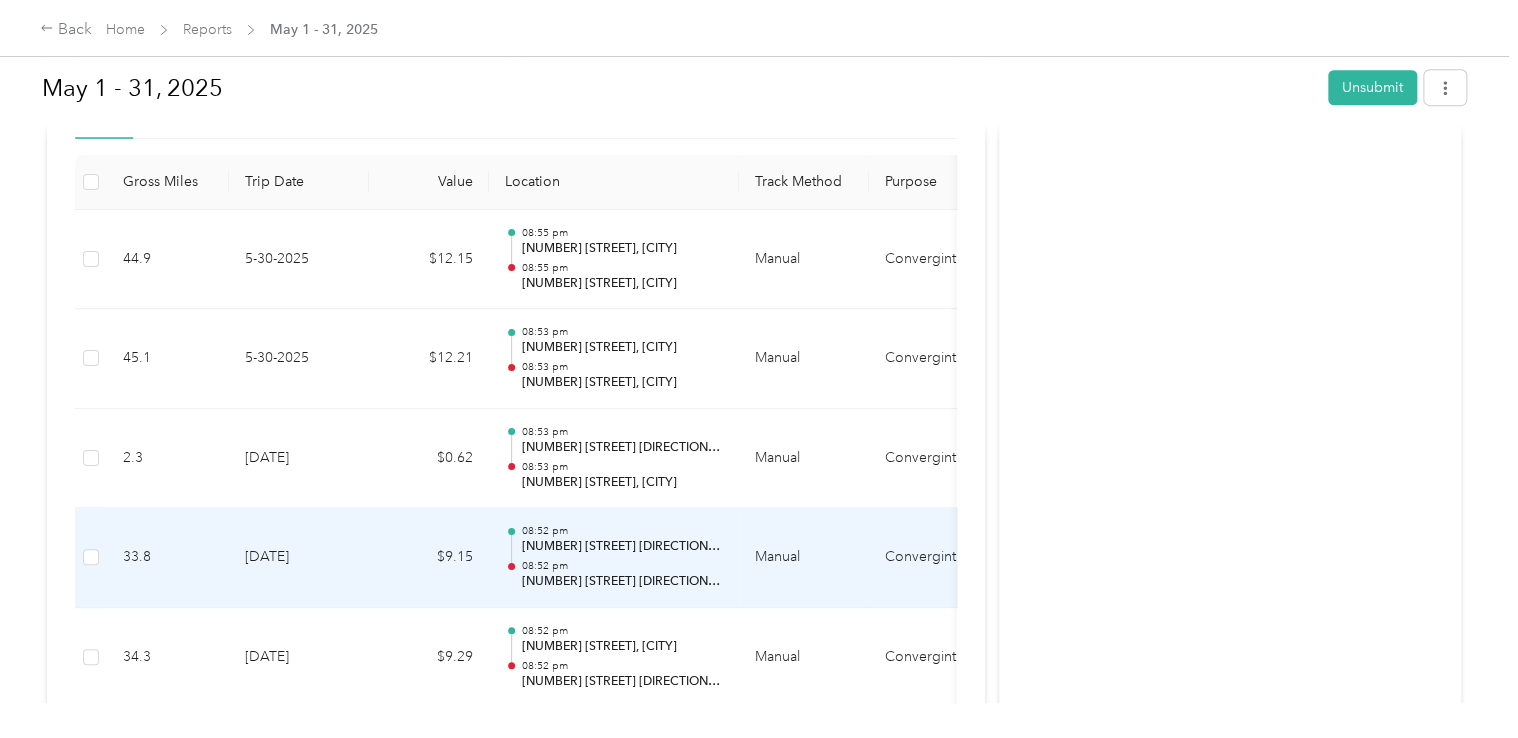 scroll, scrollTop: 0, scrollLeft: 0, axis: both 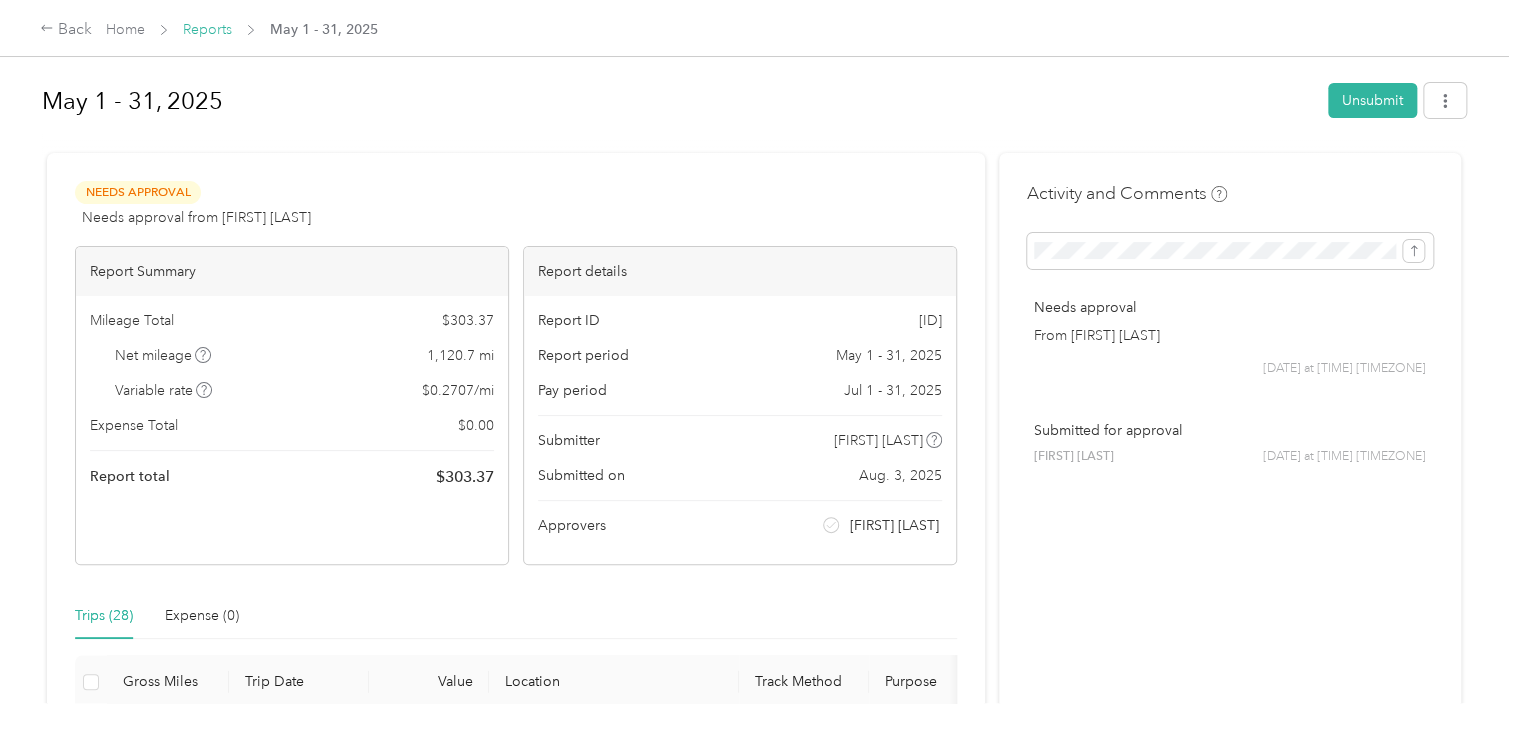 click on "Reports" at bounding box center [207, 29] 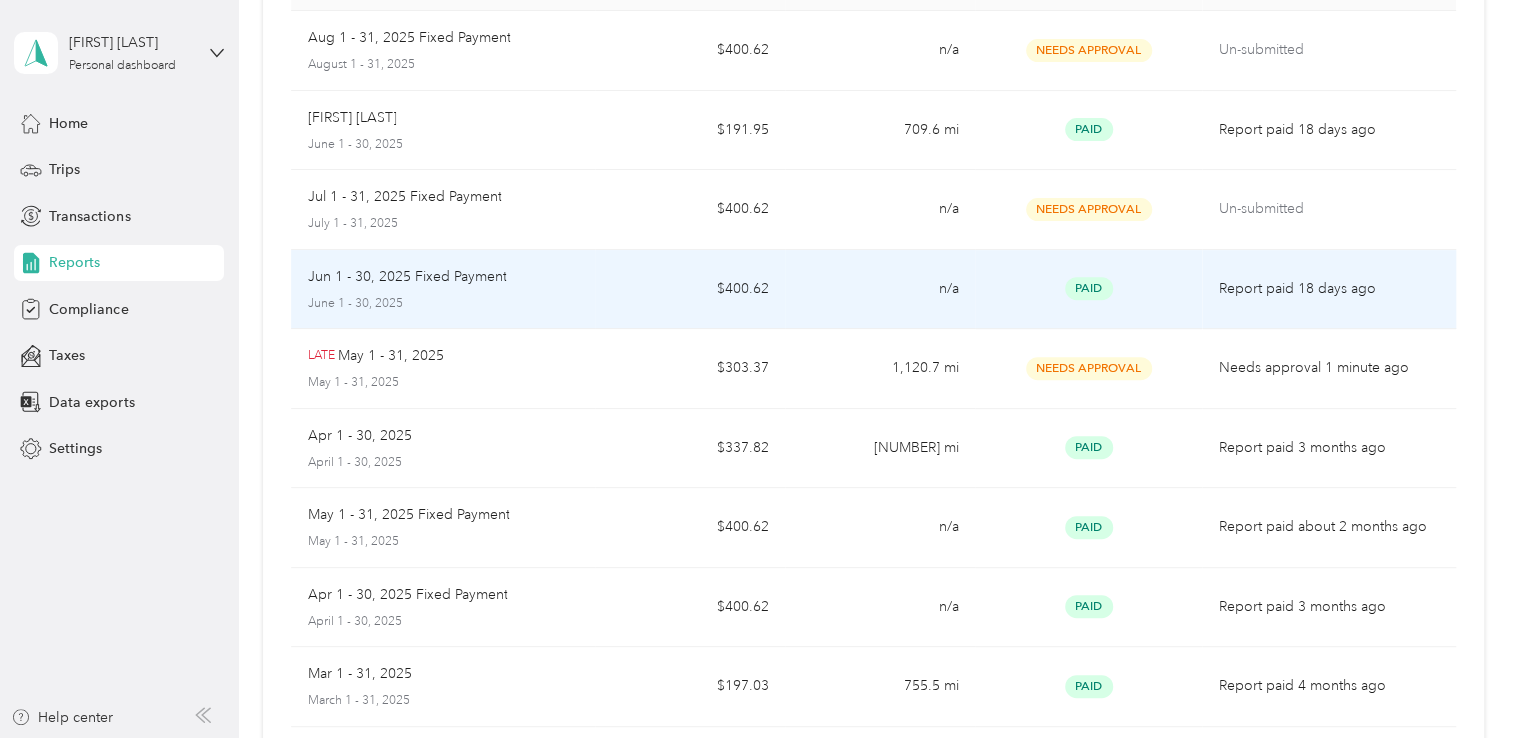 scroll, scrollTop: 0, scrollLeft: 0, axis: both 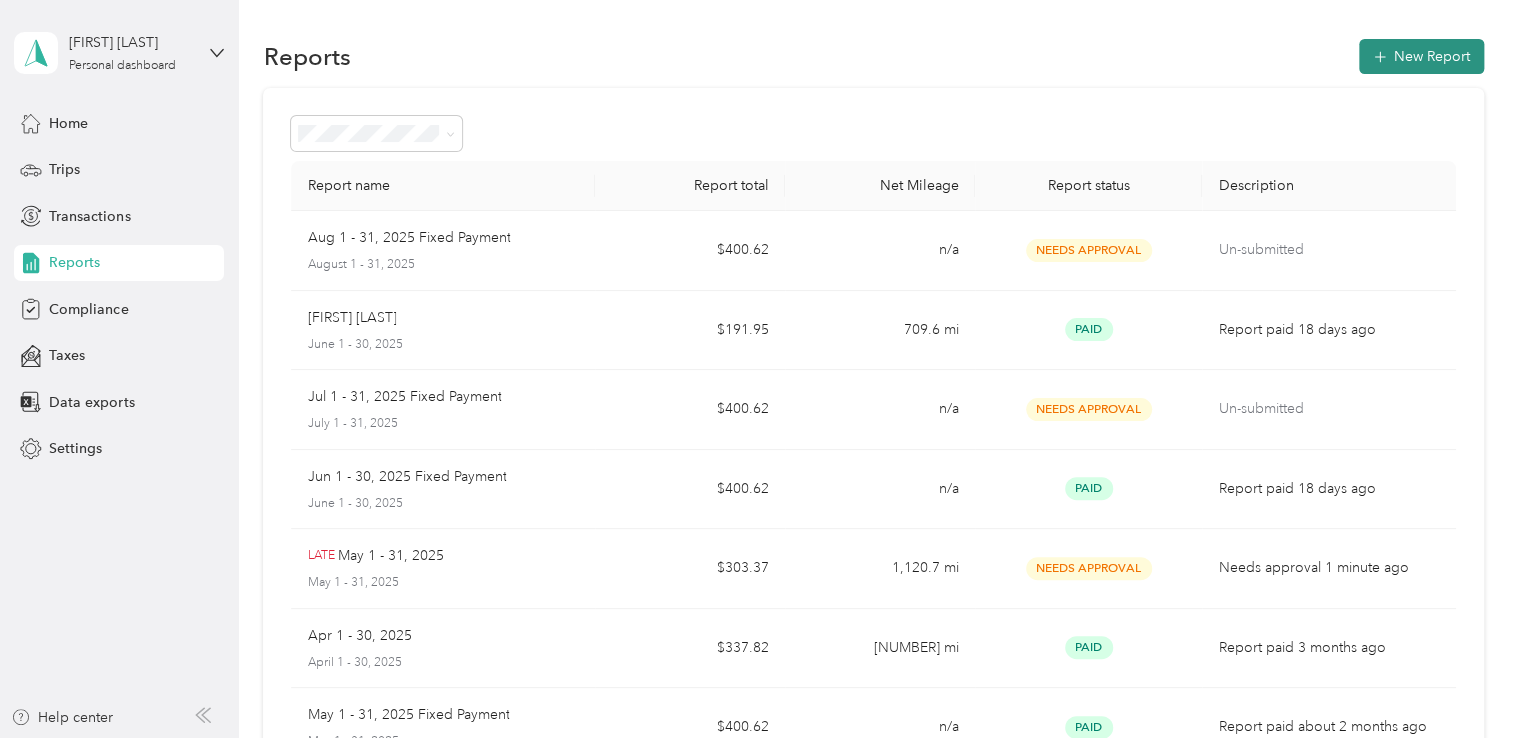 click on "New Report" at bounding box center (1421, 56) 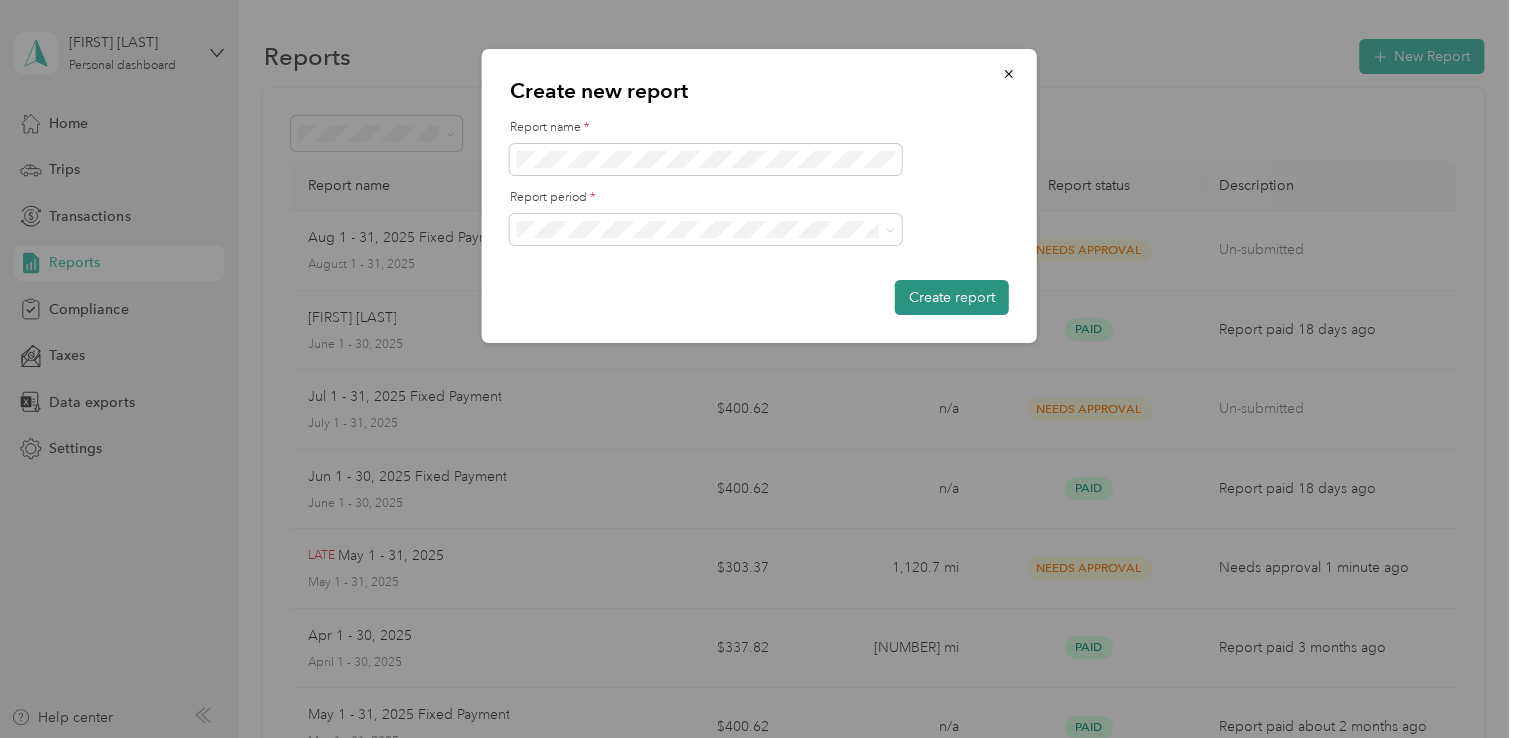 click on "Create report" at bounding box center (952, 297) 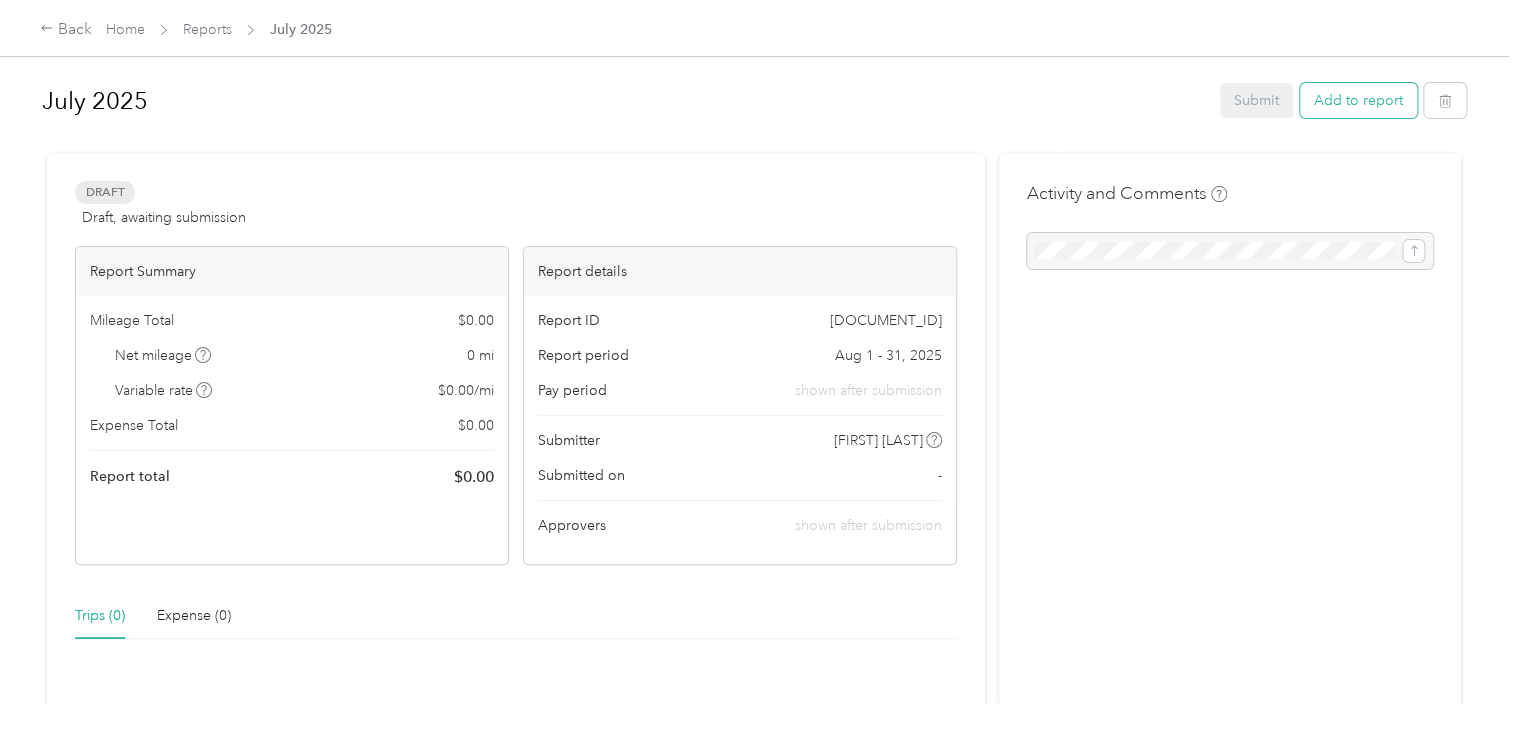 click on "Add to report" at bounding box center (1358, 100) 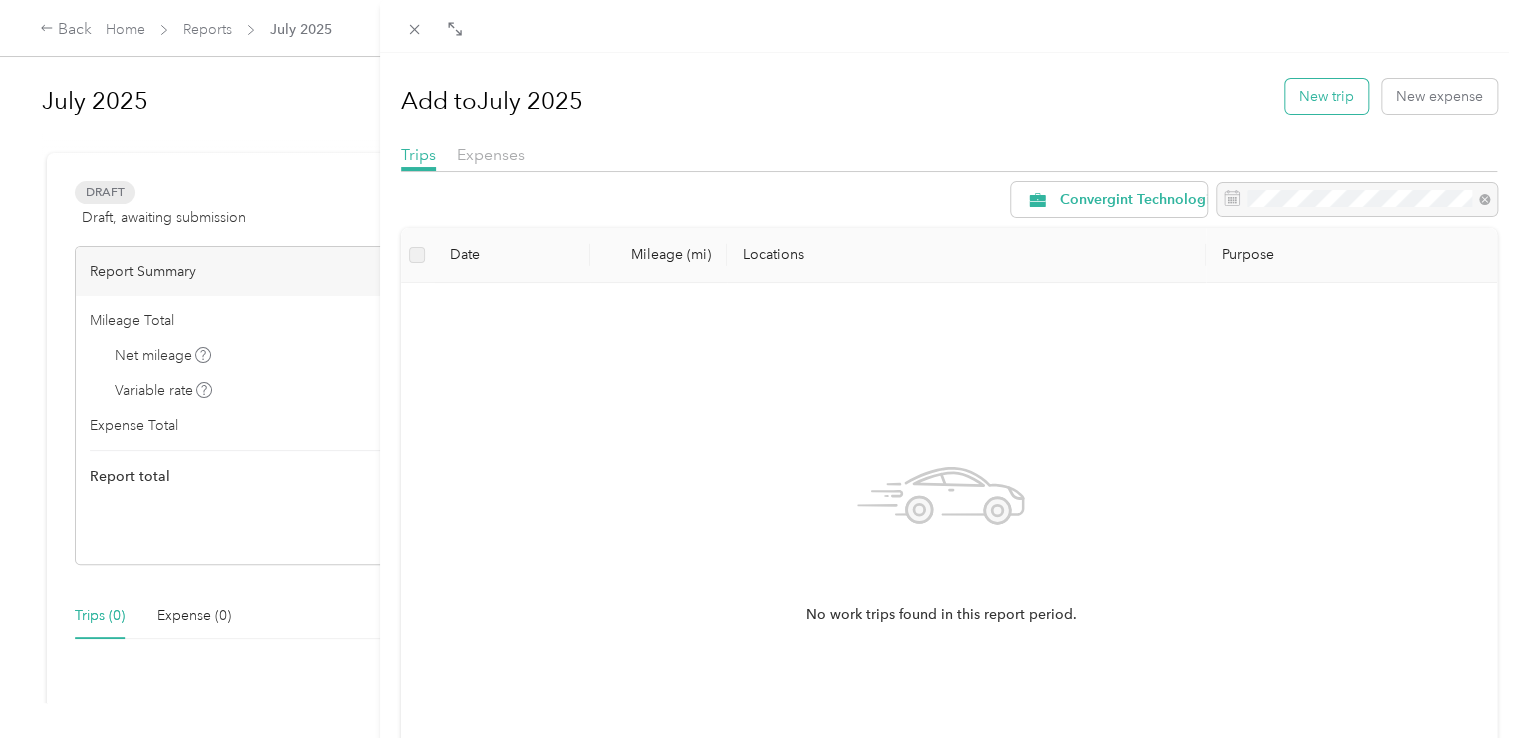 click on "New trip" at bounding box center (1326, 96) 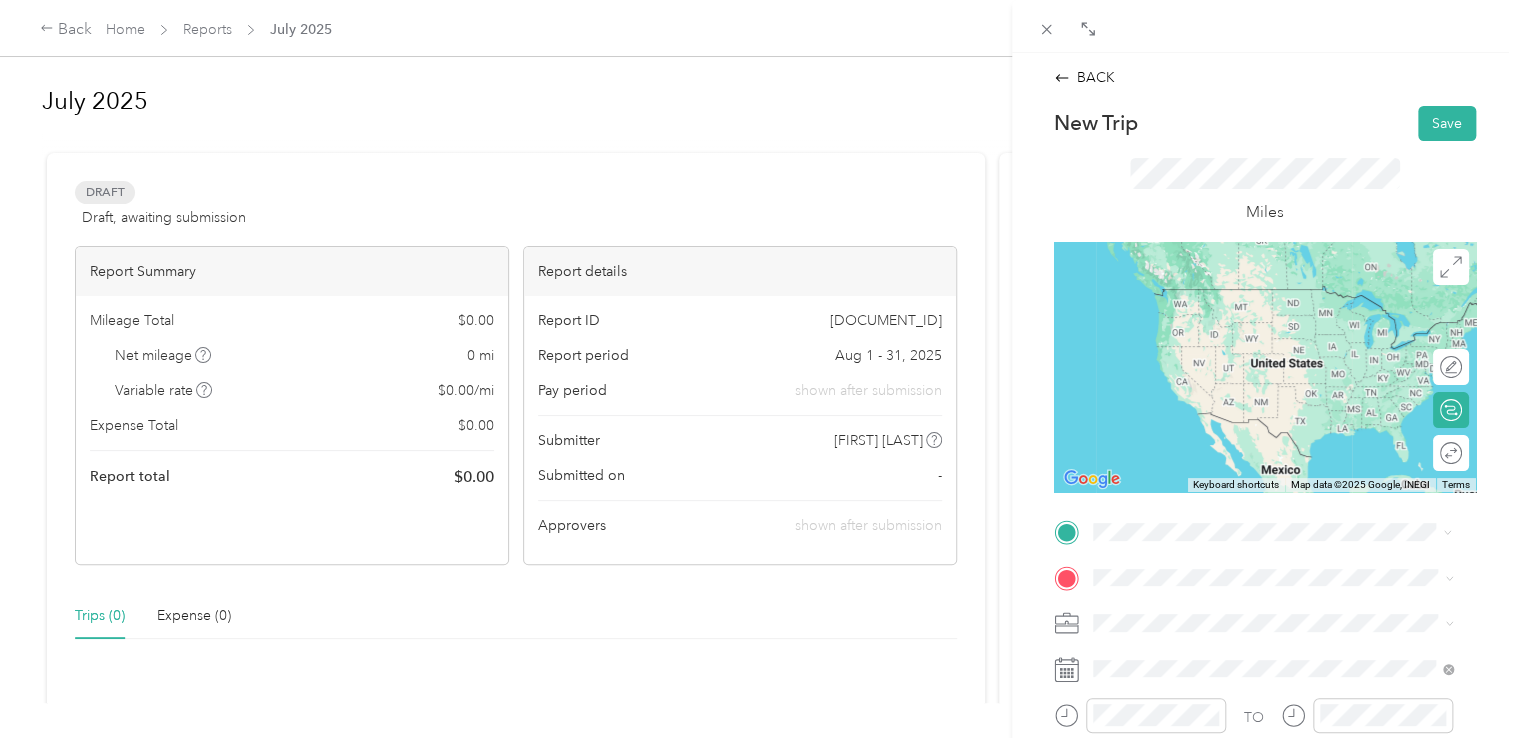 click on "[NUMBER] [STREET]
[CITY], [STATE] [POSTAL_CODE], [COUNTRY]" at bounding box center (1274, 318) 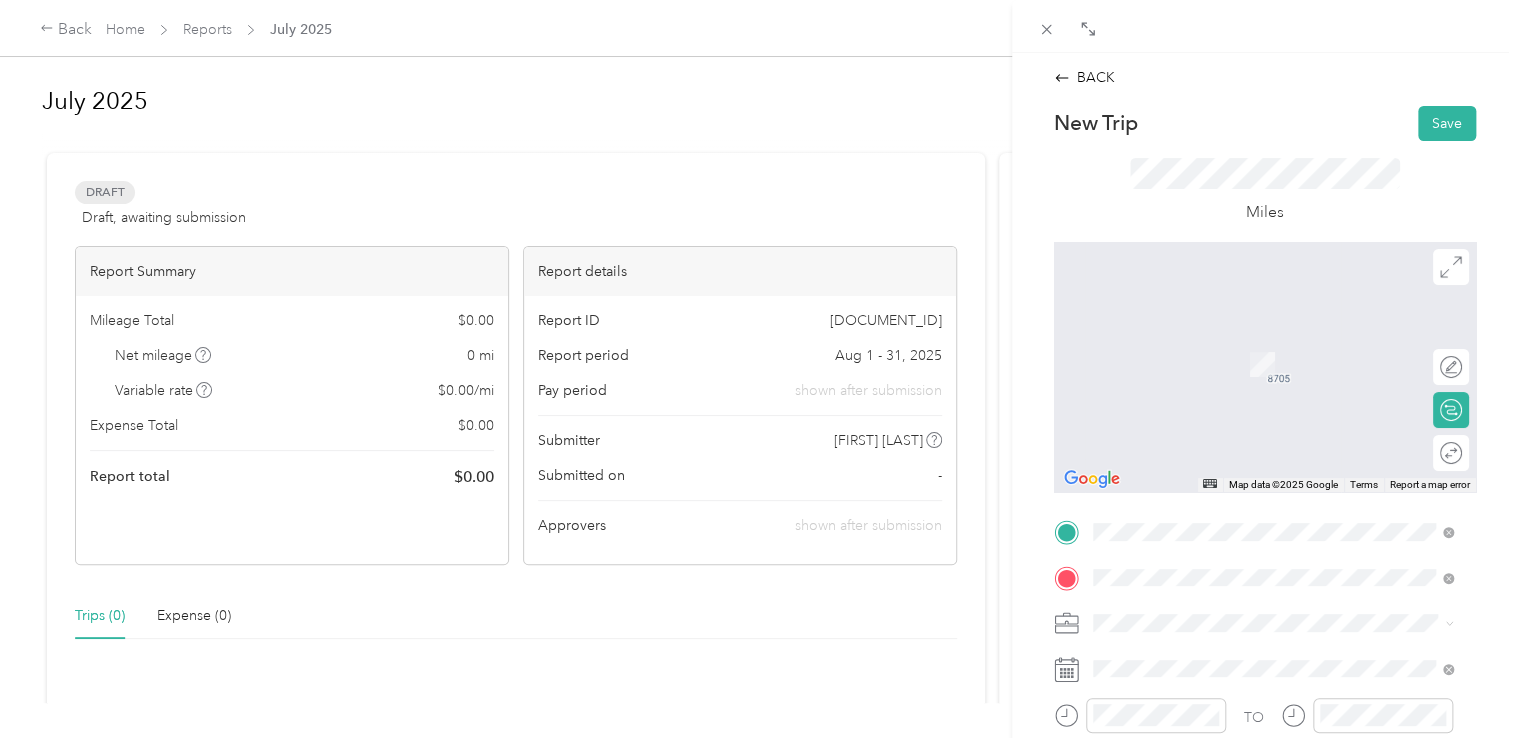 click on "[NUMBER] [STREET]
[CITY], [STATE] [POSTAL_CODE], [COUNTRY]" at bounding box center (1274, 342) 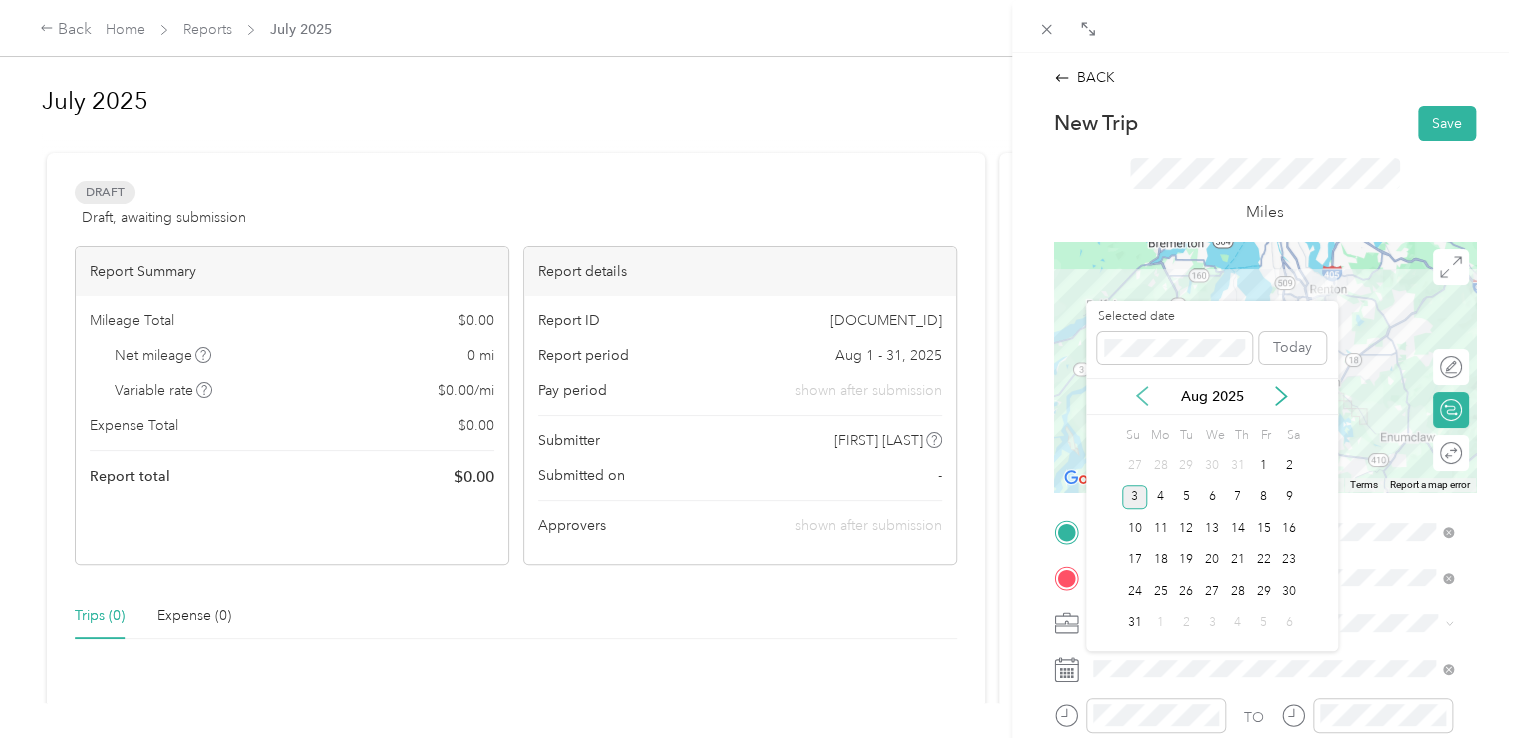 click 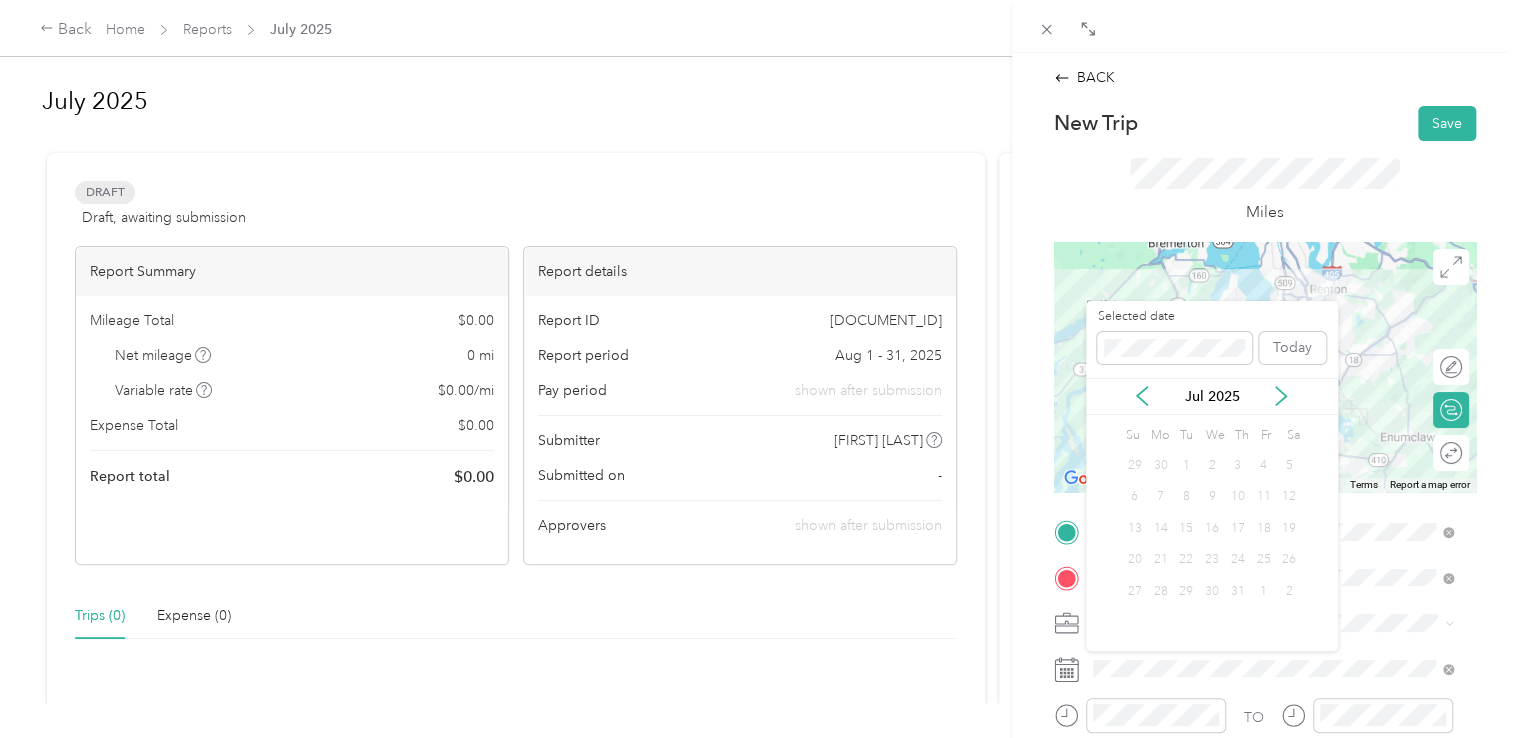 click on "3" at bounding box center [1238, 465] 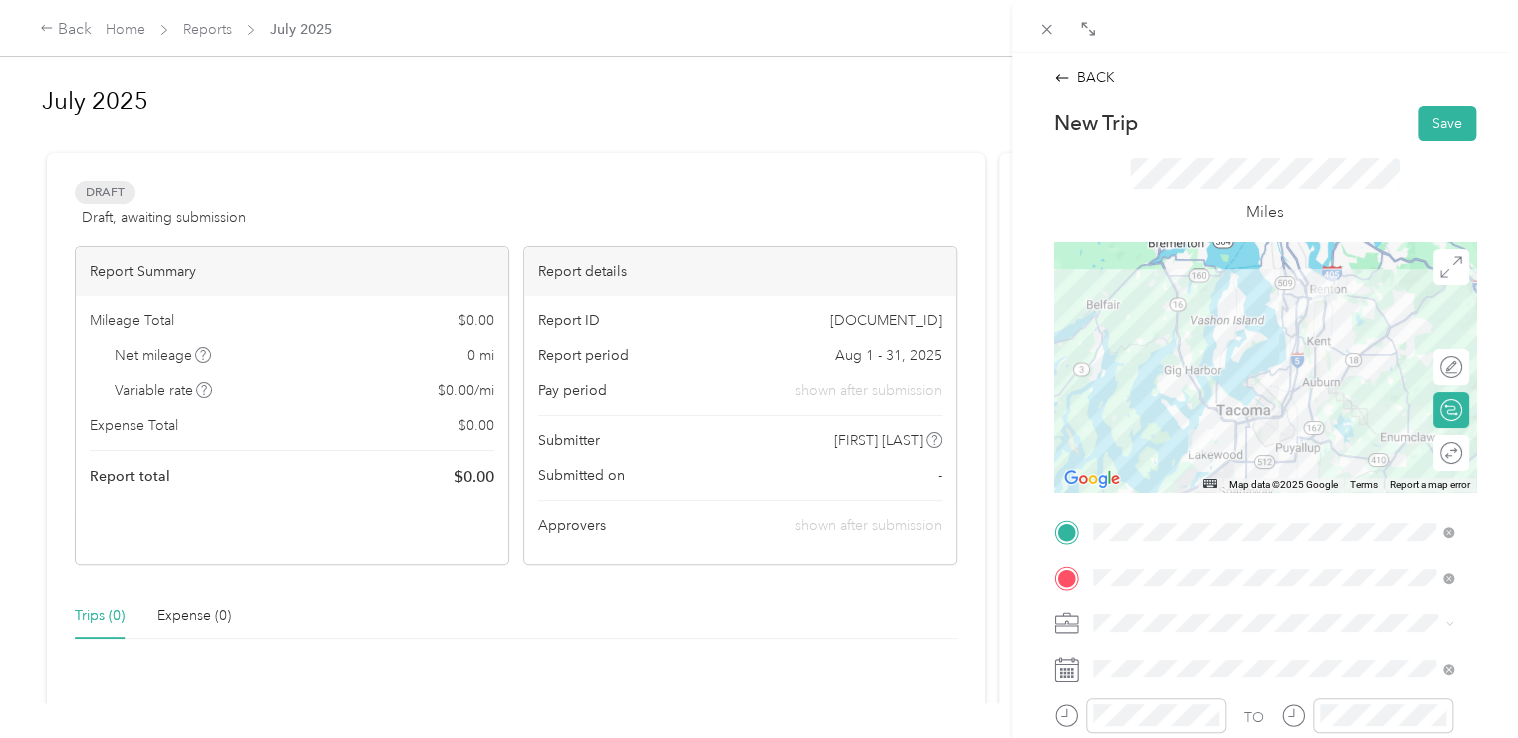 click on "New Trip Save This trip cannot be edited because it is either under review, approved, or paid. Contact your Team Manager to edit it. Miles ← Move left → Move right ↑ Move up ↓ Move down + Zoom in - Zoom out Home Jump left by 75% End Jump right by 75% Page Up Jump up by 75% Page Down Jump down by 75% Map Data Map data ©2025 Google Map data ©2025 Google 10 km  Click to toggle between metric and imperial units Terms Report a map error Edit route Calculate route Round trip TO Add photo" at bounding box center [1265, 553] 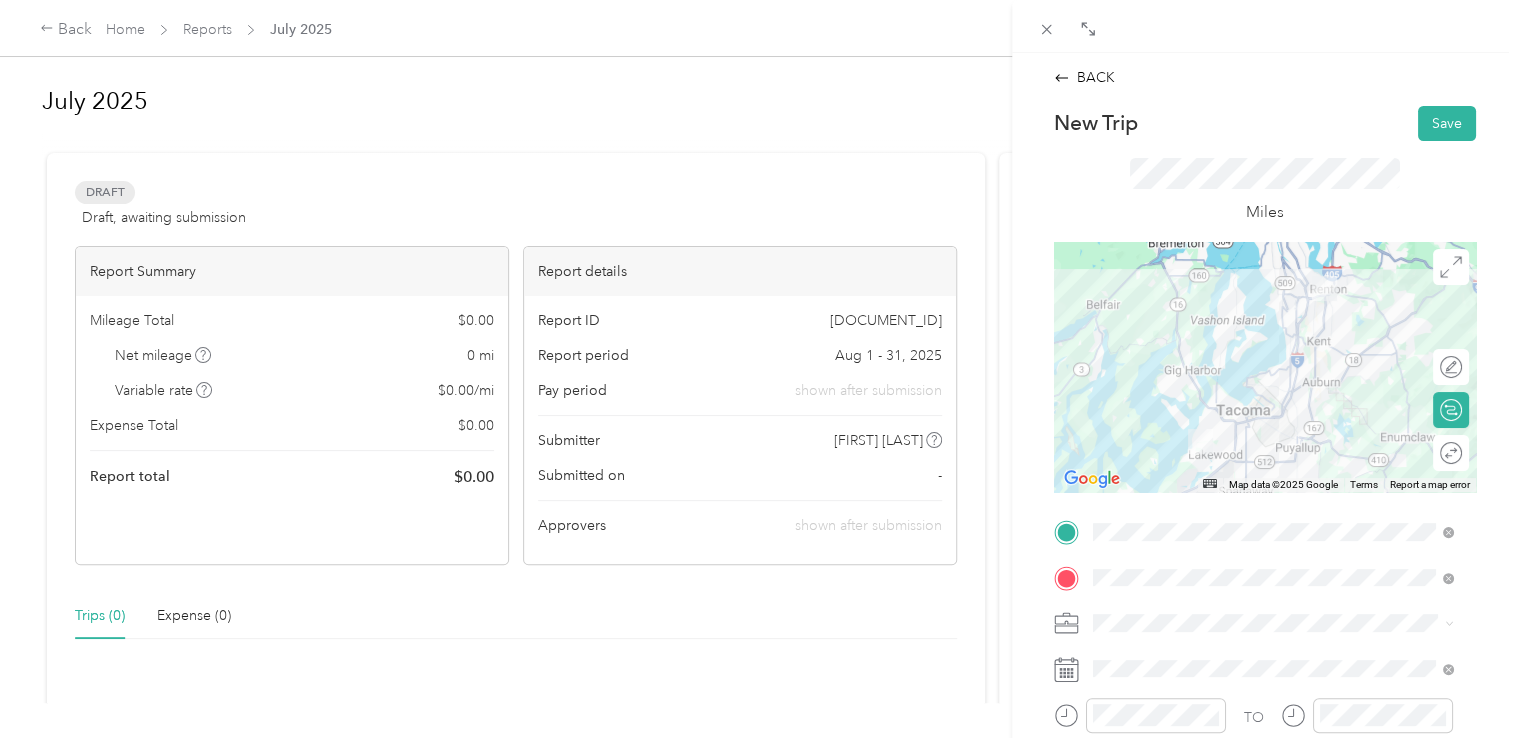click on "BACK New Trip Save This trip cannot be edited because it is either under review, approved, or paid. Contact your Team Manager to edit it. Miles ← Move left → Move right ↑ Move up ↓ Move down + Zoom in - Zoom out Home Jump left by 75% End Jump right by 75% Page Up Jump up by 75% Page Down Jump down by 75% Map Data Map data ©2025 Google Map data ©2025 Google 10 km  Click to toggle between metric and imperial units Terms Report a map error Edit route Calculate route Round trip TO Add photo" at bounding box center [759, 369] 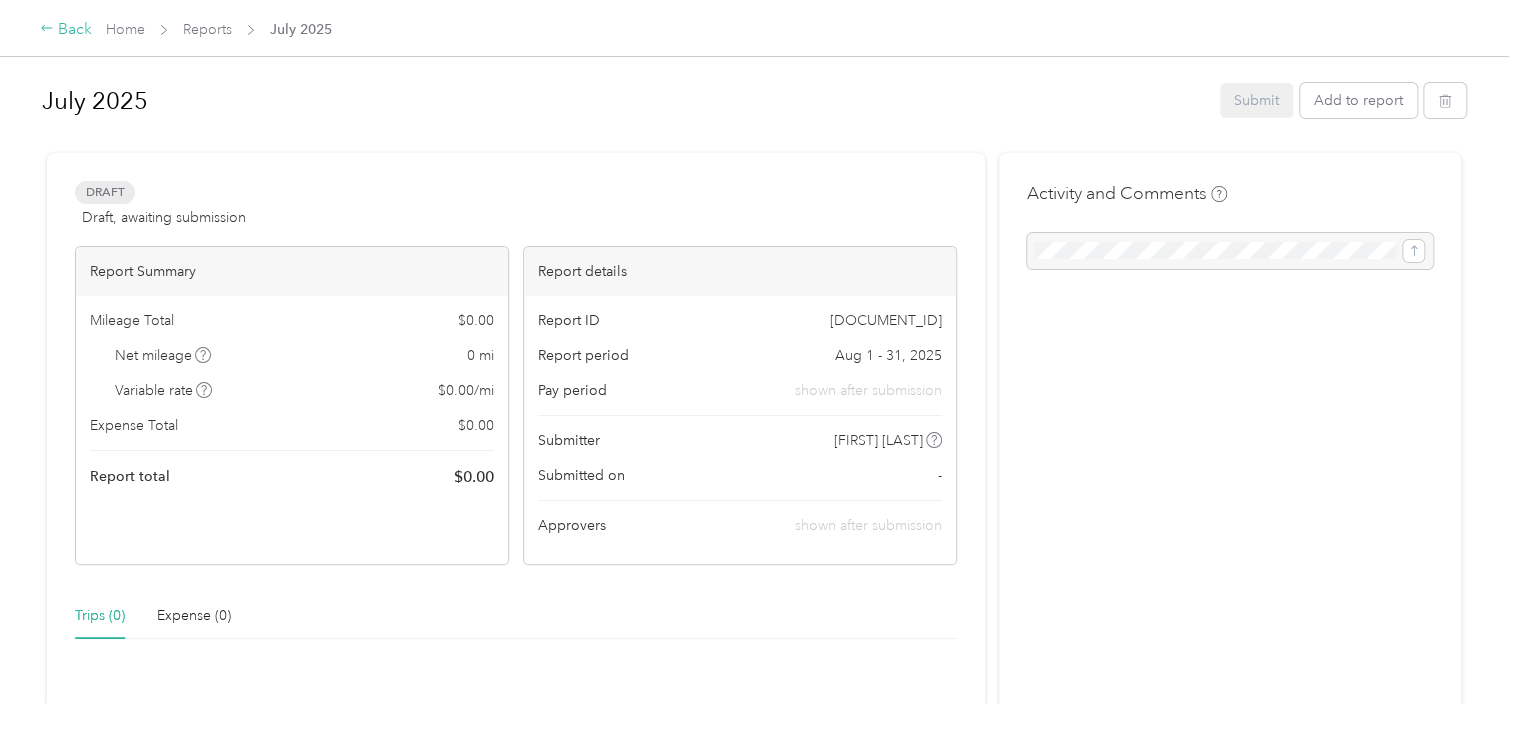 click on "Back" at bounding box center (66, 30) 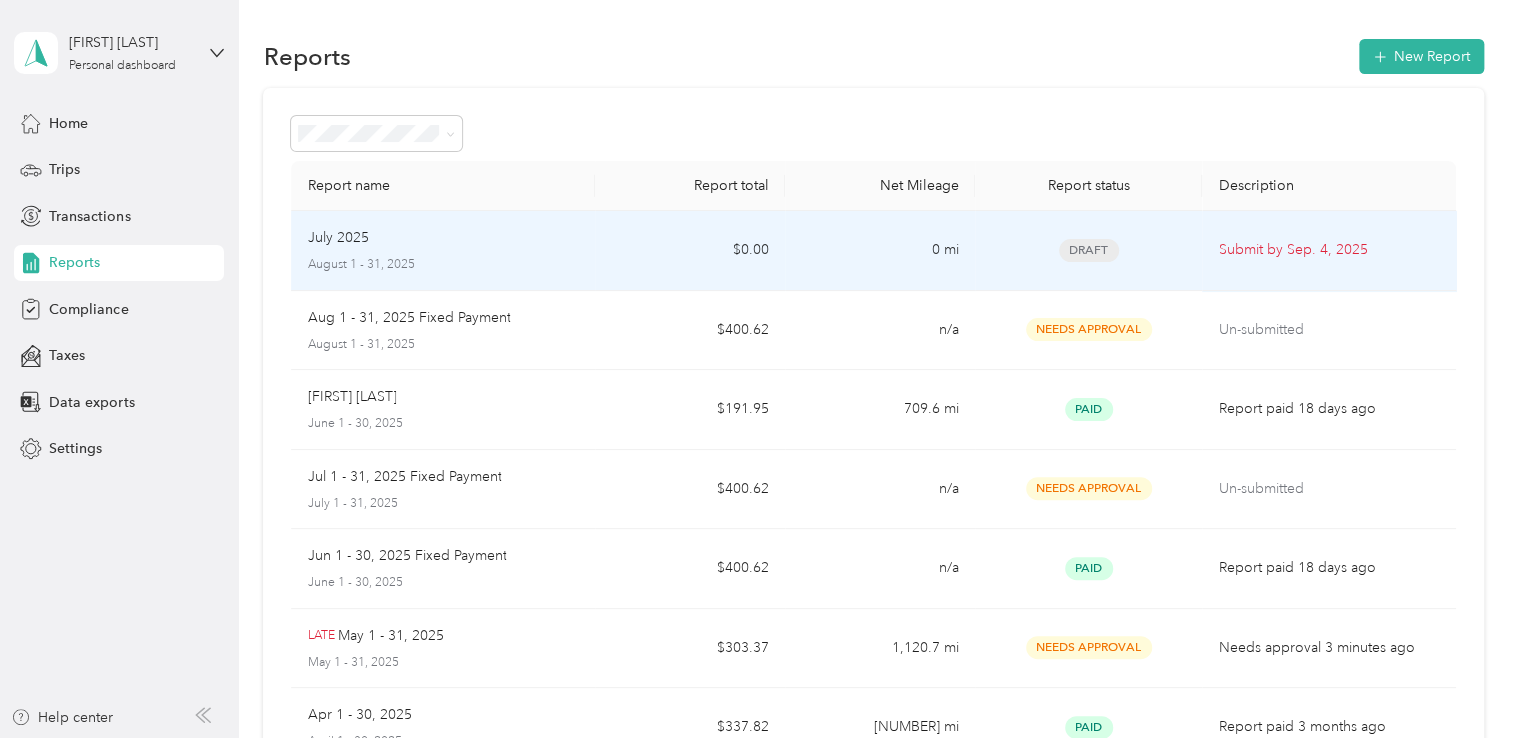 click on "[MONTH] [DATE], [YEAR] [MONTH] - [DATE], [YEAR]" at bounding box center [443, 250] 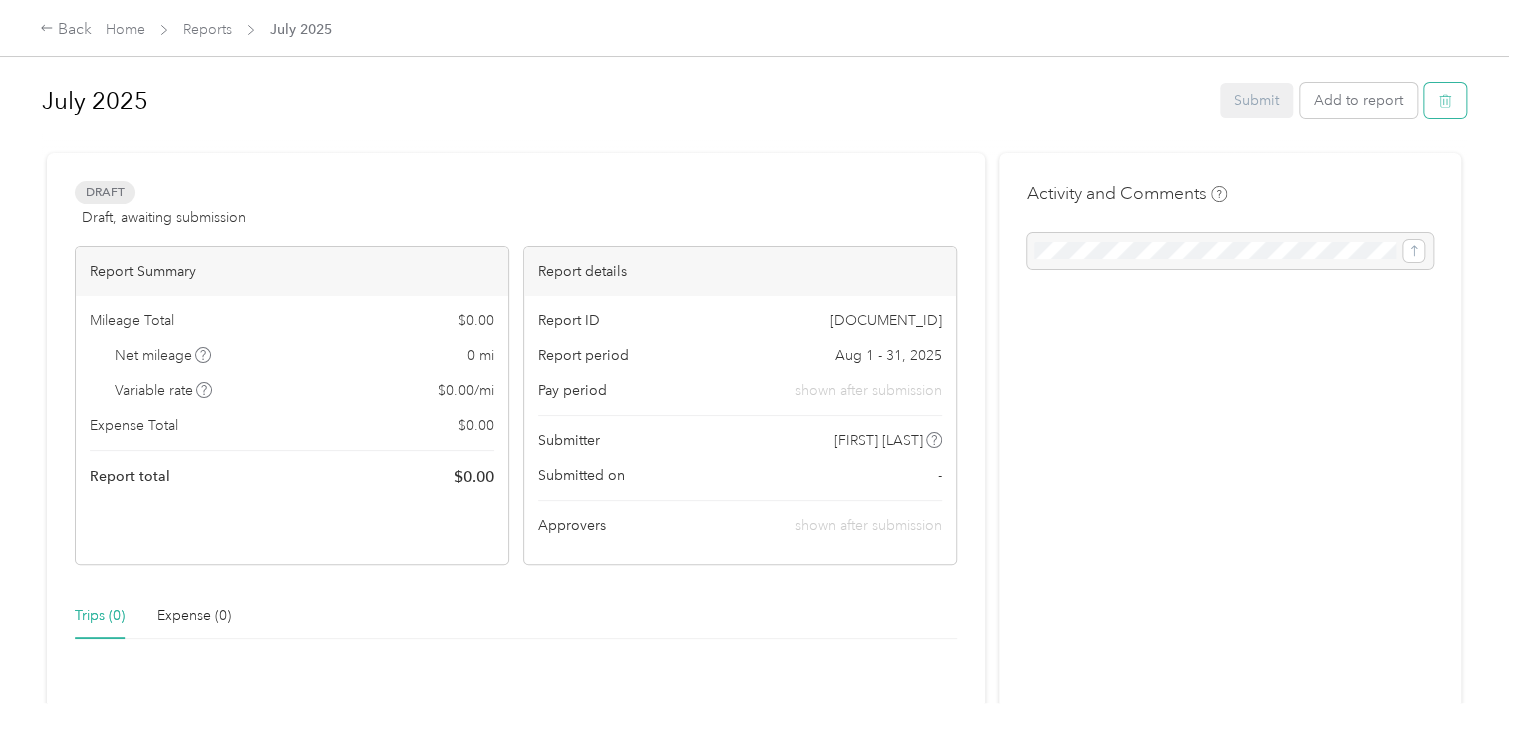 click 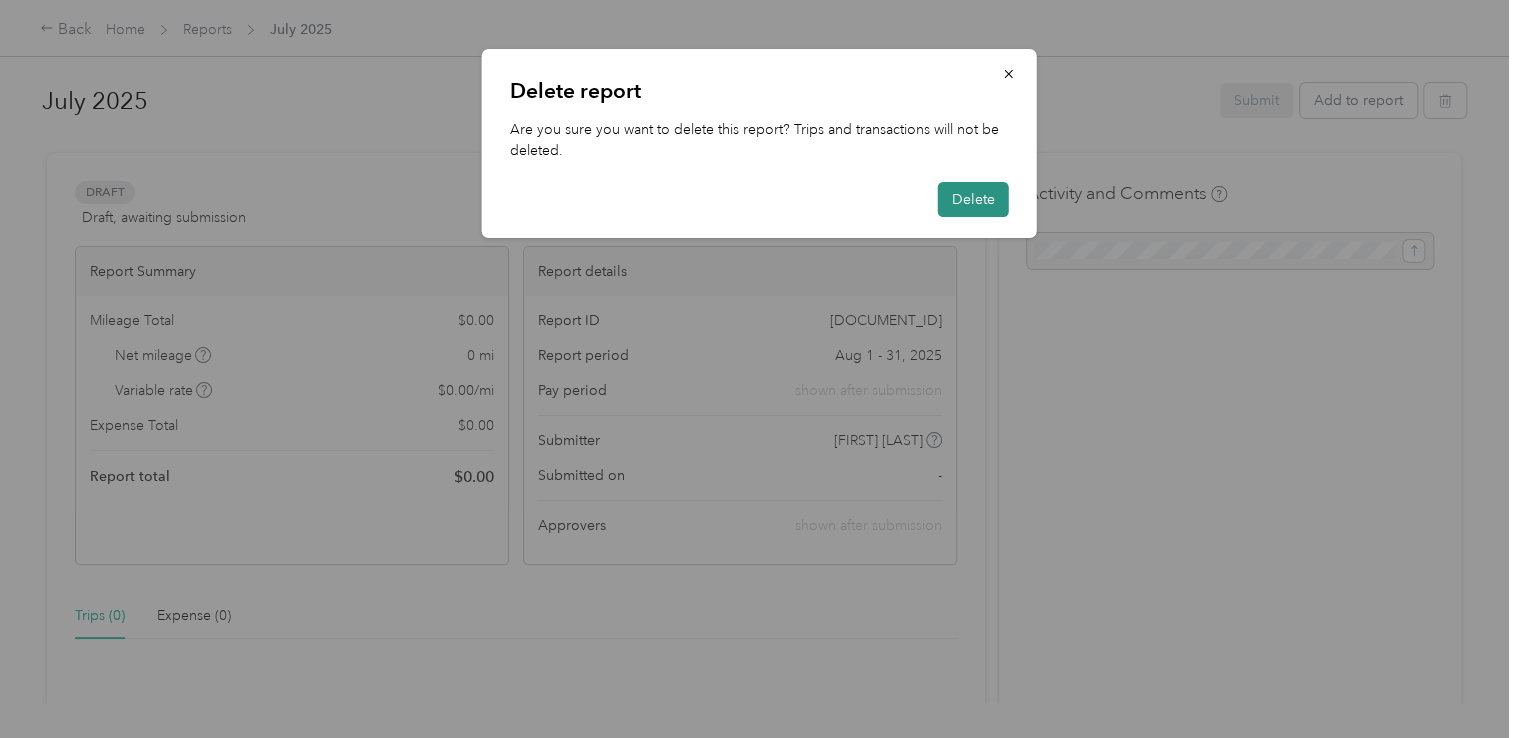 click on "Delete" at bounding box center (973, 199) 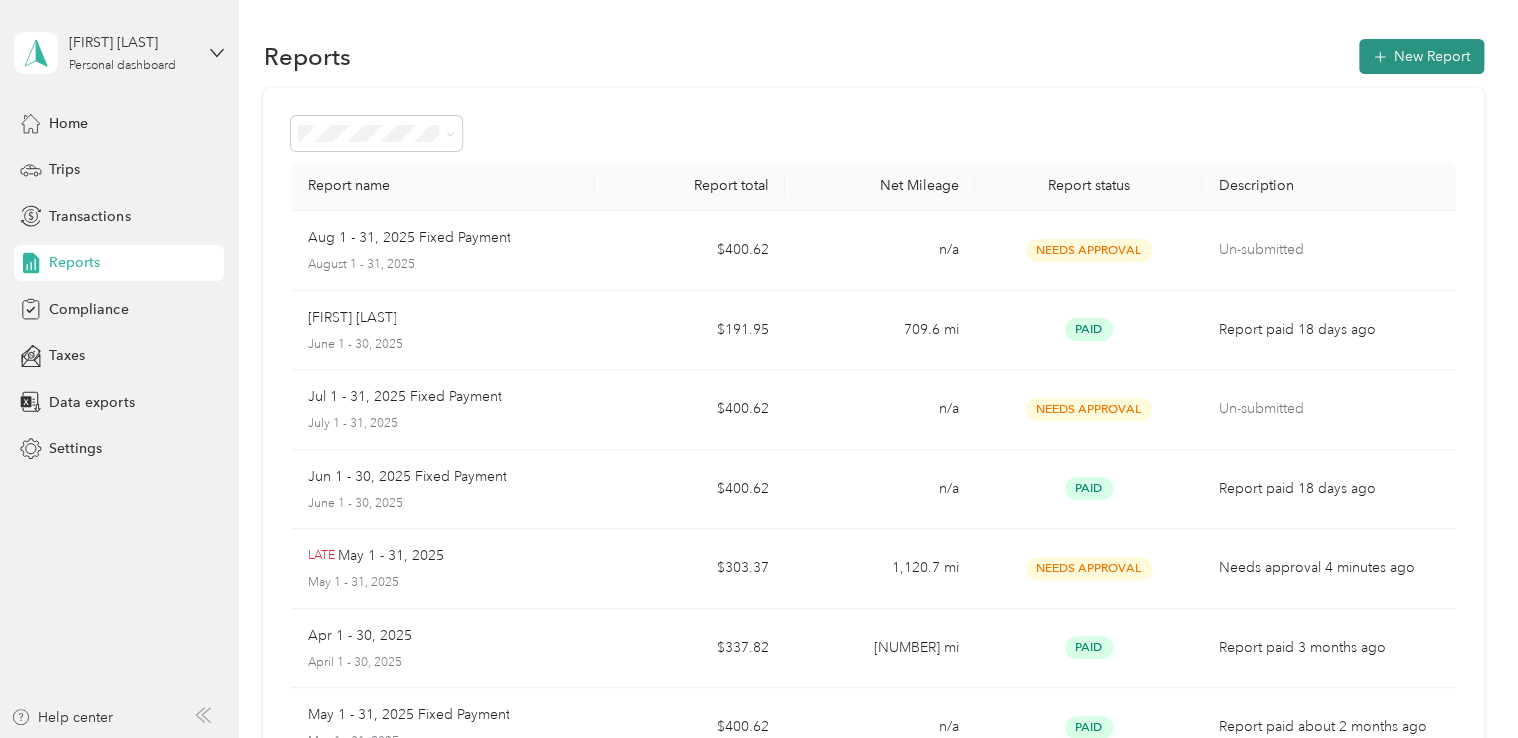 click on "New Report" at bounding box center [1421, 56] 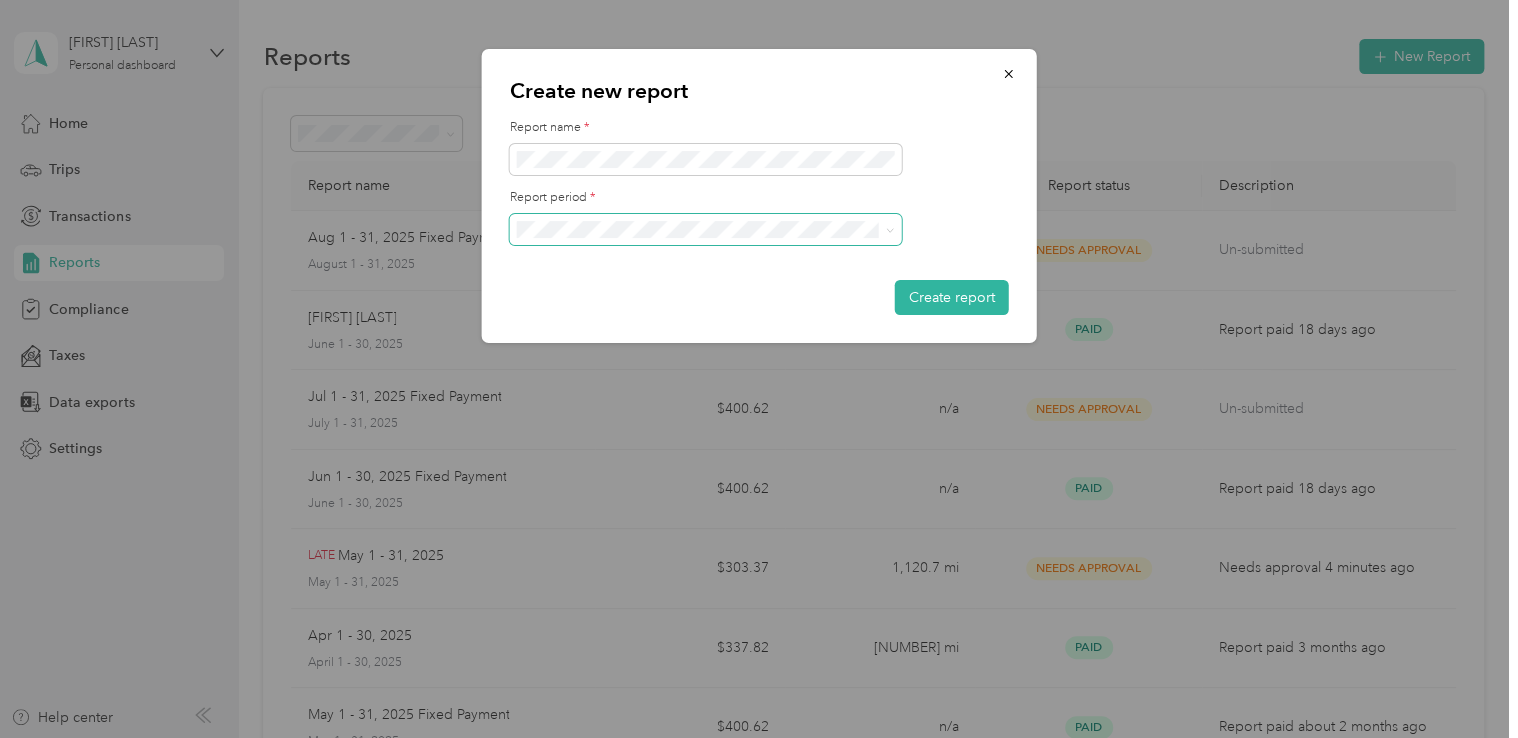 click 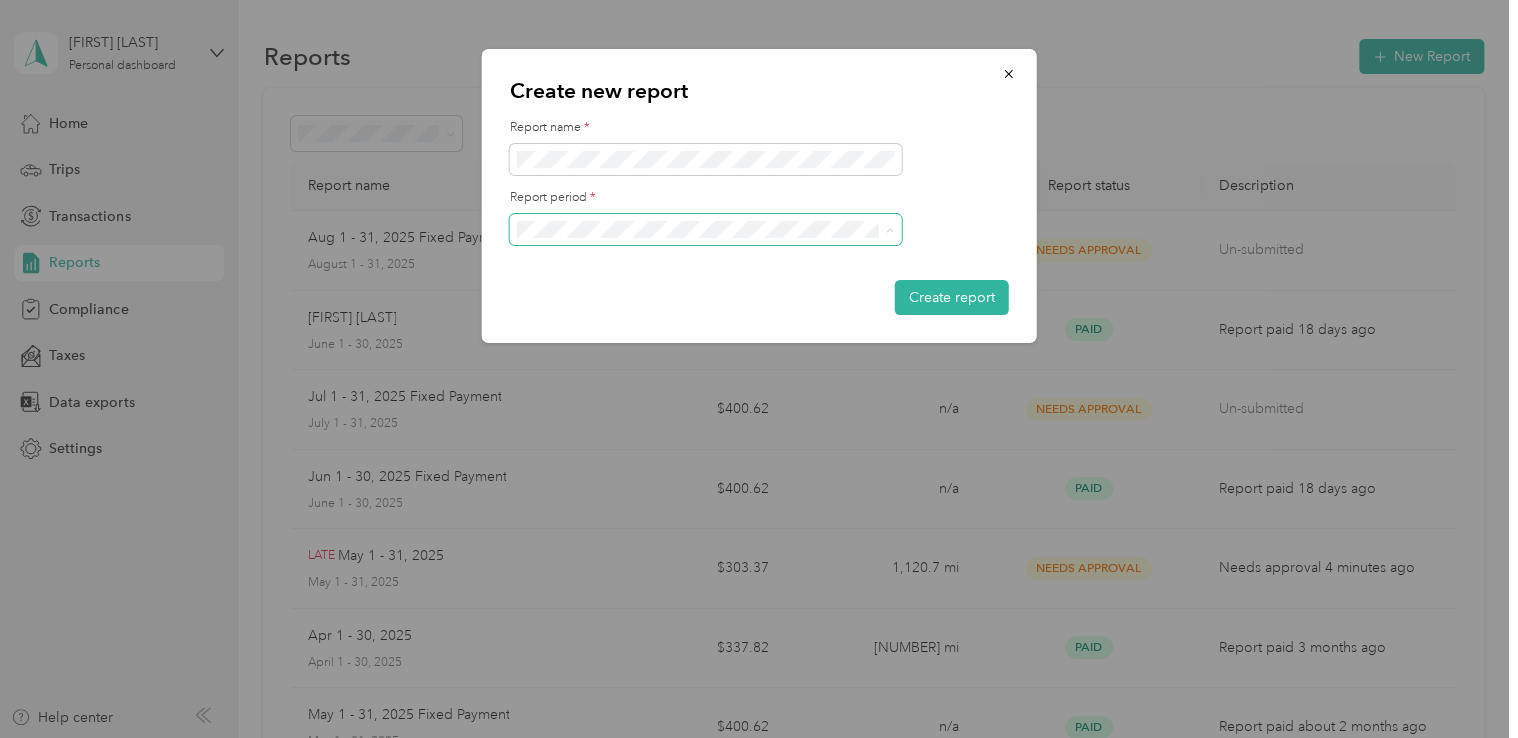 click on "Jul 1 - 31, 2025" at bounding box center (705, 299) 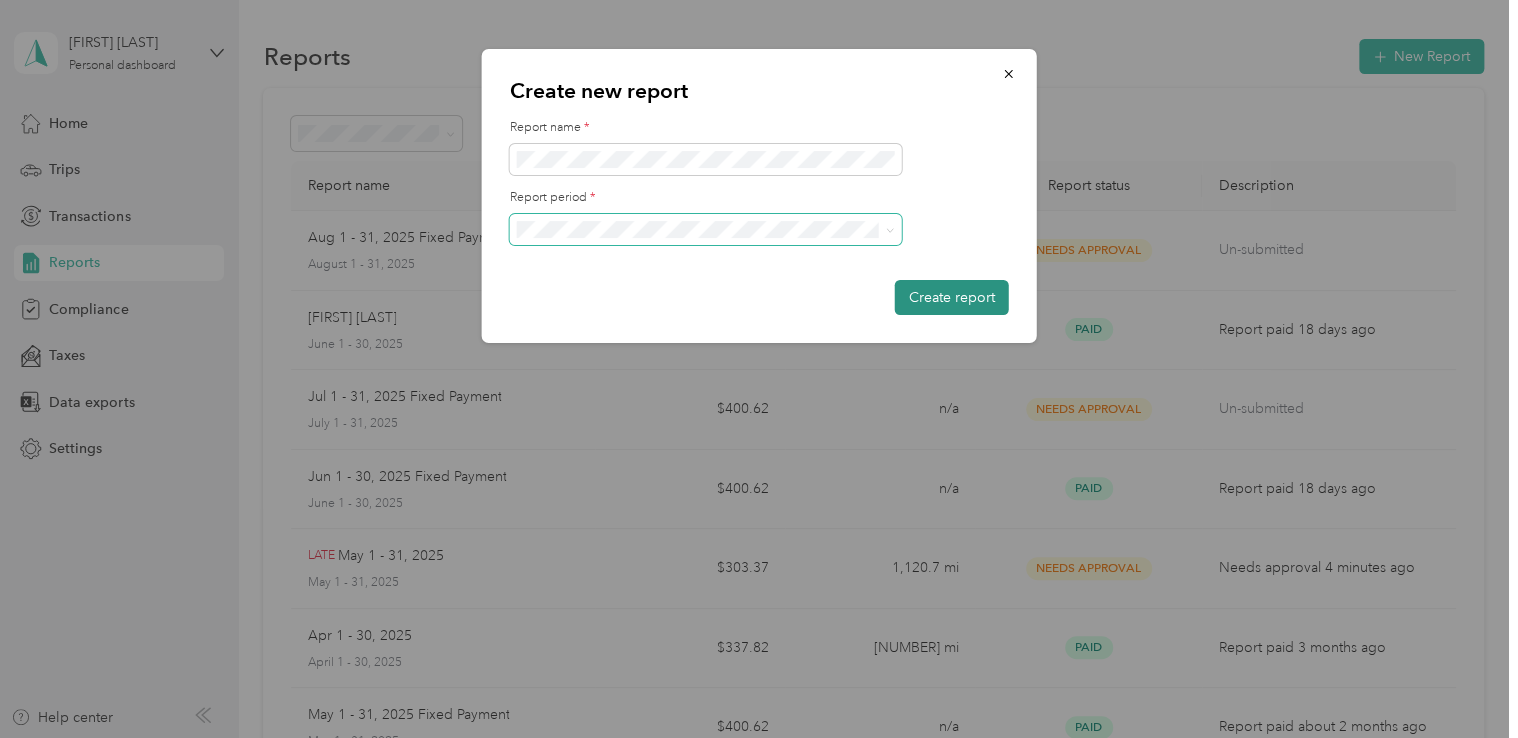 click on "Create report" at bounding box center [952, 297] 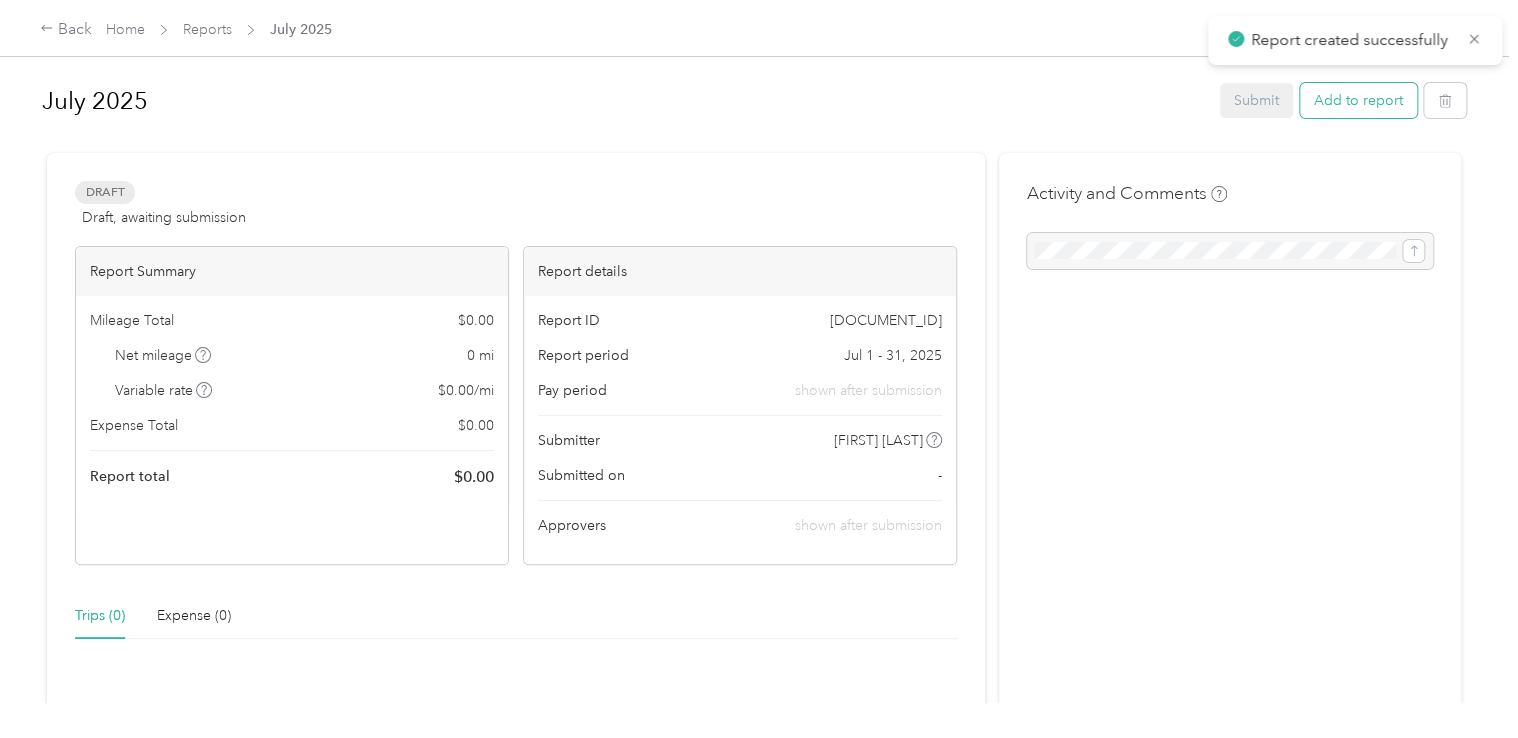 click on "Add to report" at bounding box center (1358, 100) 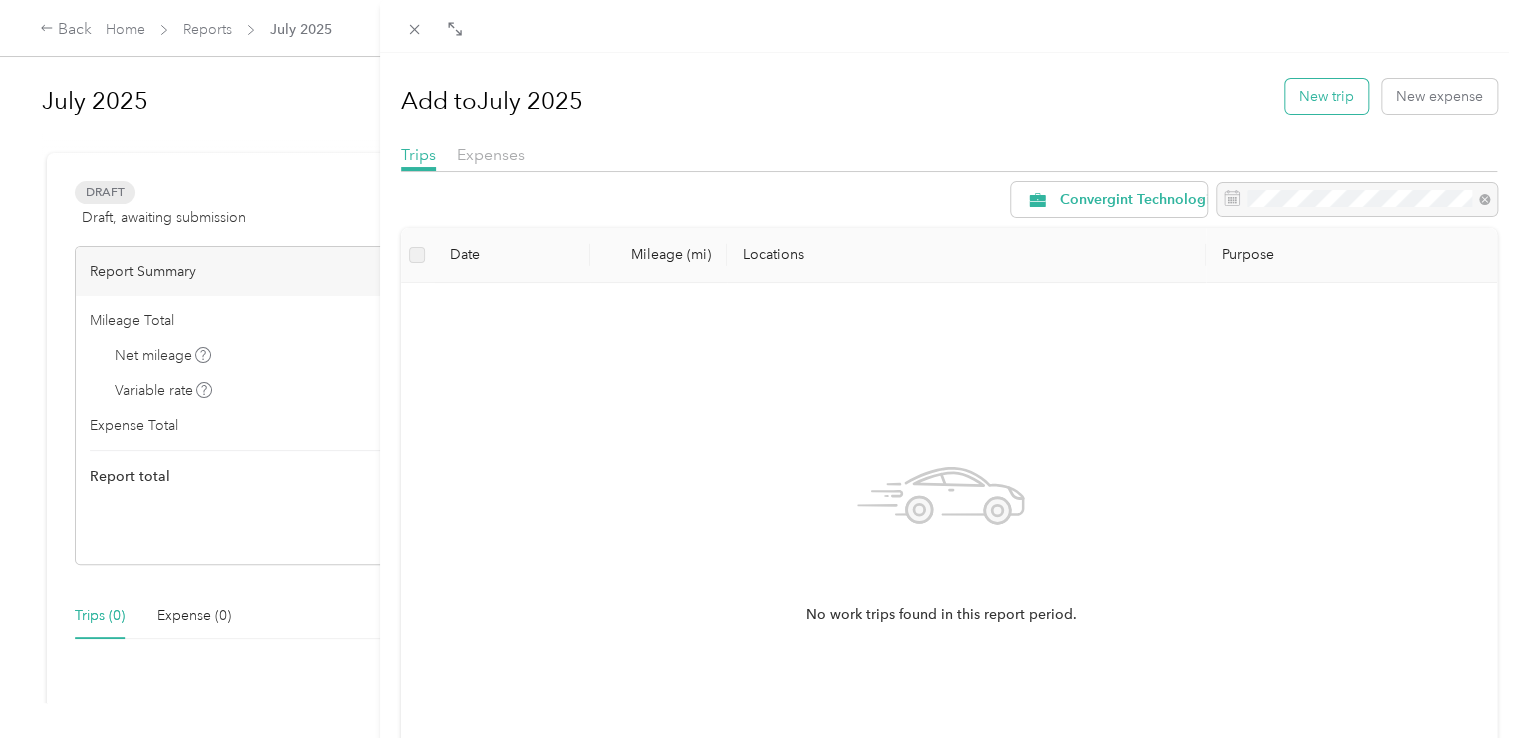 click on "New trip" at bounding box center [1326, 96] 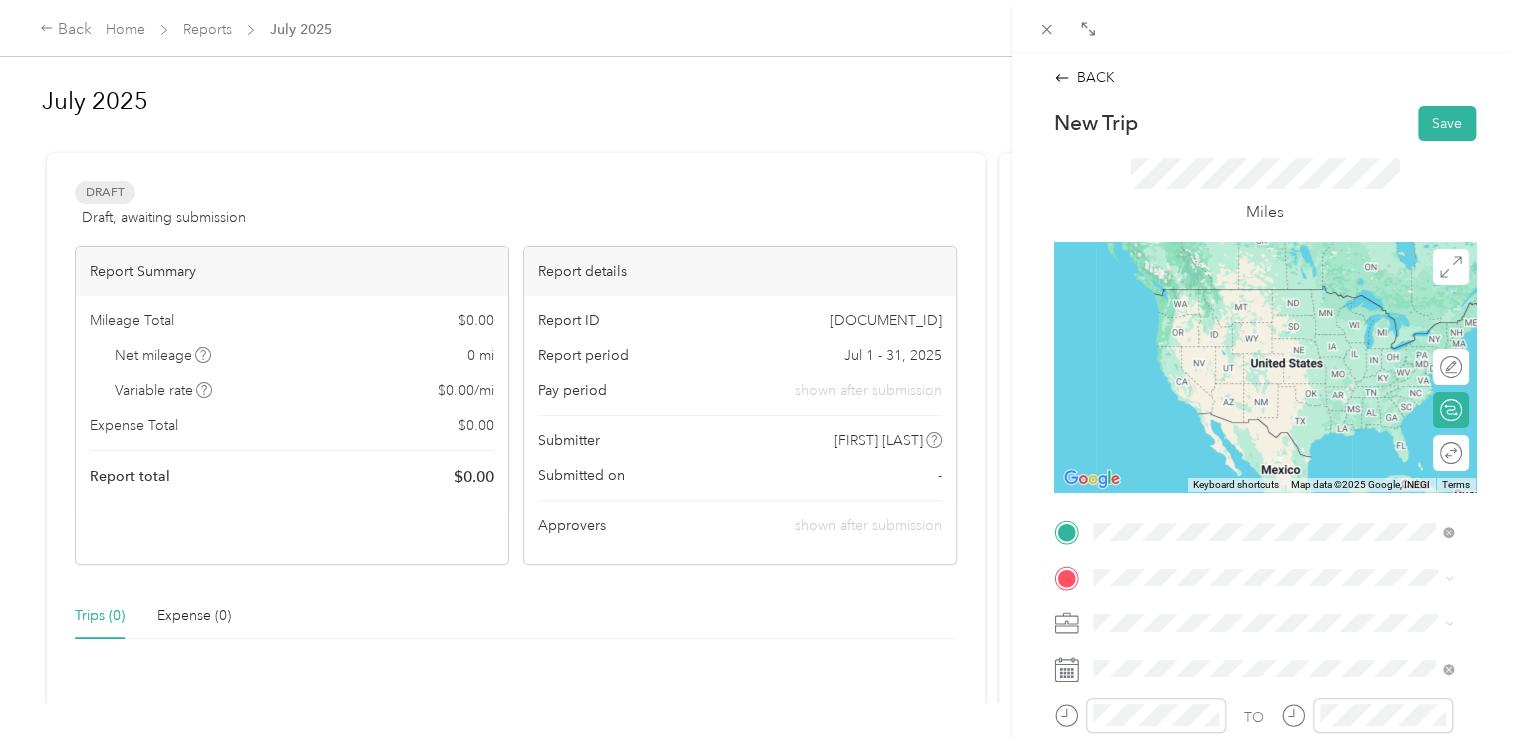 click on "[NUMBER] [STREET]
[CITY], [STATE] [POSTAL_CODE], [COUNTRY]" at bounding box center [1274, 318] 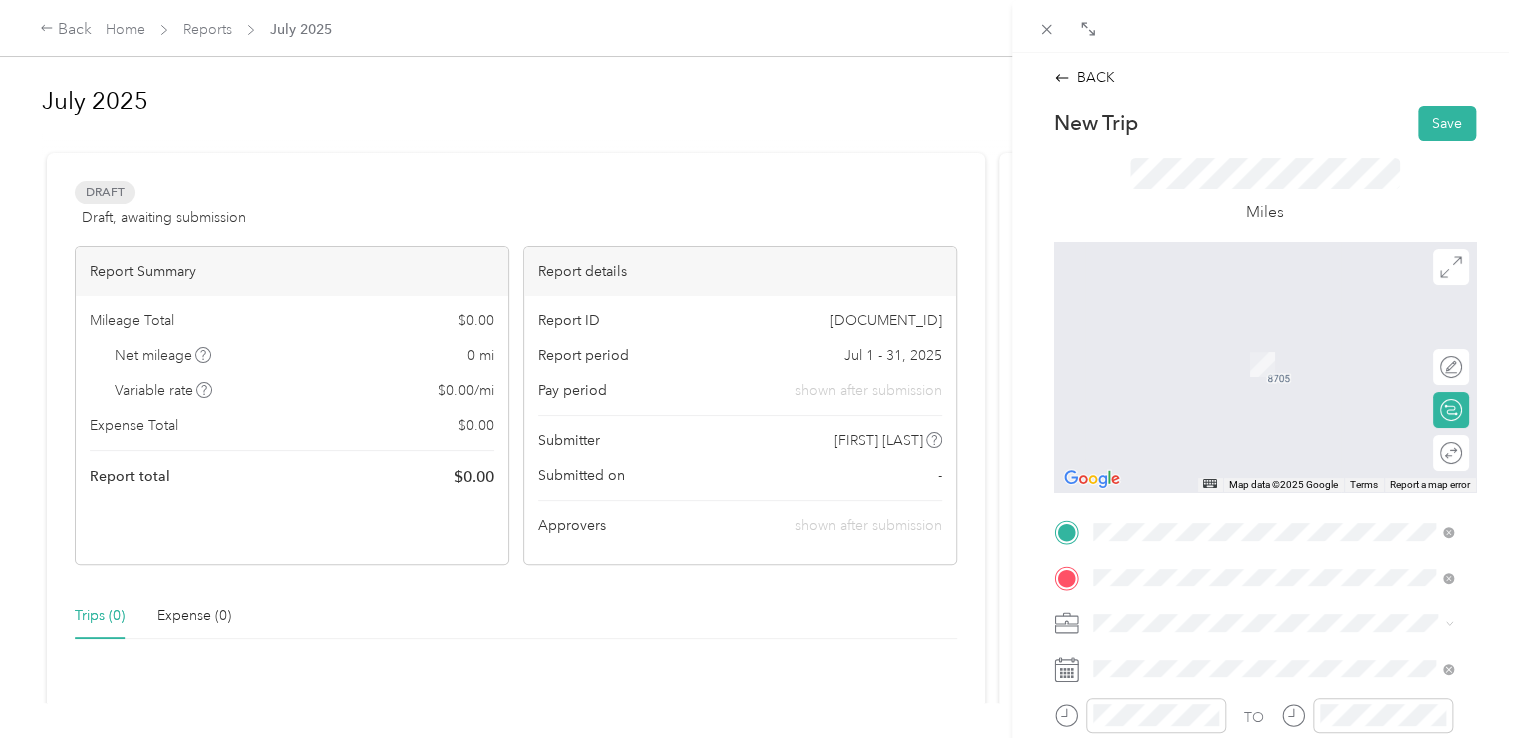 click on "[NUMBER] [STREET] [DIRECTION]
[CITY], [STATE] [POSTAL_CODE], [COUNTRY]" at bounding box center [1274, 342] 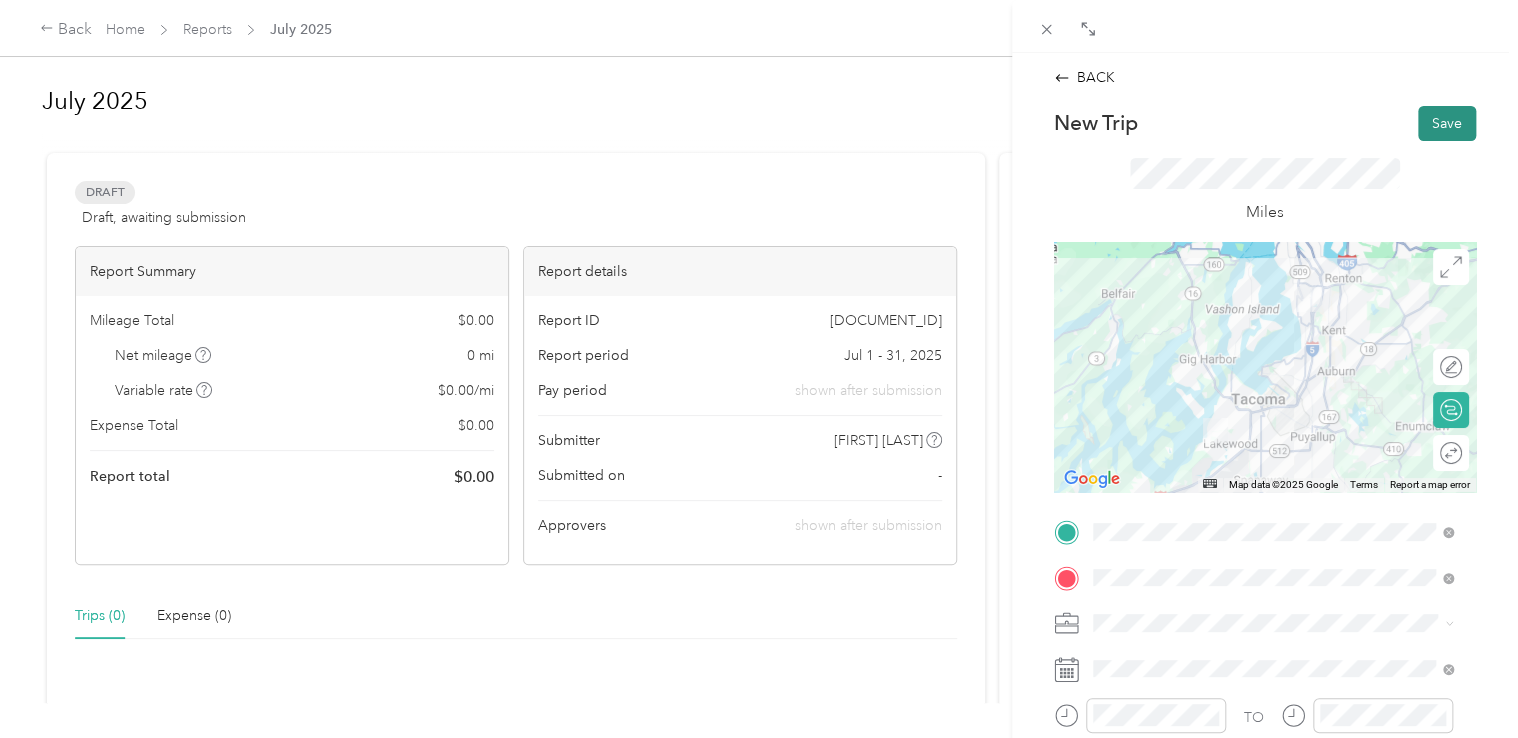 click on "Save" at bounding box center [1447, 123] 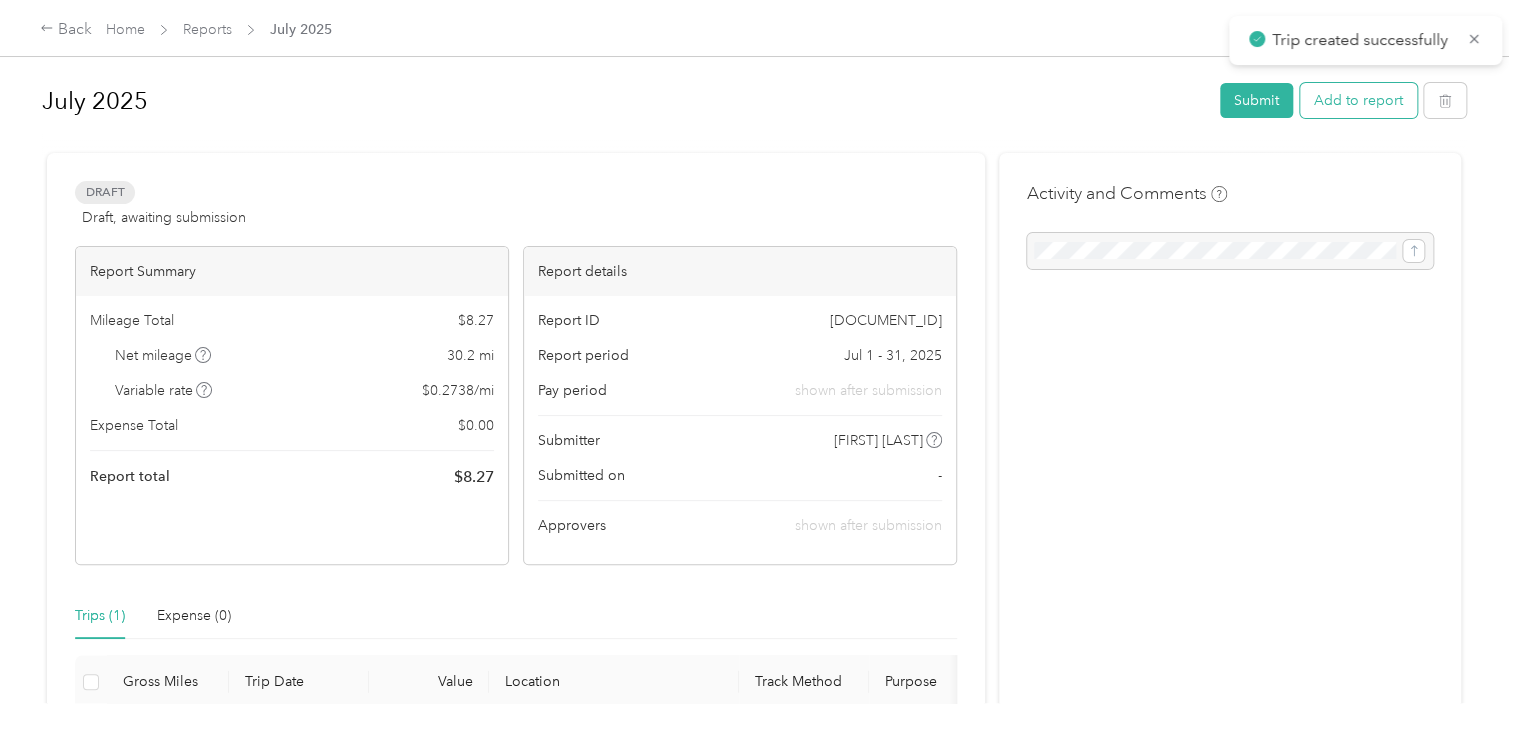 click on "Add to report" at bounding box center (1358, 100) 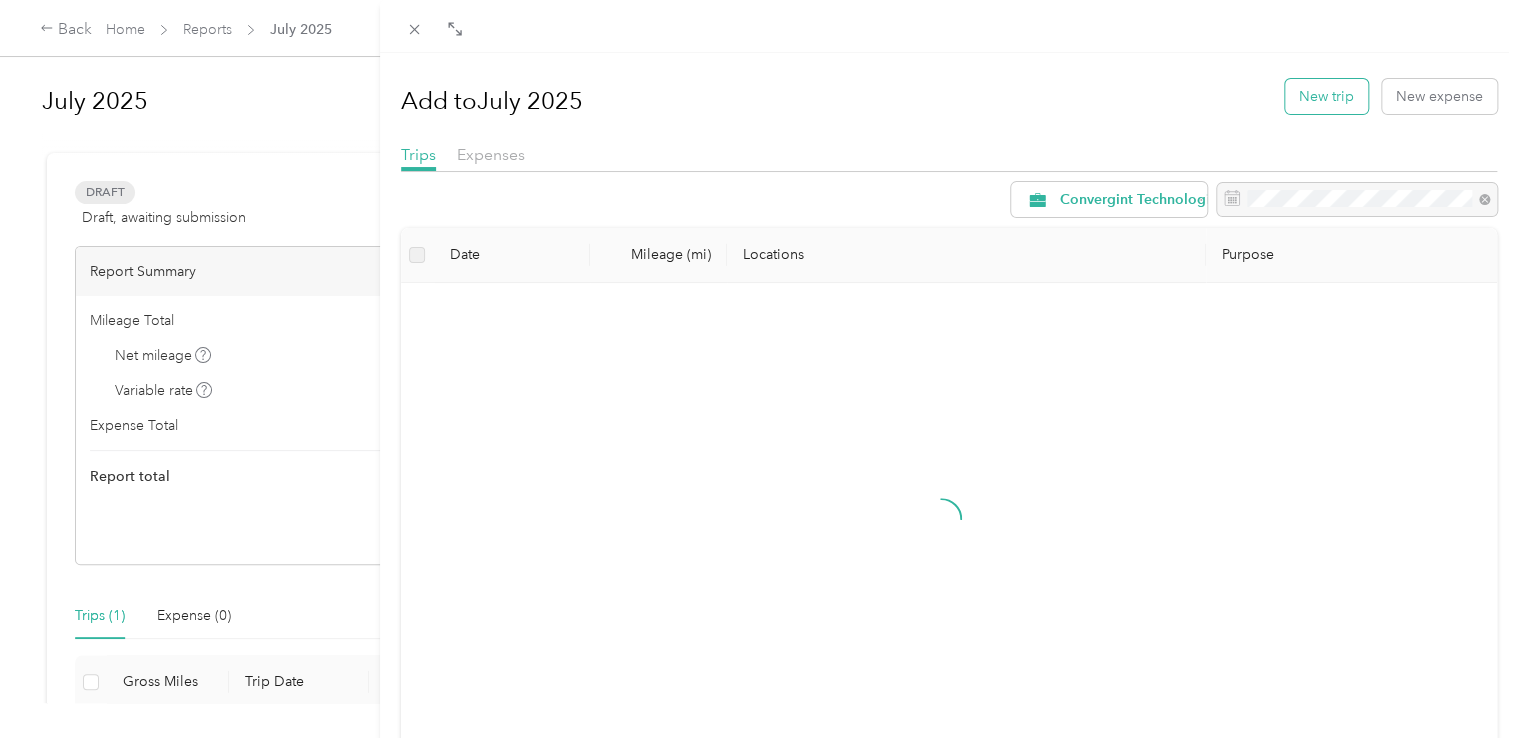 click on "New trip" at bounding box center (1326, 96) 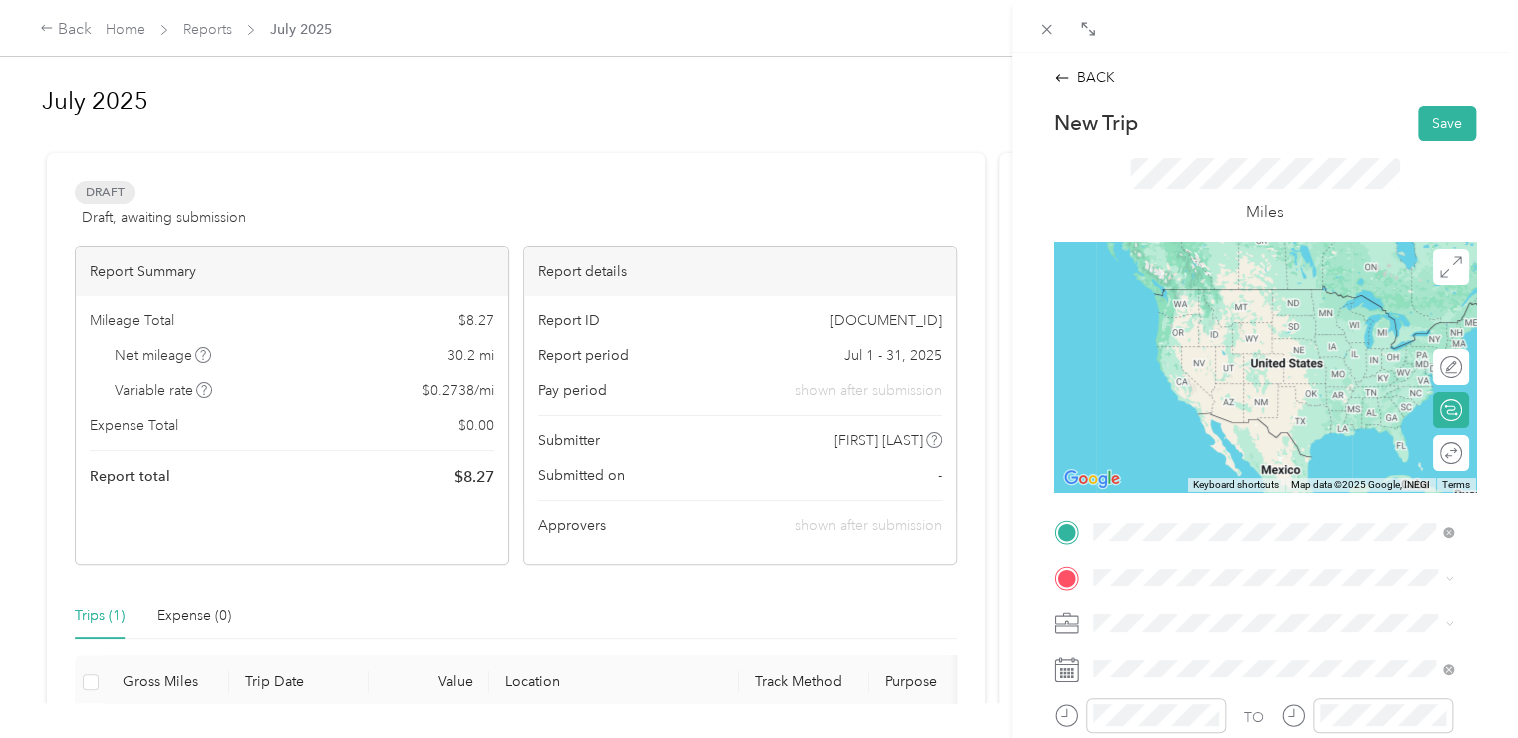 click on "[NUMBER] [STREET] [DIRECTION]
[CITY], [STATE] [POSTAL_CODE], [COUNTRY]" at bounding box center [1274, 297] 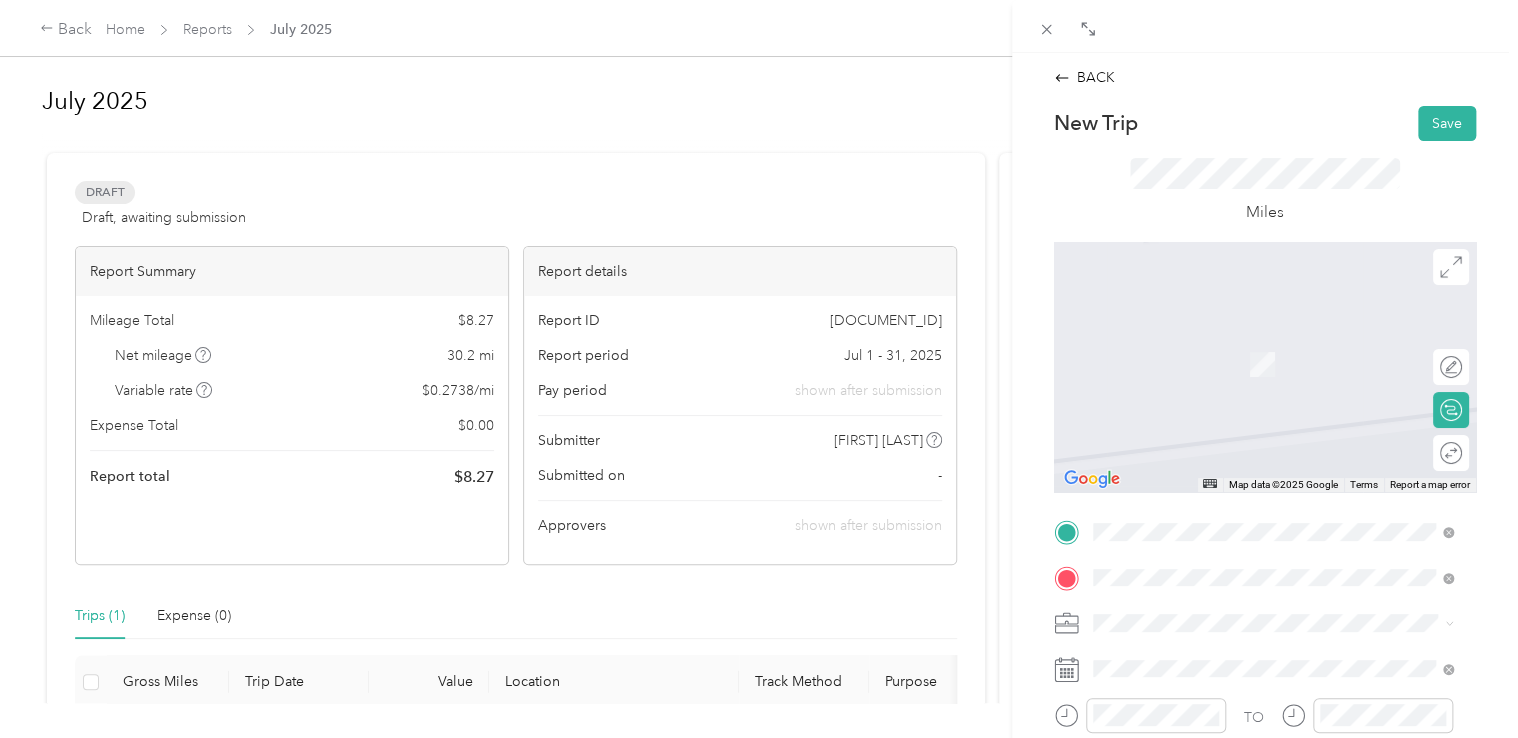 click on "[NUMBER] [STREET]
[CITY], [STATE] [POSTAL_CODE], [COUNTRY]" at bounding box center [1274, 342] 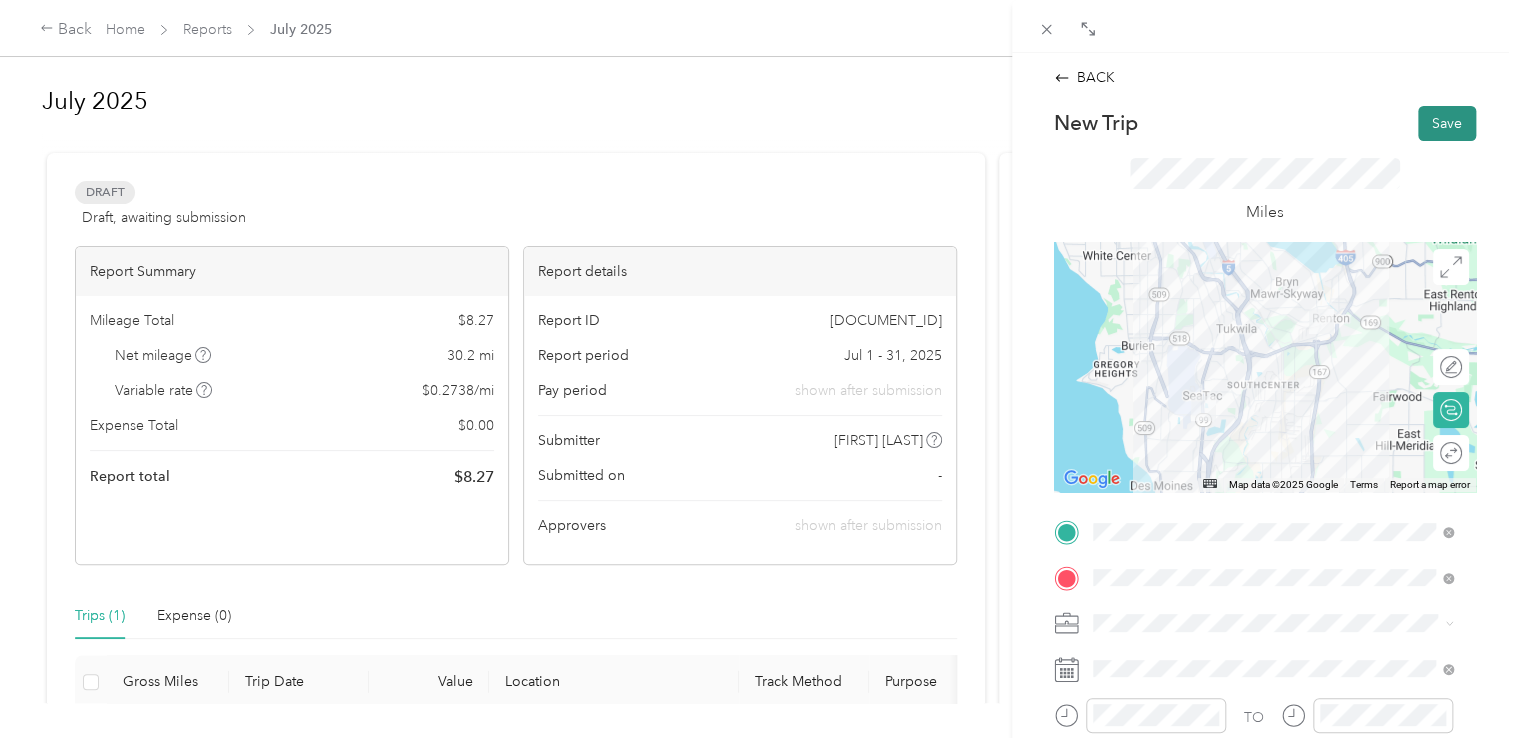 click on "Save" at bounding box center (1447, 123) 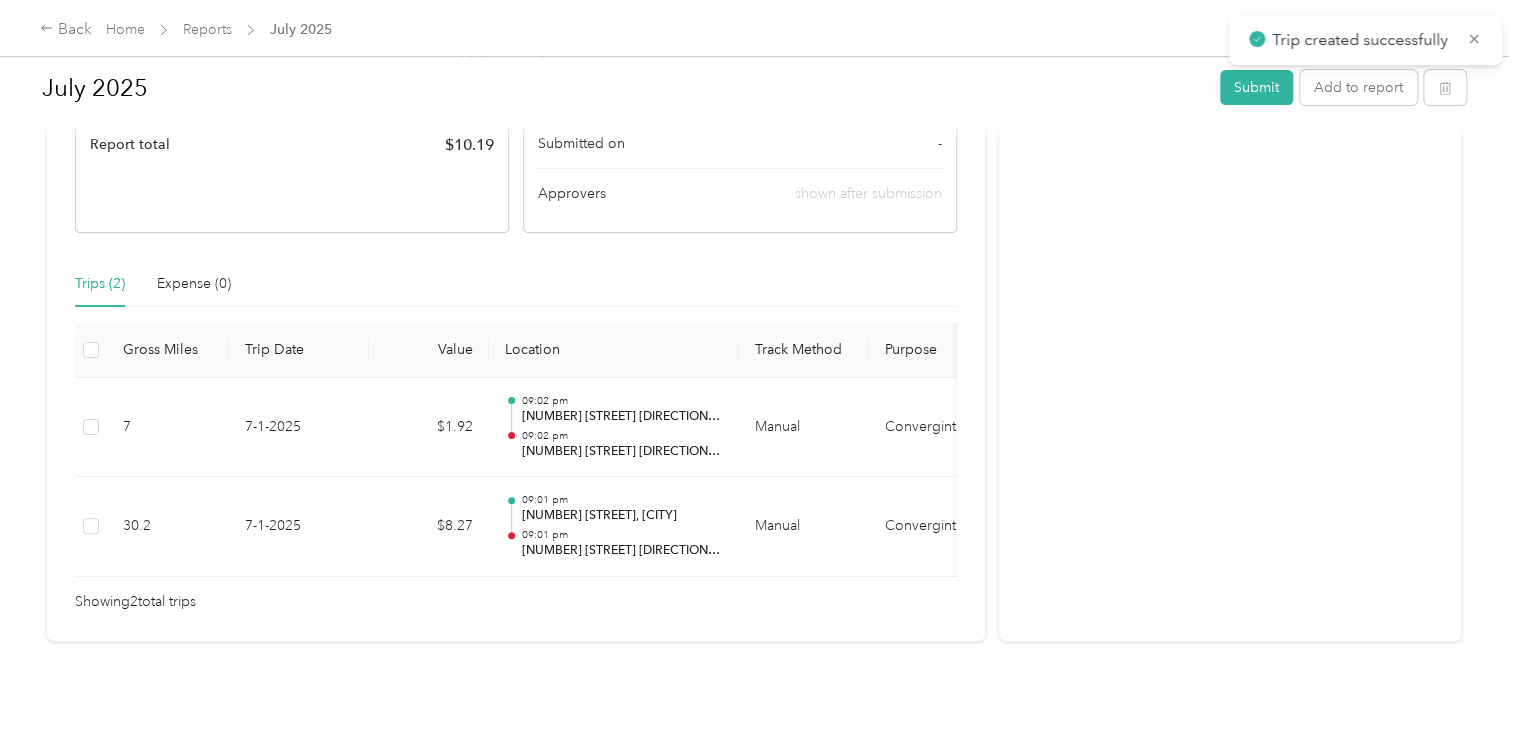 scroll, scrollTop: 368, scrollLeft: 0, axis: vertical 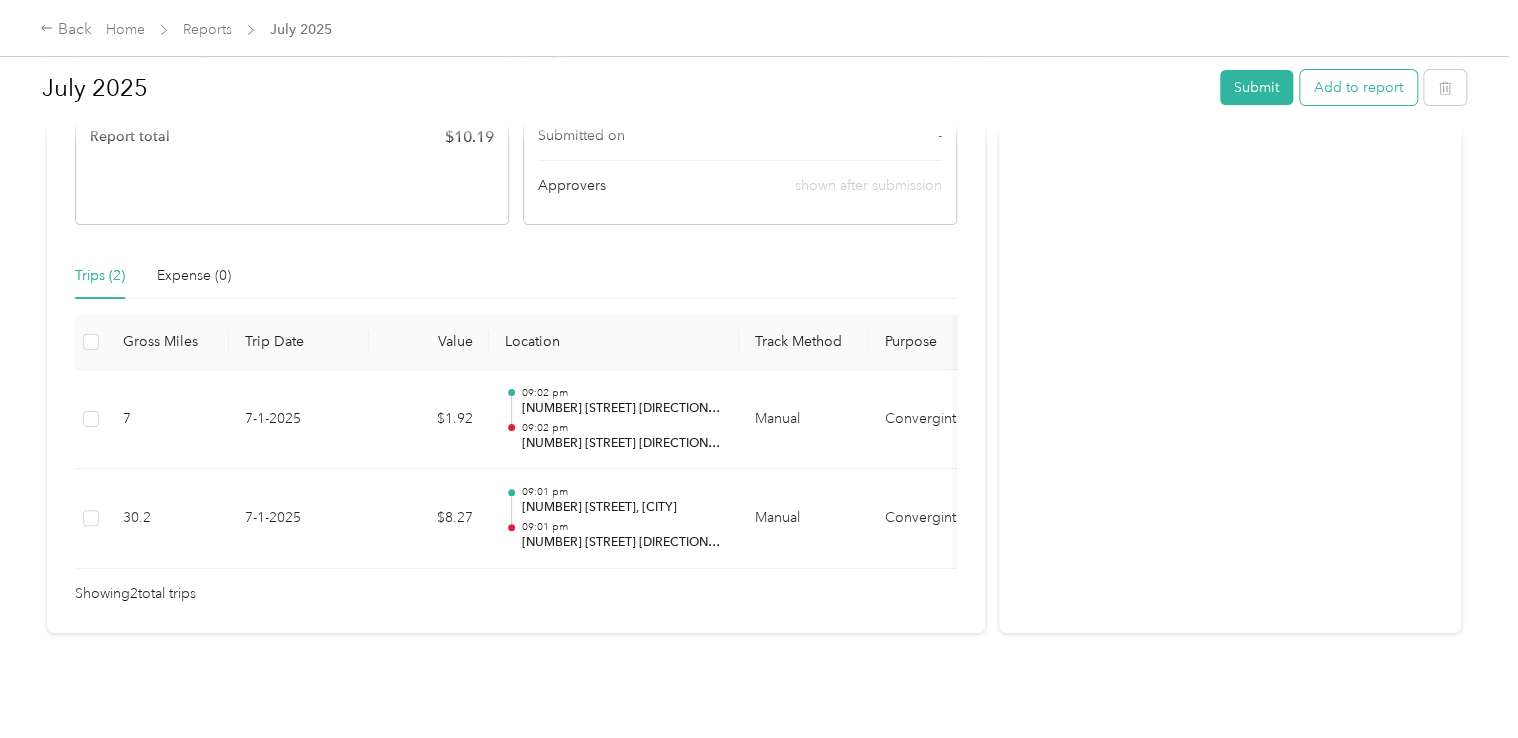 click on "Add to report" at bounding box center (1358, 87) 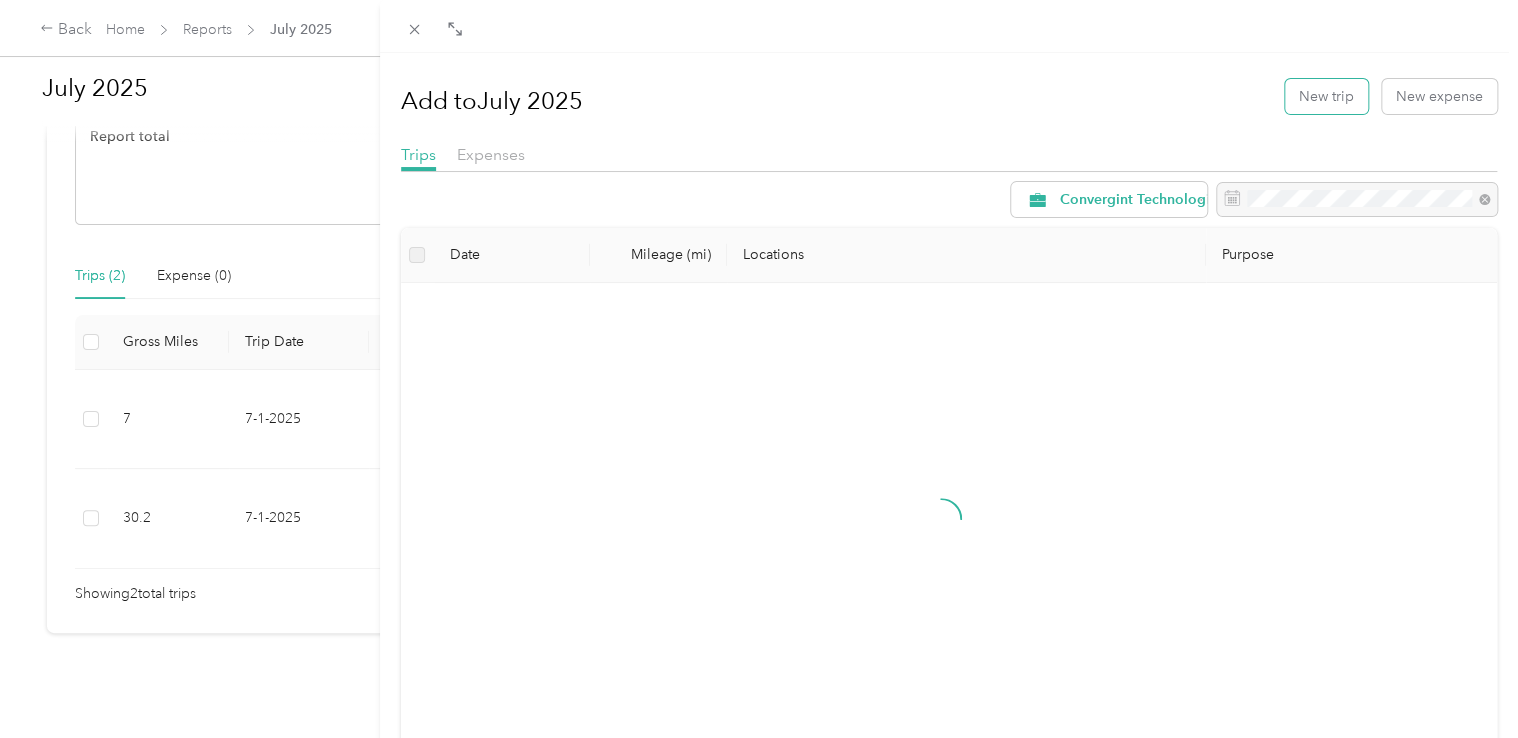 click on "New trip" at bounding box center (1326, 96) 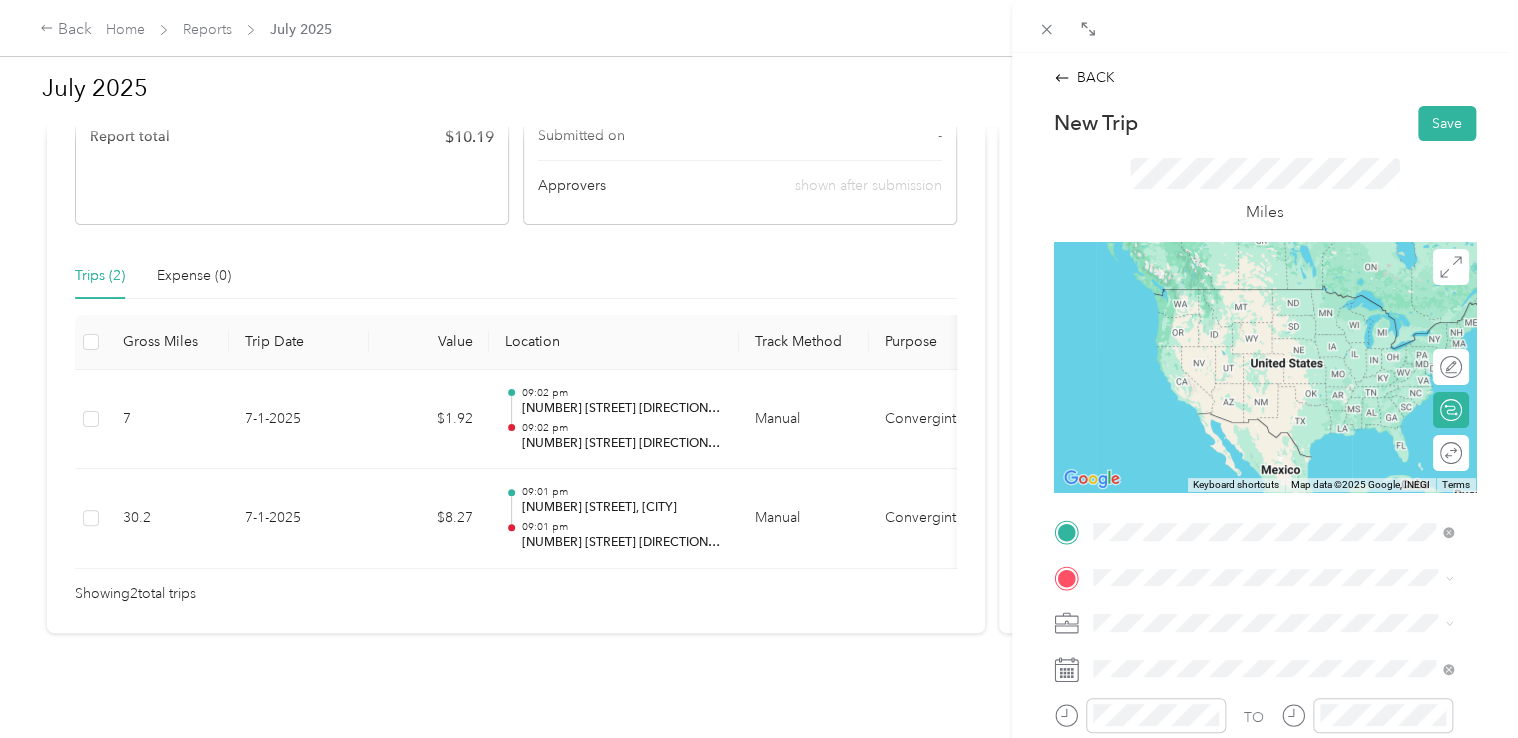 click on "[NUMBER] [STREET]
[CITY], [STATE] [POSTAL_CODE], [COUNTRY]" at bounding box center [1274, 297] 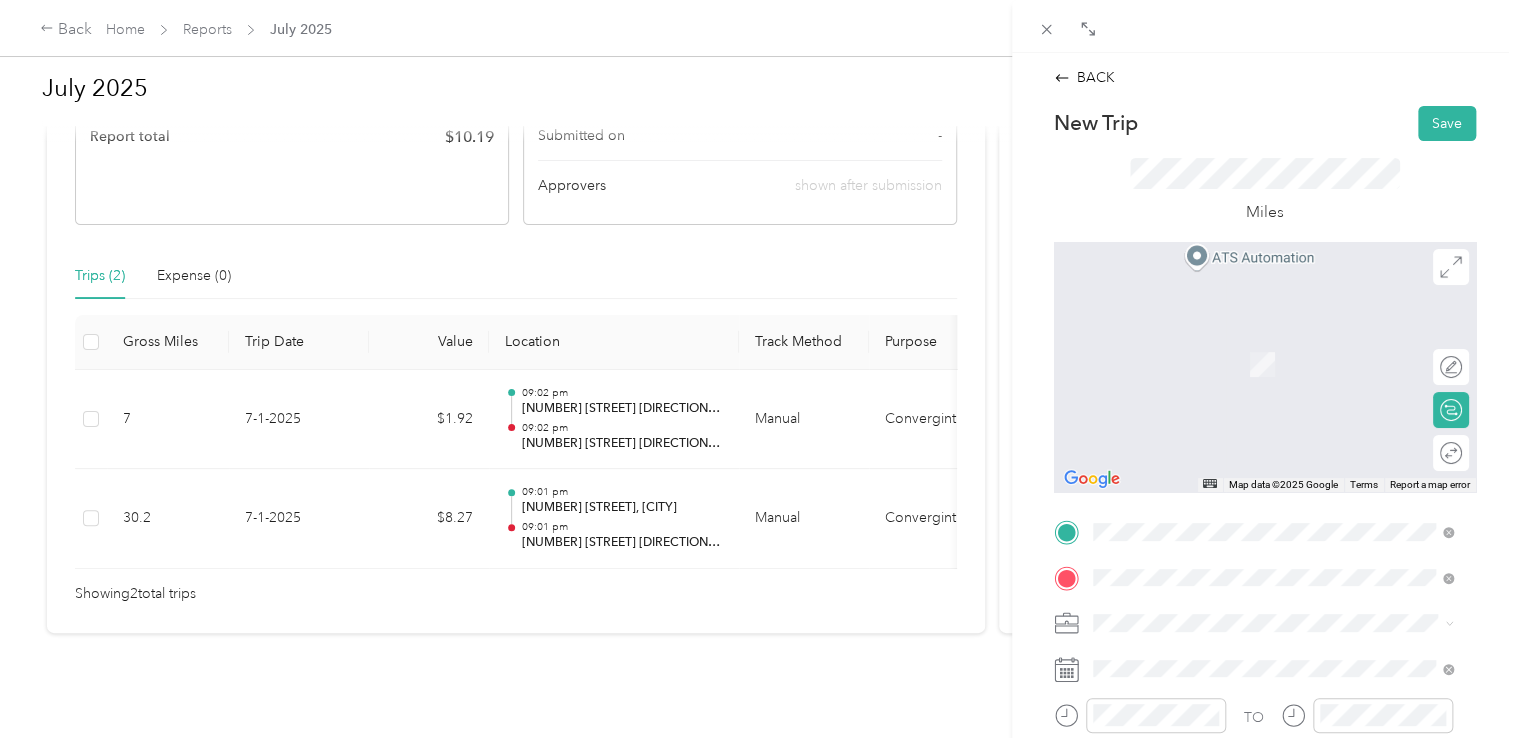click on "[NUMBER] [STREET]
[CITY], [STATE] [POSTAL_CODE], [COUNTRY]" at bounding box center [1274, 342] 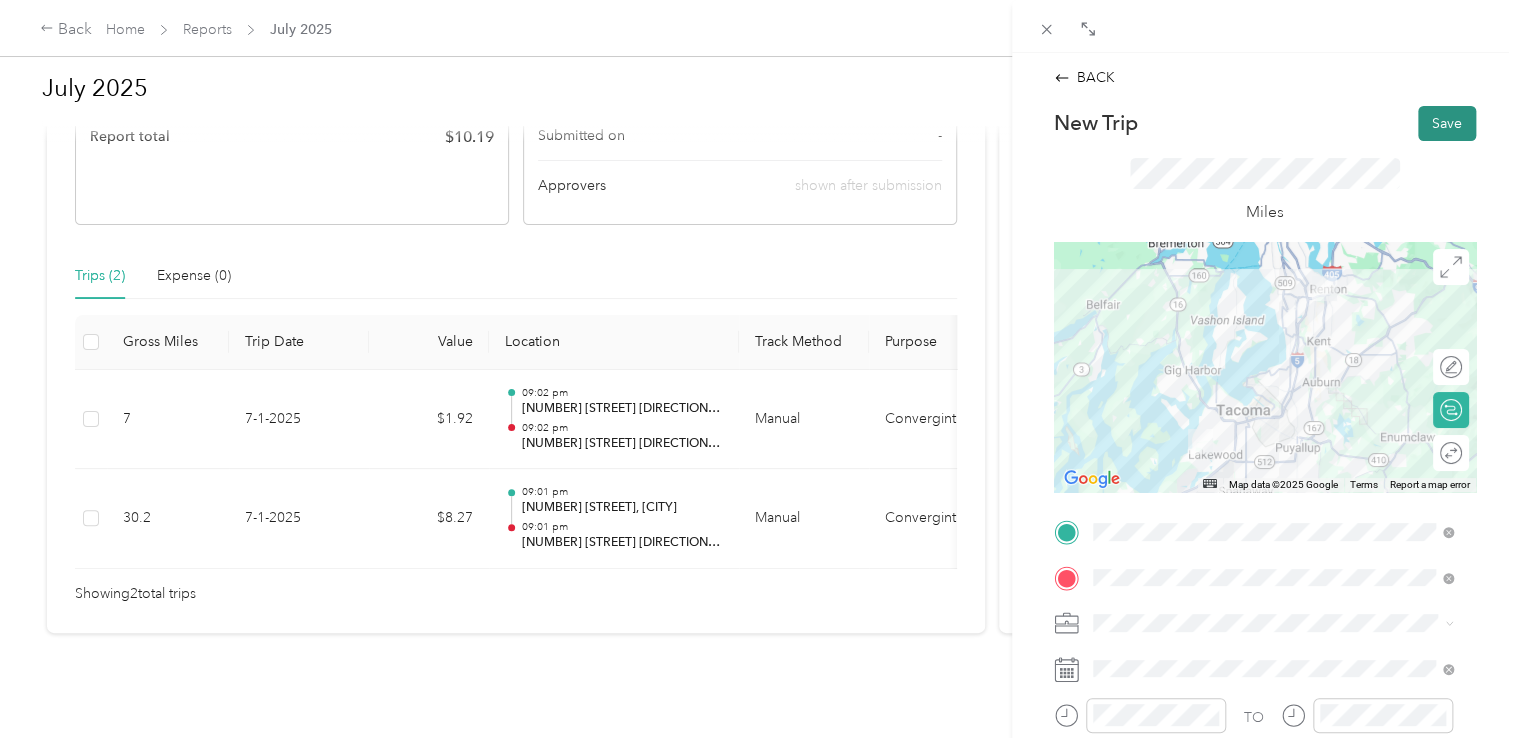 click on "Save" at bounding box center (1447, 123) 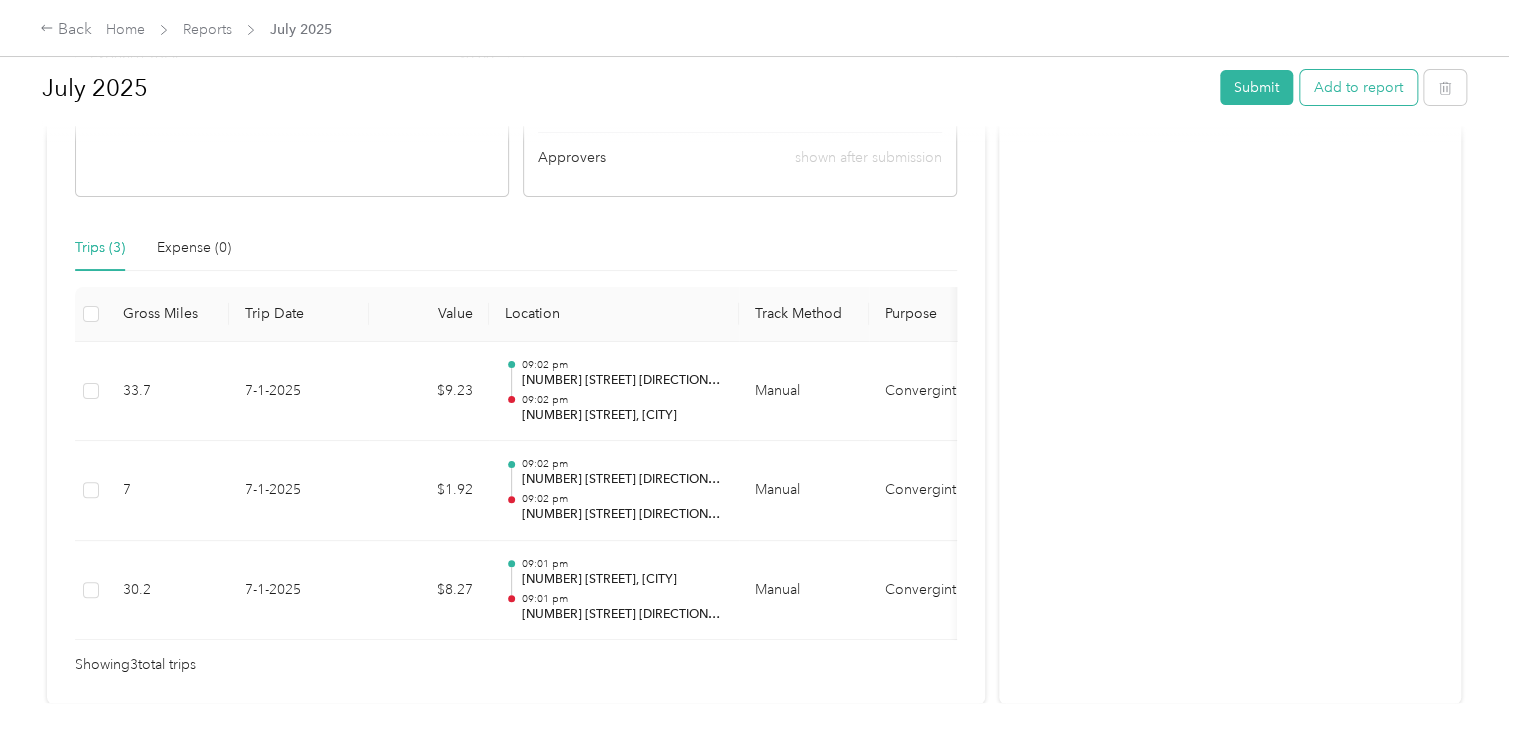 click on "Add to report" at bounding box center (1358, 87) 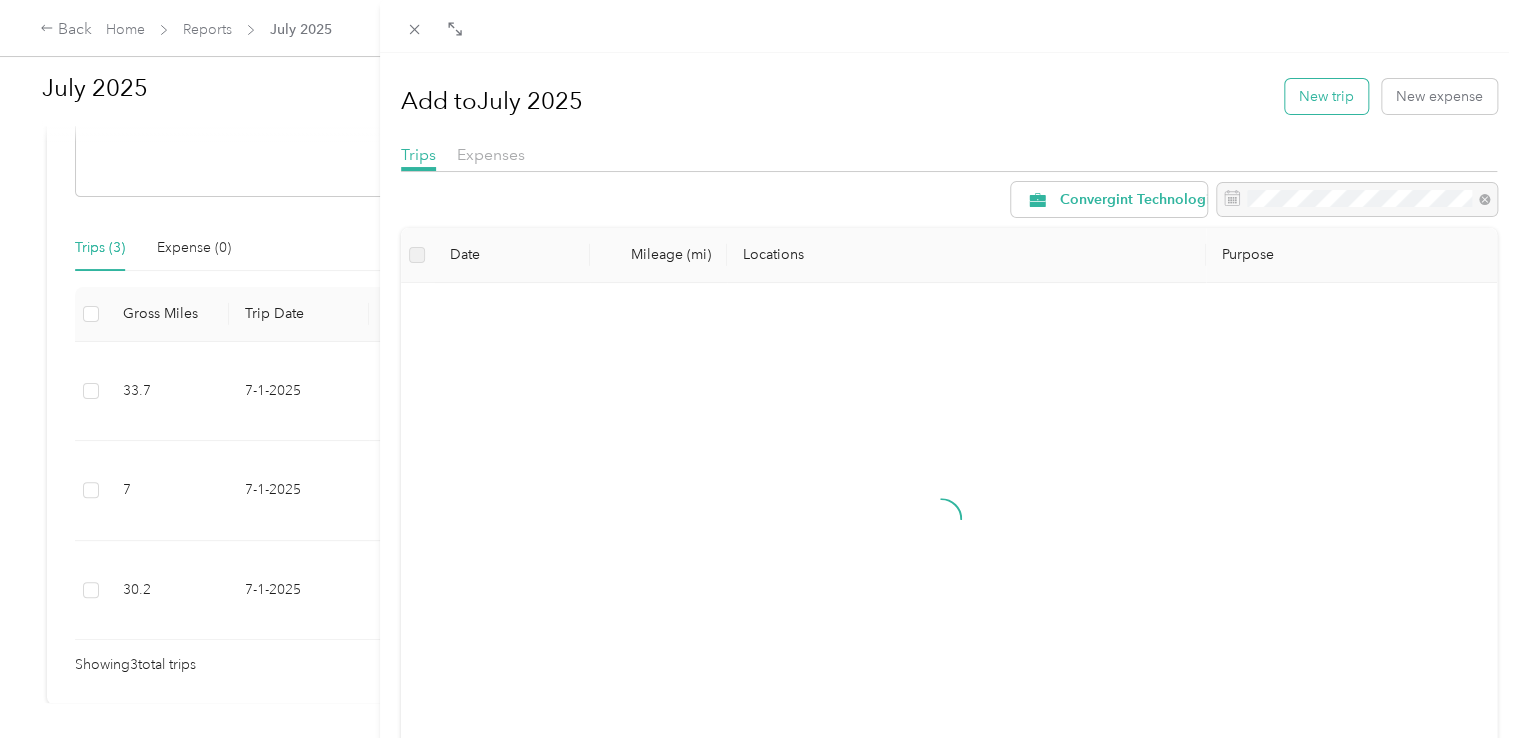 click on "New trip" at bounding box center (1326, 96) 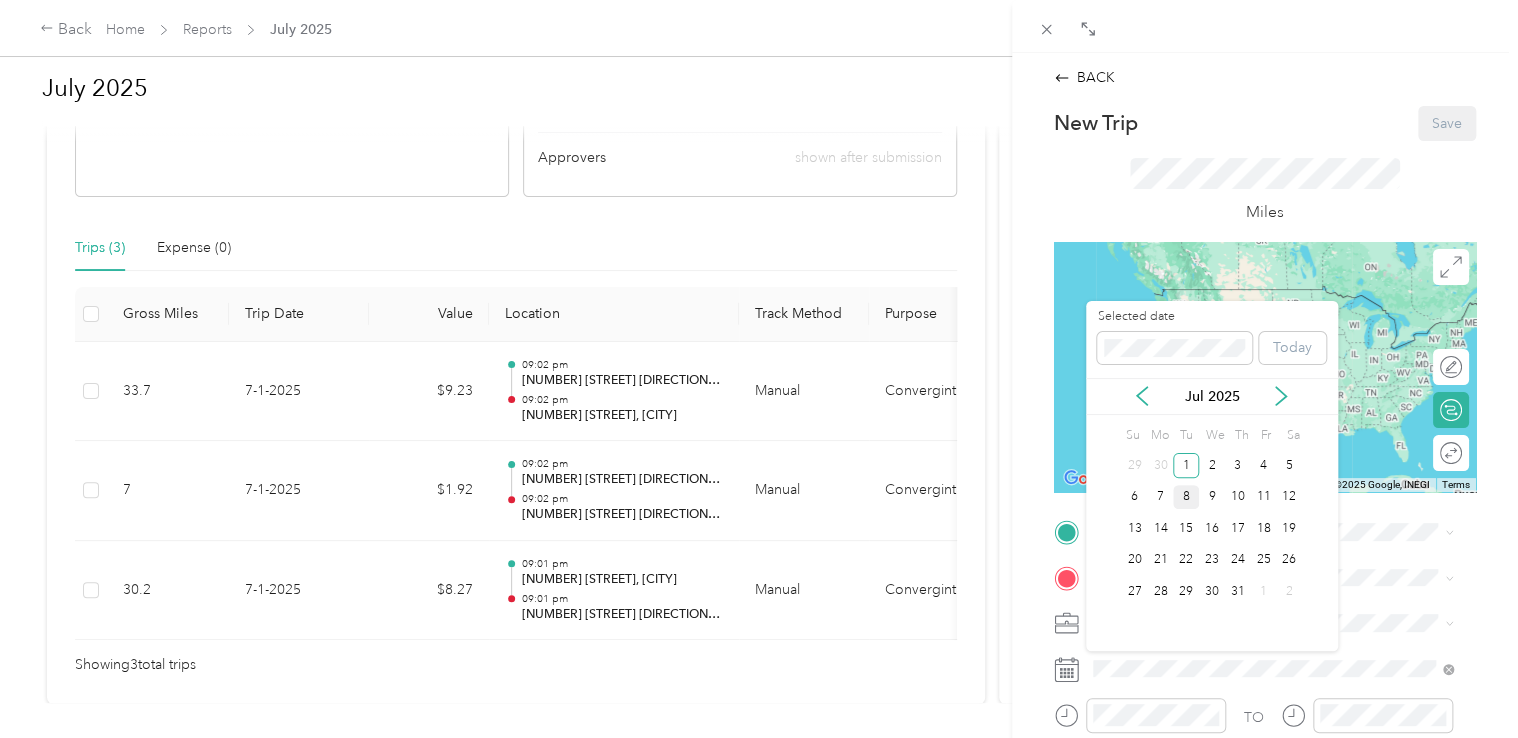 click on "8" at bounding box center [1186, 497] 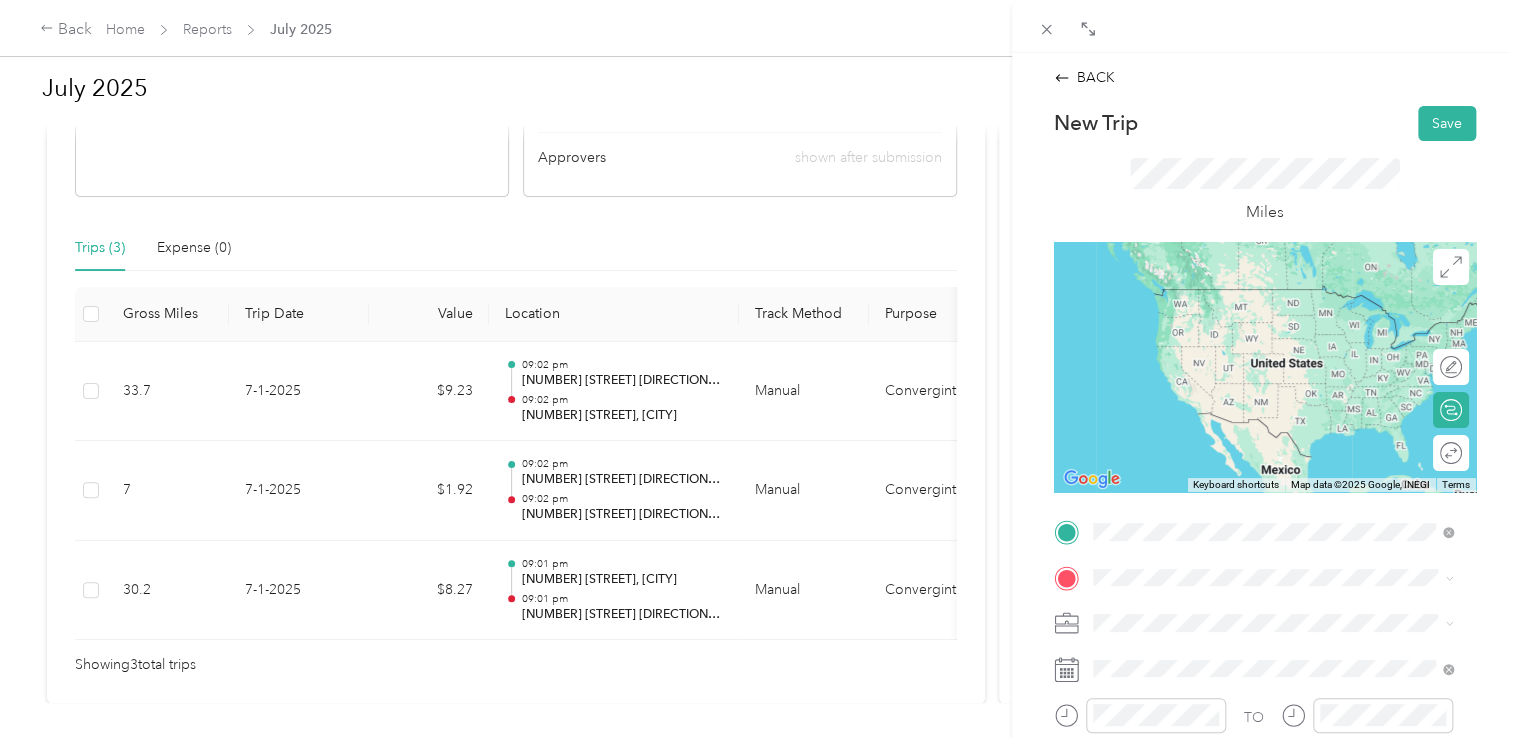 click on "[NUMBER] [STREET]
[CITY], [STATE] [POSTAL_CODE], [COUNTRY]" at bounding box center (1274, 297) 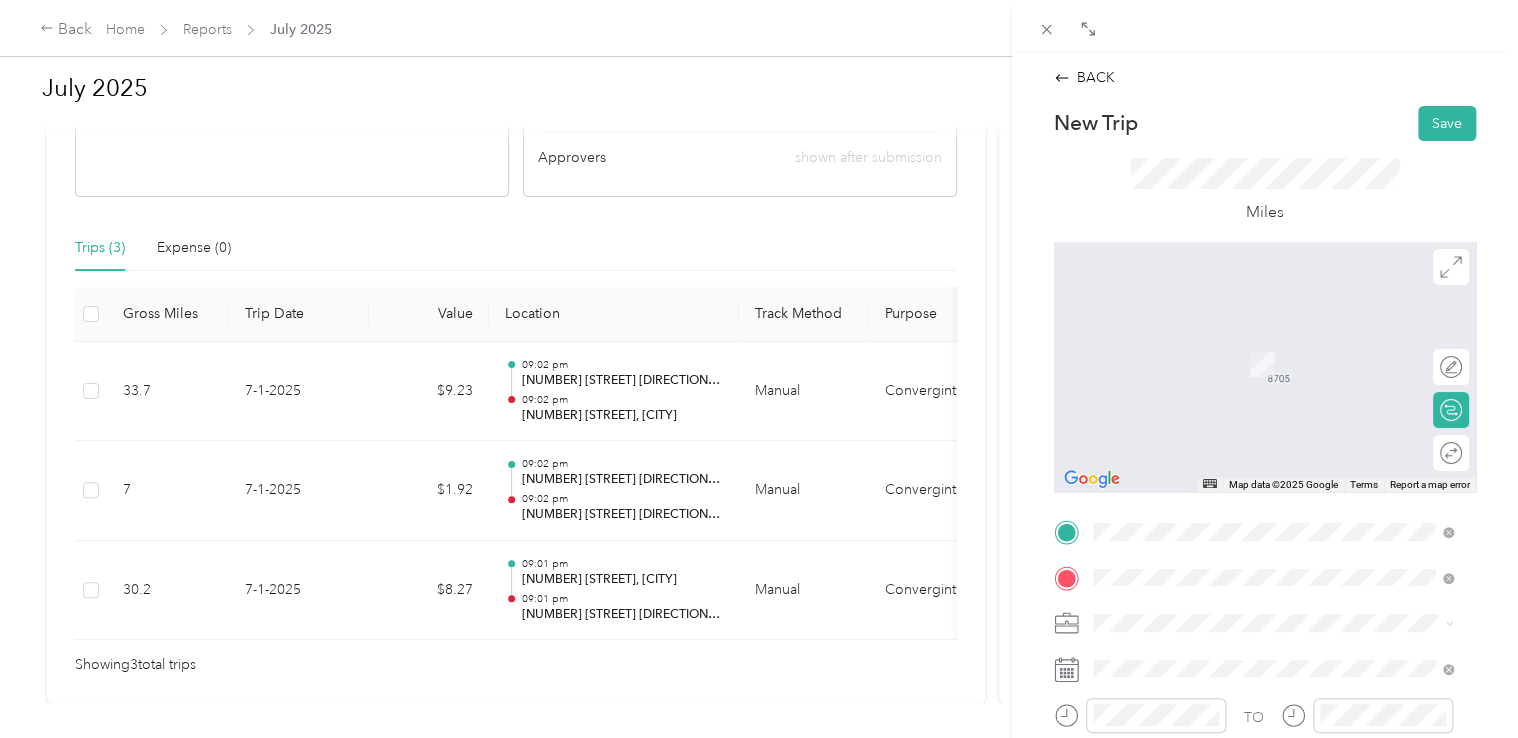 click on "[NUMBER] [STREET]
[CITY], [STATE] [POSTAL_CODE], [COUNTRY]" at bounding box center (1274, 342) 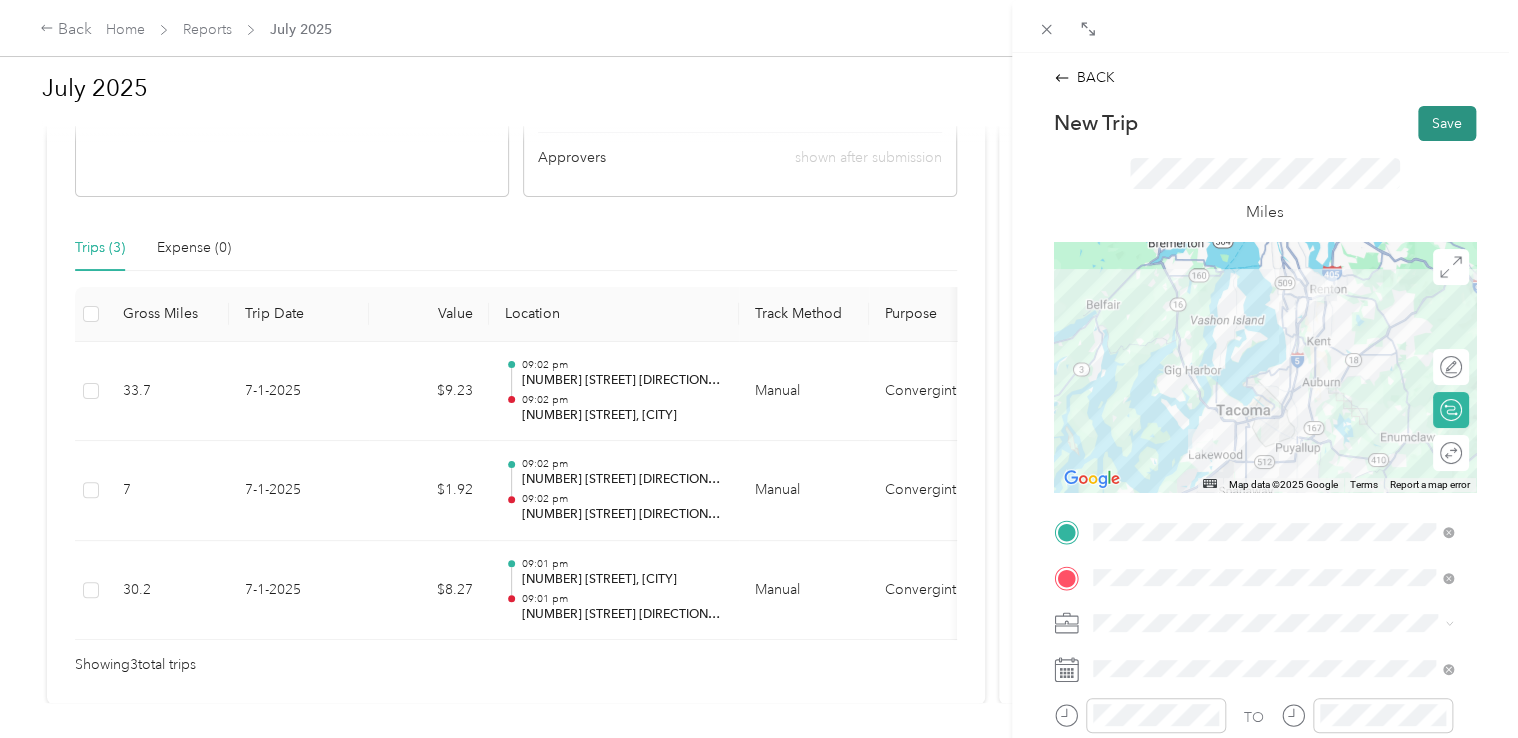 click on "Save" at bounding box center [1447, 123] 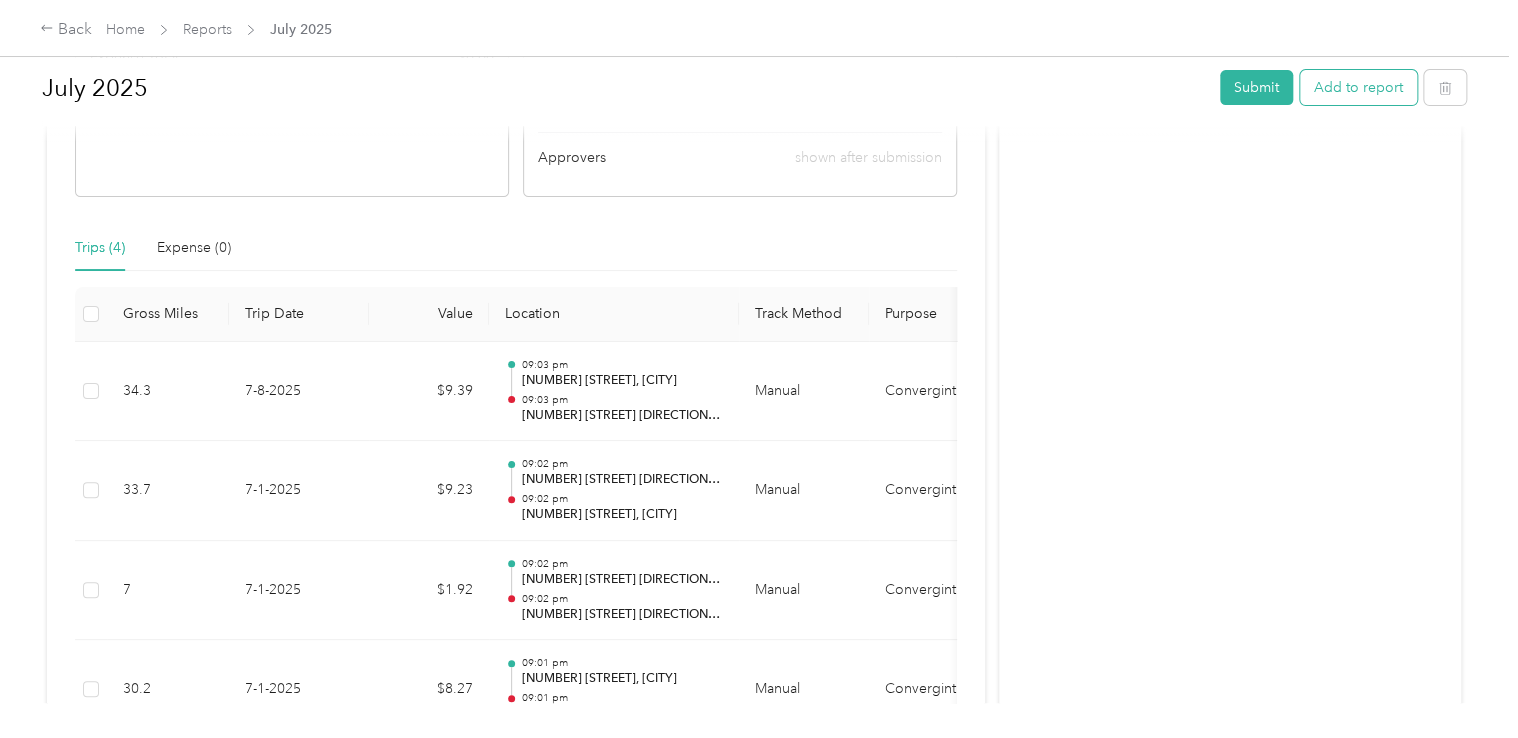 click on "Add to report" at bounding box center (1358, 87) 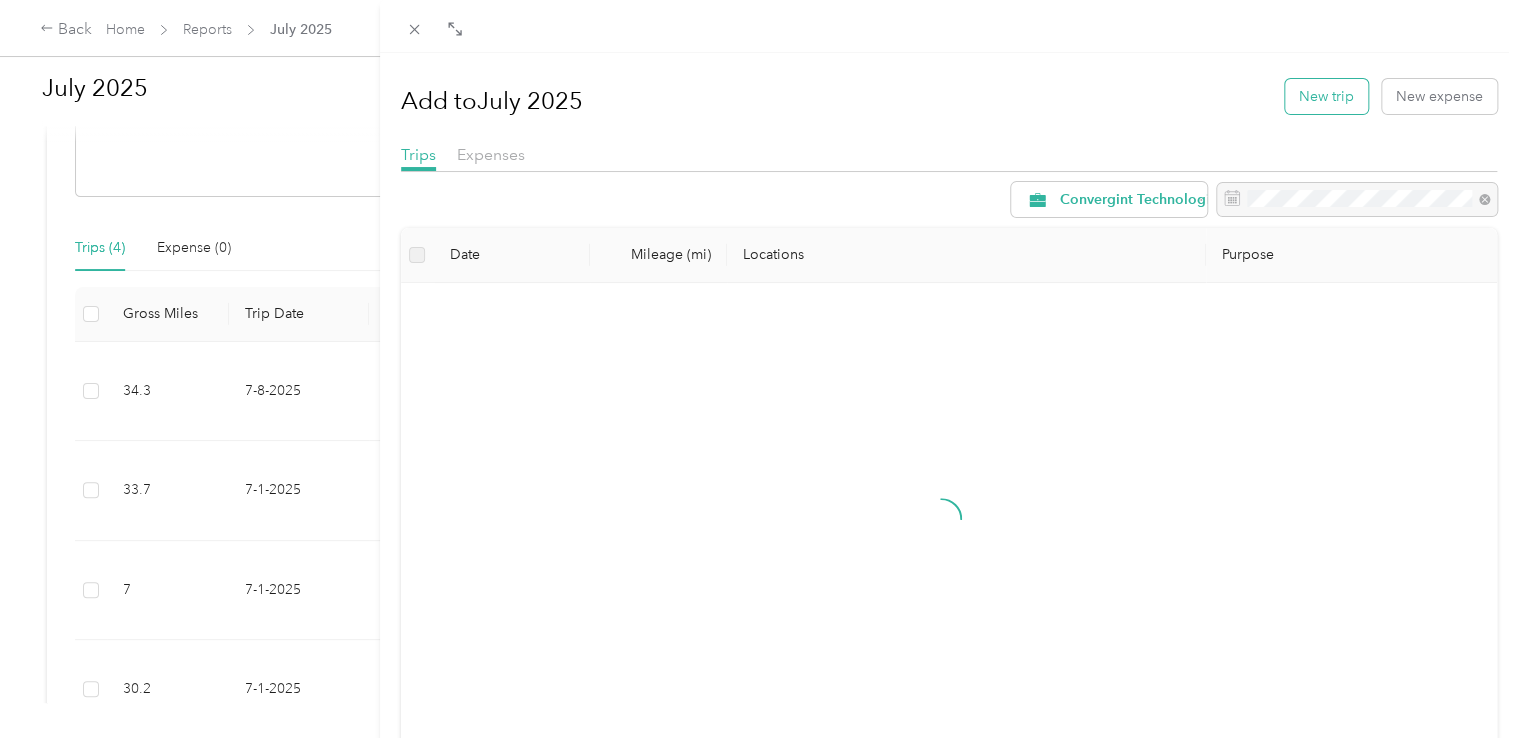 click on "New trip" at bounding box center [1326, 96] 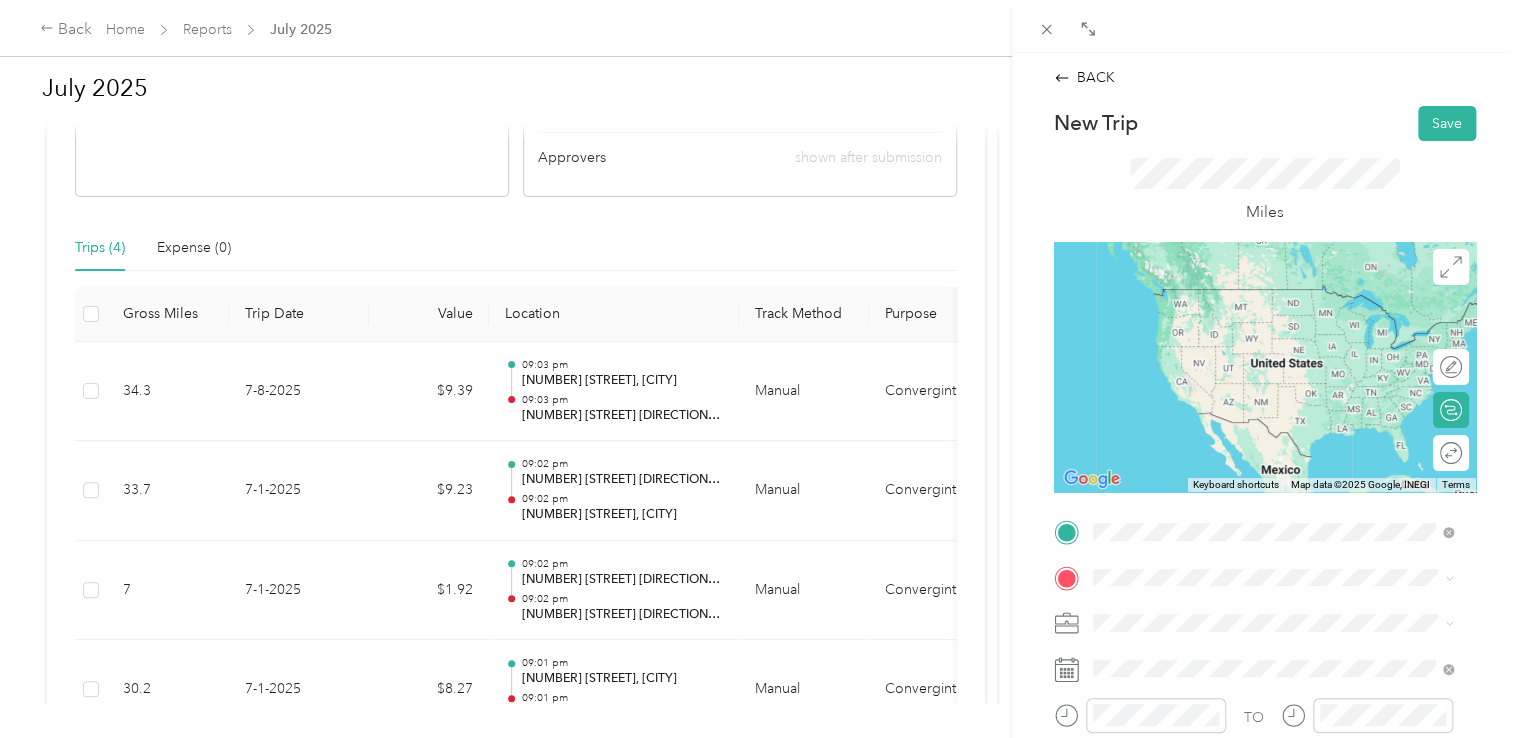 click on "[NUMBER] [STREET]
[CITY], [STATE] [POSTAL_CODE], [COUNTRY]" at bounding box center [1274, 297] 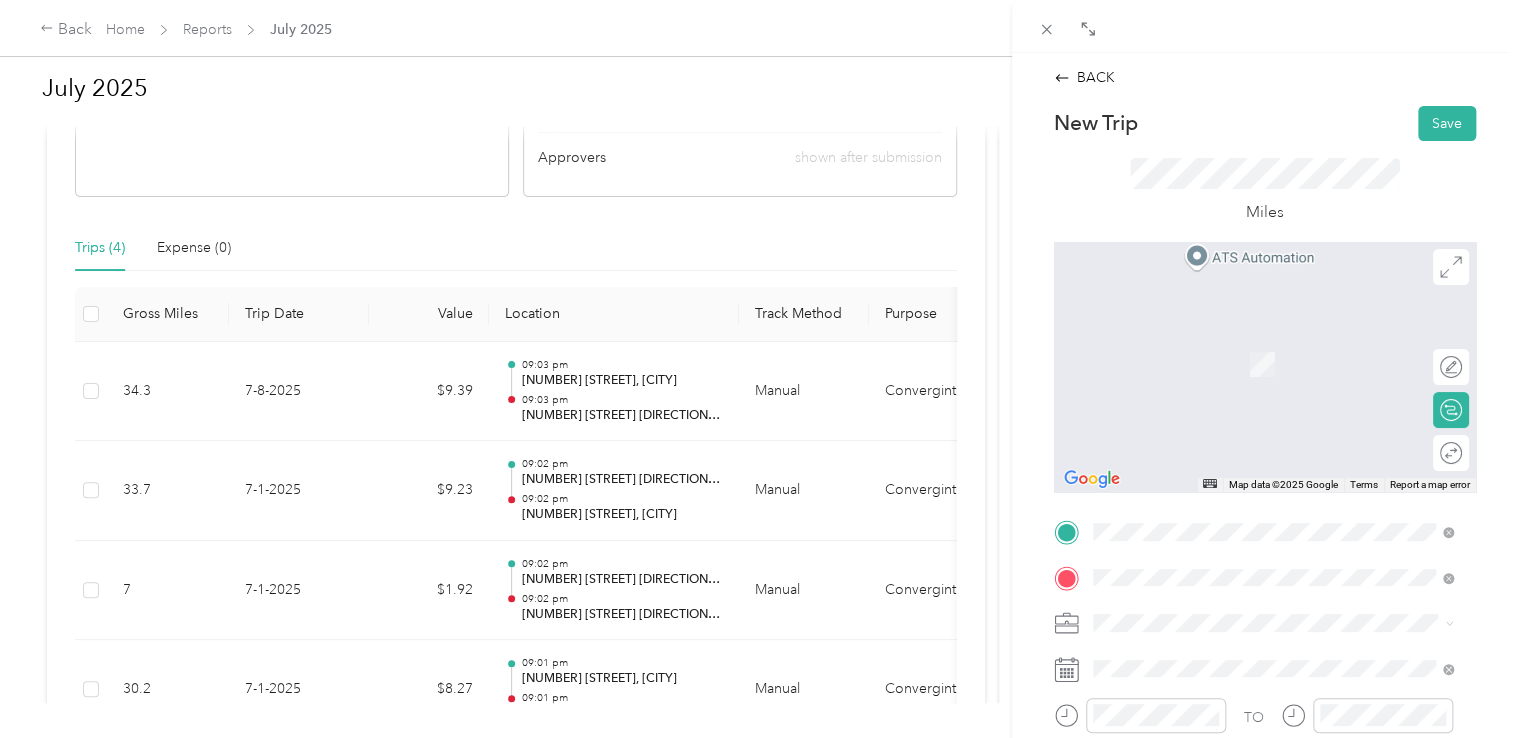 click on "[NUMBER] [STREET]
[CITY], [STATE] [POSTAL_CODE], [COUNTRY]" at bounding box center [1274, 342] 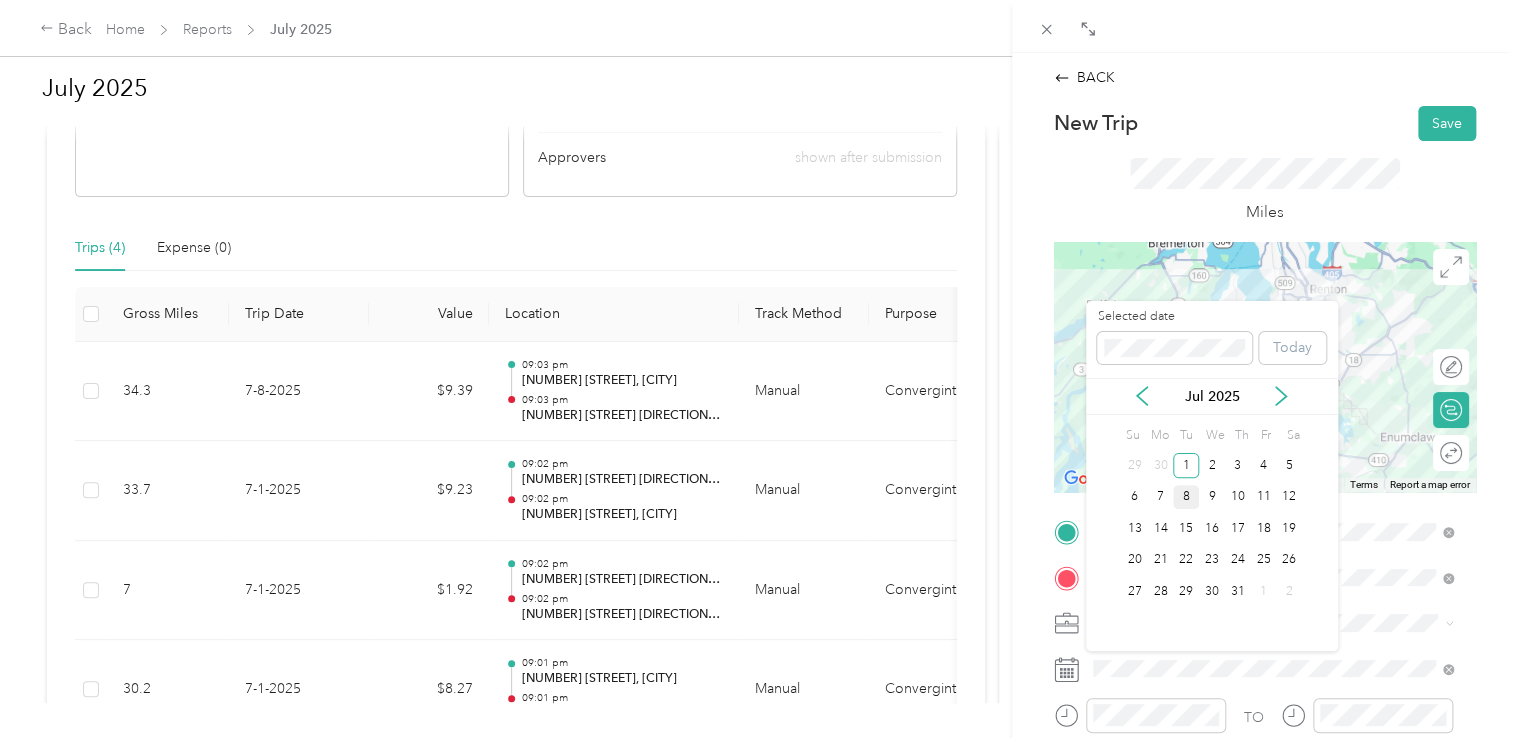 click on "8" at bounding box center (1186, 497) 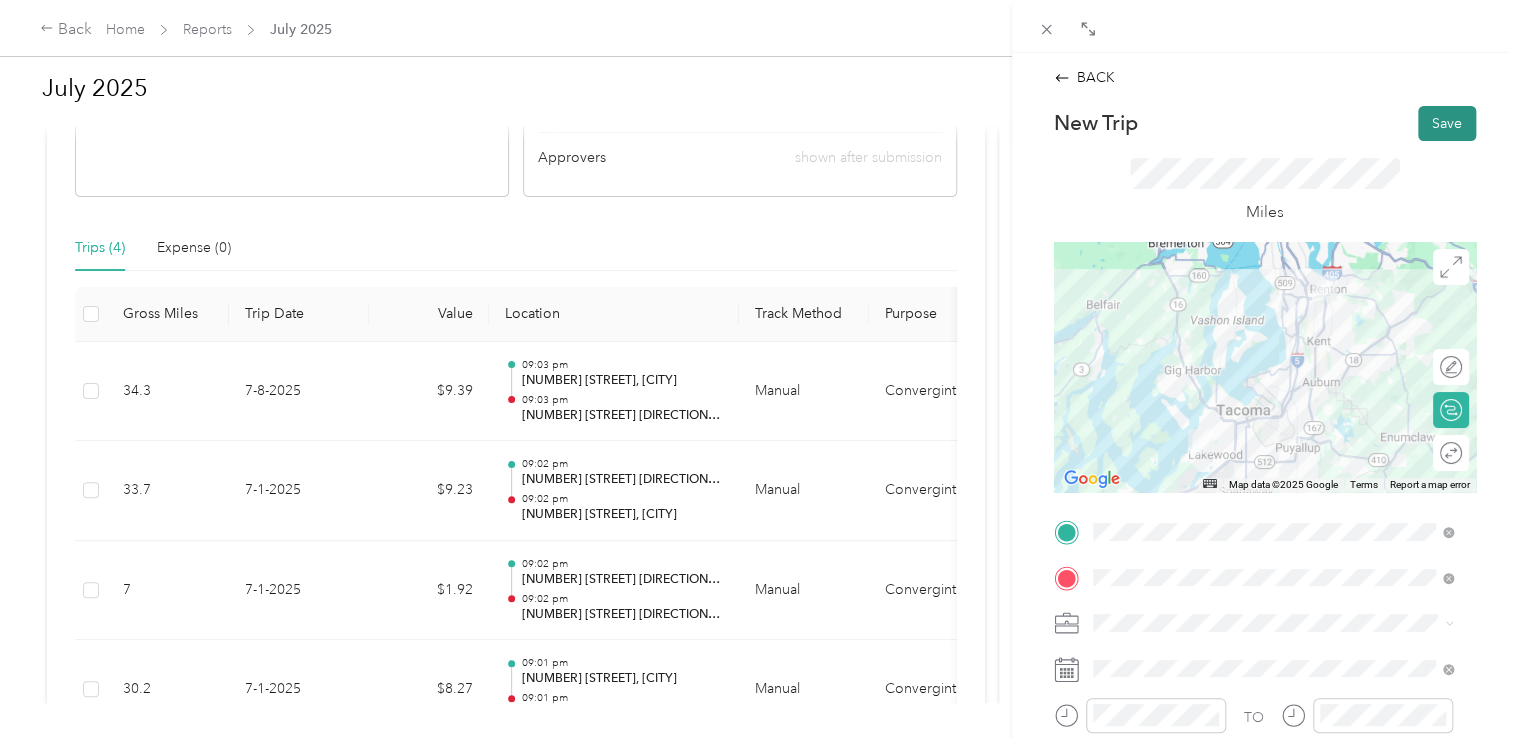 click on "Save" at bounding box center (1447, 123) 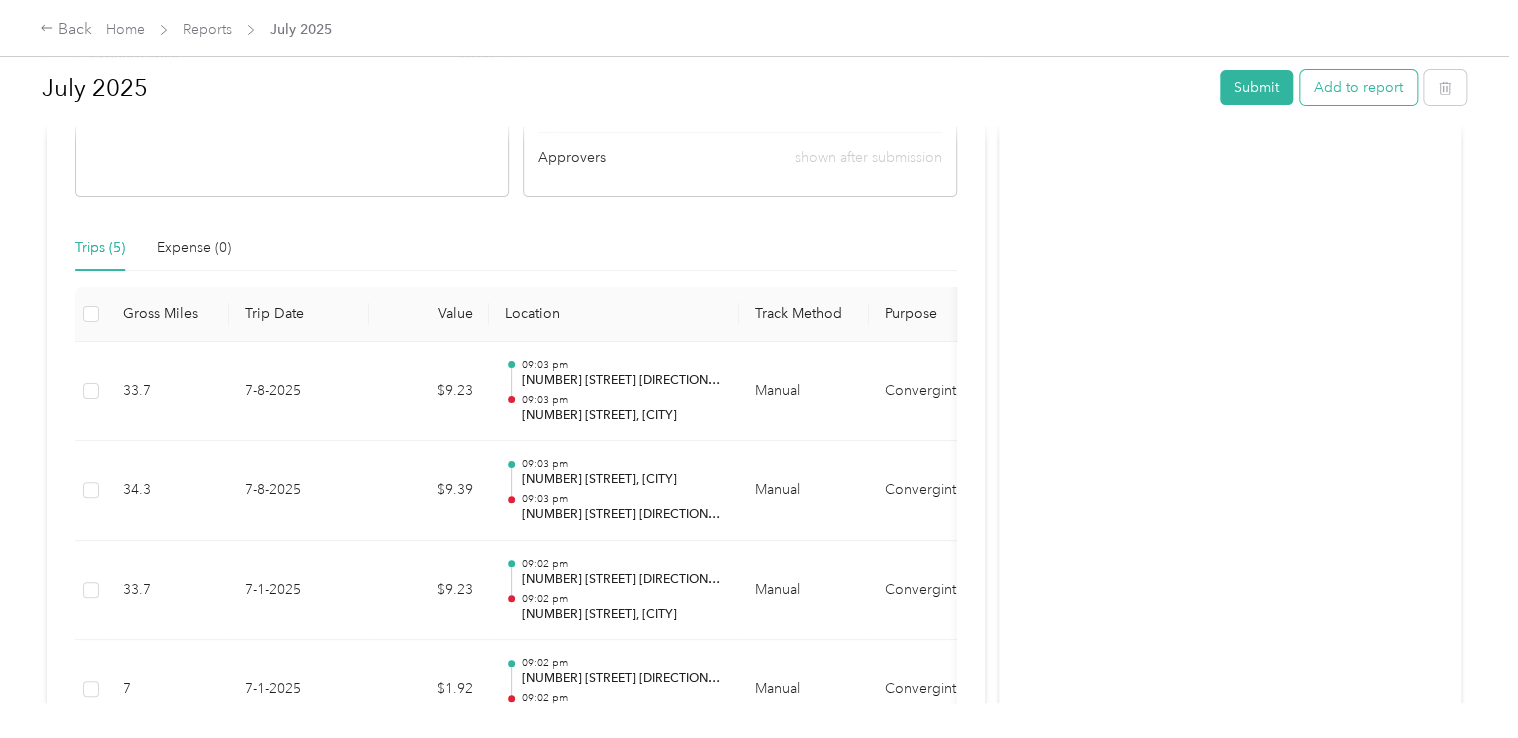 click on "Add to report" at bounding box center [1358, 87] 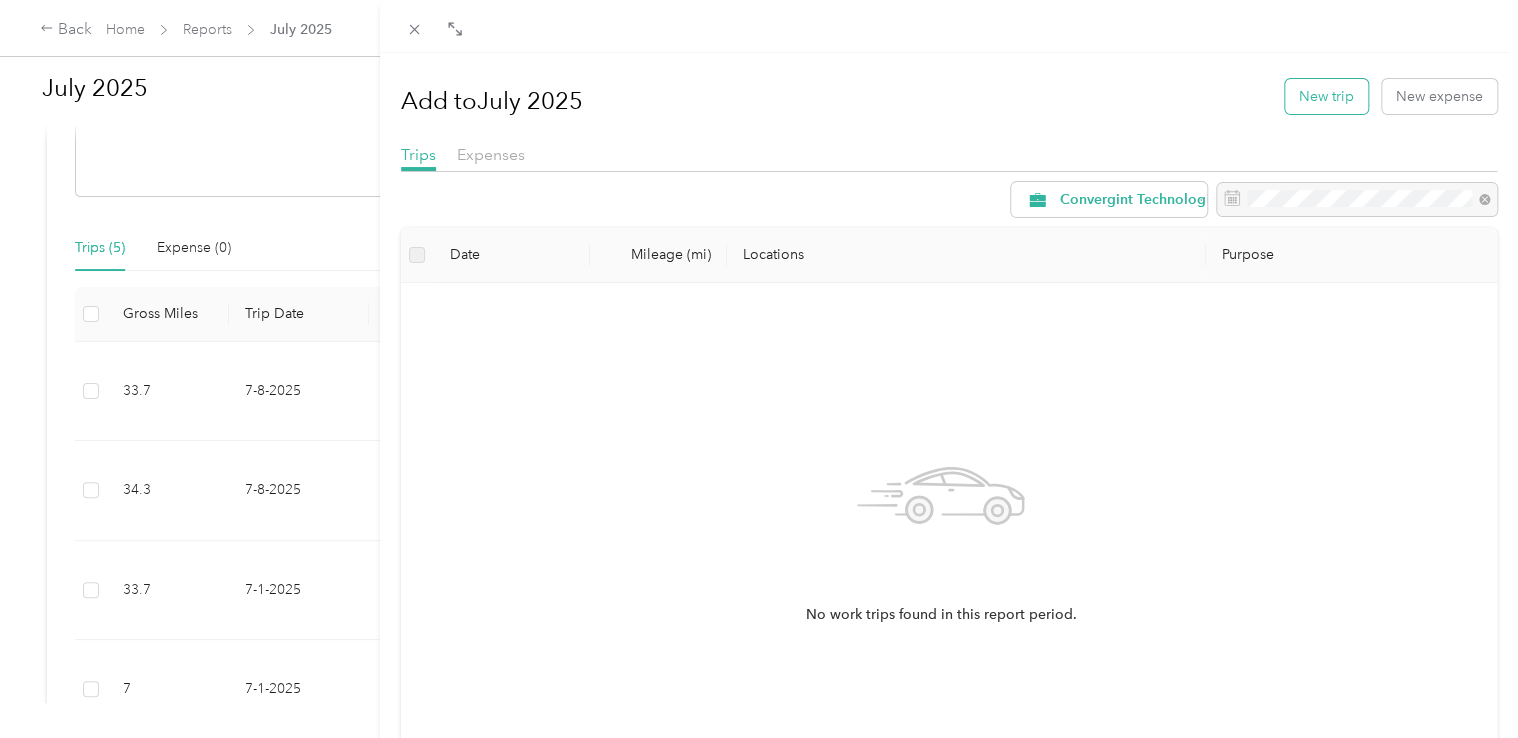 click on "New trip" at bounding box center [1326, 96] 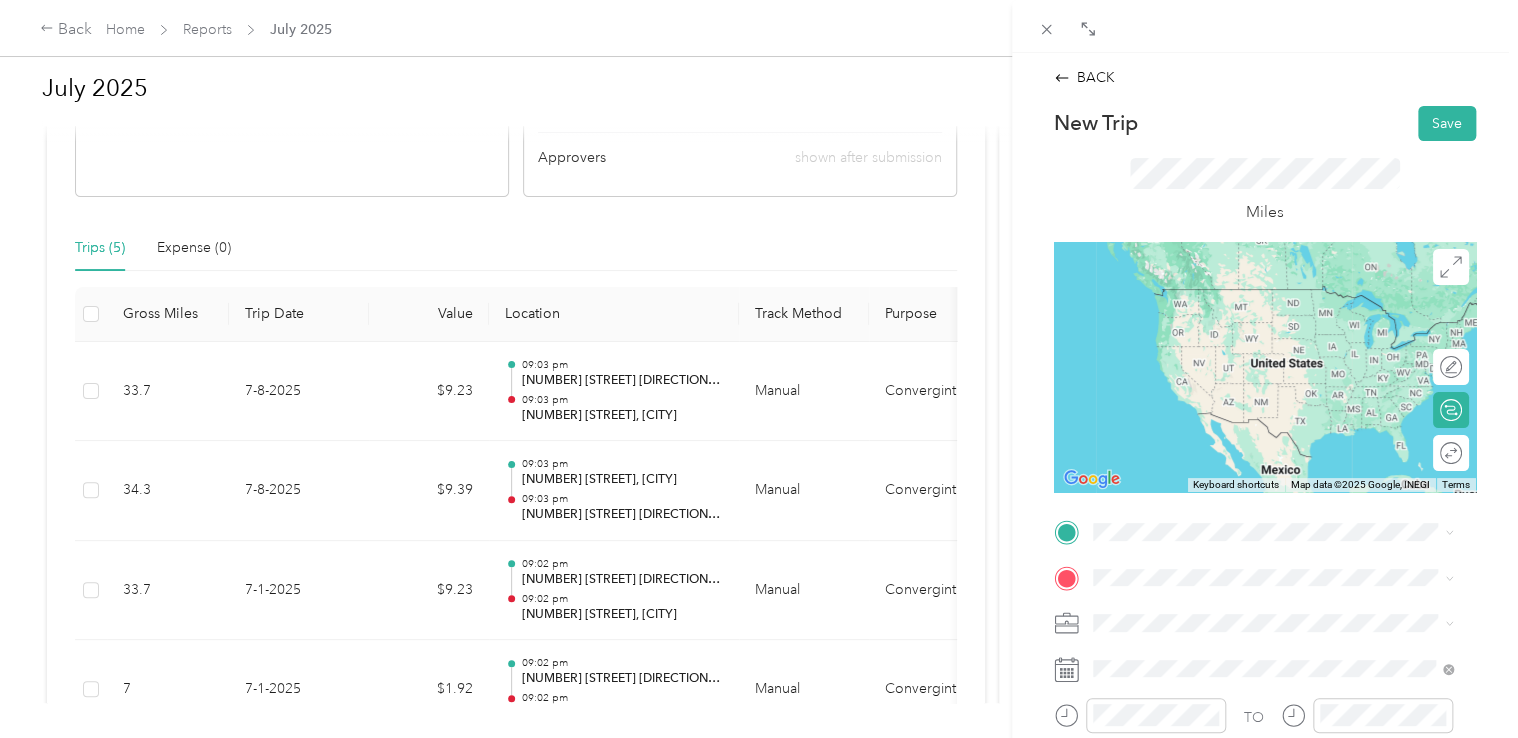 click on "[NUMBER] [STREET]
[CITY], [STATE] [POSTAL_CODE], [COUNTRY]" at bounding box center (1274, 314) 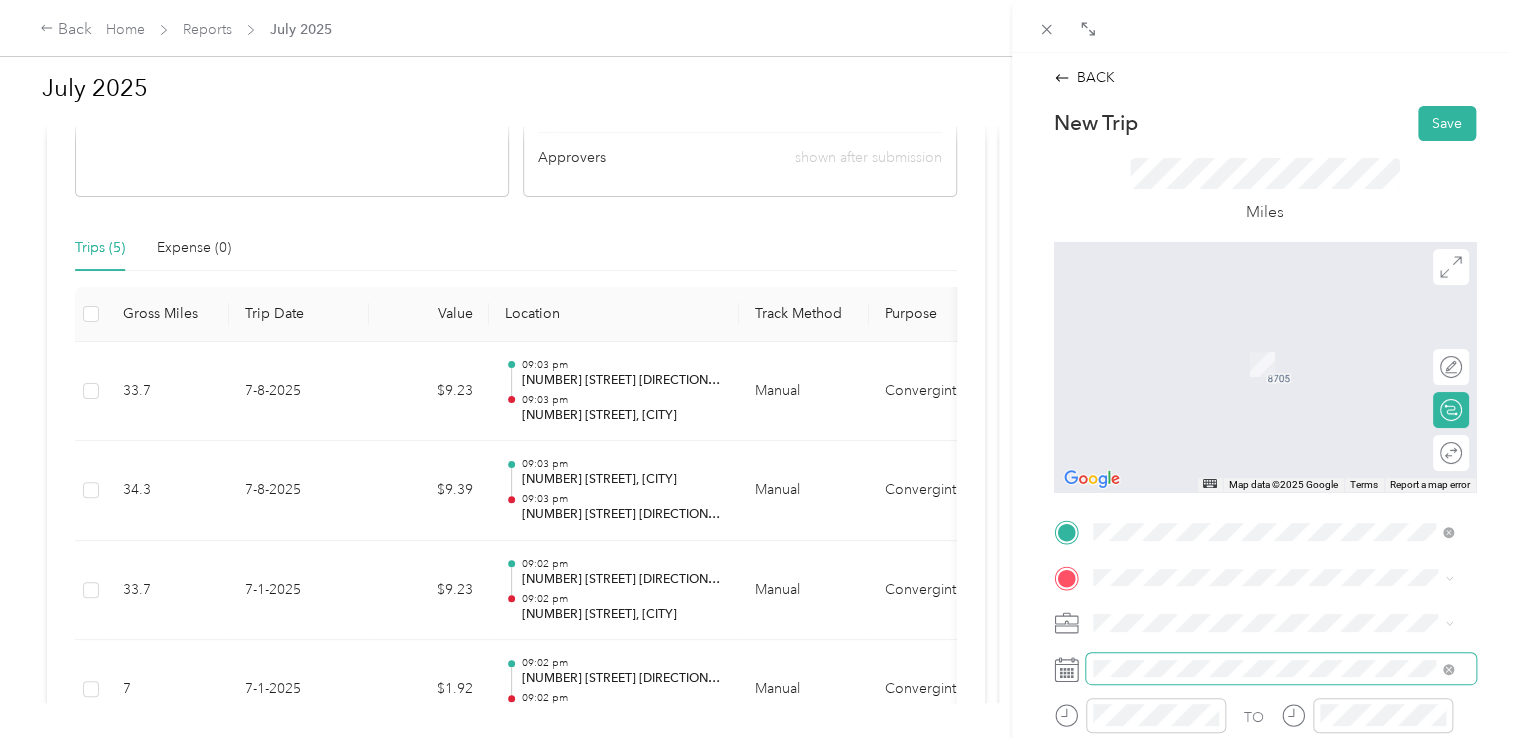 click at bounding box center (1281, 669) 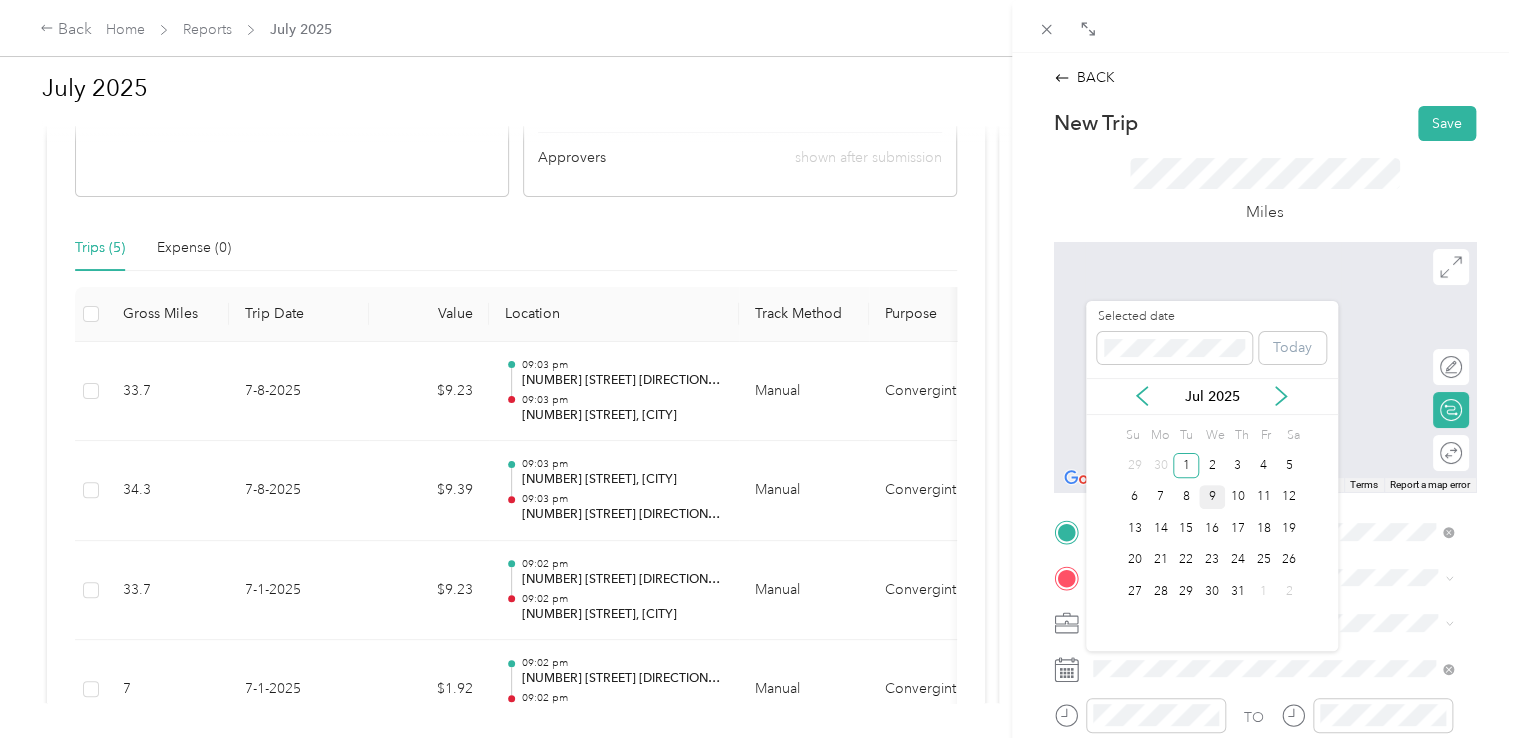 click on "9" at bounding box center (1212, 497) 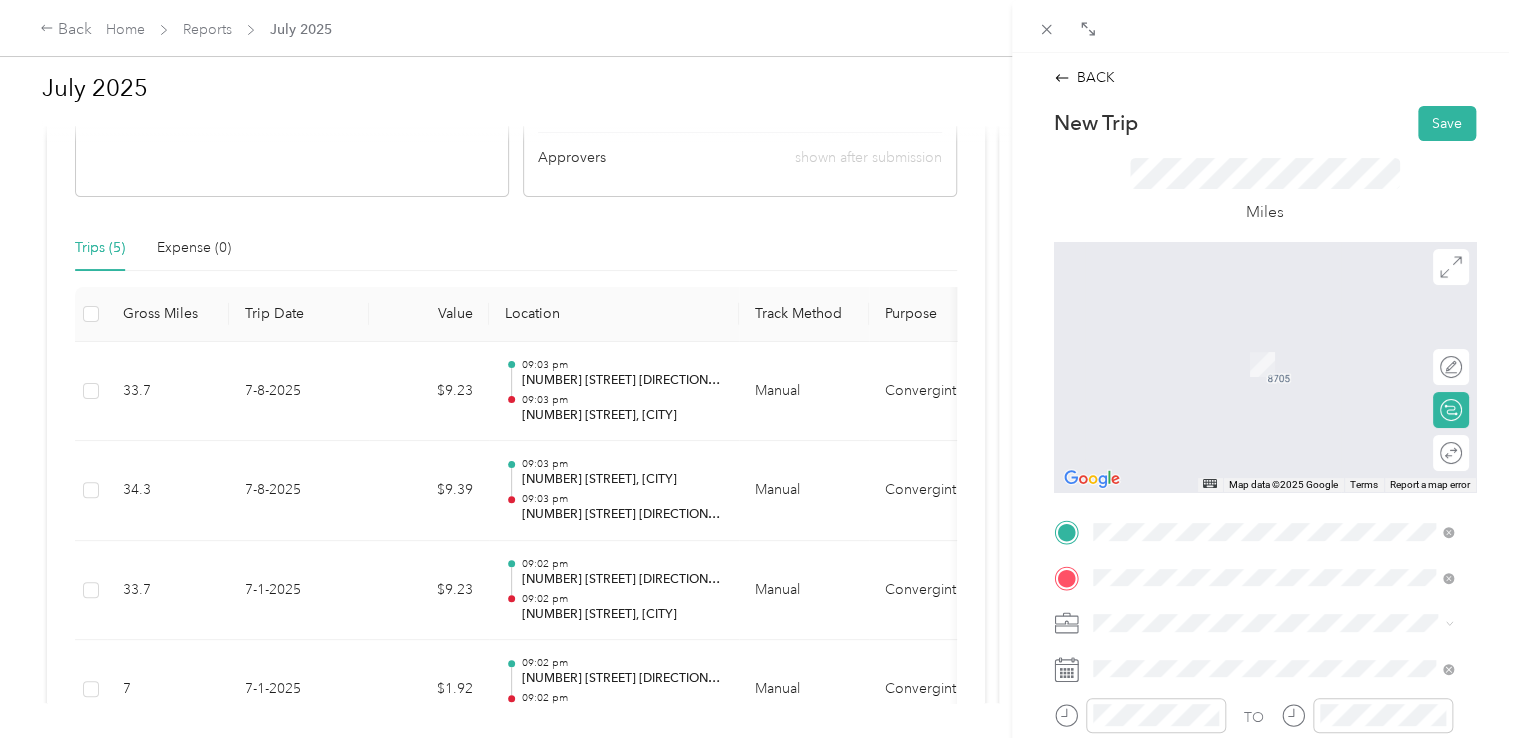 click on "[NUMBER] [STREET]
[CITY], [STATE] [POSTAL_CODE], [COUNTRY]" at bounding box center [1274, 363] 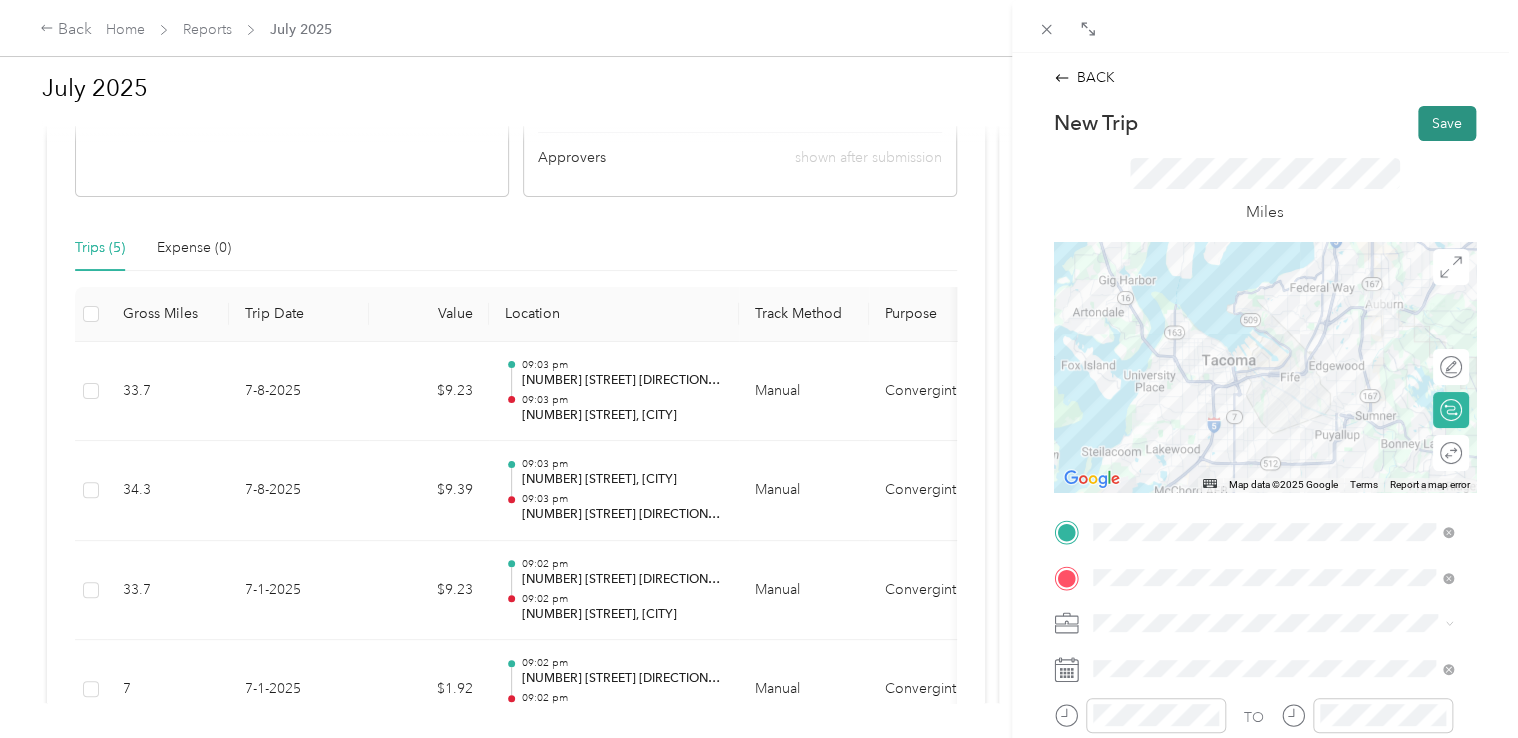 click on "Save" at bounding box center (1447, 123) 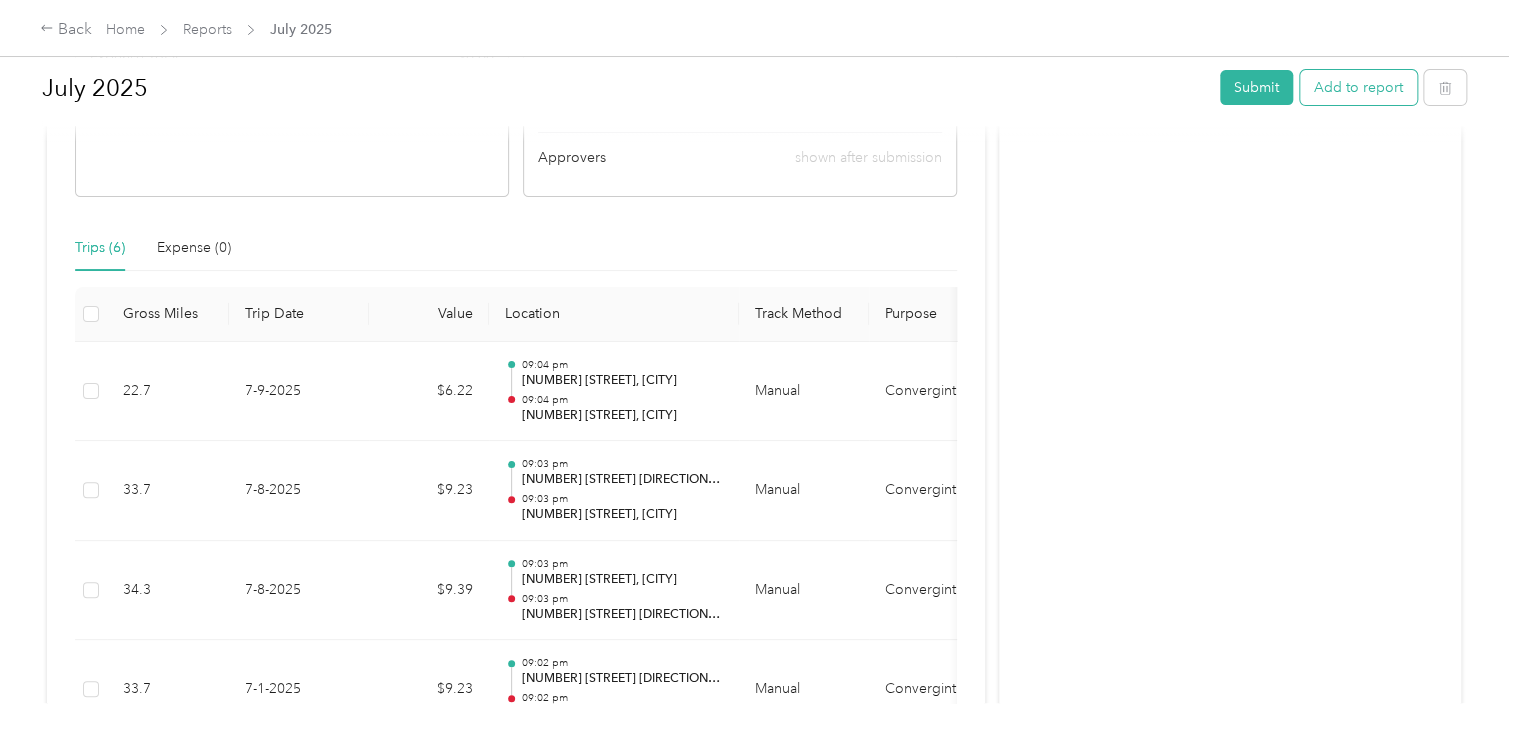 click on "Add to report" at bounding box center [1358, 87] 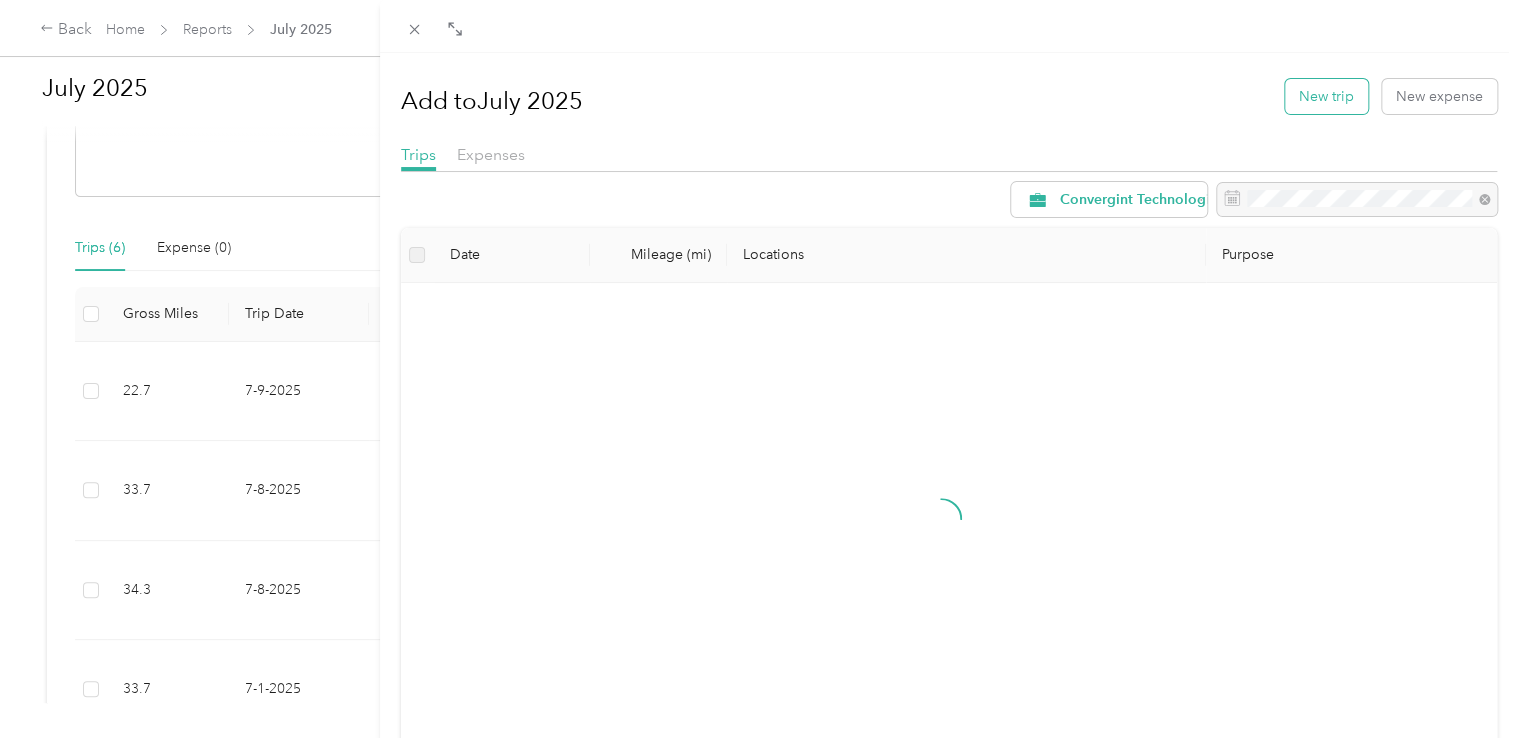 click on "New trip" at bounding box center [1326, 96] 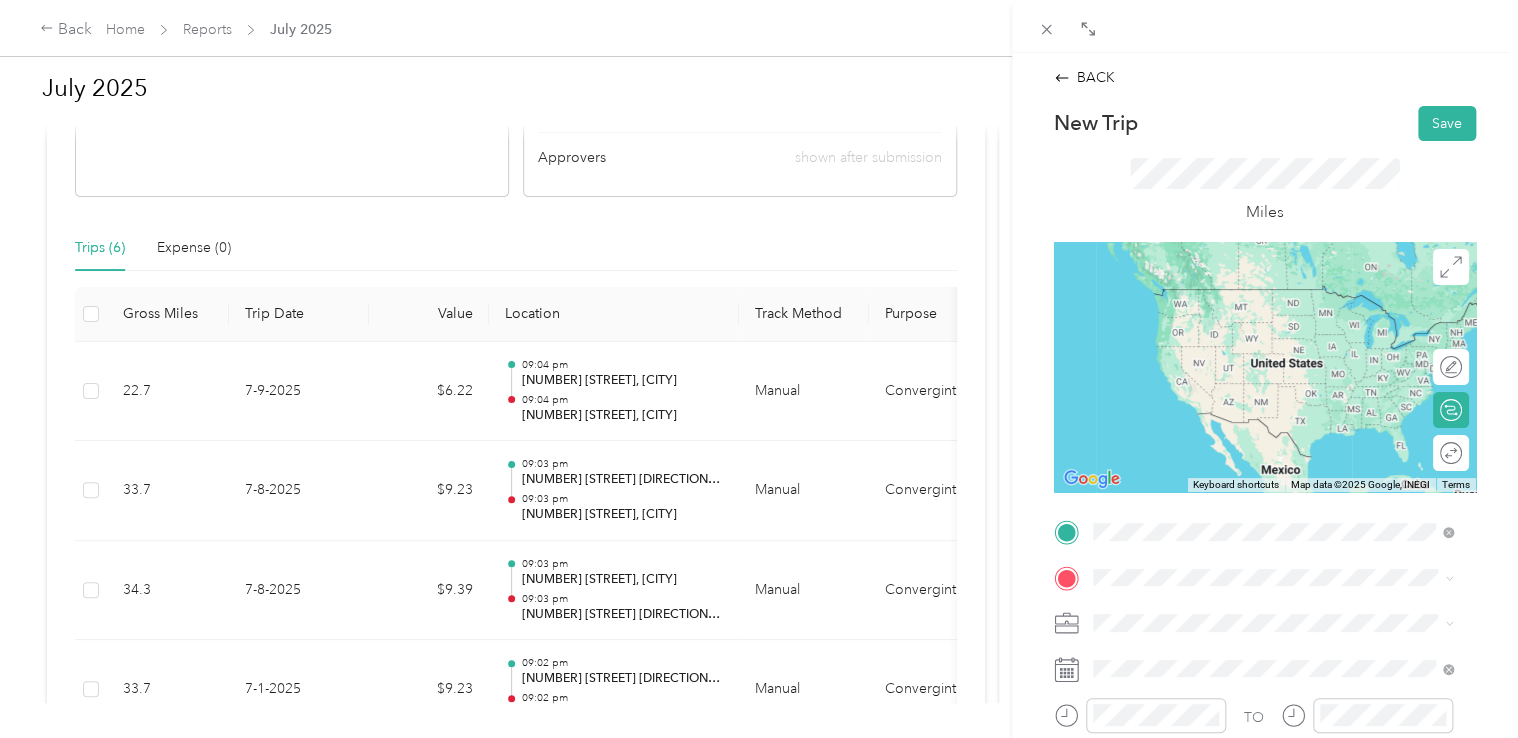 click on "[NUMBER] [STREET]
[CITY], [STATE] [POSTAL_CODE], [COUNTRY]" at bounding box center [1274, 297] 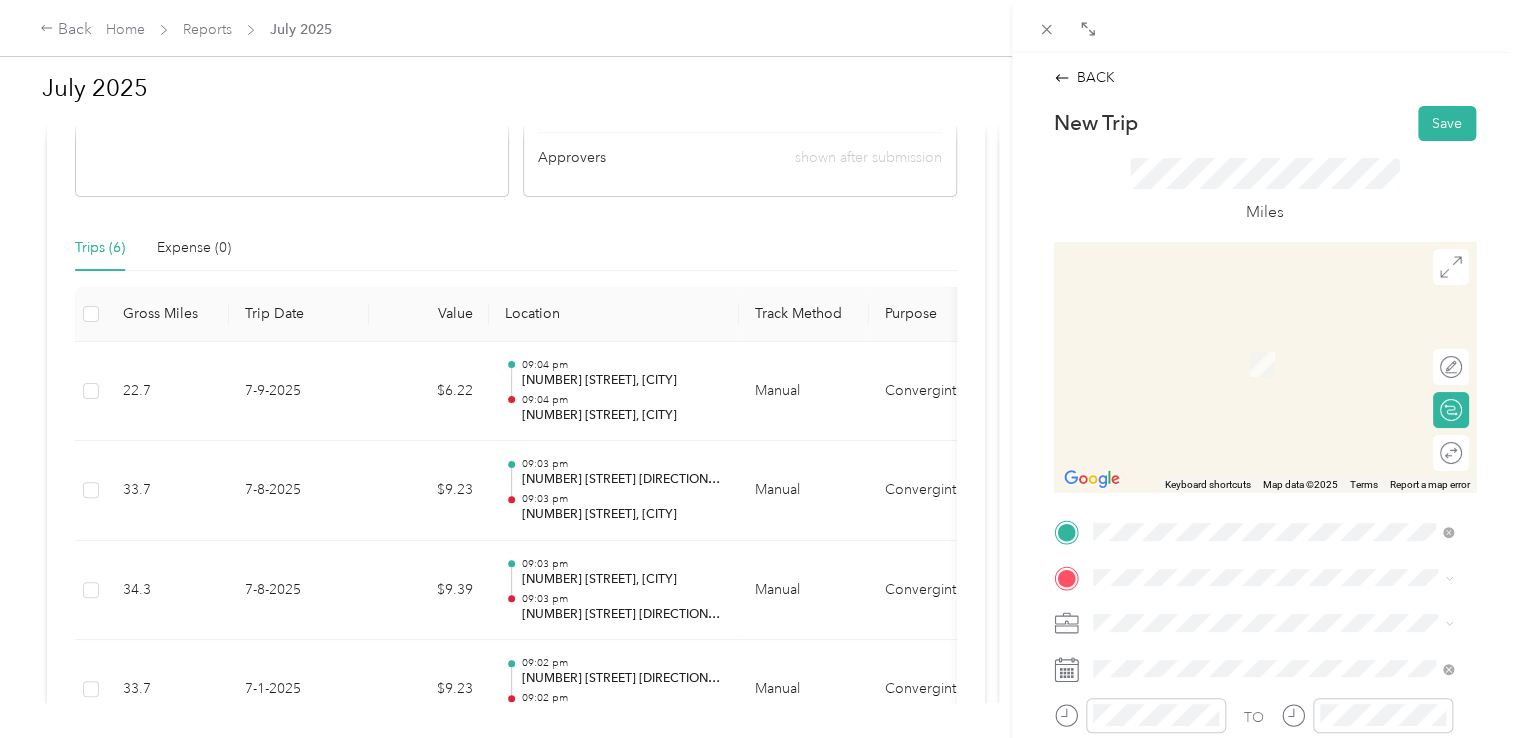 click on "[NUMBER] [STREET]
[CITY], [STATE] [POSTAL_CODE], [COUNTRY]" at bounding box center [1274, 338] 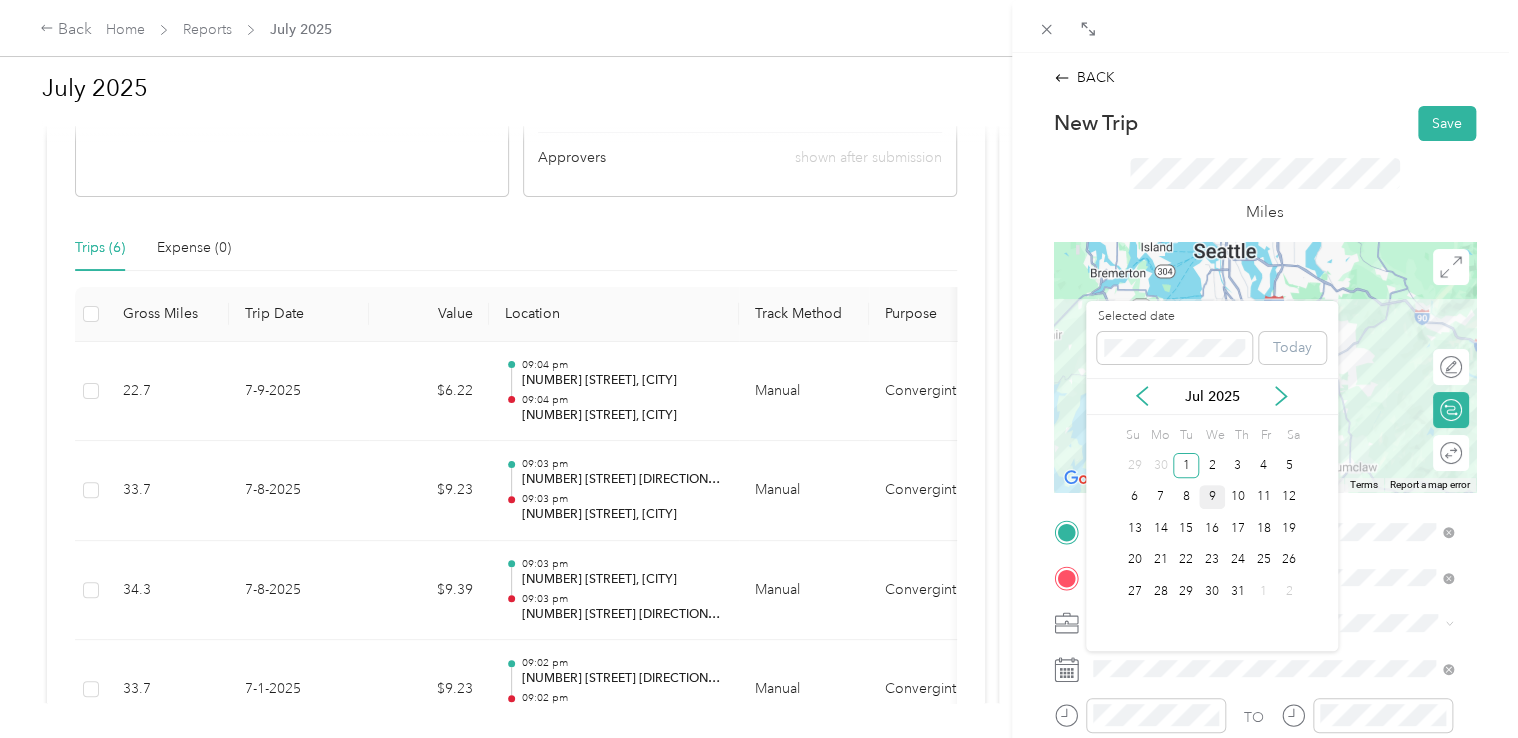 click on "9" at bounding box center [1212, 497] 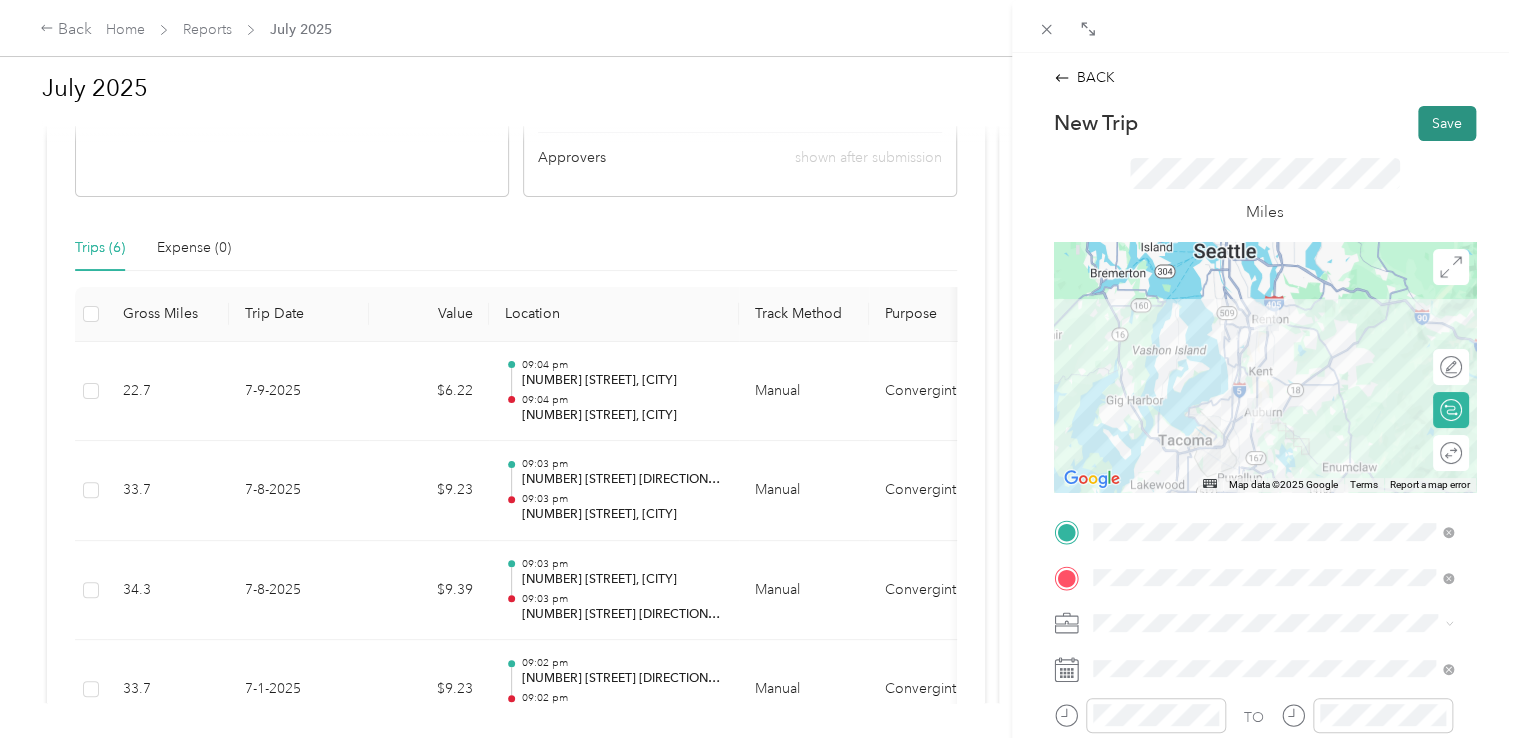 click on "Save" at bounding box center (1447, 123) 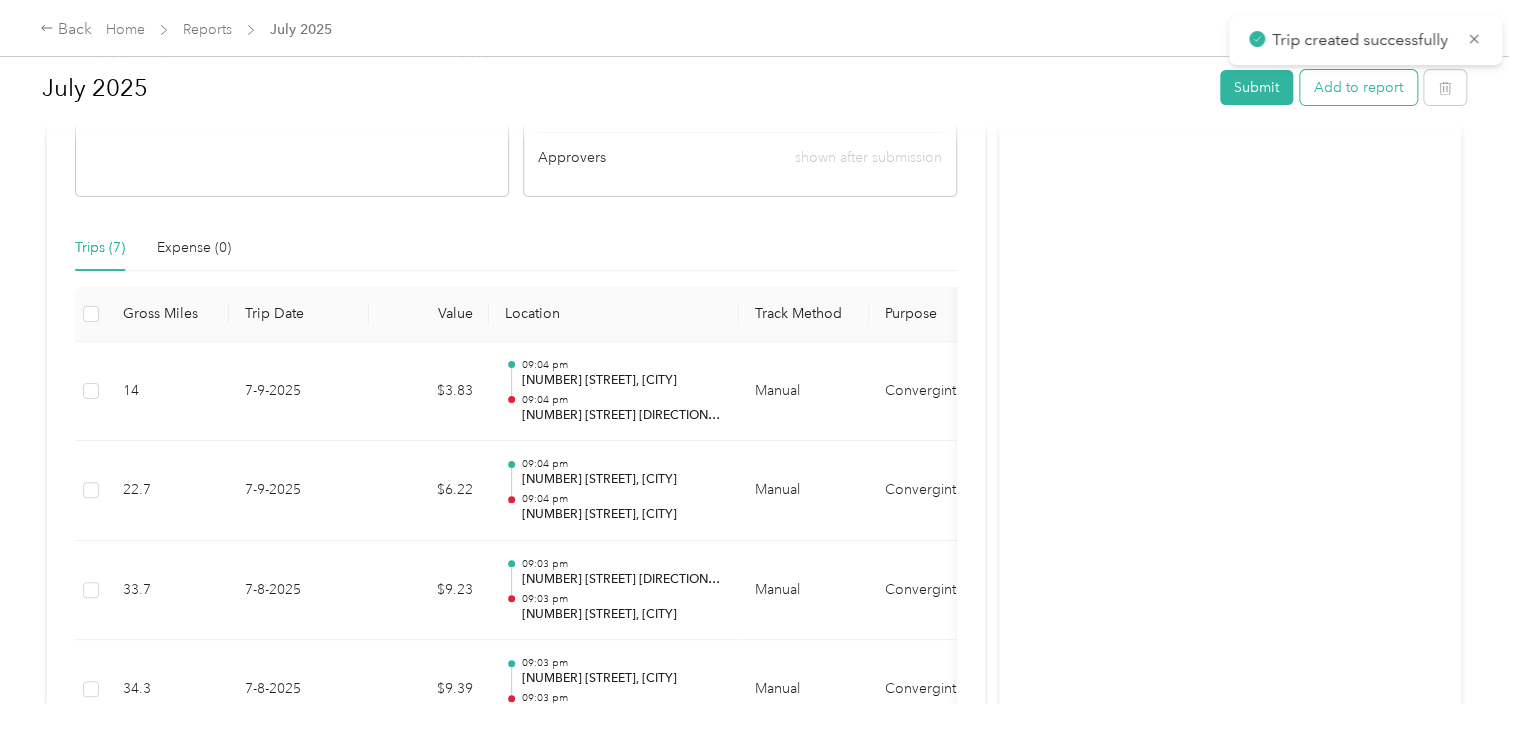 click on "Add to report" at bounding box center (1358, 87) 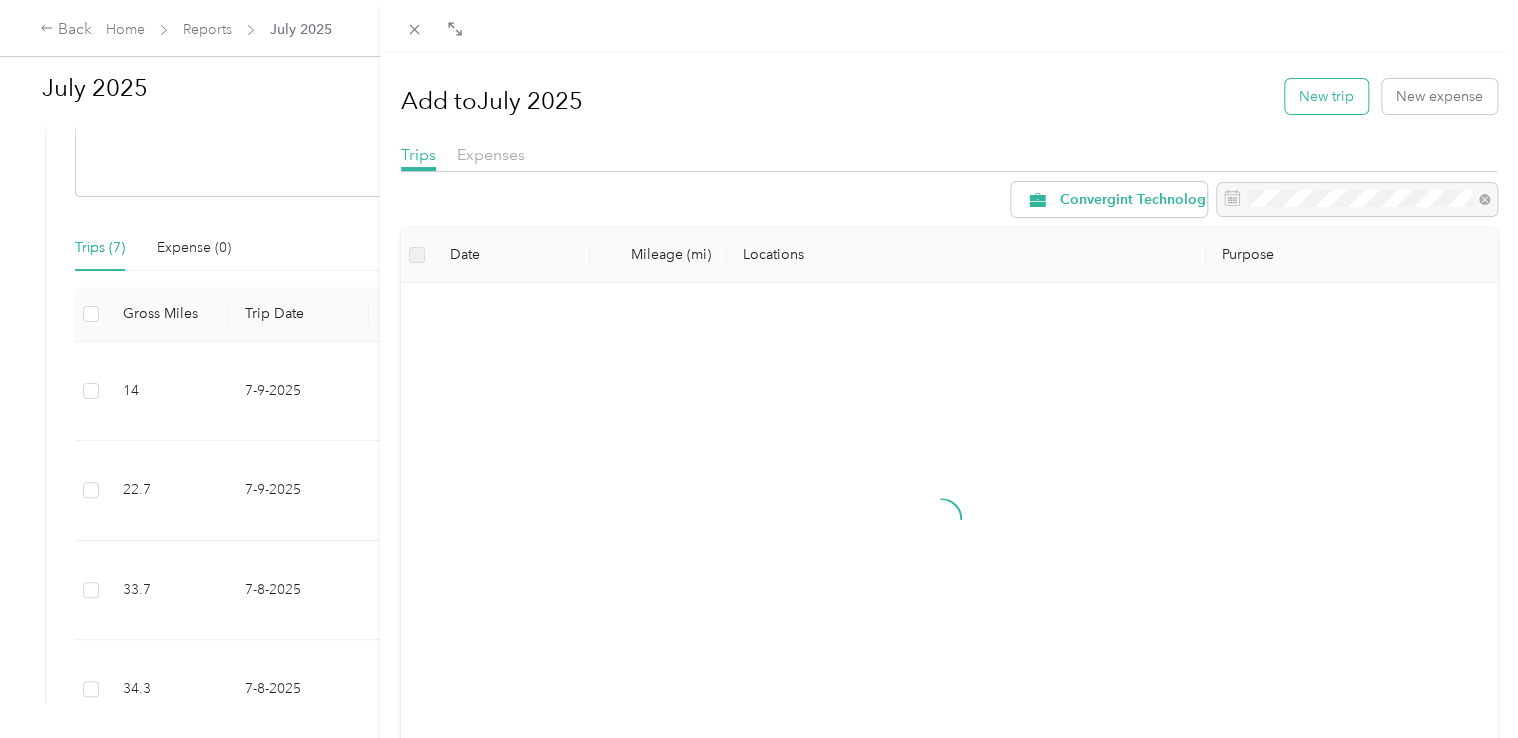 click on "New trip" at bounding box center (1326, 96) 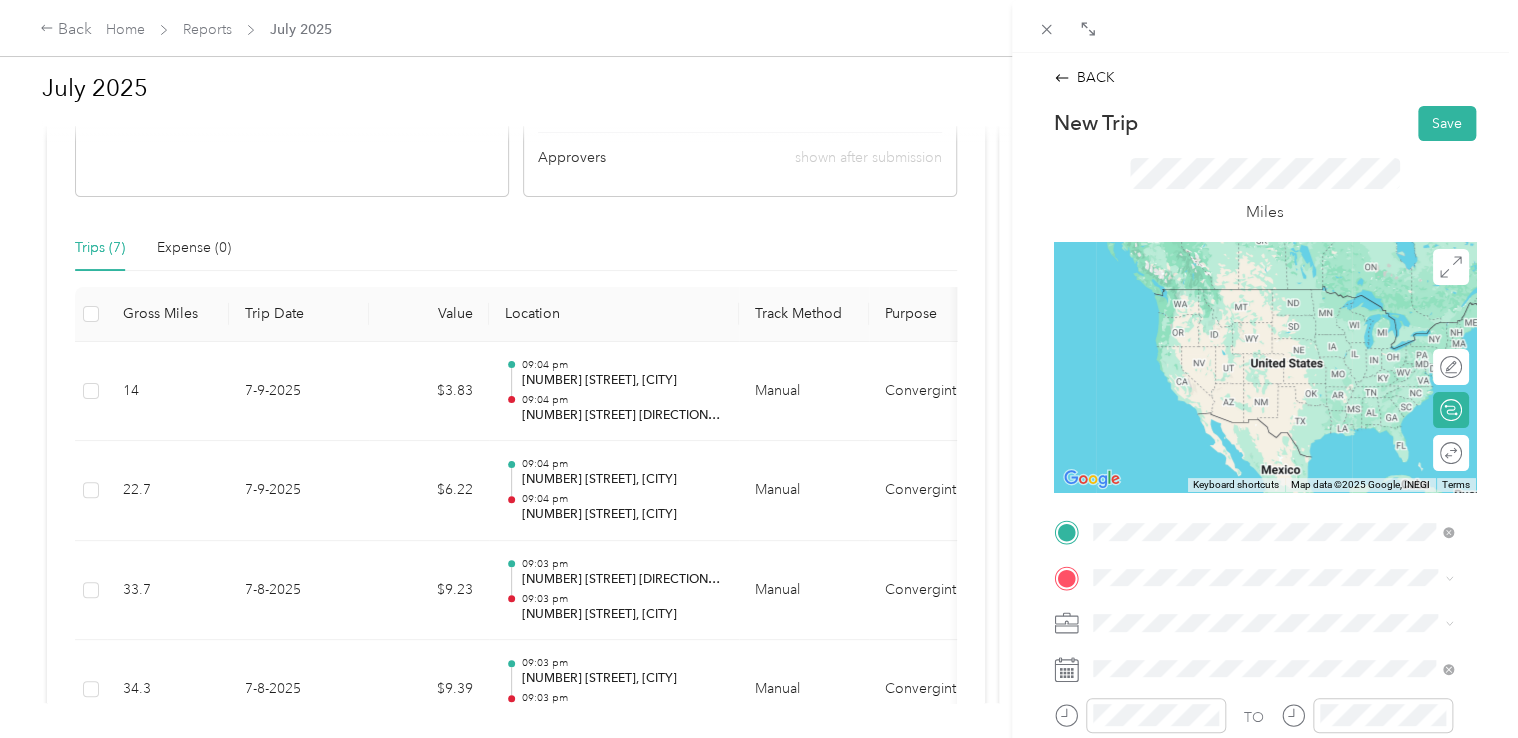 click on "[NUMBER] [STREET]
[CITY], [STATE] [POSTAL_CODE], [COUNTRY]" at bounding box center (1274, 297) 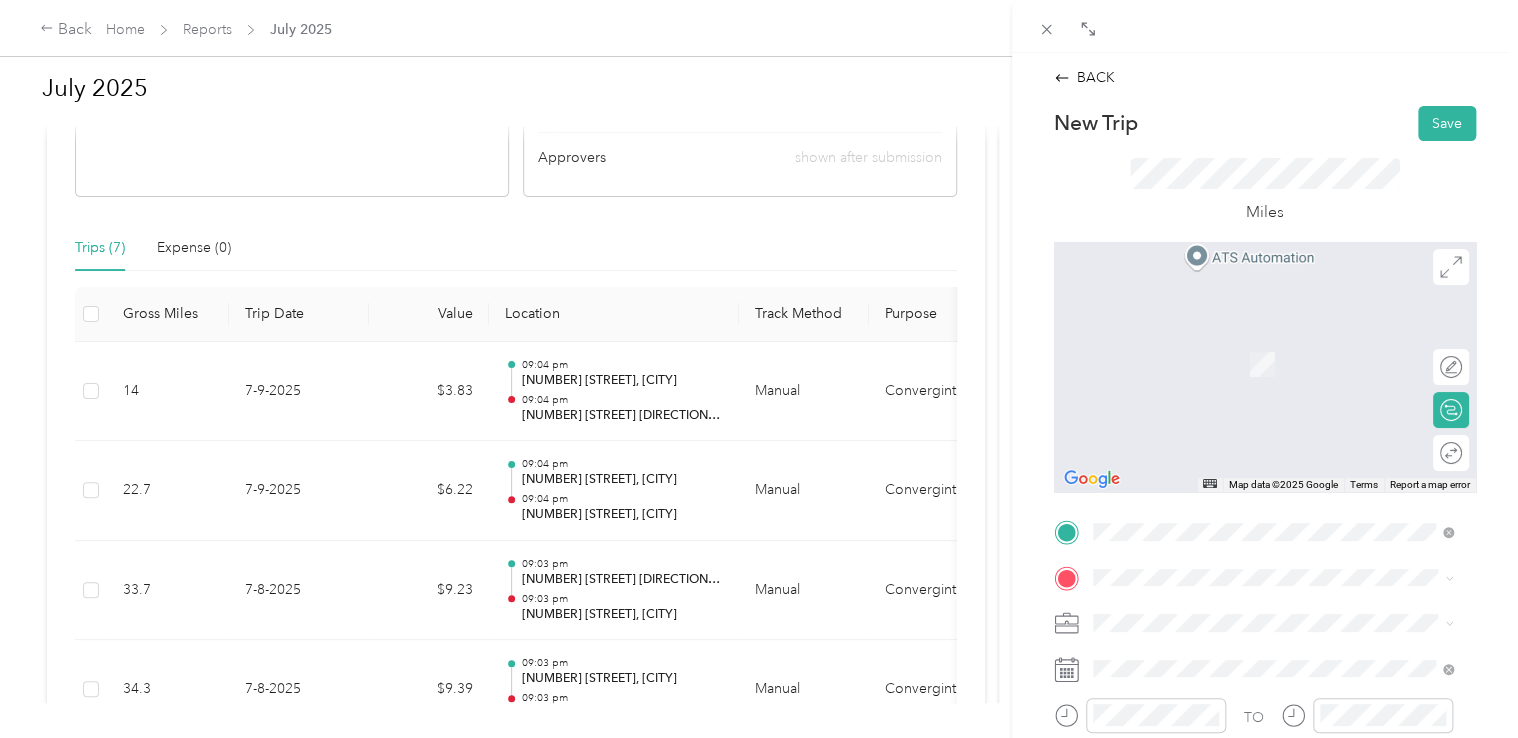 click on "[NUMBER] [STREET]
[CITY], [STATE] [POSTAL_CODE], [COUNTRY]" at bounding box center (1274, 340) 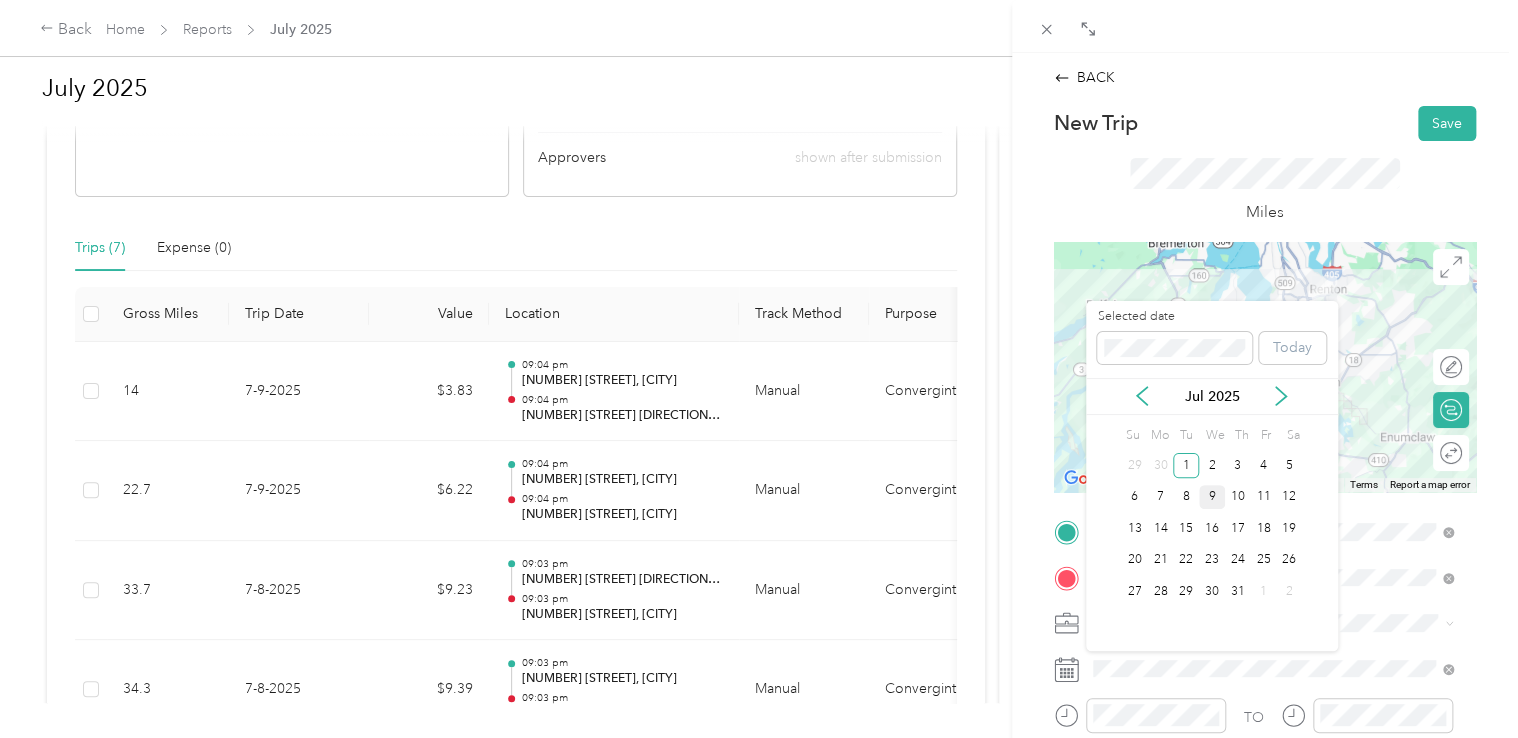 click on "9" at bounding box center [1212, 497] 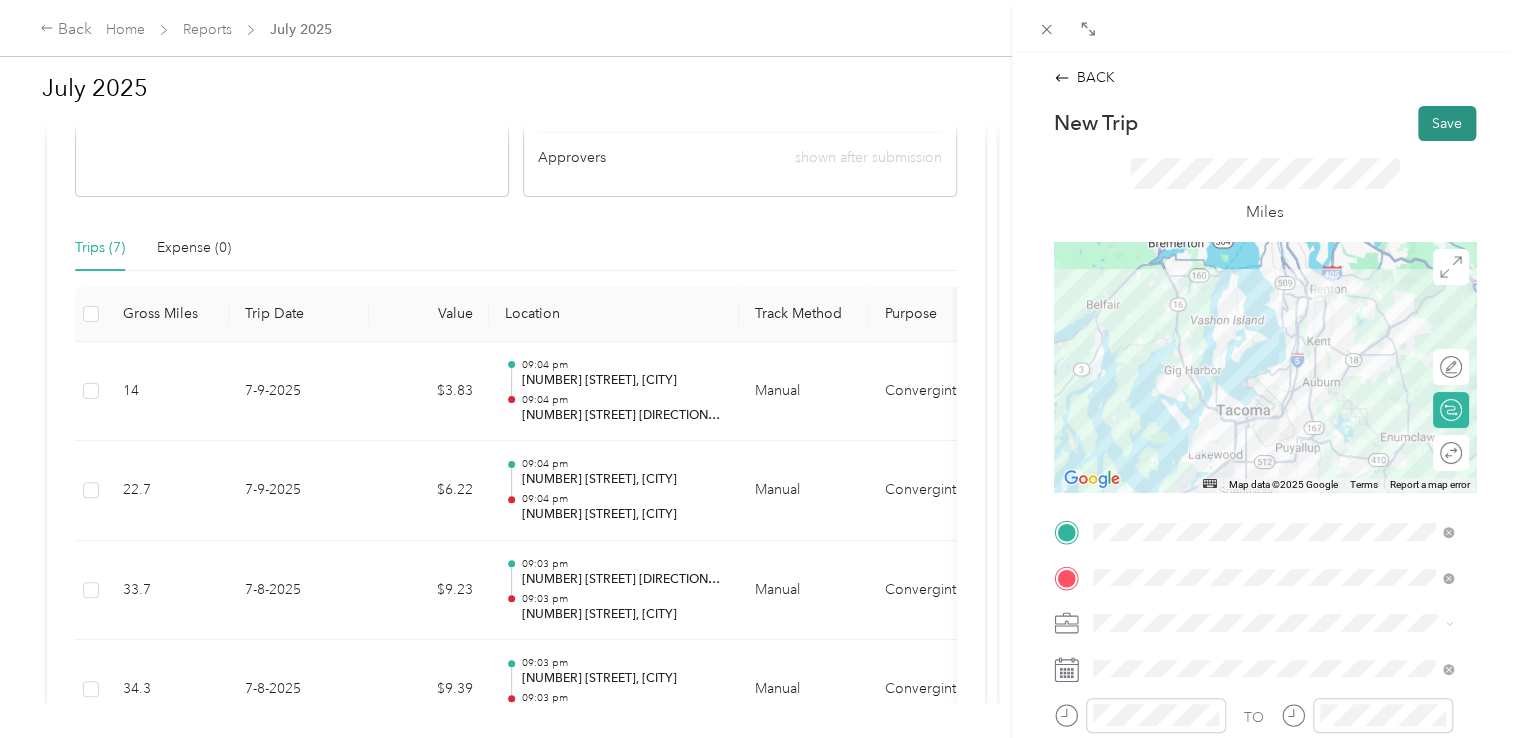 click on "Save" at bounding box center (1447, 123) 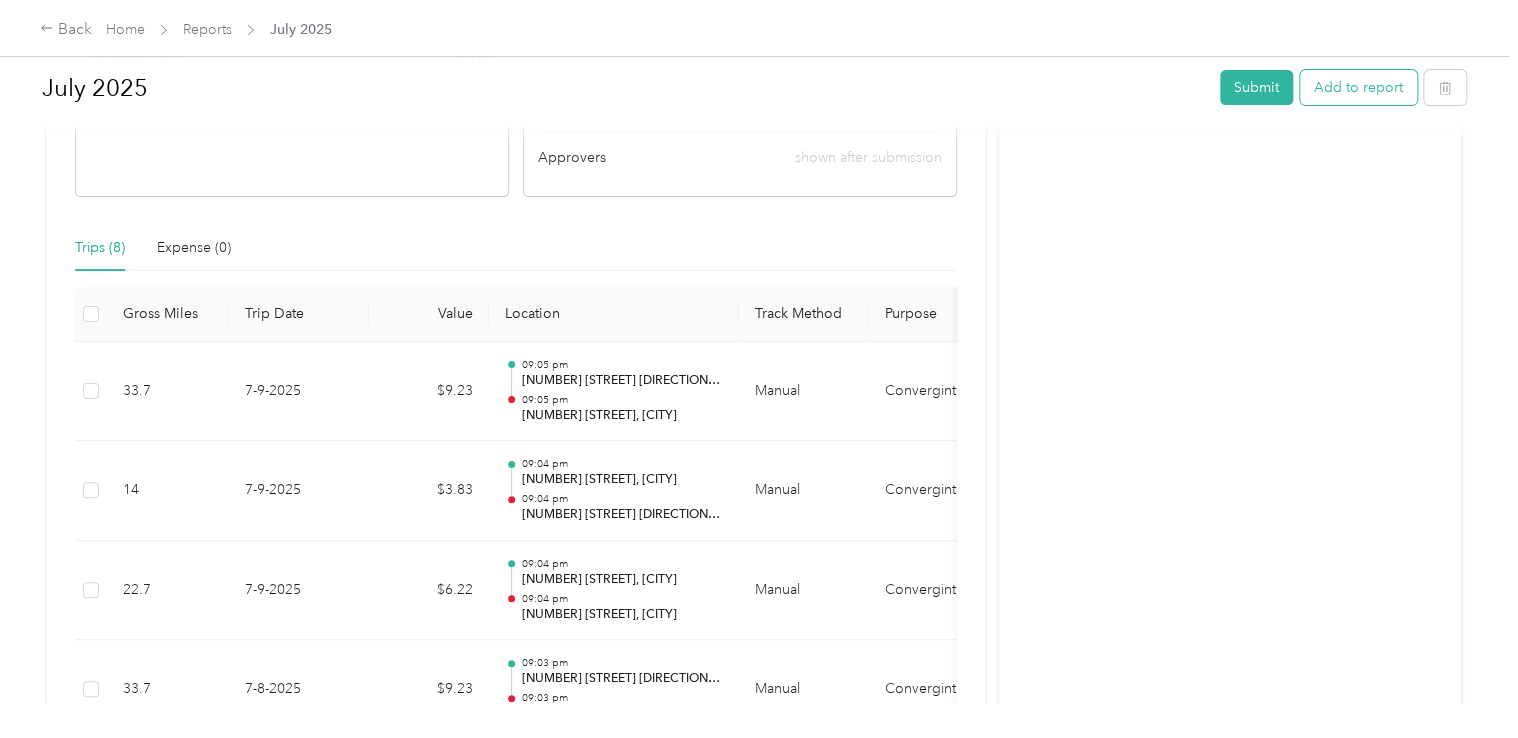 click on "Add to report" at bounding box center [1358, 87] 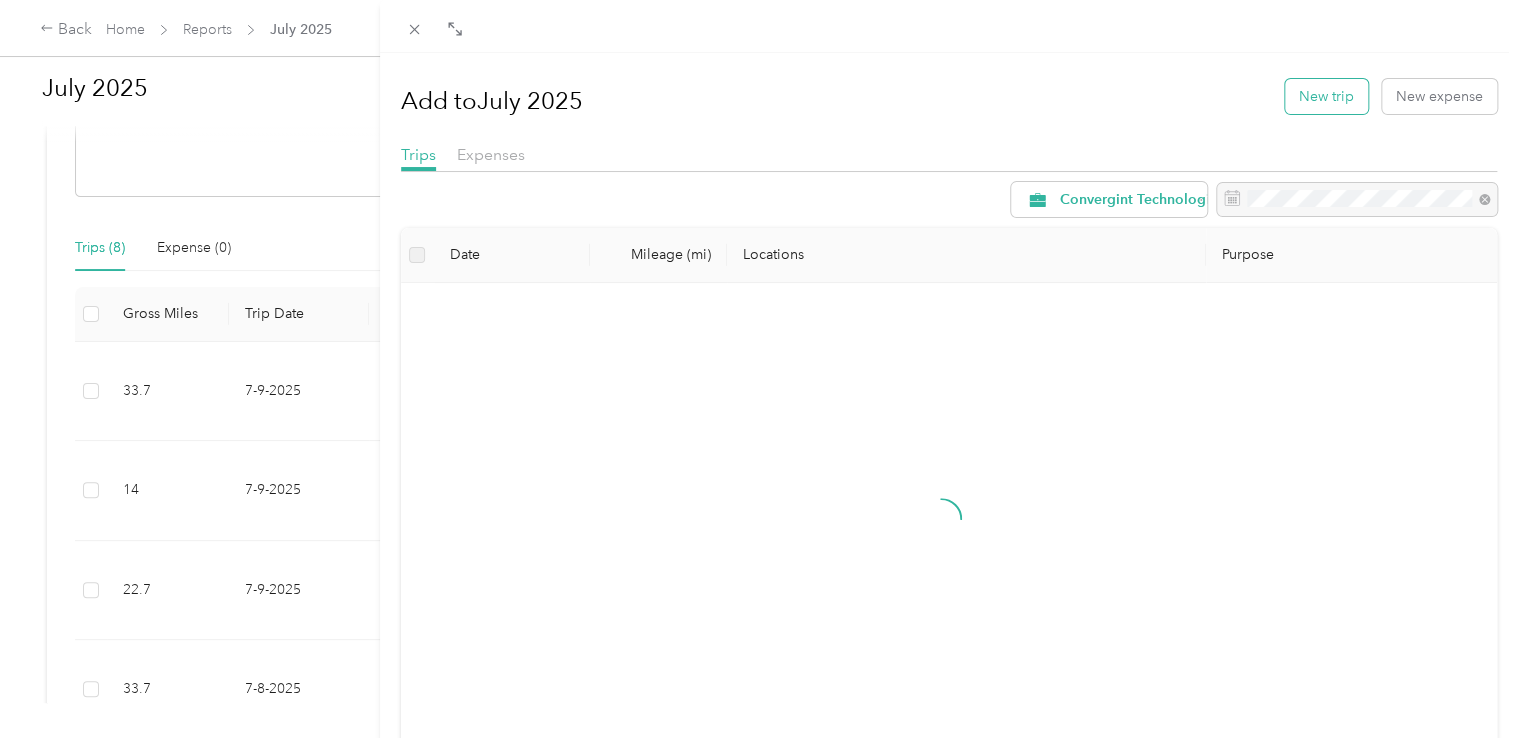 click on "New trip" at bounding box center (1326, 96) 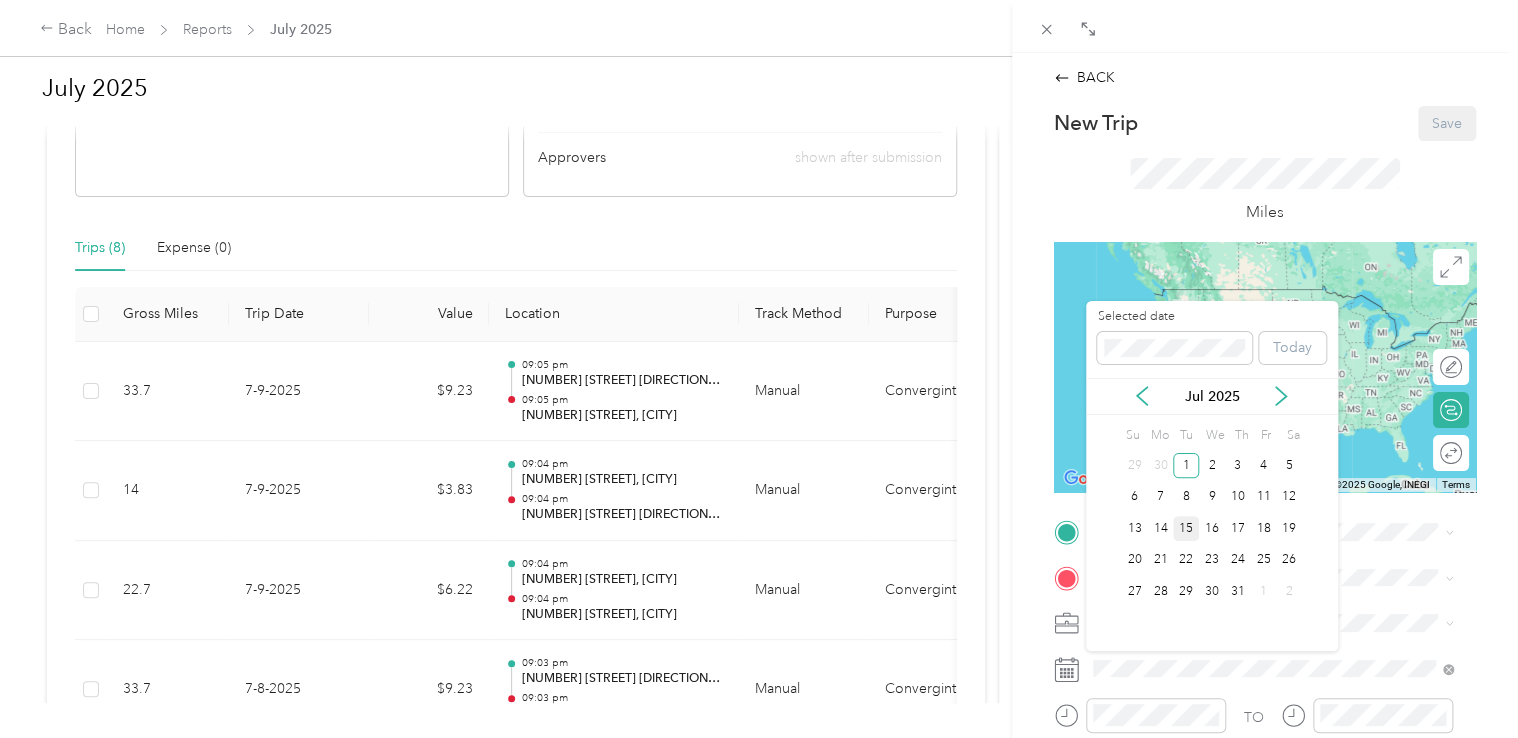 click on "15" at bounding box center (1186, 528) 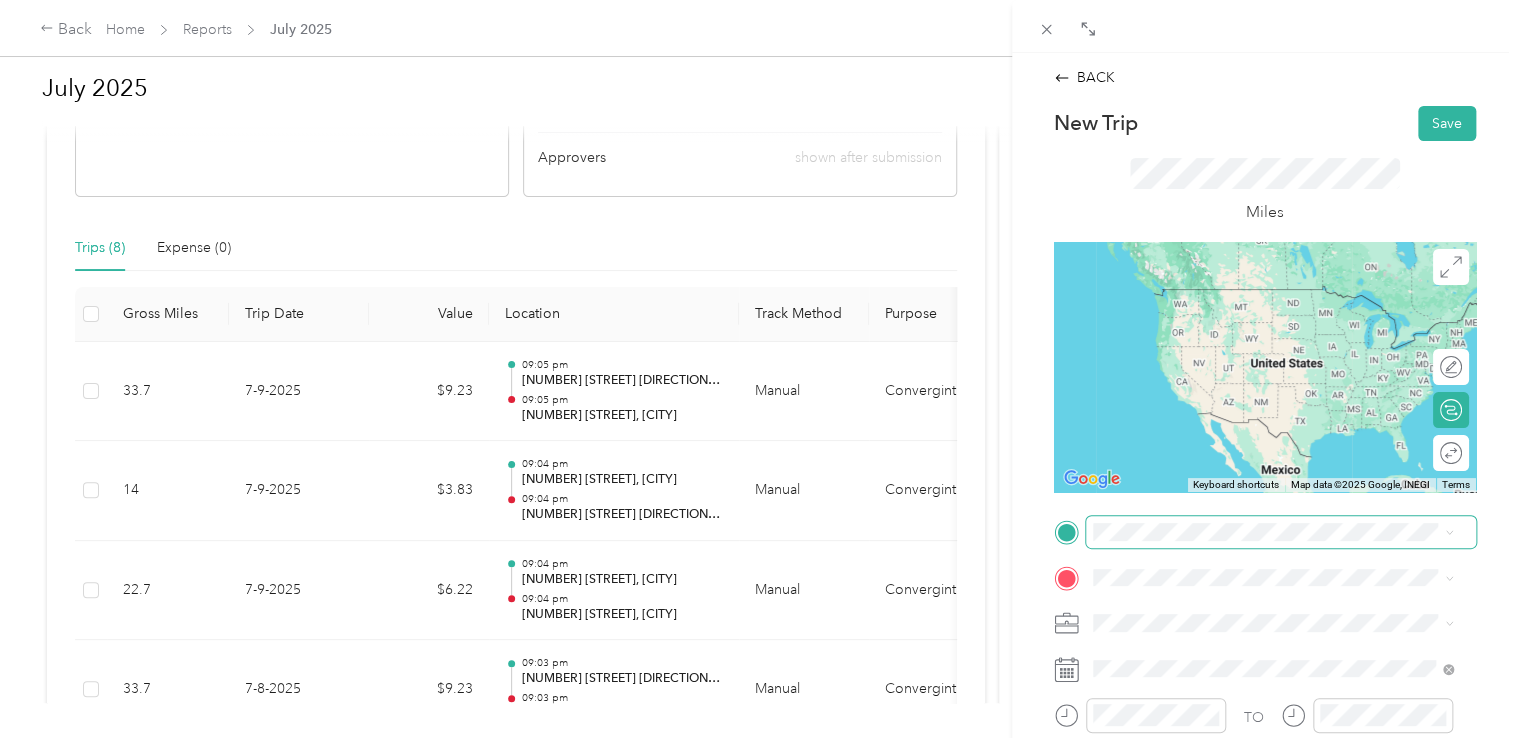 click at bounding box center [1281, 532] 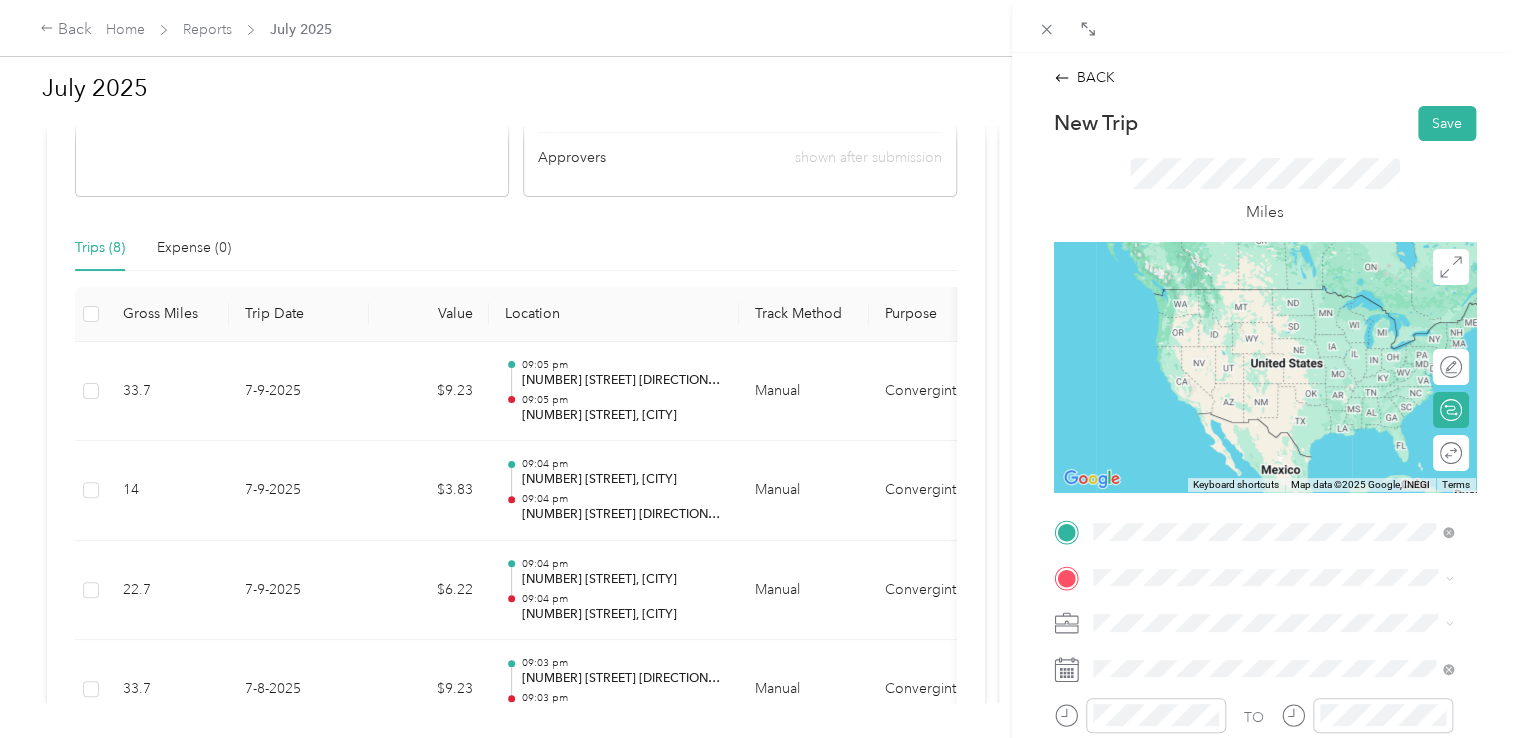 click on "[NUMBER] [STREET]
[CITY], [STATE] [POSTAL_CODE], [COUNTRY]" at bounding box center [1274, 297] 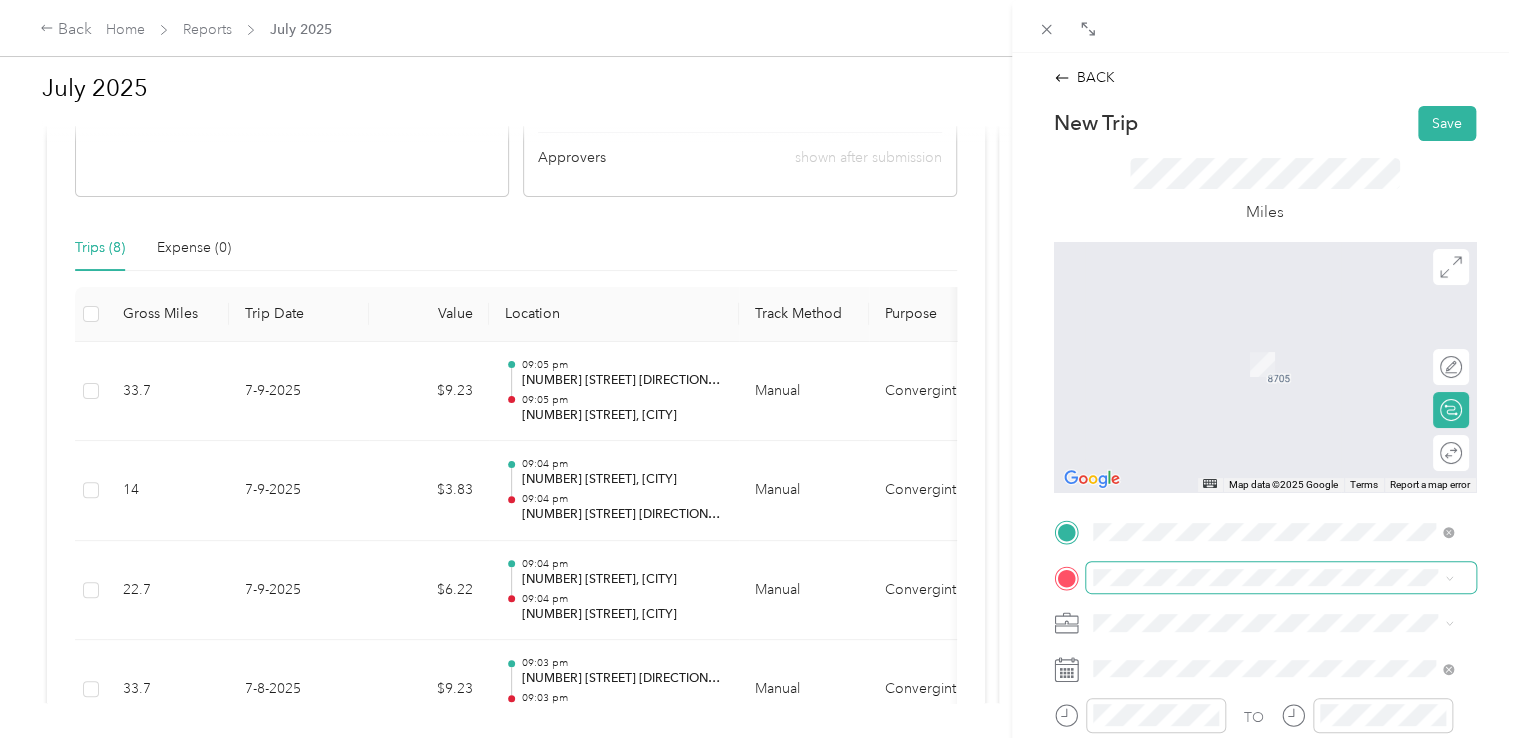 click at bounding box center (1281, 578) 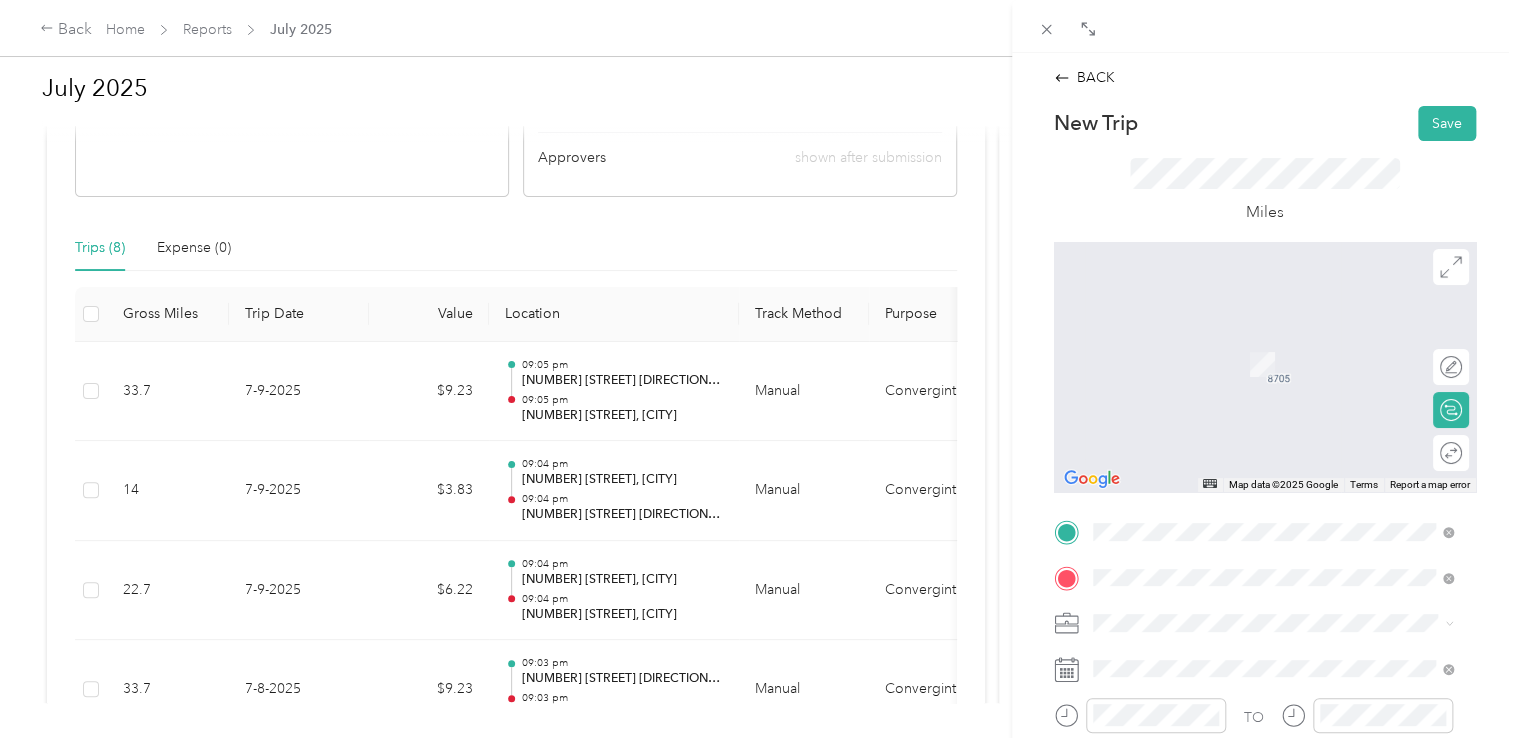 click on "[NUMBER] [STREET]
[CITY], [STATE] [POSTAL_CODE], [COUNTRY]" at bounding box center [1274, 342] 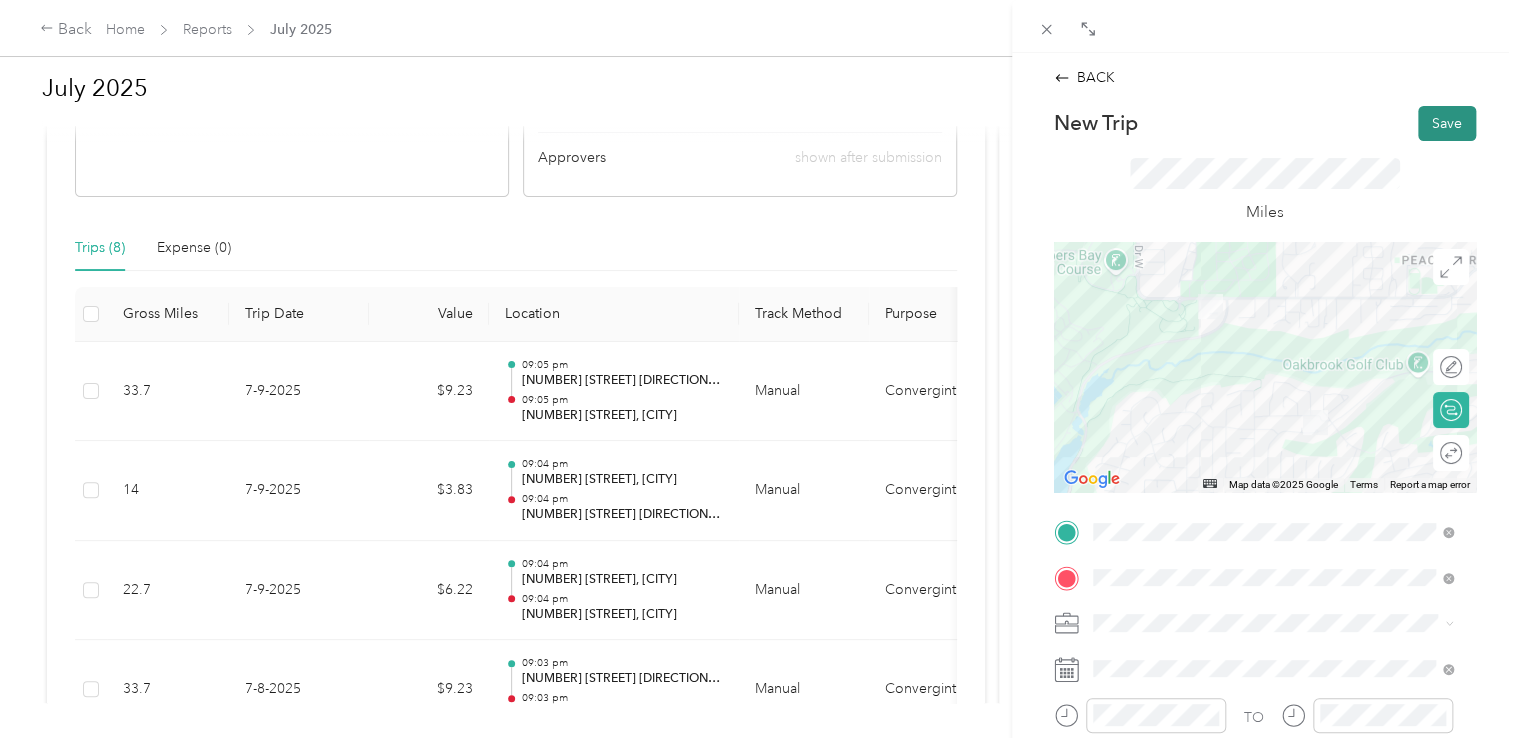 click on "Save" at bounding box center (1447, 123) 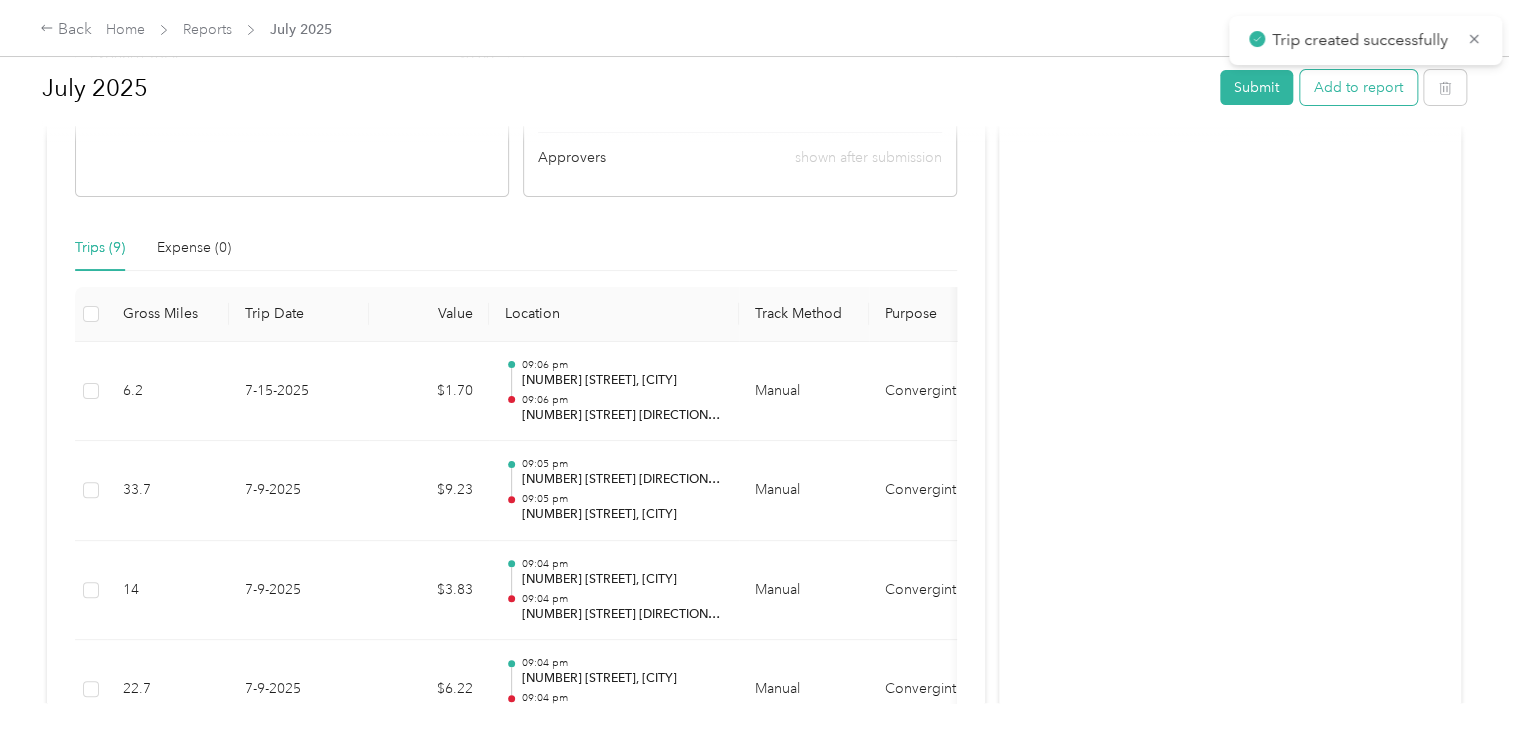 click on "Add to report" at bounding box center [1358, 87] 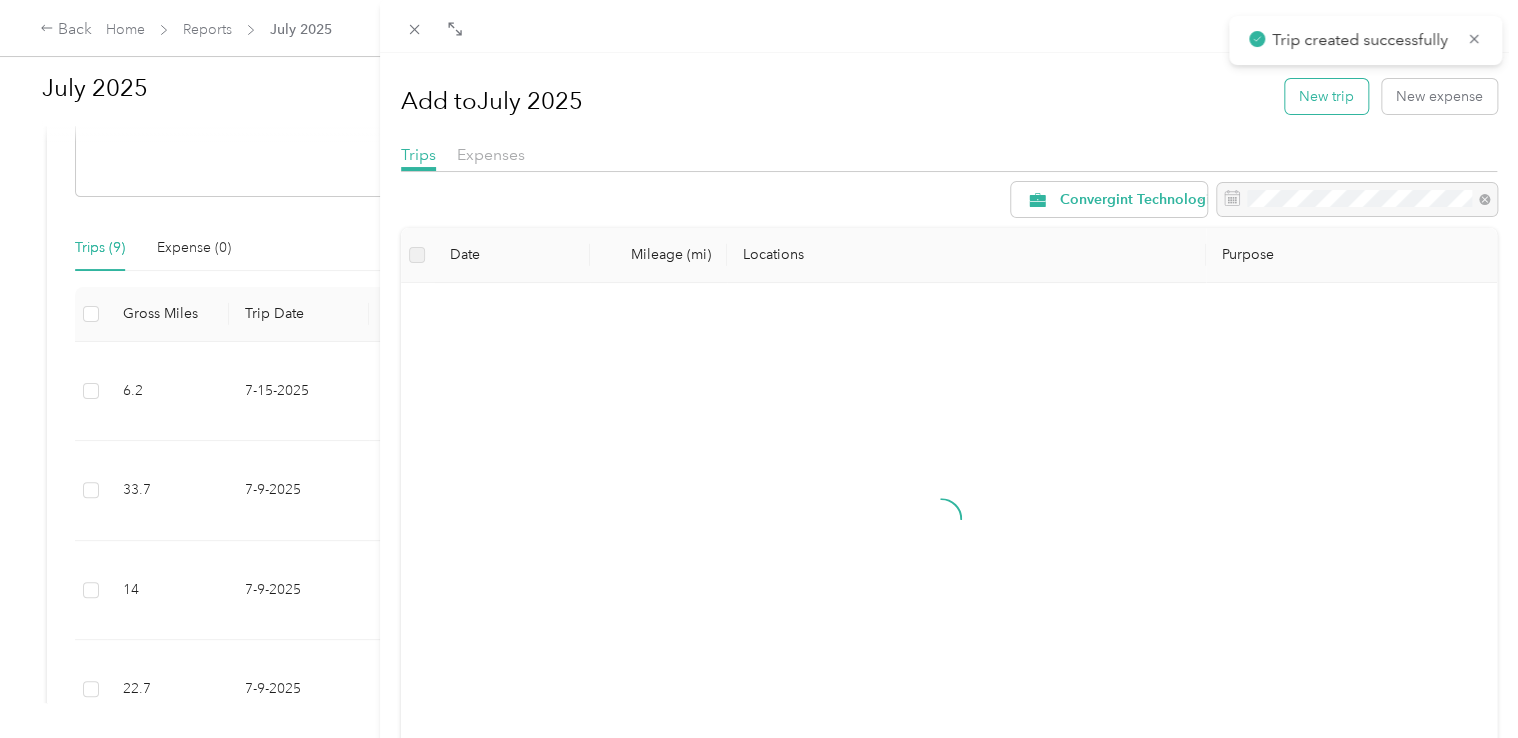 click on "New trip" at bounding box center (1326, 96) 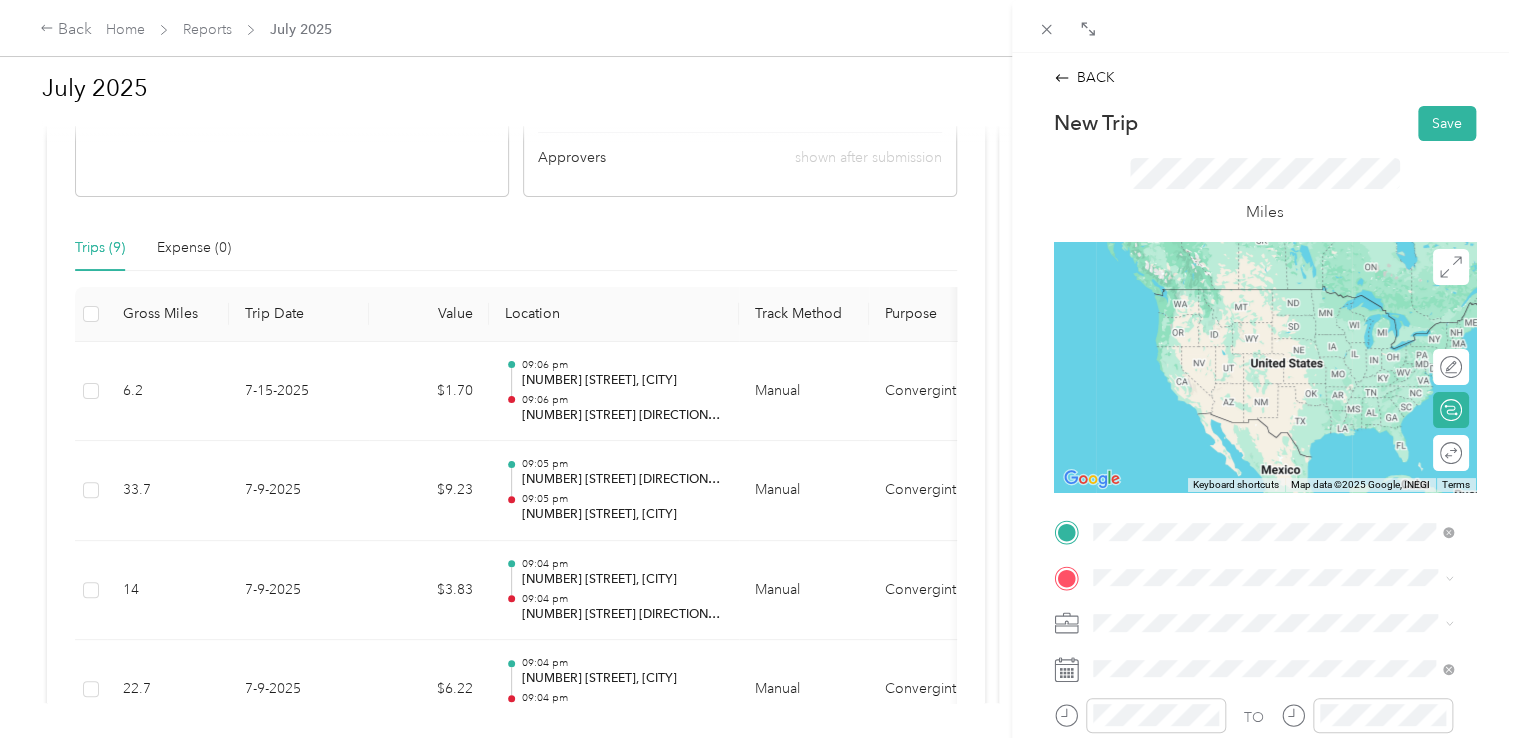 click on "[NUMBER] [STREET]
[CITY], [STATE] [POSTAL_CODE], [COUNTRY]" at bounding box center (1274, 297) 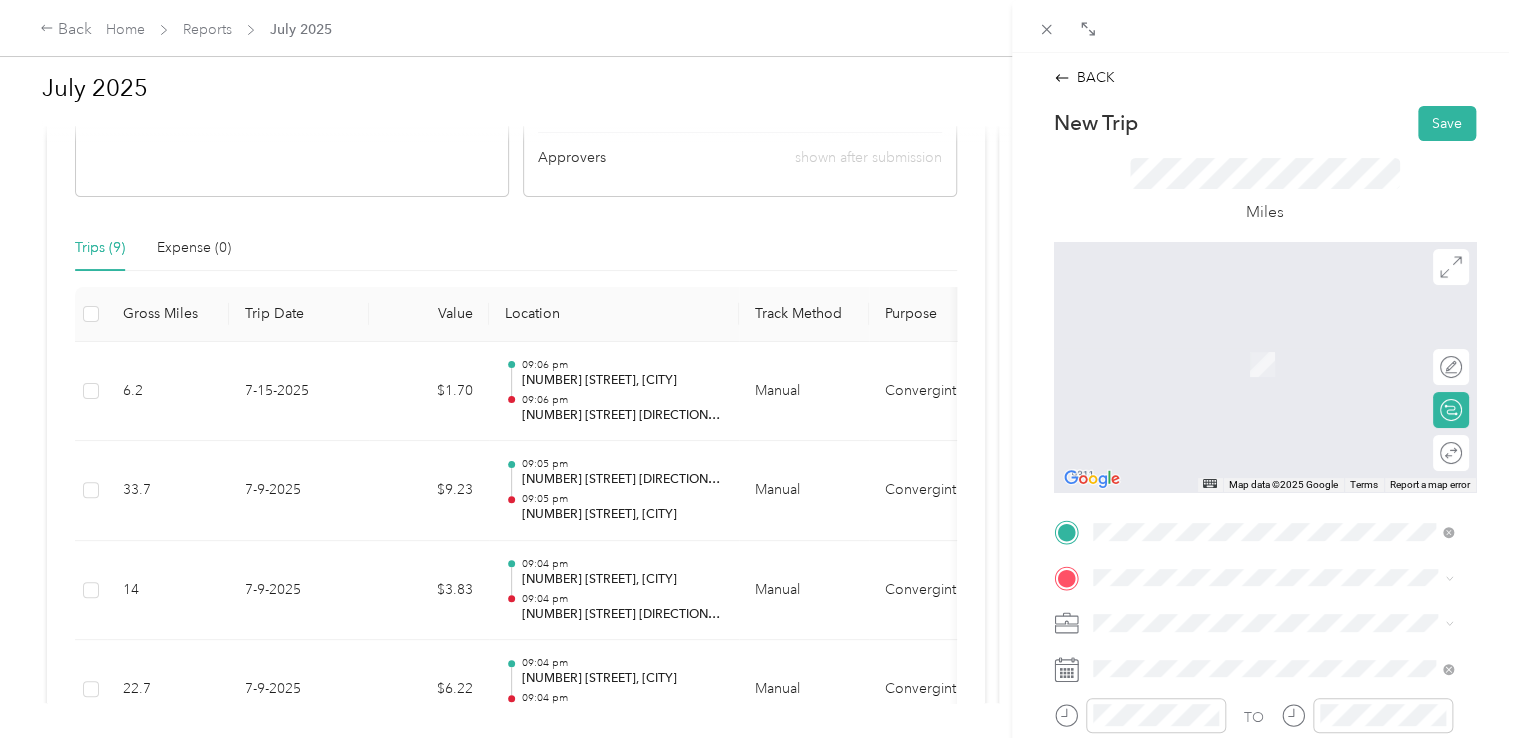 click on "[NUMBER] [STREET]
[CITY], [STATE] [POSTAL_CODE], [COUNTRY]" at bounding box center [1274, 340] 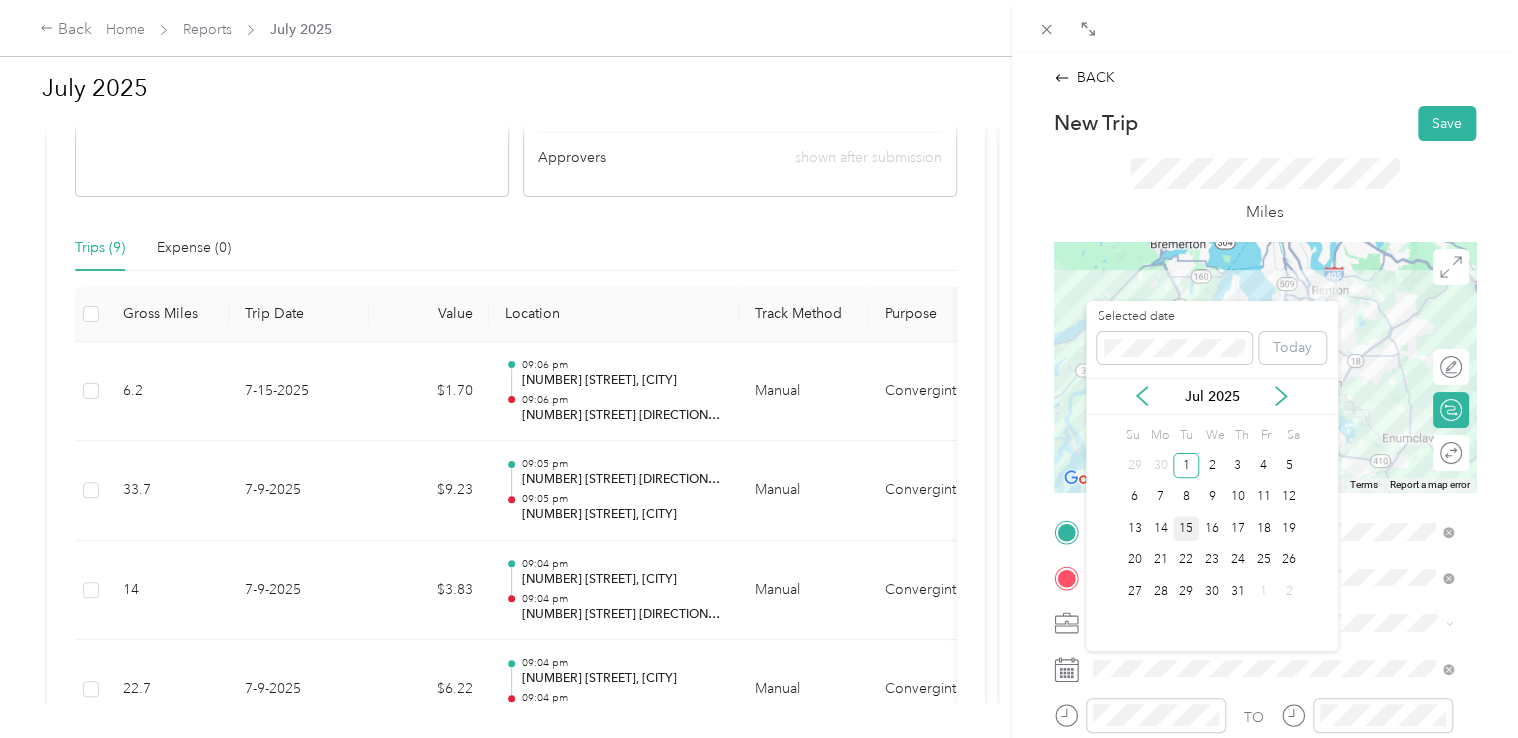 click on "15" at bounding box center (1186, 528) 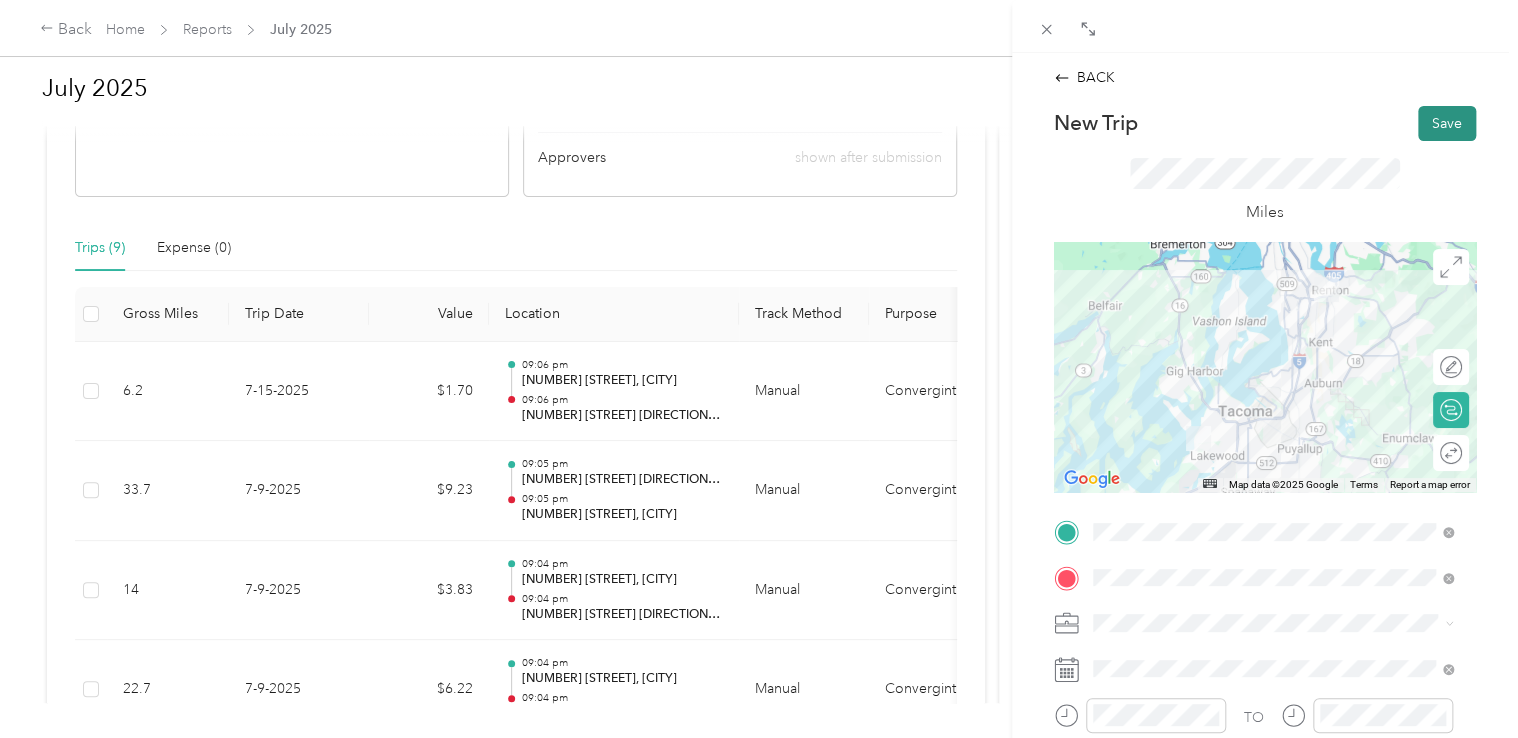 click on "Save" at bounding box center [1447, 123] 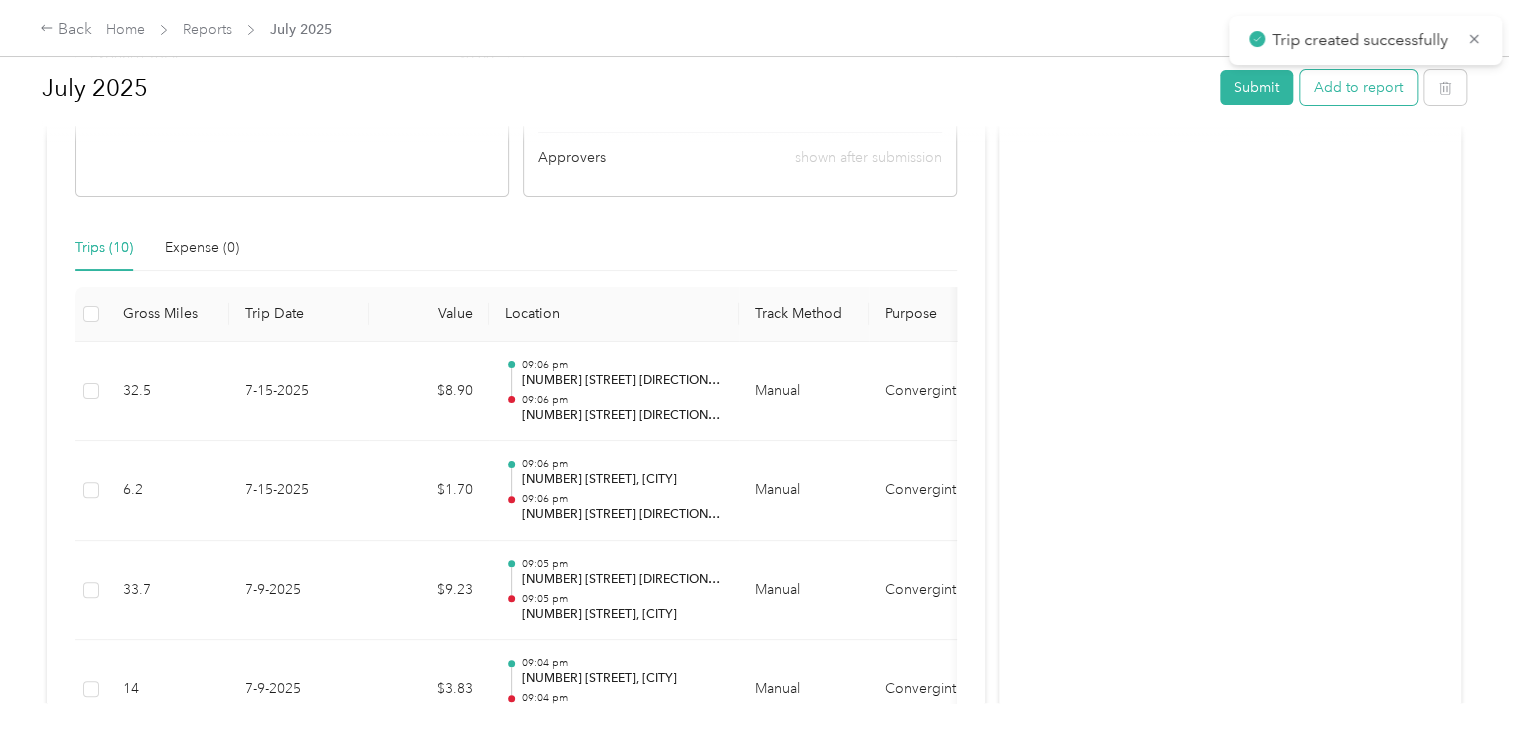 click on "Add to report" at bounding box center [1358, 87] 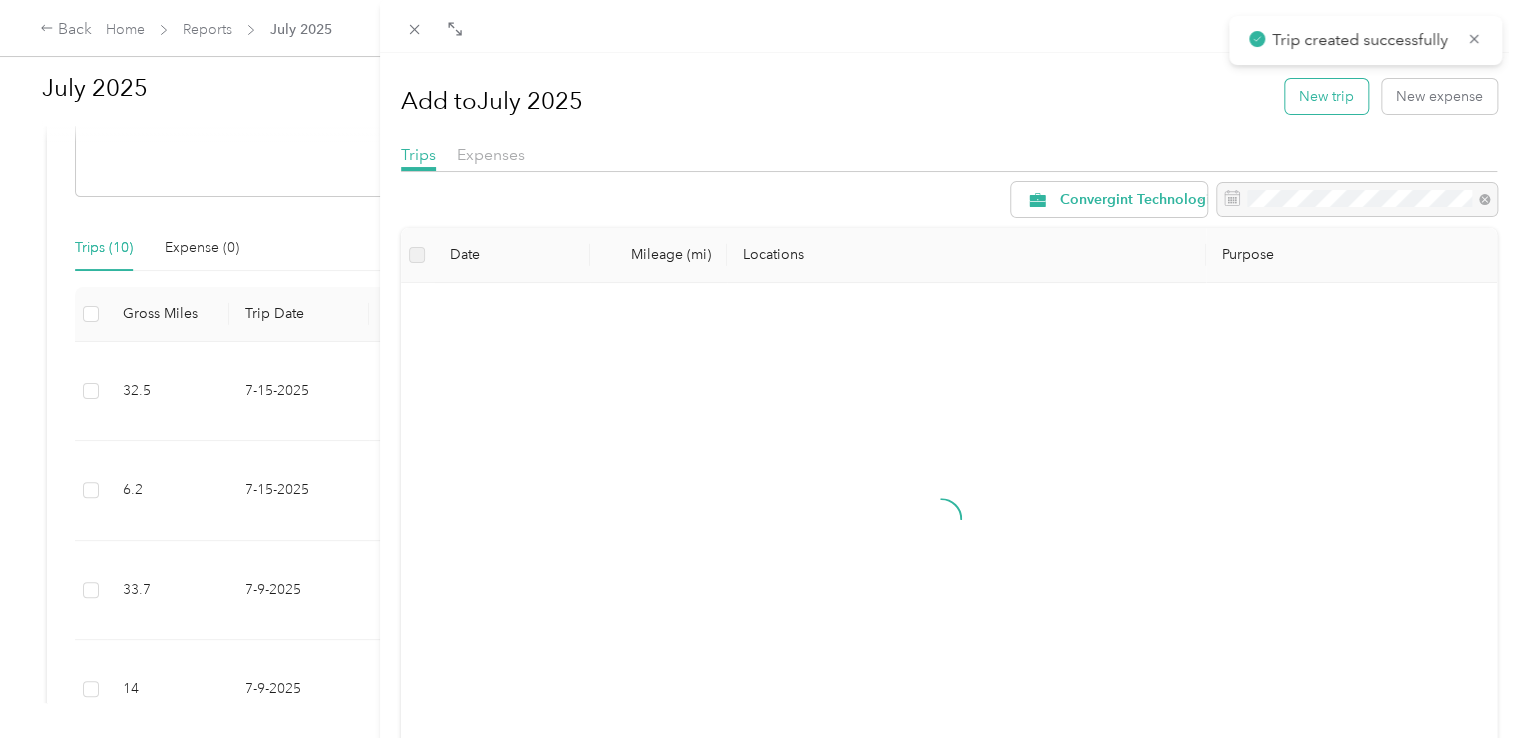 click on "New trip" at bounding box center (1326, 96) 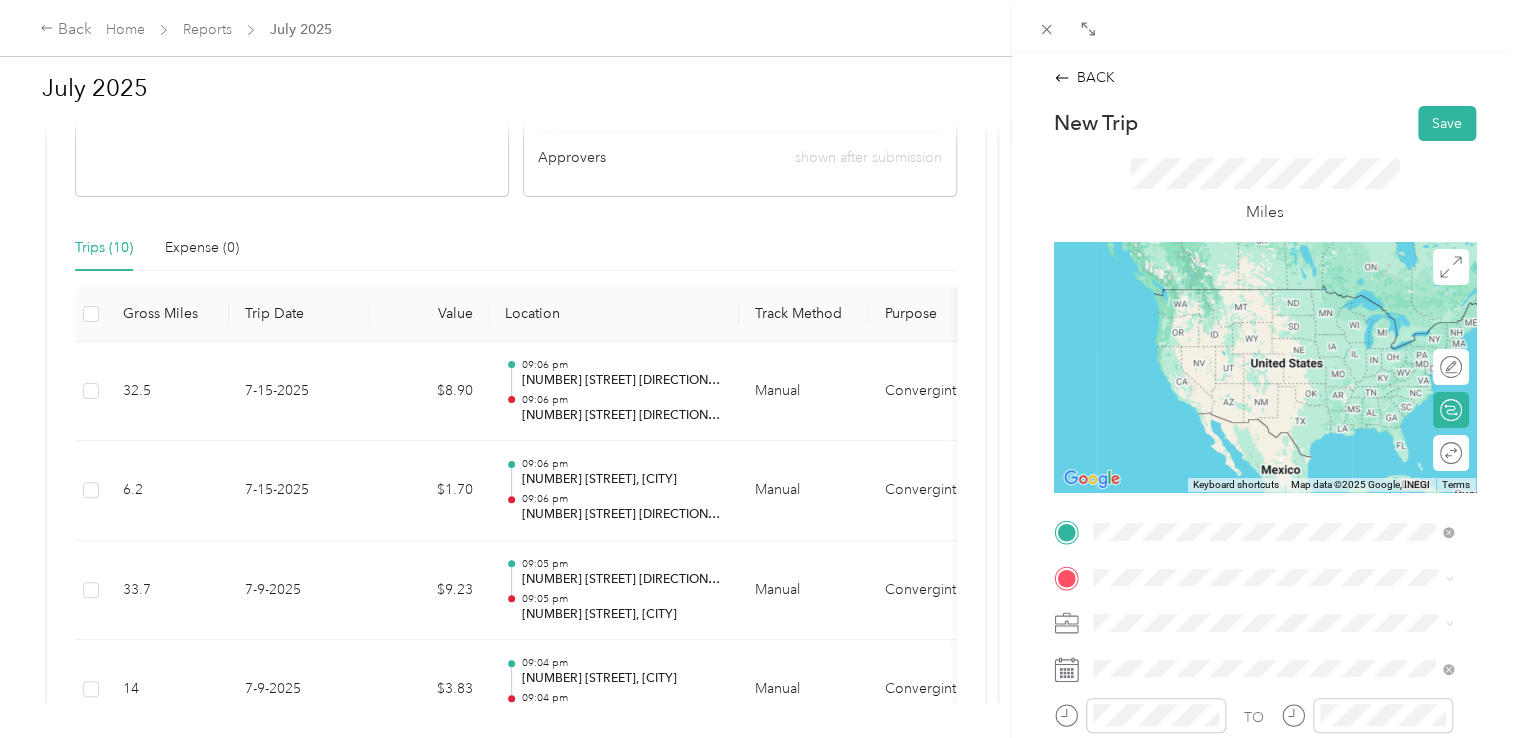 click on "[NUMBER] [STREET]
[CITY], [STATE] [POSTAL_CODE], [COUNTRY]" at bounding box center (1274, 297) 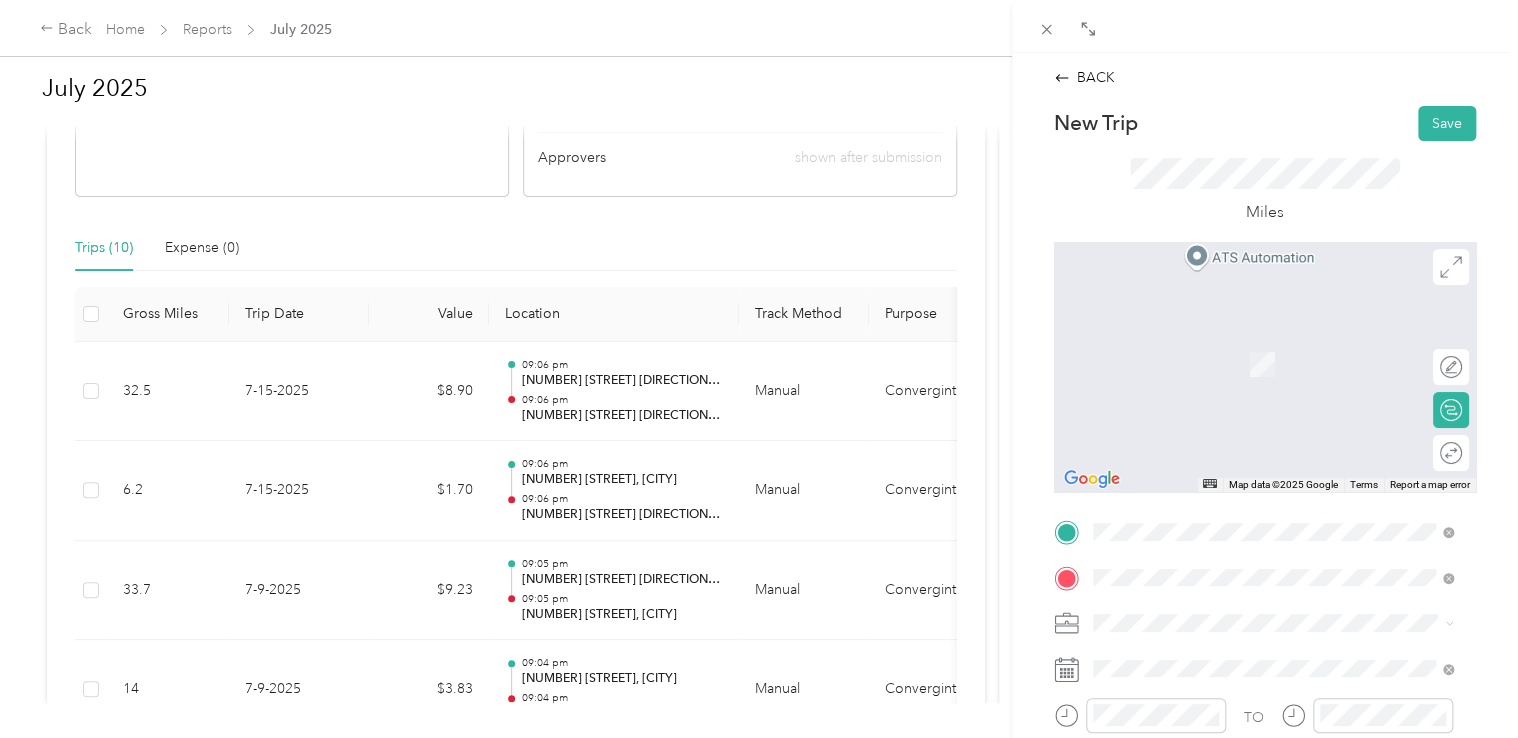 click on "[NUMBER] [STREET]
[CITY], [STATE] [POSTAL_CODE], [COUNTRY]" at bounding box center (1274, 363) 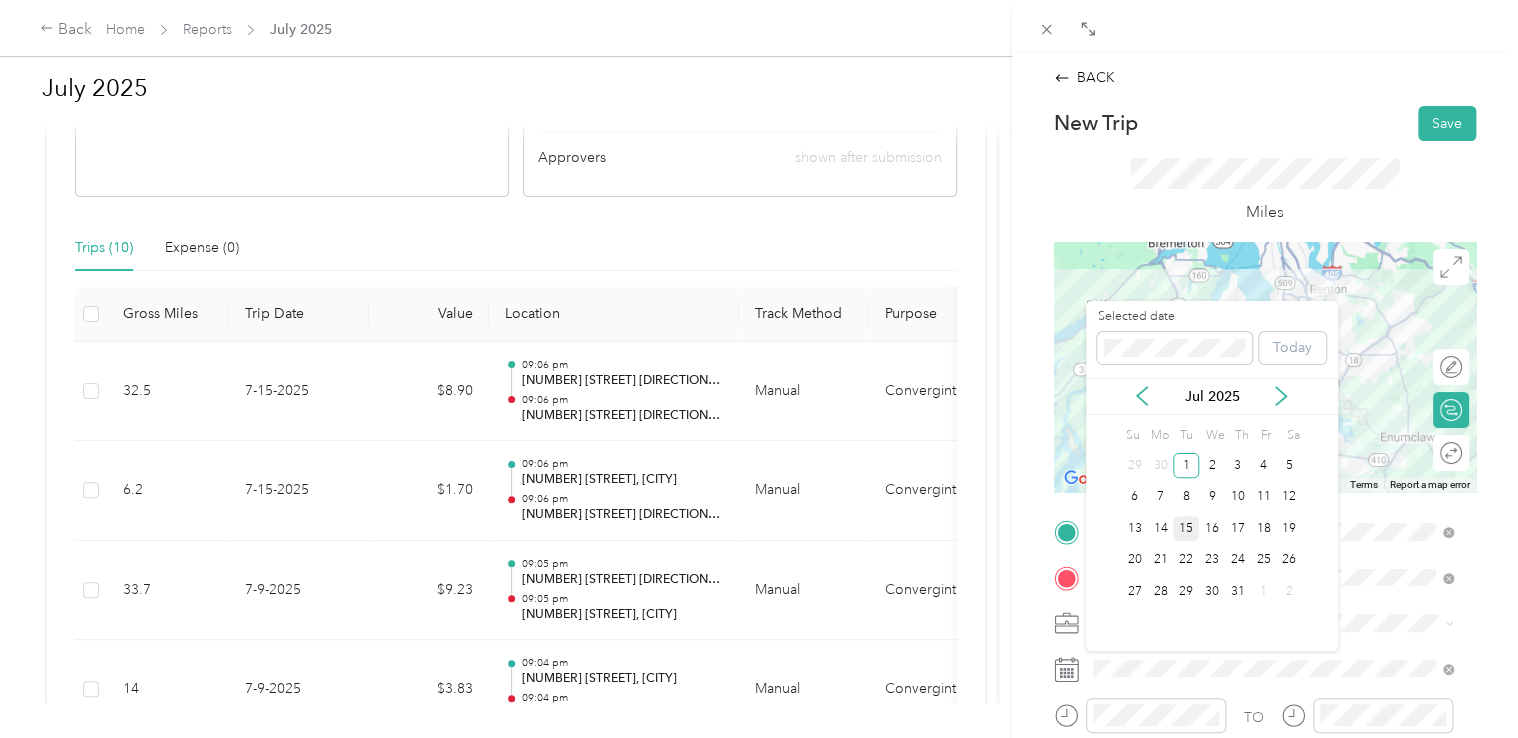 click on "15" at bounding box center (1186, 528) 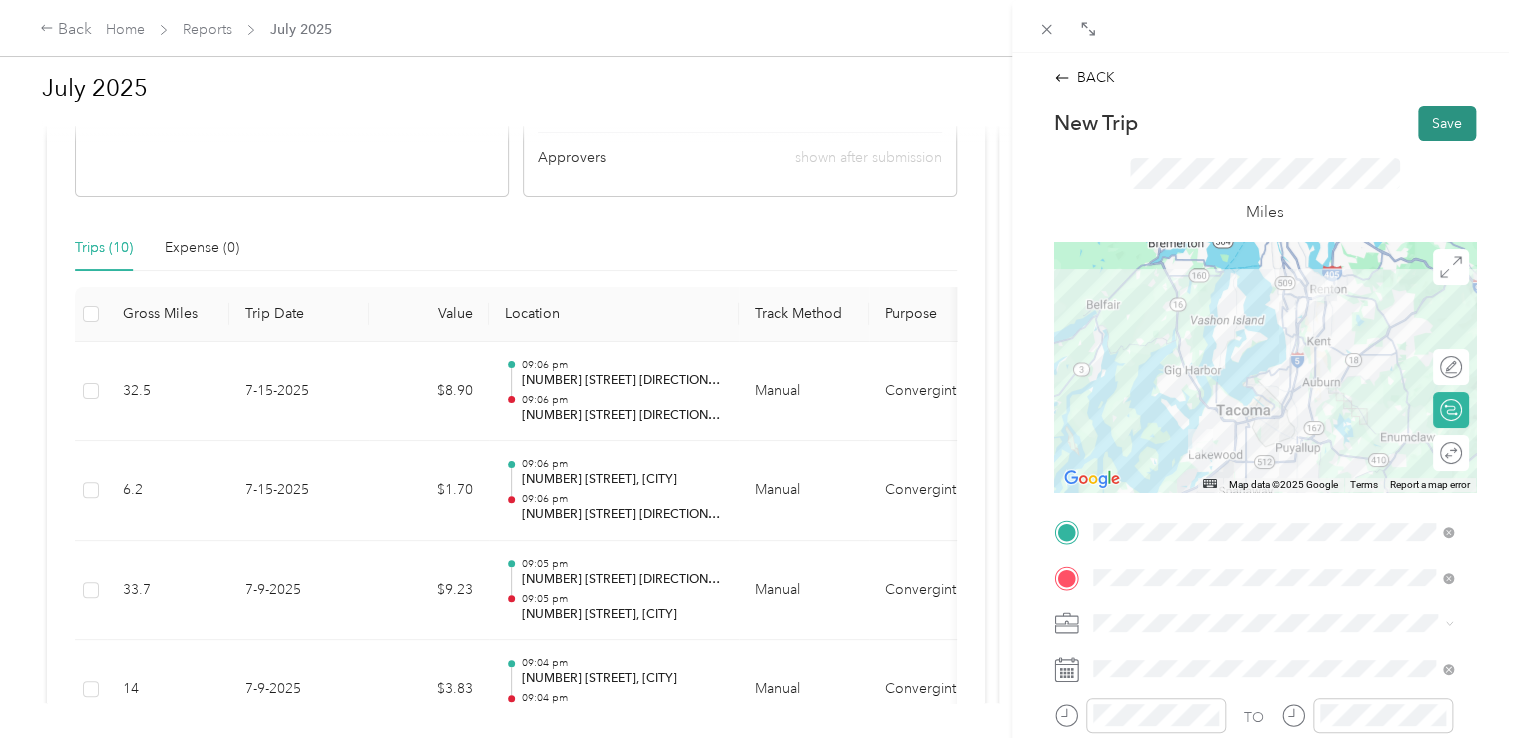 click on "Save" at bounding box center (1447, 123) 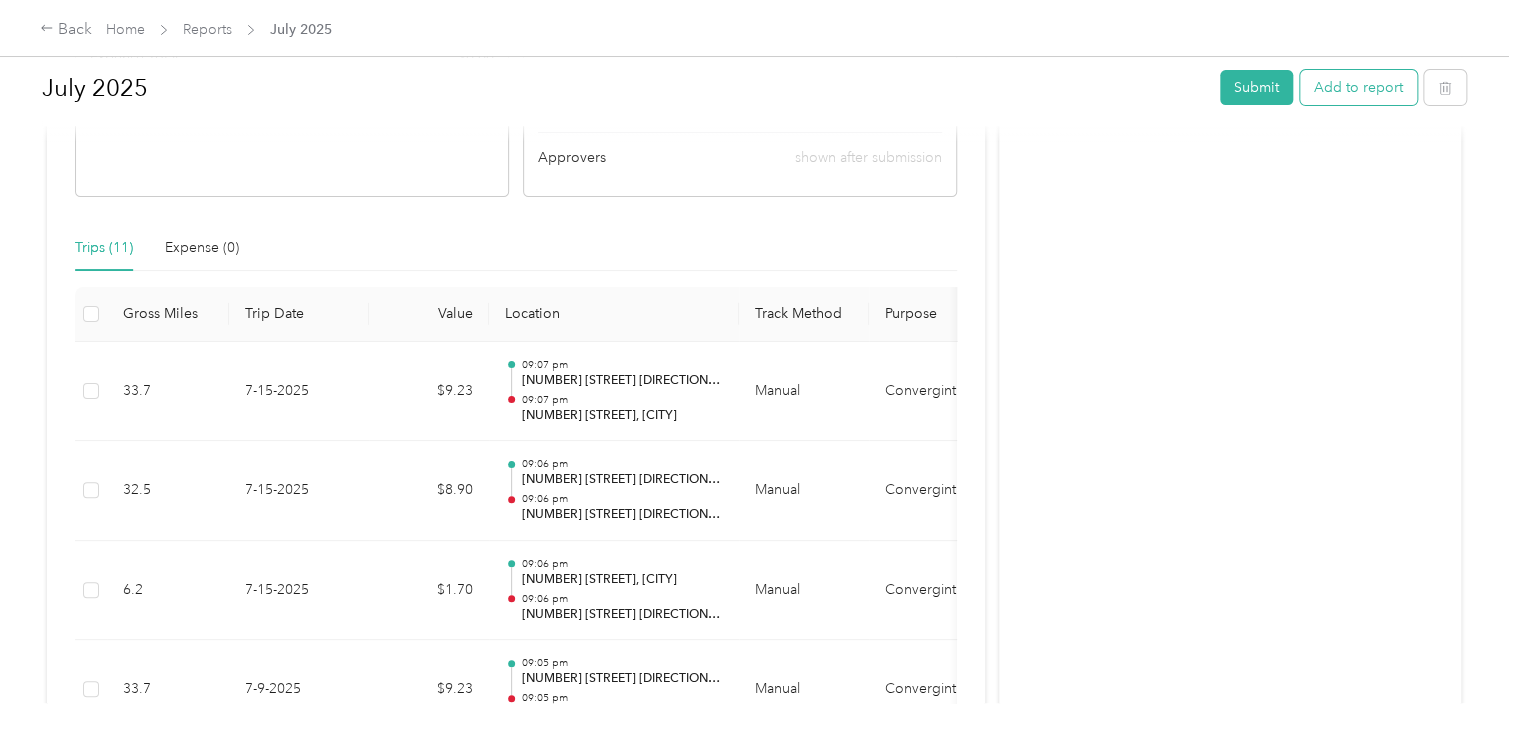 click on "Add to report" at bounding box center (1358, 87) 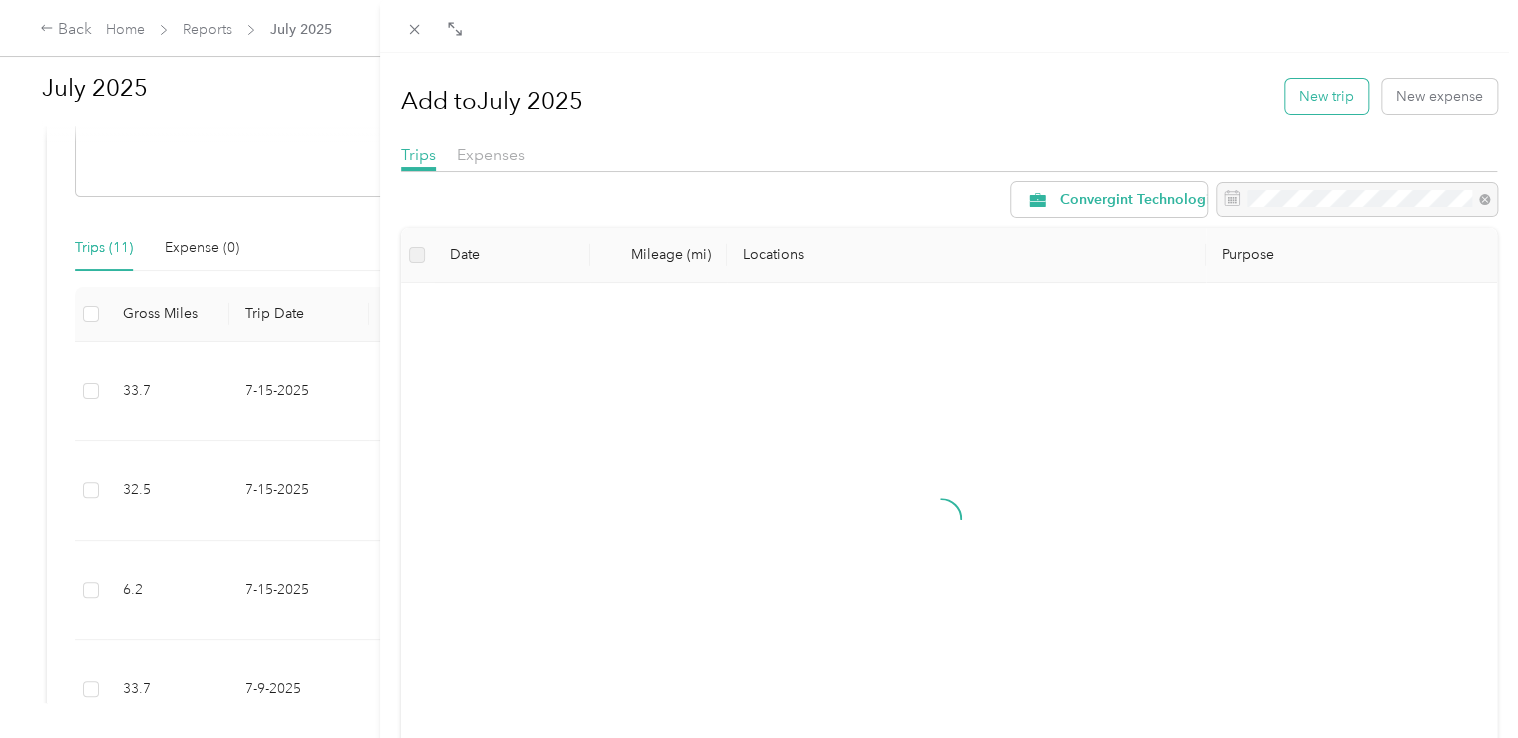click on "New trip" at bounding box center [1326, 96] 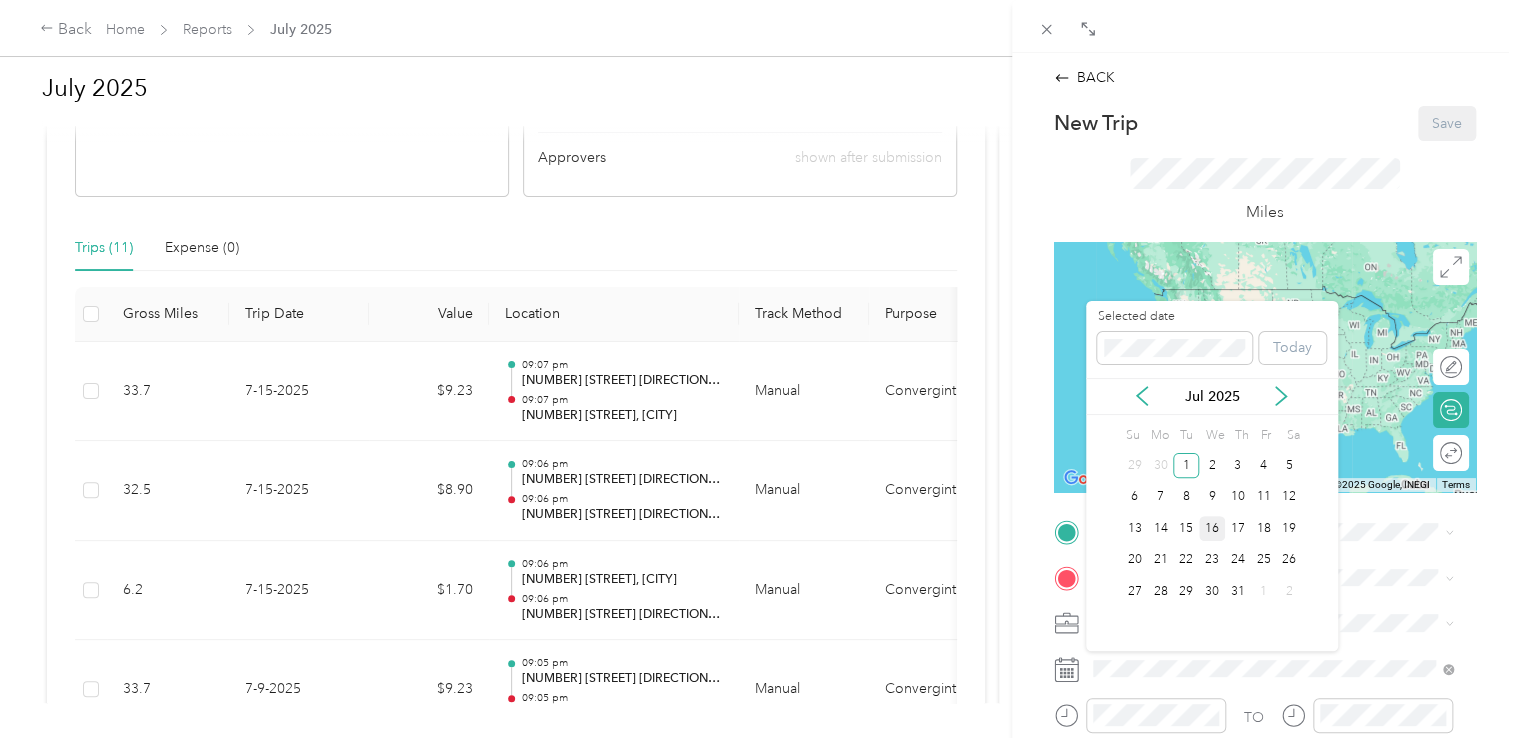 click on "16" at bounding box center (1212, 528) 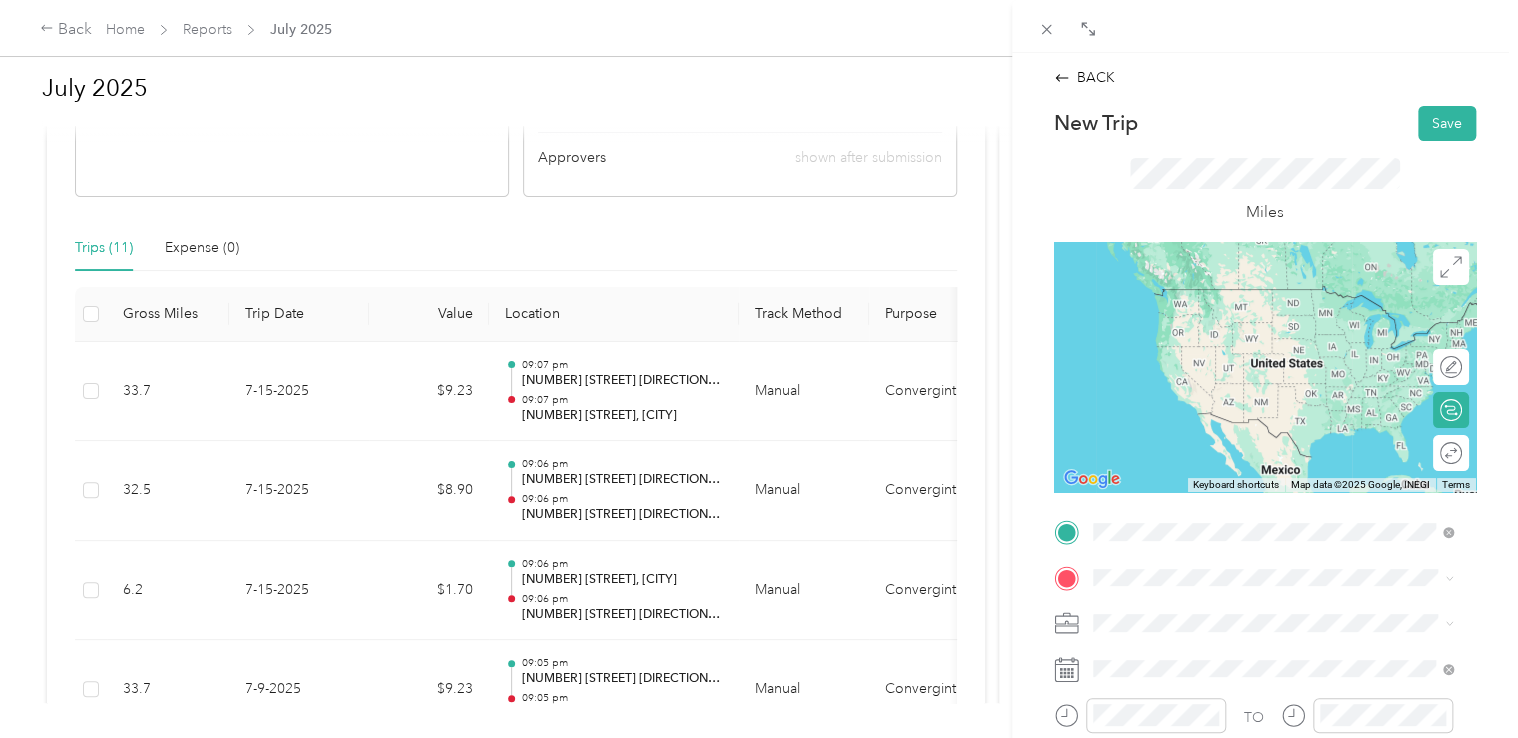 click on "[NUMBER] [STREET]
[CITY], [STATE] [POSTAL_CODE], [COUNTRY]" at bounding box center [1274, 318] 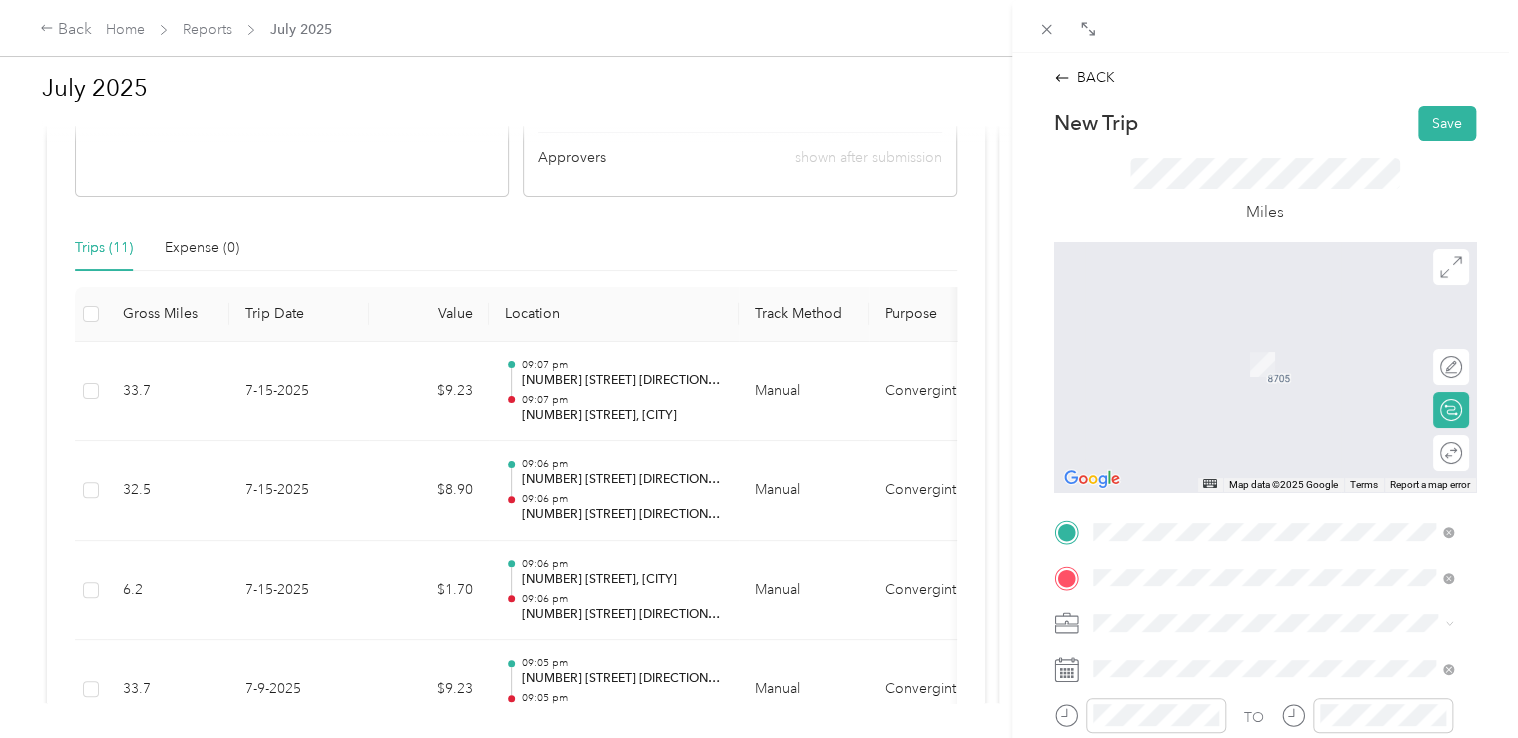 click on "[NUMBER] [STREET]
[CITY], [STATE] [POSTAL_CODE], [COUNTRY]" at bounding box center [1274, 398] 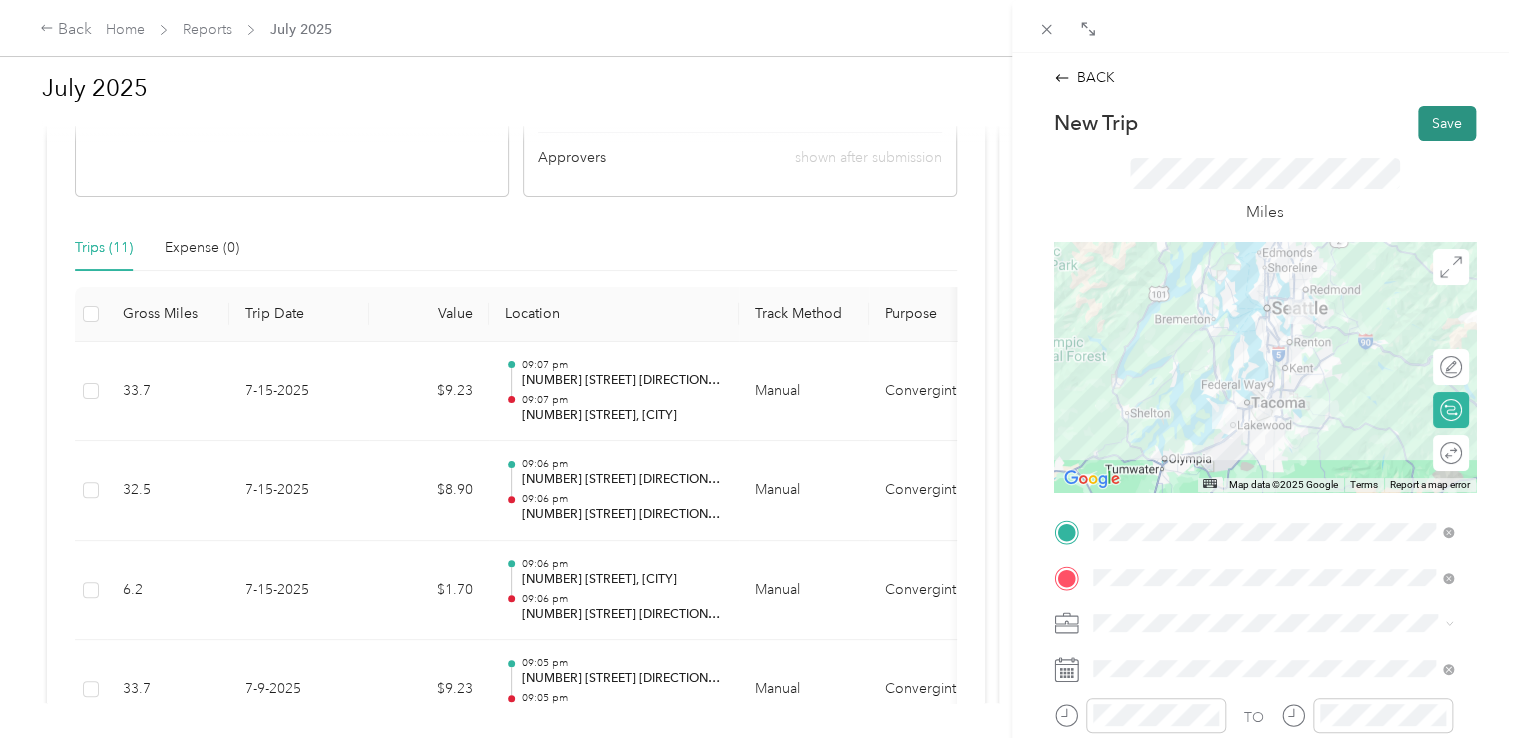 click on "Save" at bounding box center [1447, 123] 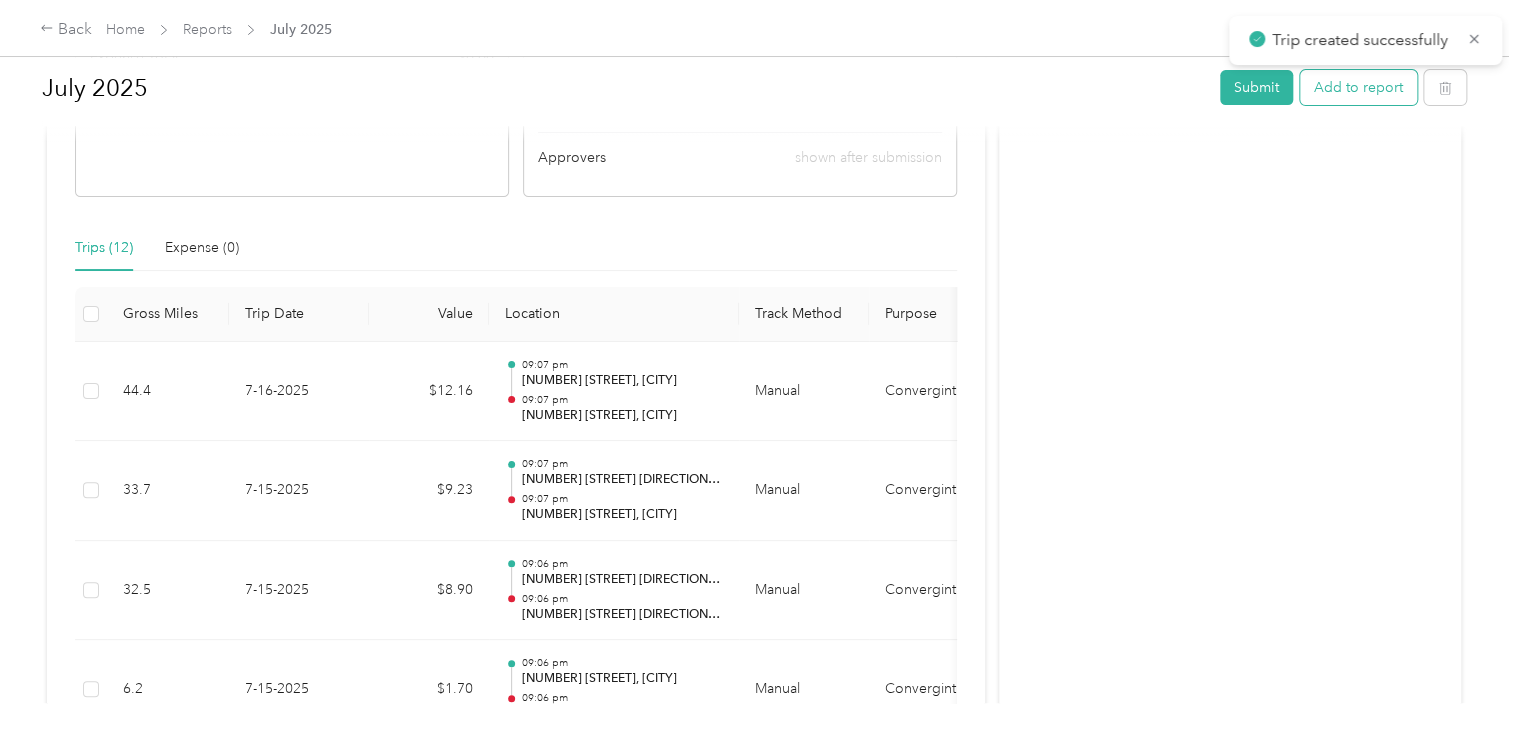 click on "Add to report" at bounding box center (1358, 87) 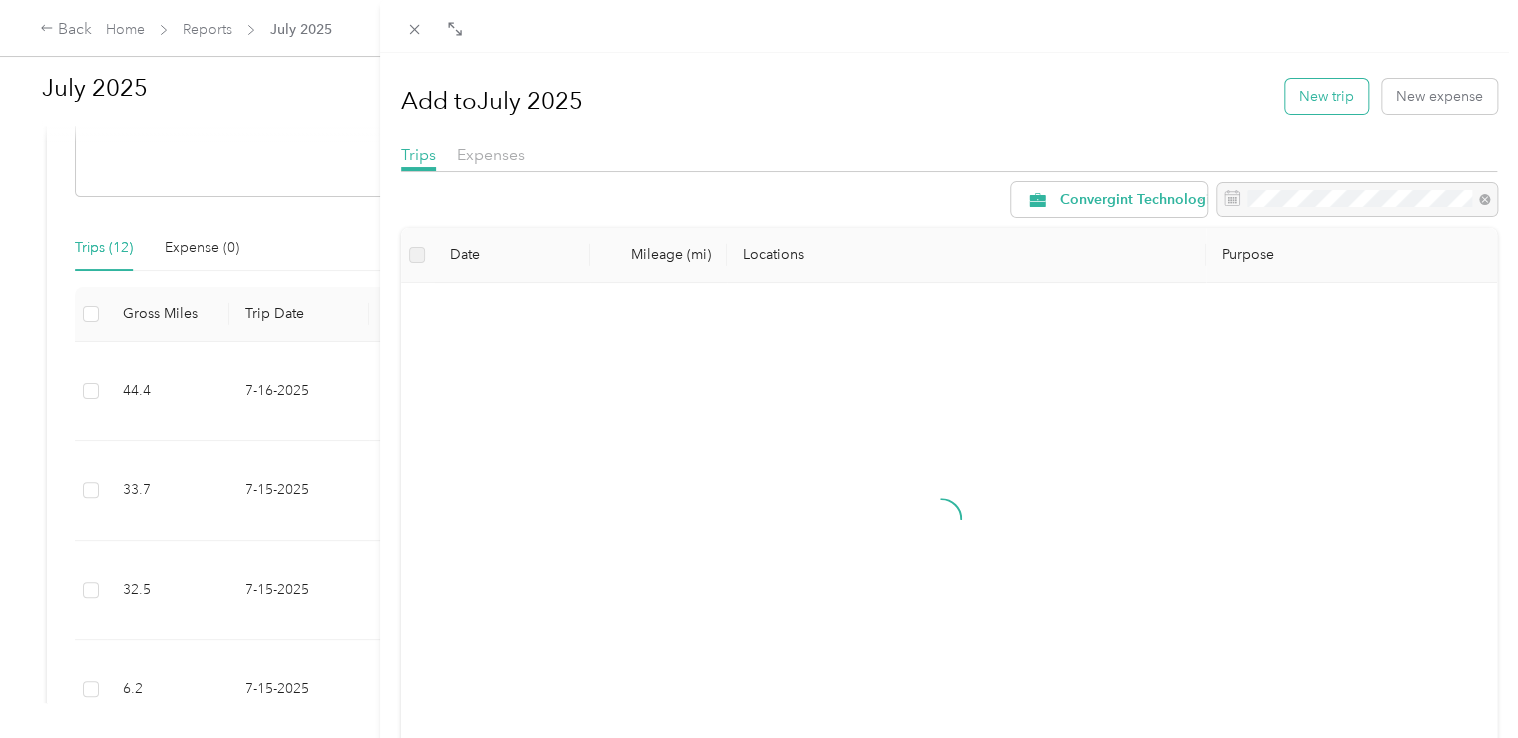 click on "New trip" at bounding box center (1326, 96) 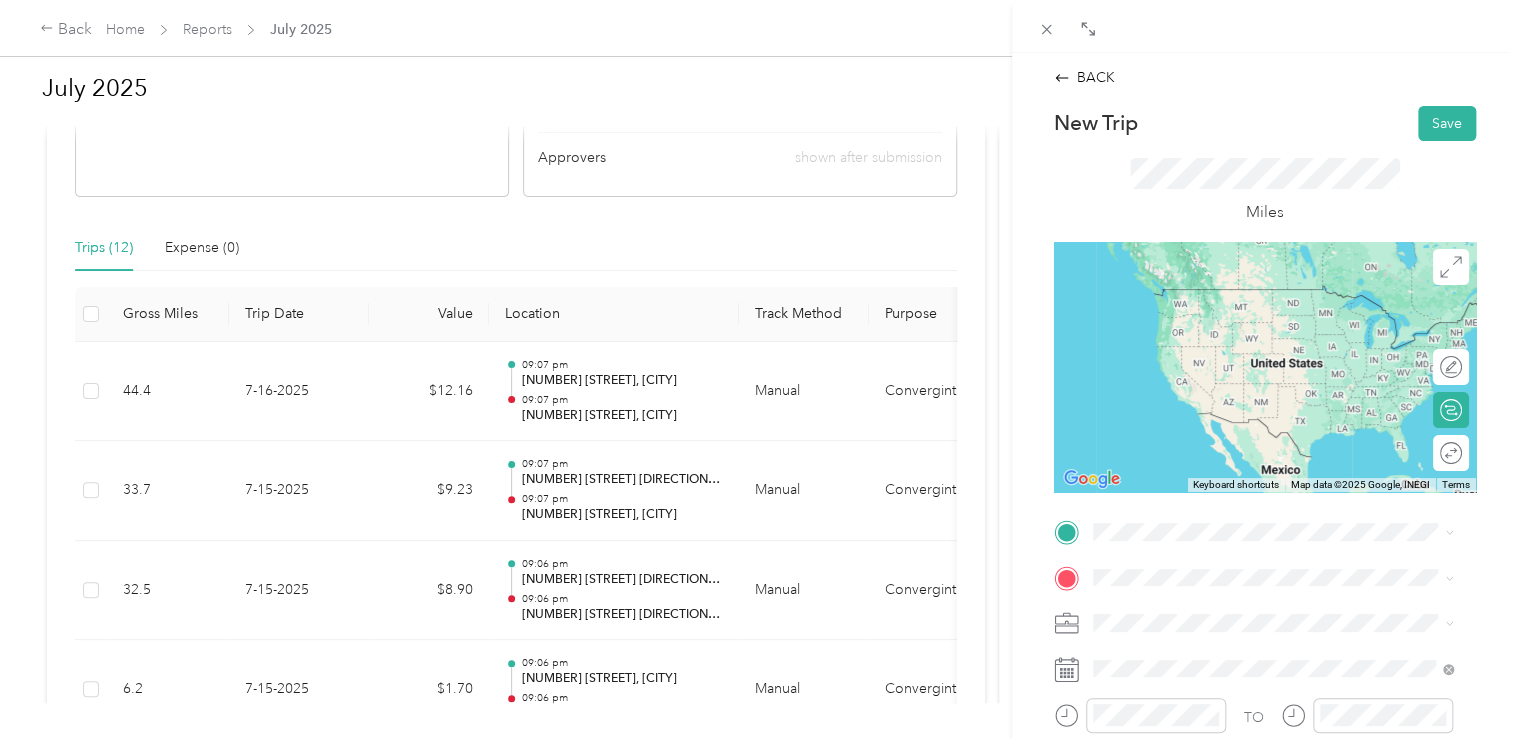 click on "[NUMBER] [STREET]
[CITY], [STATE] [POSTAL_CODE], [COUNTRY]" at bounding box center (1274, 352) 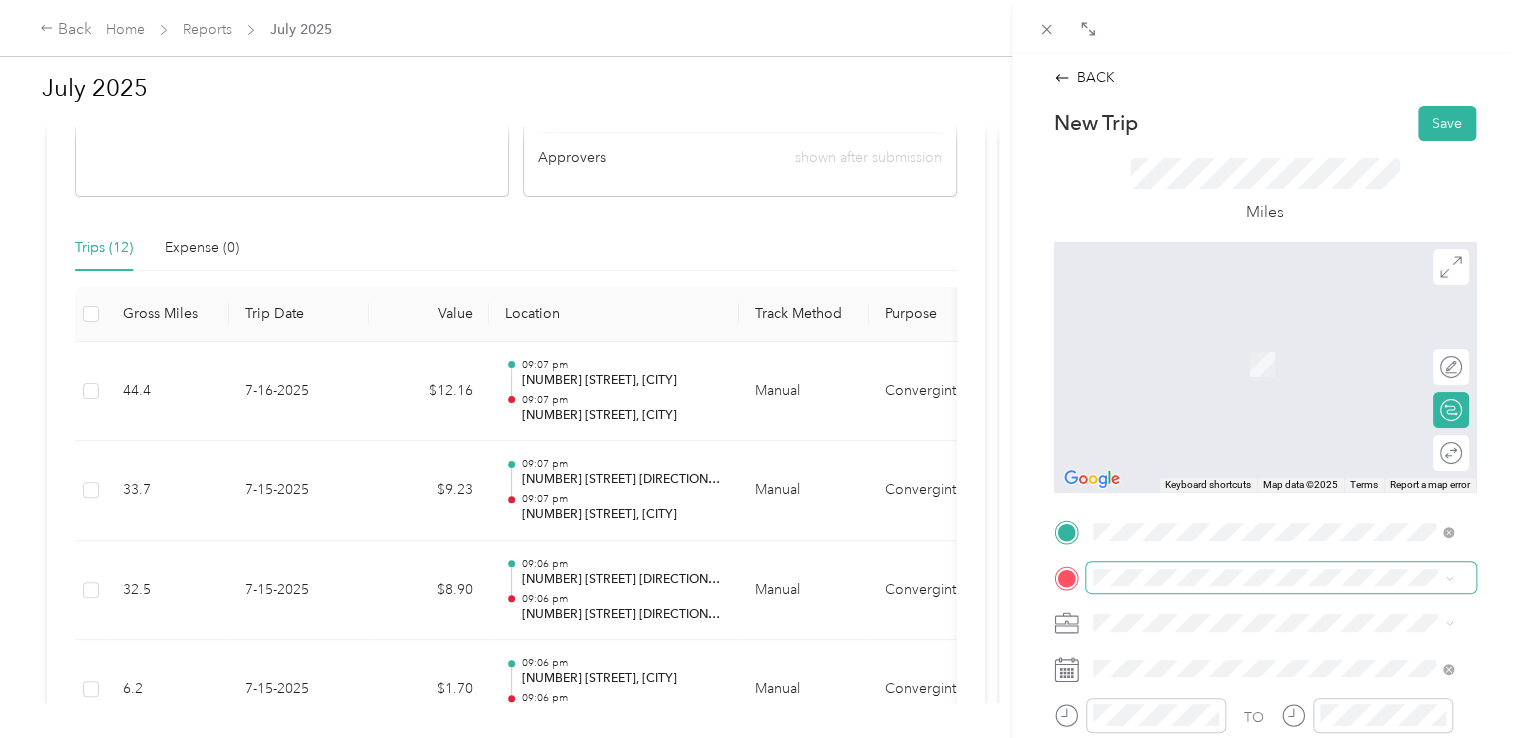 click at bounding box center (1281, 578) 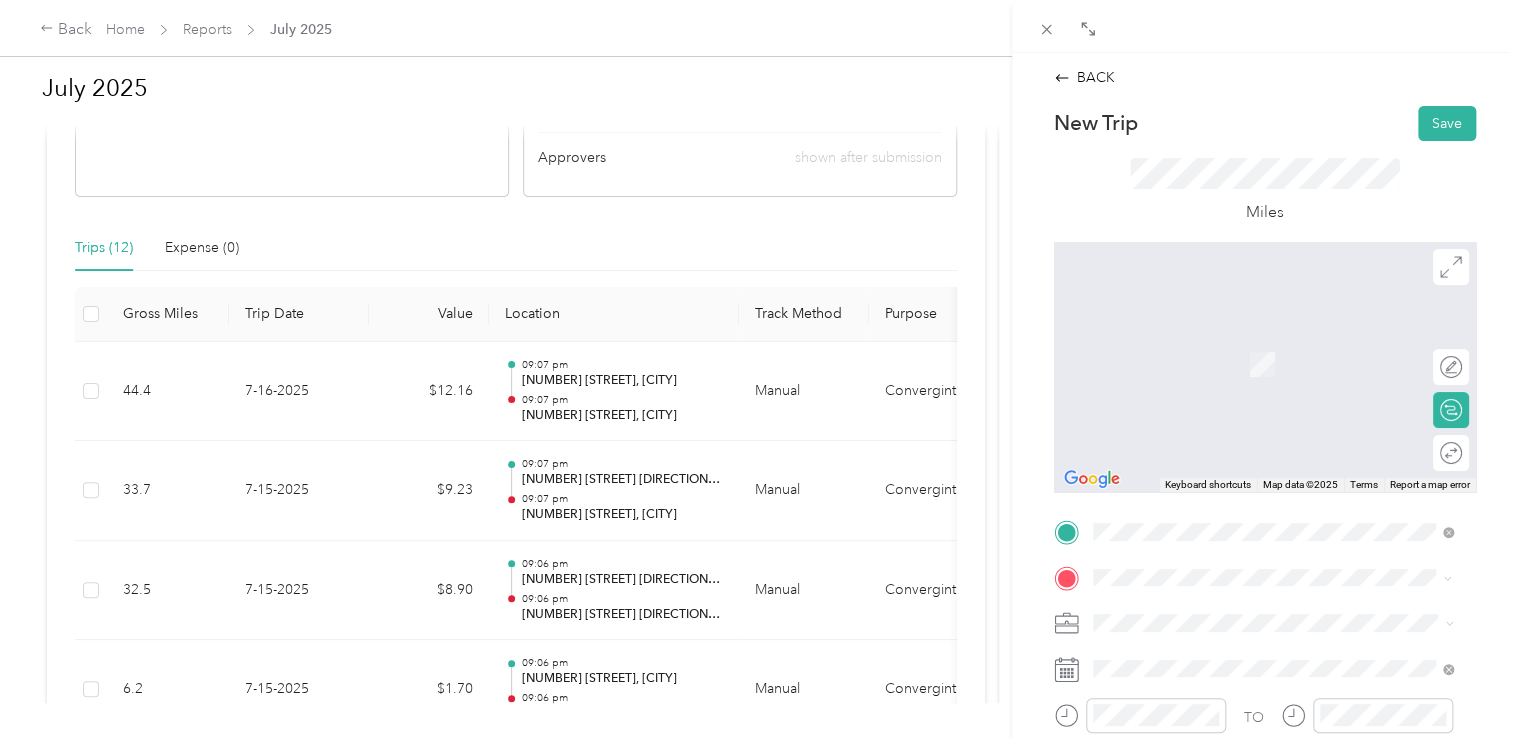 click on "[NUMBER] [STREET]
[CITY], [STATE] [POSTAL_CODE], [COUNTRY]" at bounding box center (1274, 342) 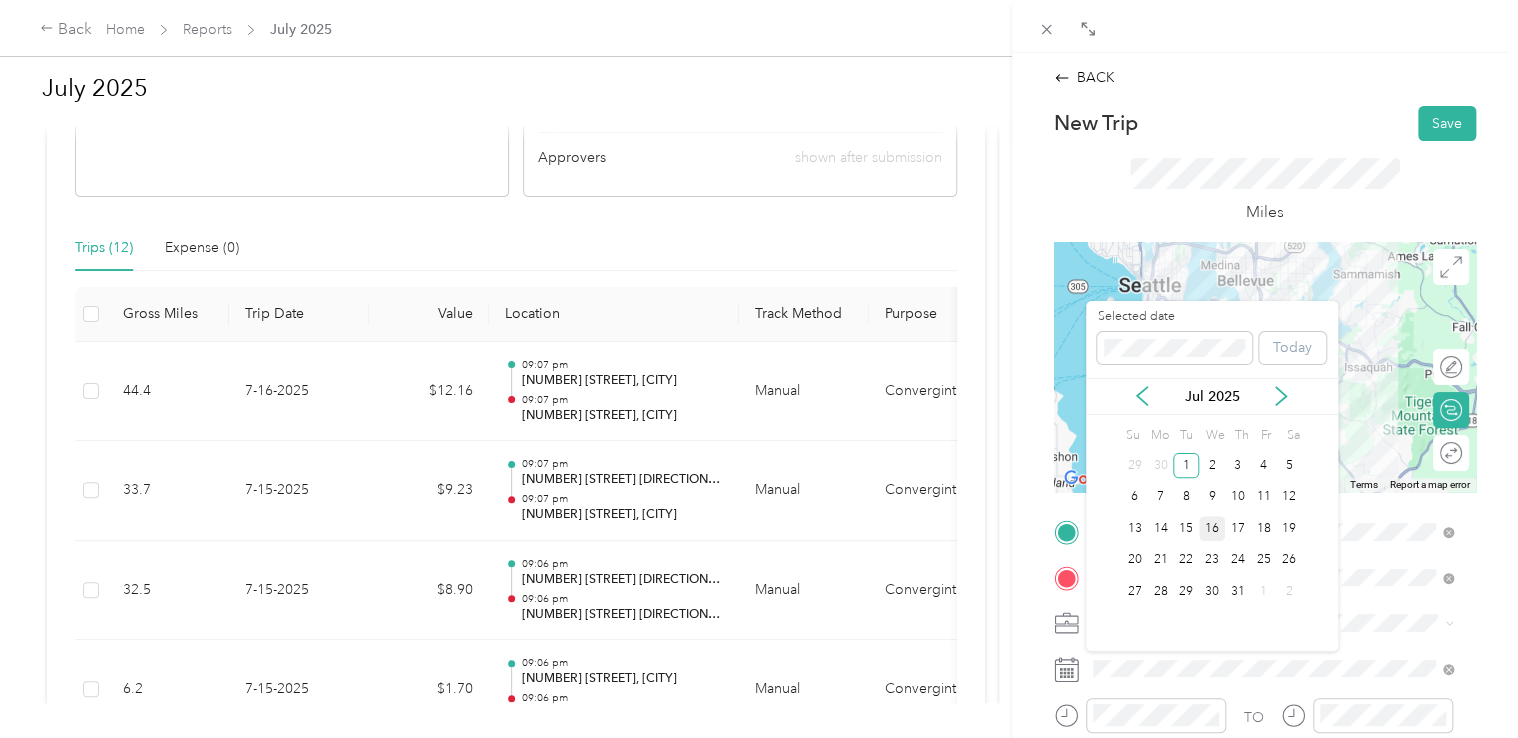click on "16" at bounding box center (1212, 528) 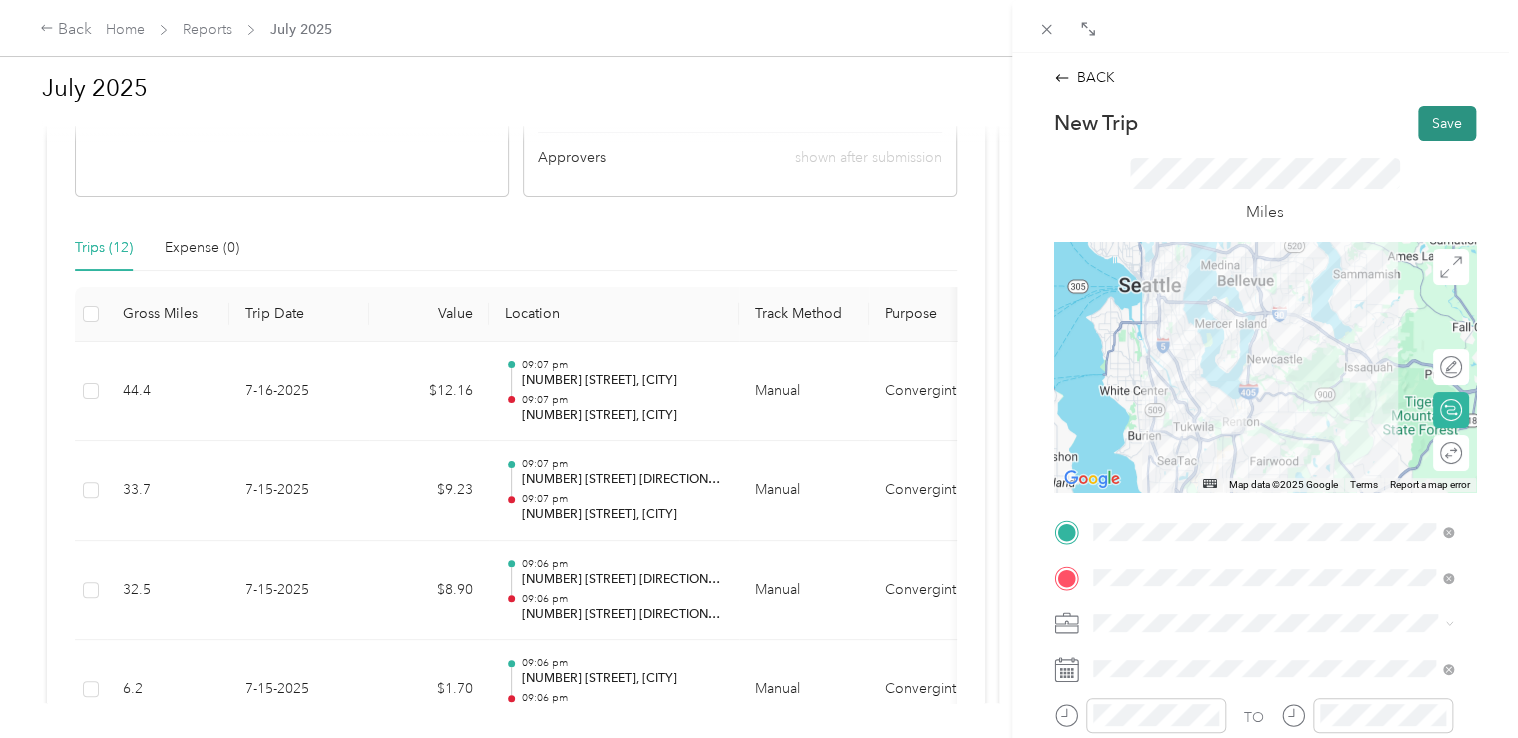 click on "Save" at bounding box center [1447, 123] 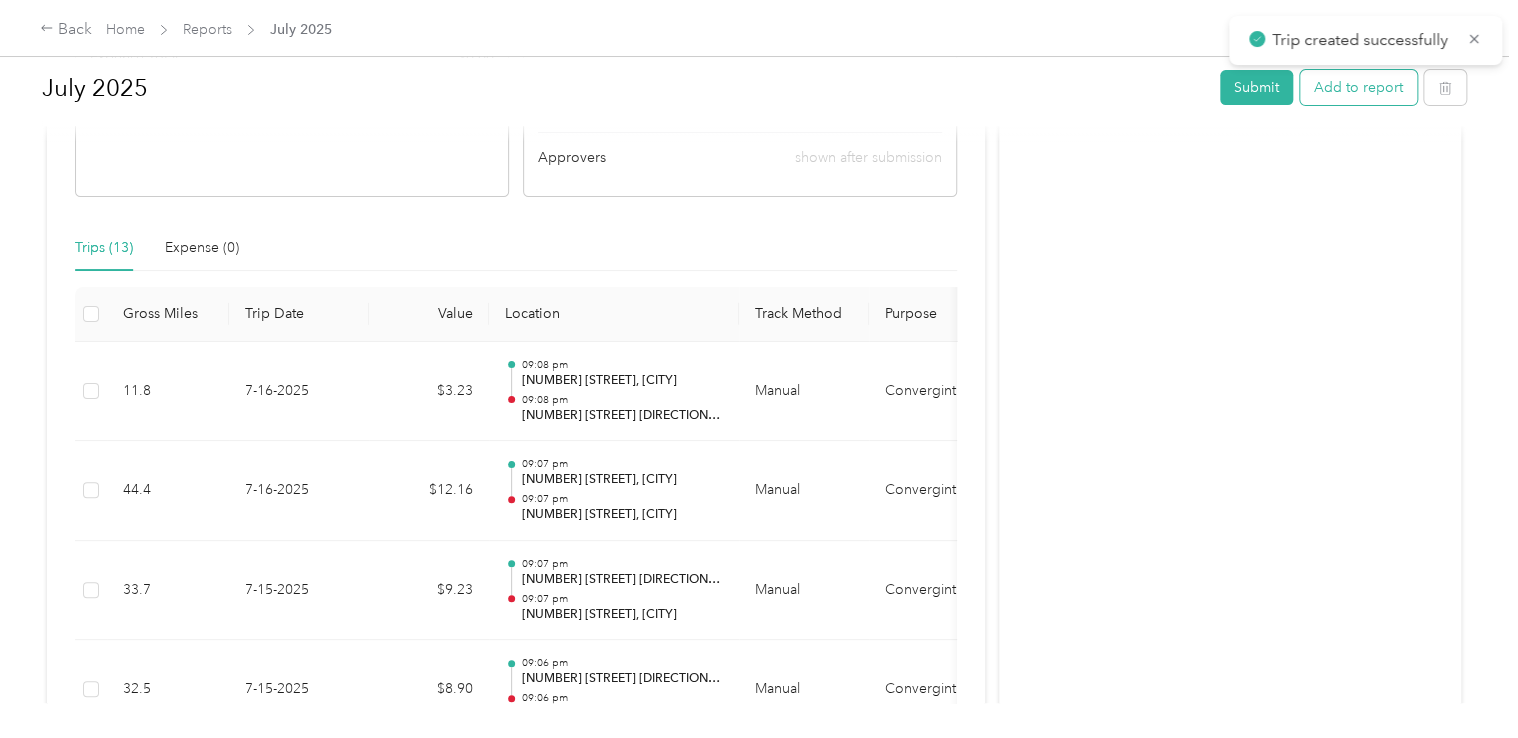 click on "Add to report" at bounding box center (1358, 87) 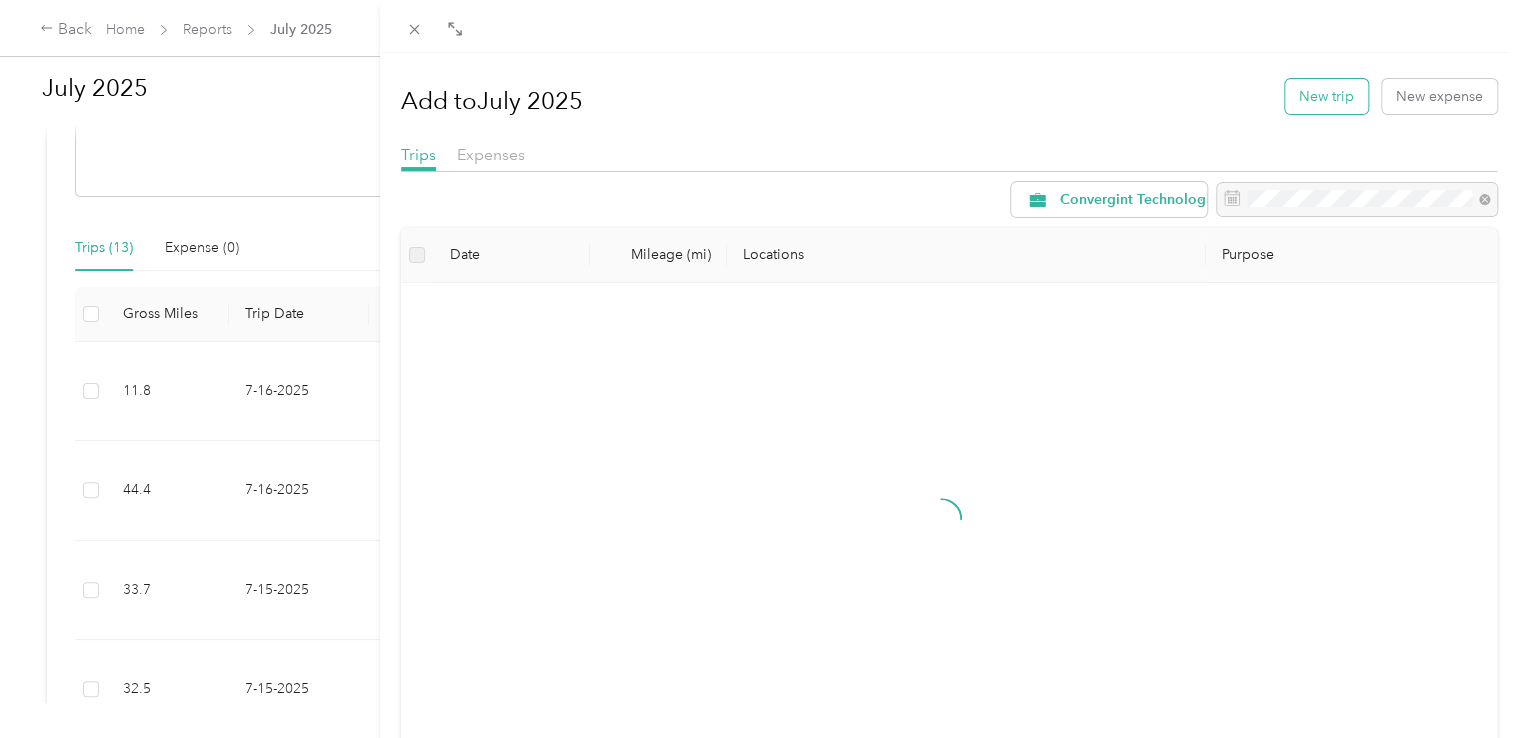 click on "New trip" at bounding box center [1326, 96] 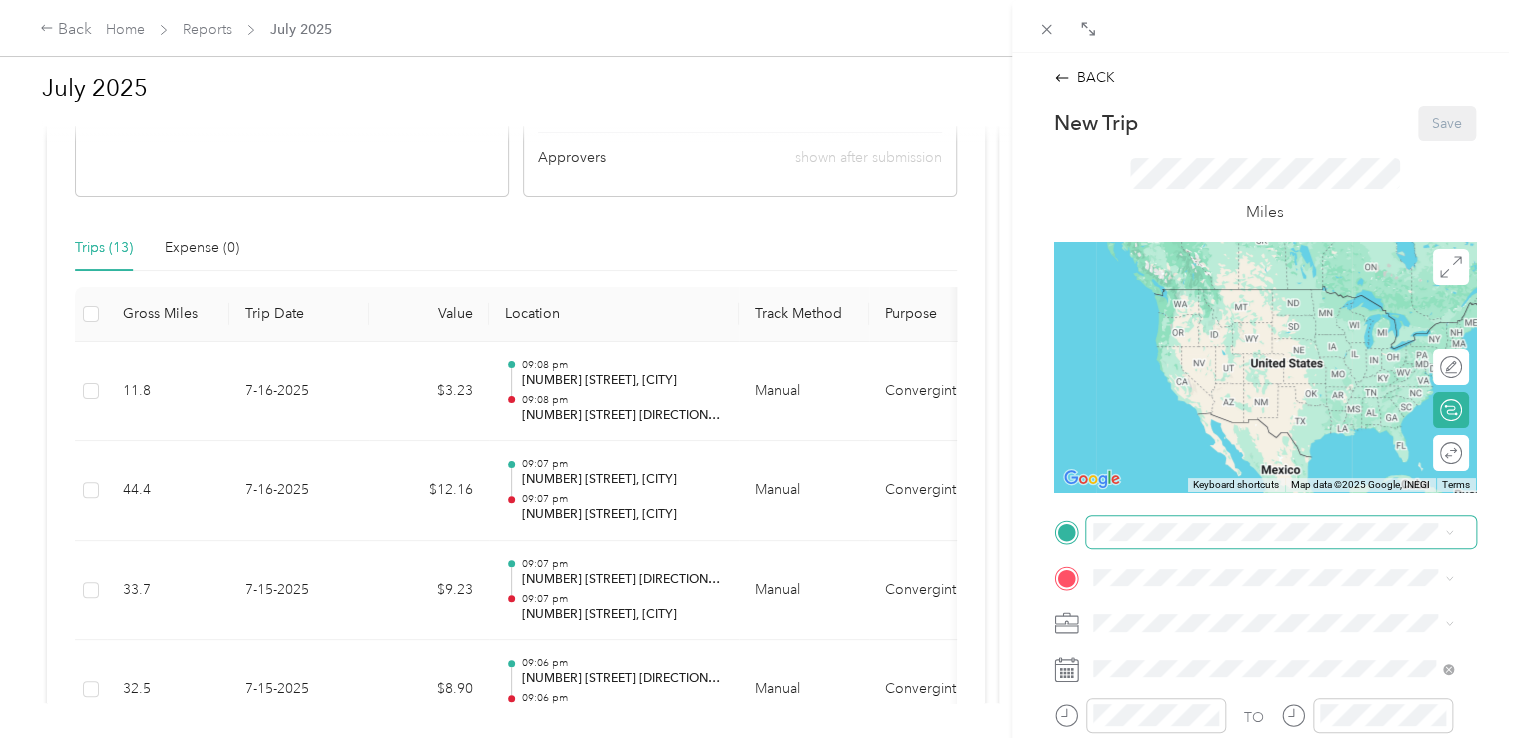 click at bounding box center [1281, 532] 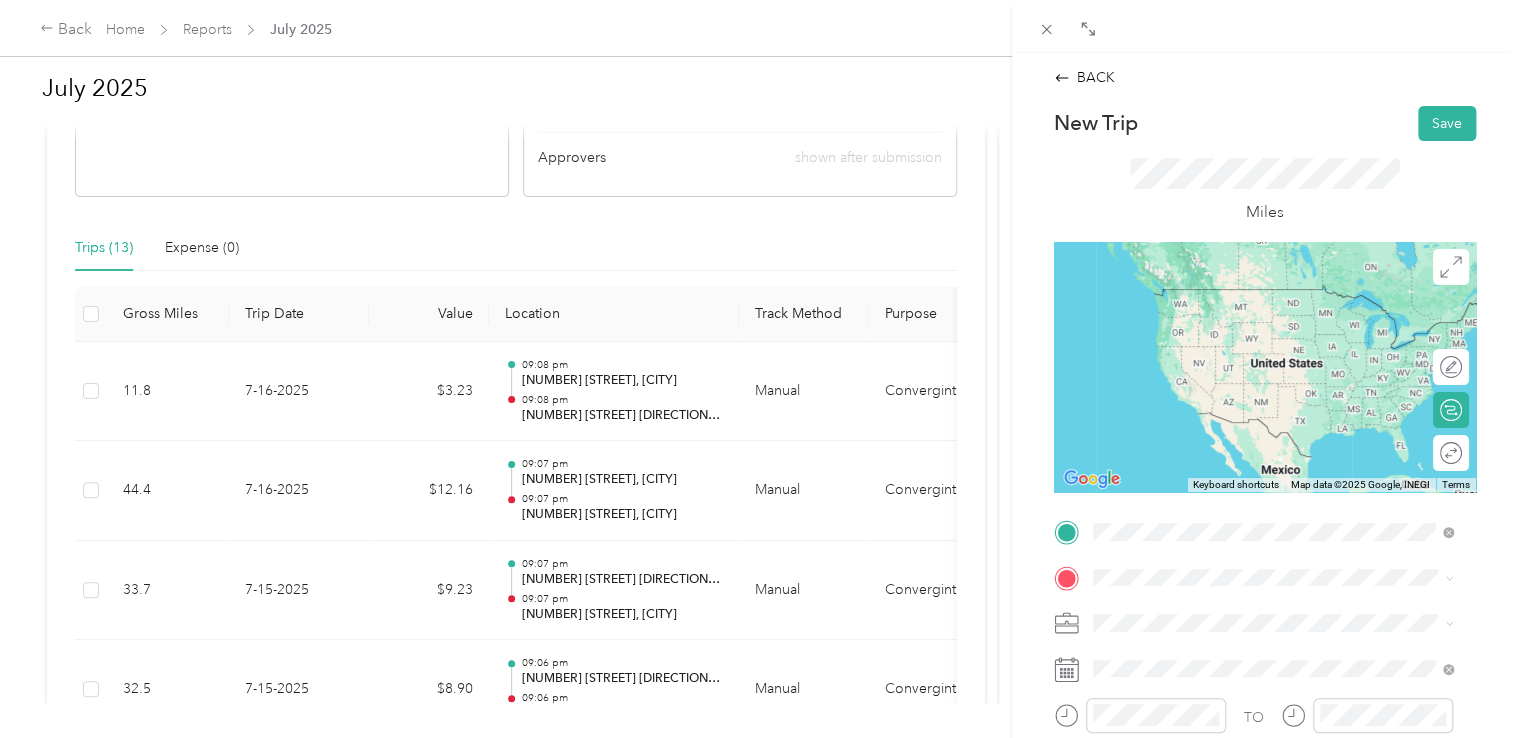 click on "[NUMBER] [STREET]
[CITY], [STATE] [POSTAL_CODE], [COUNTRY]" at bounding box center [1274, 297] 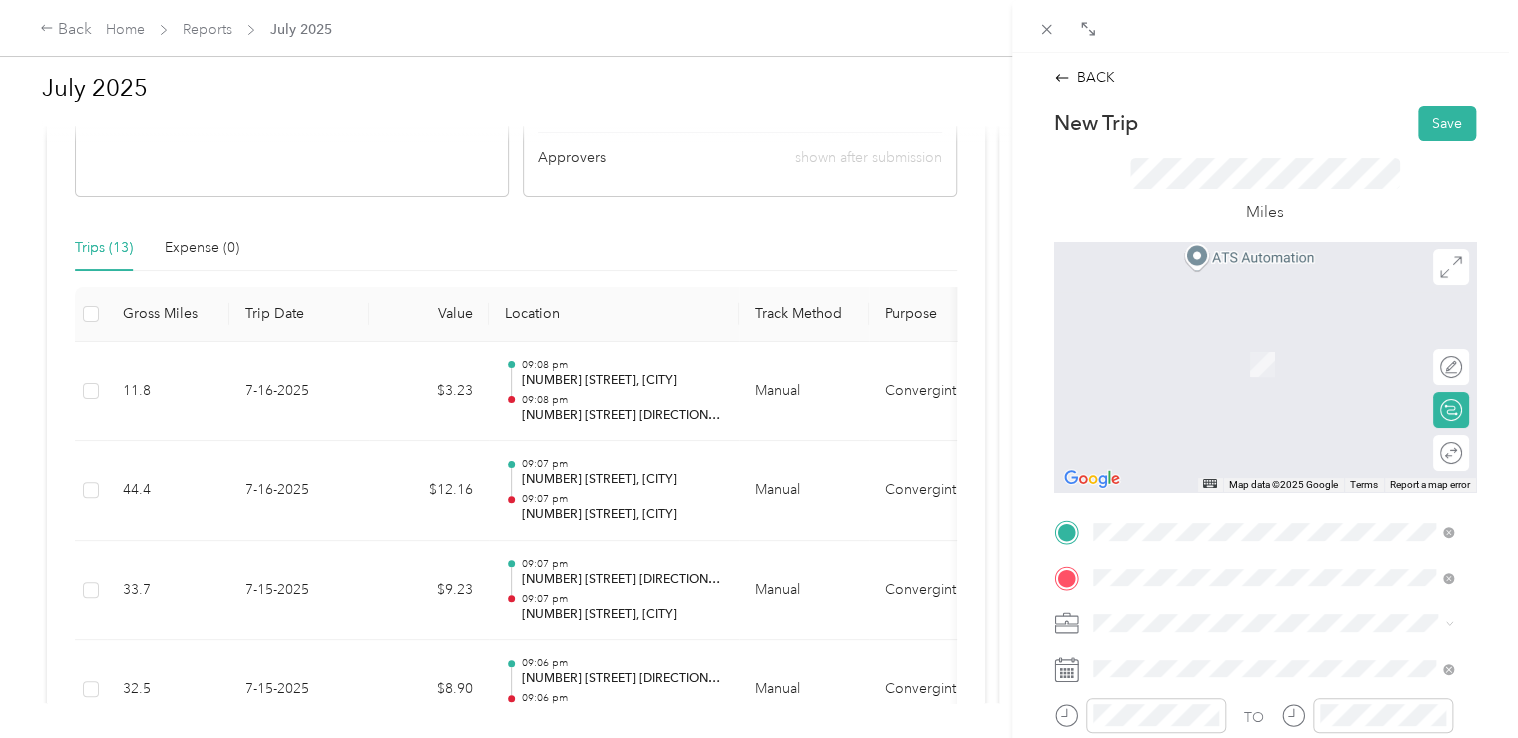 click on "[NUMBER] [STREET]
[CITY], [STATE] [POSTAL_CODE], [COUNTRY]" at bounding box center (1274, 363) 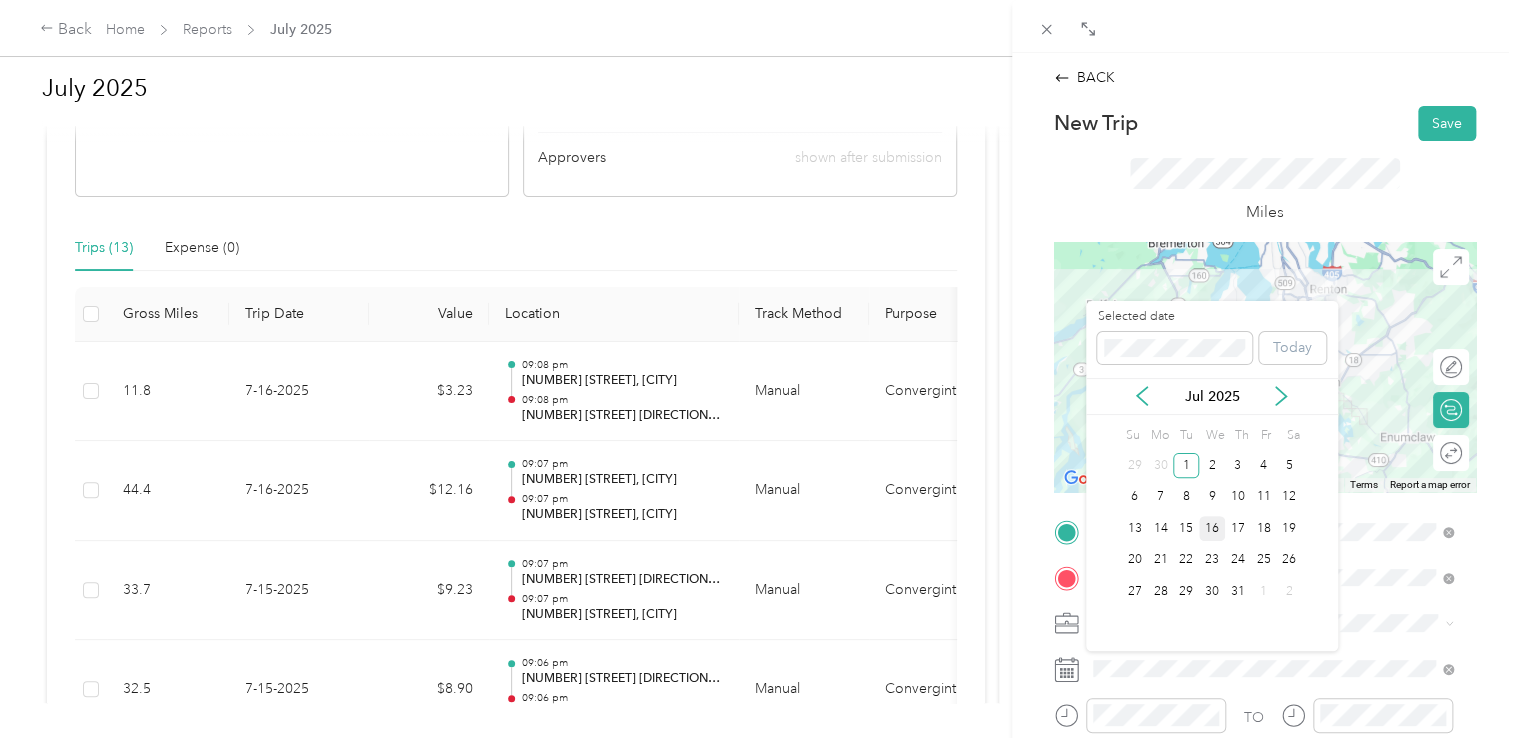 click on "16" at bounding box center (1212, 528) 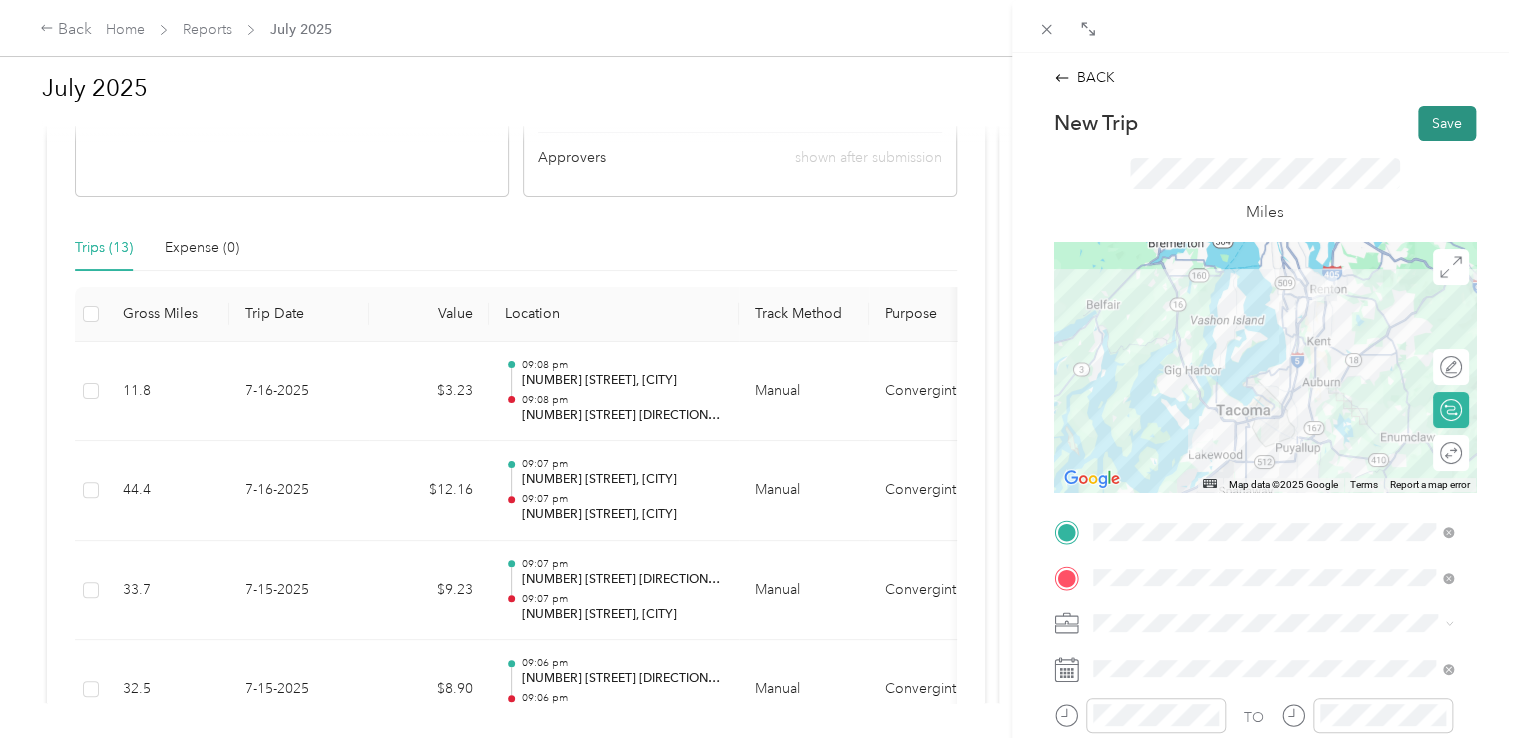click on "Save" at bounding box center [1447, 123] 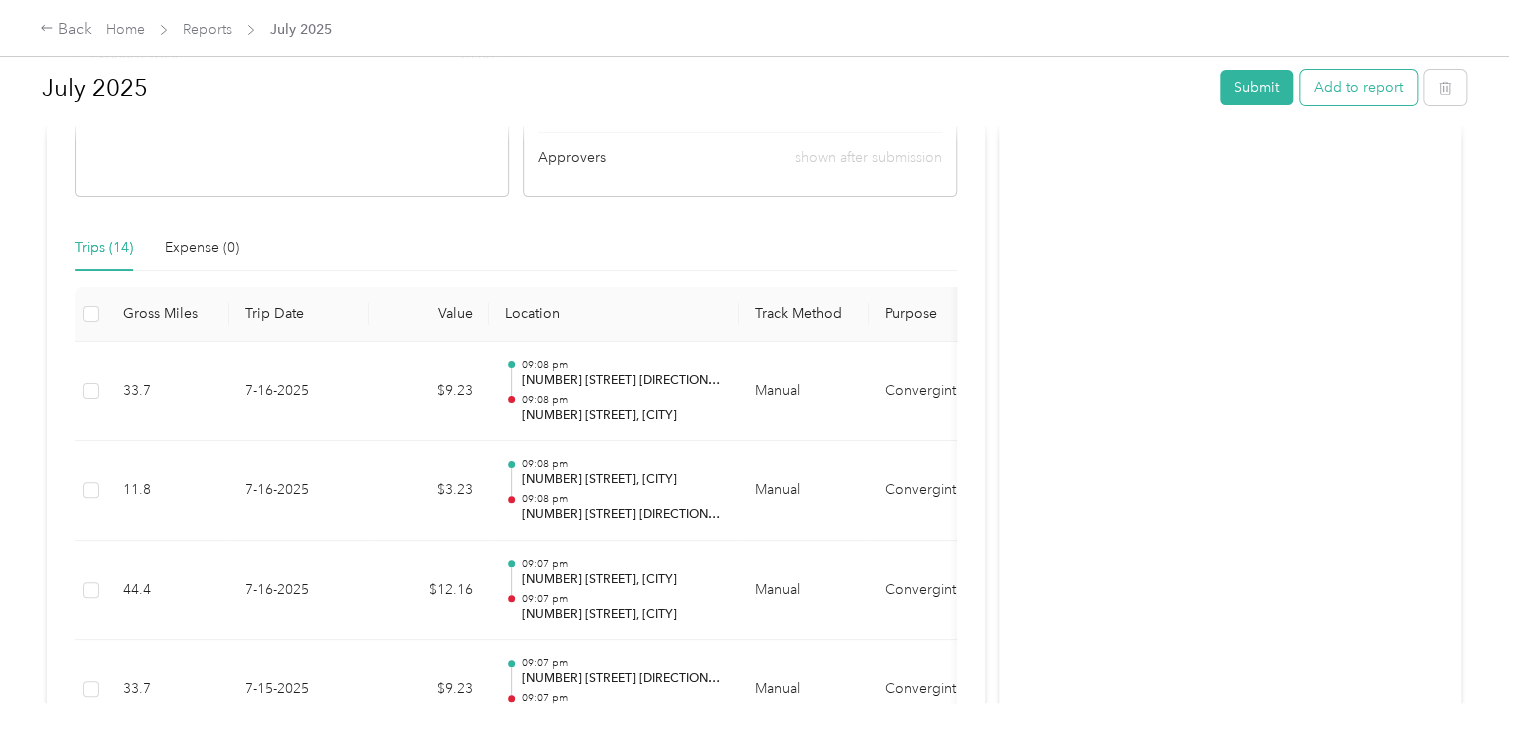 click on "Add to report" at bounding box center [1358, 87] 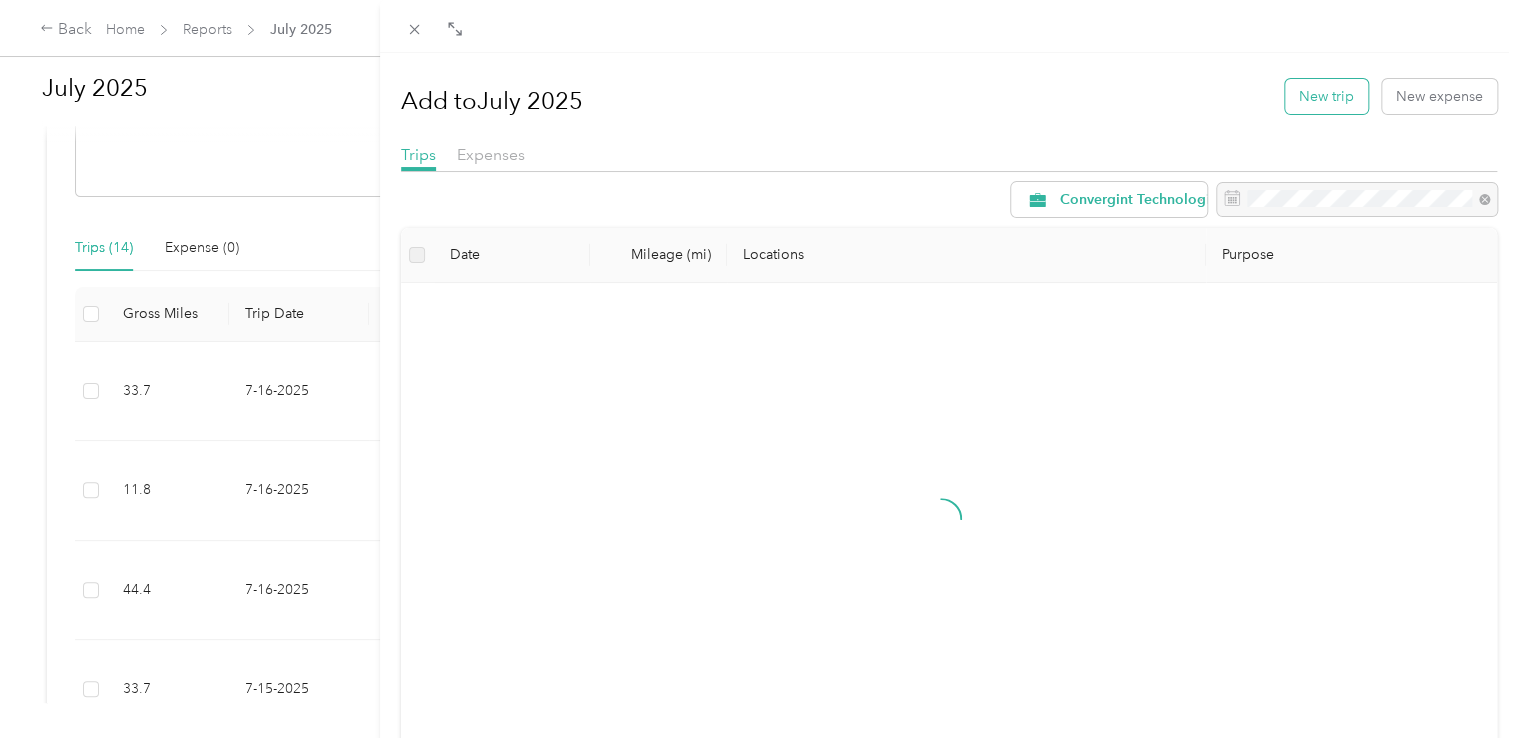 click on "New trip" at bounding box center [1326, 96] 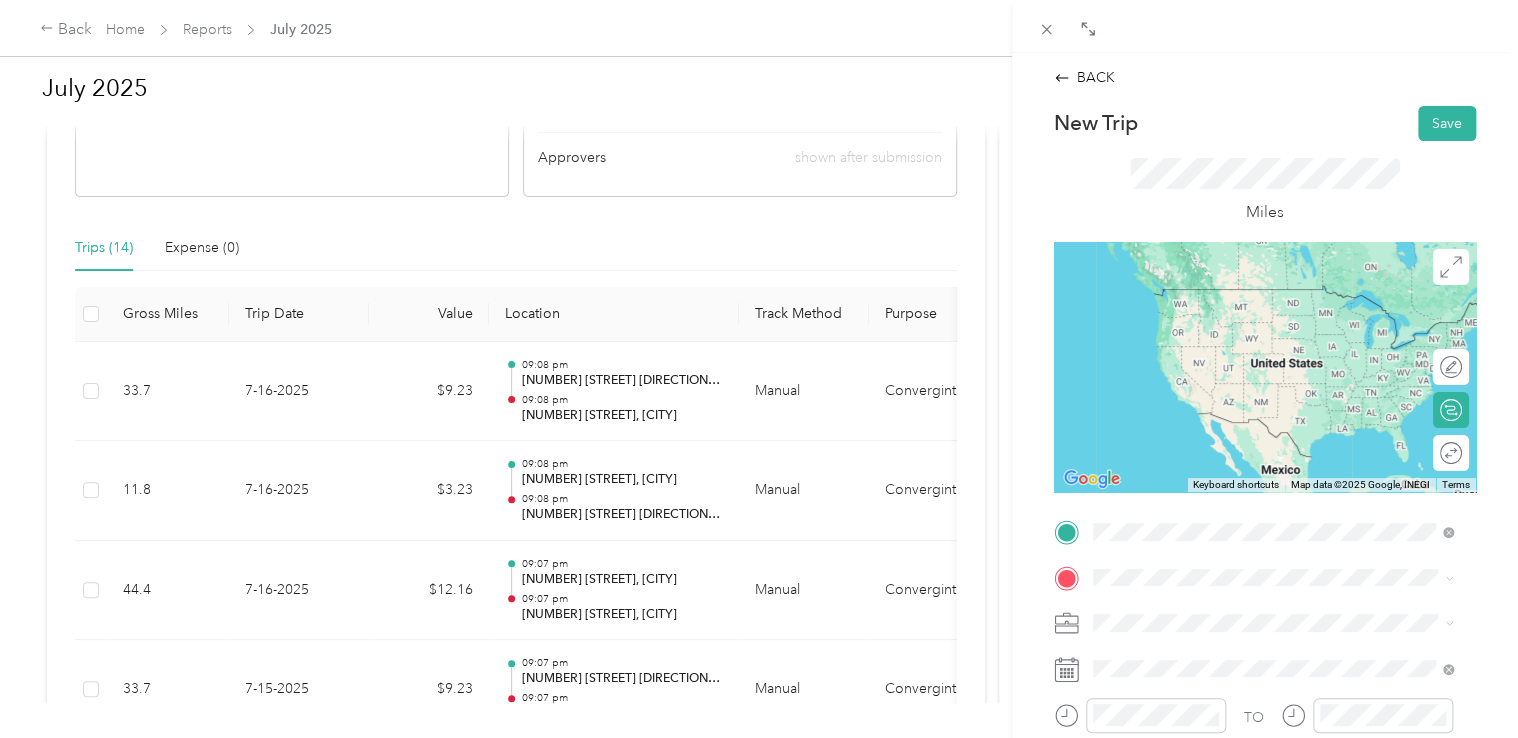 click on "[NUMBER] [STREET]
[CITY], [STATE] [POSTAL_CODE], [COUNTRY]" at bounding box center (1274, 318) 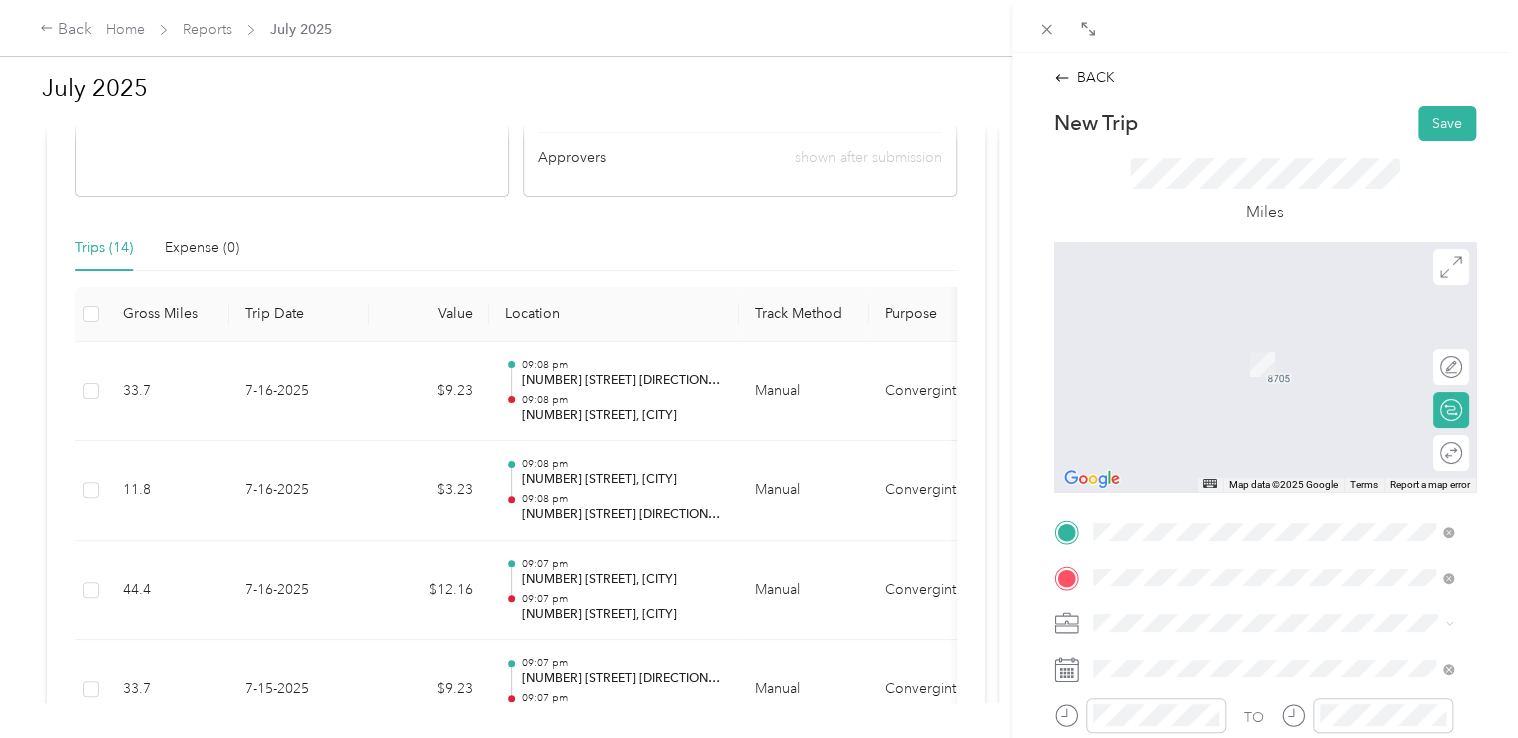 click on "[NUMBER] [STREET]
[CITY], [STATE] [POSTAL_CODE], [COUNTRY]" at bounding box center [1274, 475] 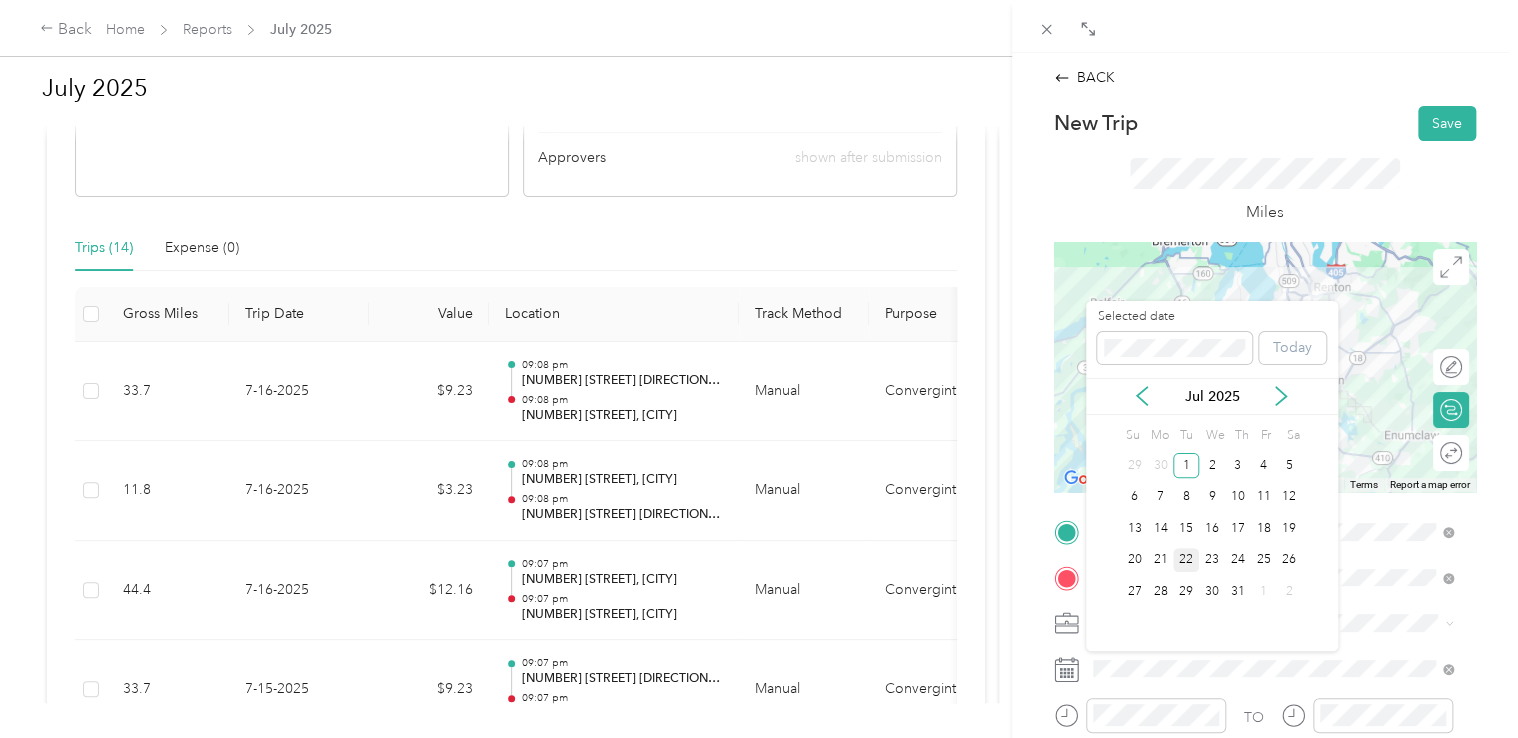 click on "22" at bounding box center (1186, 560) 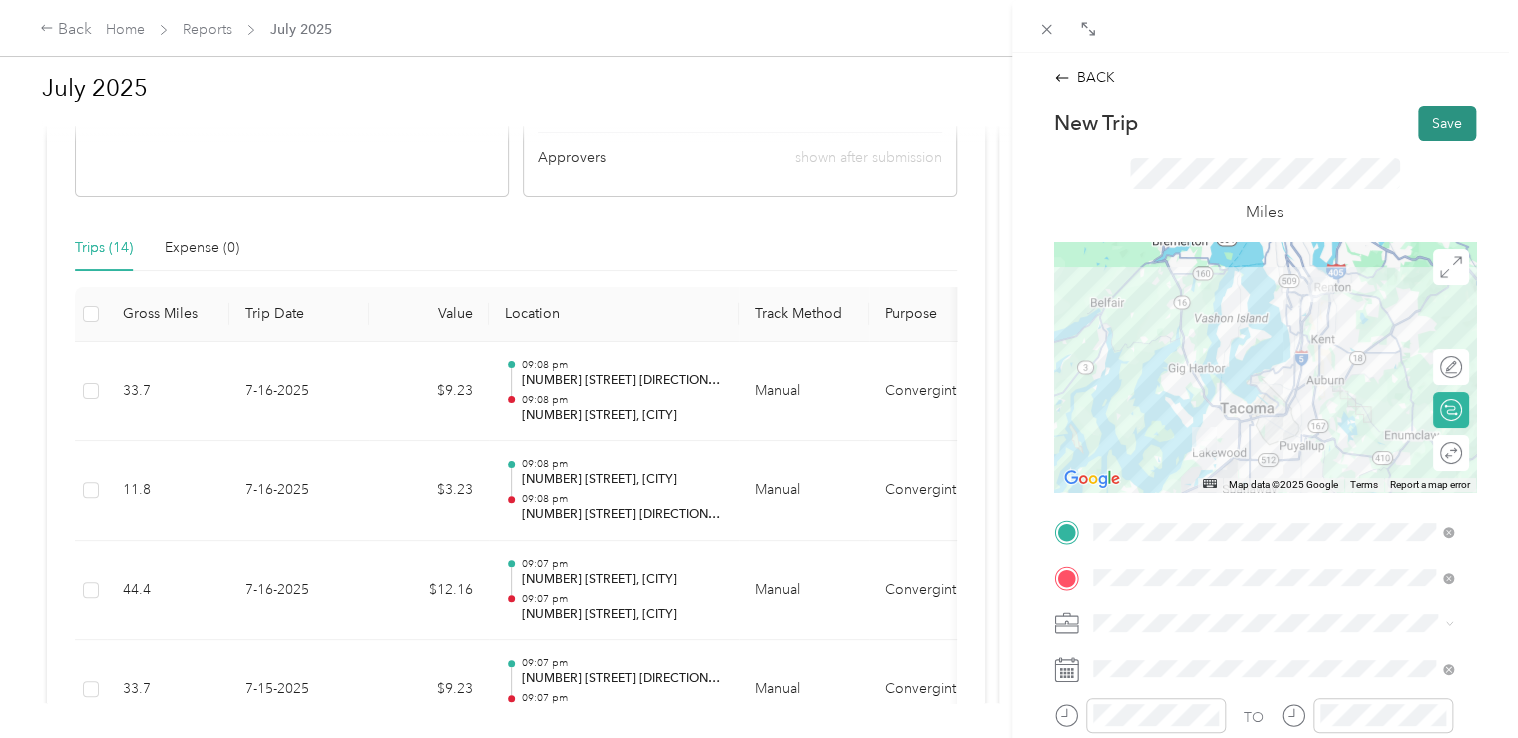 click on "Save" at bounding box center (1447, 123) 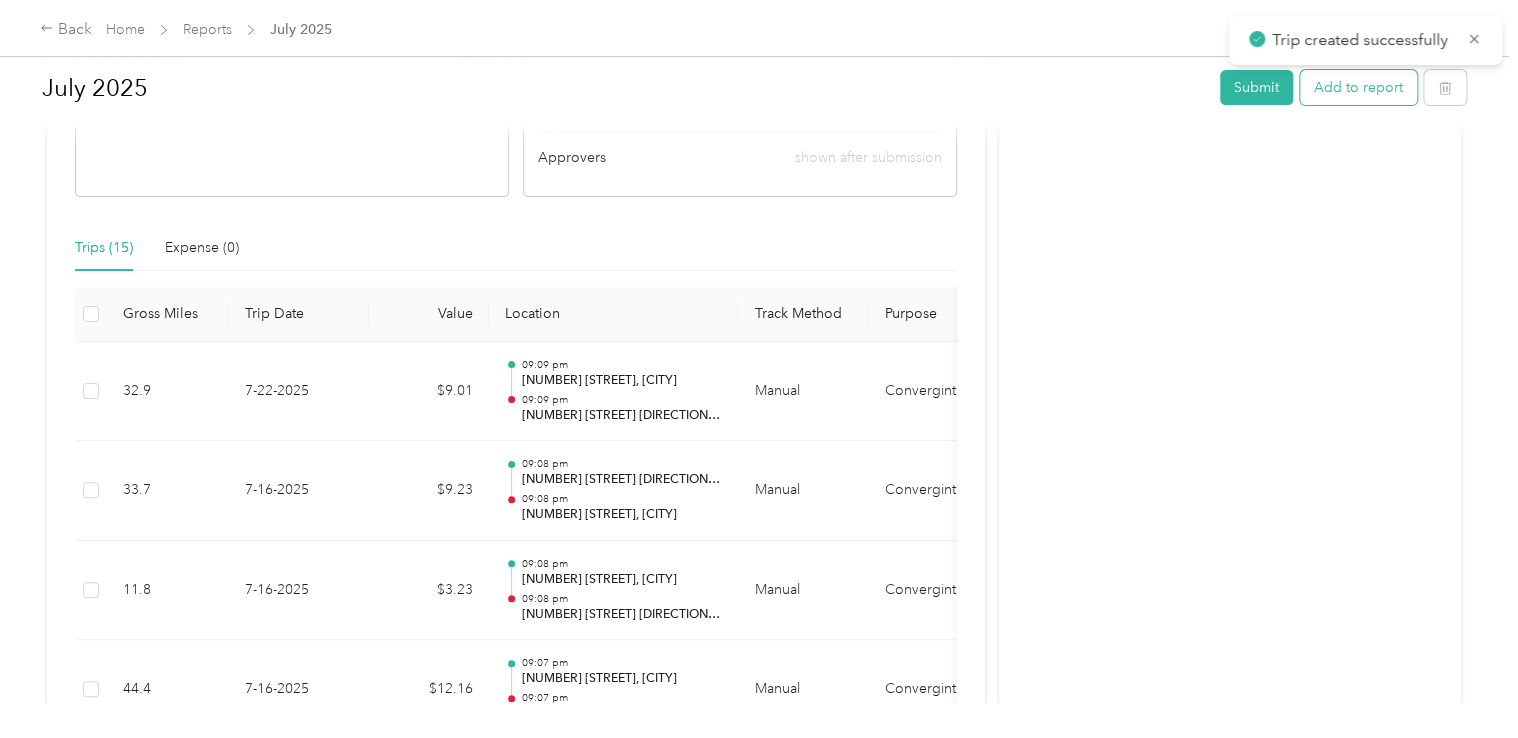 click on "Add to report" at bounding box center [1358, 87] 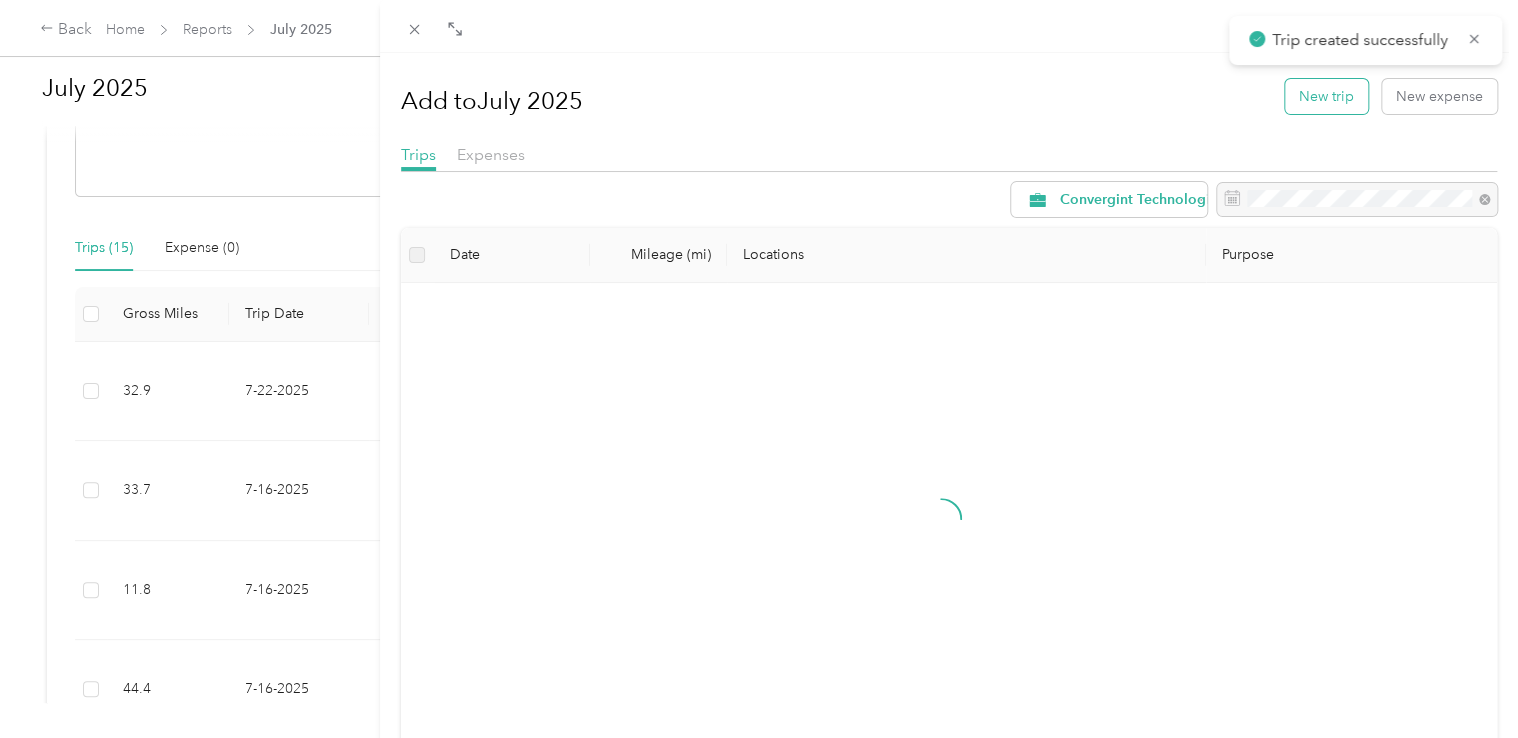 click on "New trip" at bounding box center [1326, 96] 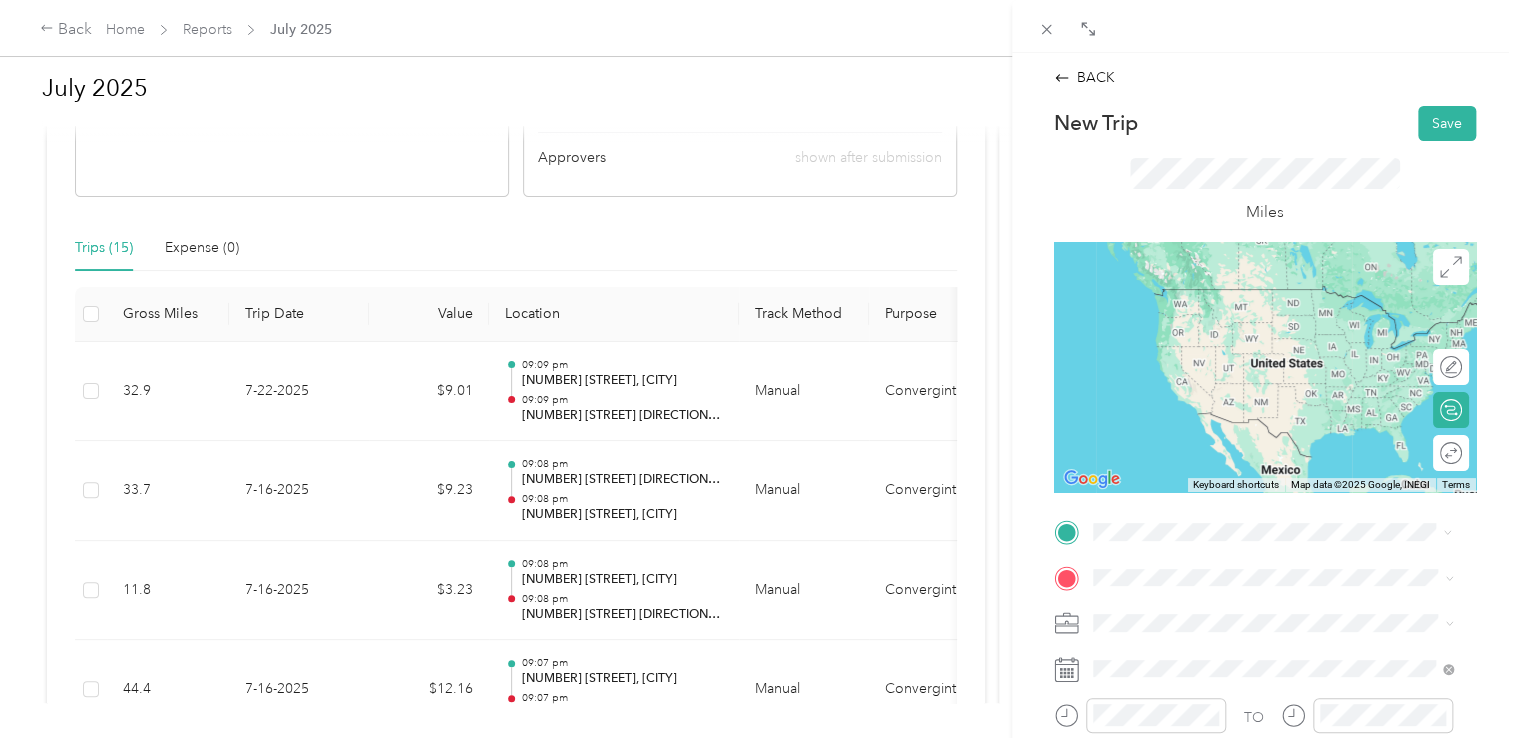 click on "[NUMBER] [STREET]
[CITY], [STATE] [POSTAL_CODE], [COUNTRY]" at bounding box center [1274, 297] 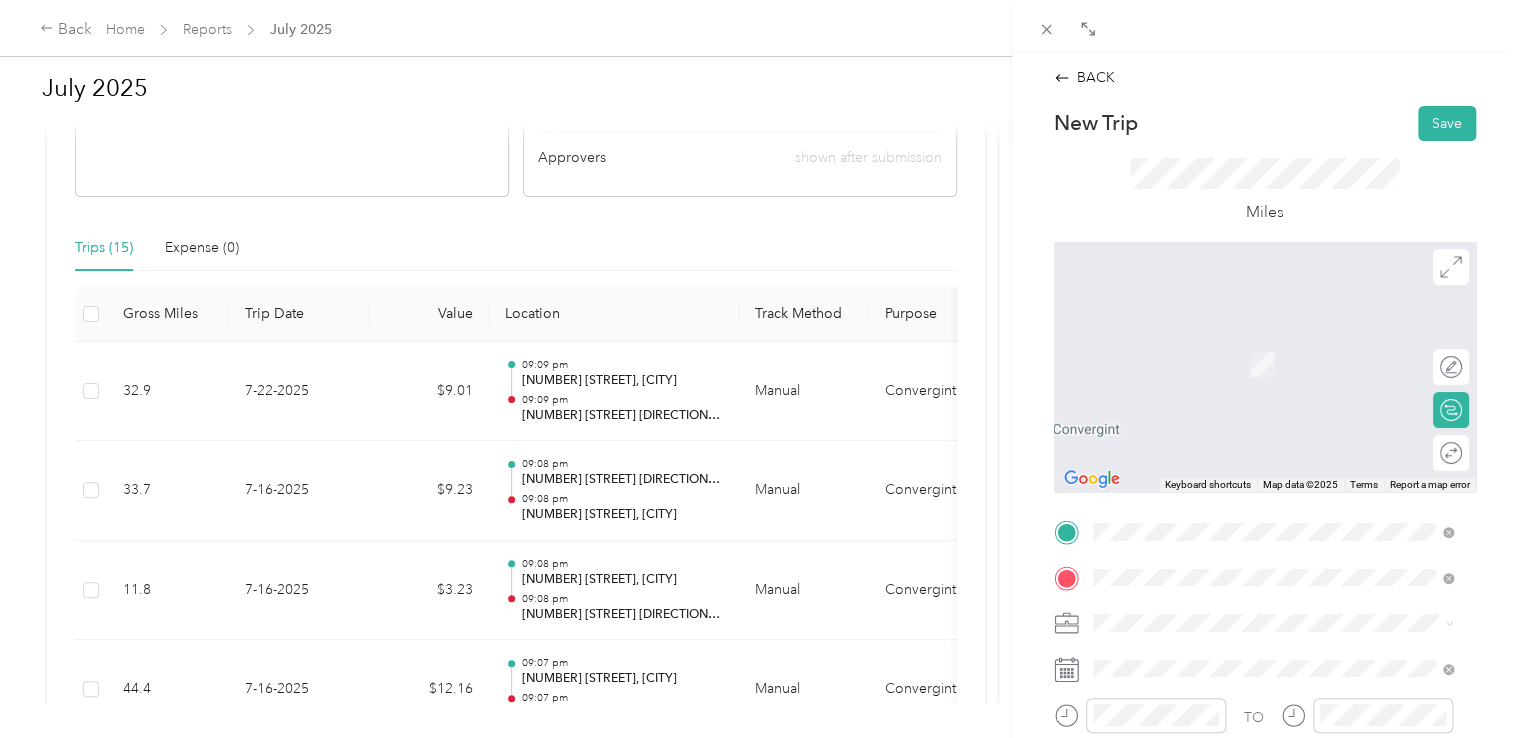 click on "[NUMBER] [STREET]
[CITY], [STATE] [POSTAL_CODE], [COUNTRY]" at bounding box center [1274, 398] 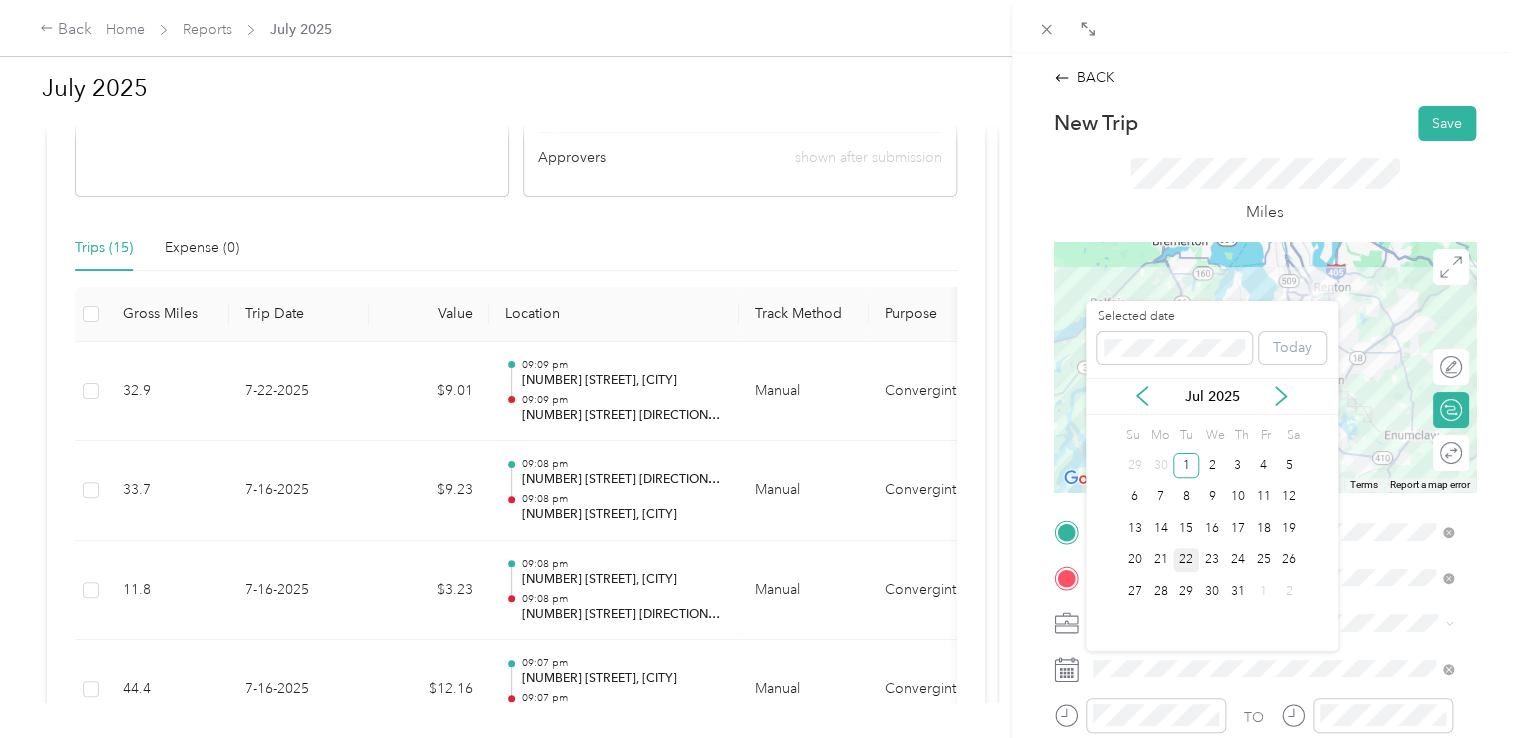 click on "22" at bounding box center (1186, 560) 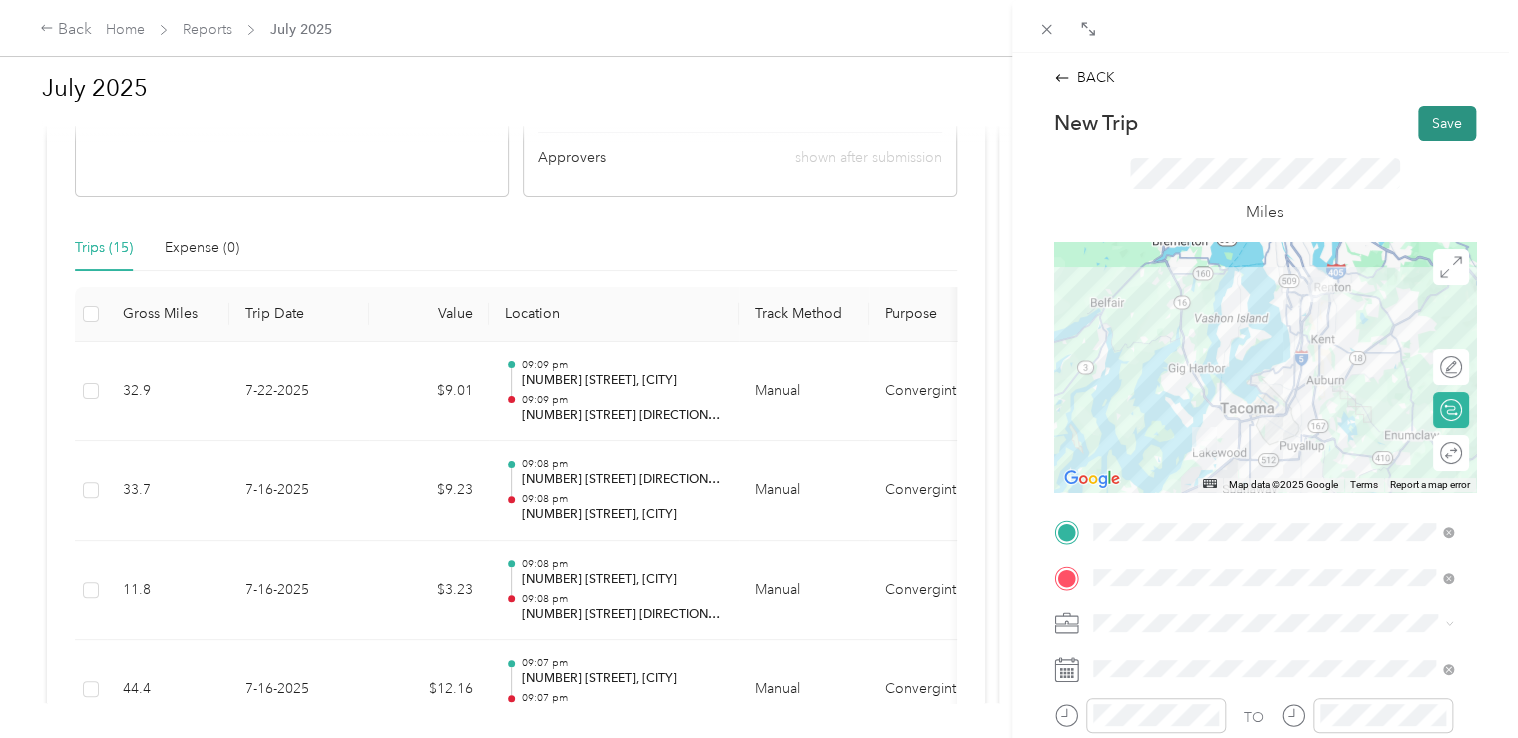 click on "Save" at bounding box center (1447, 123) 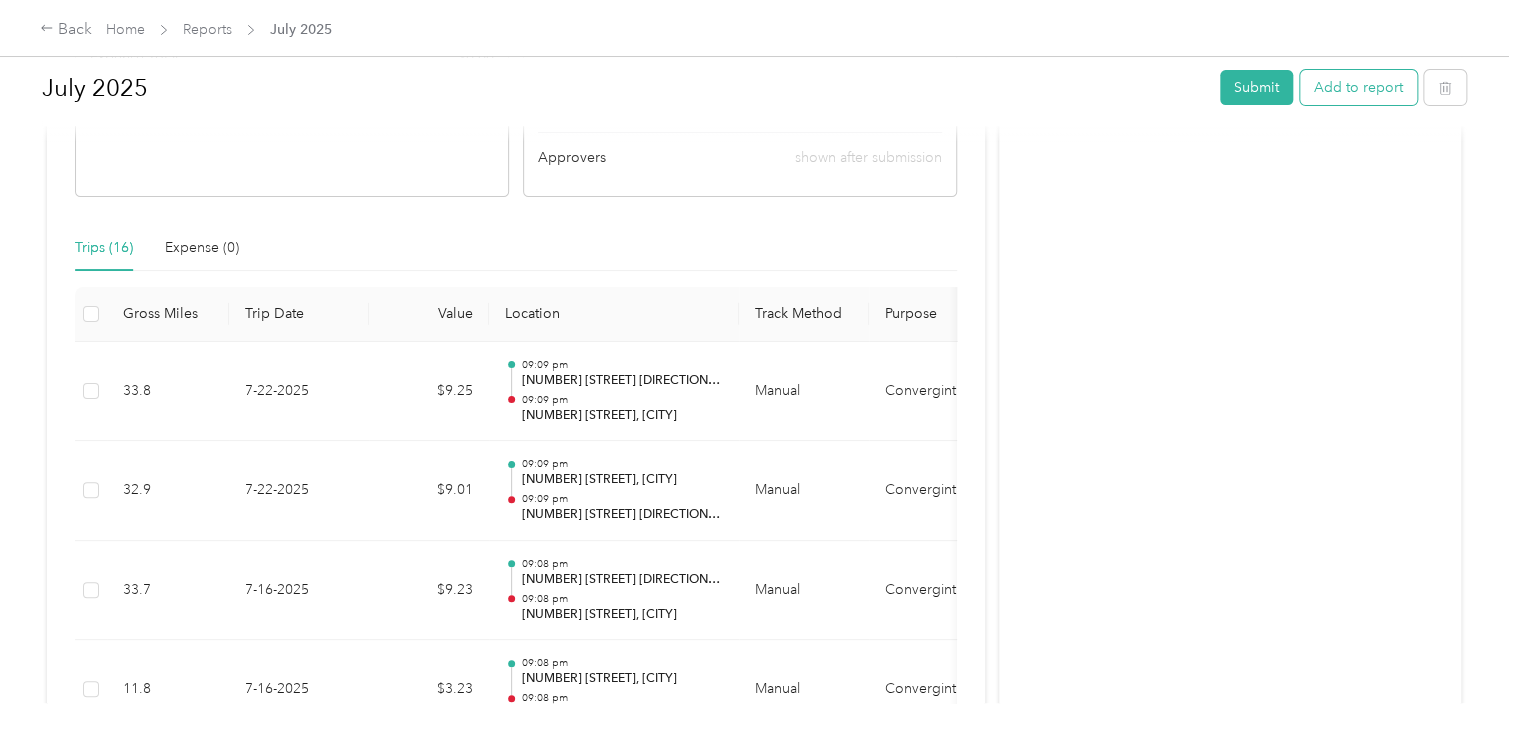 click on "Add to report" at bounding box center [1358, 87] 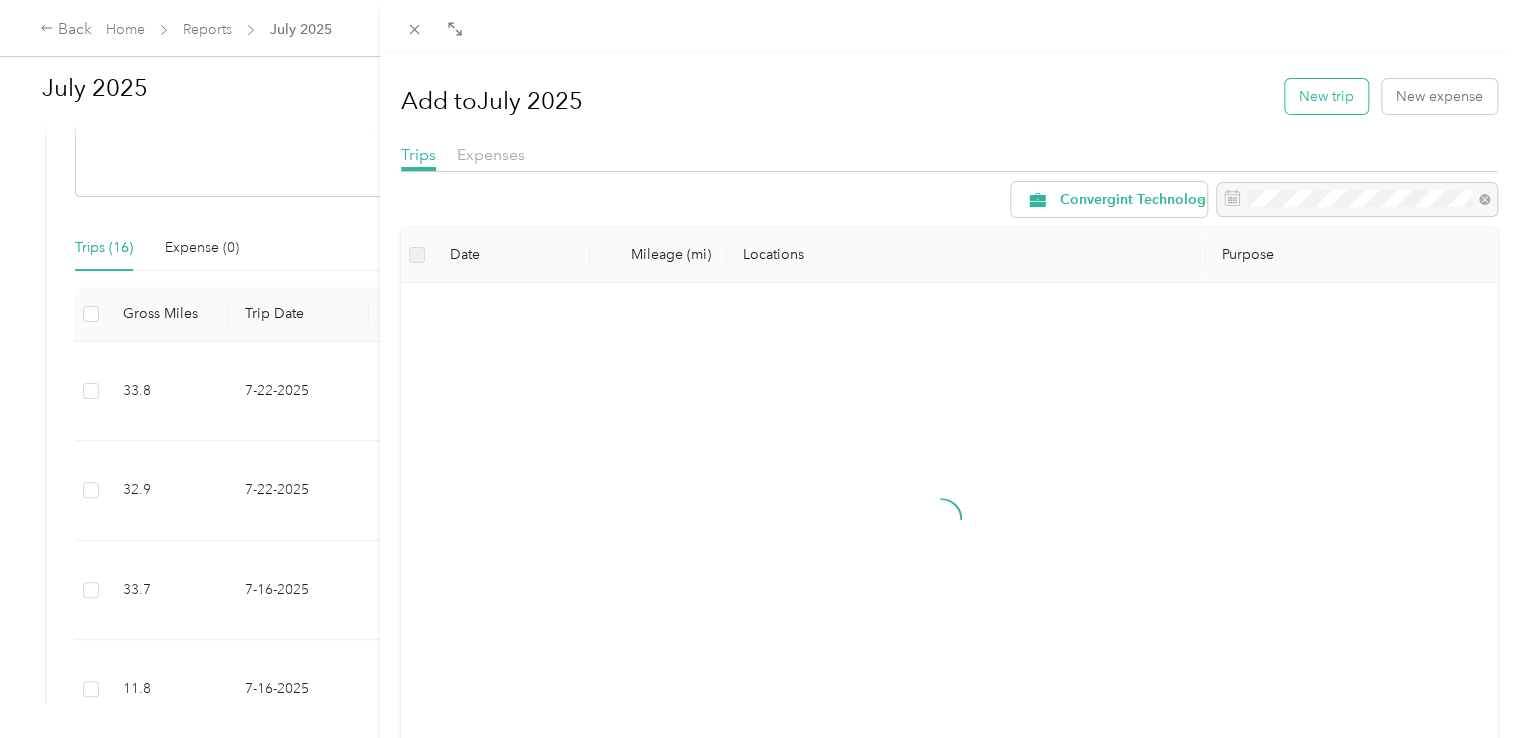 click on "New trip" at bounding box center (1326, 96) 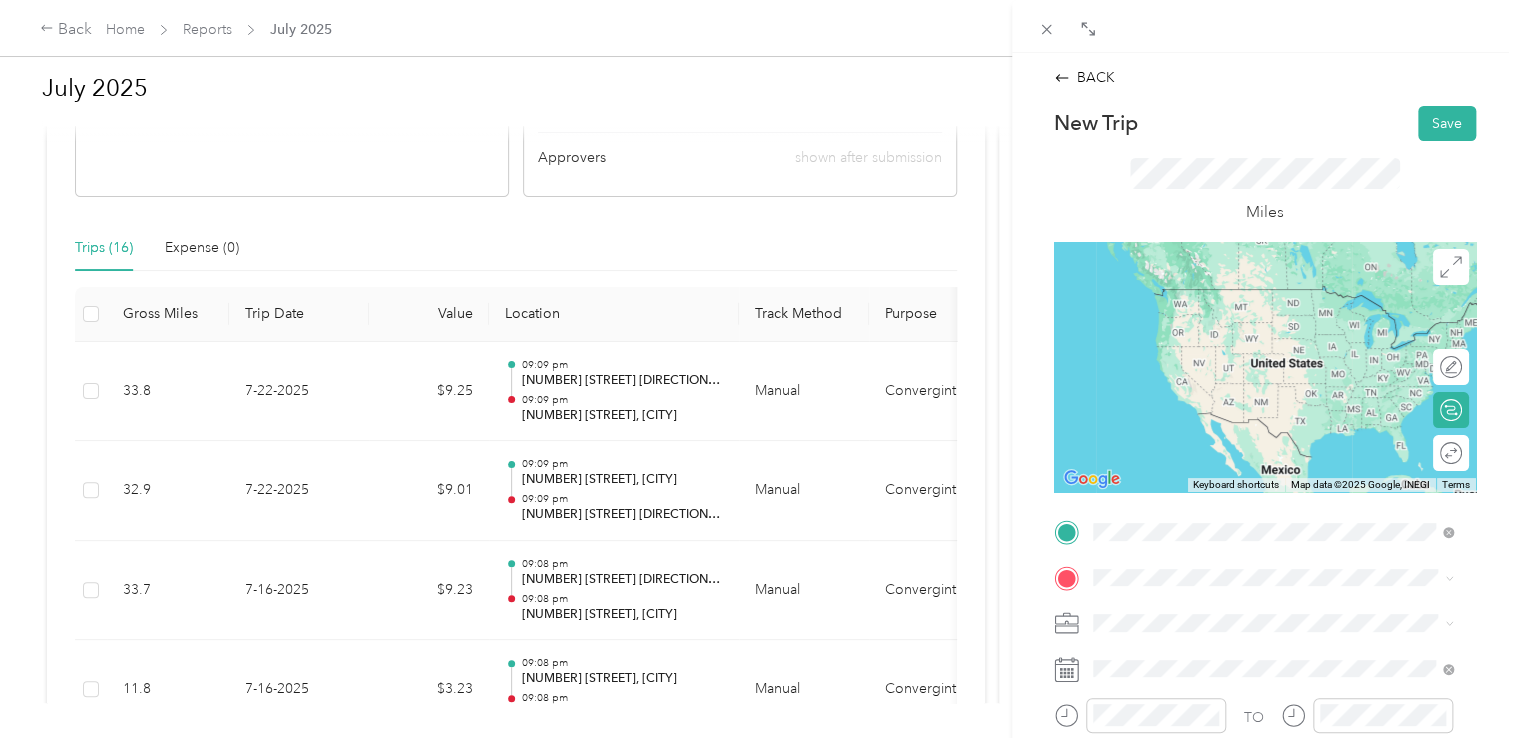 click on "[NUMBER] [STREET]
[CITY], [STATE] [POSTAL_CODE], [COUNTRY]" at bounding box center [1274, 318] 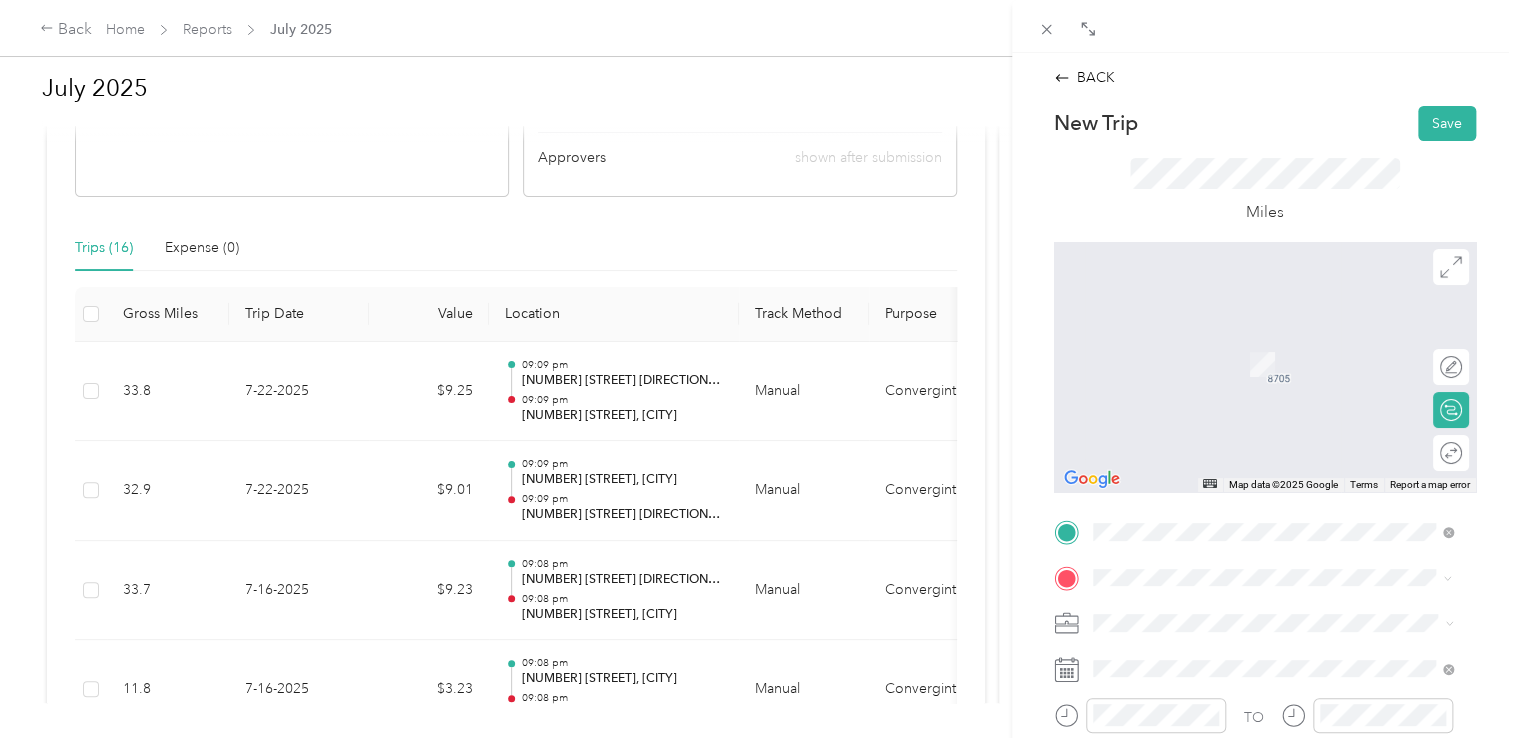 click on "[NUMBER] [STREET]
[CITY], [STATE] [POSTAL_CODE], [COUNTRY]" at bounding box center (1274, 342) 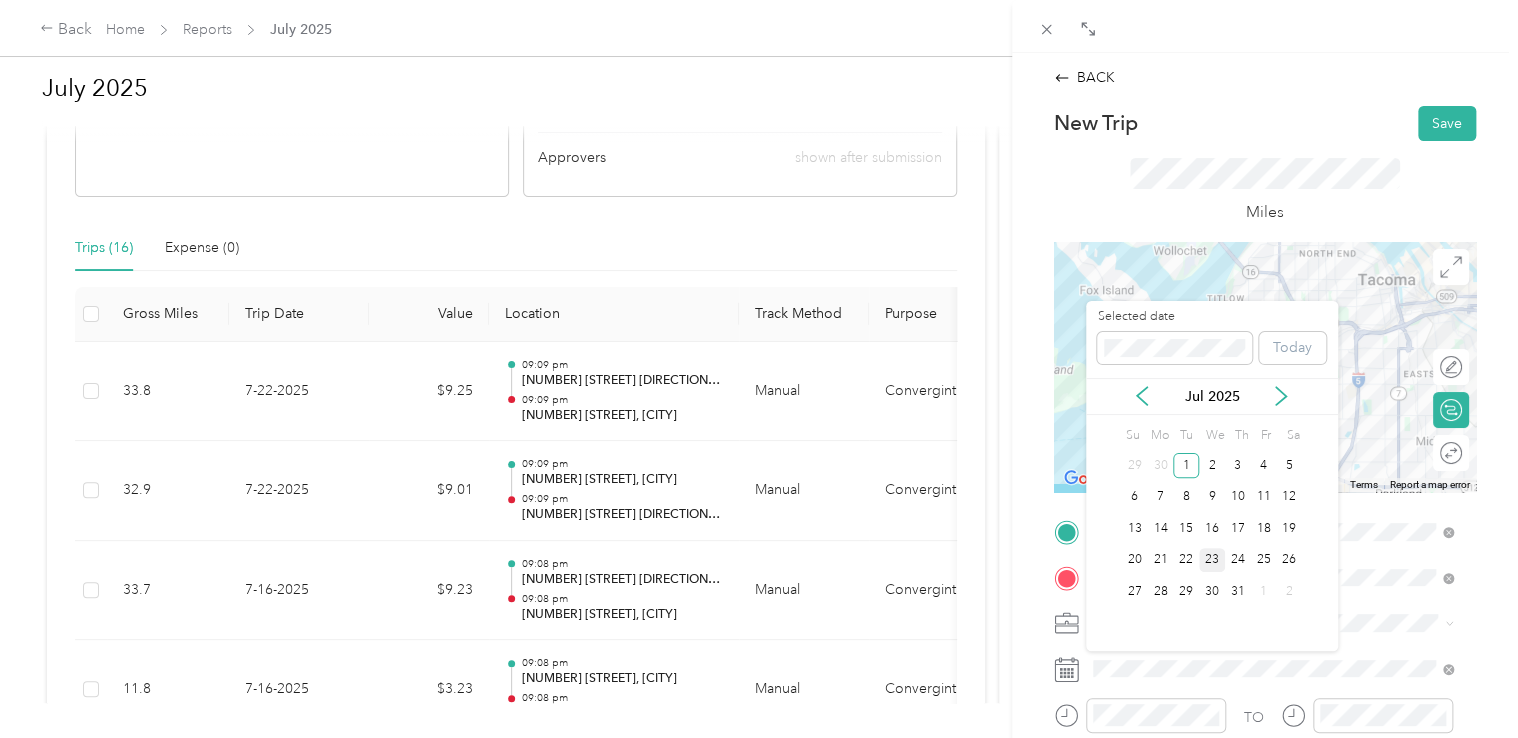 click on "23" at bounding box center (1212, 560) 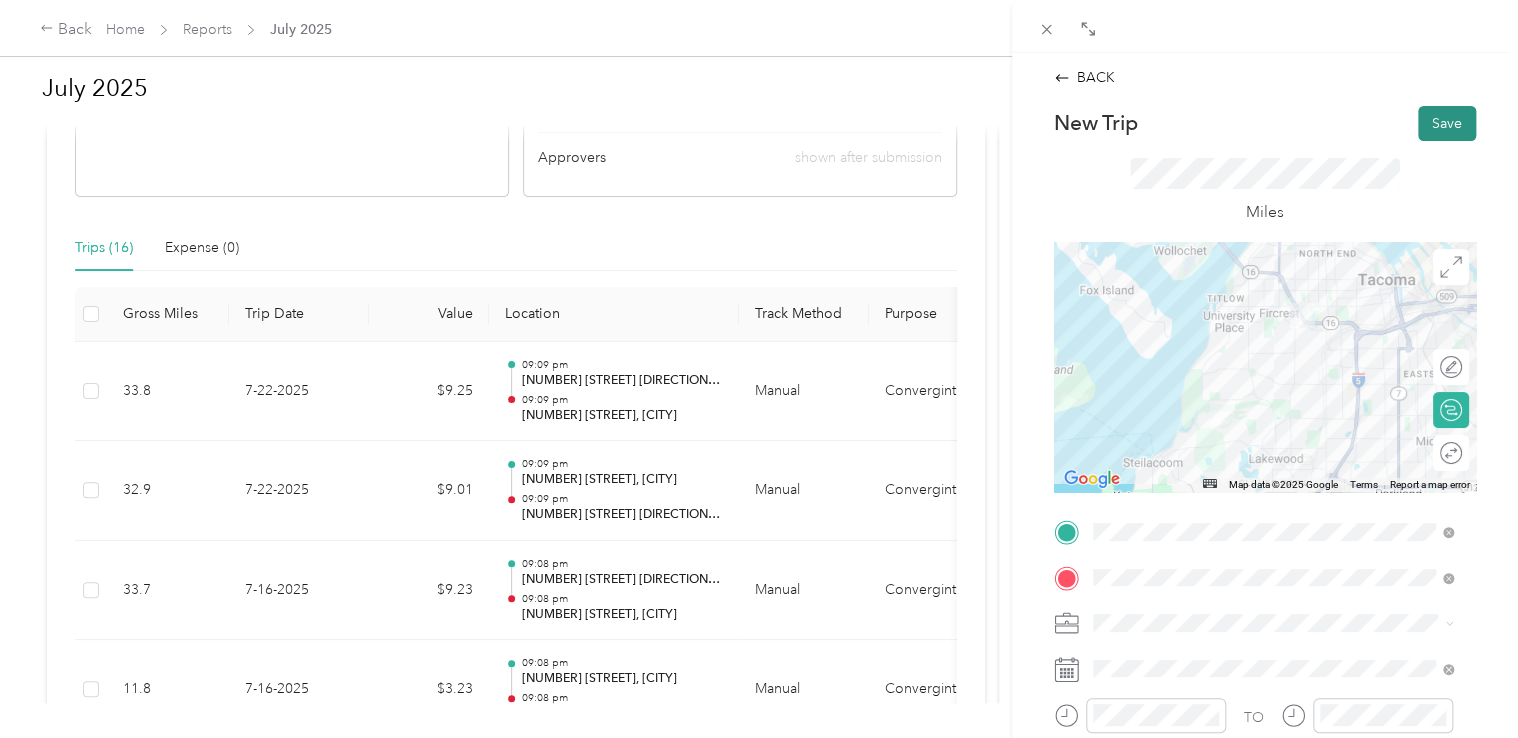 click on "Save" at bounding box center [1447, 123] 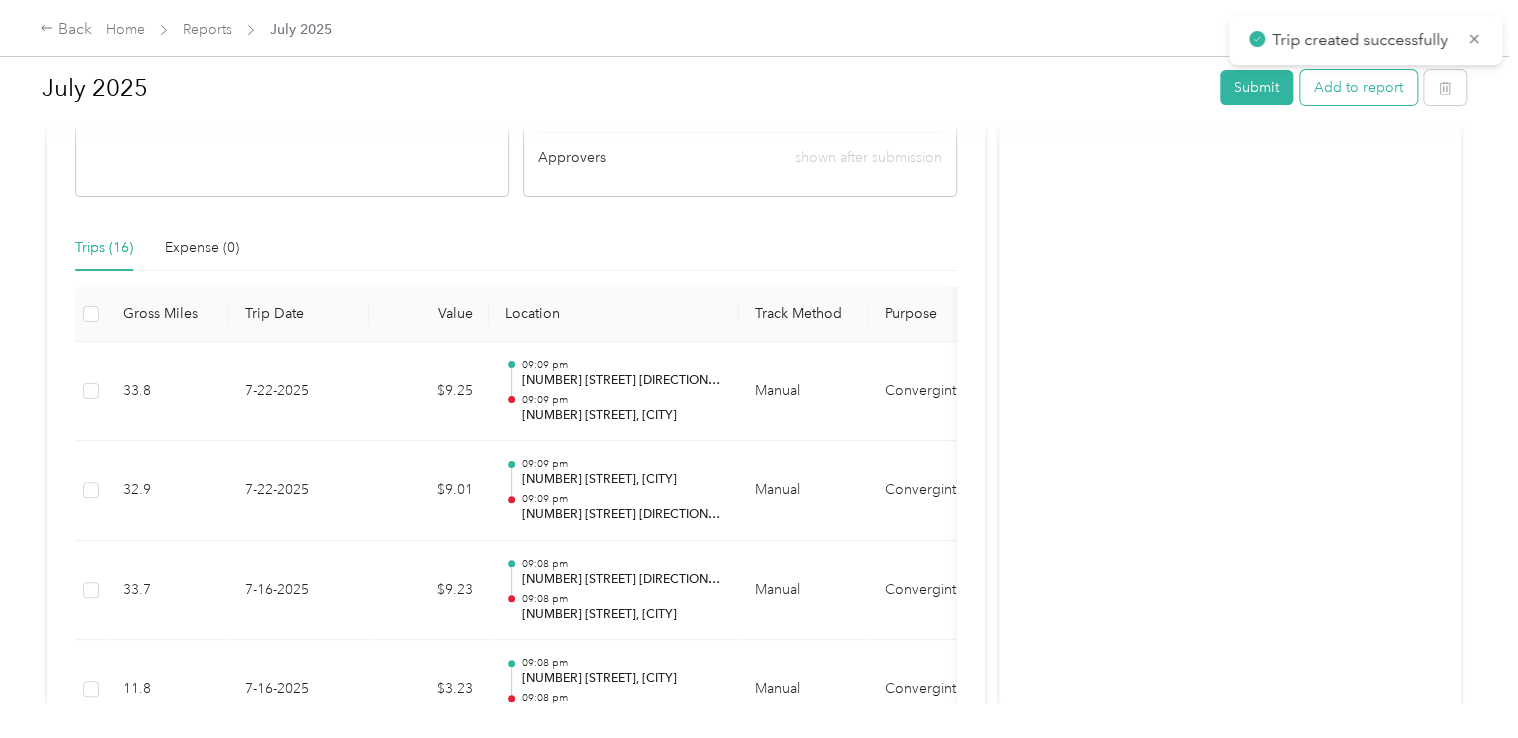 click on "Add to report" at bounding box center [1358, 87] 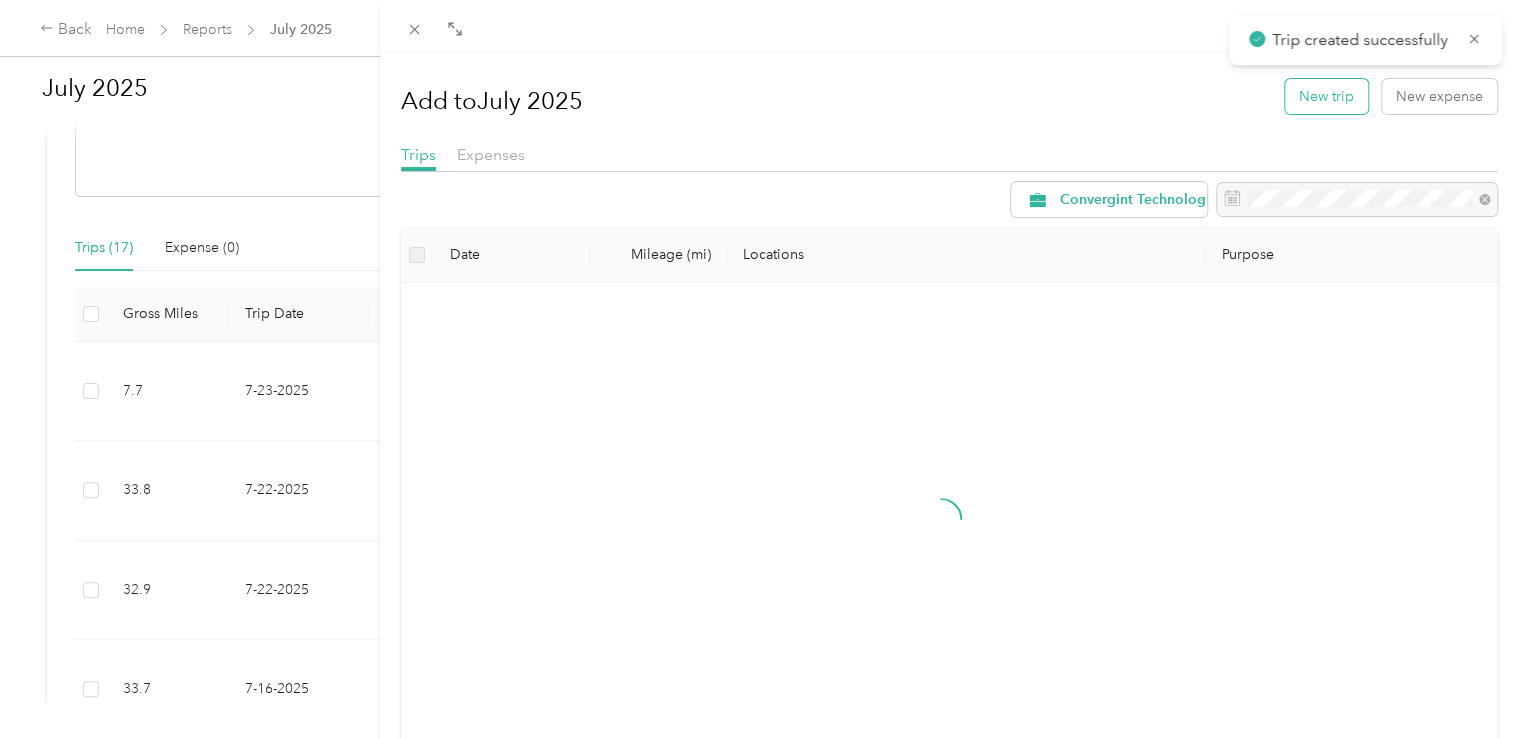 click on "New trip" at bounding box center (1326, 96) 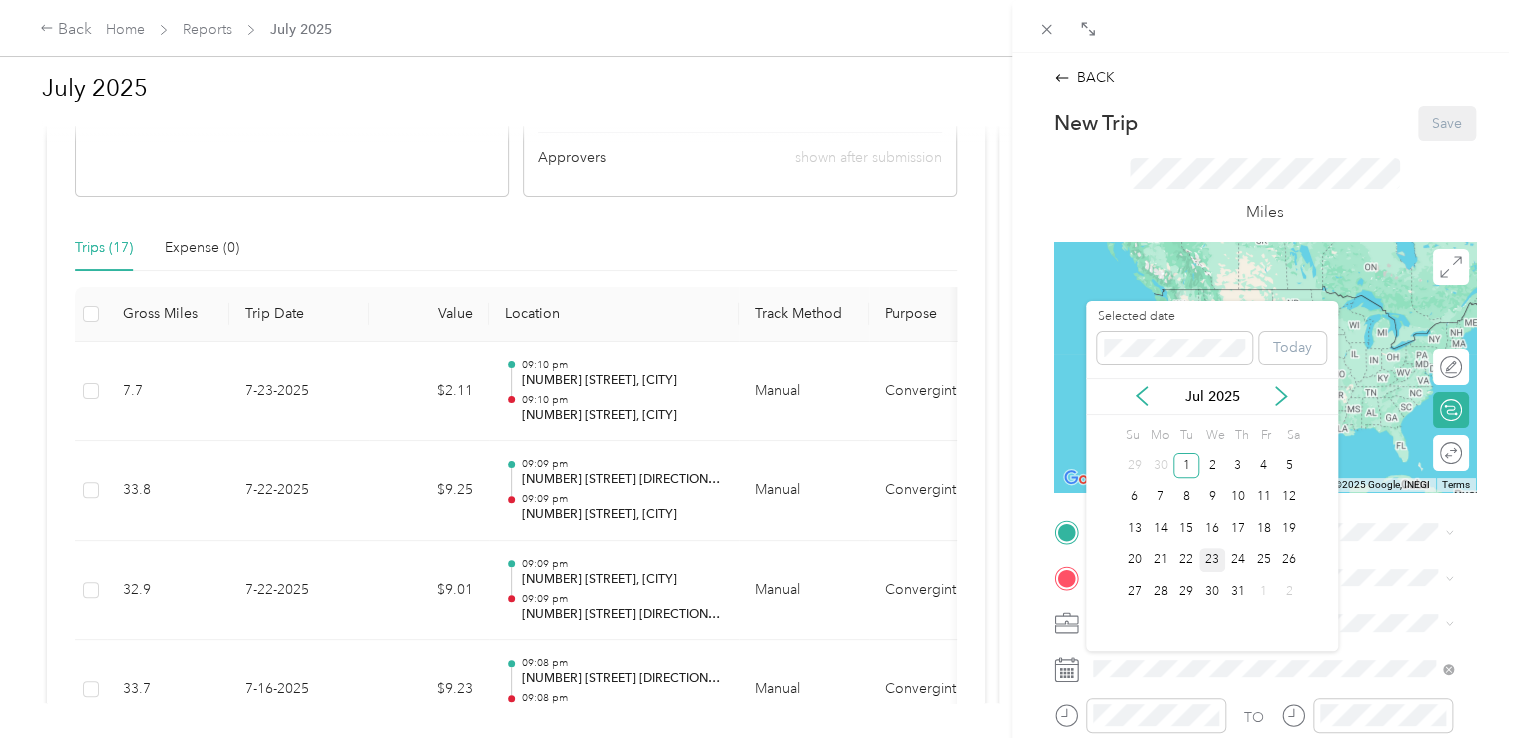 click on "23" at bounding box center (1212, 560) 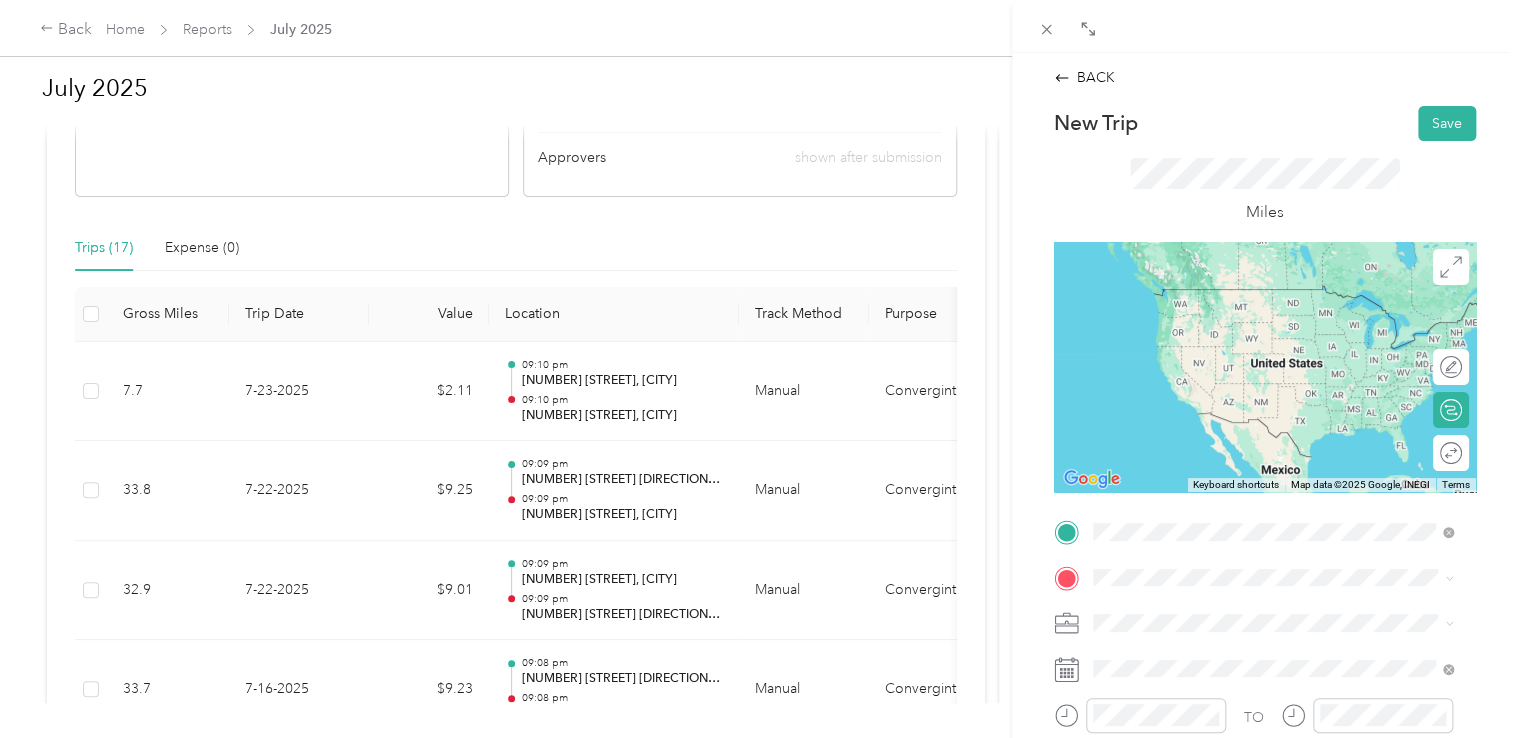 click on "[NUMBER] [STREET]
[CITY], [STATE] [POSTAL_CODE], [COUNTRY]" at bounding box center (1274, 297) 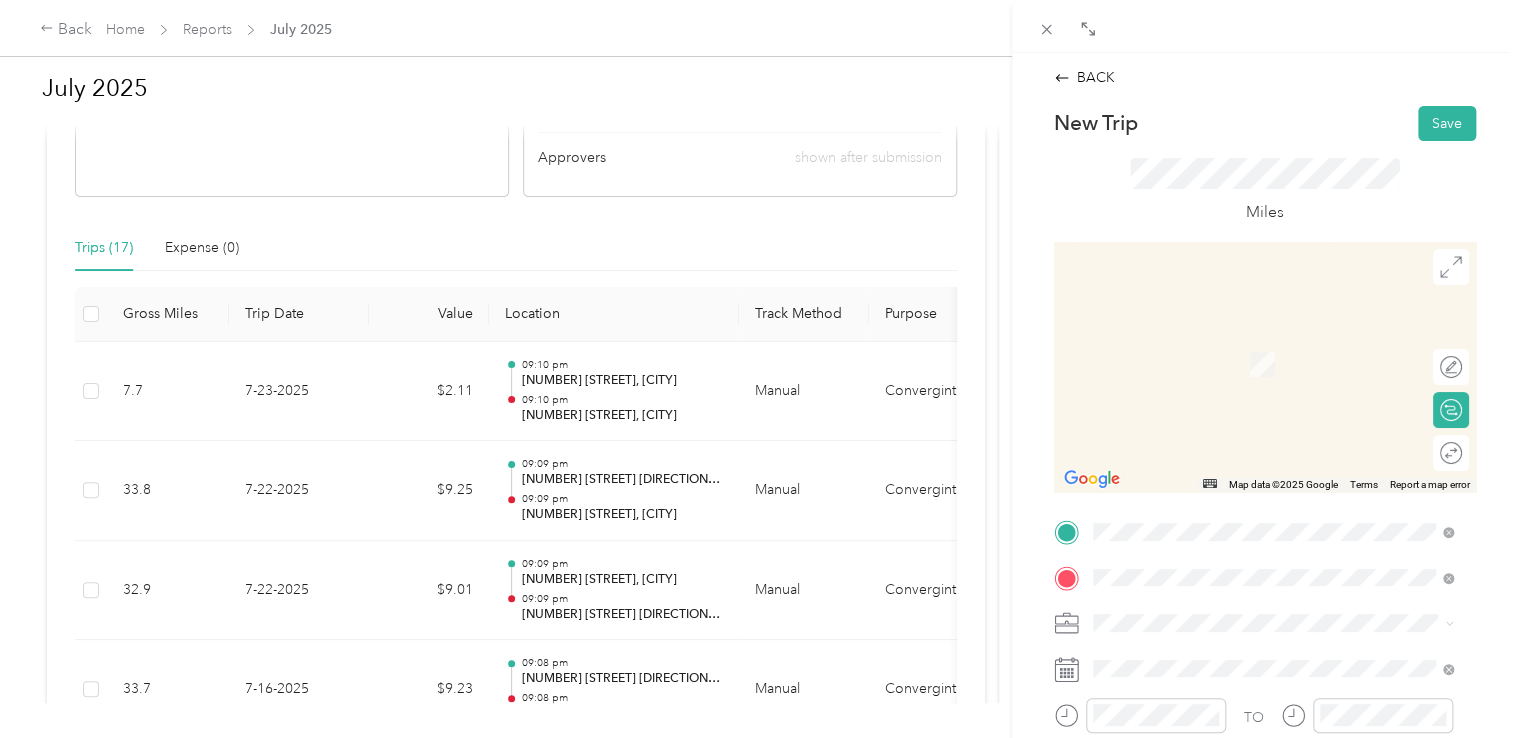 click on "[NUMBER] [STREET]
[CITY], [STATE] [POSTAL_CODE], [COUNTRY]" at bounding box center (1274, 475) 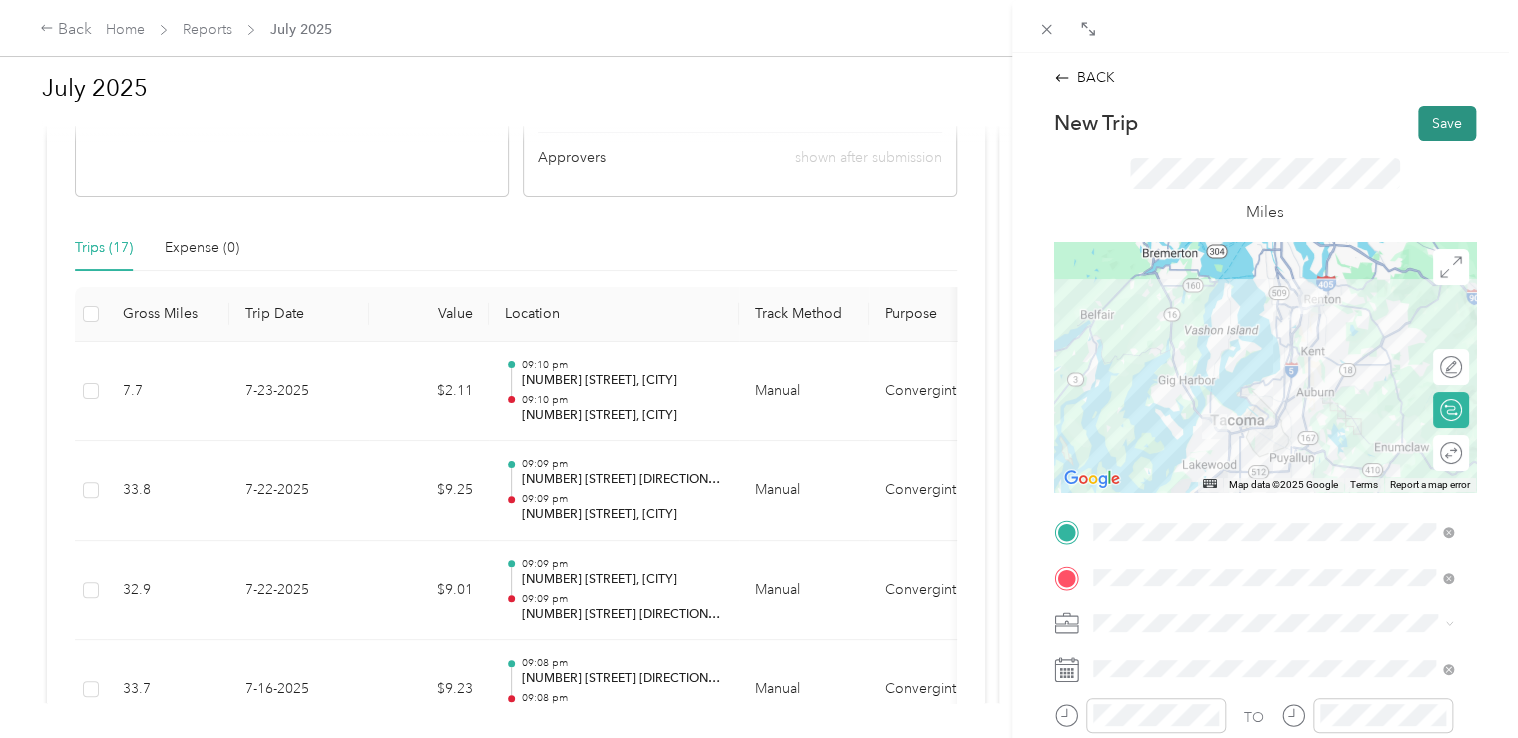 click on "Save" at bounding box center (1447, 123) 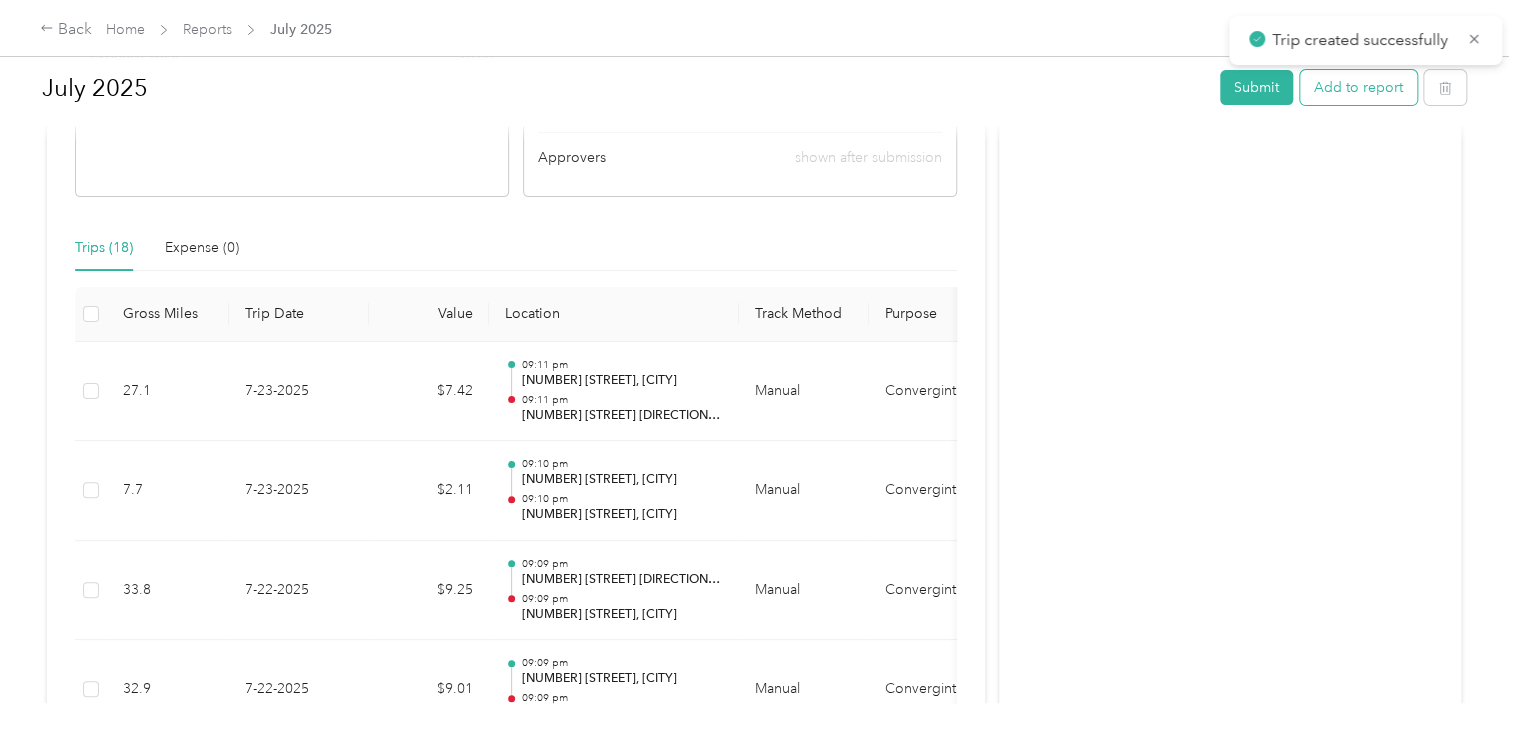 click on "Add to report" at bounding box center [1358, 87] 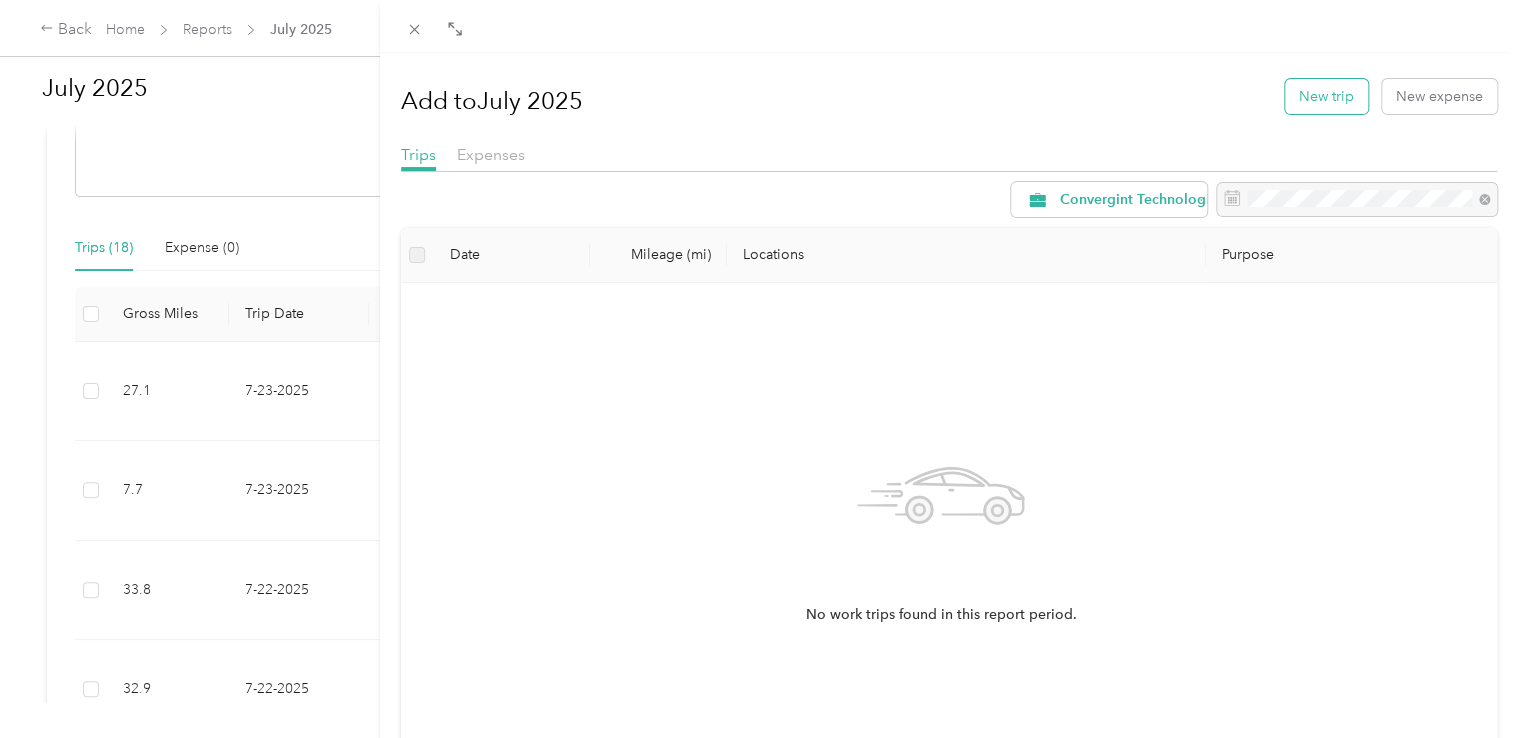 click on "New trip" at bounding box center [1326, 96] 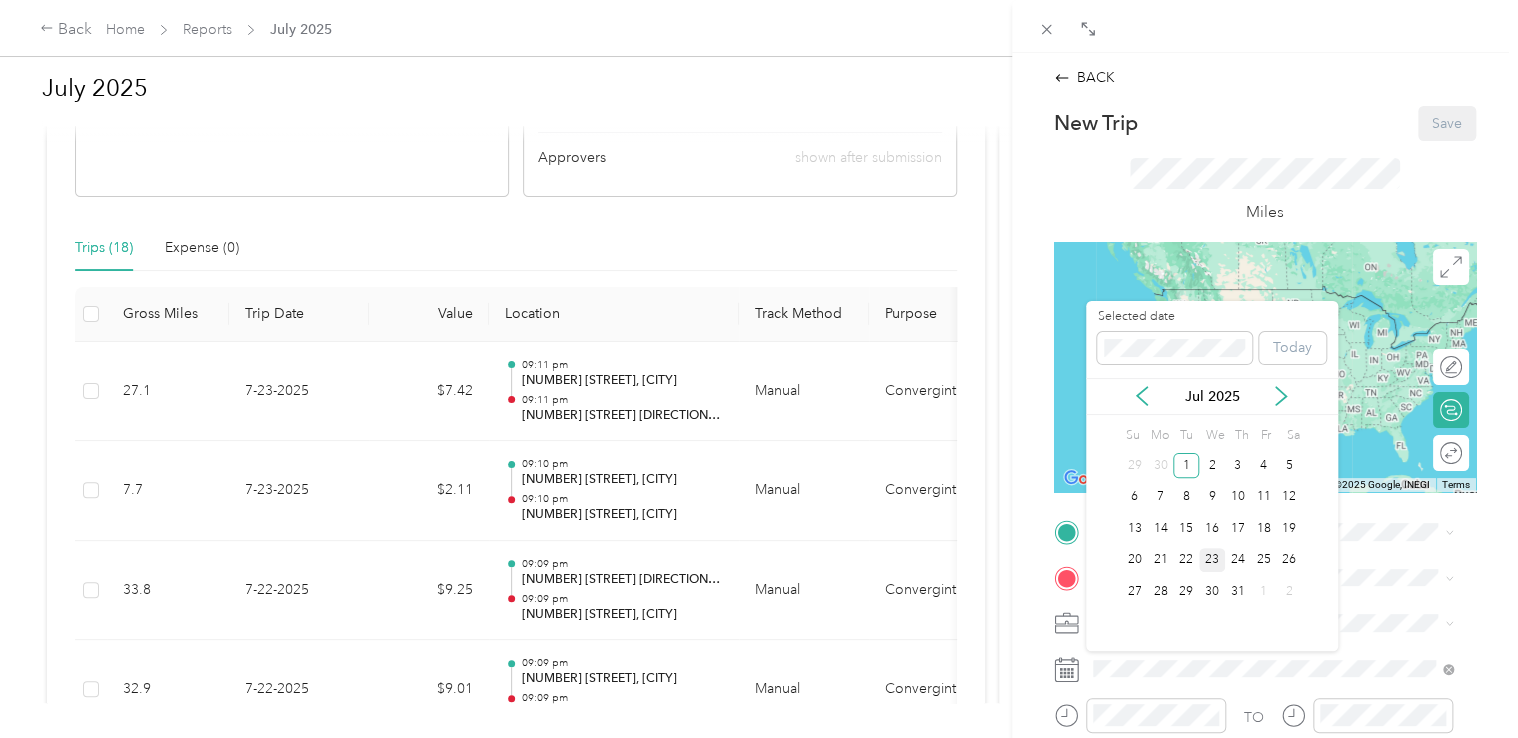 click on "23" at bounding box center [1212, 560] 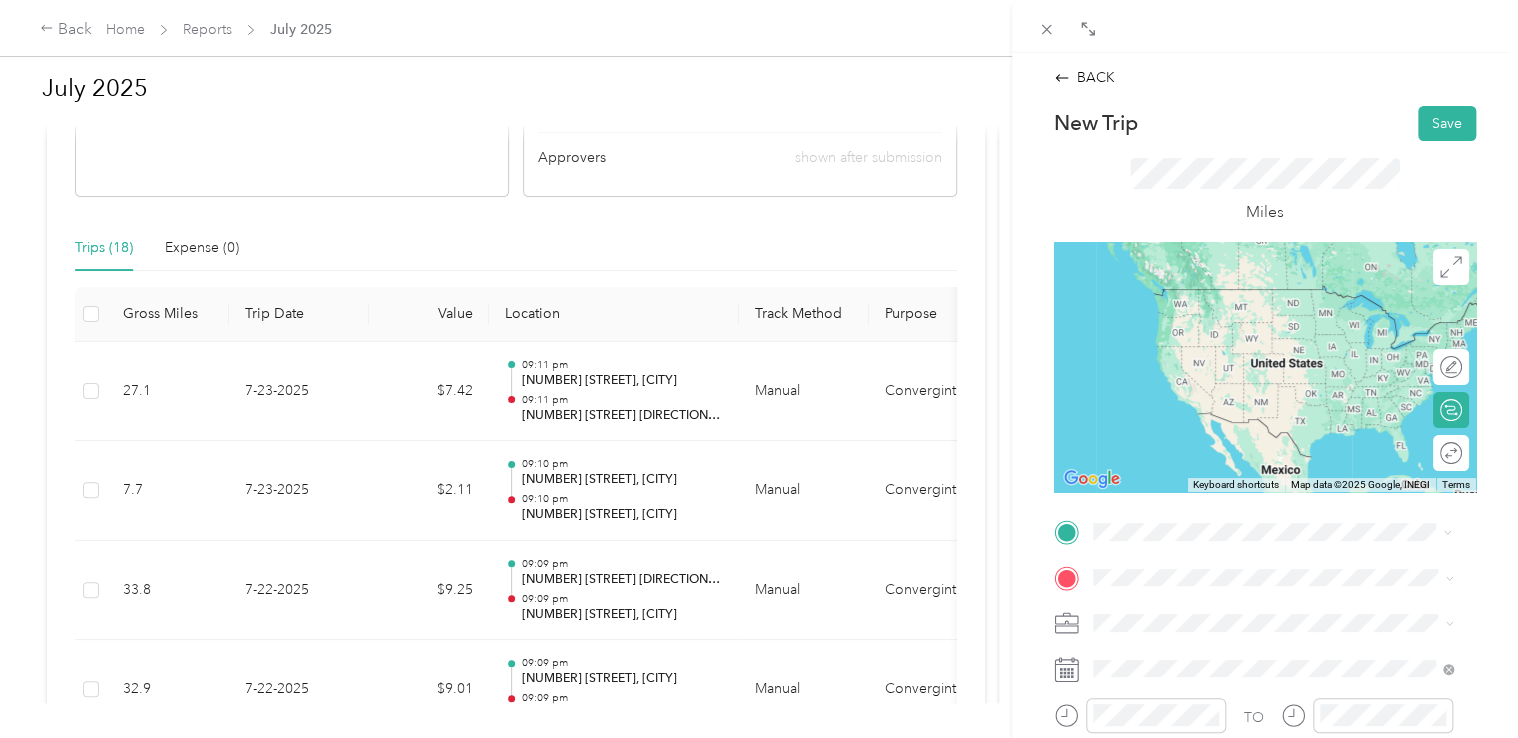 click on "[NUMBER] [STREET]
[CITY], [STATE] [POSTAL_CODE], [COUNTRY]" at bounding box center (1274, 297) 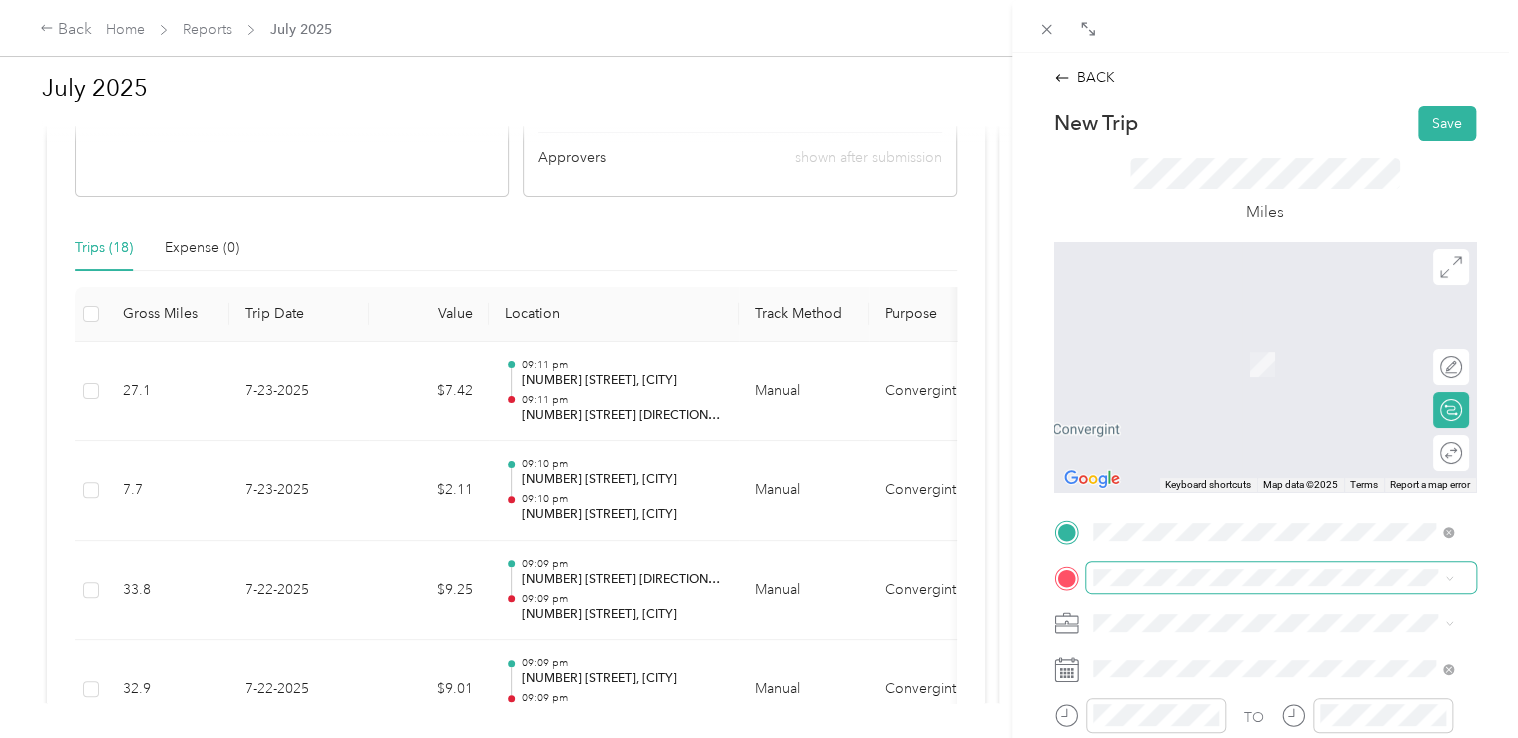 click at bounding box center [1281, 578] 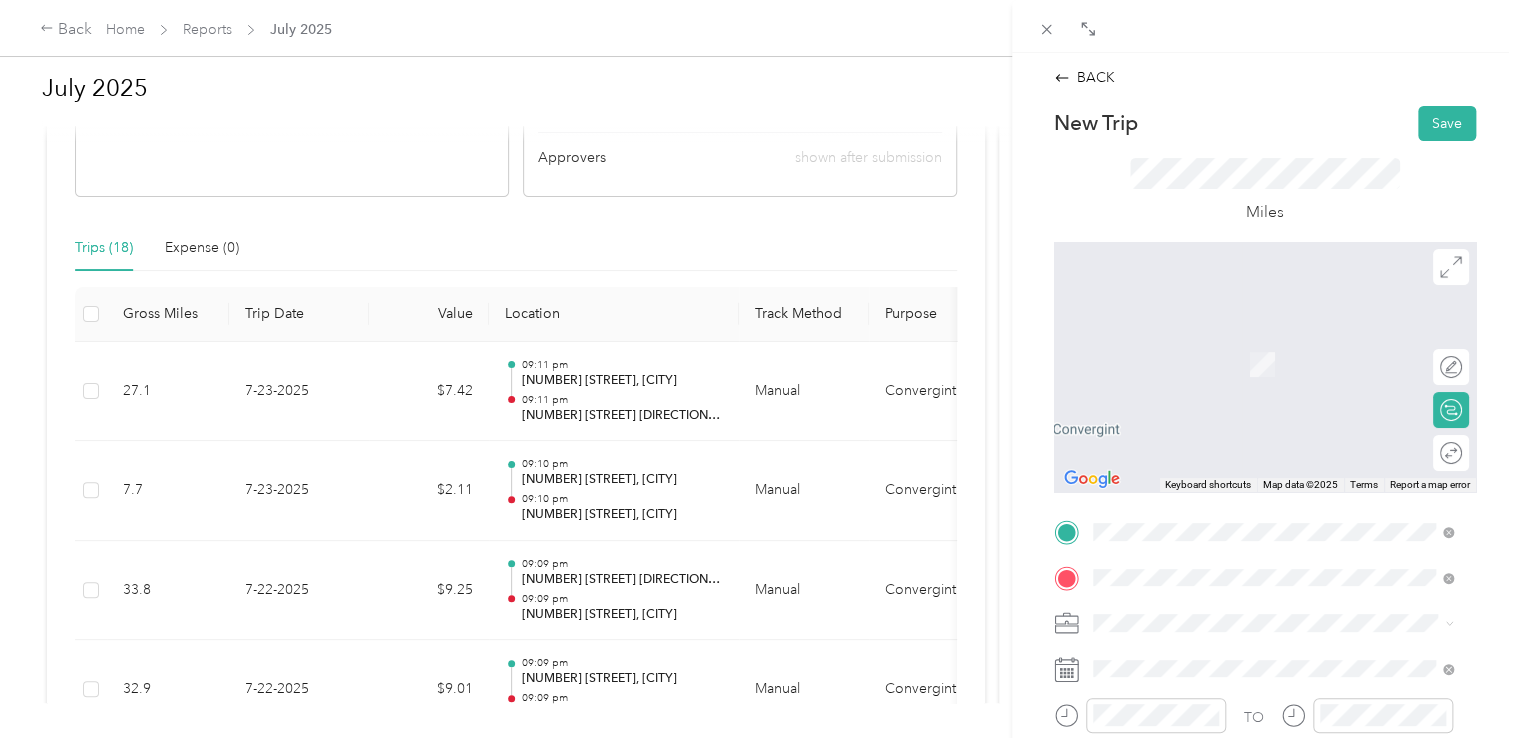 click on "[NUMBER] [STREET]
[CITY], [STATE] [POSTAL_CODE], [COUNTRY]" at bounding box center (1274, 342) 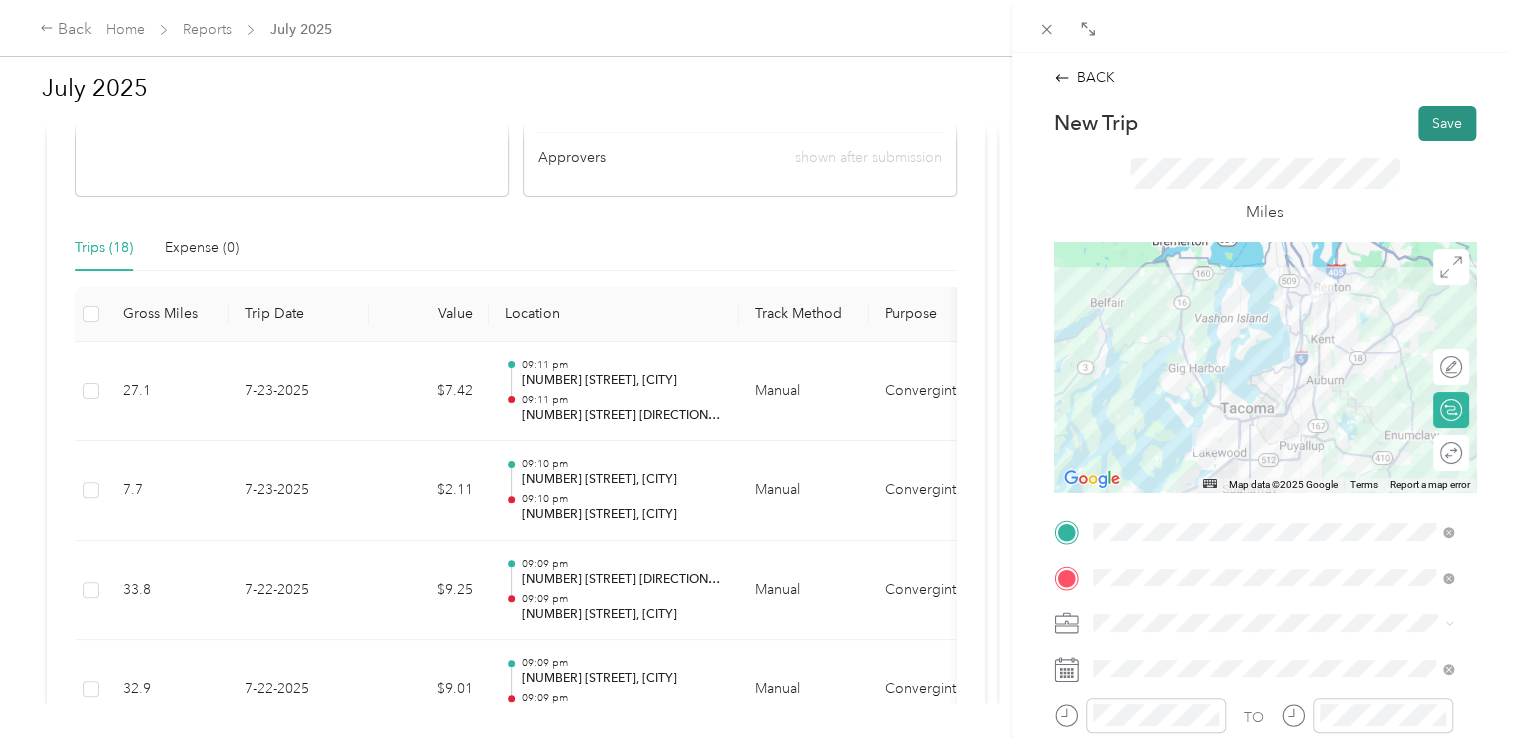 click on "Save" at bounding box center (1447, 123) 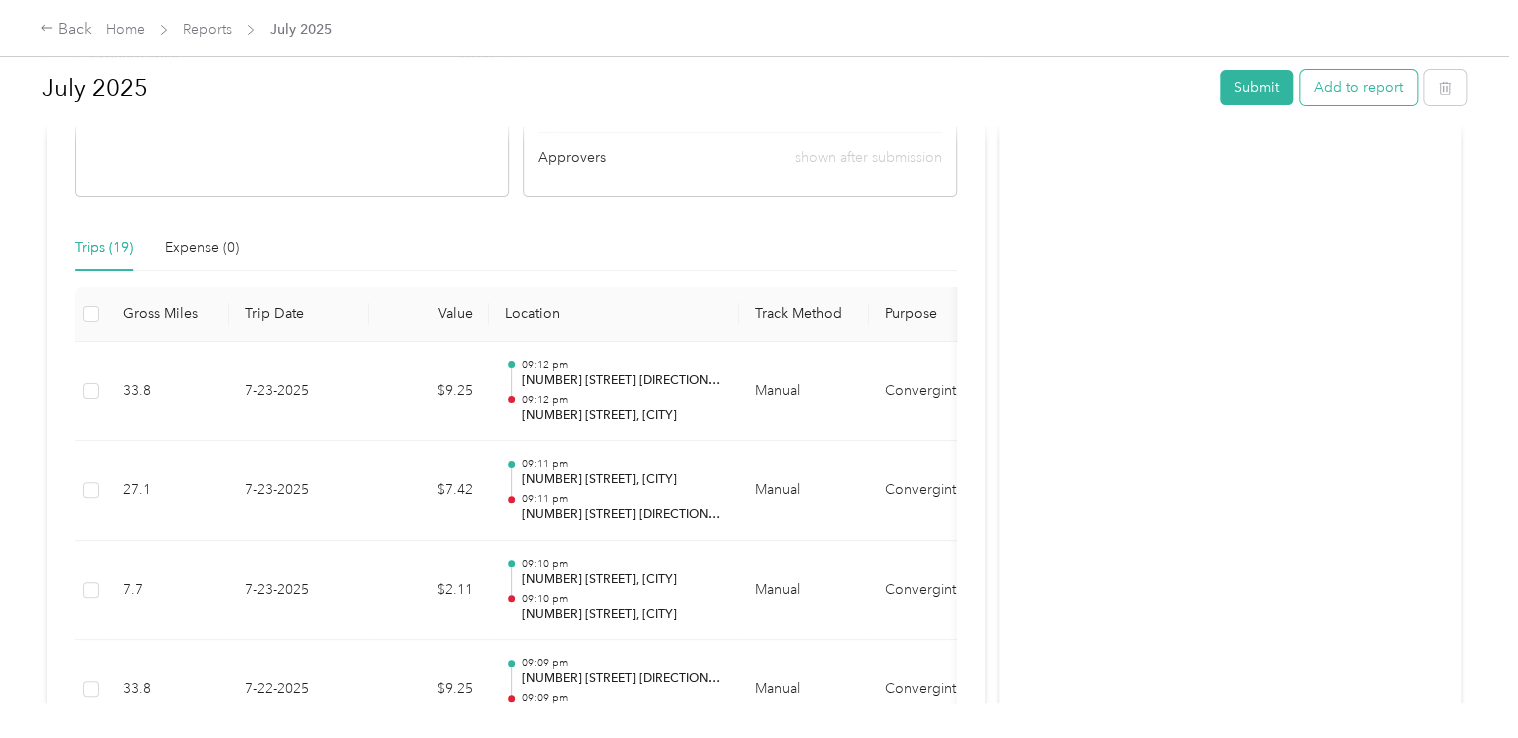 click on "Add to report" at bounding box center (1358, 87) 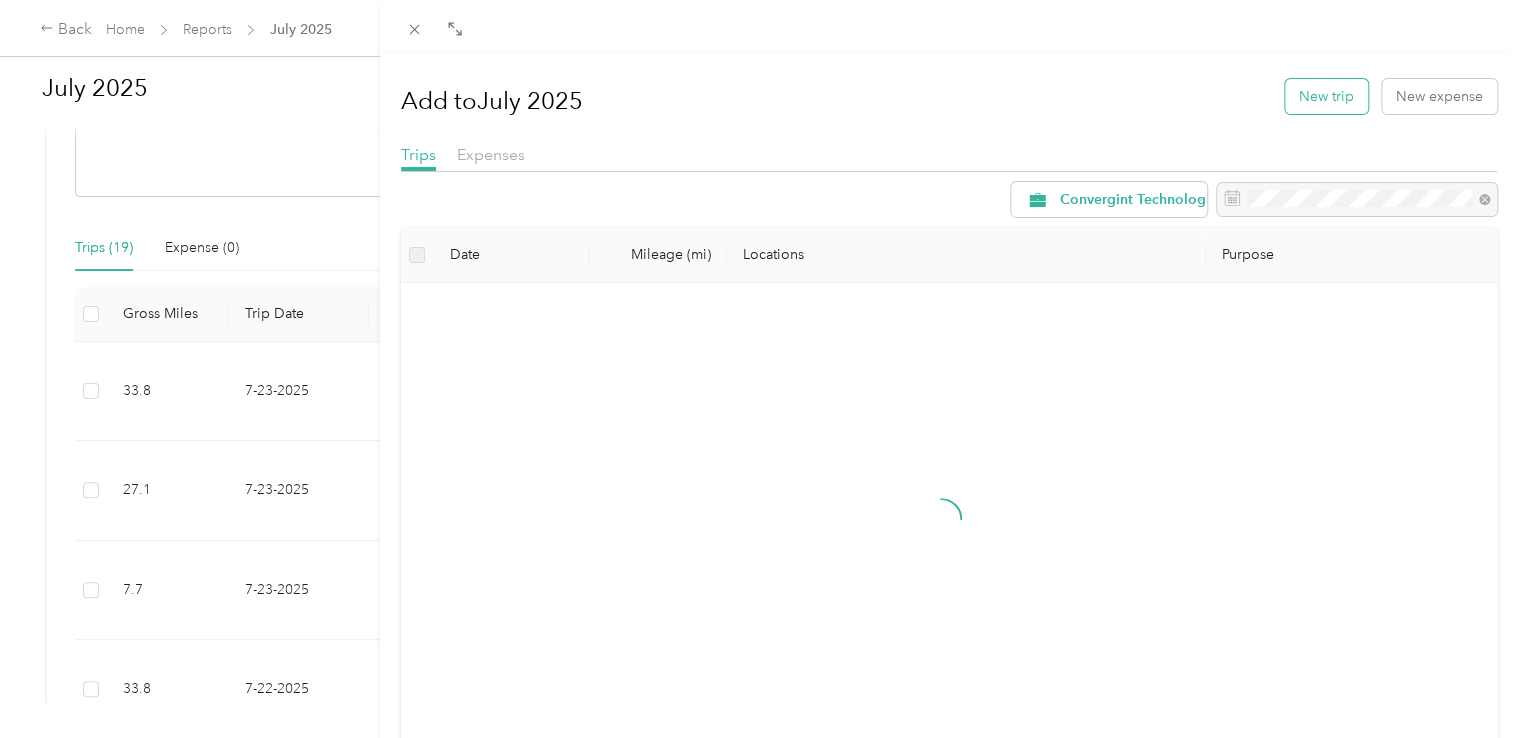 click on "New trip" at bounding box center [1326, 96] 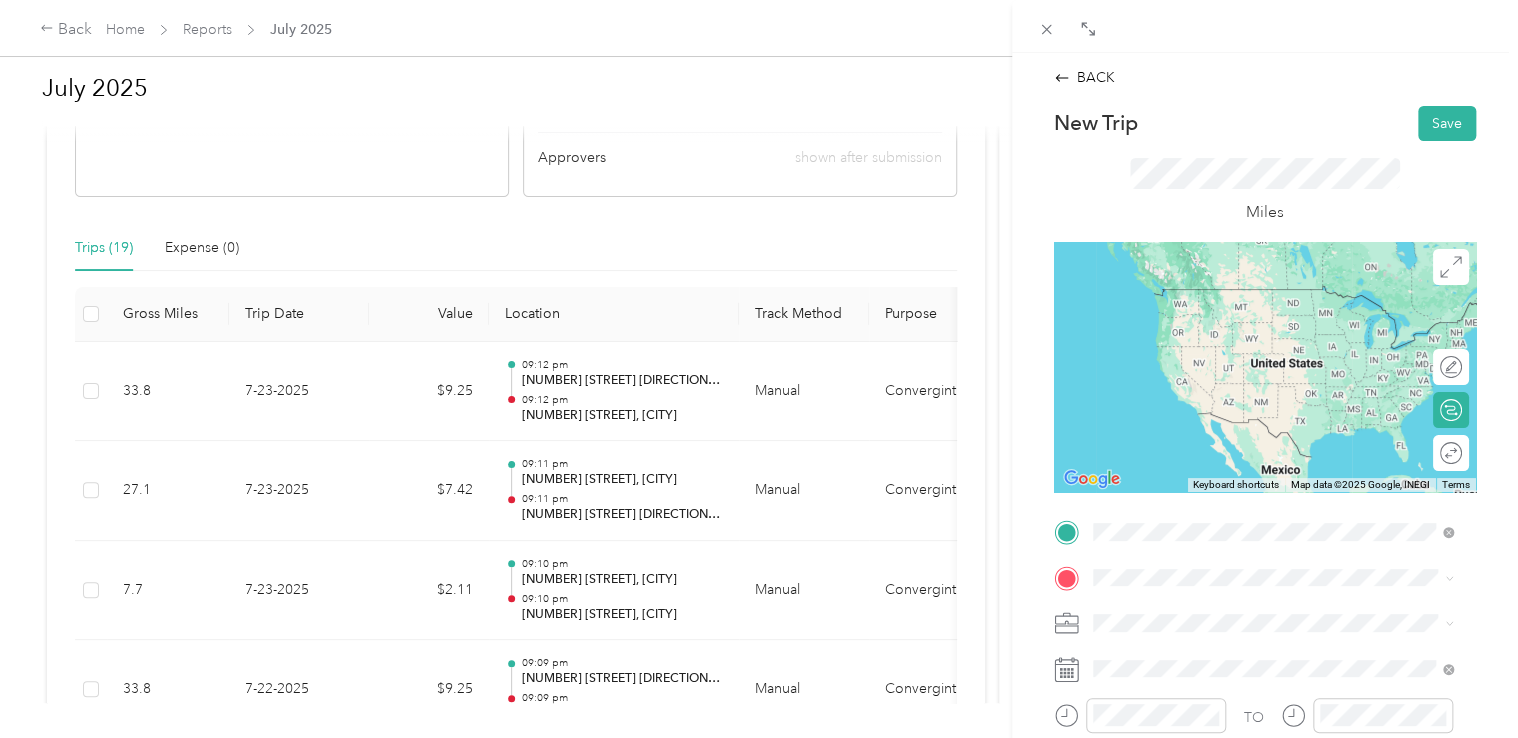 click on "[NUMBER] [STREET]
[CITY], [STATE] [POSTAL_CODE], [COUNTRY]" at bounding box center [1274, 318] 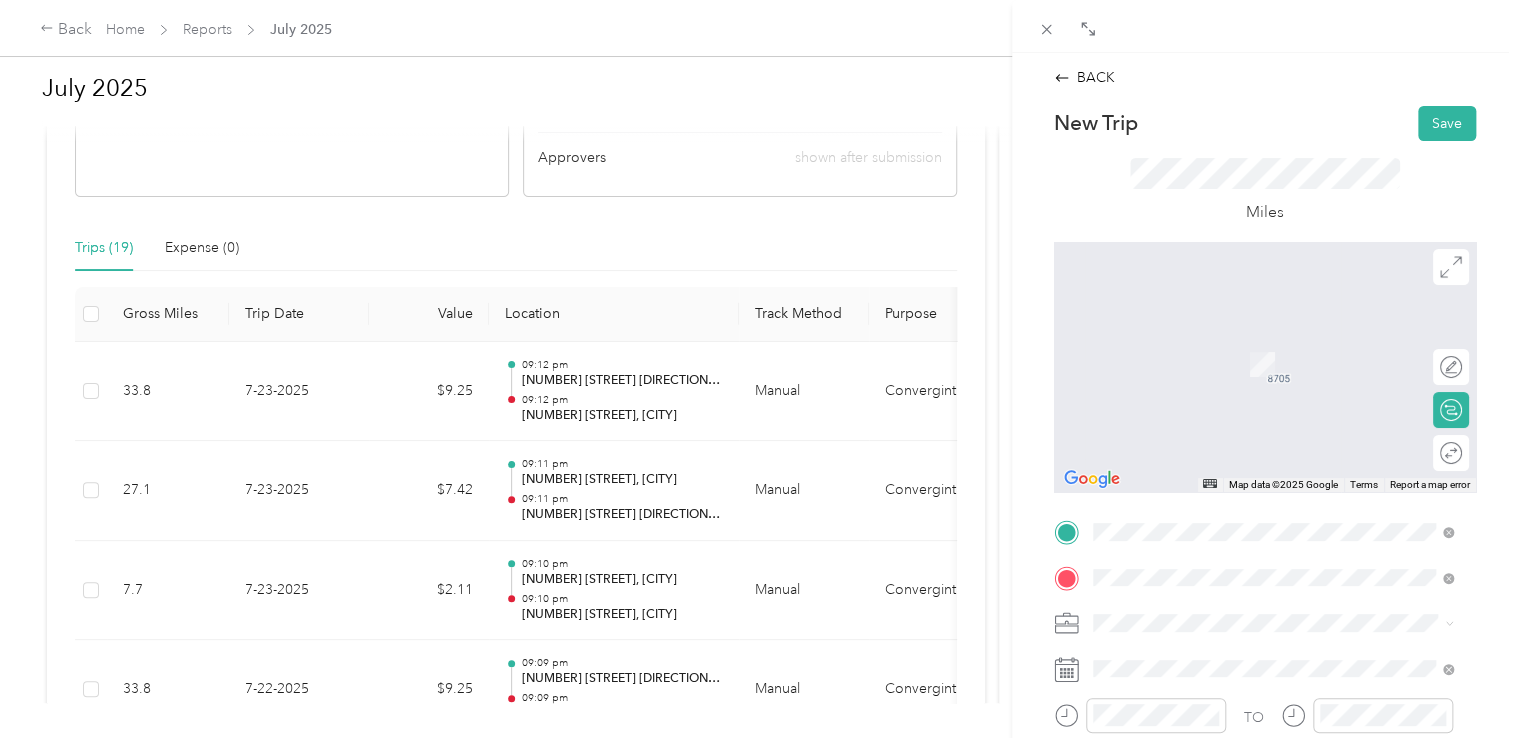 click on "[NUMBER] [STREET]
[CITY], [STATE] [POSTAL_CODE], [COUNTRY]" at bounding box center (1274, 363) 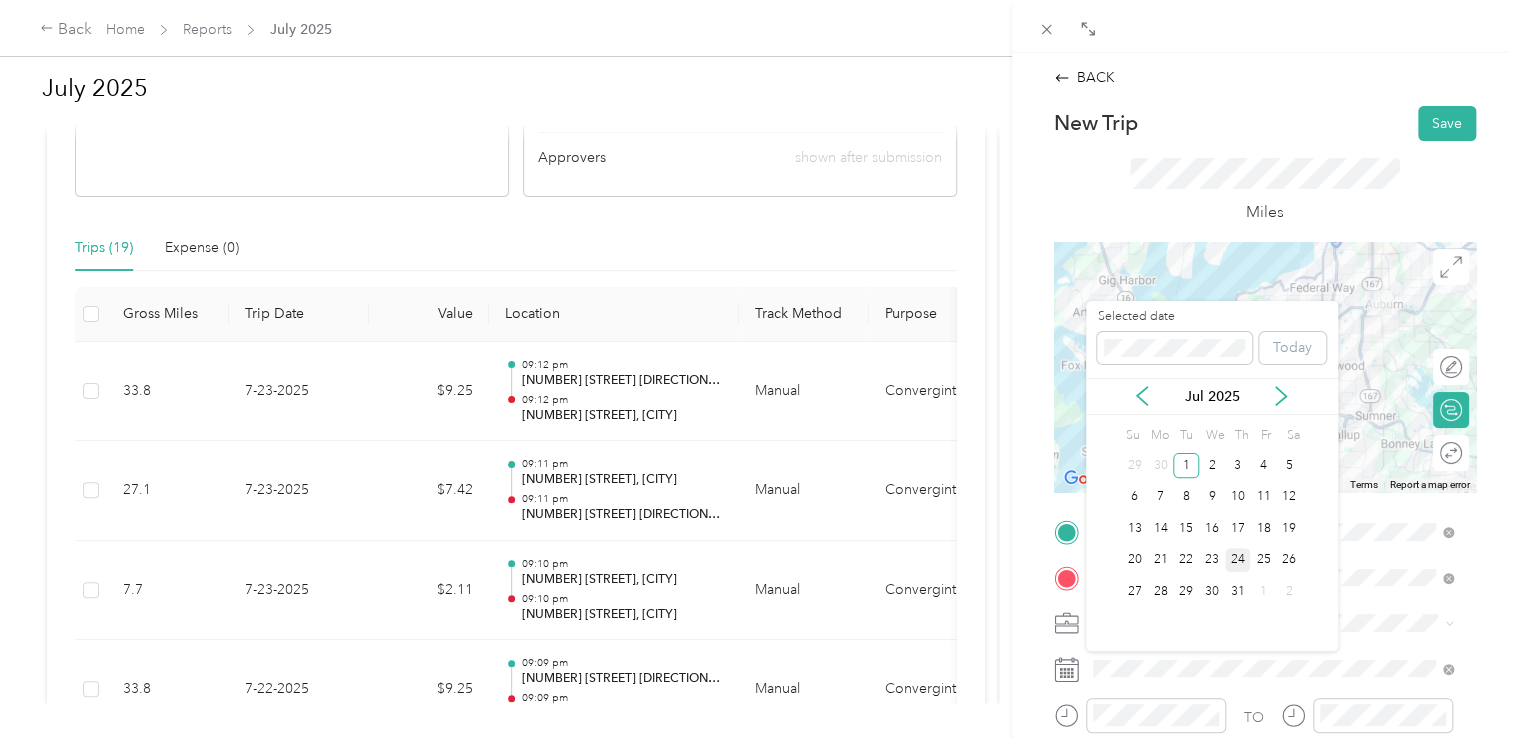 click on "24" at bounding box center [1238, 560] 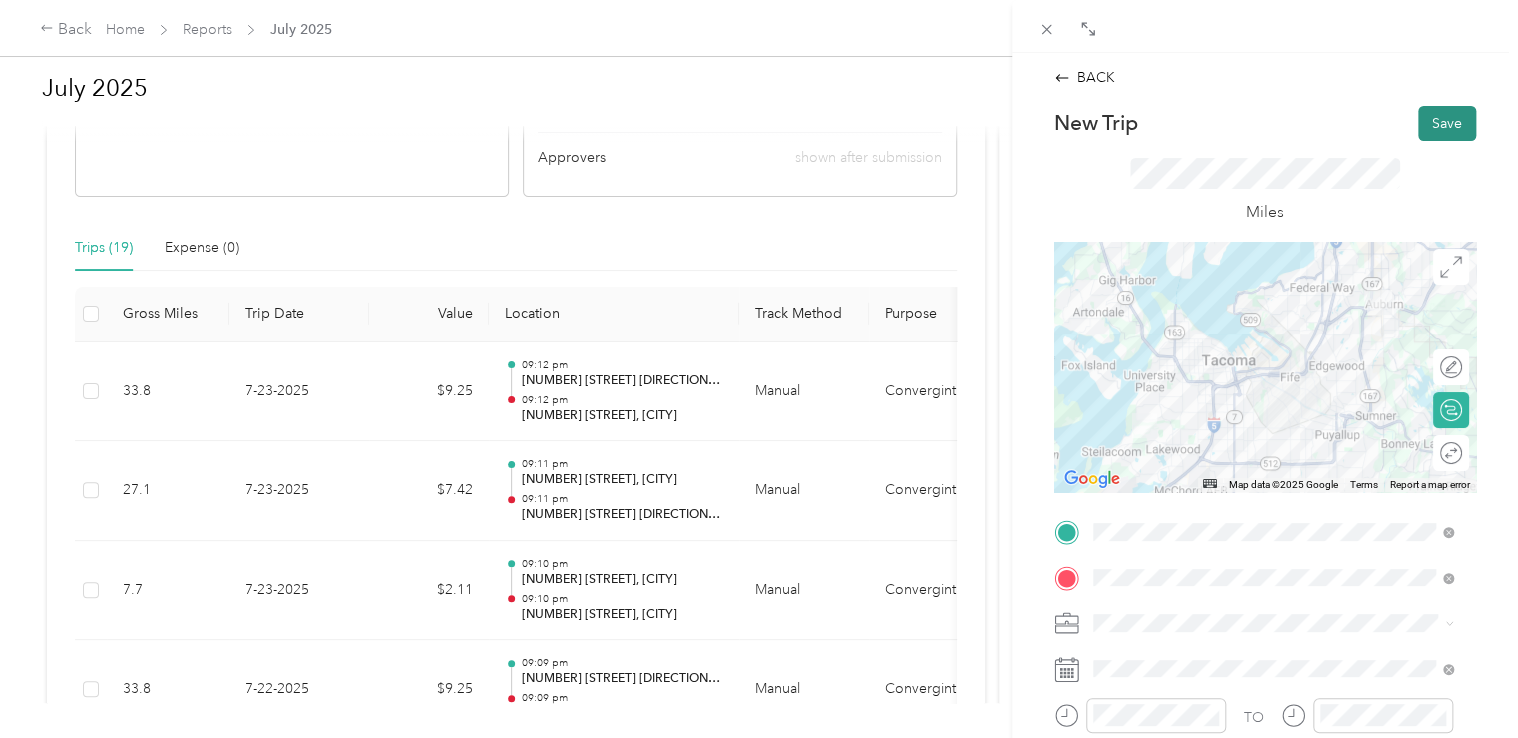 click on "Save" at bounding box center [1447, 123] 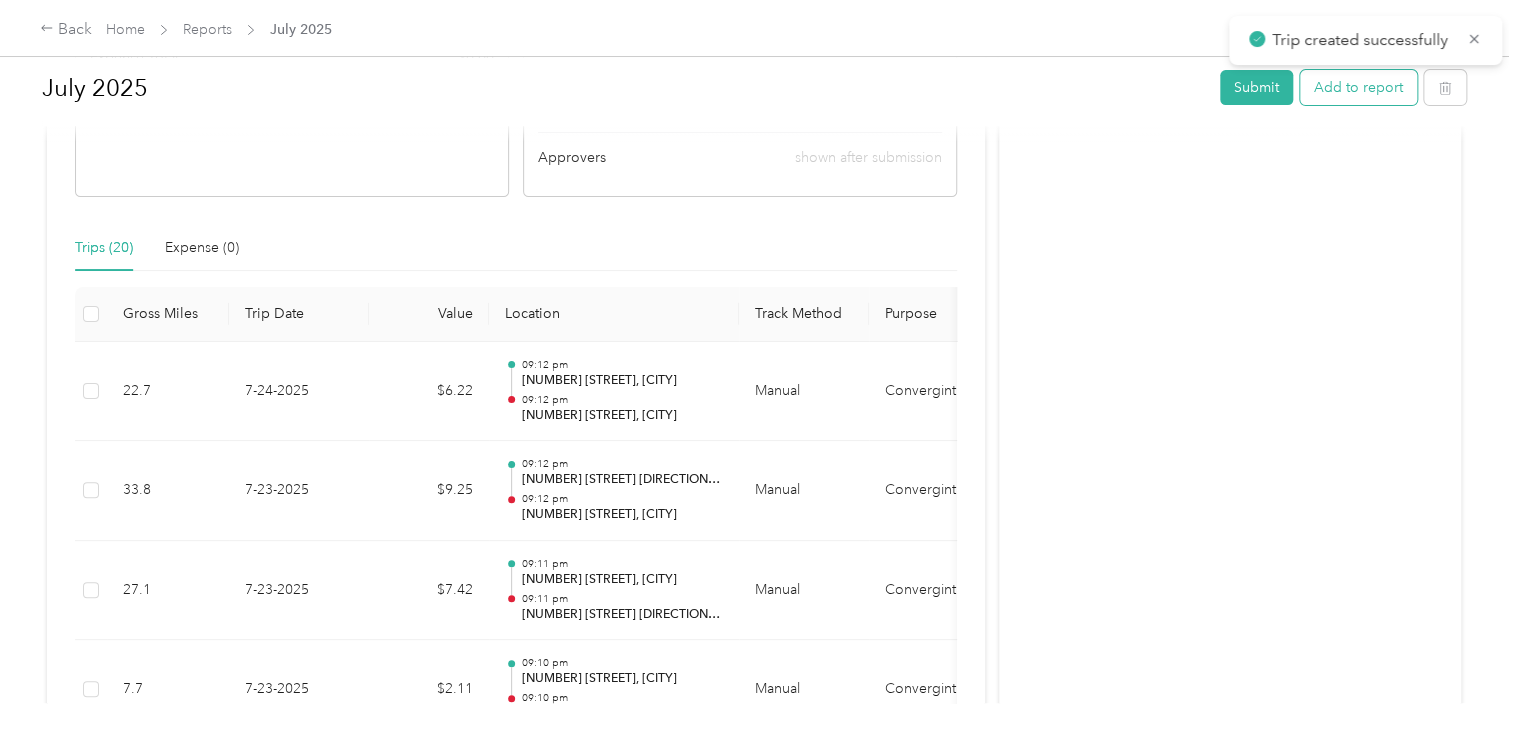 click on "Add to report" at bounding box center (1358, 87) 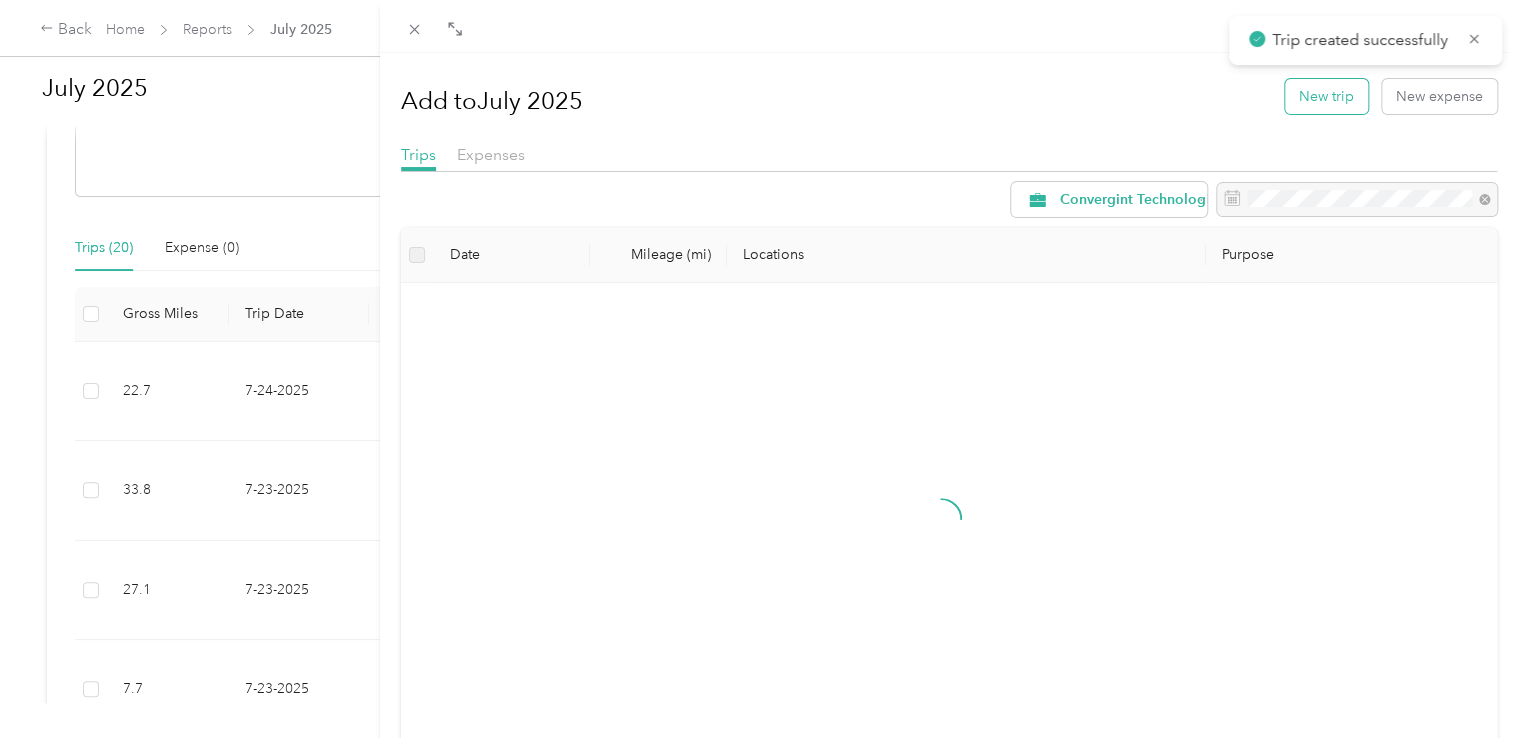 click on "New trip" at bounding box center (1326, 96) 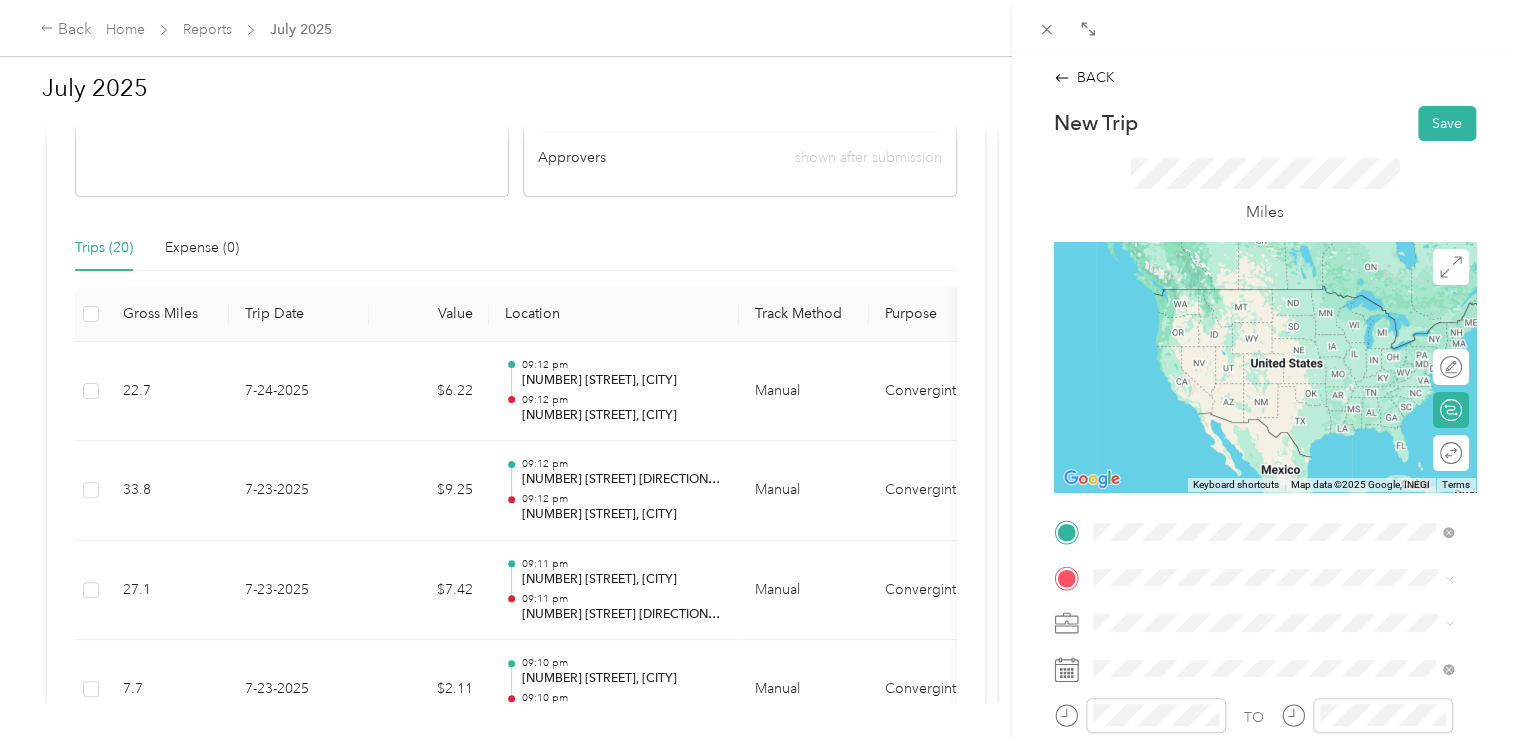 type 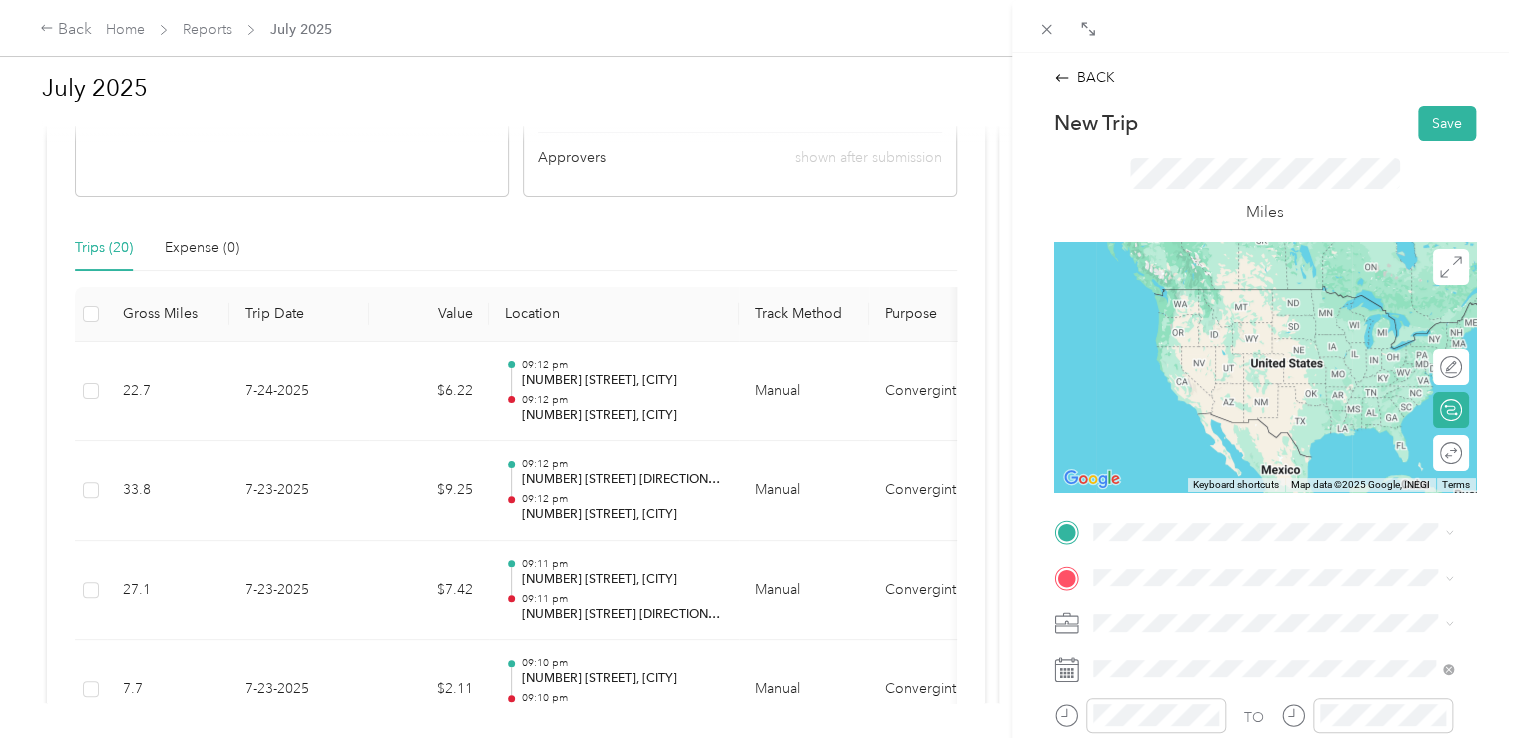 click on "[NUMBER] [STREET]
[CITY], [STATE] [POSTAL_CODE], [COUNTRY]" at bounding box center (1274, 398) 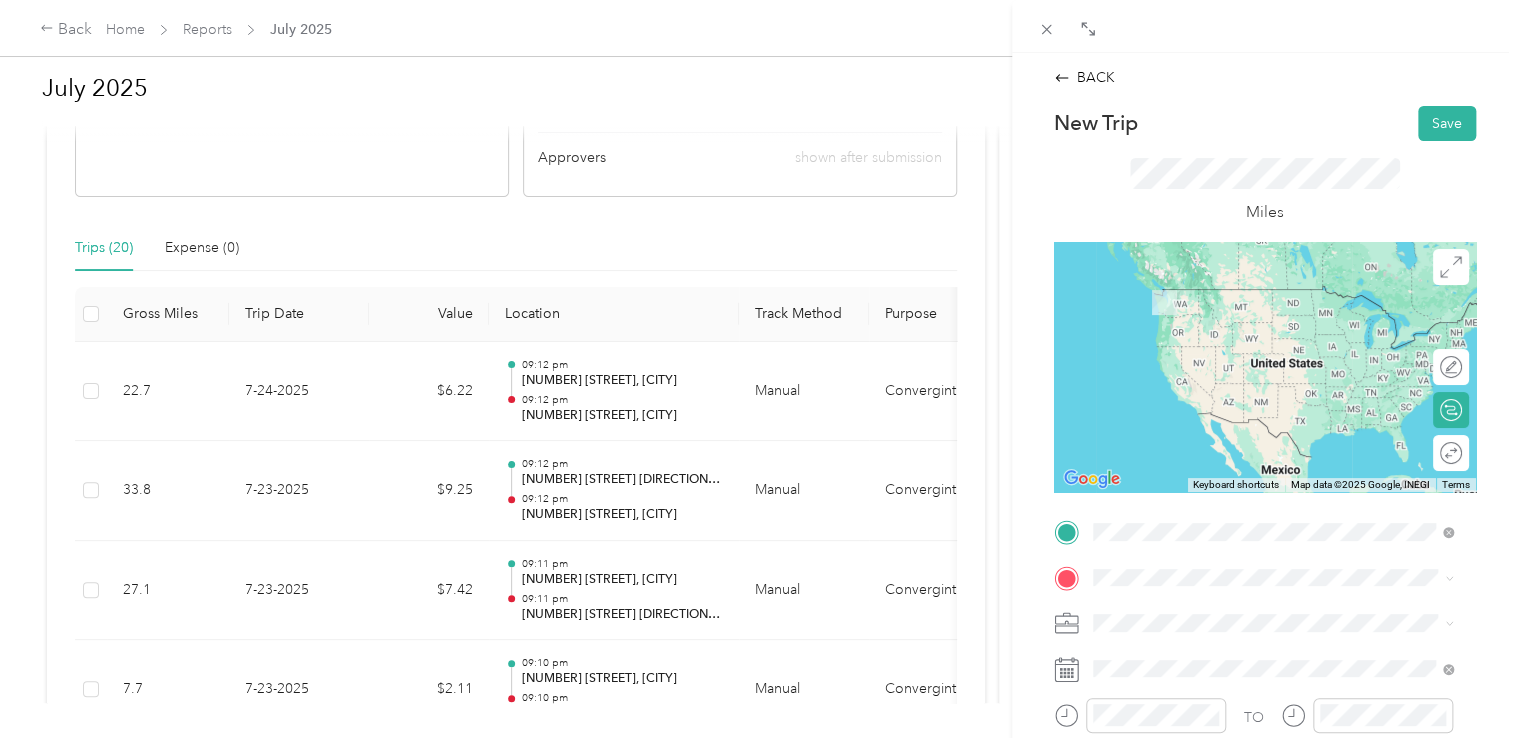 click on "[NUMBER] [STREET]
[CITY], [STATE] [POSTAL_CODE], [COUNTRY]" at bounding box center [1274, 318] 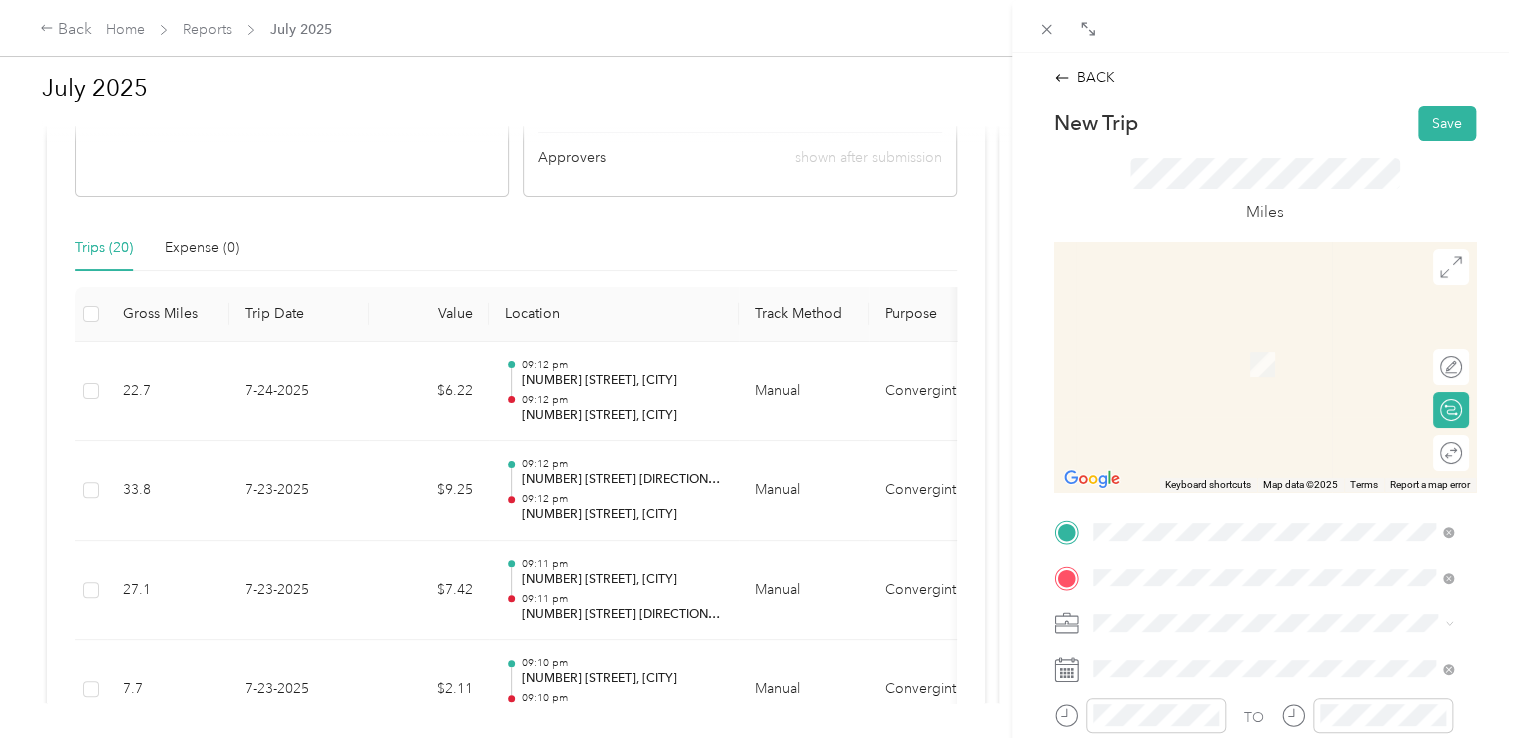 click on "[NUMBER] [STREET]
[CITY], [STATE] [POSTAL_CODE], [COUNTRY]" at bounding box center (1274, 475) 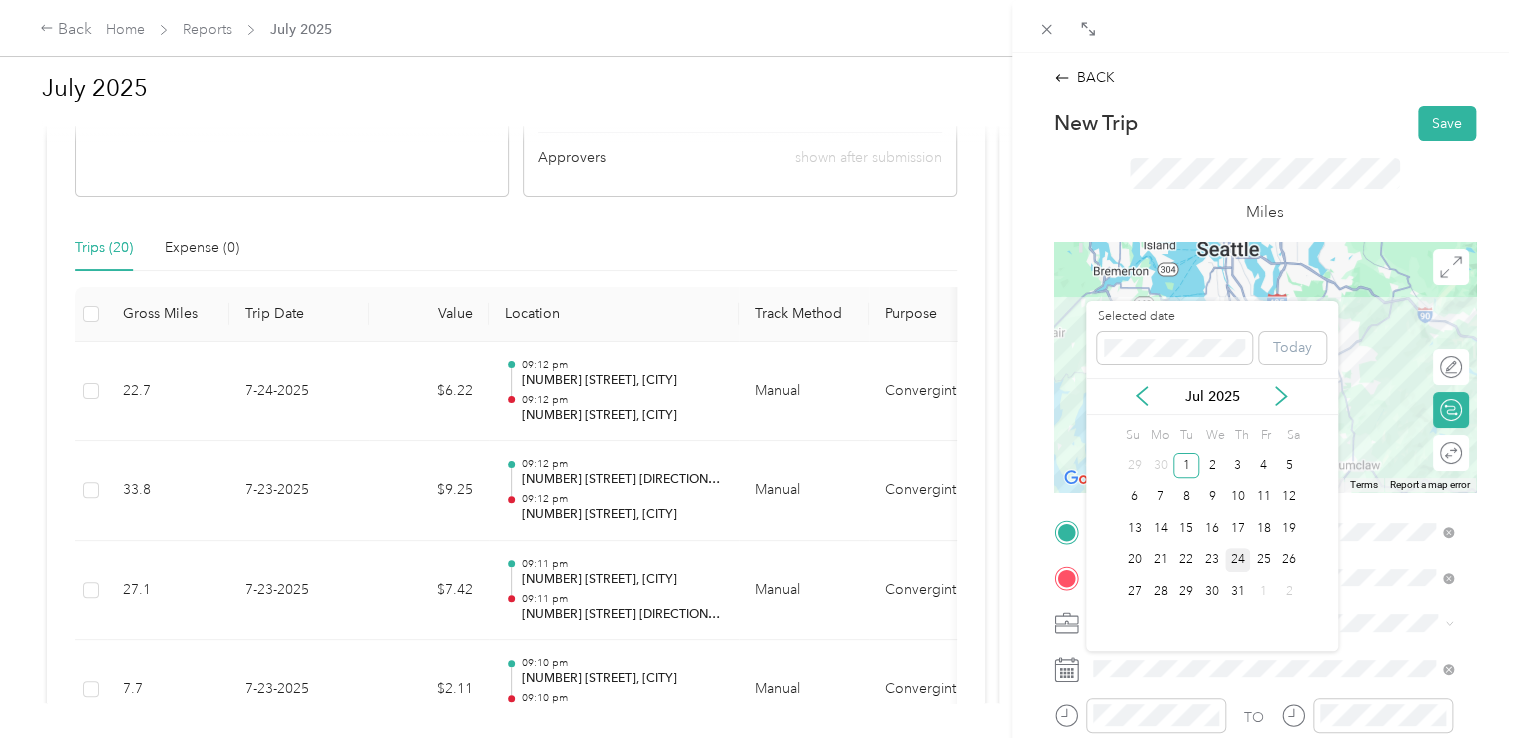 click on "24" at bounding box center (1238, 560) 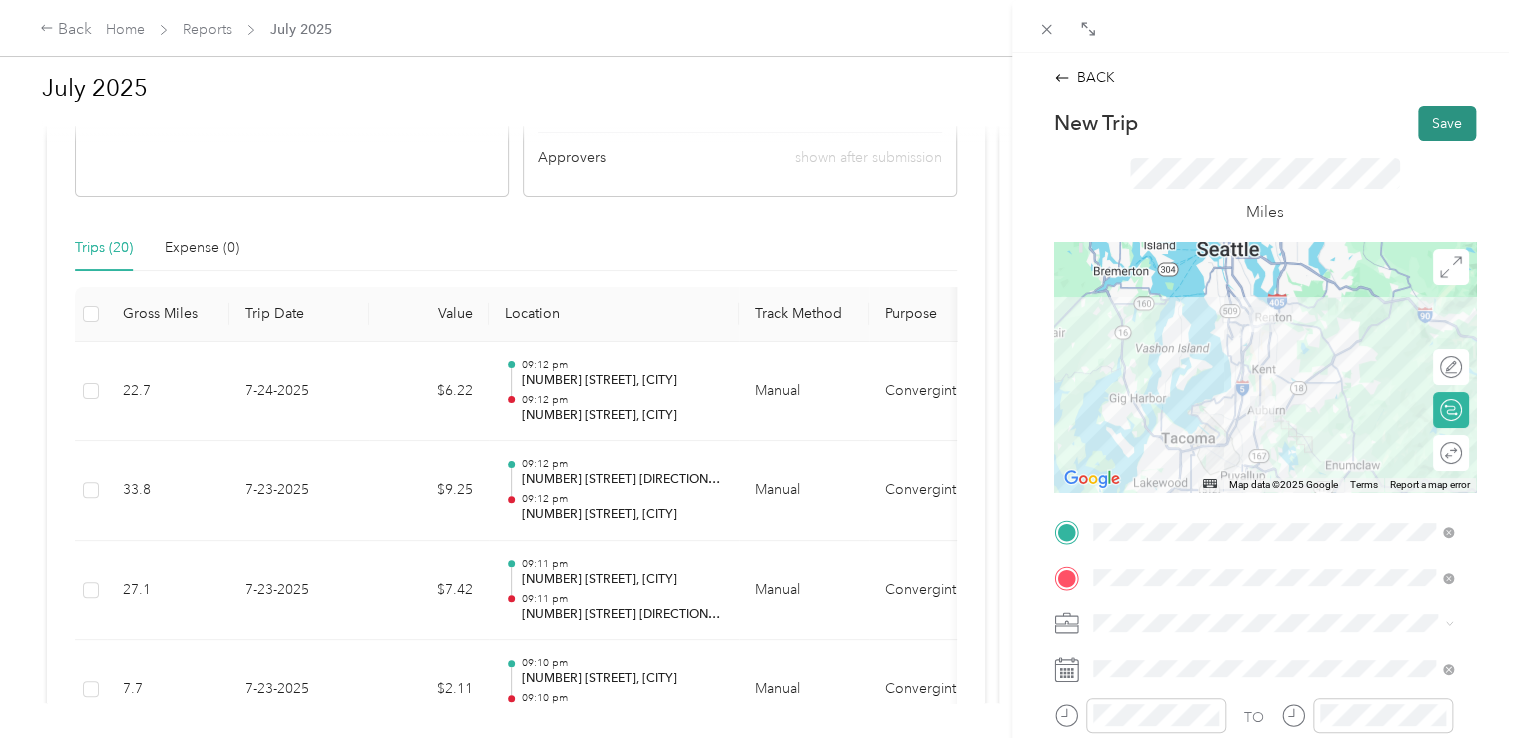 click on "Save" at bounding box center (1447, 123) 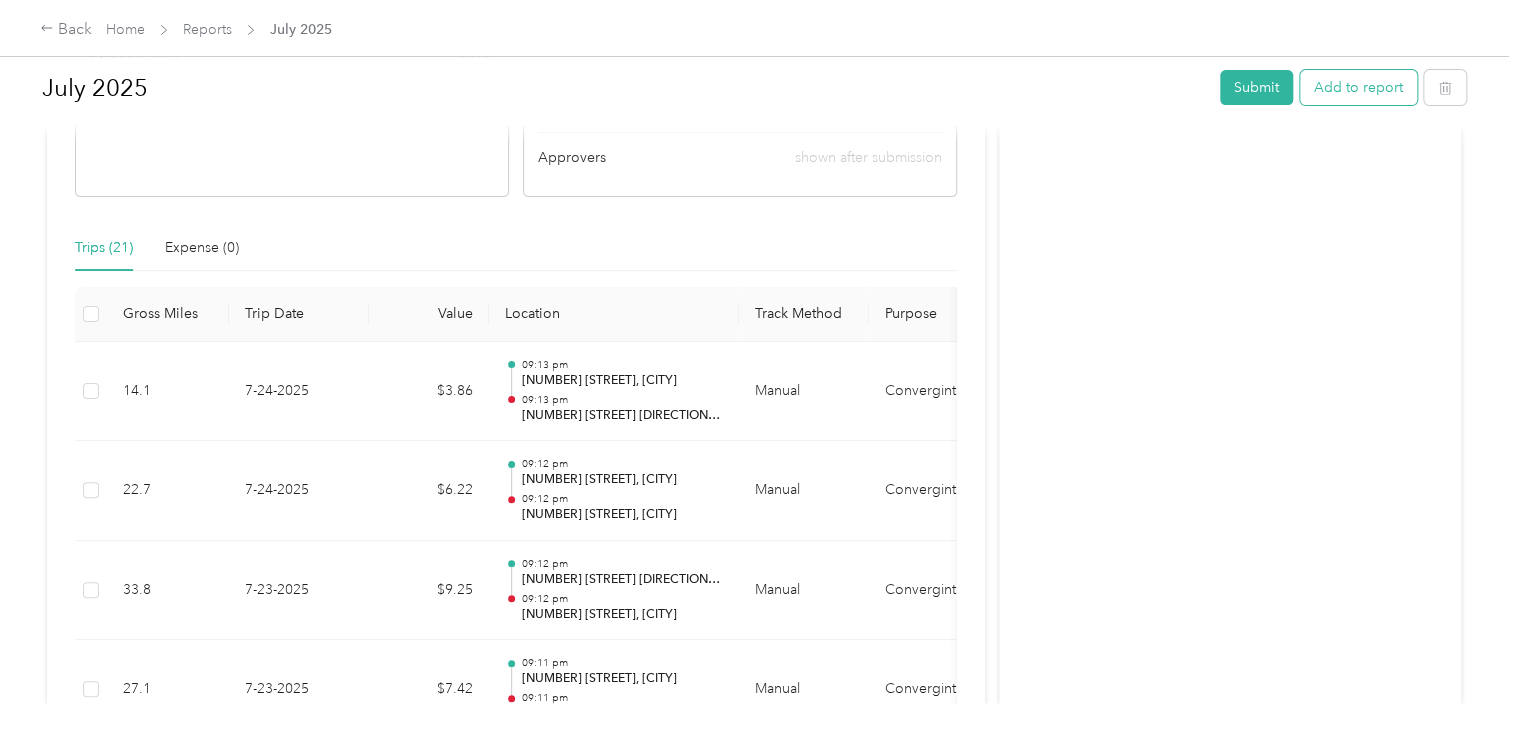 click on "Add to report" at bounding box center (1358, 87) 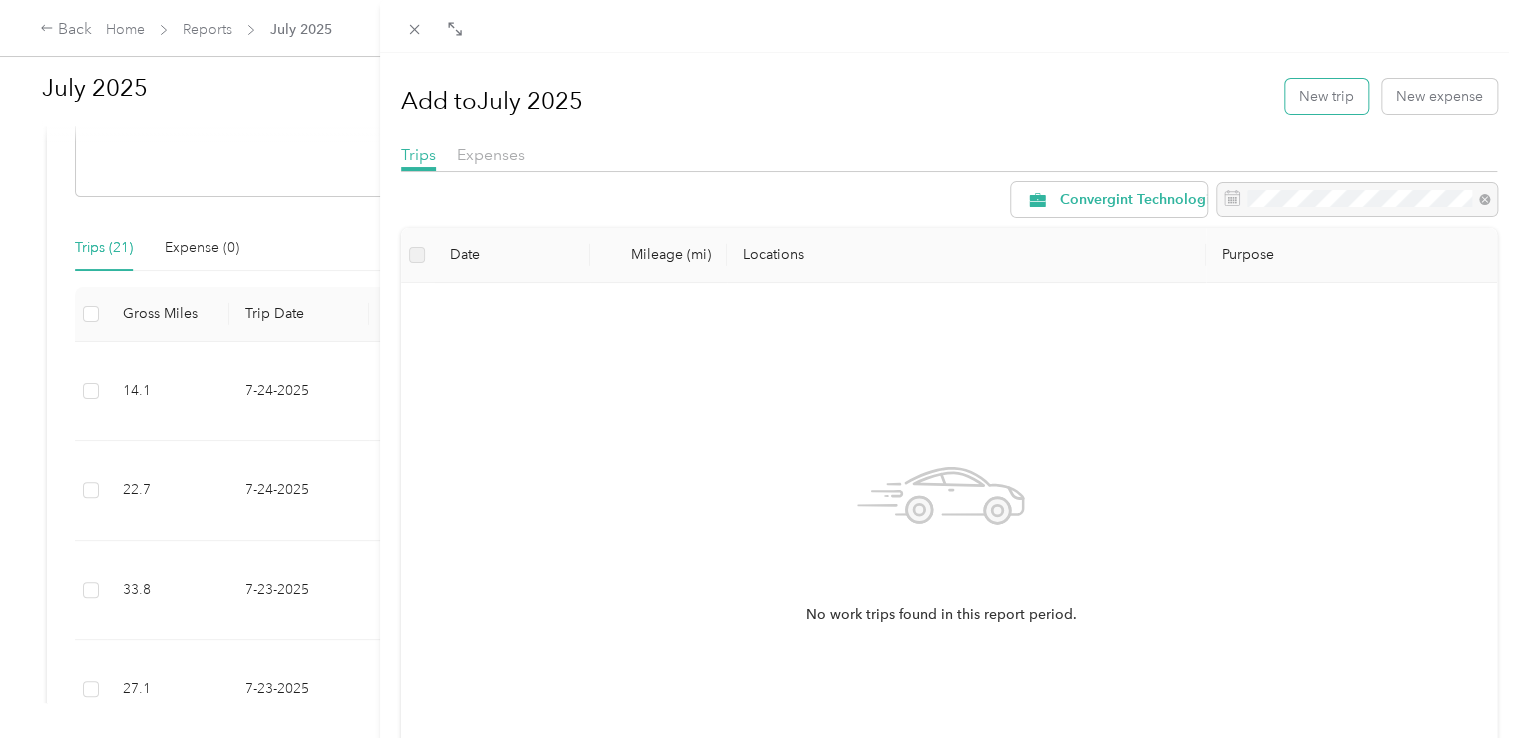 click on "New trip" at bounding box center (1326, 96) 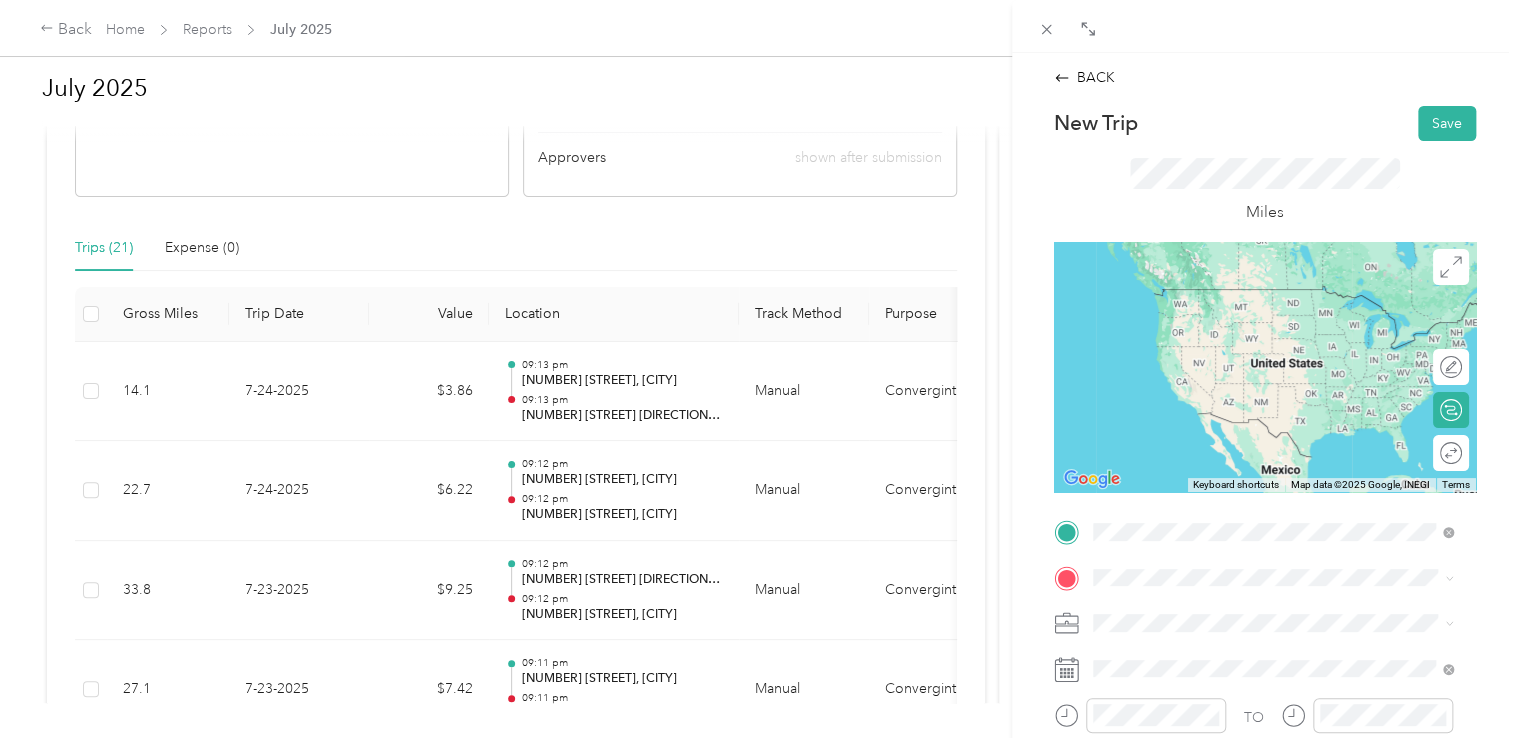 click on "[NUMBER] [STREET]
[CITY], [STATE] [POSTAL_CODE], [COUNTRY]" at bounding box center [1274, 297] 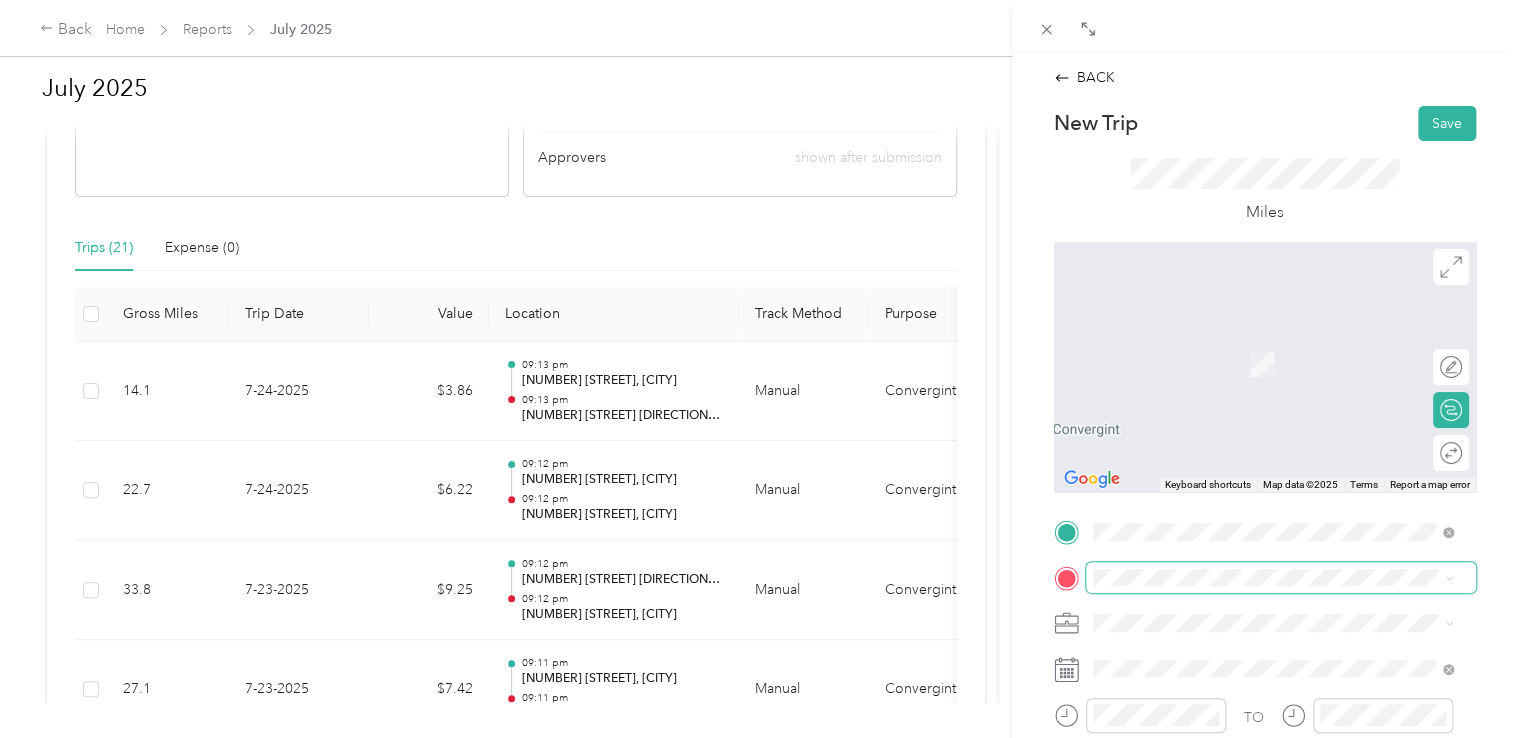 click at bounding box center (1281, 578) 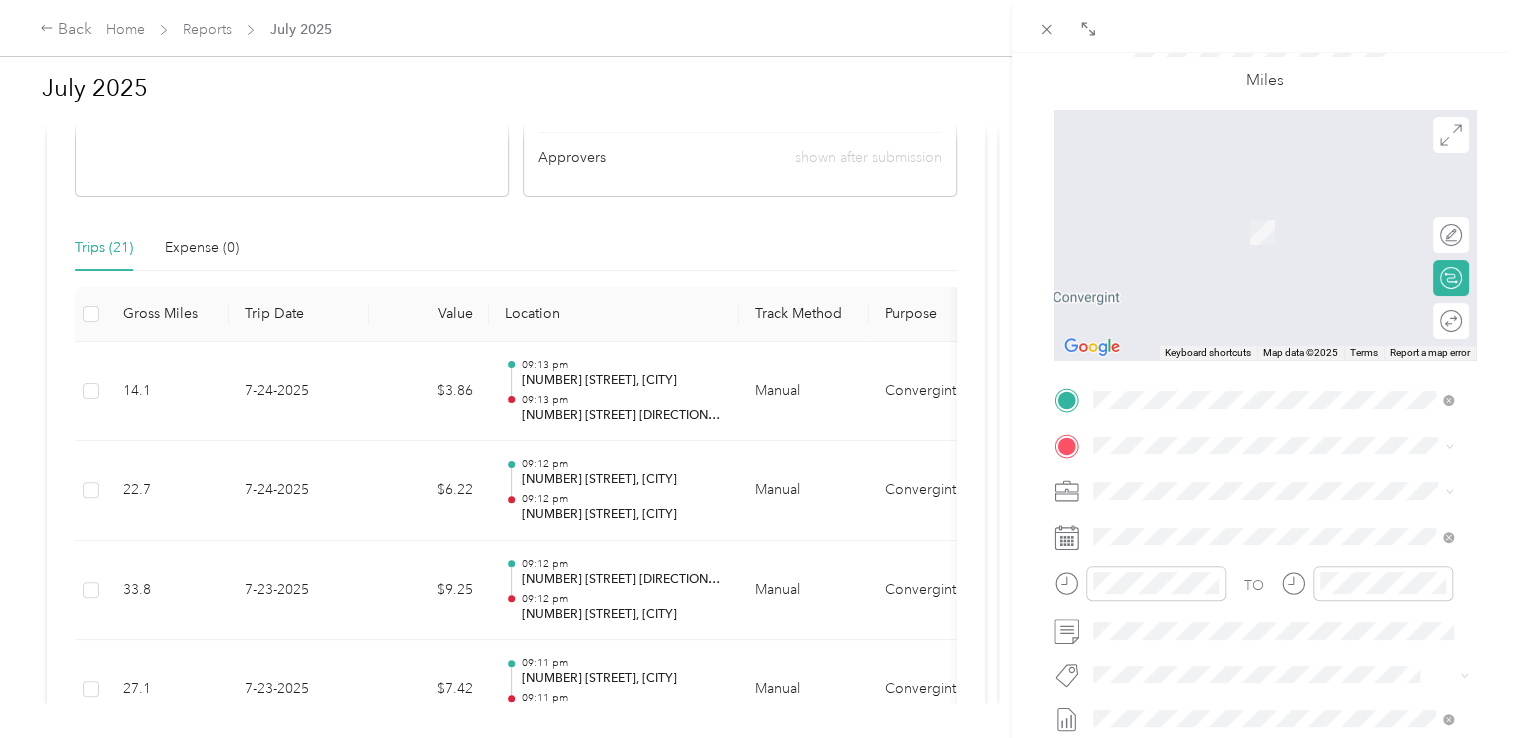scroll, scrollTop: 119, scrollLeft: 0, axis: vertical 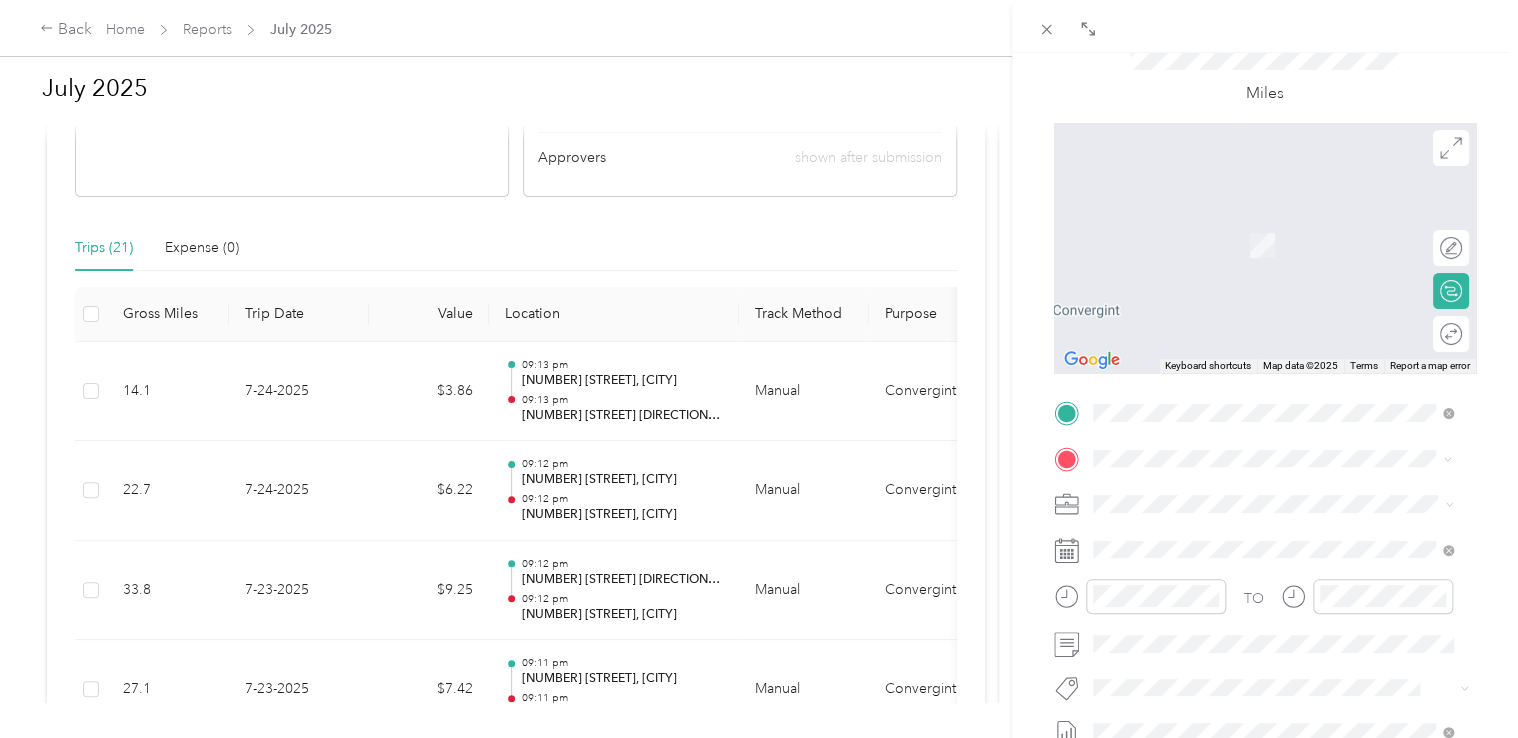 click on "[NUMBER] [STREET]
[CITY], [STATE] [POSTAL_CODE], [COUNTRY]" at bounding box center [1274, 223] 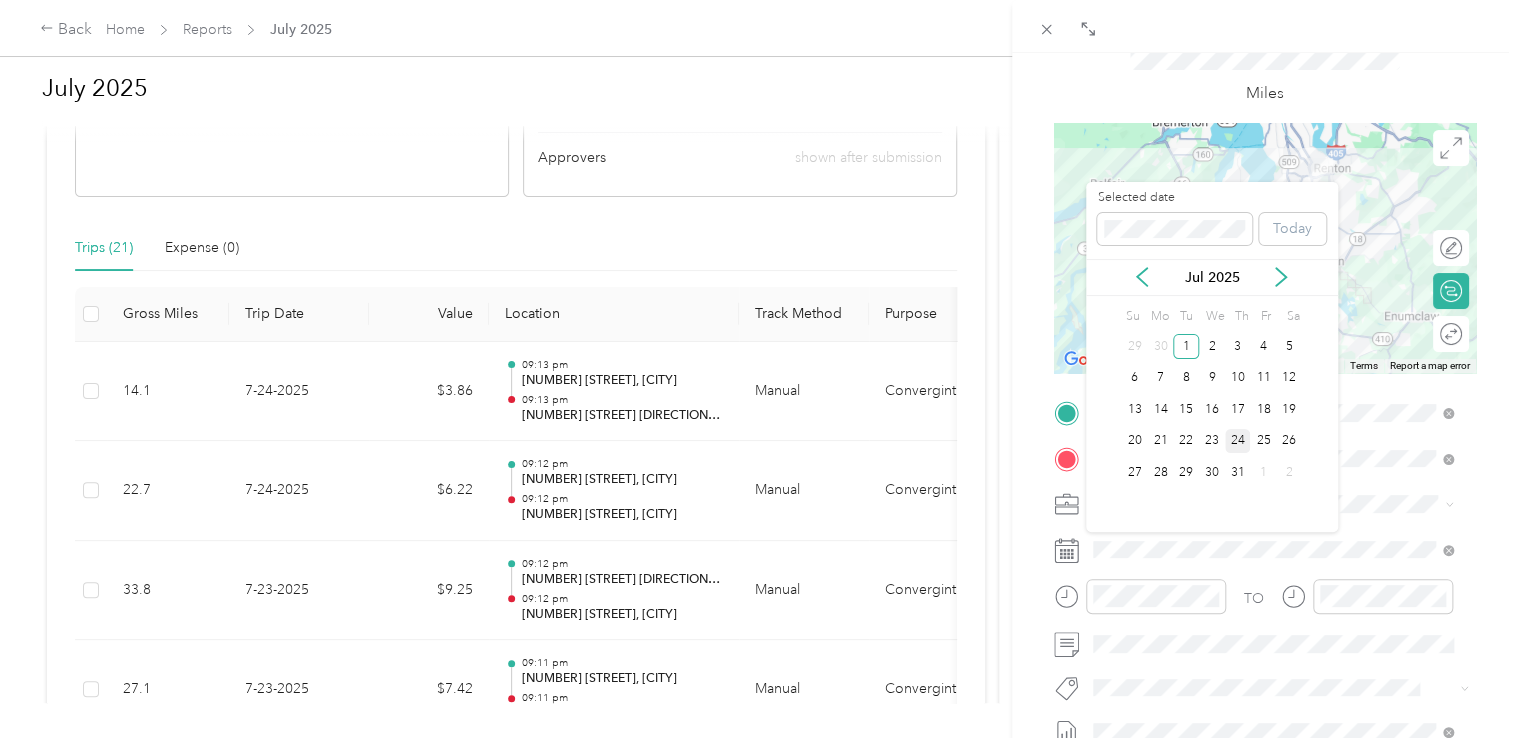 click on "24" at bounding box center (1238, 441) 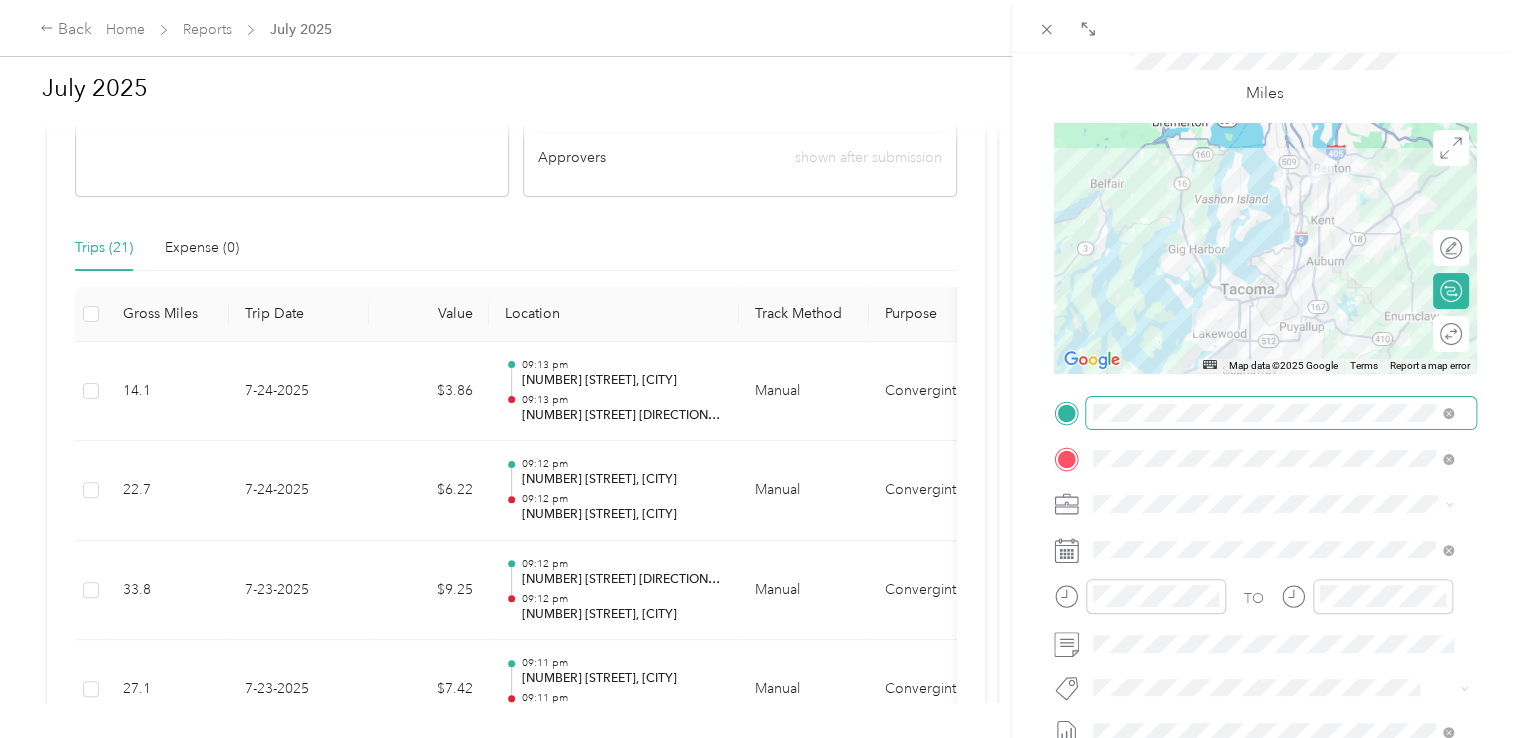 scroll, scrollTop: 0, scrollLeft: 0, axis: both 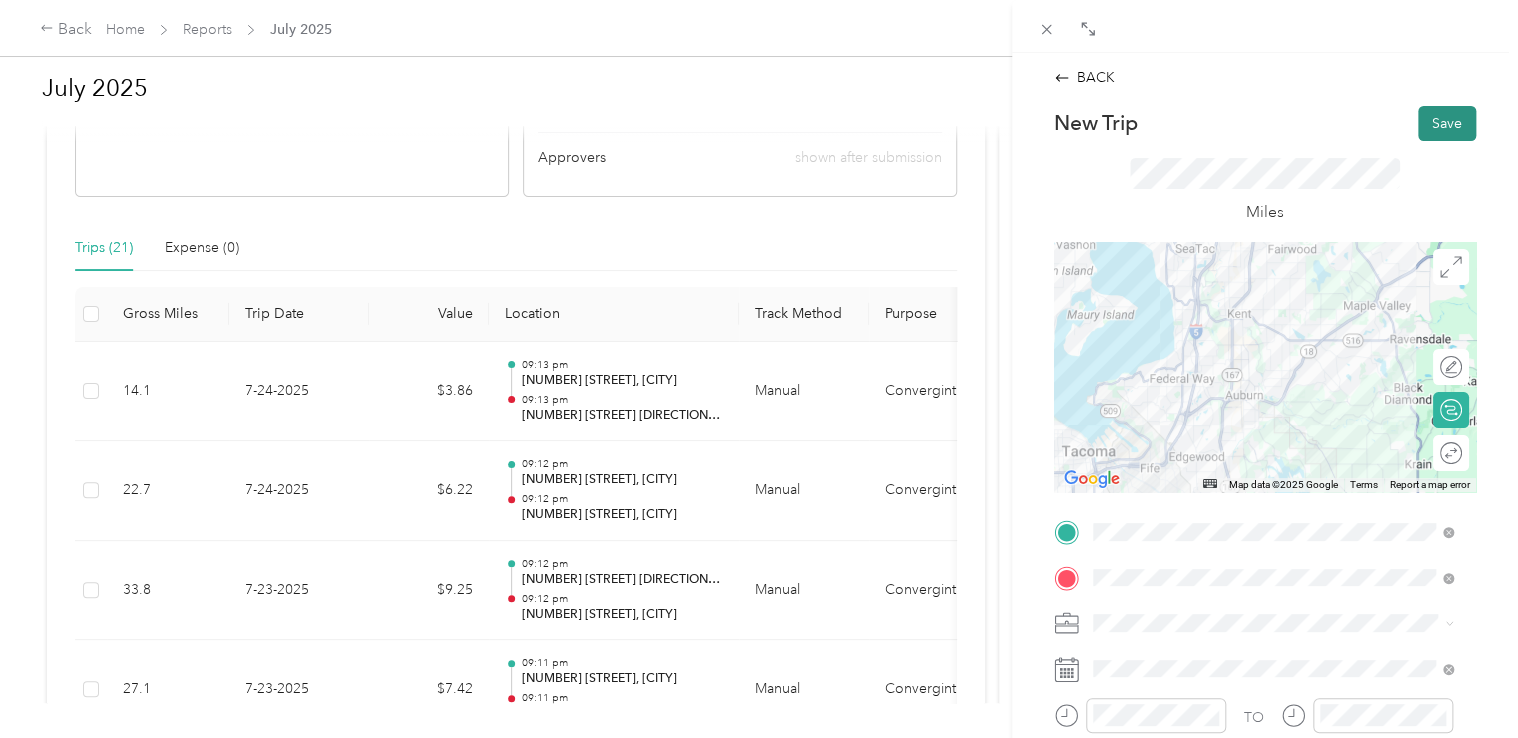 click on "Save" at bounding box center (1447, 123) 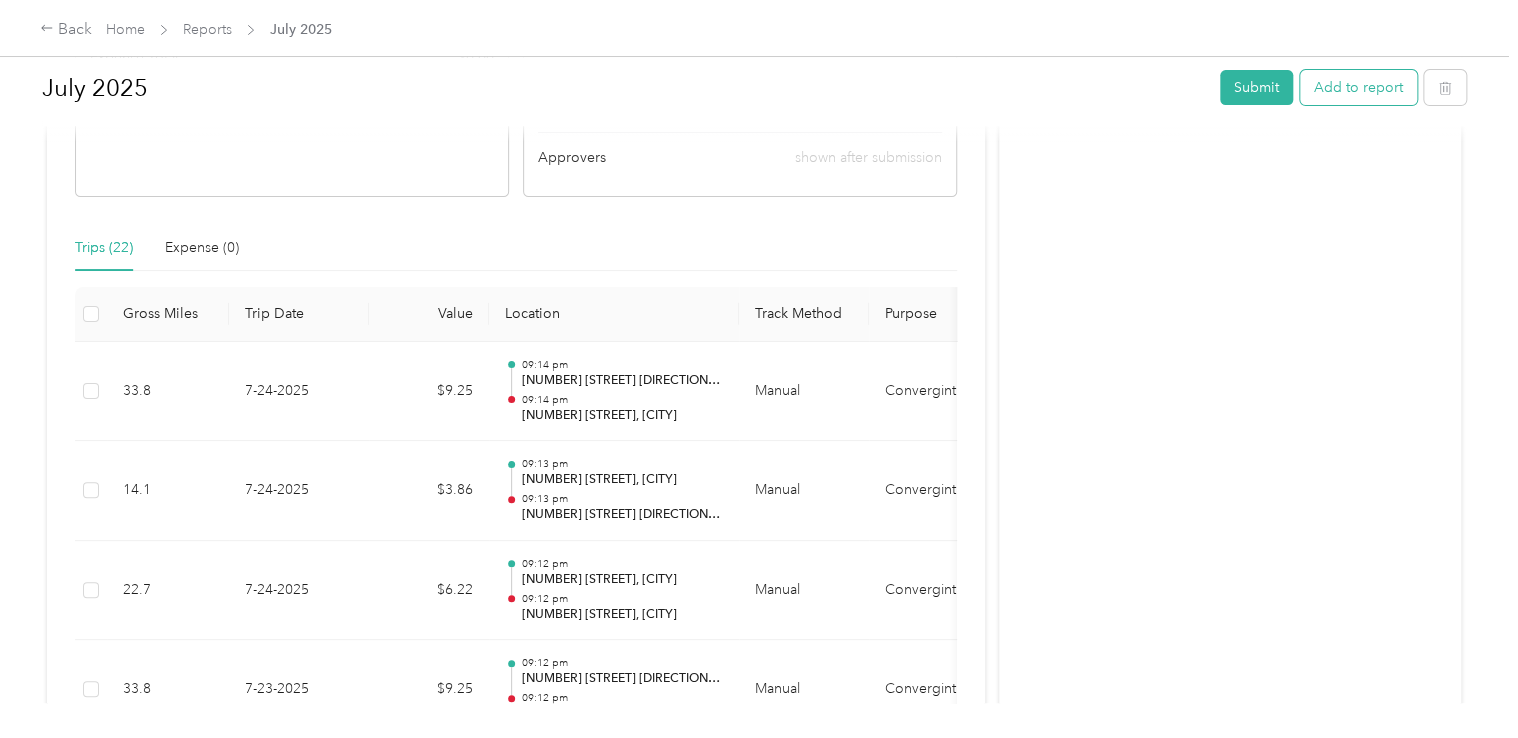 click on "Add to report" at bounding box center (1358, 87) 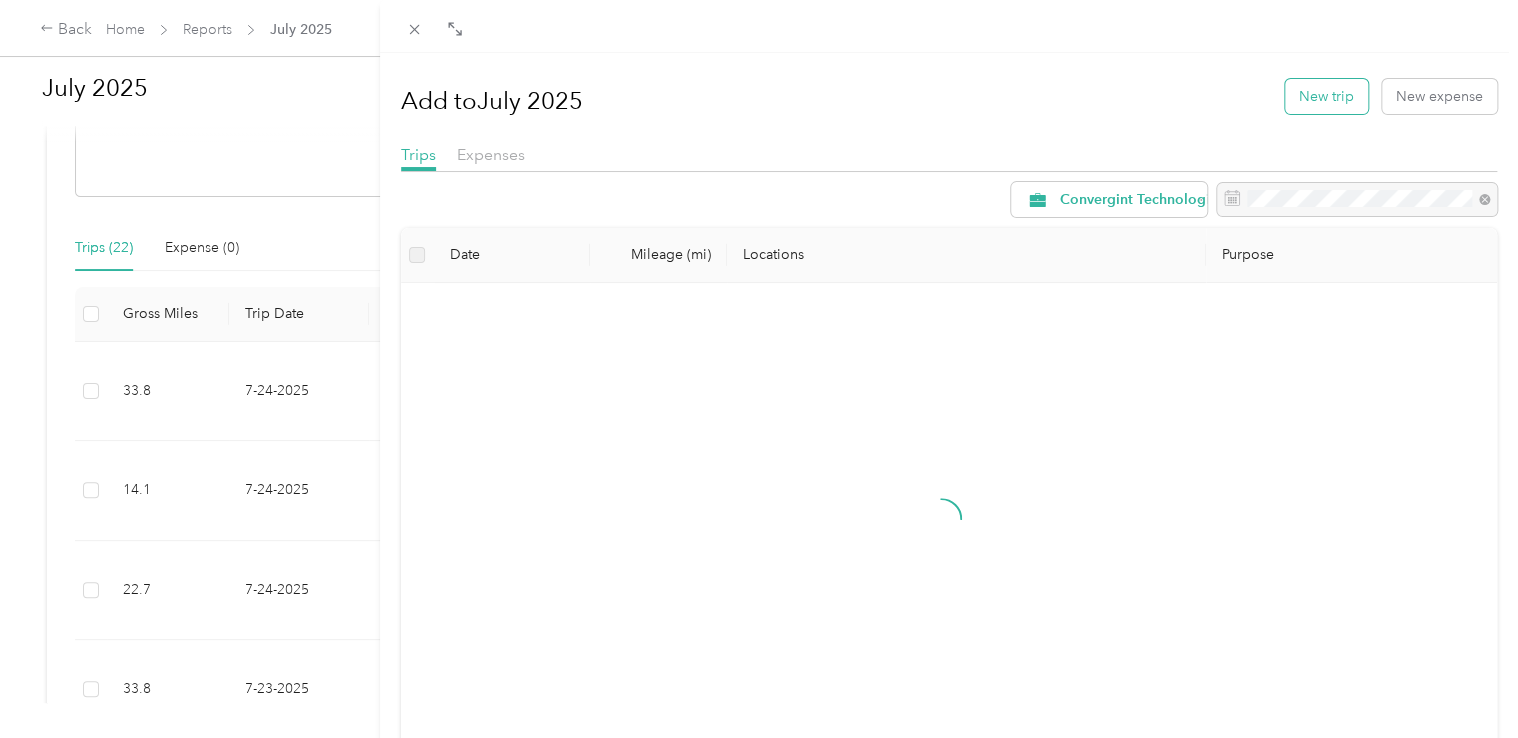click on "New trip" at bounding box center (1326, 96) 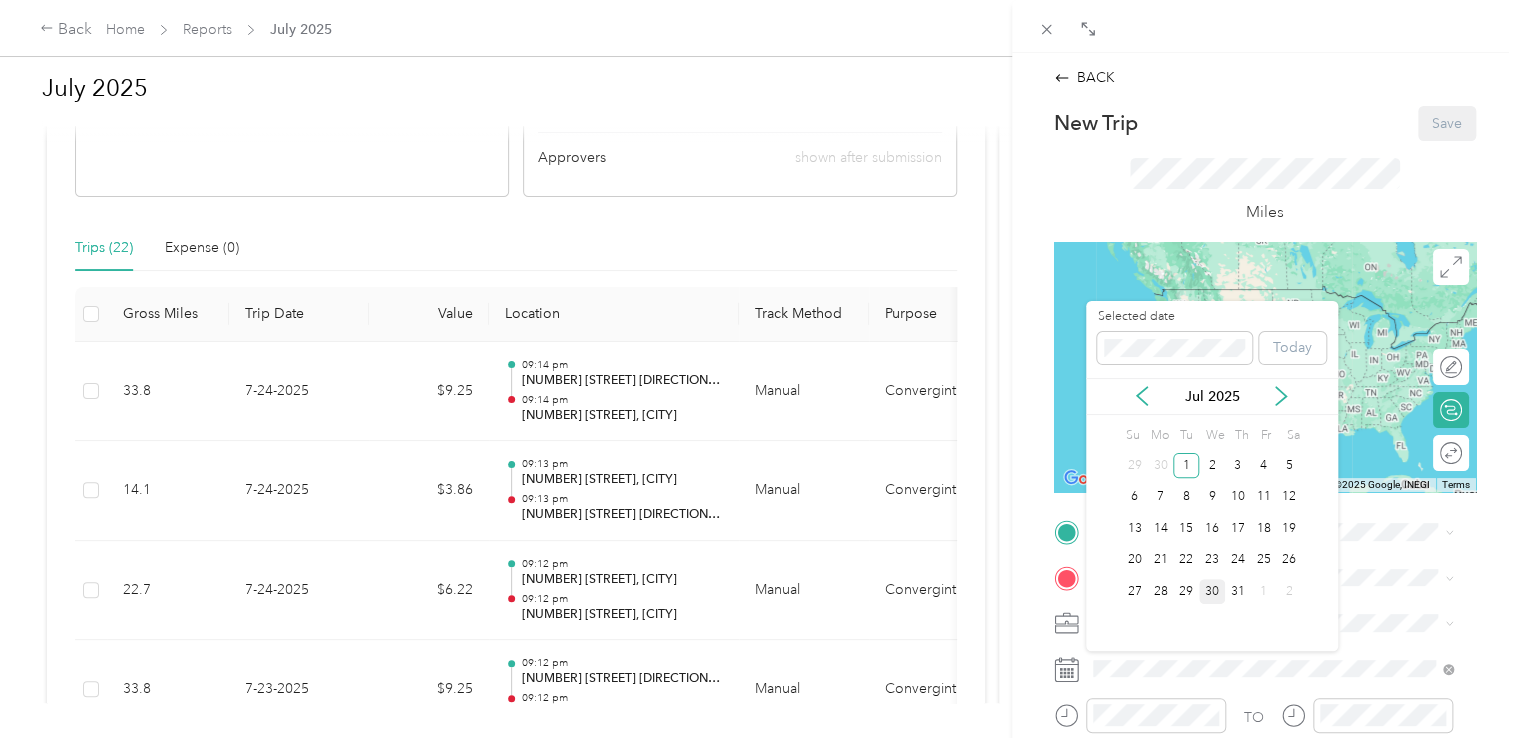 click on "30" at bounding box center [1212, 591] 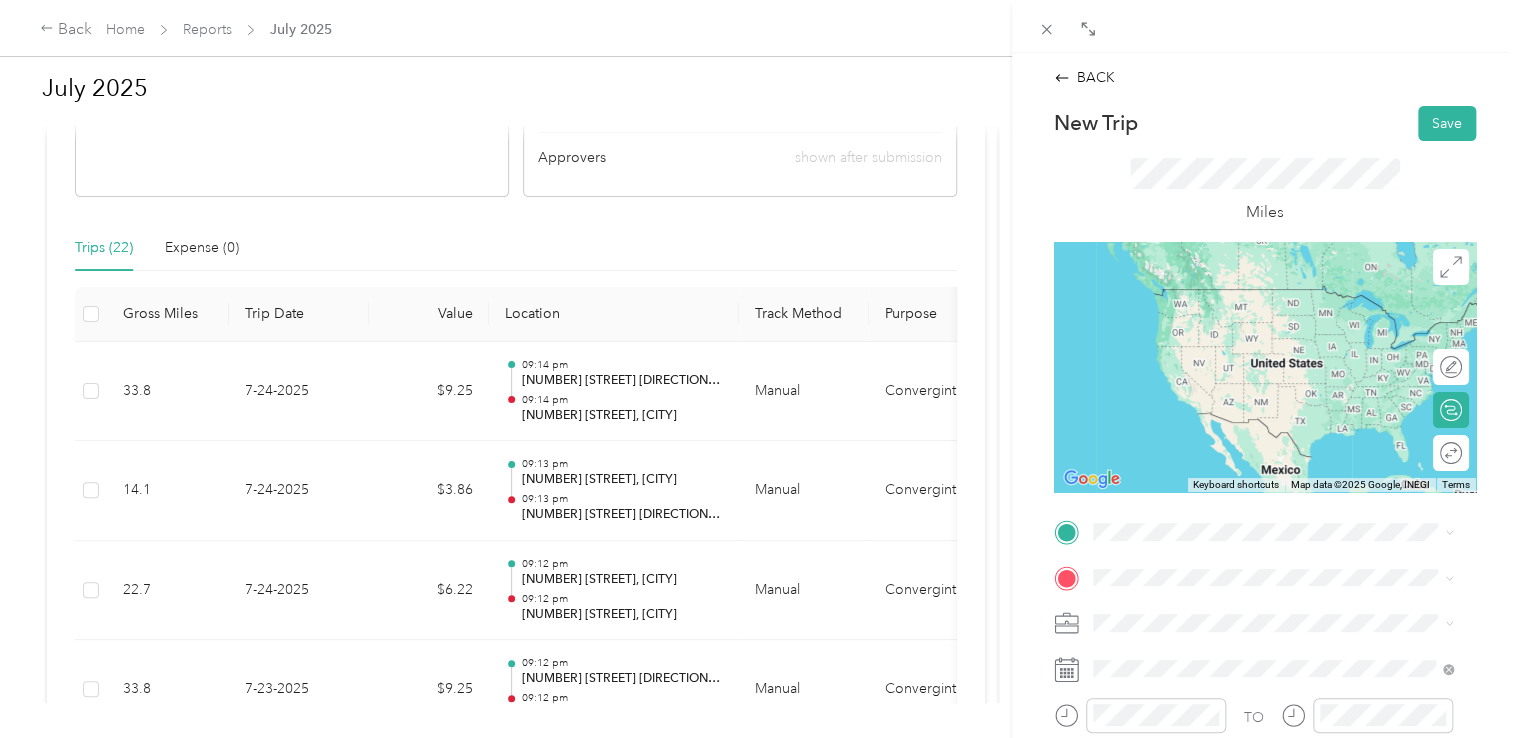 click on "[NUMBER] [STREET]
[CITY], [STATE] [POSTAL_CODE], [COUNTRY]" at bounding box center (1274, 317) 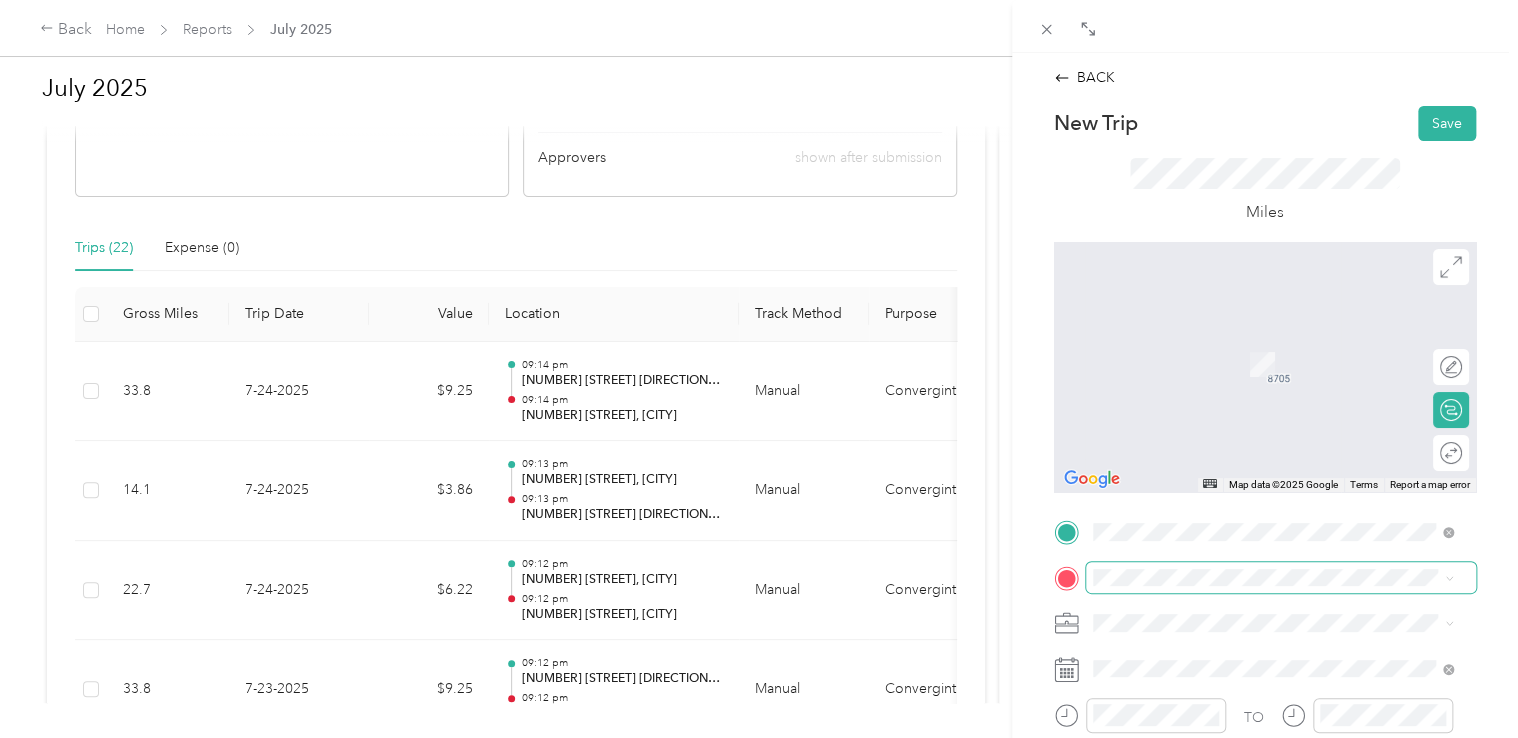 click at bounding box center (1281, 578) 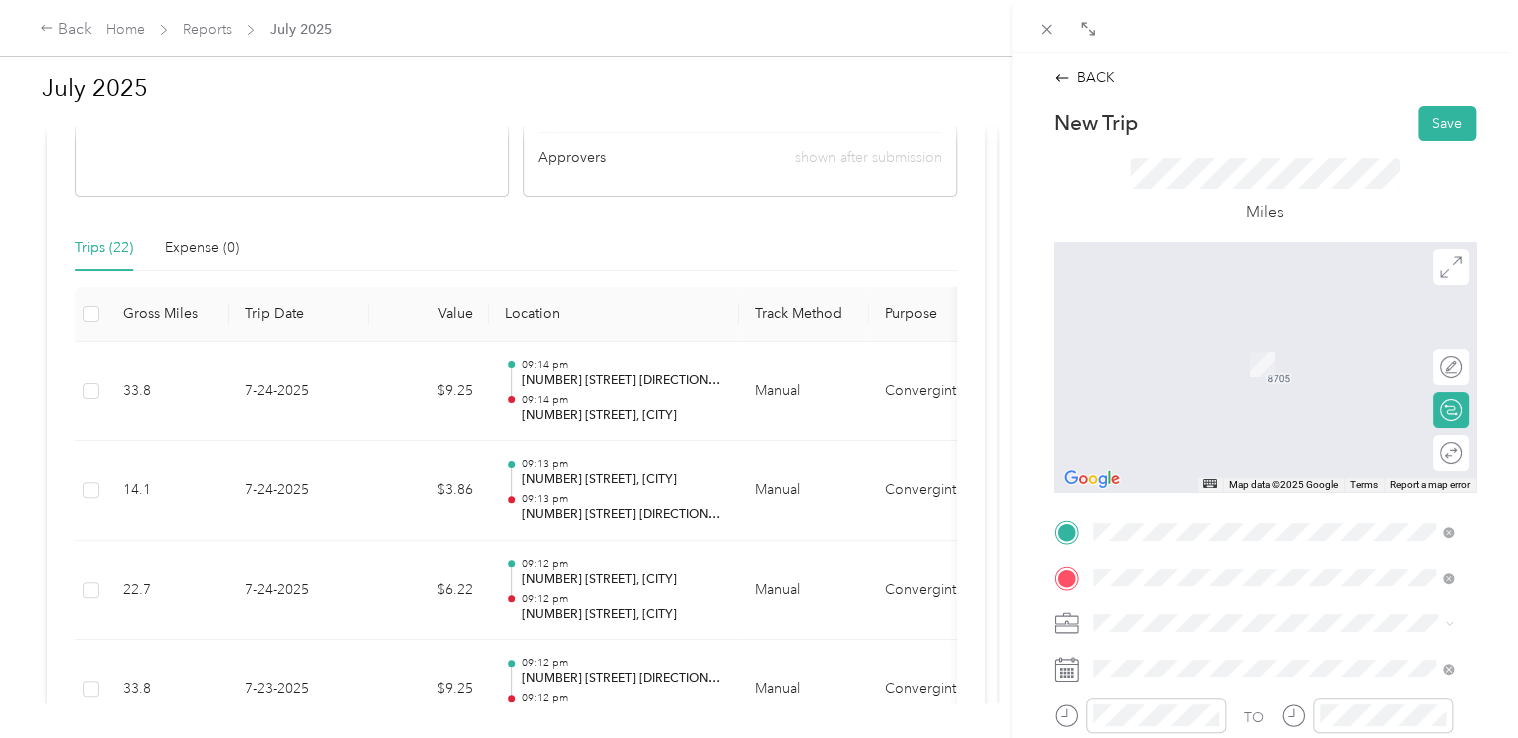 click on "[NUMBER] [STREET]
[CITY], [STATE] [POSTAL_CODE], [COUNTRY]" at bounding box center (1274, 398) 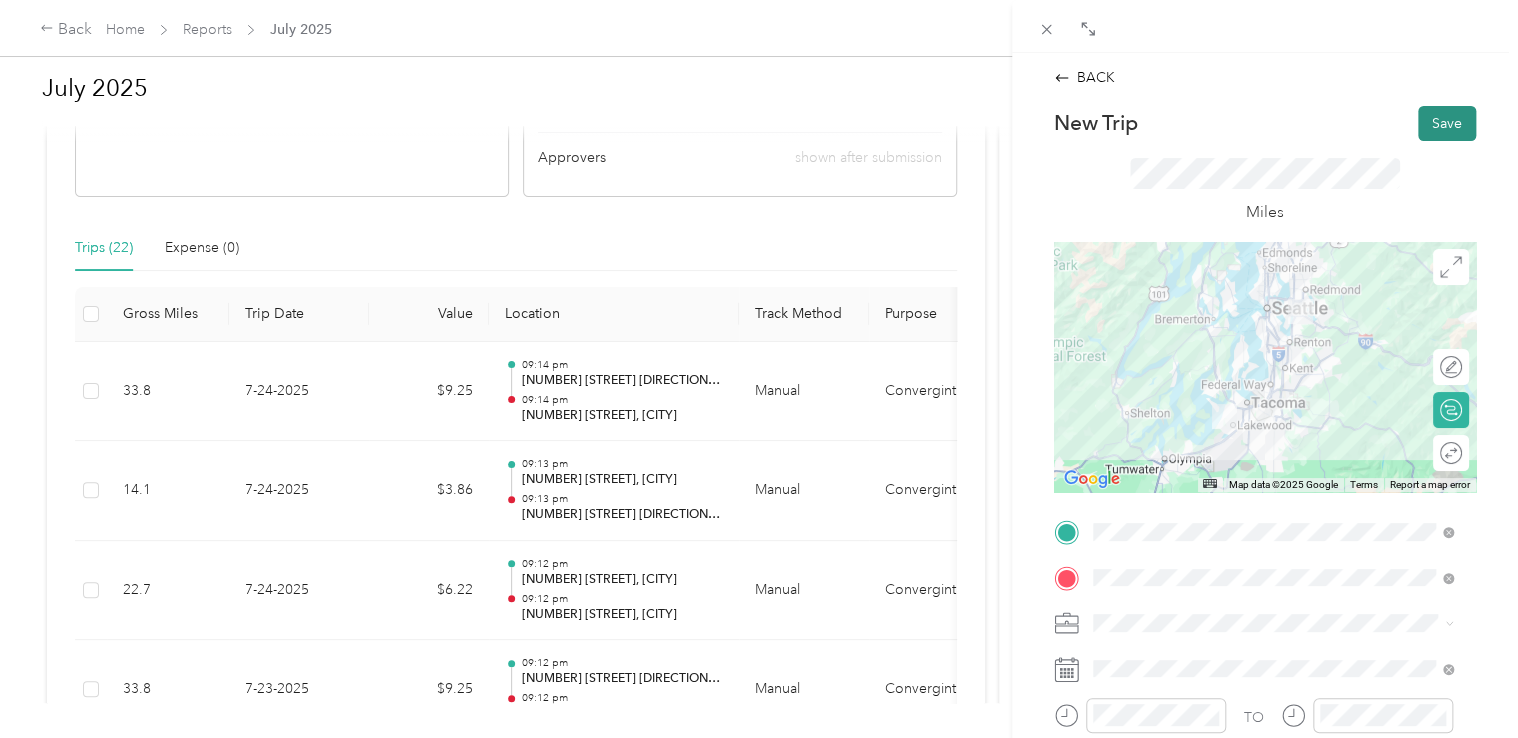 click on "Save" at bounding box center [1447, 123] 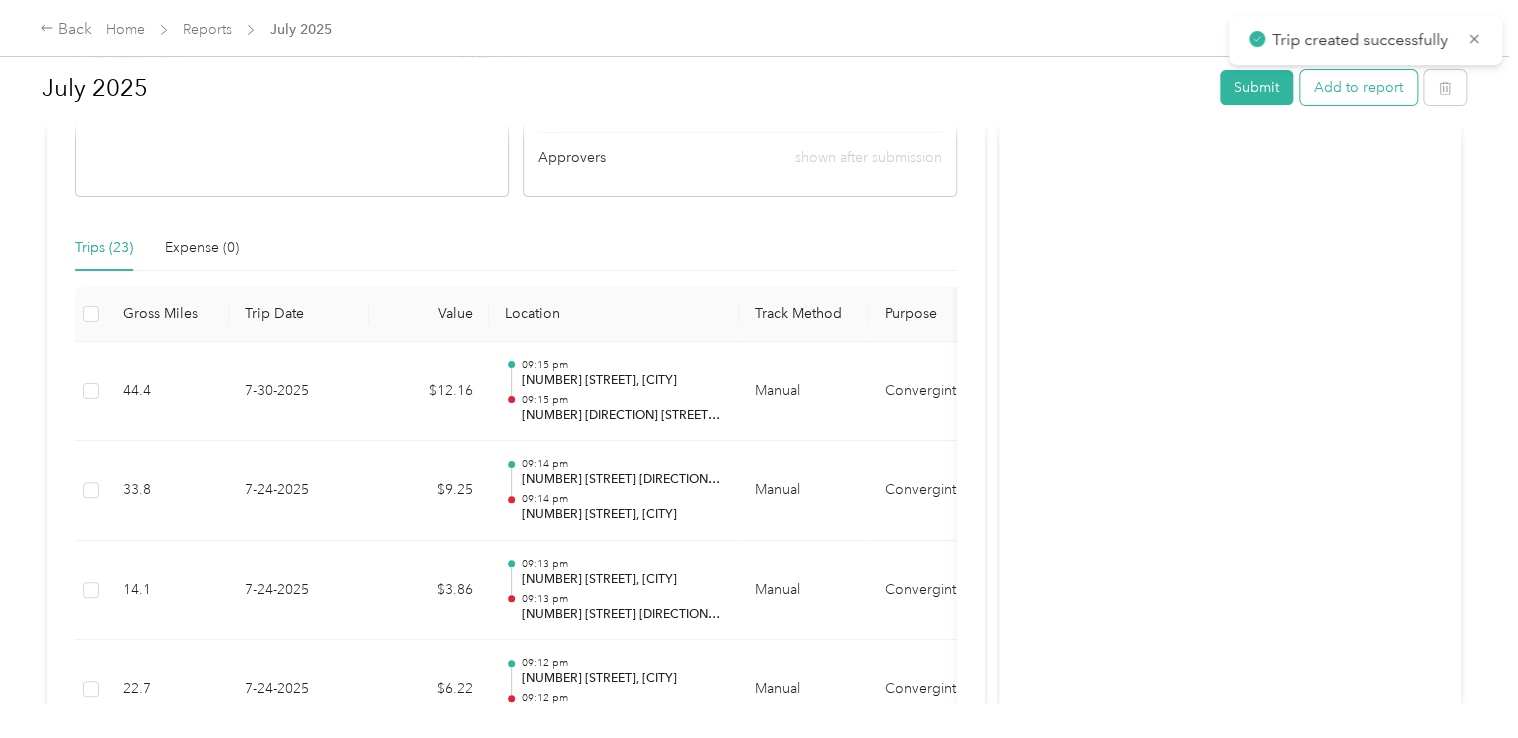 click on "Add to report" at bounding box center [1358, 87] 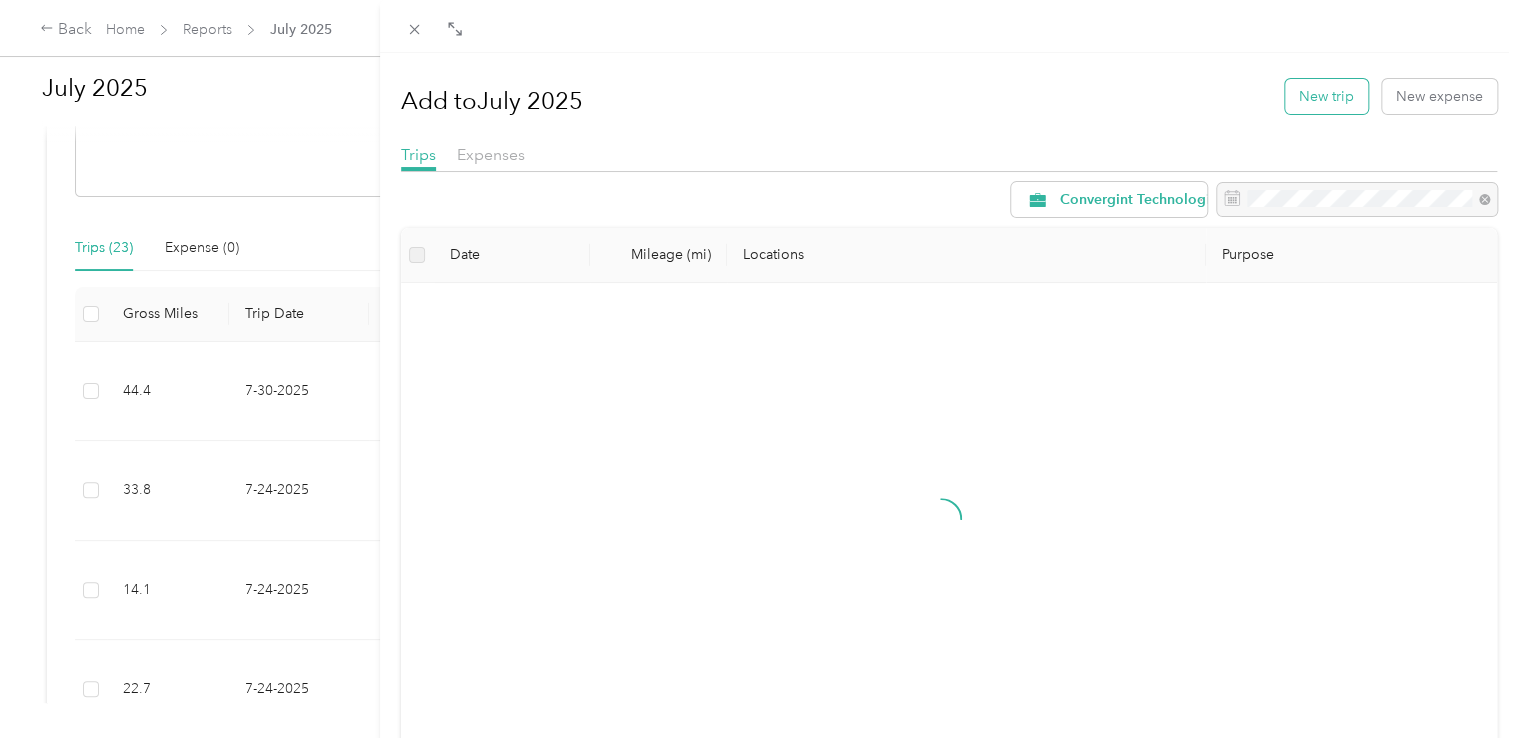 click on "New trip" at bounding box center [1326, 96] 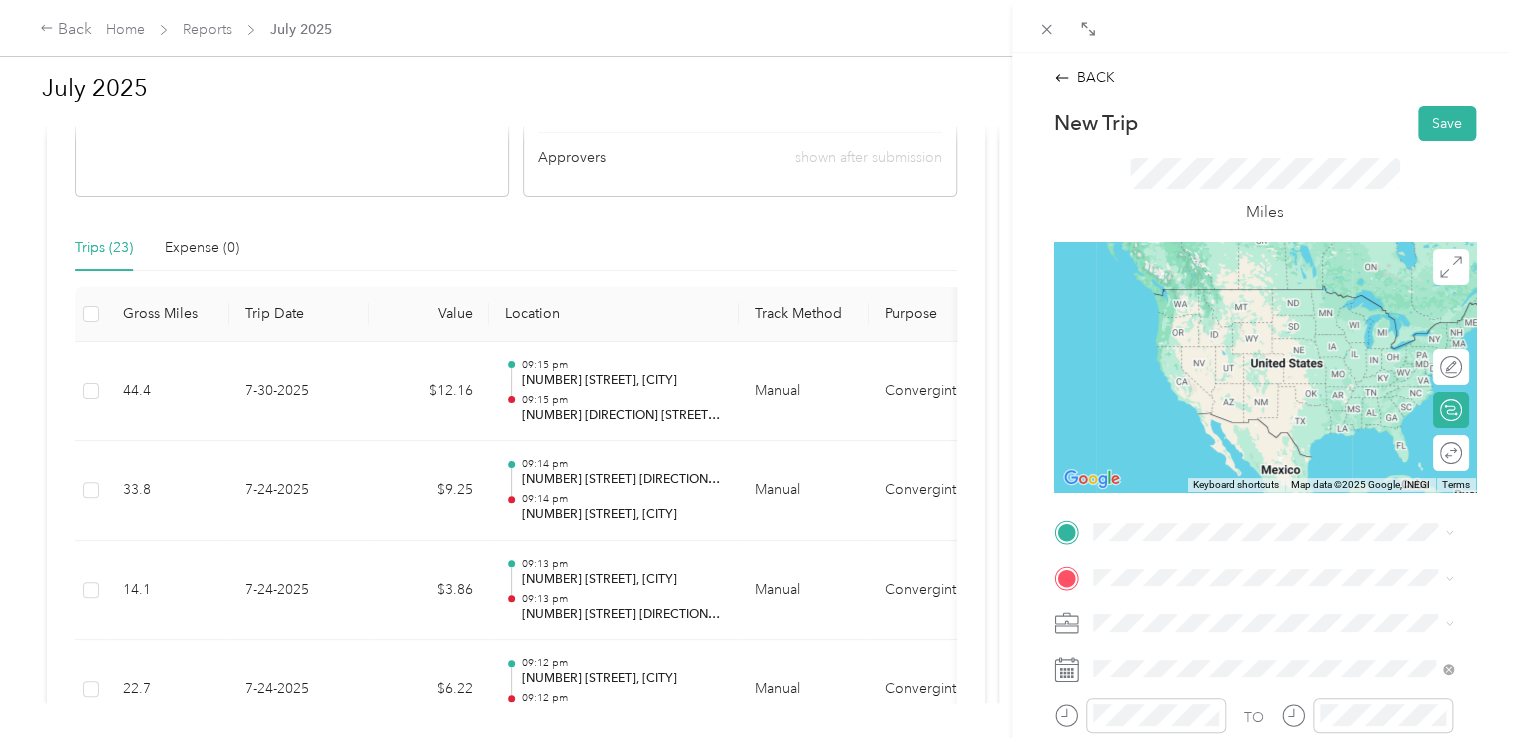 click on "[NUMBER] [STREET]
[CITY], [STATE] [POSTAL_CODE], [COUNTRY]" at bounding box center [1274, 351] 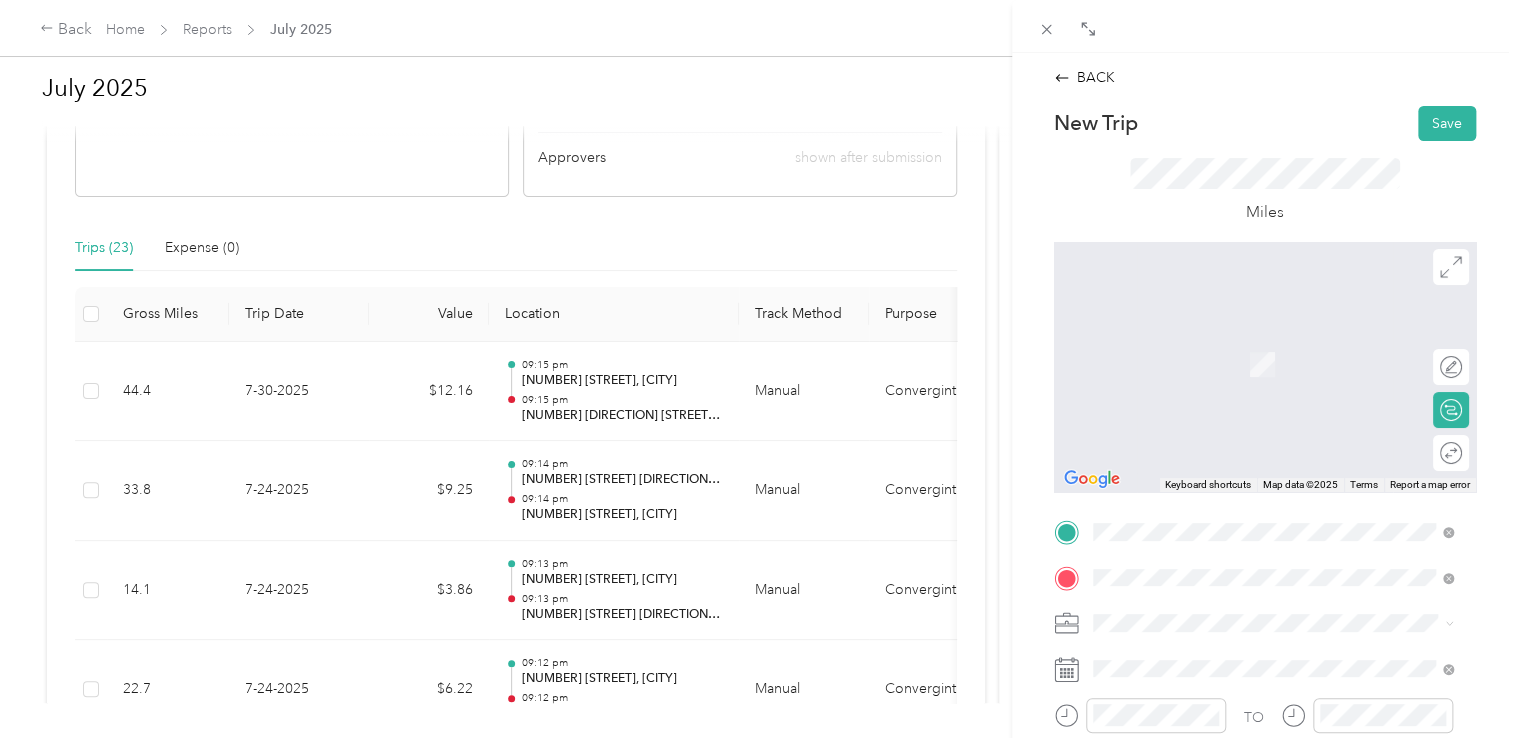 click on "[NUMBER] [STREET]
[CITY], [STATE] [POSTAL_CODE], [COUNTRY]" at bounding box center [1274, 342] 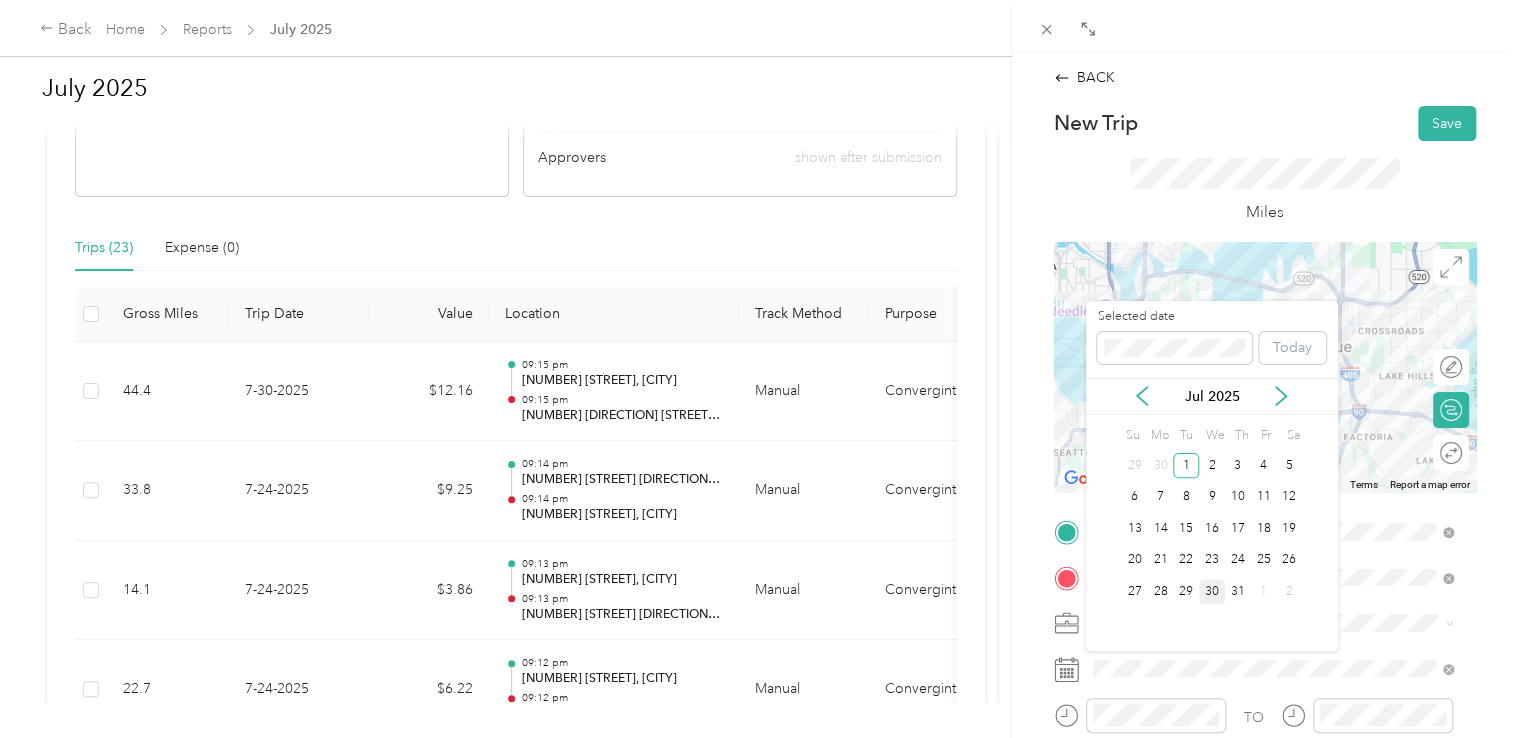 click on "30" at bounding box center (1212, 591) 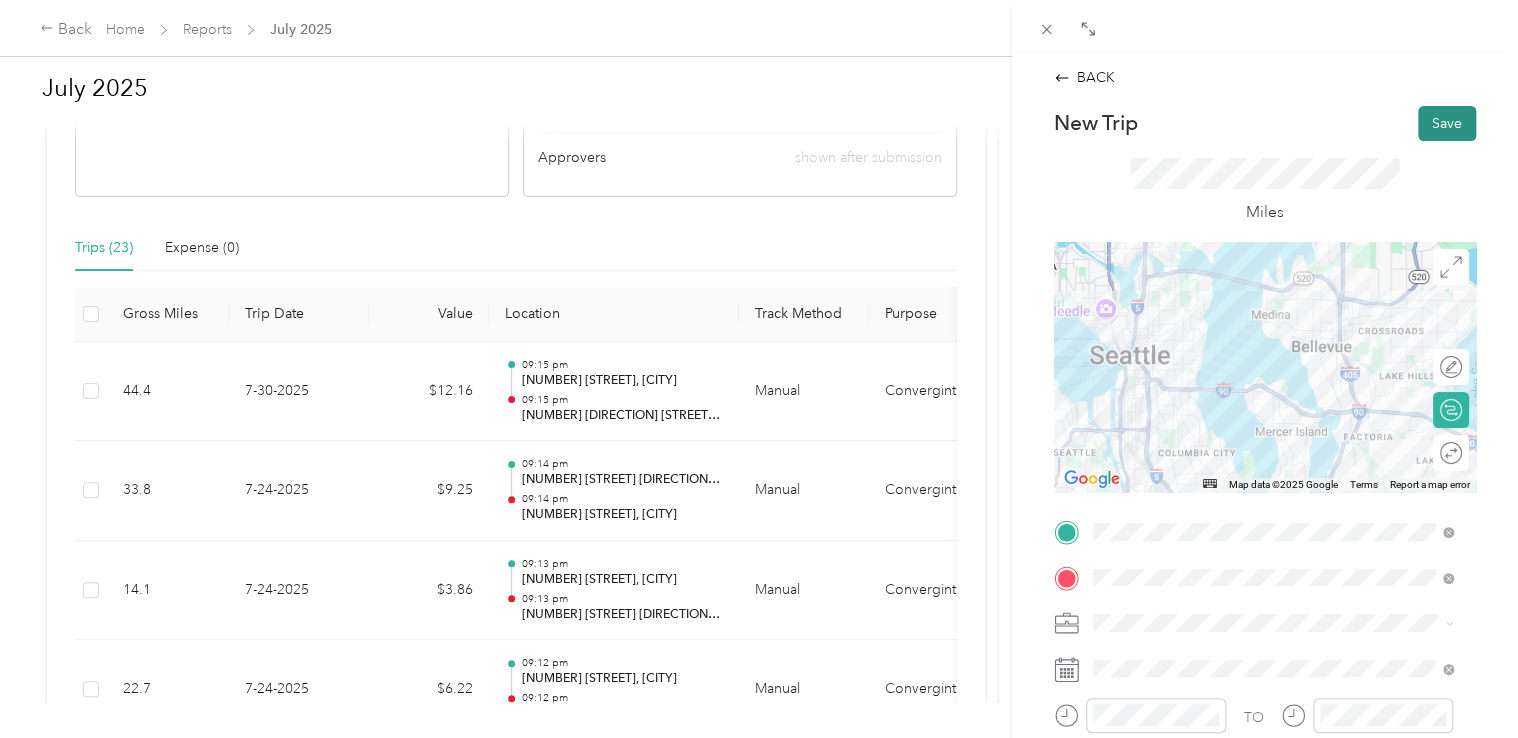 click on "Save" at bounding box center (1447, 123) 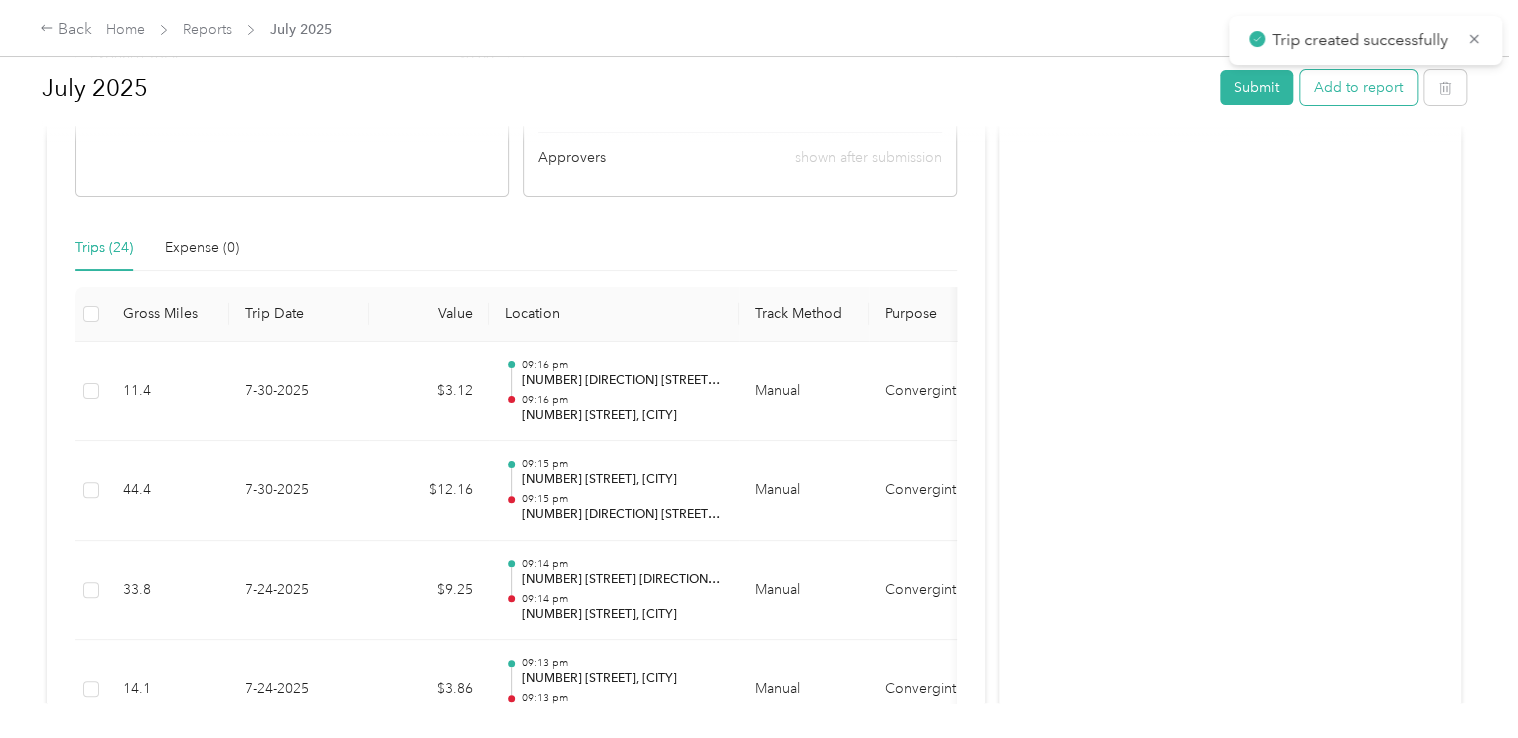 click on "Add to report" at bounding box center (1358, 87) 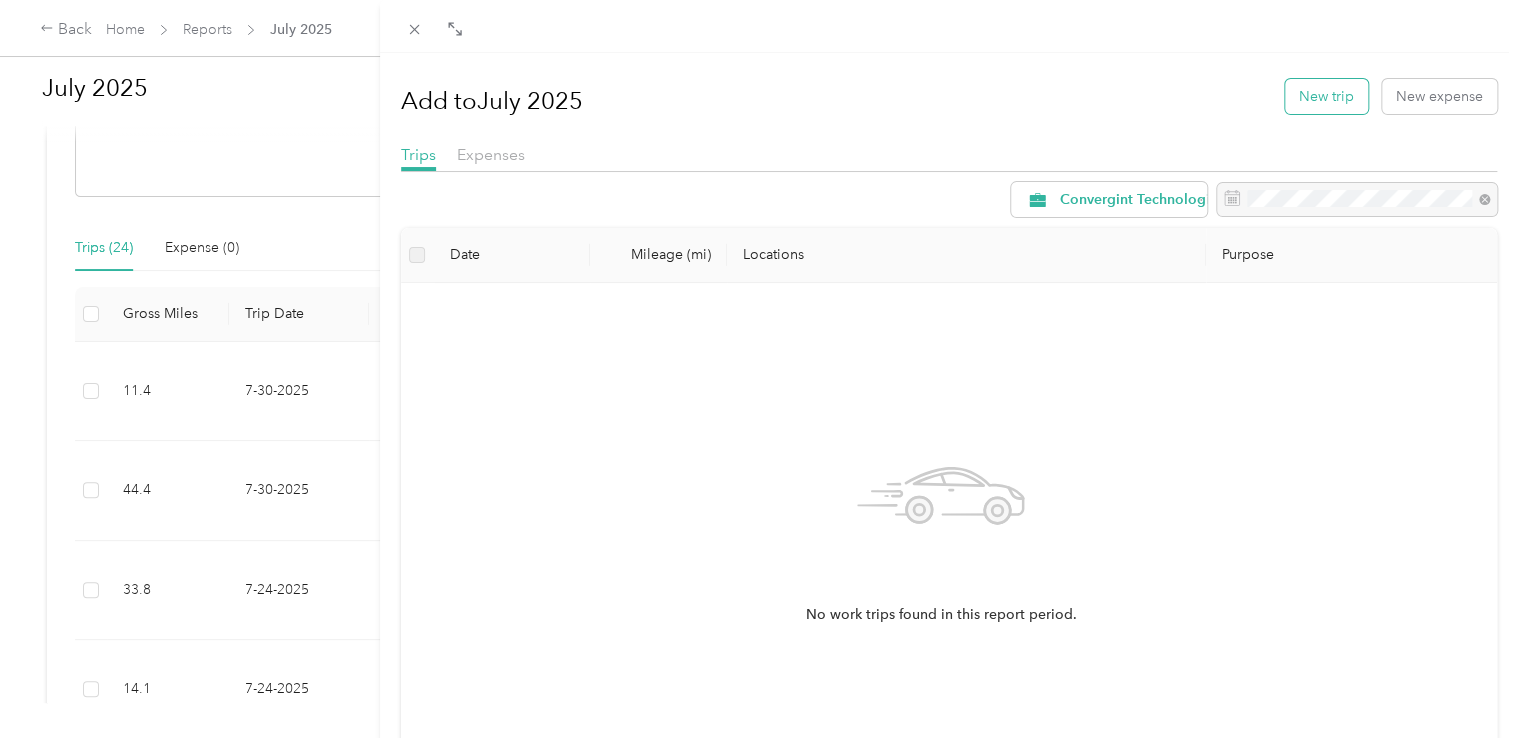 click on "New trip" at bounding box center (1326, 96) 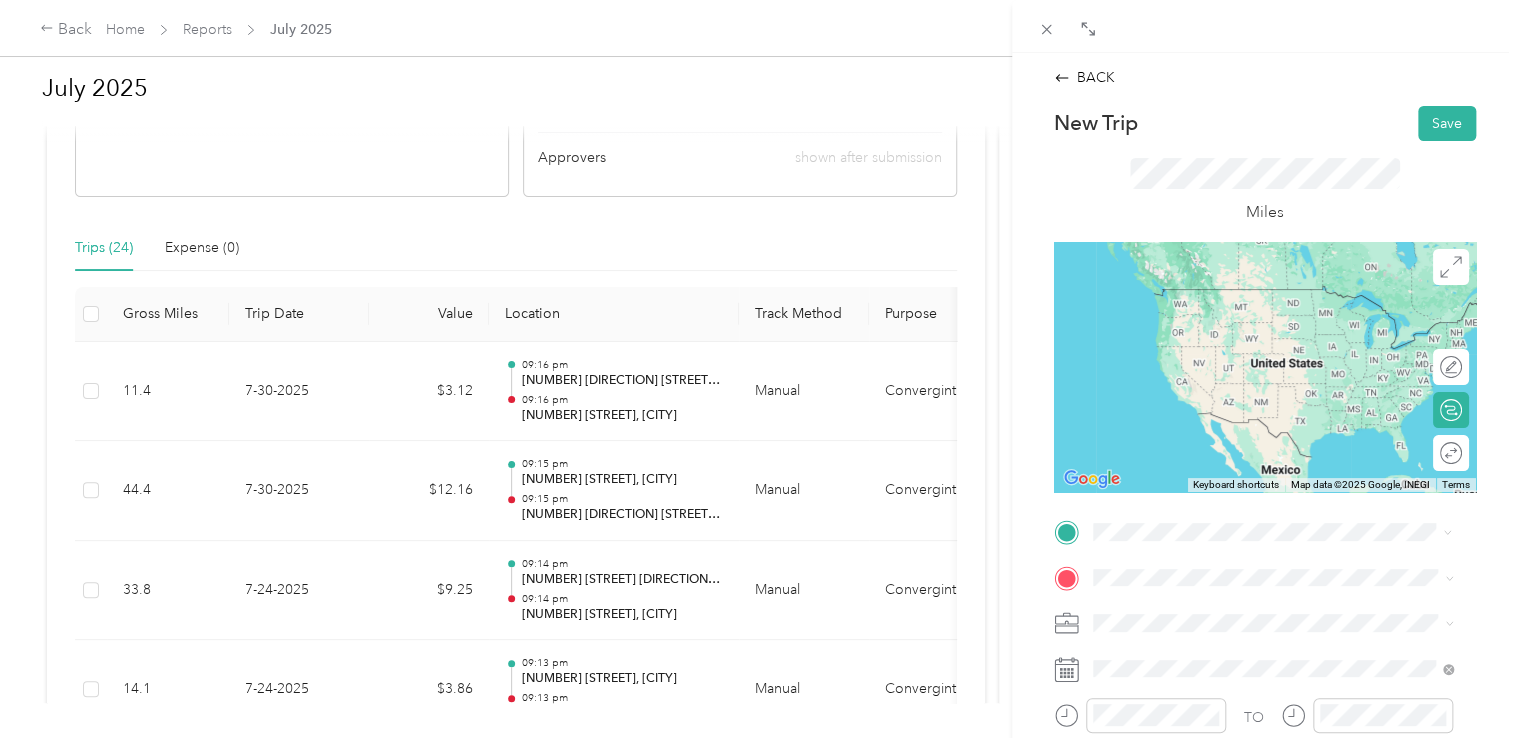 click on "[NUMBER] [STREET]
[CITY], [STATE] [POSTAL_CODE], [COUNTRY]" at bounding box center (1274, 297) 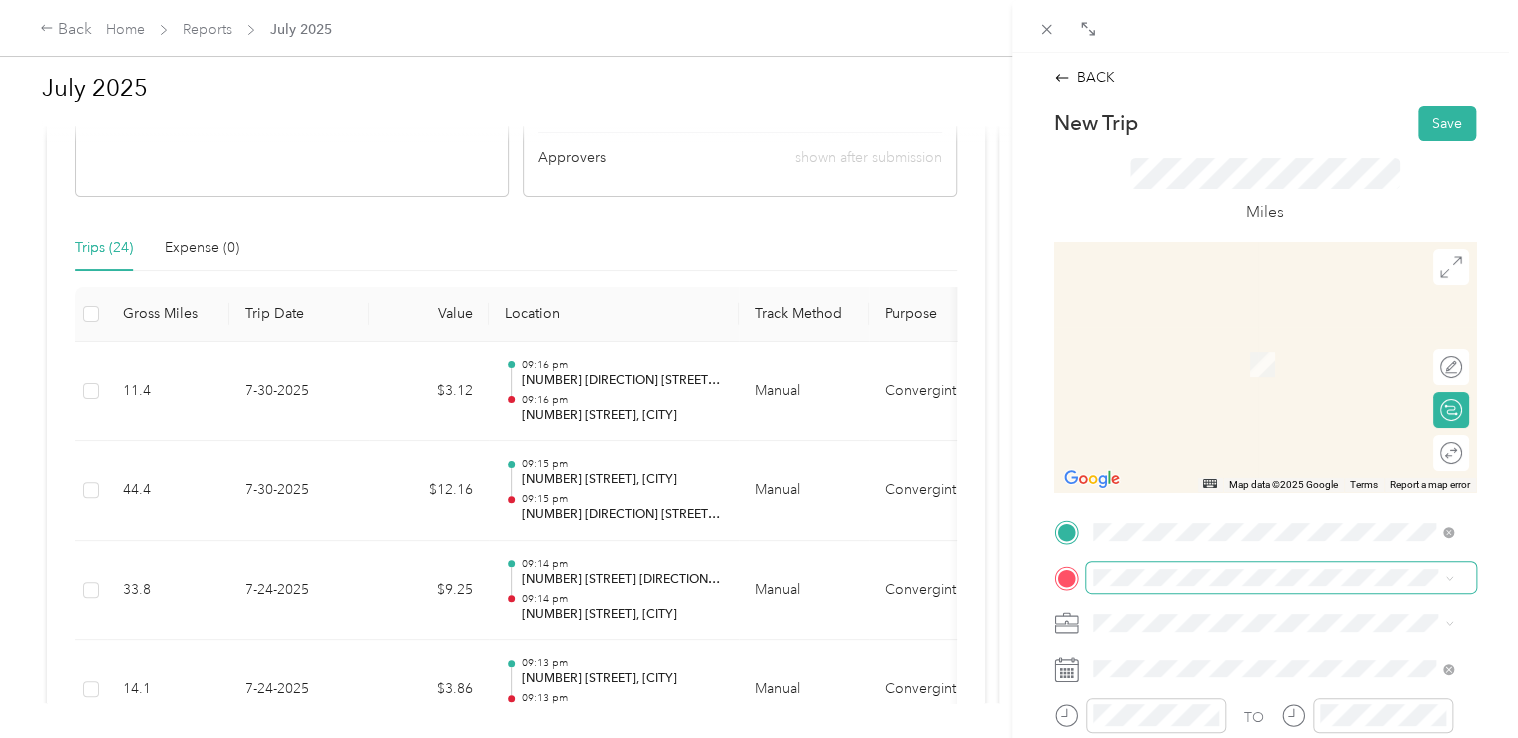 click at bounding box center [1281, 578] 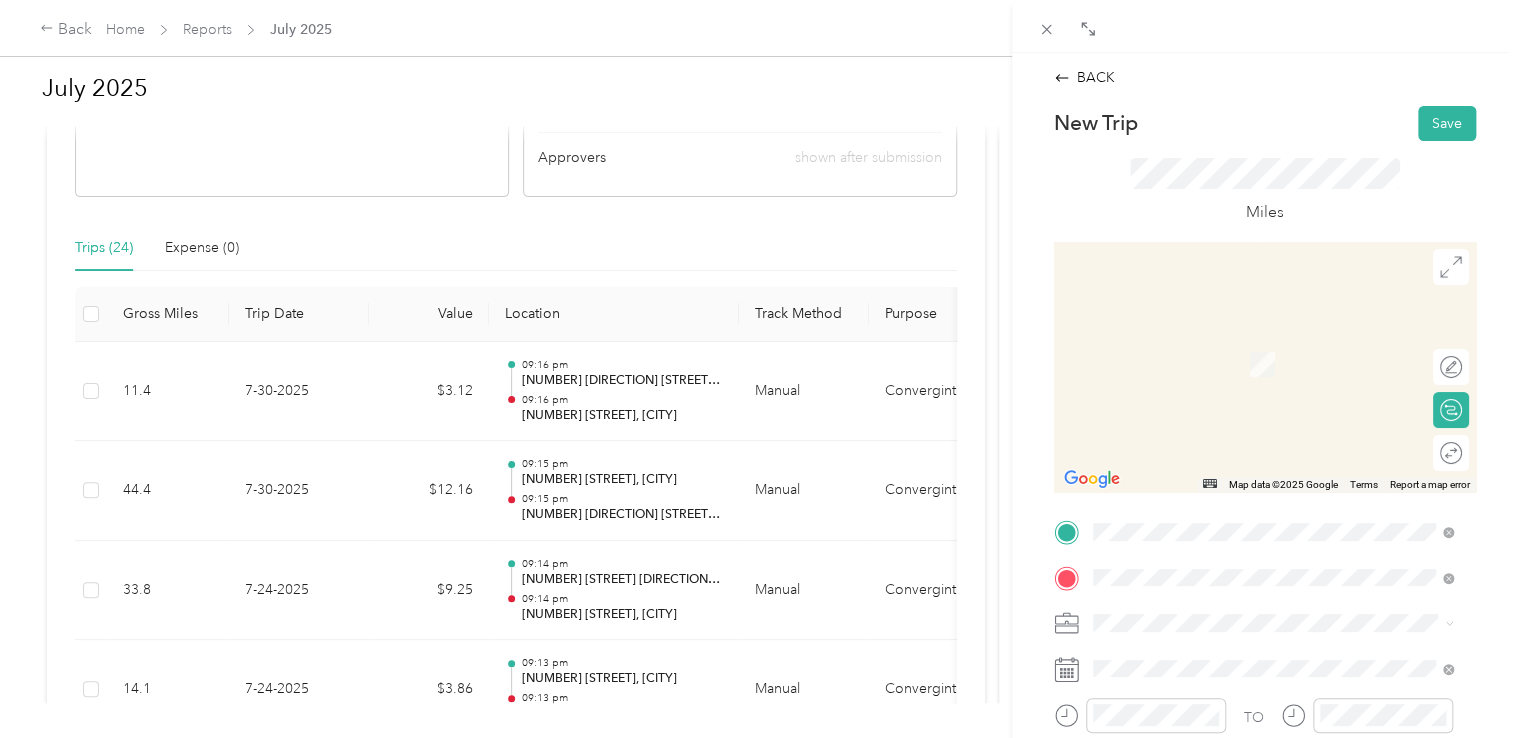 click on "[NUMBER] [STREET]
[CITY], [STATE] [POSTAL_CODE], [COUNTRY]" at bounding box center (1274, 342) 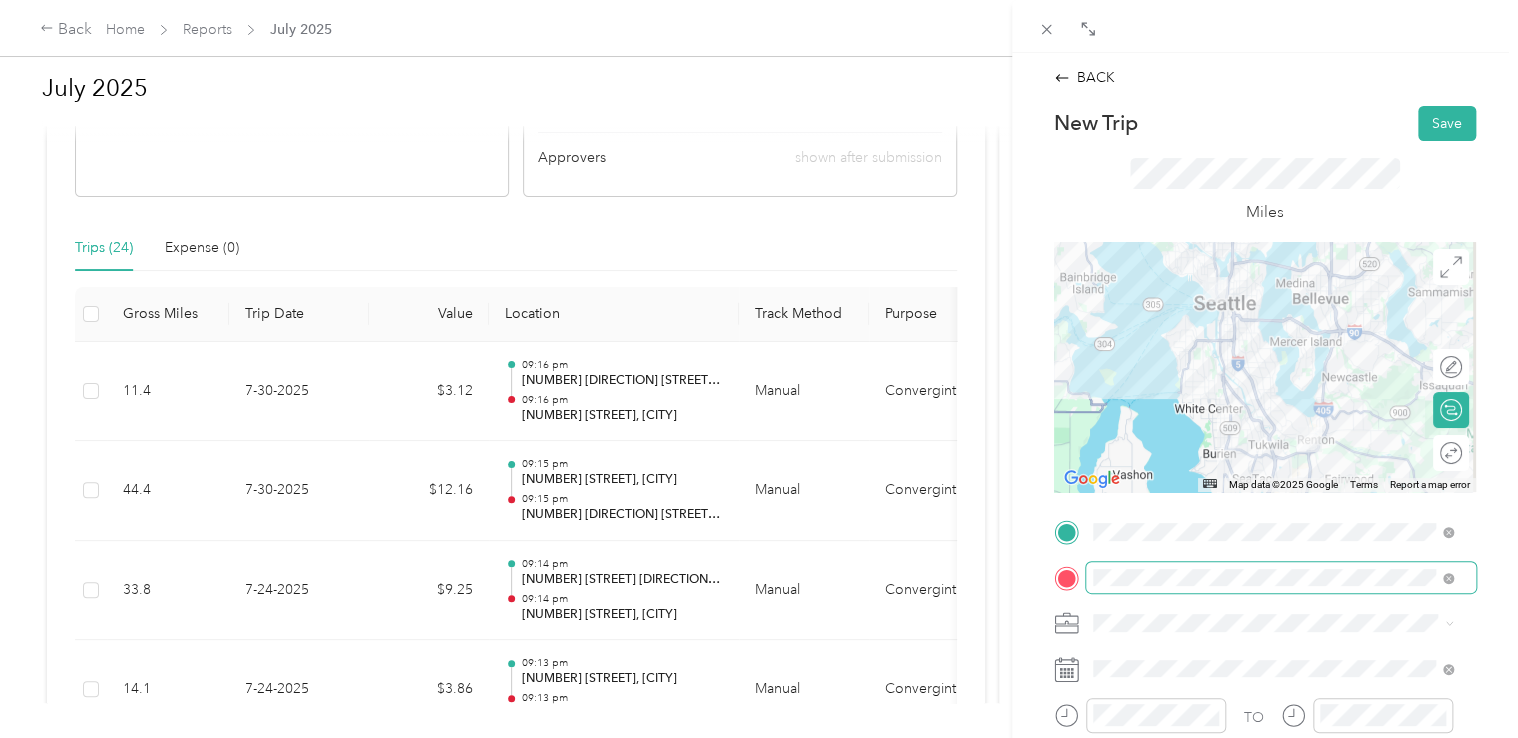 click at bounding box center [1281, 578] 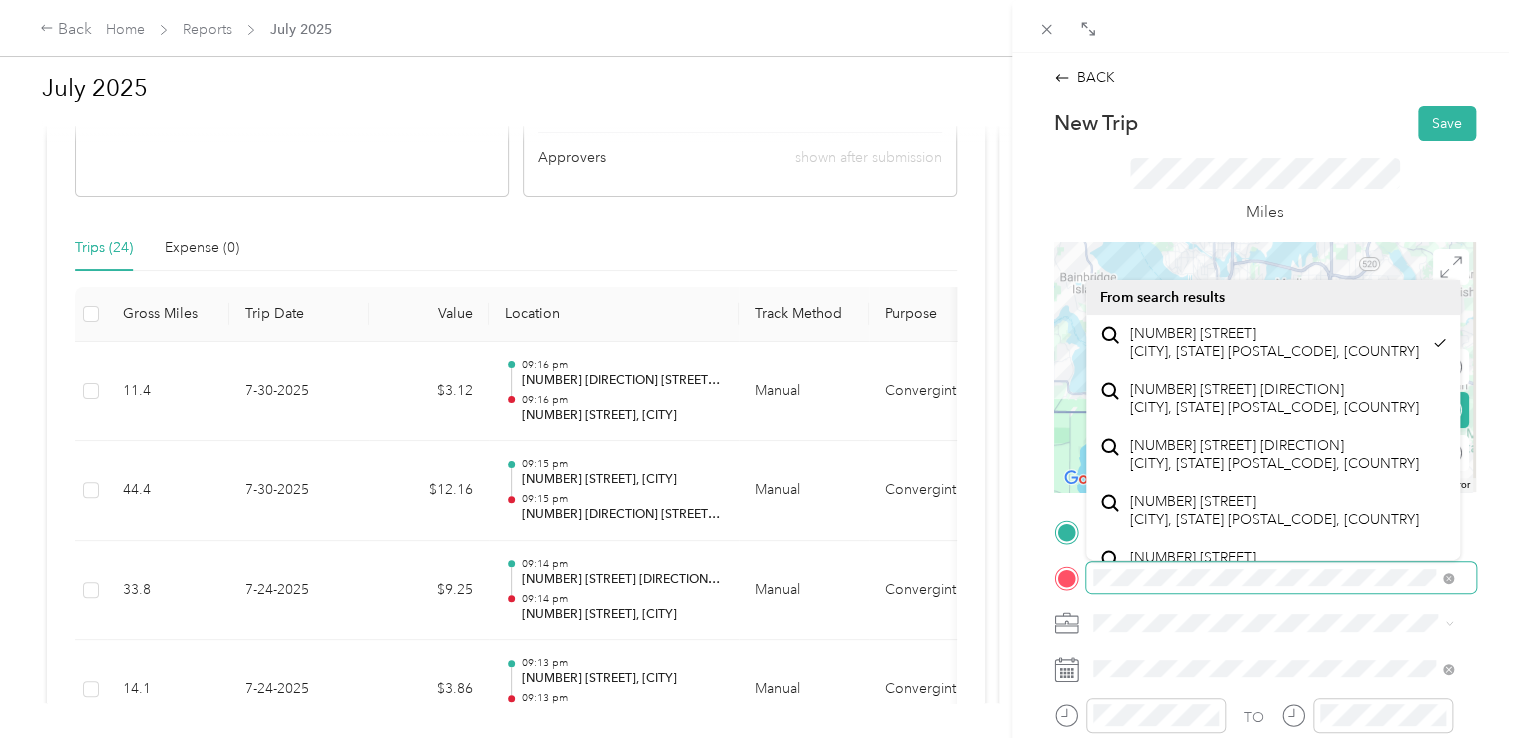 scroll, scrollTop: 0, scrollLeft: 100, axis: horizontal 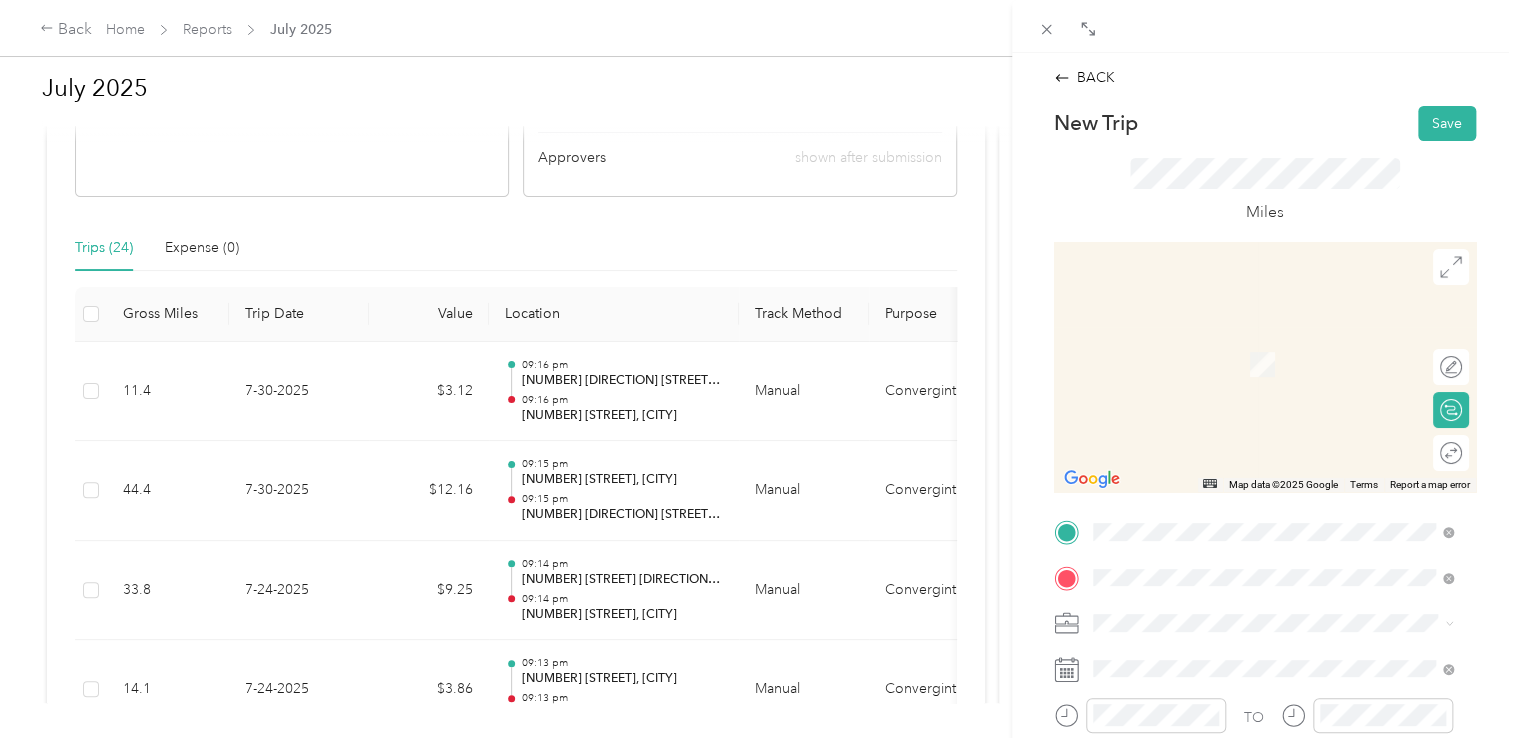 click on "[NUMBER] [STREET]
[CITY], [STATE] [POSTAL_CODE], [COUNTRY]" at bounding box center (1274, 342) 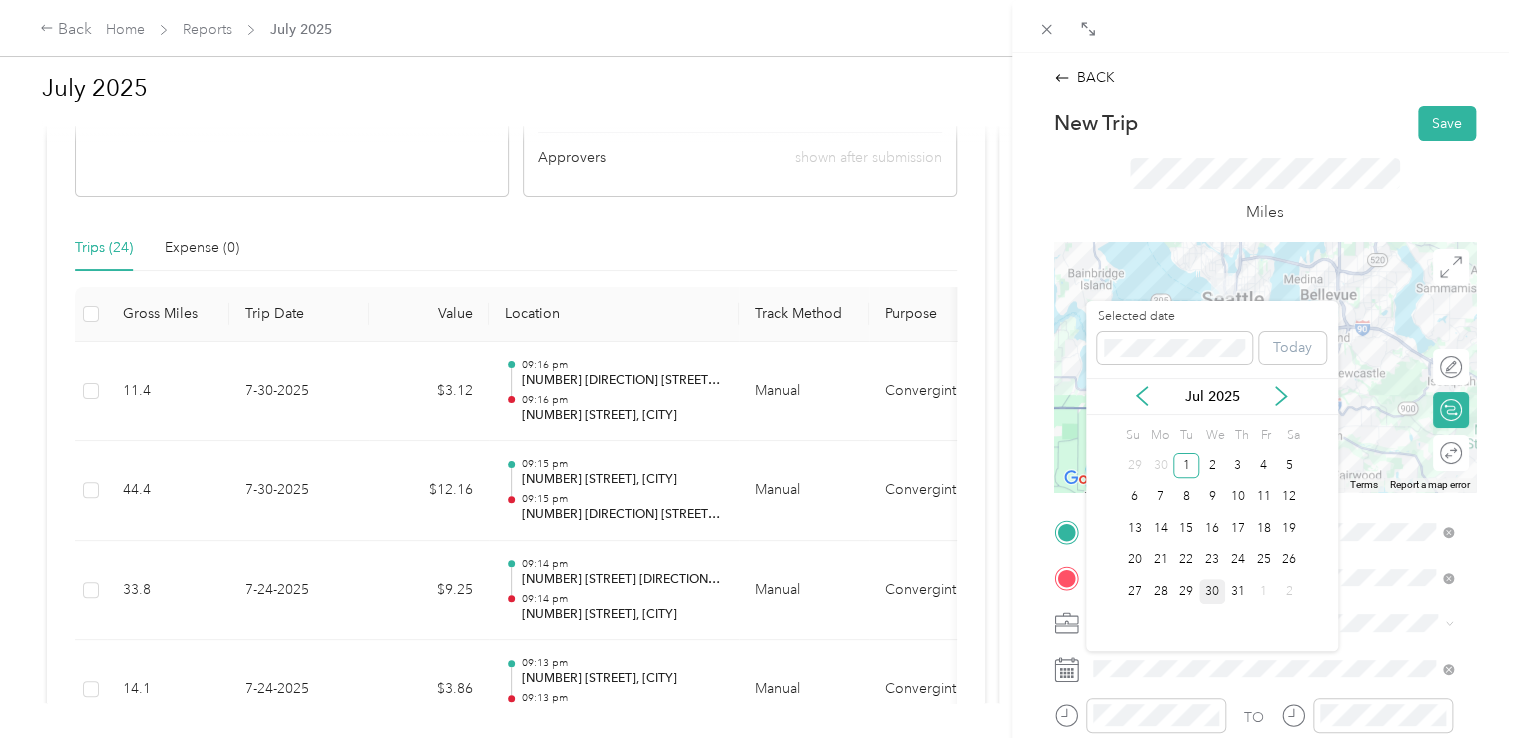 click on "30" at bounding box center [1212, 591] 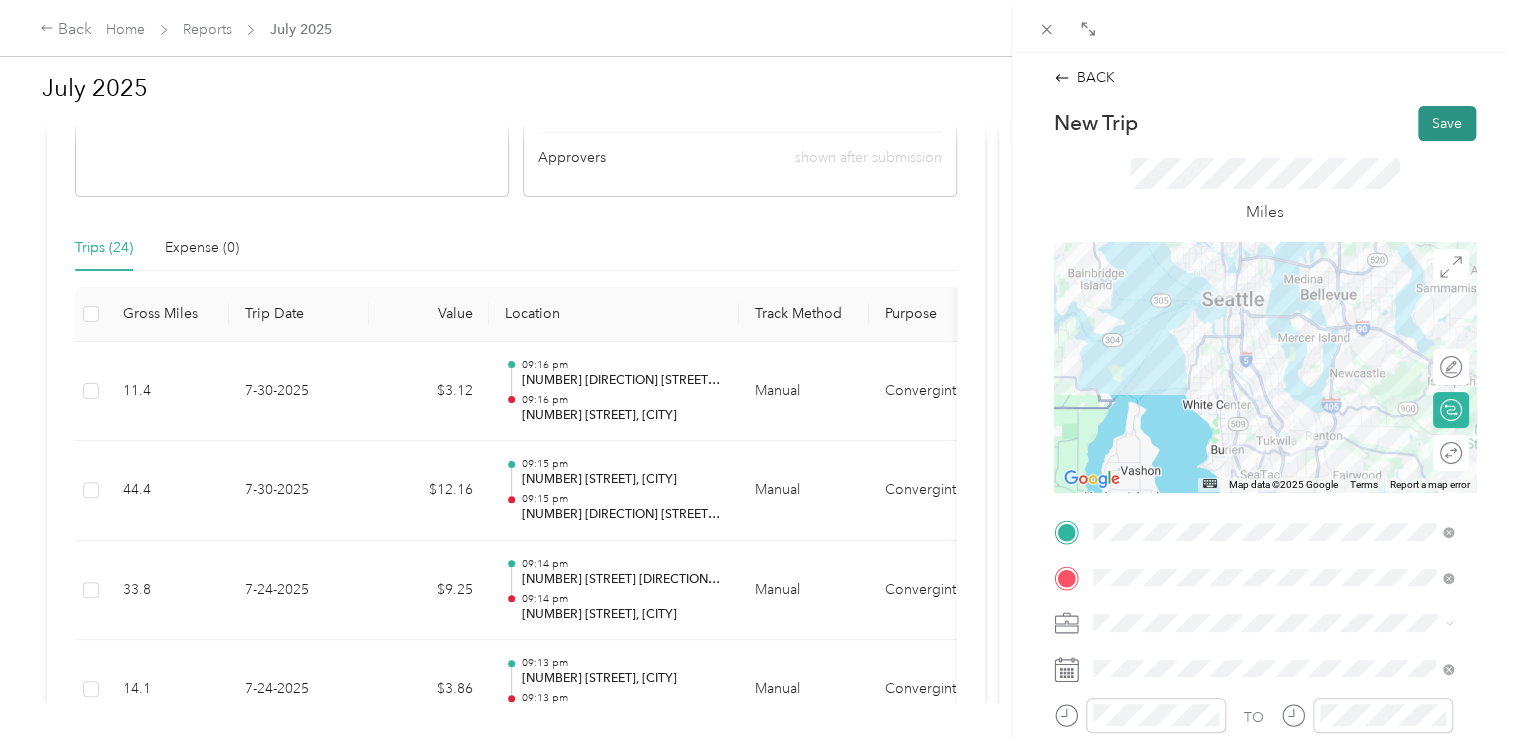 click on "Save" at bounding box center [1447, 123] 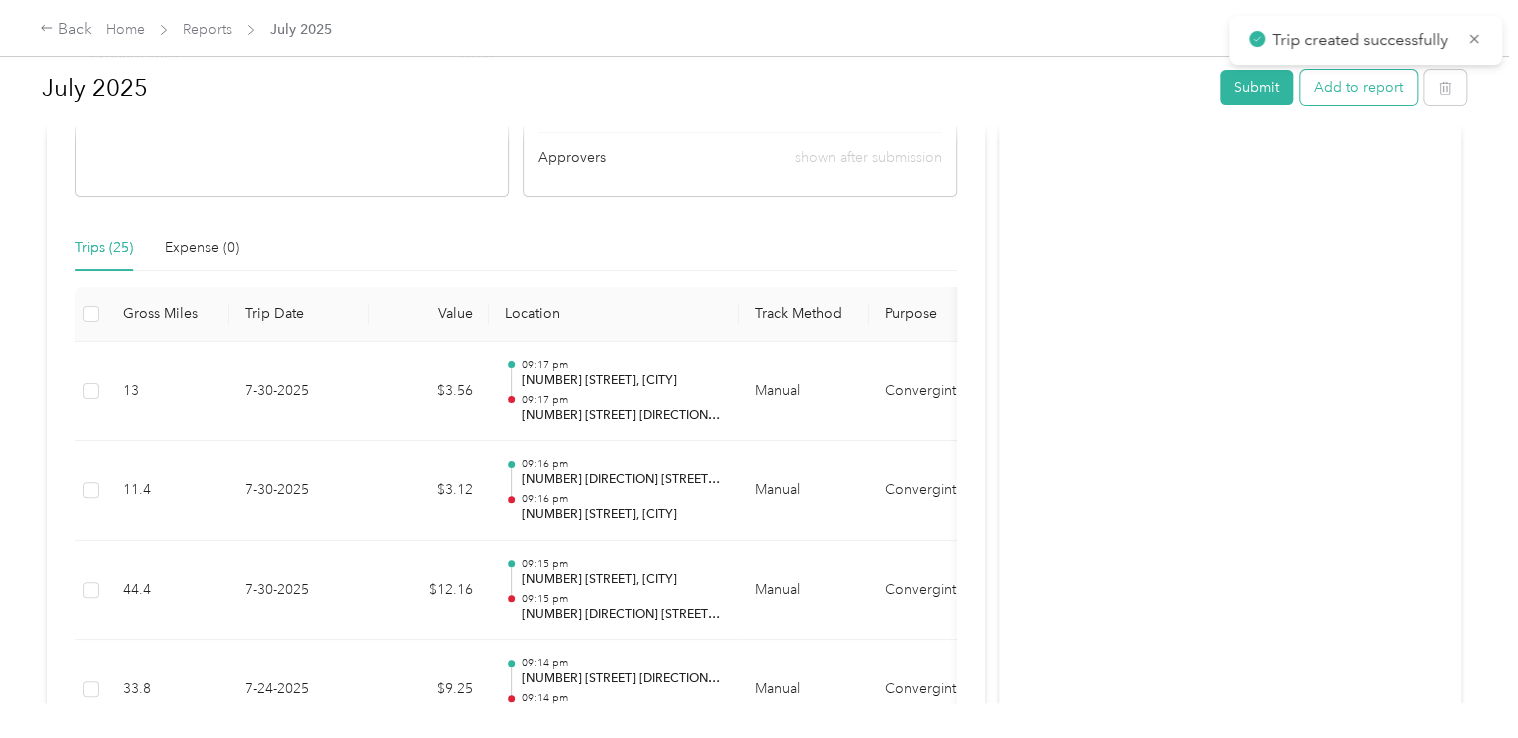click on "Add to report" at bounding box center (1358, 87) 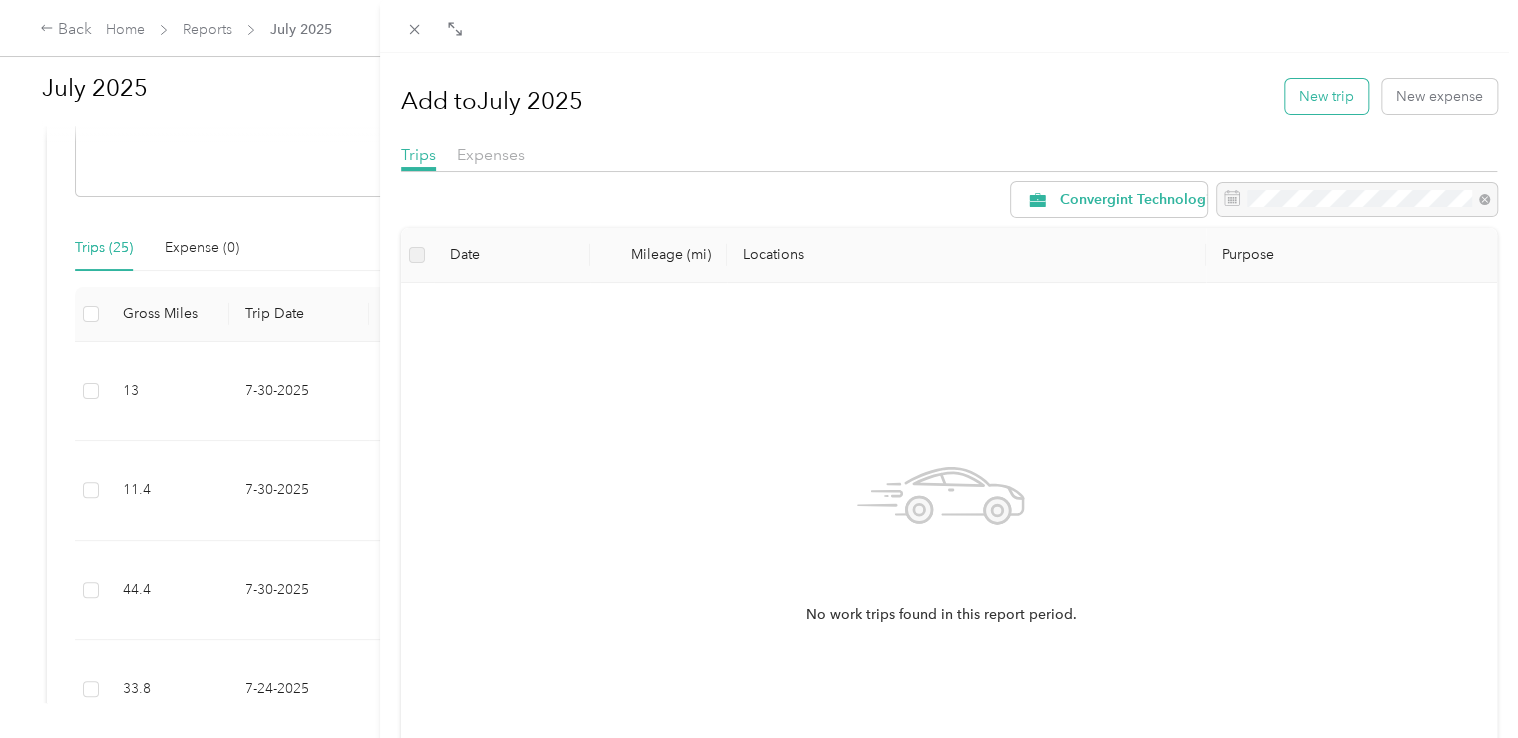 click on "New trip" at bounding box center [1326, 96] 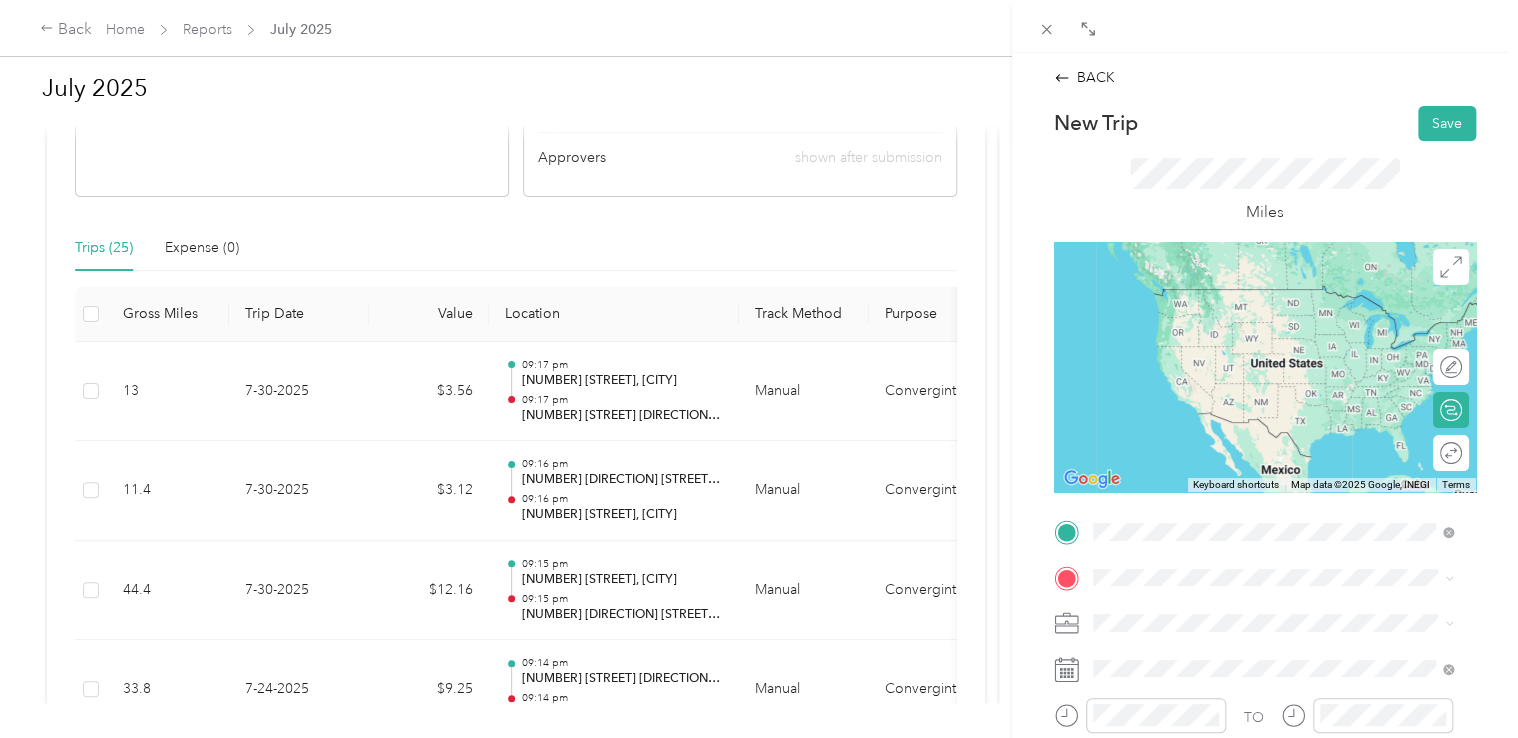 click on "[NUMBER] [STREET]
[CITY], [STATE] [POSTAL_CODE], [COUNTRY]" at bounding box center [1273, 297] 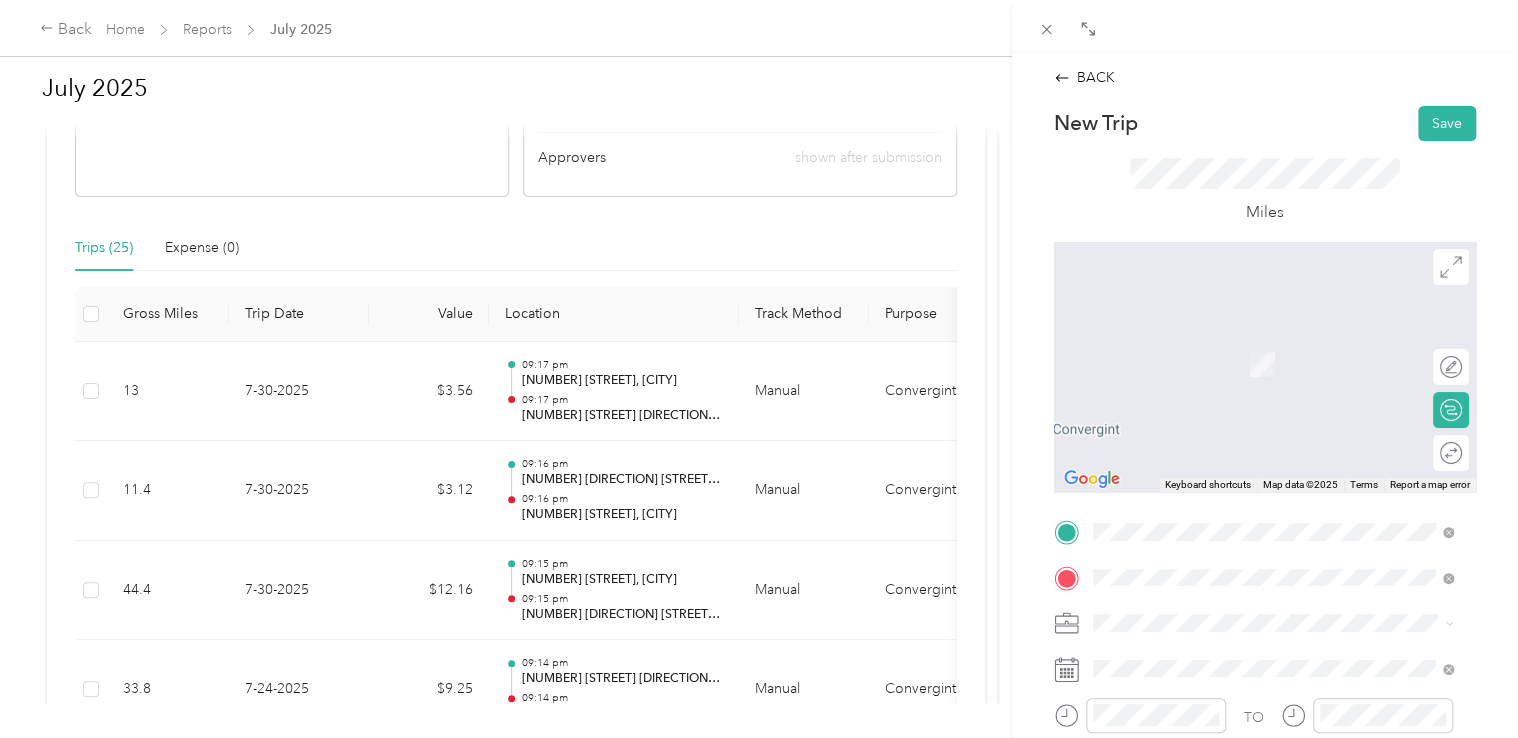 click on "[NUMBER] [STREET]
[CITY], [STATE] [POSTAL_CODE], [COUNTRY]" at bounding box center (1274, 363) 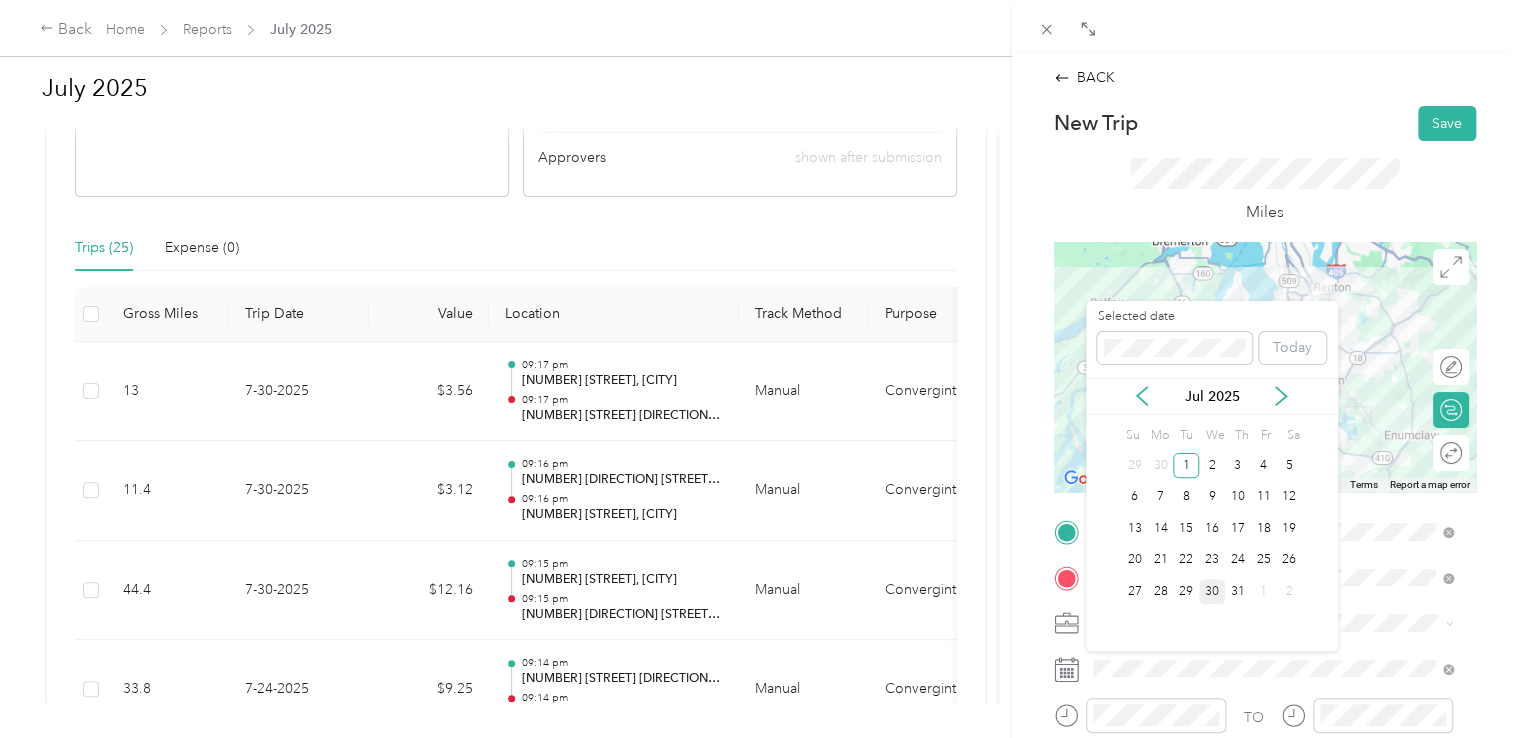click on "30" at bounding box center (1212, 591) 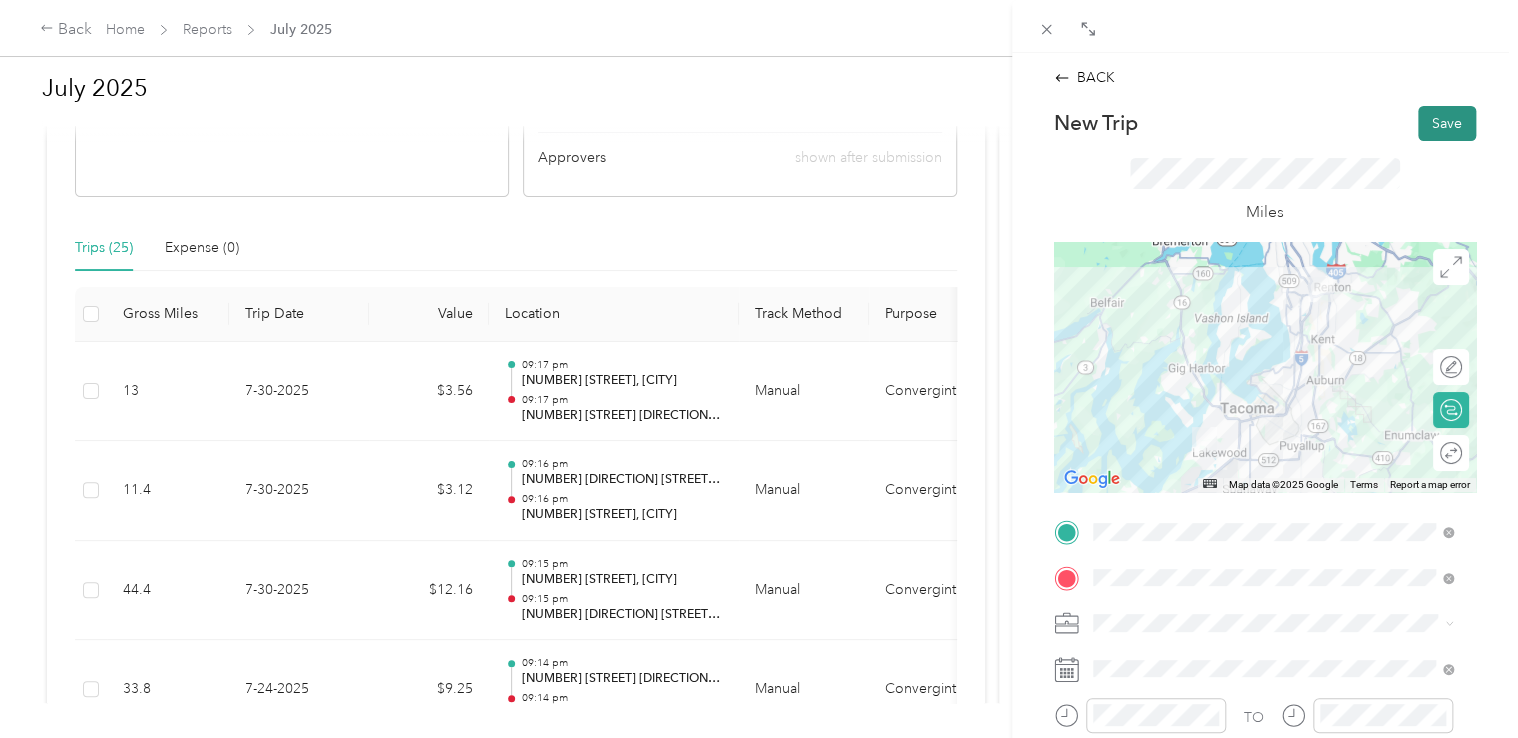 click on "Save" at bounding box center [1447, 123] 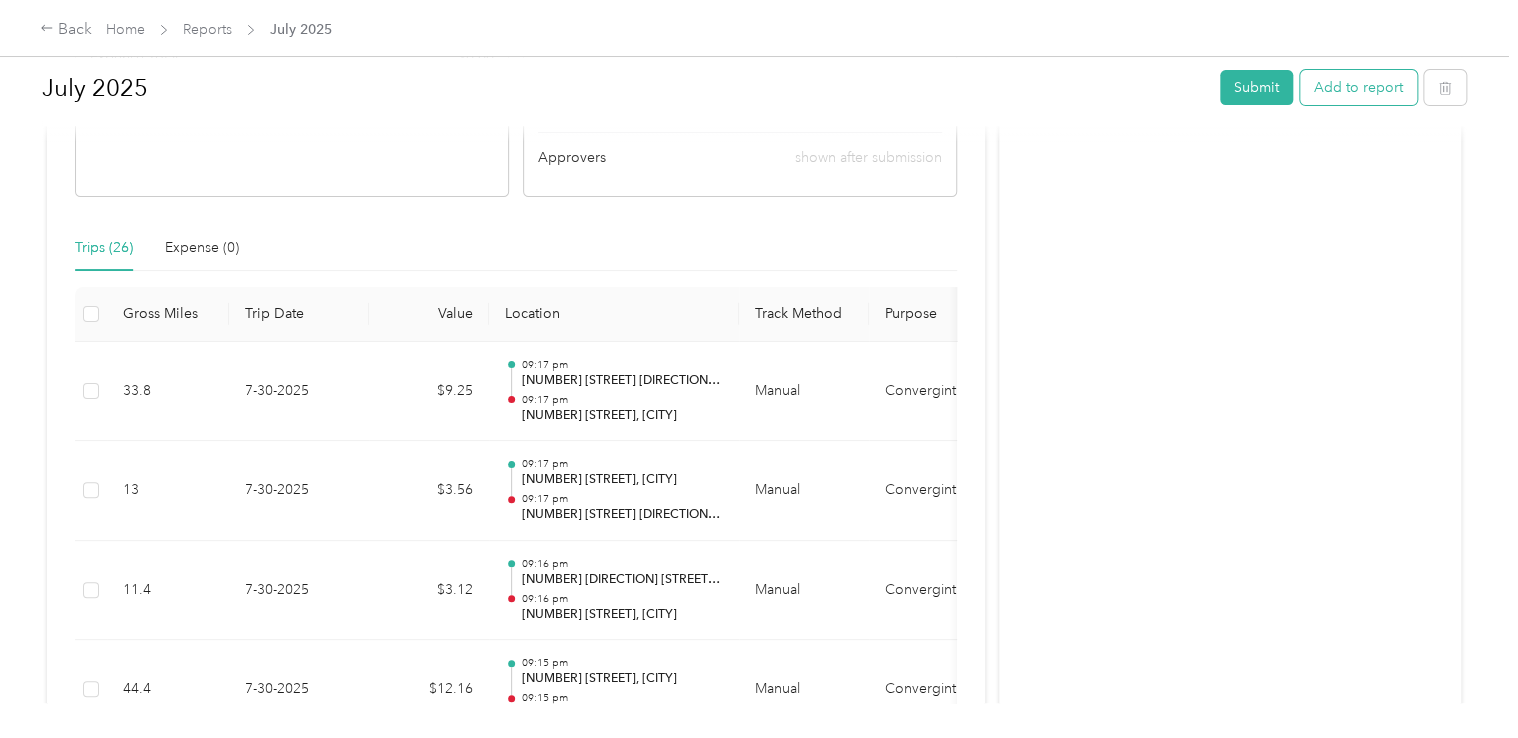 click on "Add to report" at bounding box center [1358, 87] 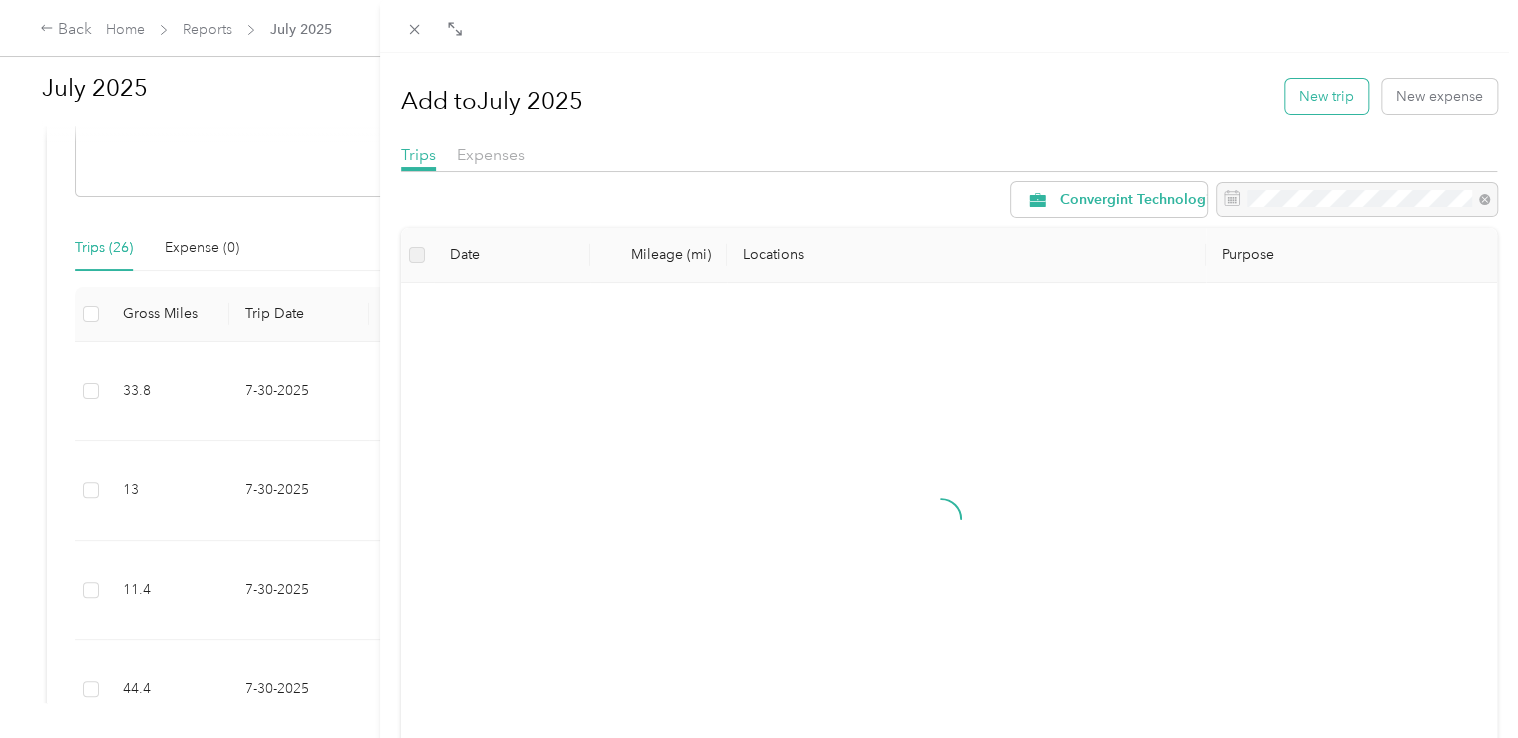 click on "New trip" at bounding box center (1326, 96) 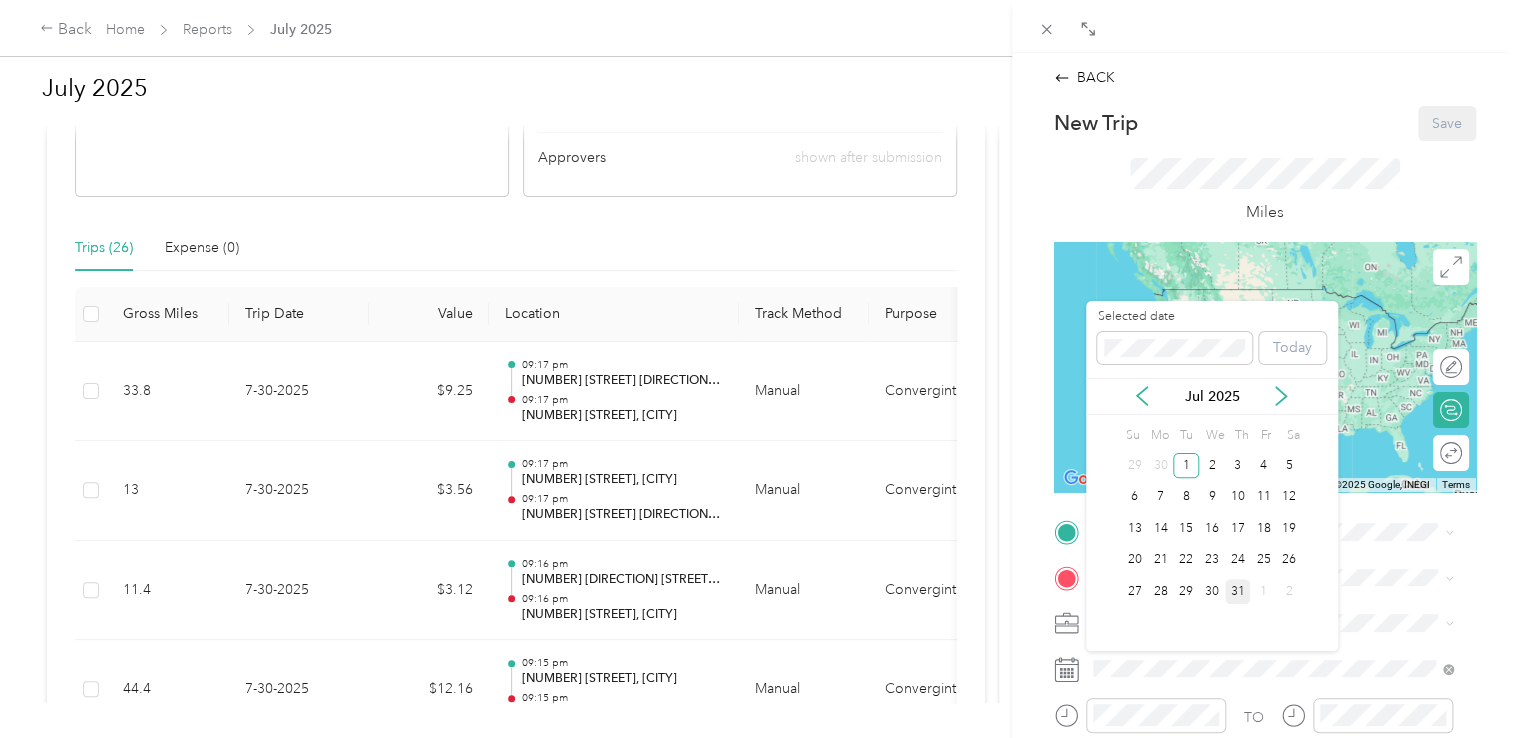 click on "31" at bounding box center [1238, 591] 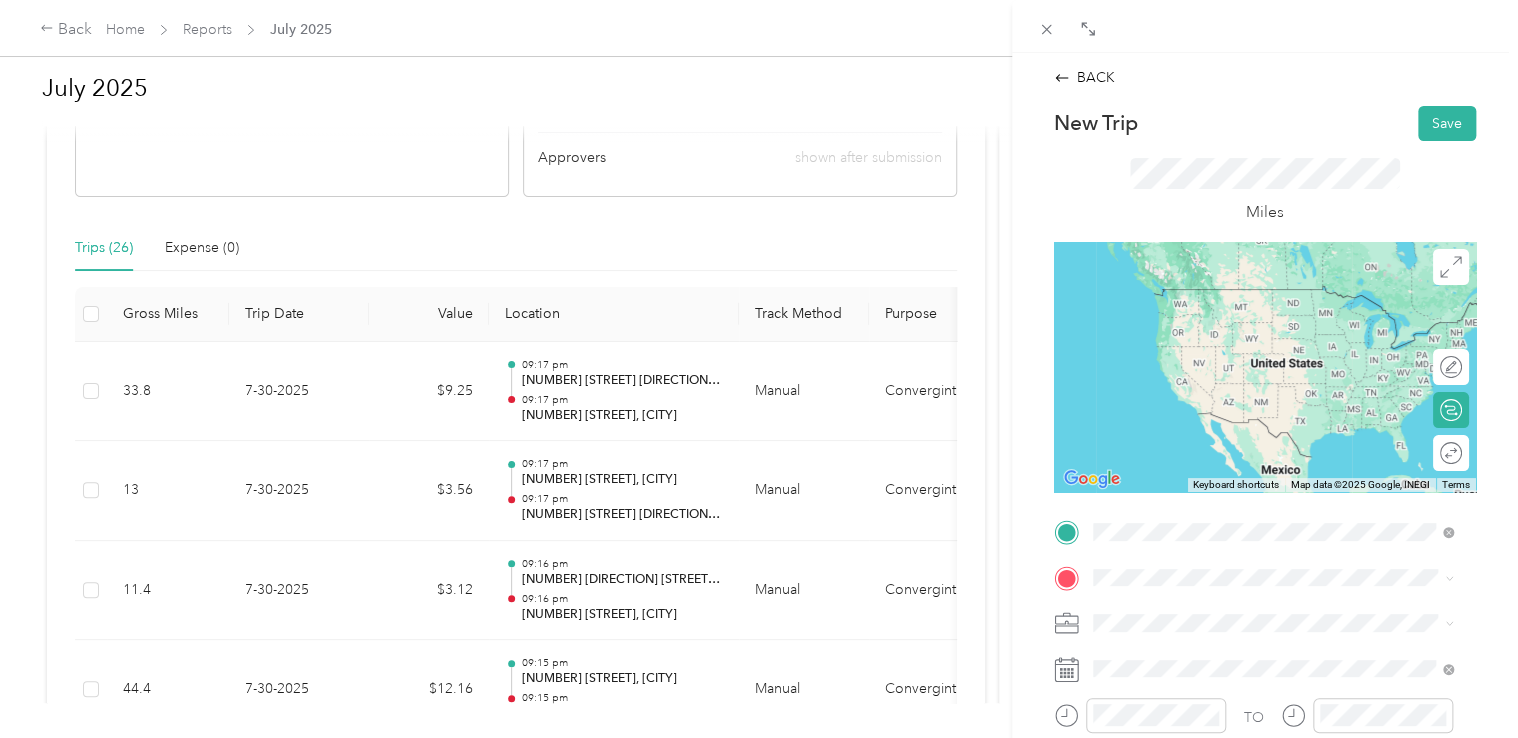 click on "[NUMBER] [STREET]
[CITY], [STATE] [POSTAL_CODE], [COUNTRY]" at bounding box center [1274, 318] 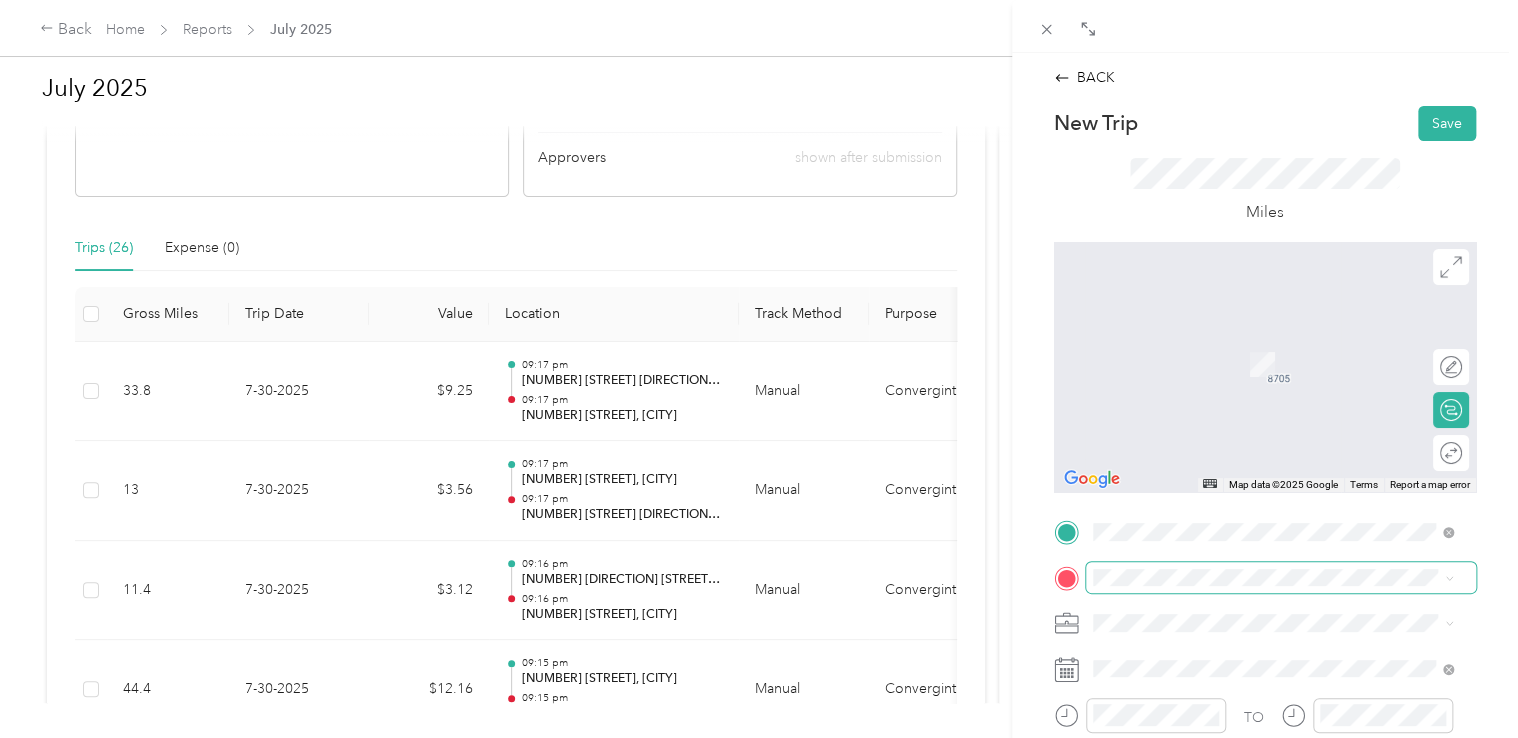click at bounding box center [1281, 578] 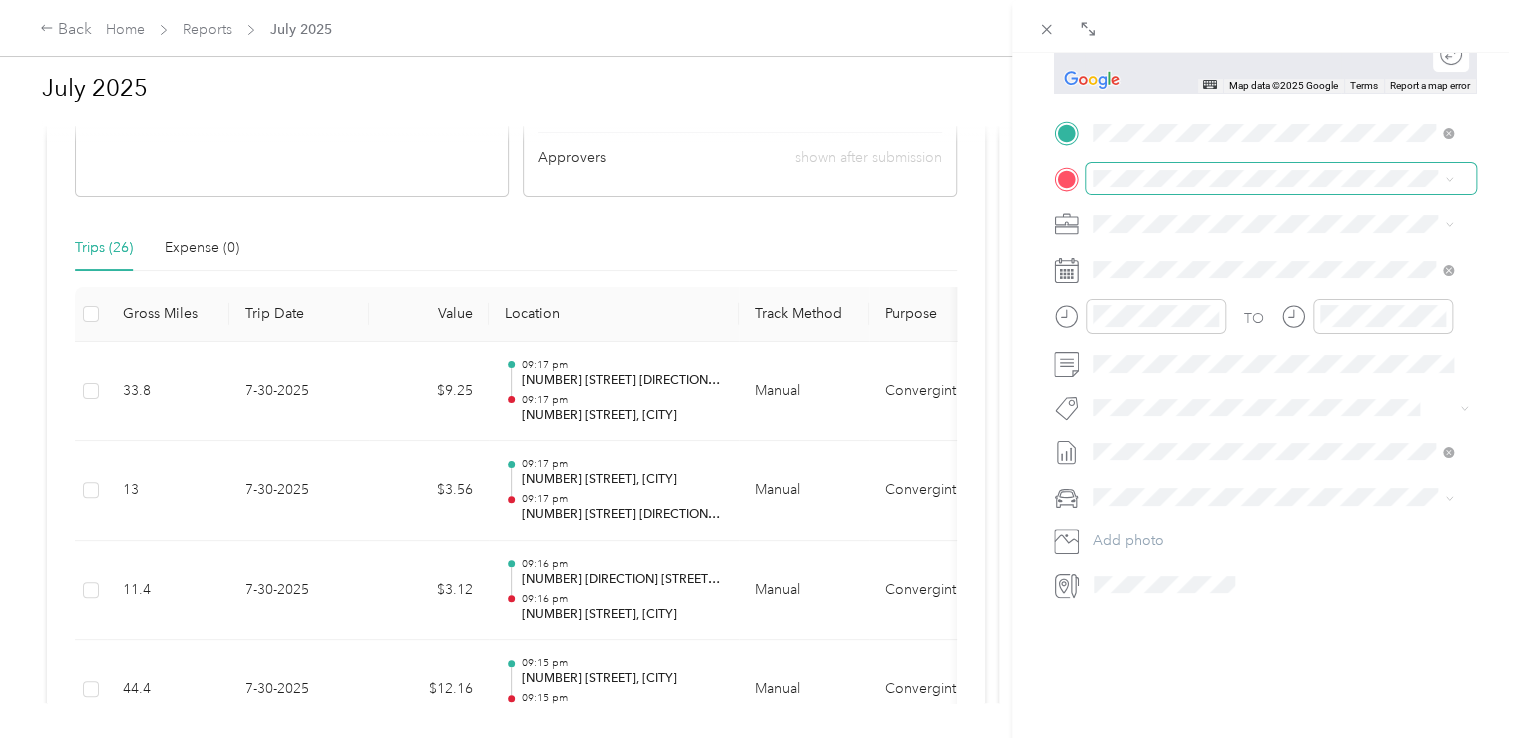scroll, scrollTop: 419, scrollLeft: 0, axis: vertical 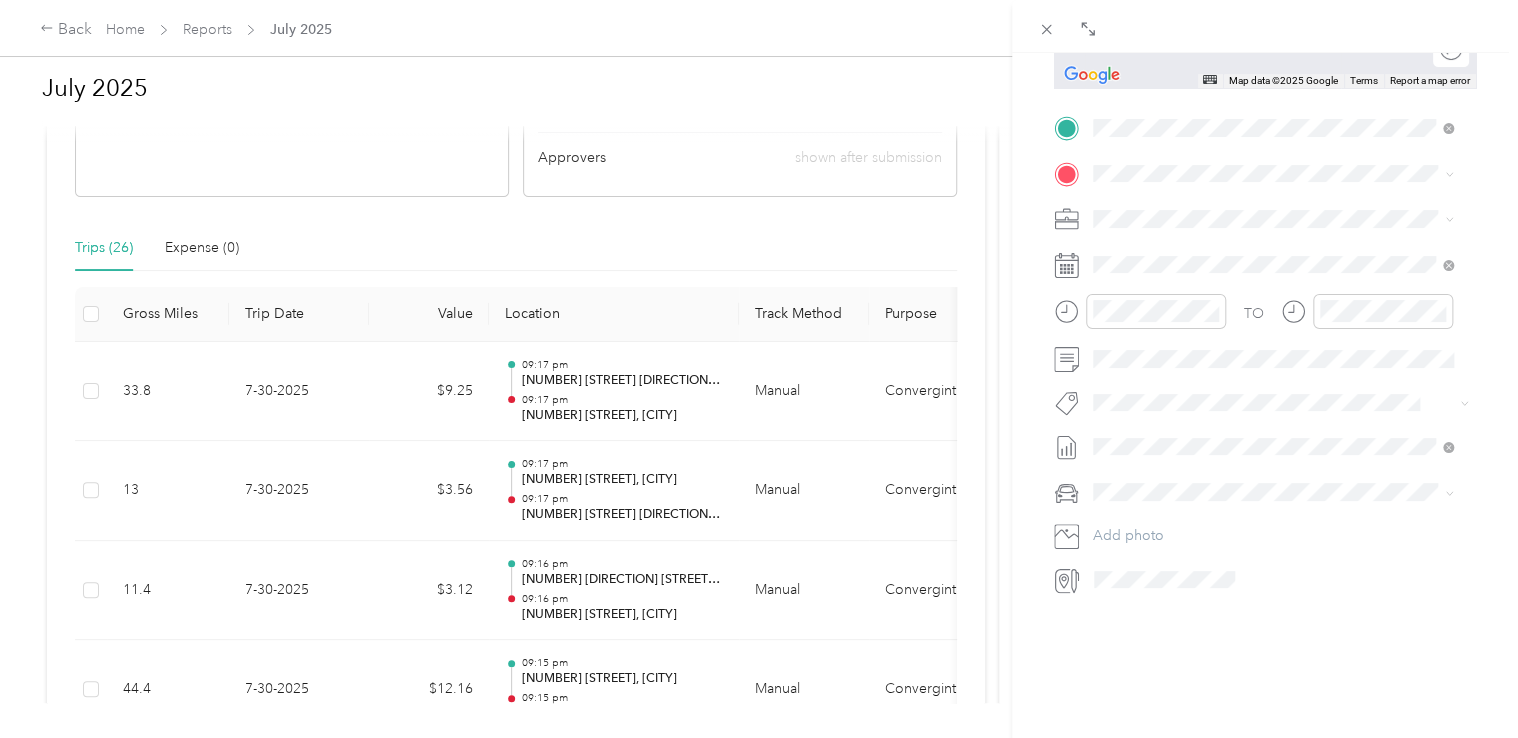 click on "[NUMBER] [STREET]
[CITY], [STATE] [POSTAL_CODE], [COUNTRY]" at bounding box center (1274, 237) 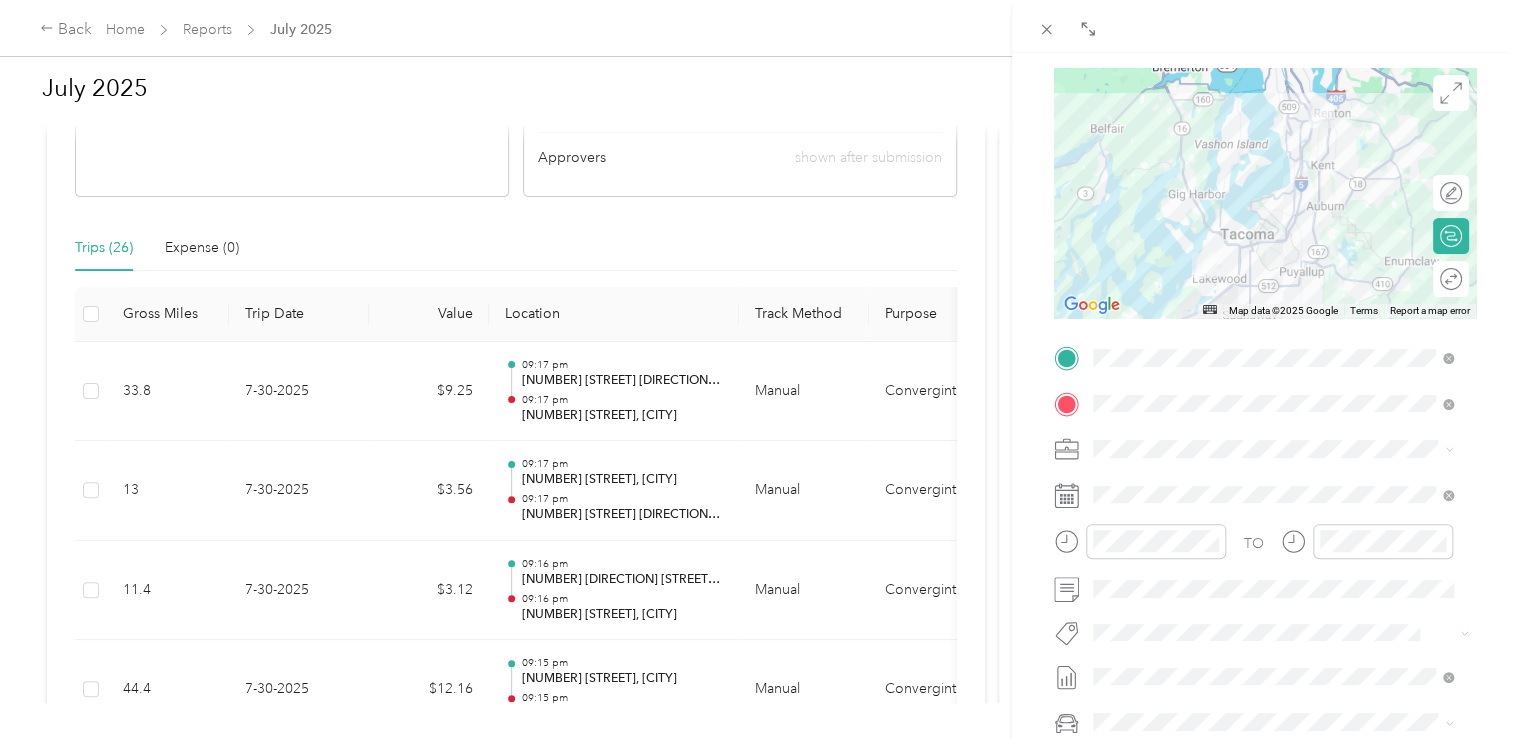 scroll, scrollTop: 0, scrollLeft: 0, axis: both 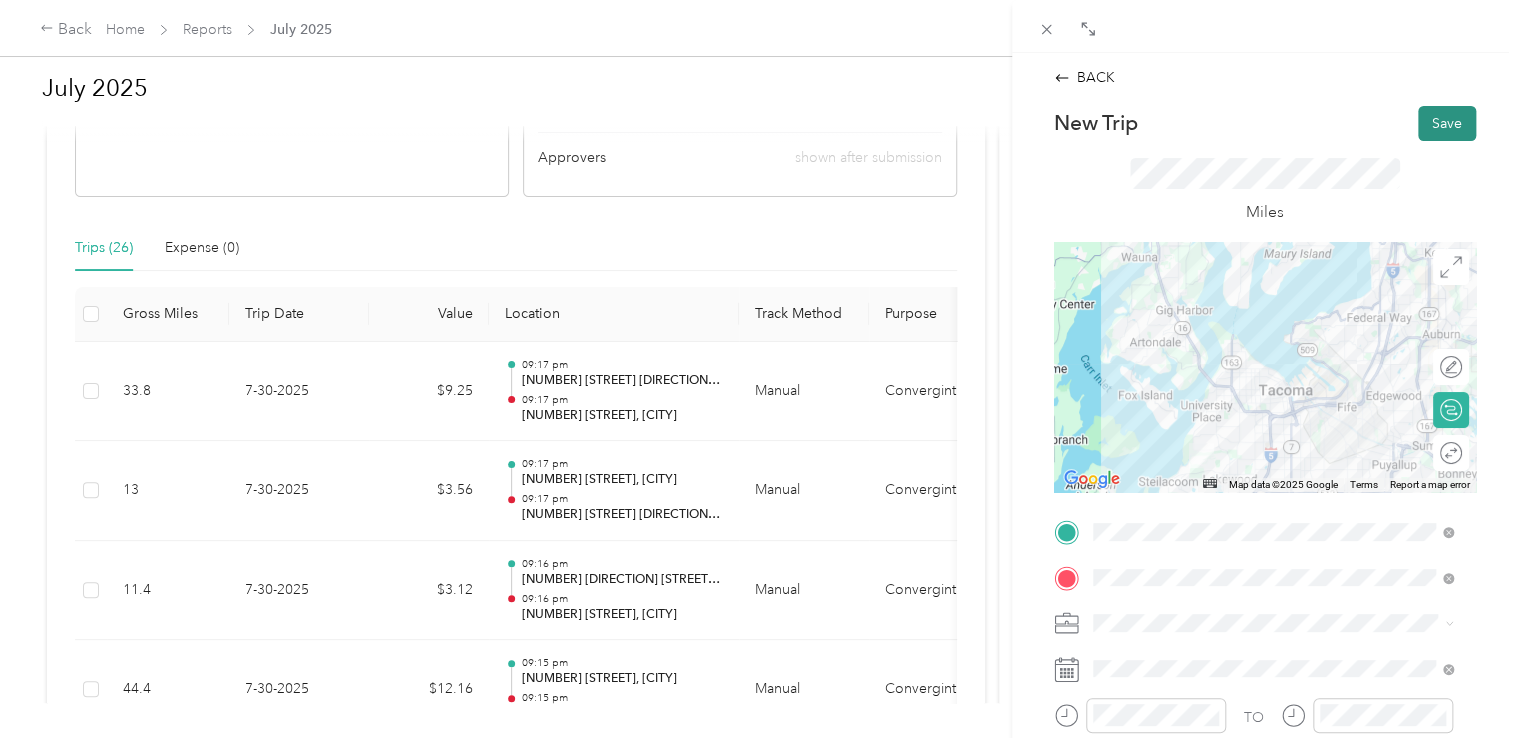 click on "Save" at bounding box center [1447, 123] 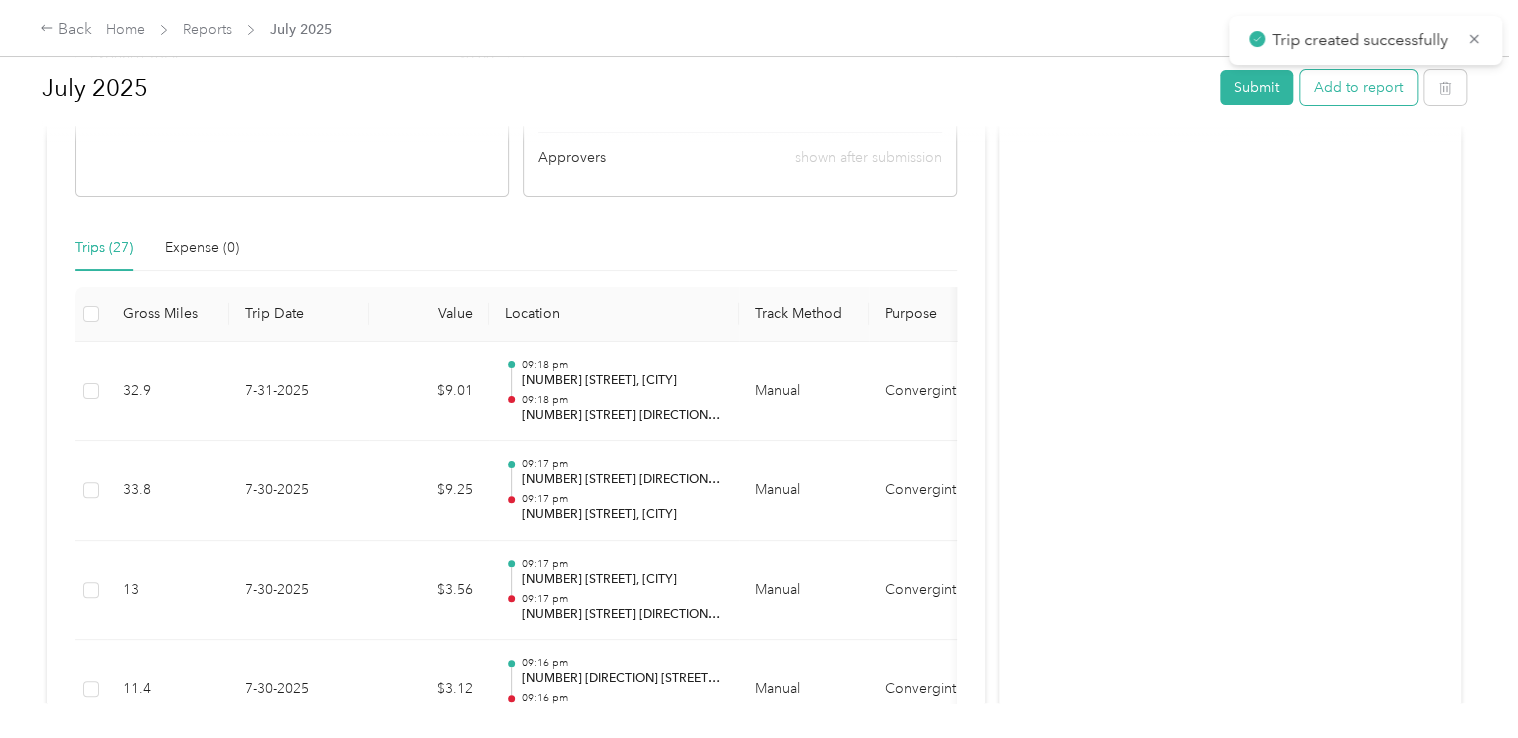 click on "Add to report" at bounding box center (1358, 87) 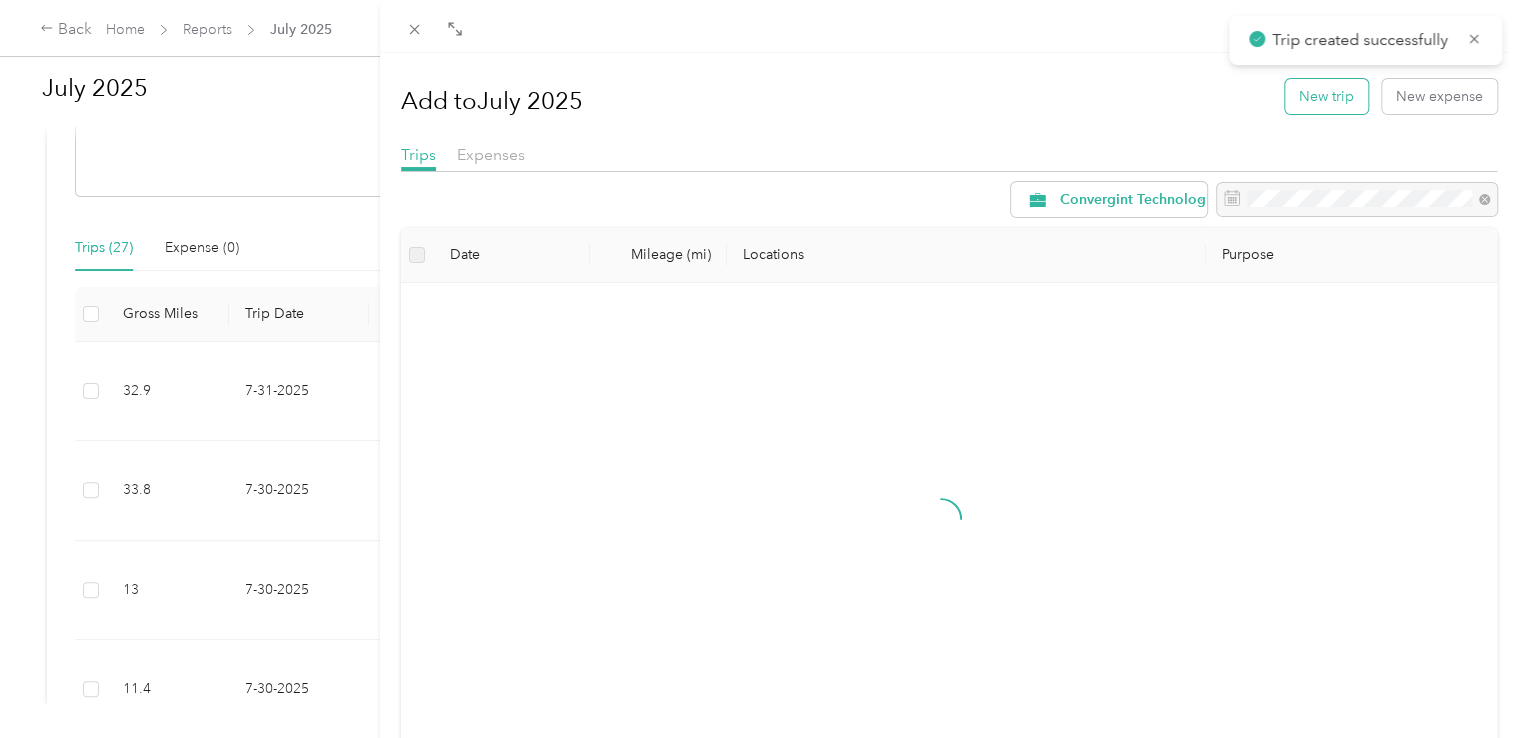 click on "New trip" at bounding box center (1326, 96) 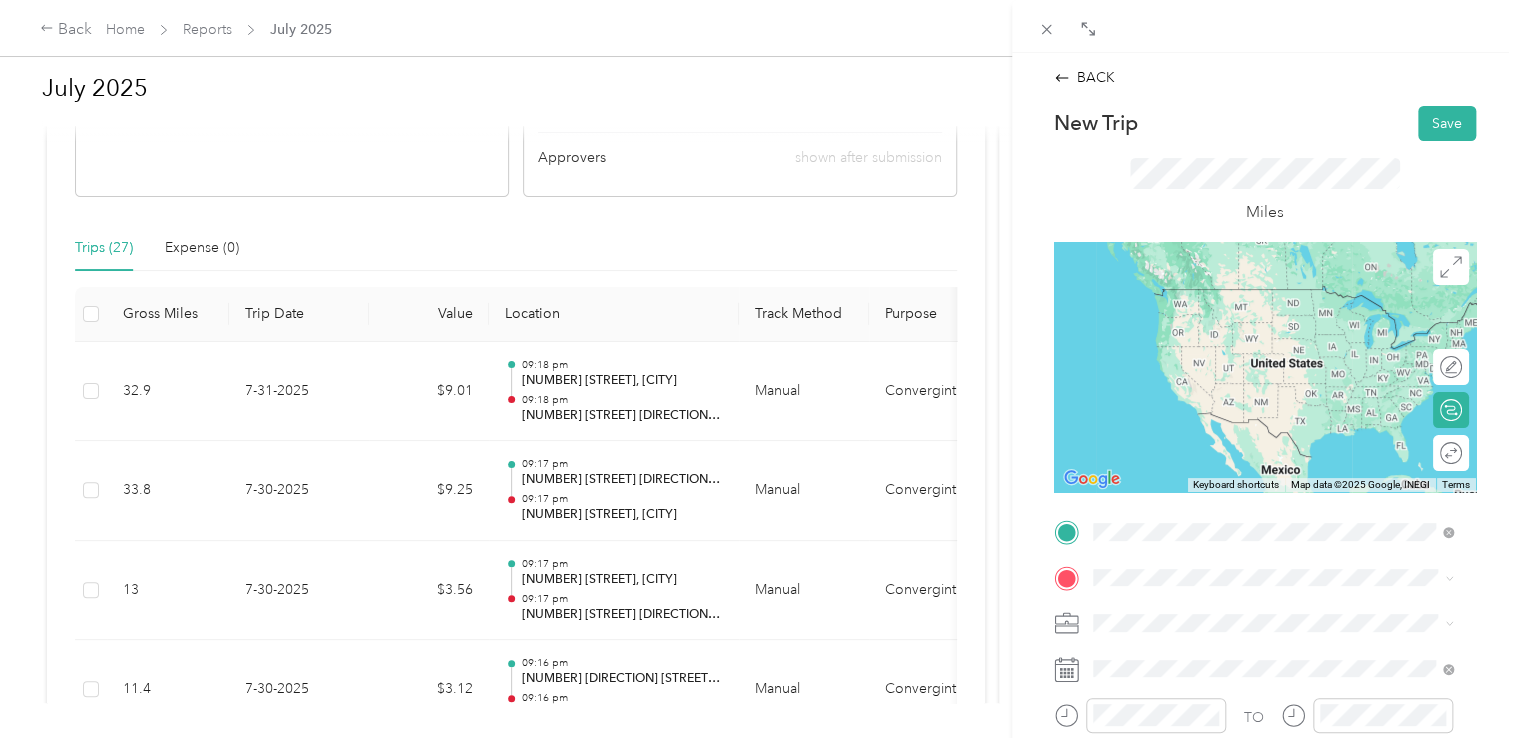 click on "[NUMBER] [STREET]
[CITY], [STATE] [POSTAL_CODE], [COUNTRY]" at bounding box center [1274, 297] 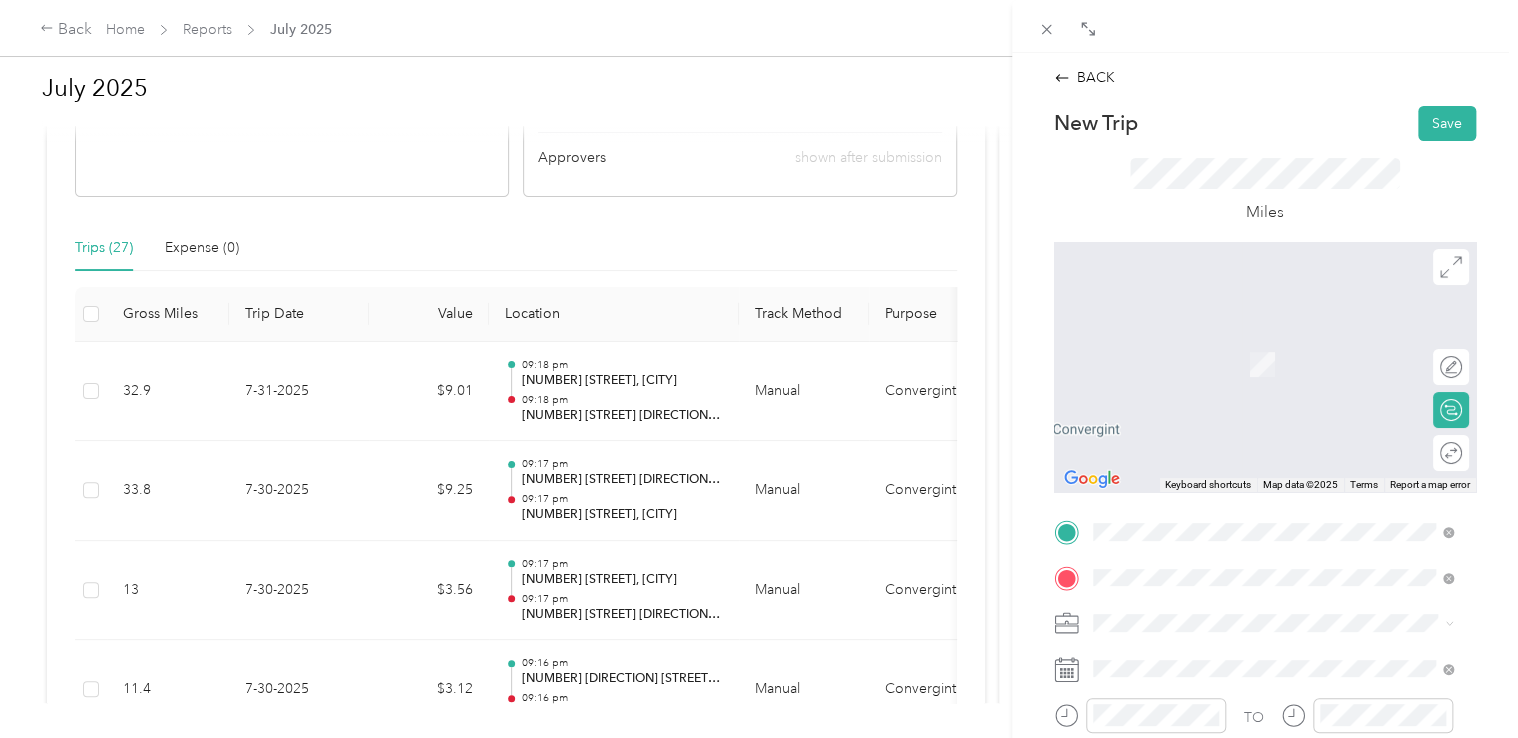 click on "[NUMBER] [STREET]
[CITY], [STATE] [POSTAL_CODE], [COUNTRY]" at bounding box center (1274, 342) 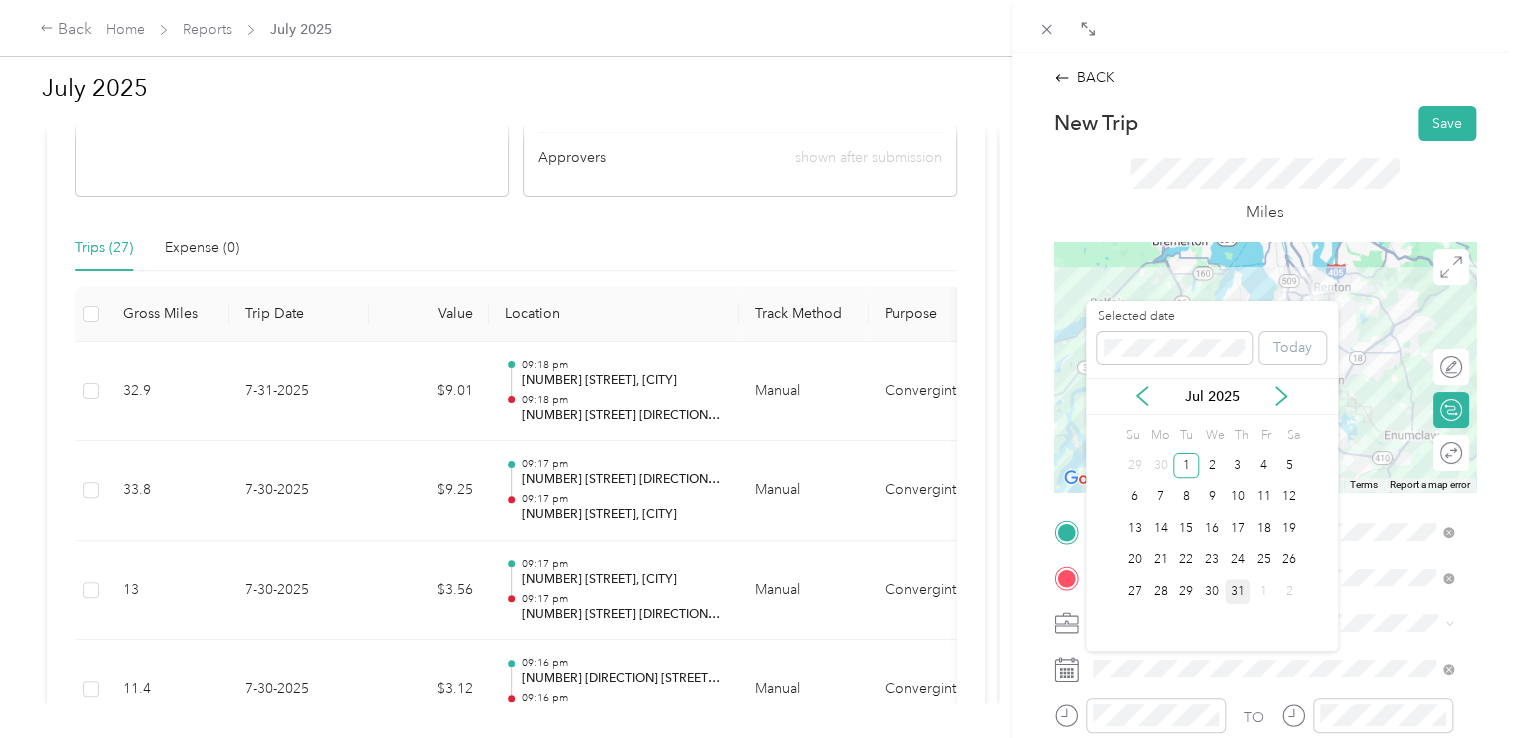 click on "31" at bounding box center (1238, 591) 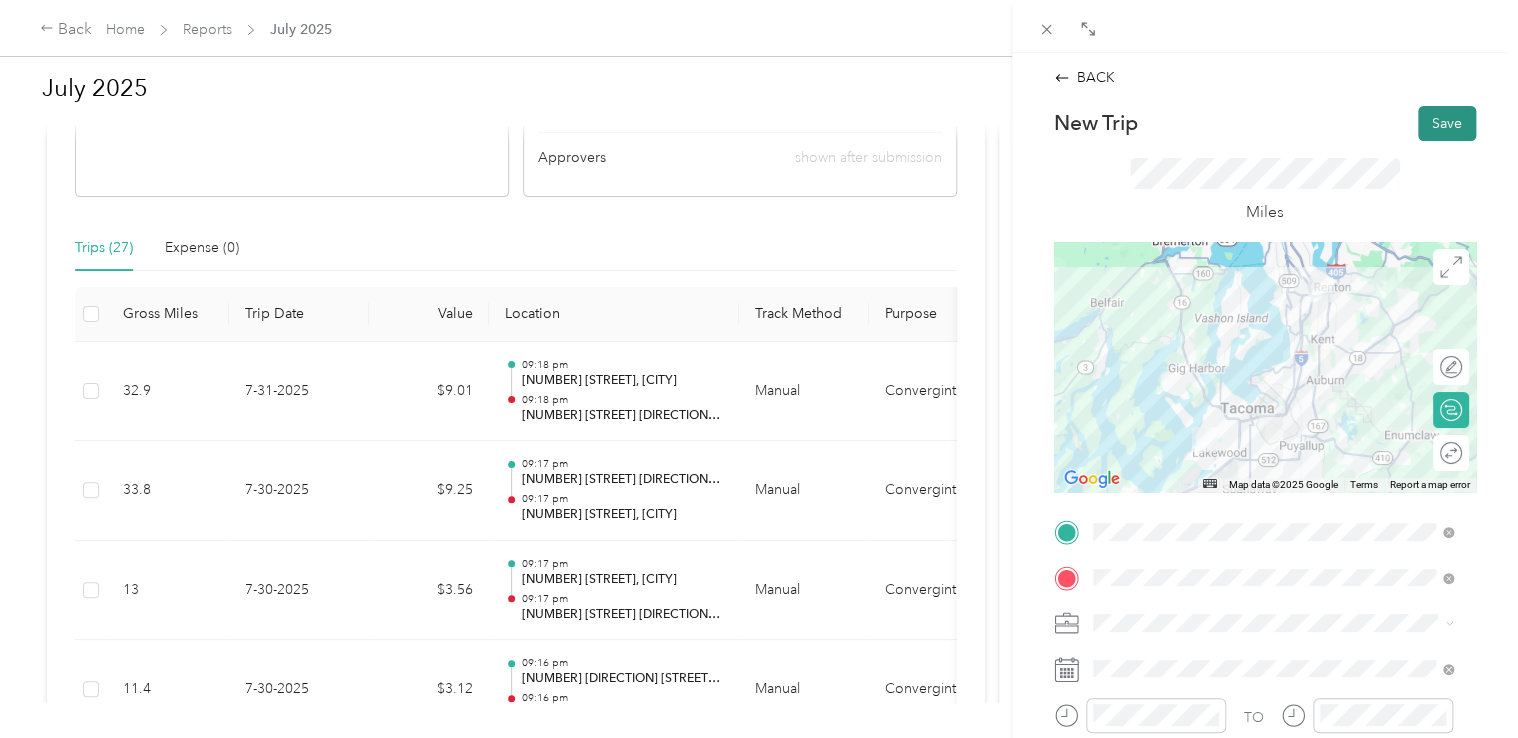 click on "Save" at bounding box center [1447, 123] 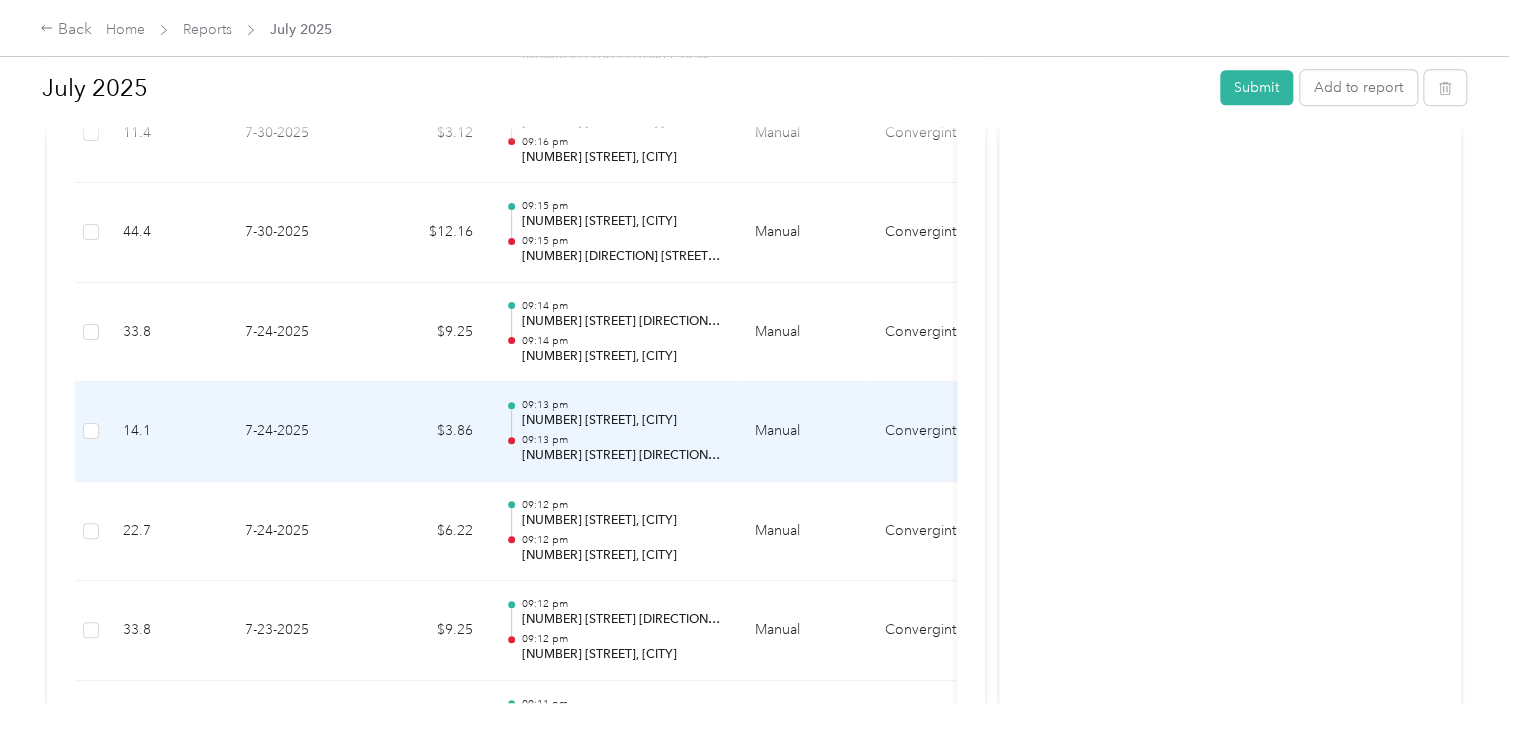 scroll, scrollTop: 1068, scrollLeft: 0, axis: vertical 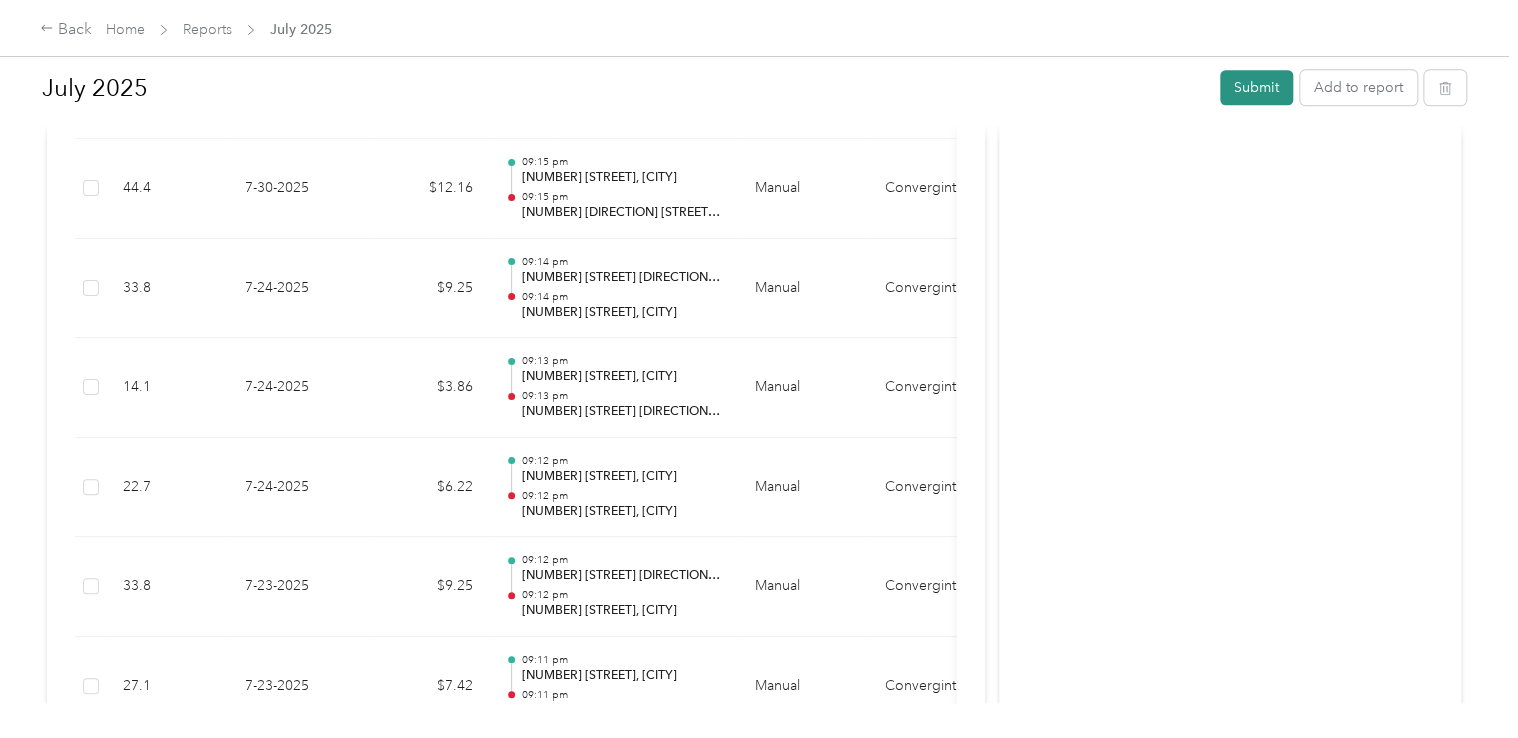 click on "Submit" at bounding box center (1256, 87) 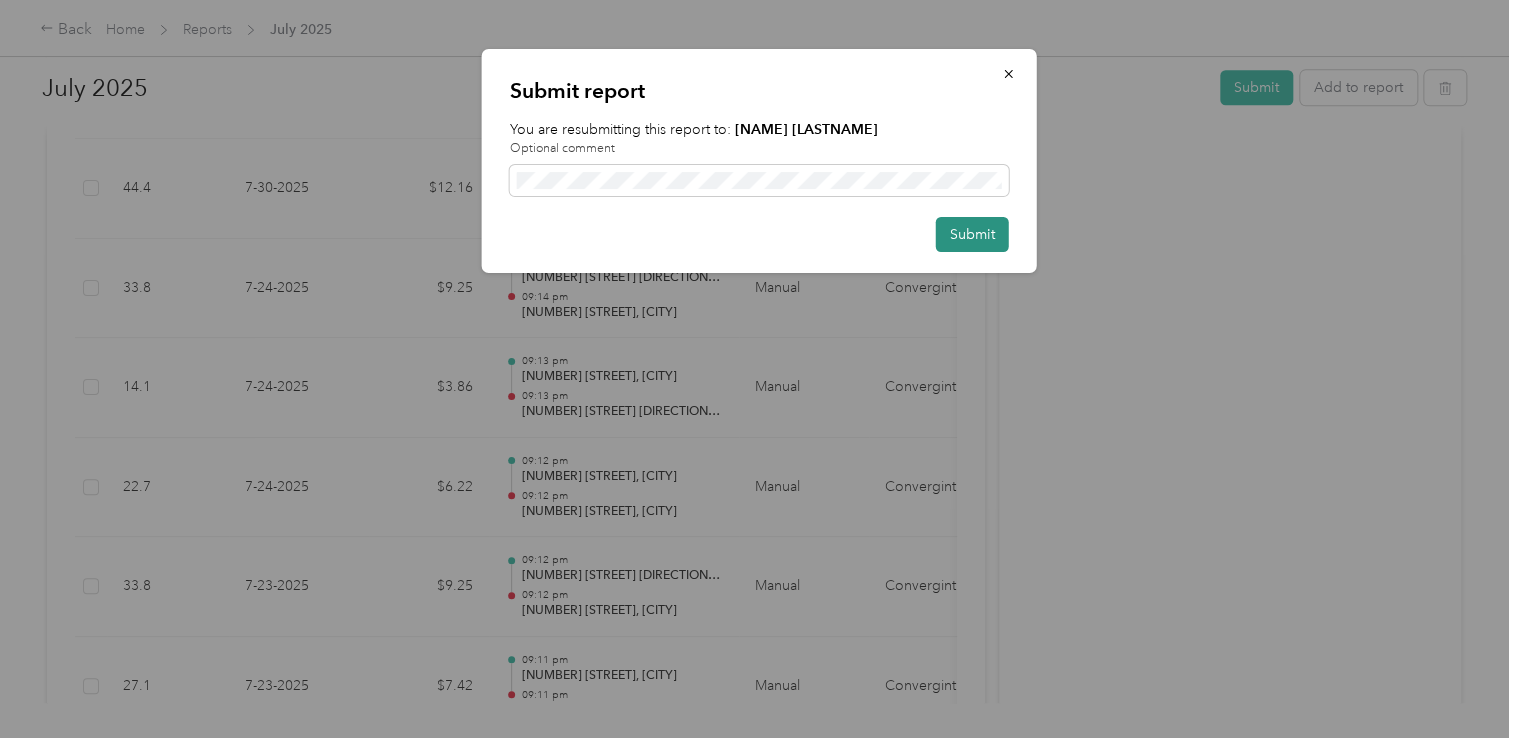 click on "Submit" at bounding box center [972, 234] 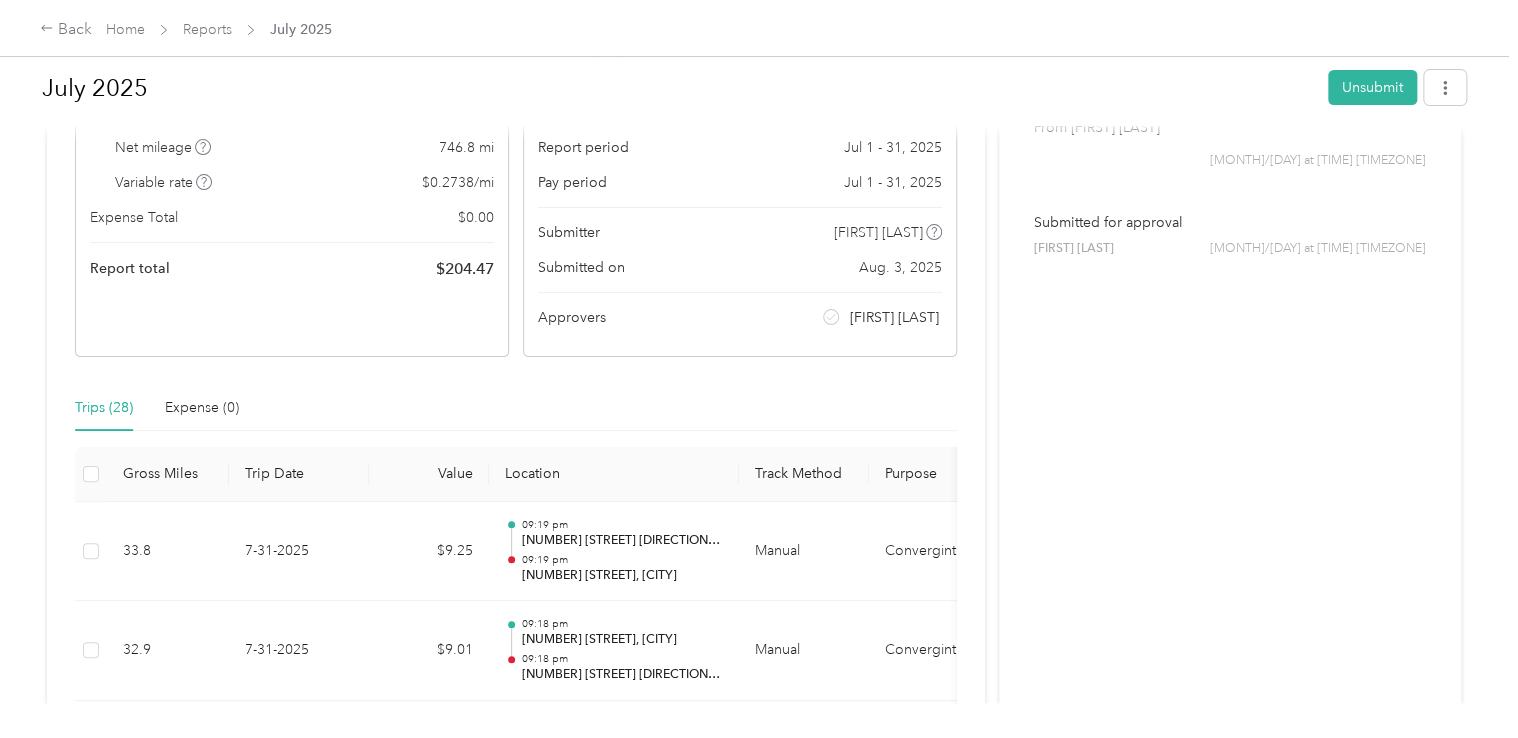 scroll, scrollTop: 0, scrollLeft: 0, axis: both 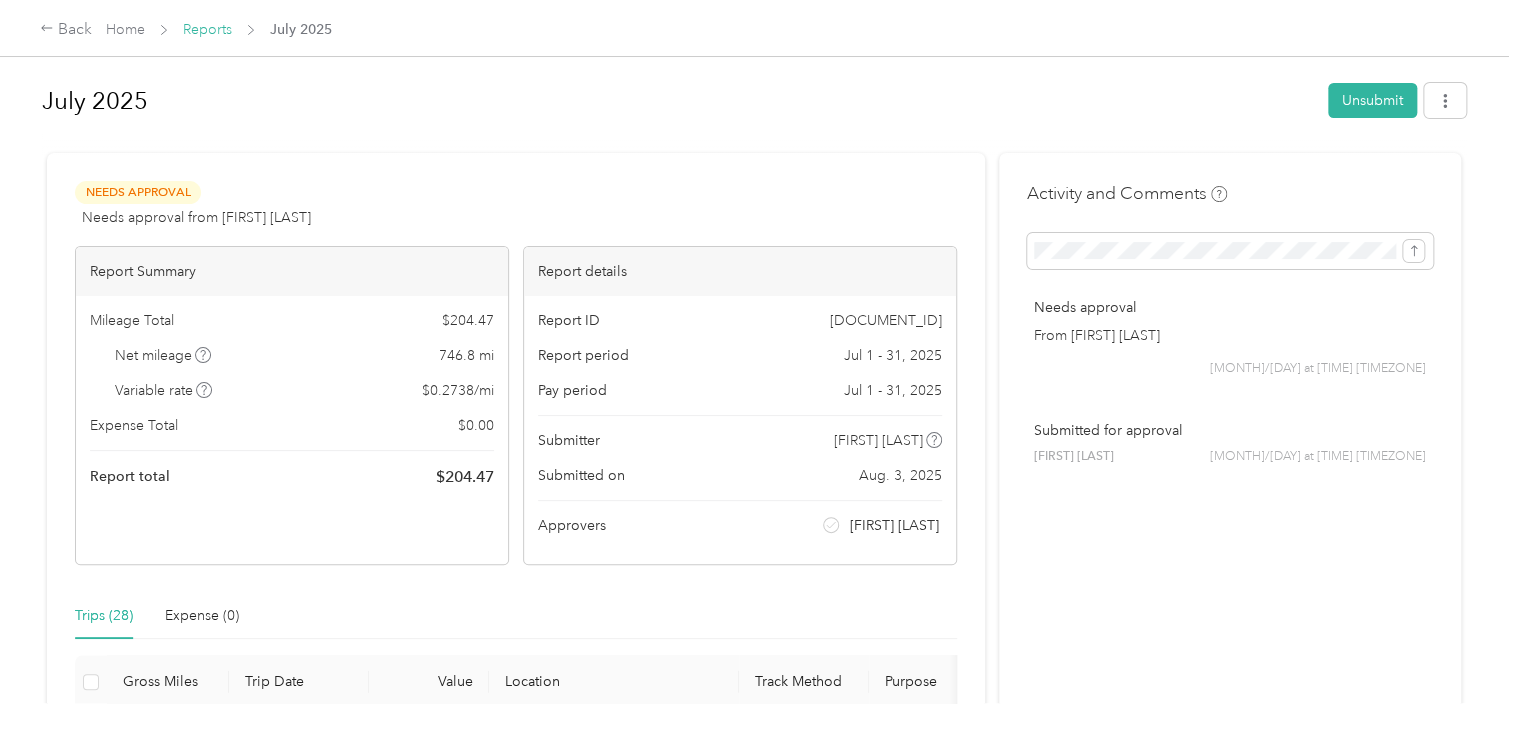 click on "Reports" at bounding box center (207, 29) 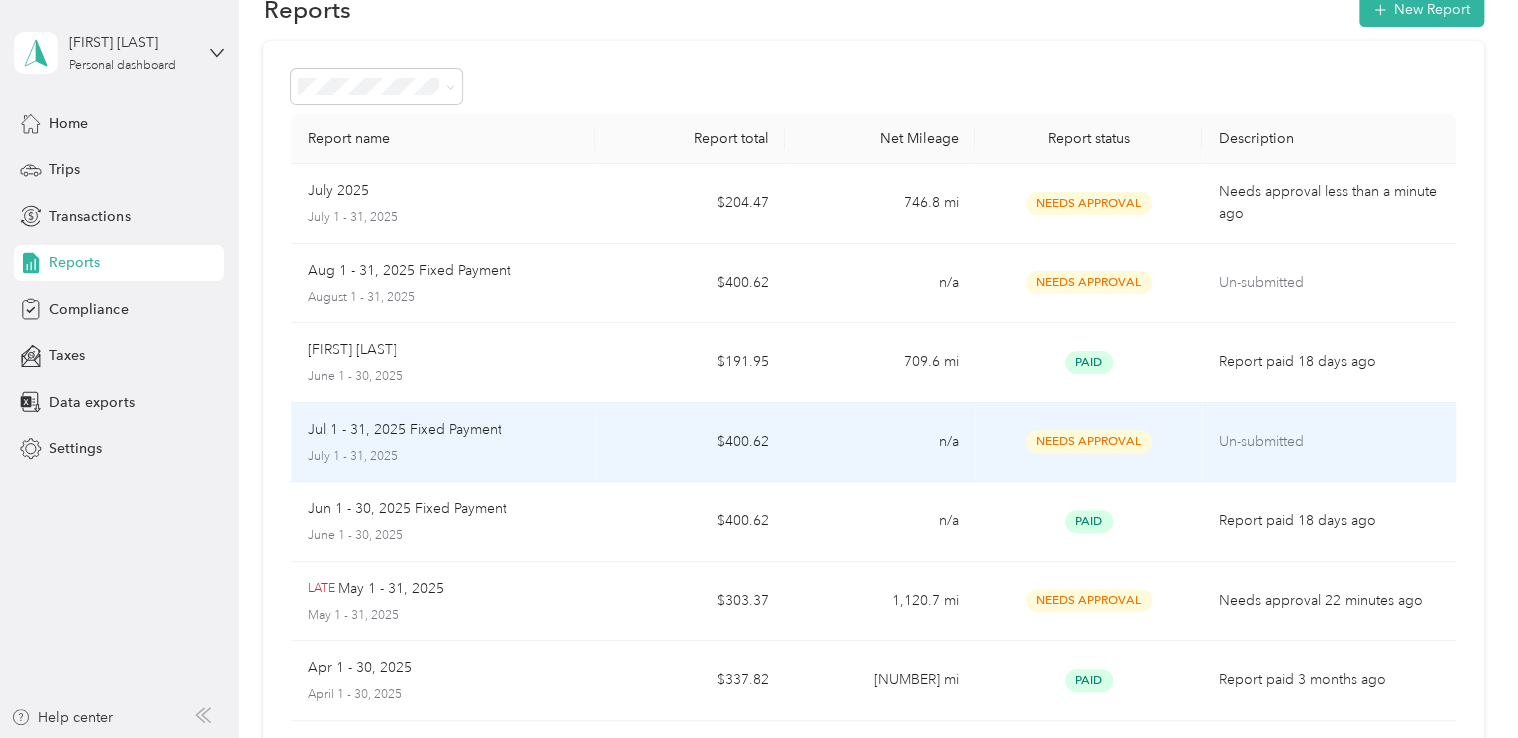 scroll, scrollTop: 0, scrollLeft: 0, axis: both 